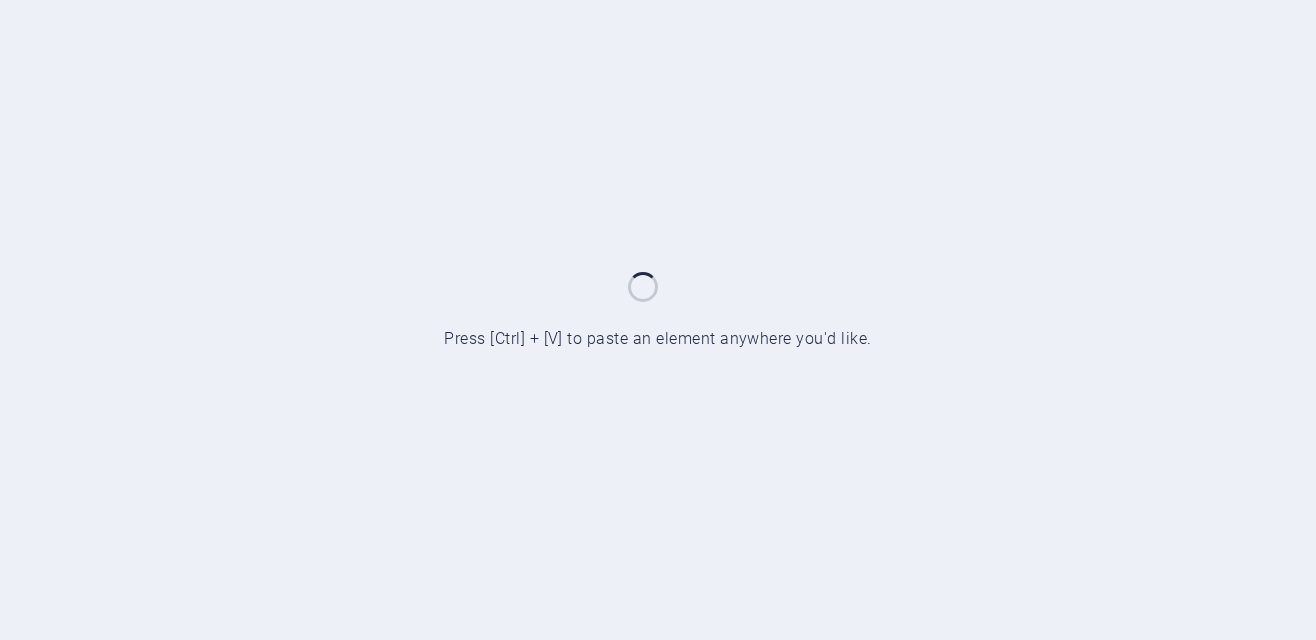 scroll, scrollTop: 0, scrollLeft: 0, axis: both 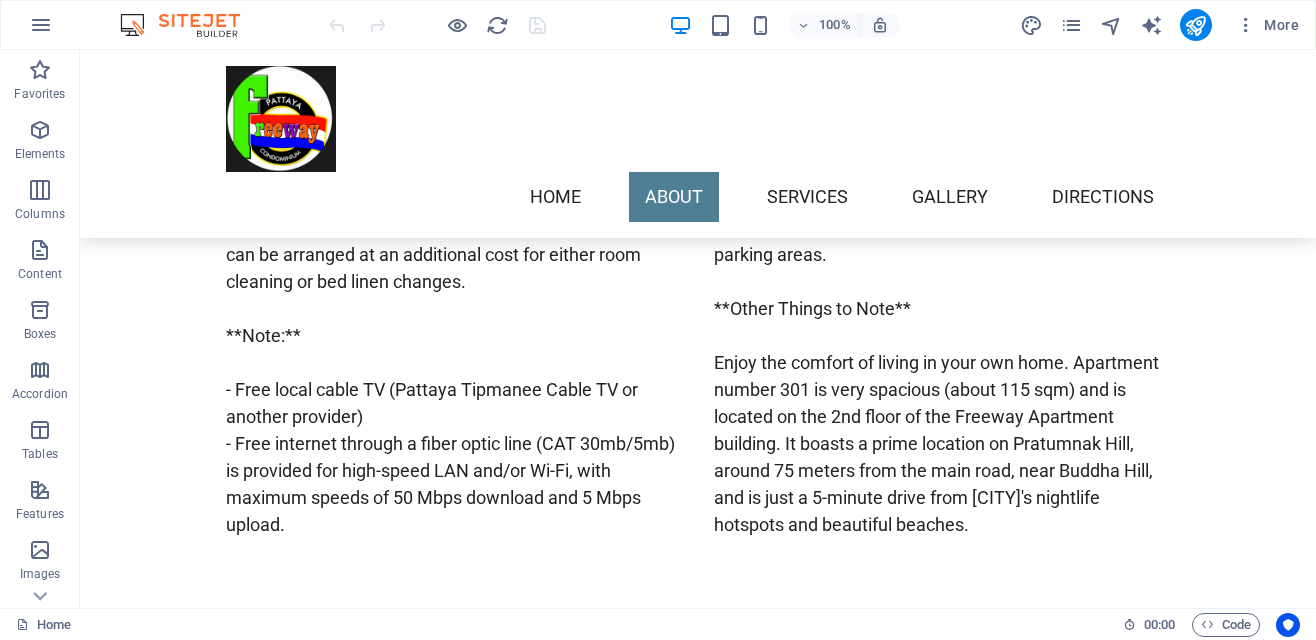 click on "Lorem ipsum dolor sit amet, consetetur sadipscing elitr, sed diam nonumy eirmod tempor." at bounding box center [568, 873] 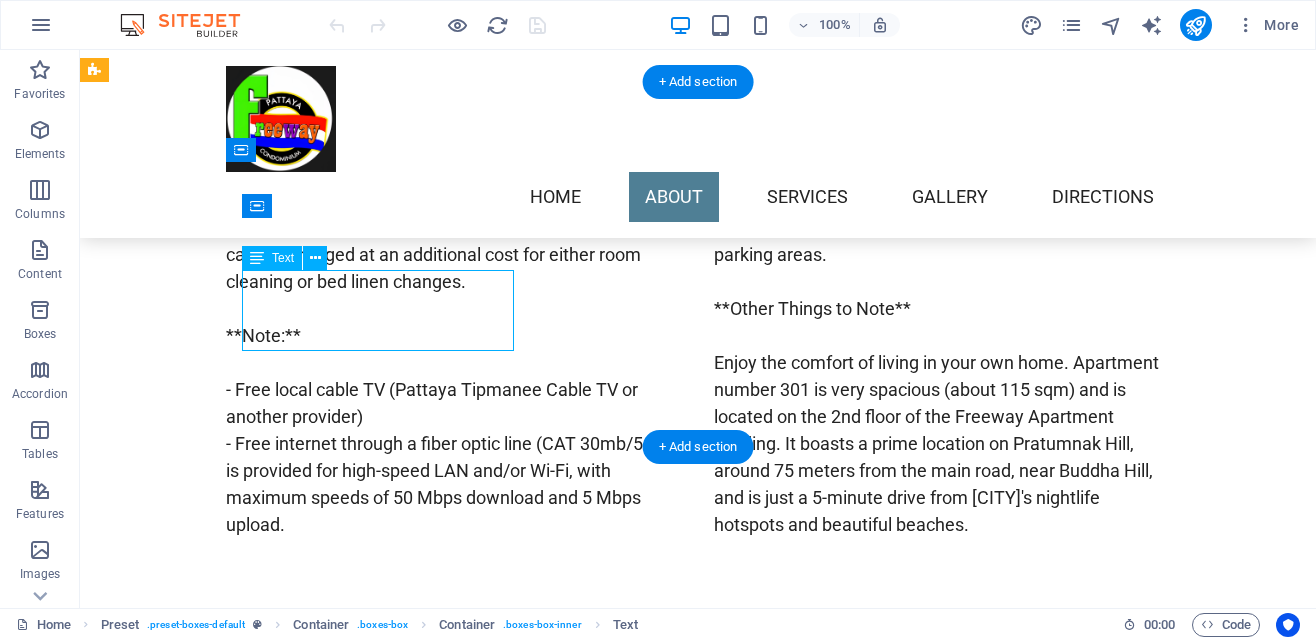 click on "Feature 1" at bounding box center (568, 834) 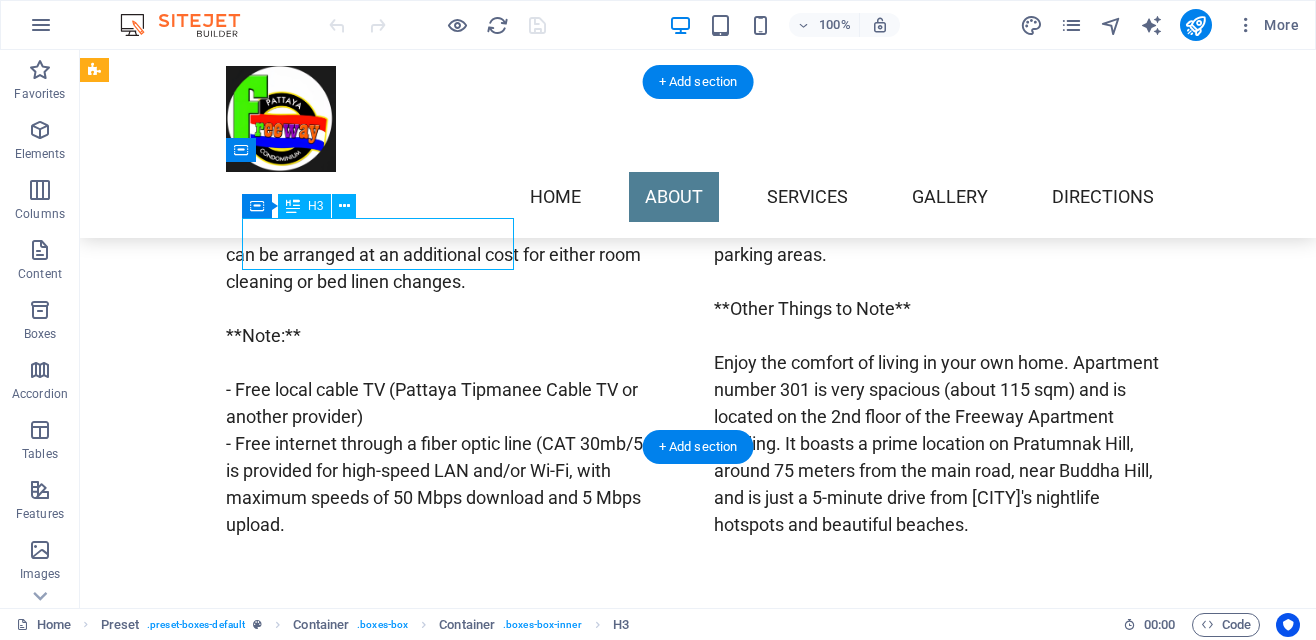 click on "Feature 1 Lorem ipsum dolor sit amet, consetetur sadipscing elitr, sed diam nonumy eirmod tempor." at bounding box center (568, 827) 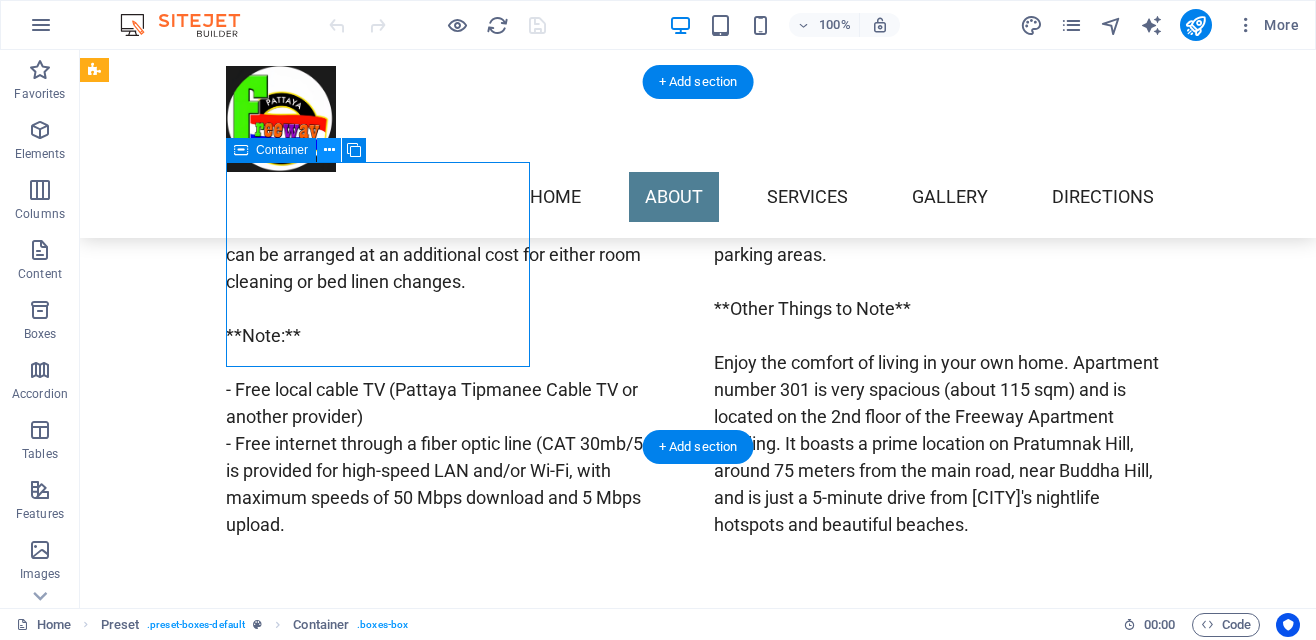 click at bounding box center (329, 150) 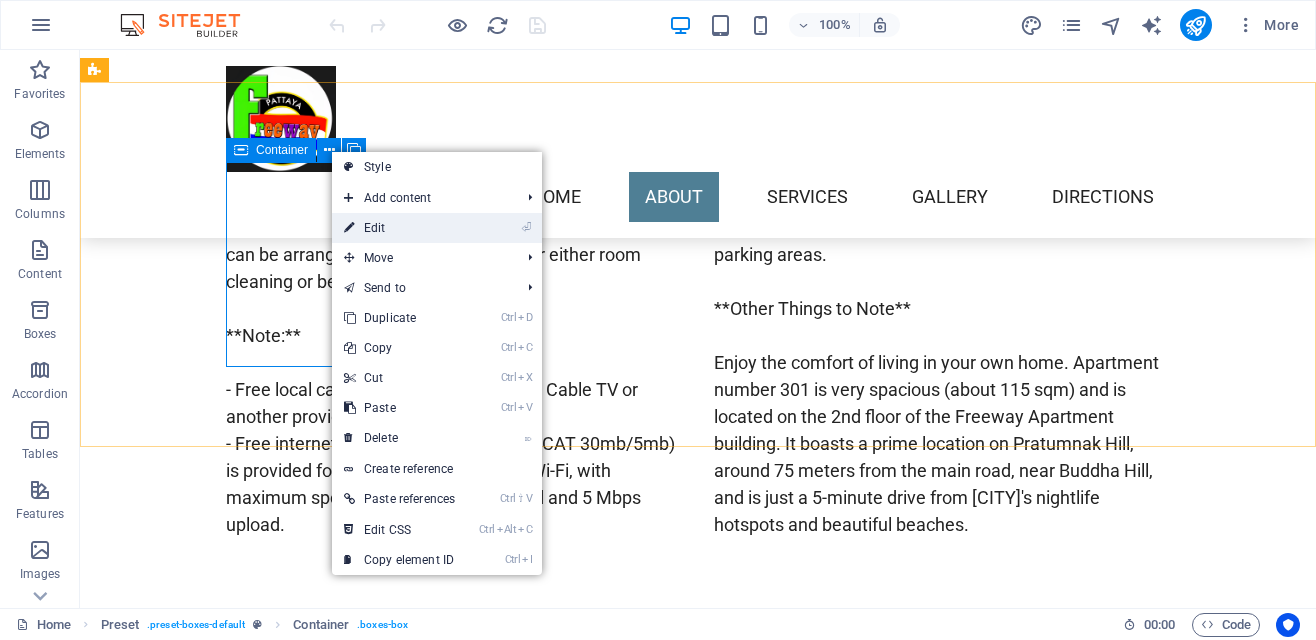 click on "⏎  Edit" at bounding box center [399, 228] 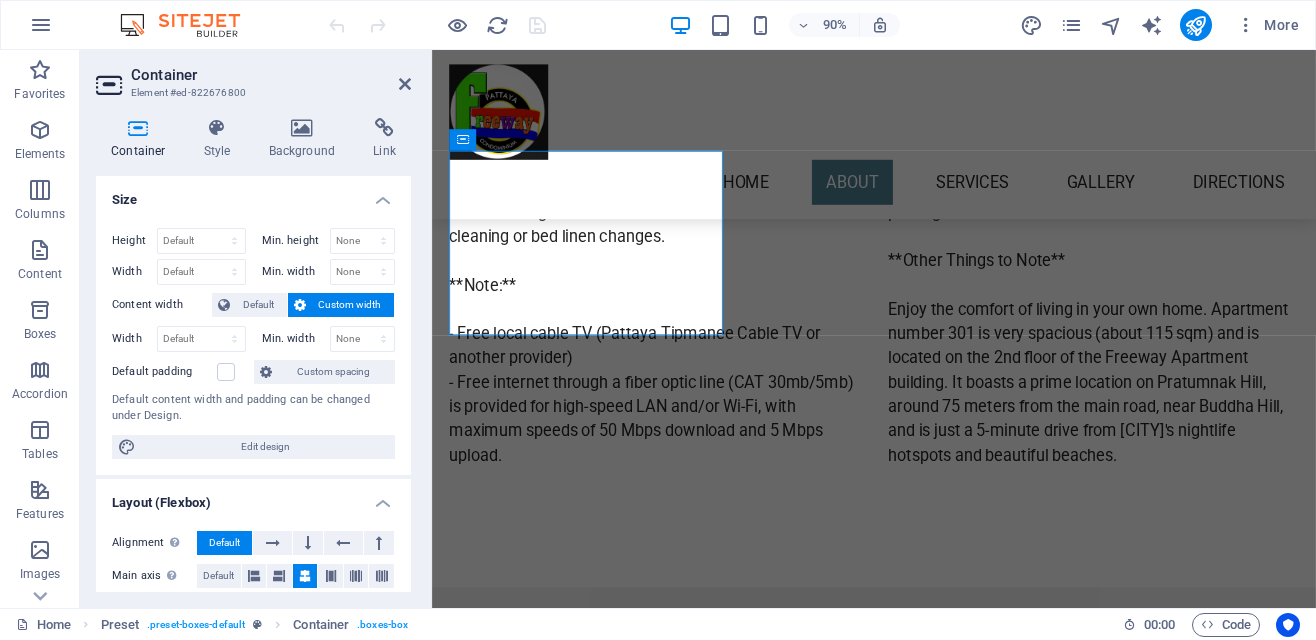 scroll, scrollTop: 1714, scrollLeft: 0, axis: vertical 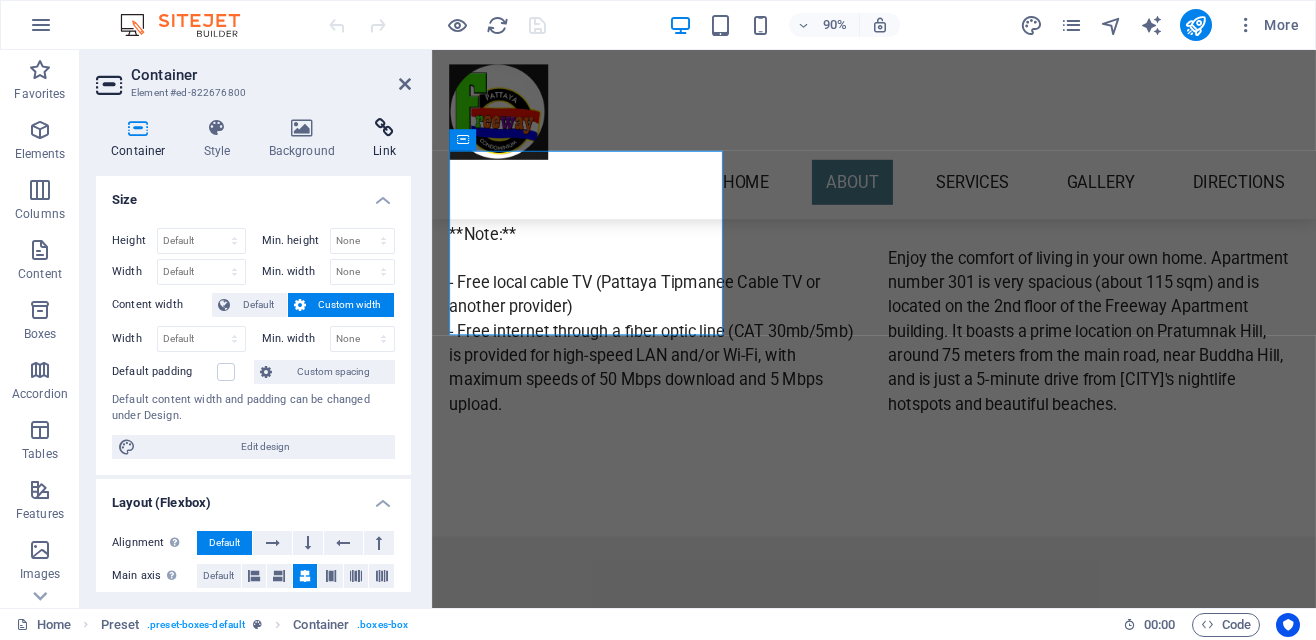 click at bounding box center (384, 128) 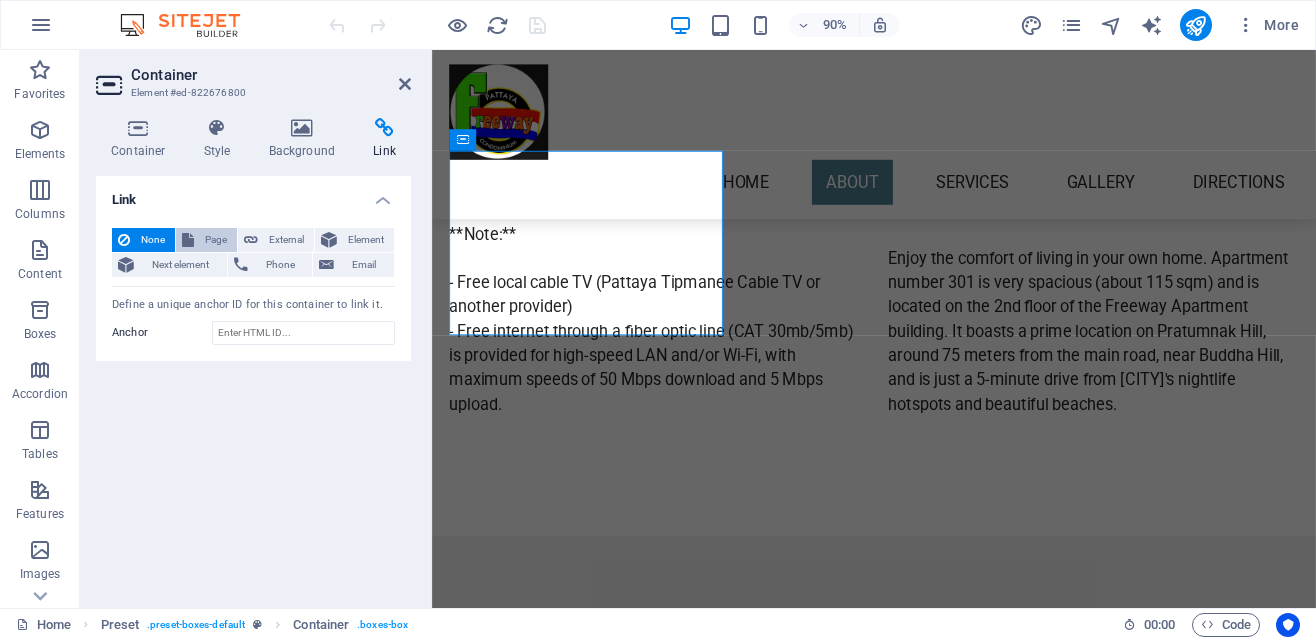 click on "Page" at bounding box center (215, 240) 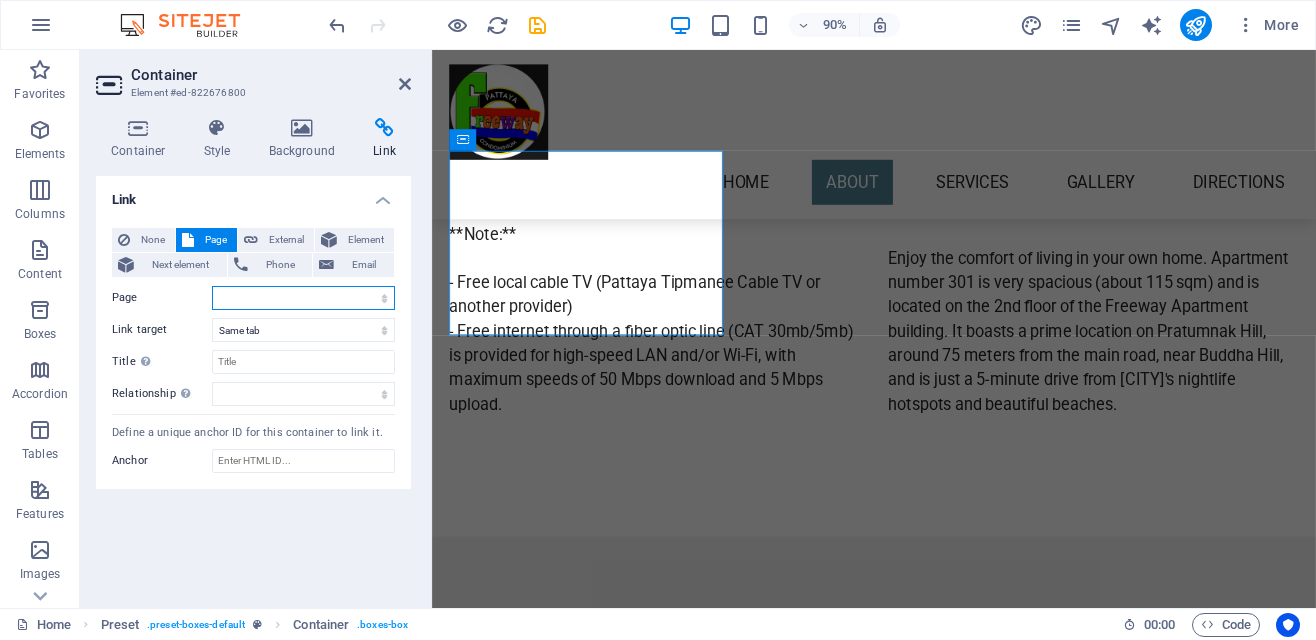 select 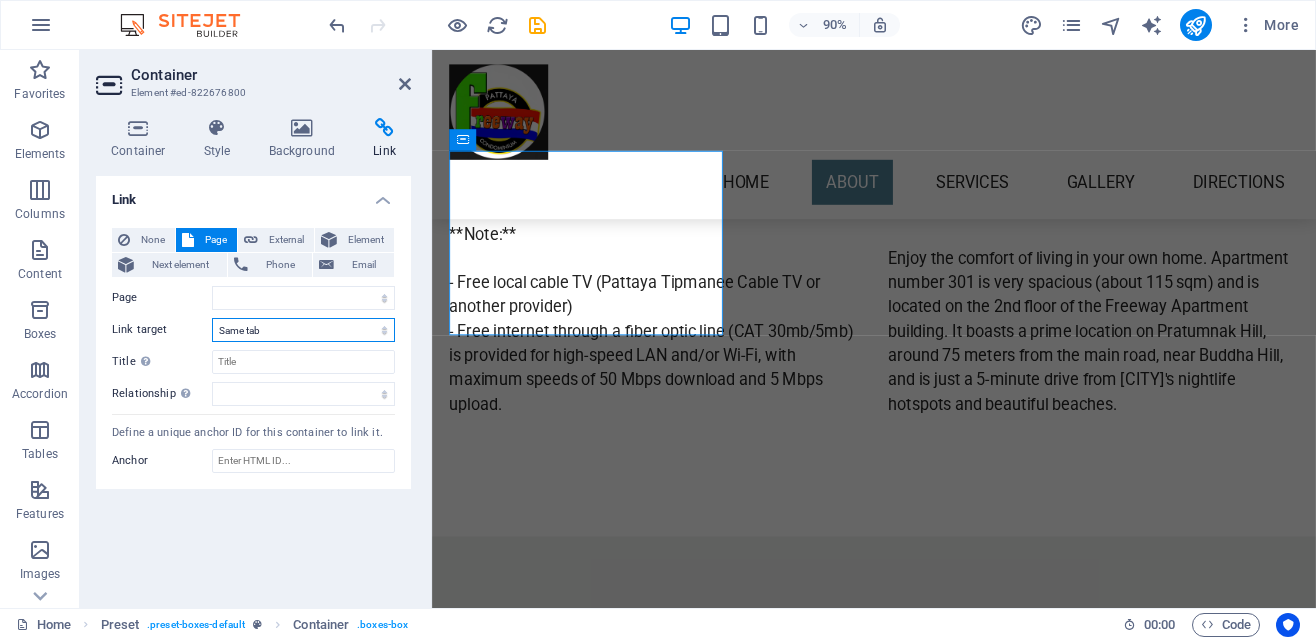 click on "New tab Same tab Overlay" at bounding box center (303, 330) 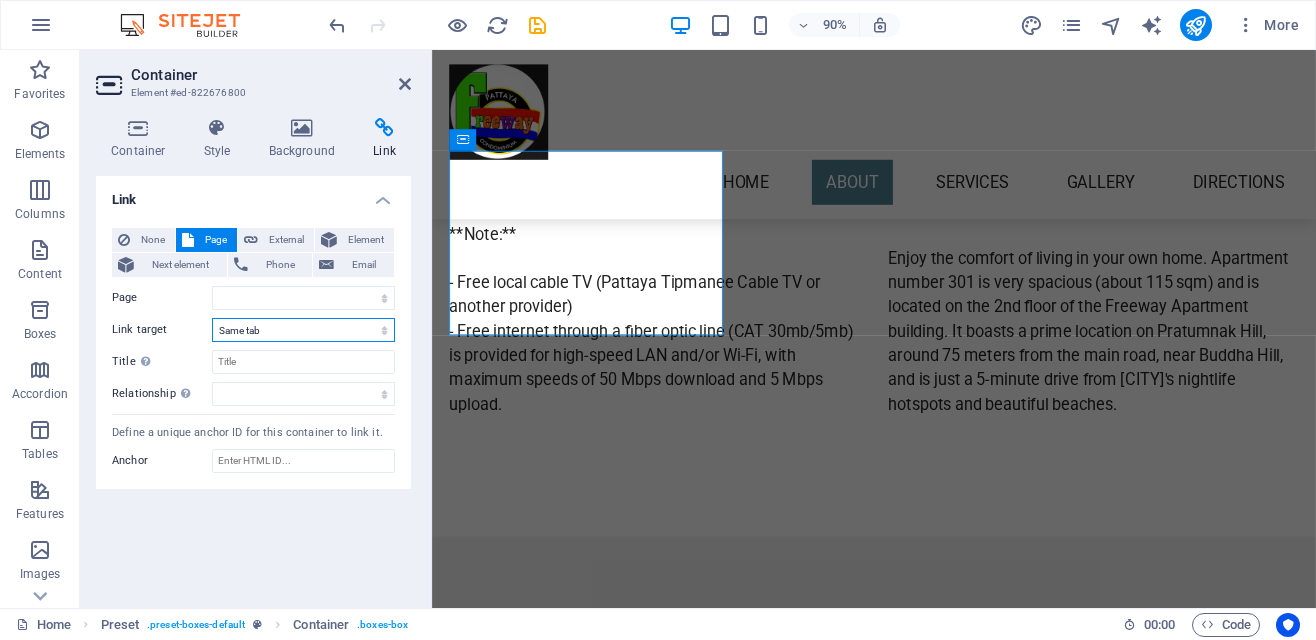 select on "blank" 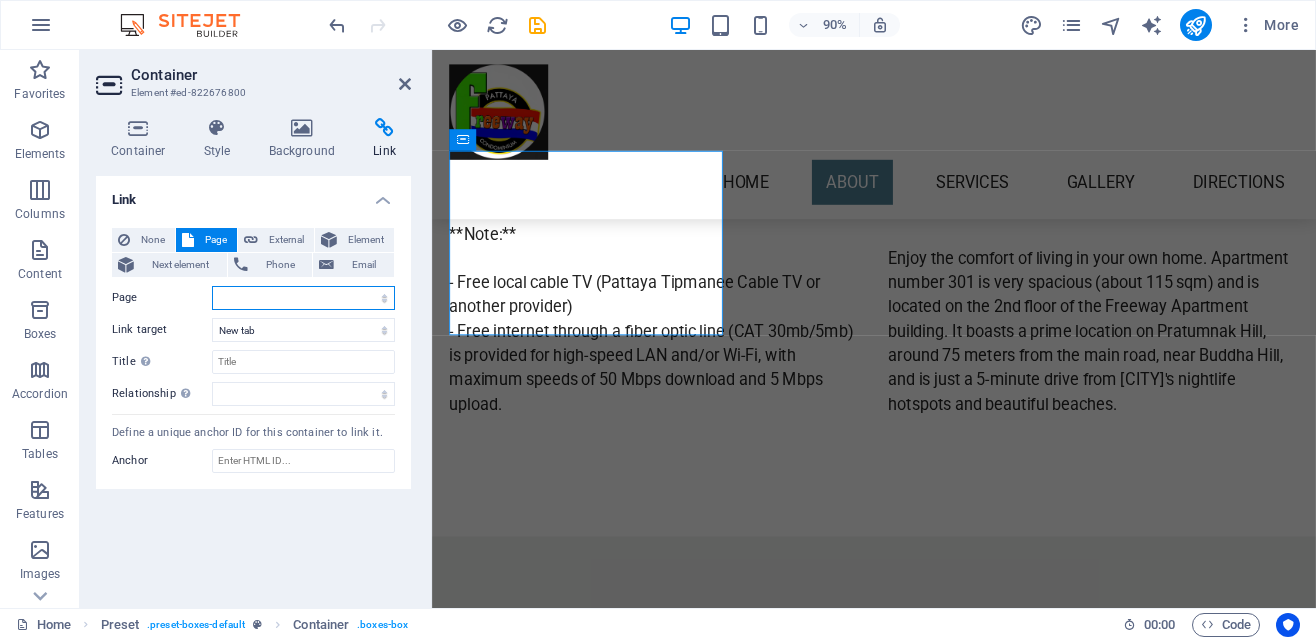 click on "Home Subpage Legal Notice Privacy" at bounding box center [303, 298] 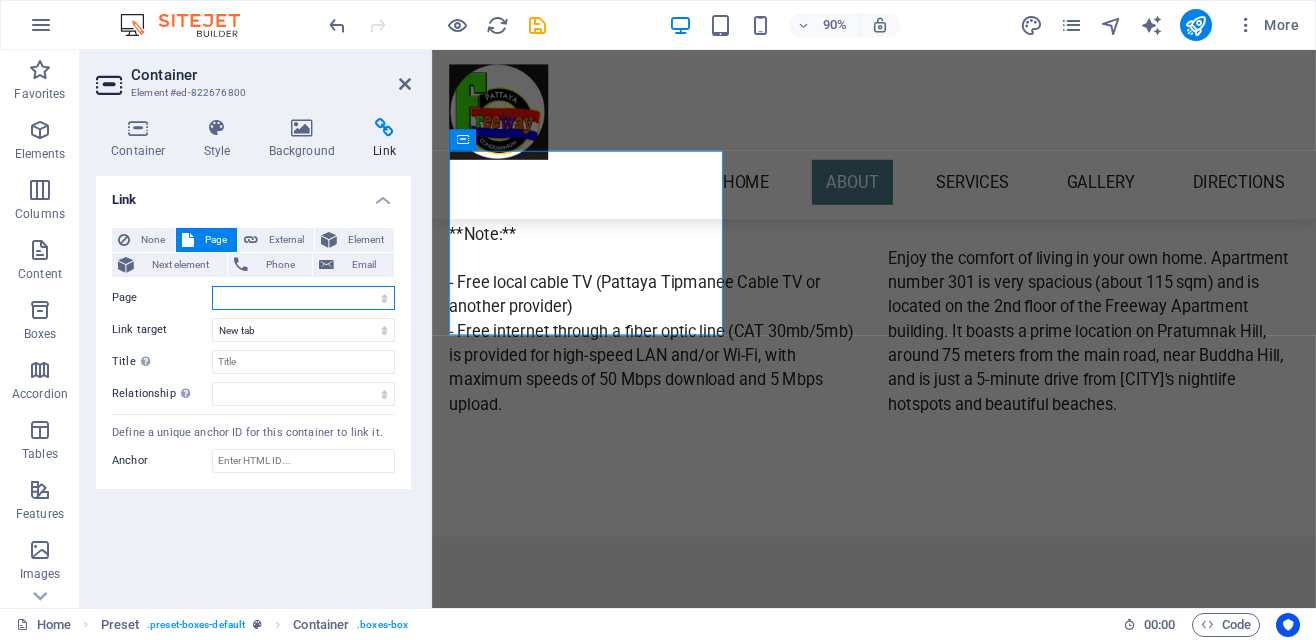select on "1" 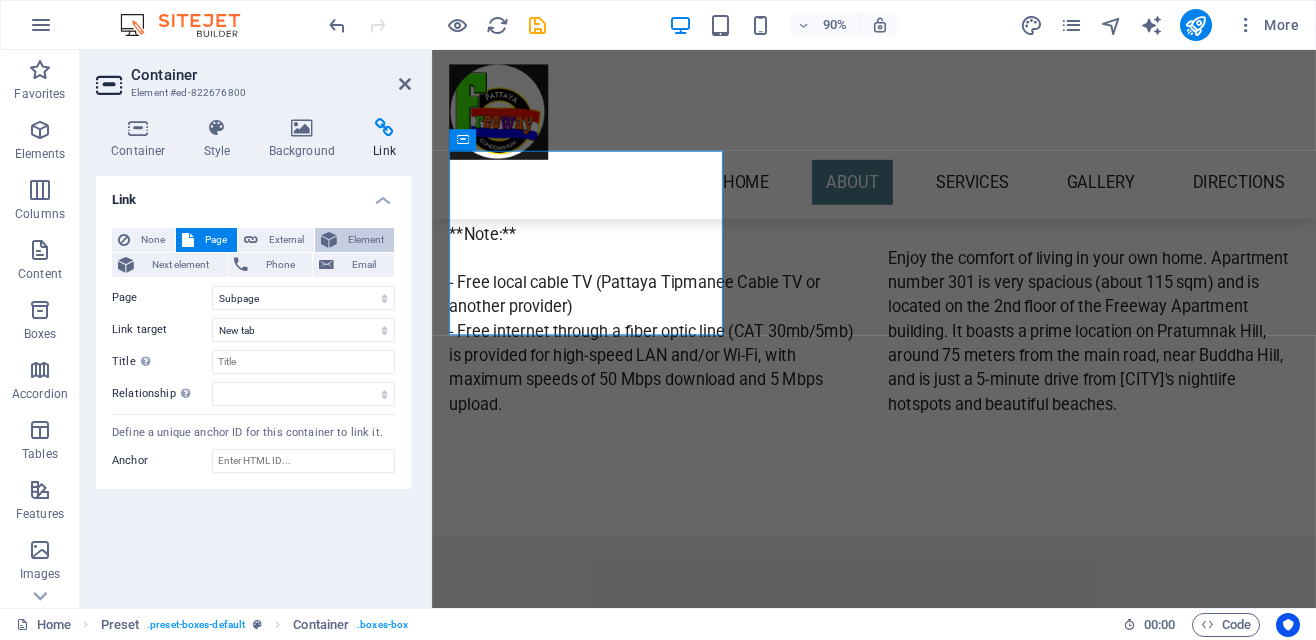 click on "Element" at bounding box center [365, 240] 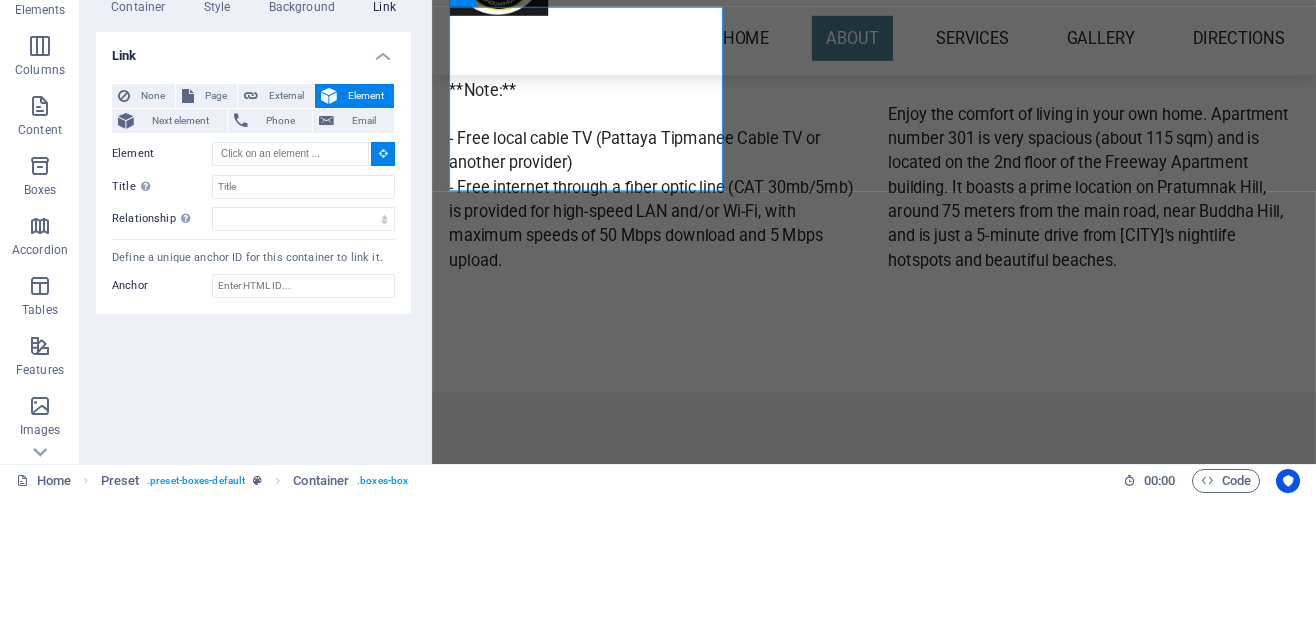 click at bounding box center (383, 297) 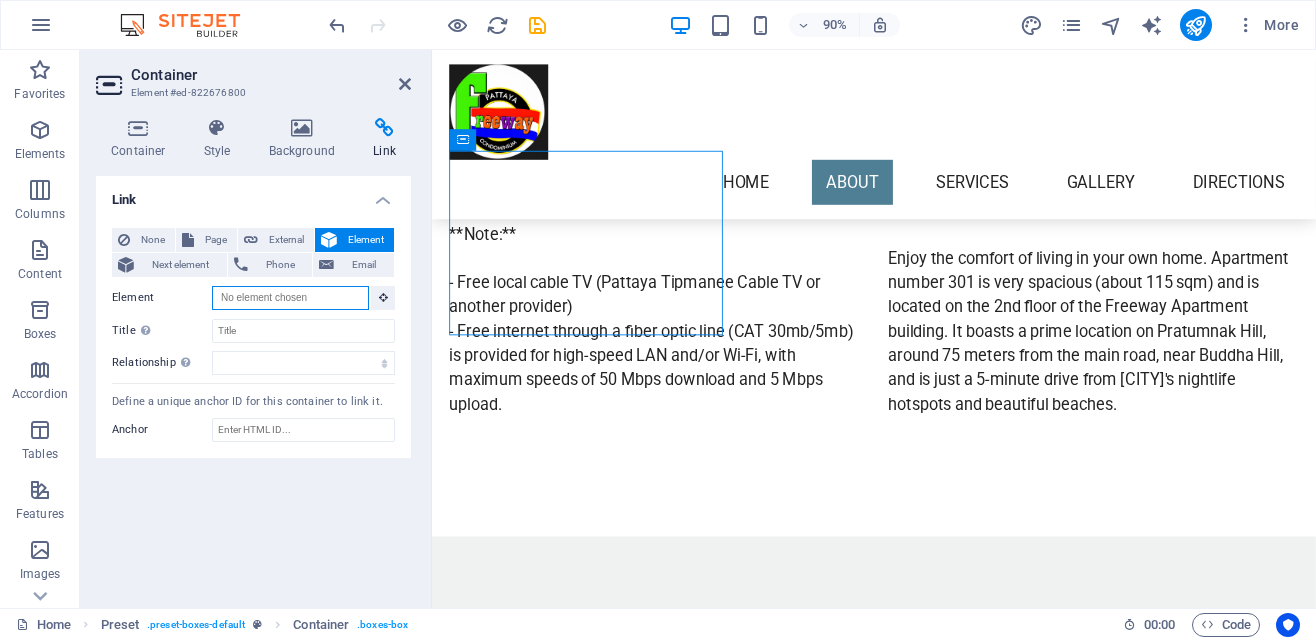 click on "Element" at bounding box center [290, 298] 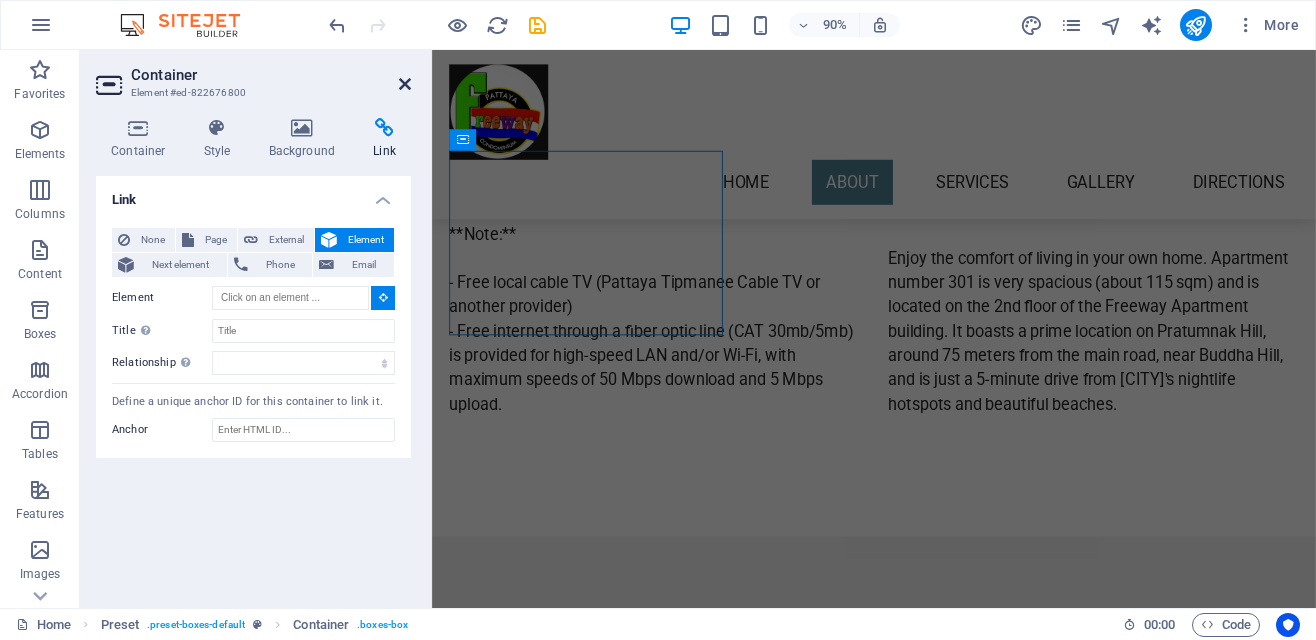 click at bounding box center [405, 84] 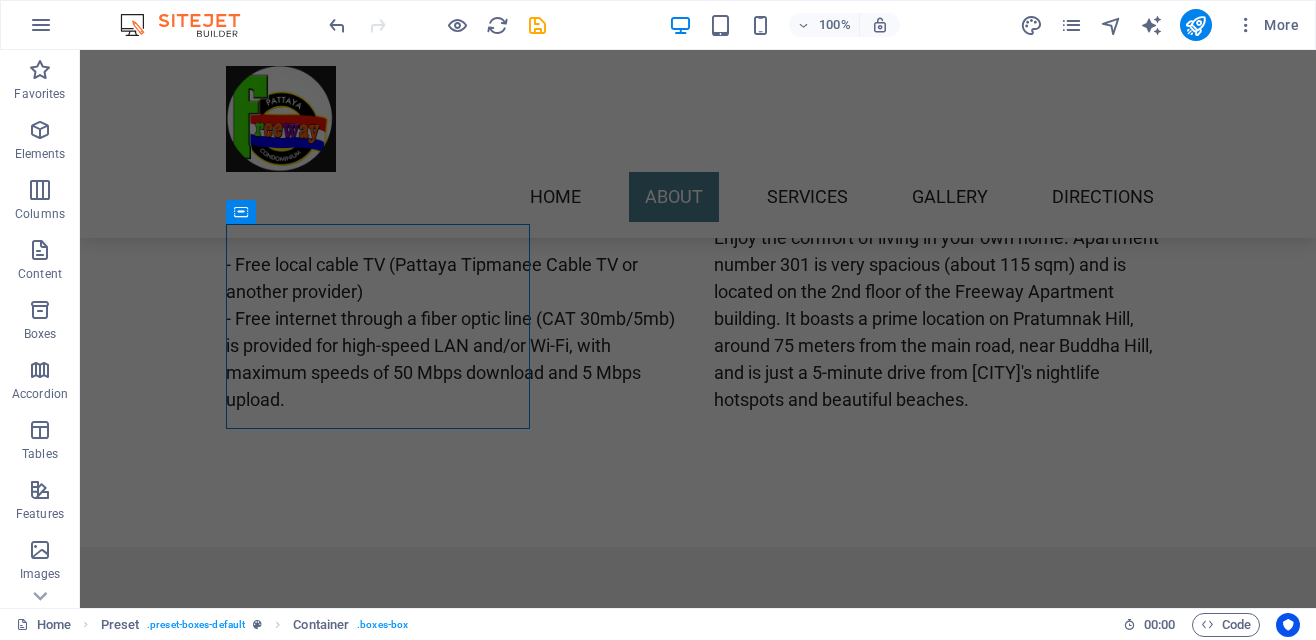 scroll, scrollTop: 1576, scrollLeft: 0, axis: vertical 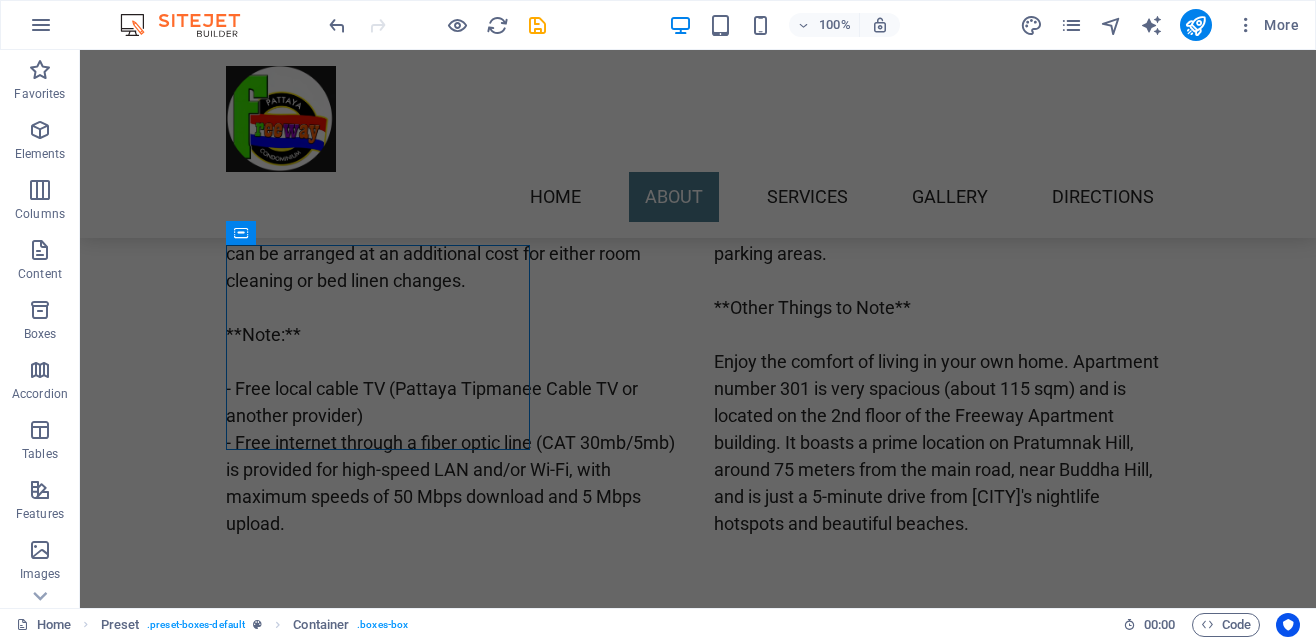 click on "Feature 1 Lorem ipsum dolor sit amet, consetetur sadipscing elitr, sed diam nonumy eirmod tempor. Feature 2 Lorem ipsum dolor sit amet, consetetur sadipscing elitr, sed diam nonumy eirmod tempor. Feature 3 Lorem ipsum dolor sit amet, consetetur sadipscing elitr, sed diam nonumy eirmod tempor." at bounding box center [698, 985] 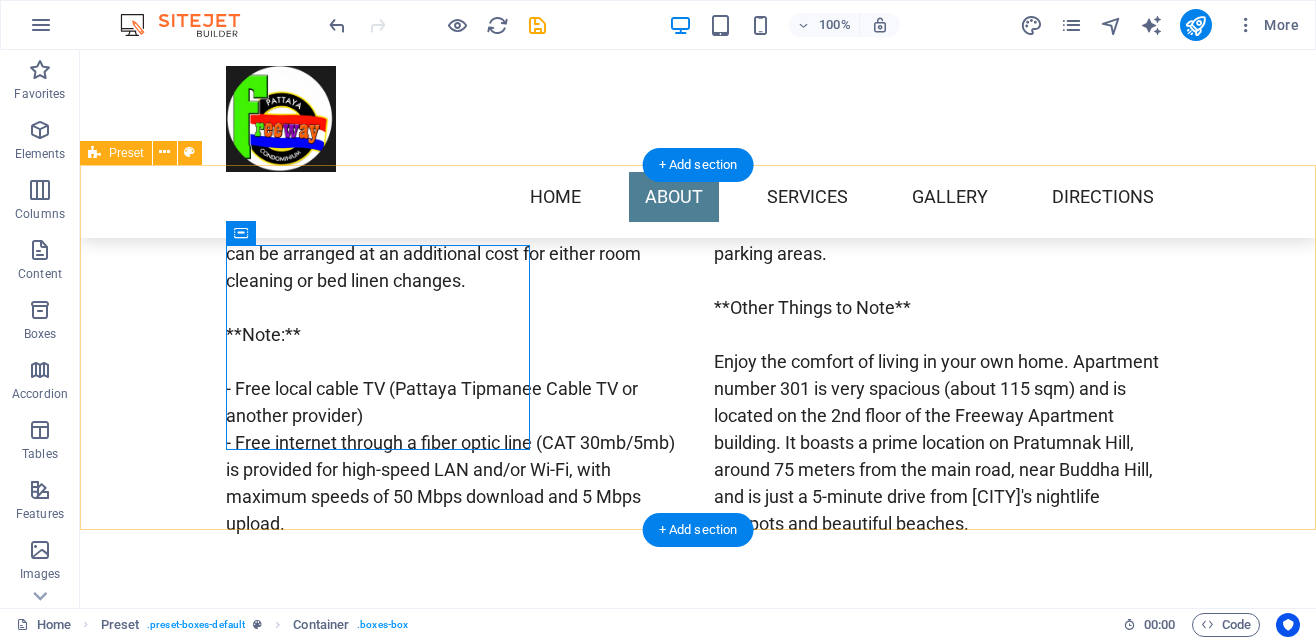 click on "Home About Services Gallery  Directions" at bounding box center (698, 197) 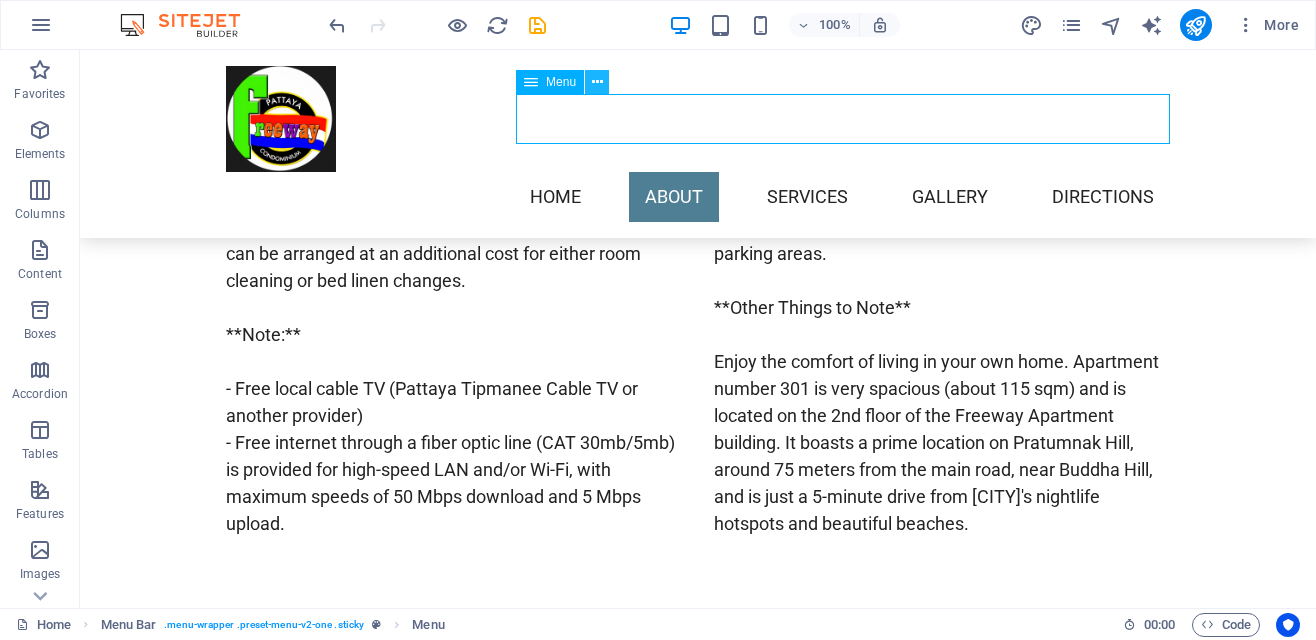 click at bounding box center [597, 82] 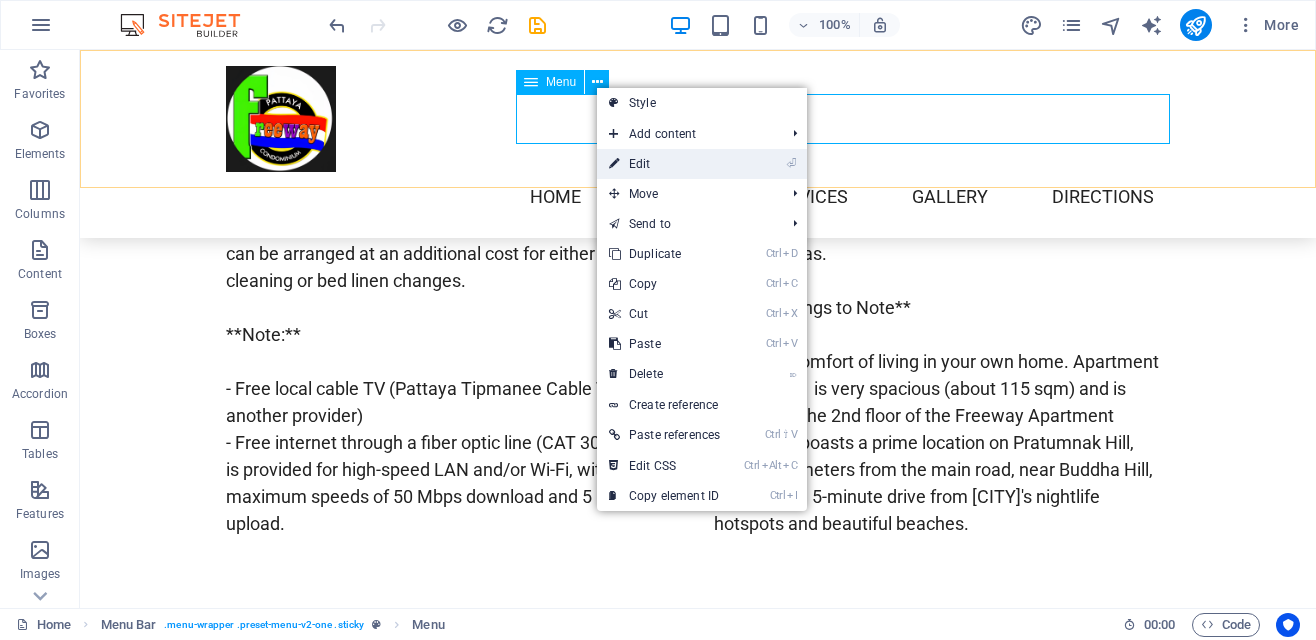 click on "⏎  Edit" at bounding box center (664, 164) 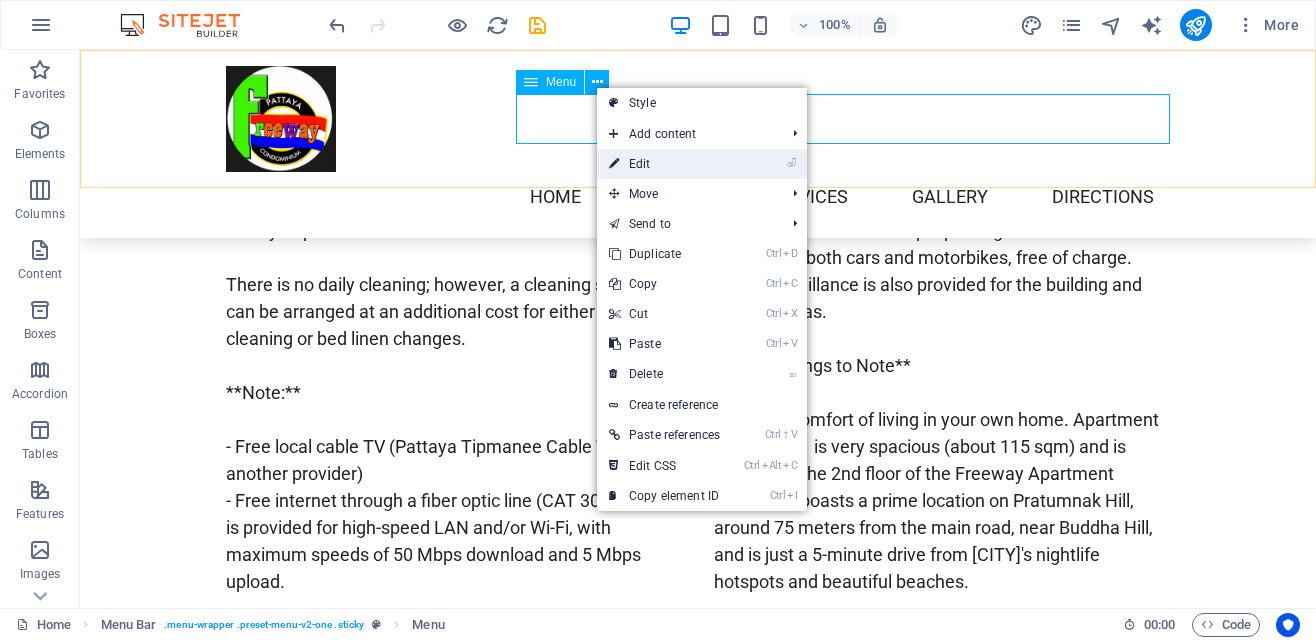 select 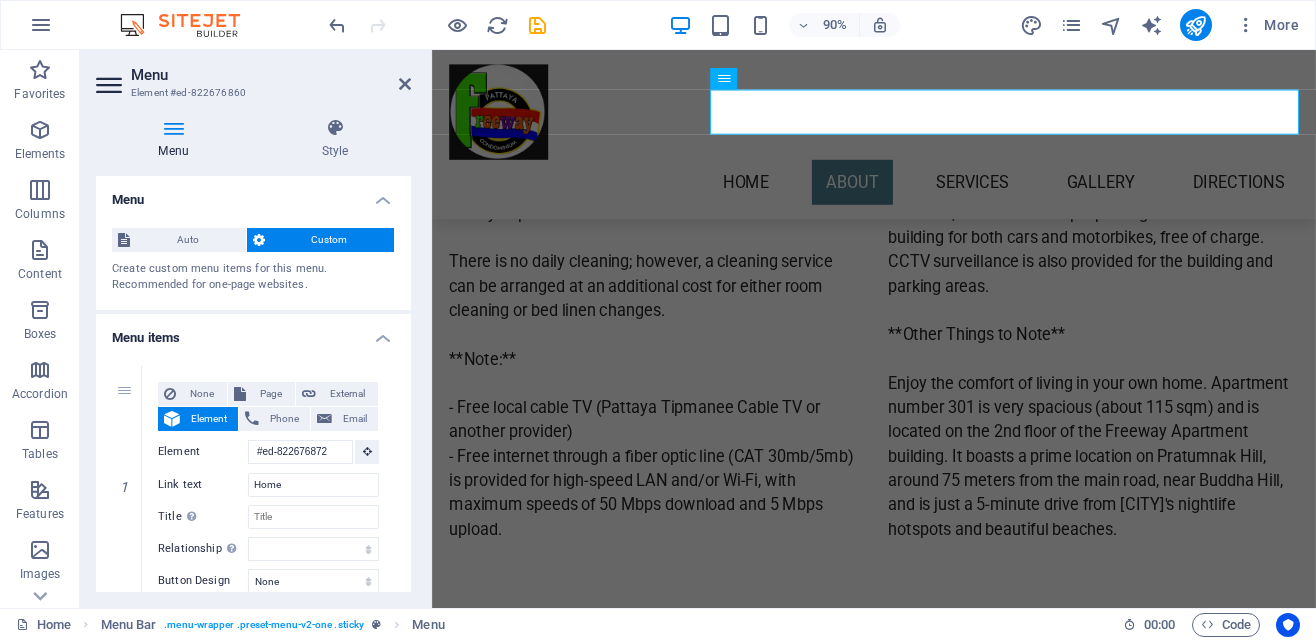 scroll, scrollTop: 1632, scrollLeft: 0, axis: vertical 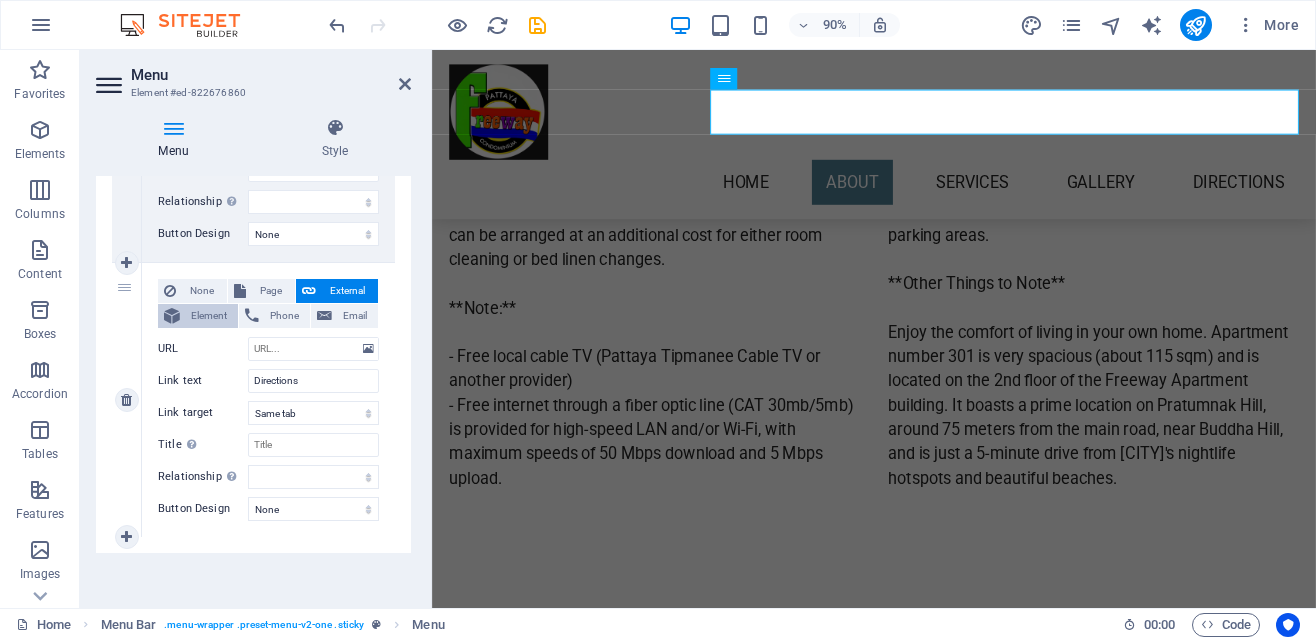click on "Element" at bounding box center [209, 316] 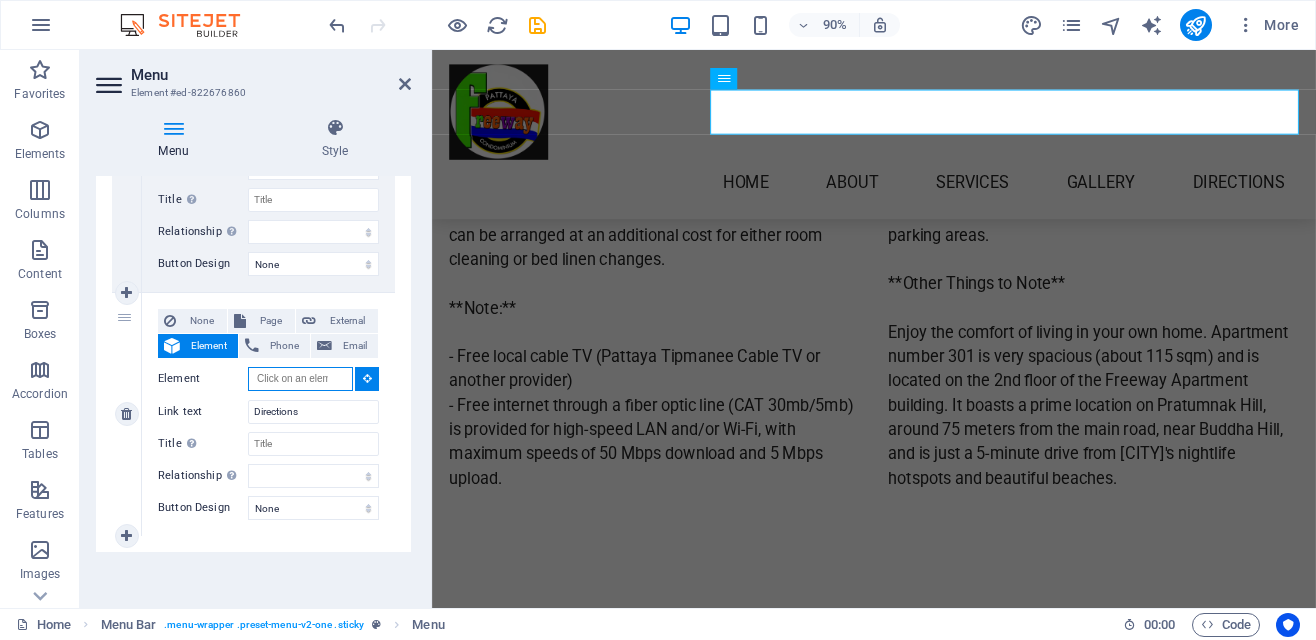 scroll, scrollTop: 1141, scrollLeft: 0, axis: vertical 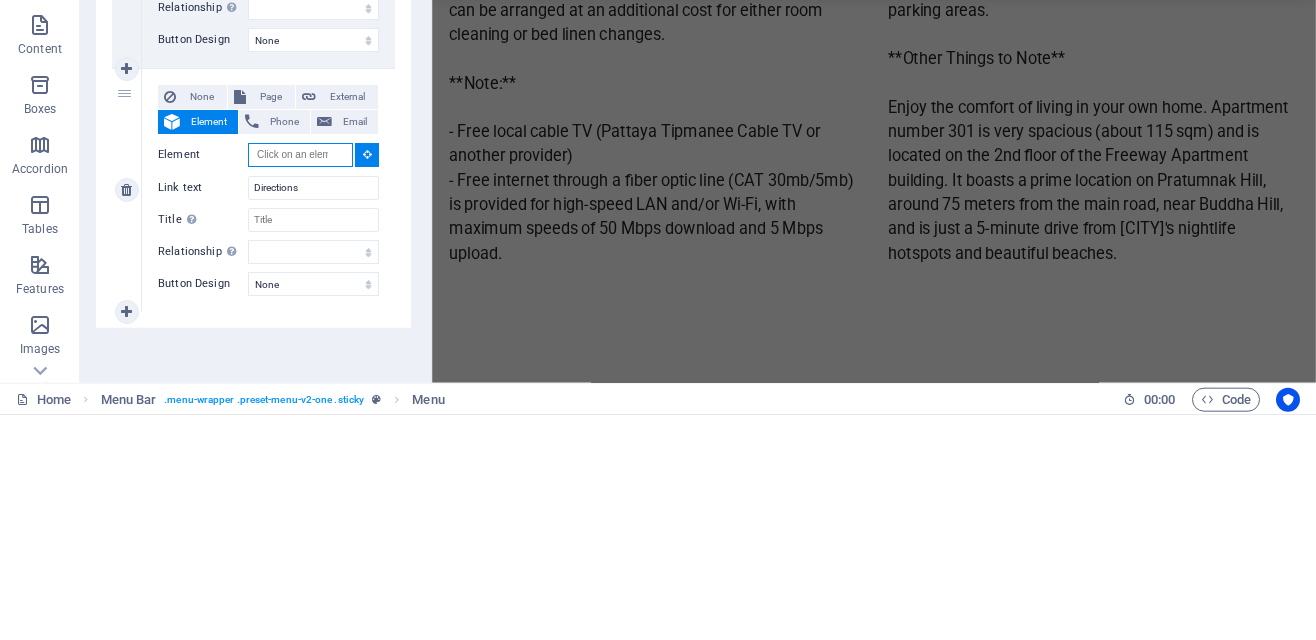 click on "Element" at bounding box center (300, 380) 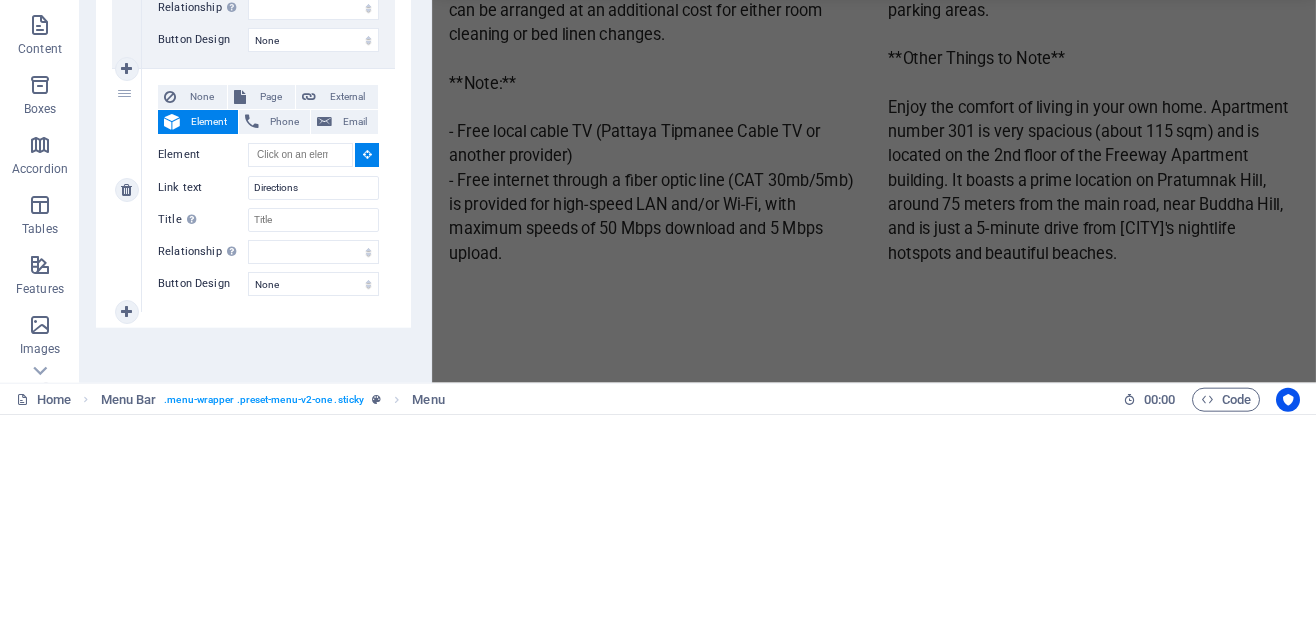 click at bounding box center (367, 379) 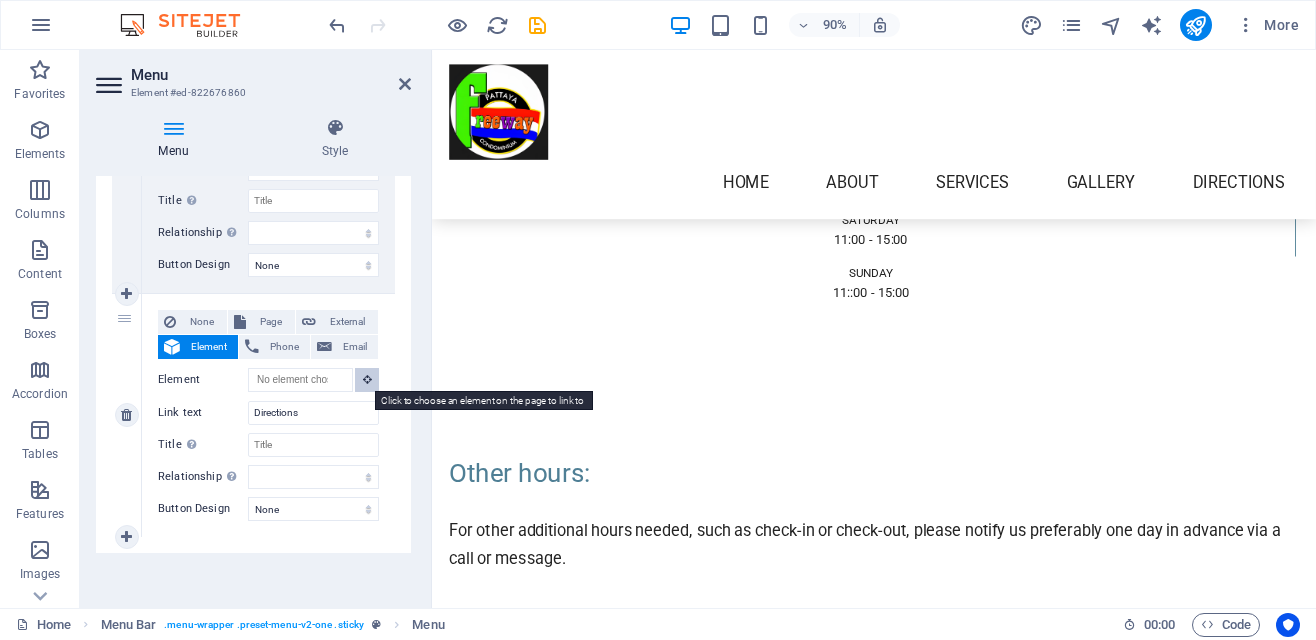 scroll, scrollTop: 5047, scrollLeft: 0, axis: vertical 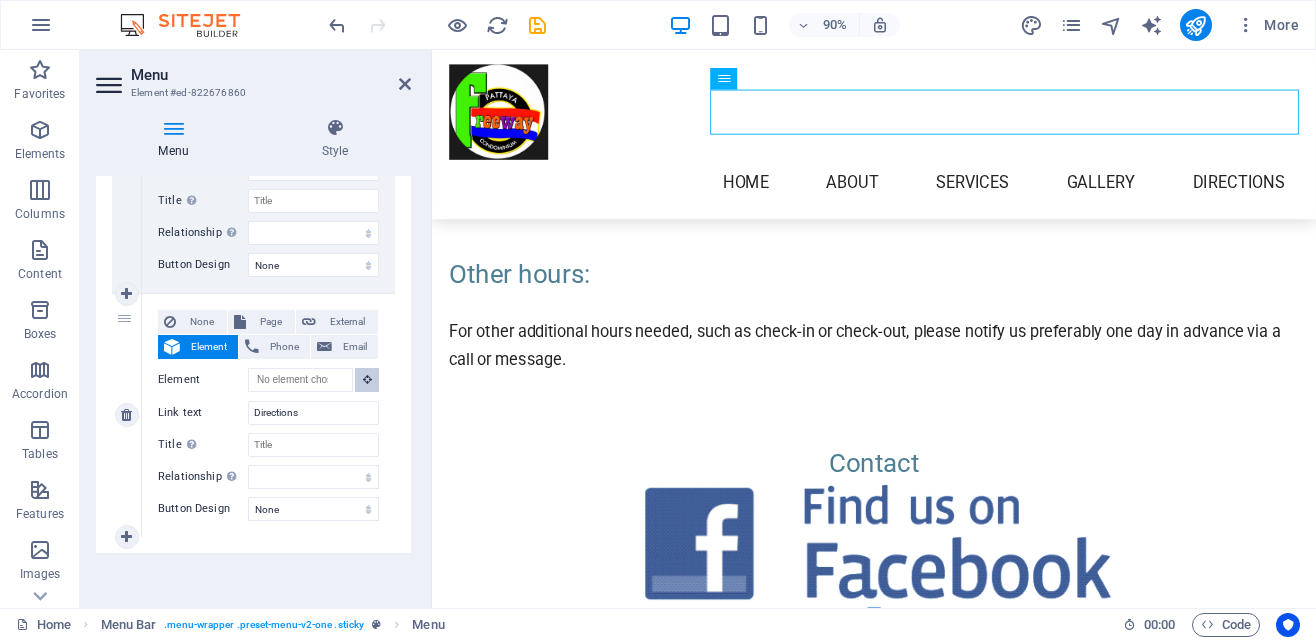 click at bounding box center [367, 379] 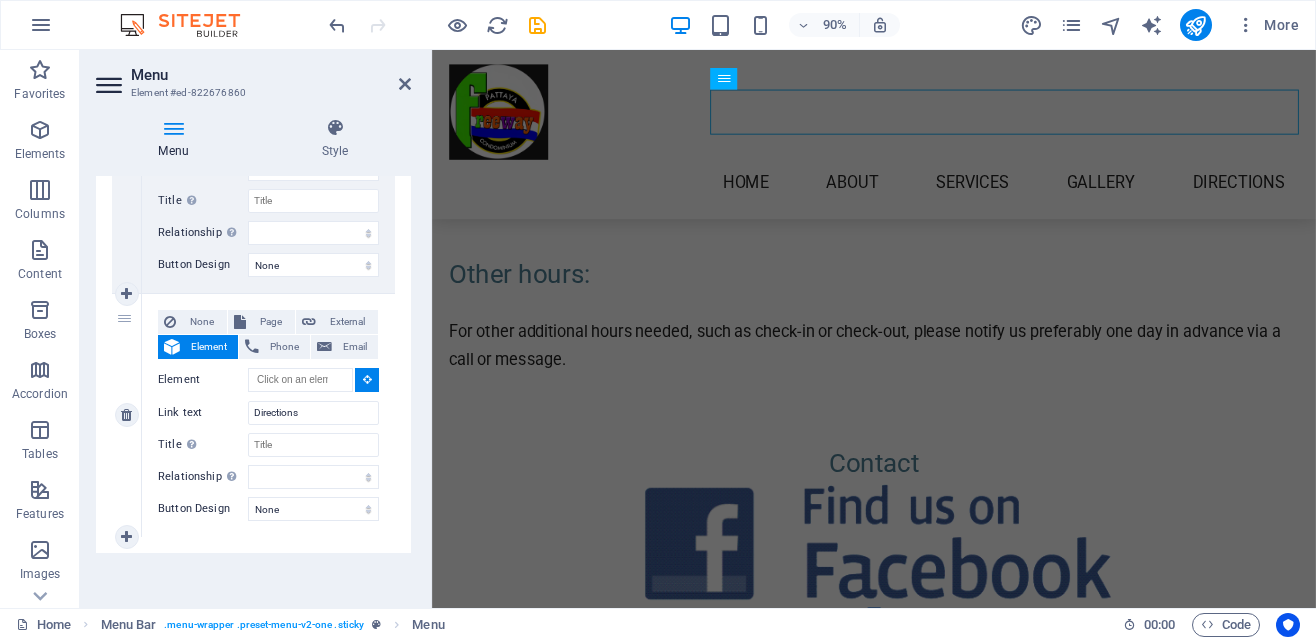 click at bounding box center (367, 379) 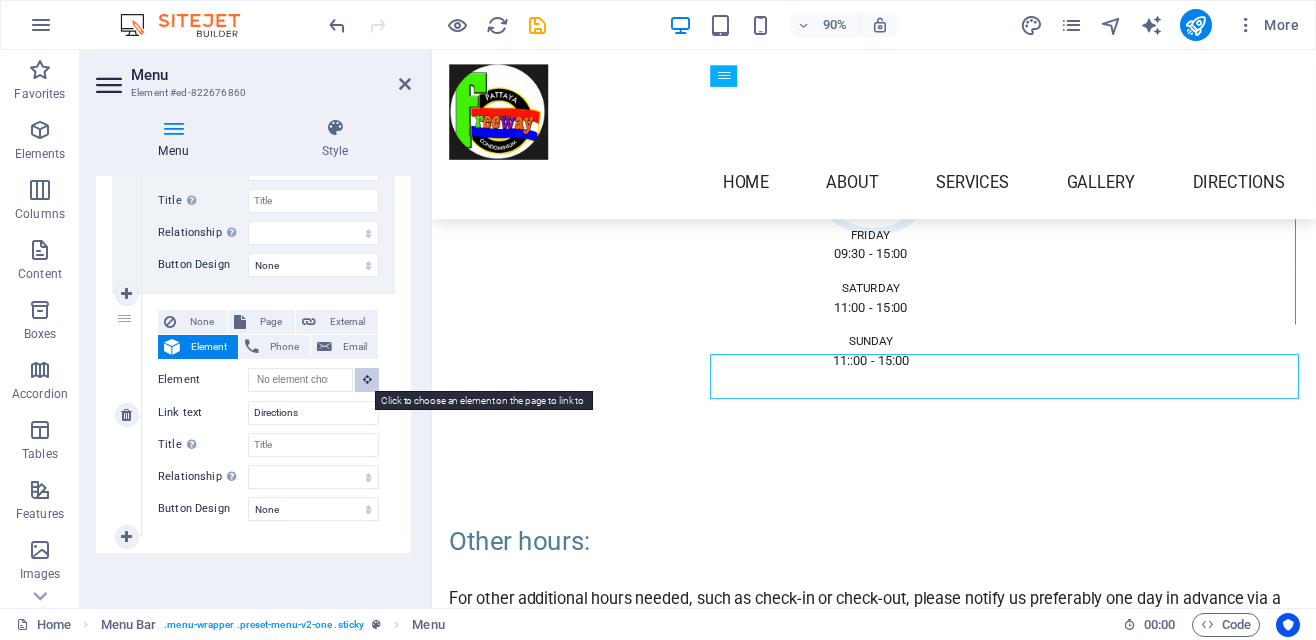 scroll, scrollTop: 4754, scrollLeft: 0, axis: vertical 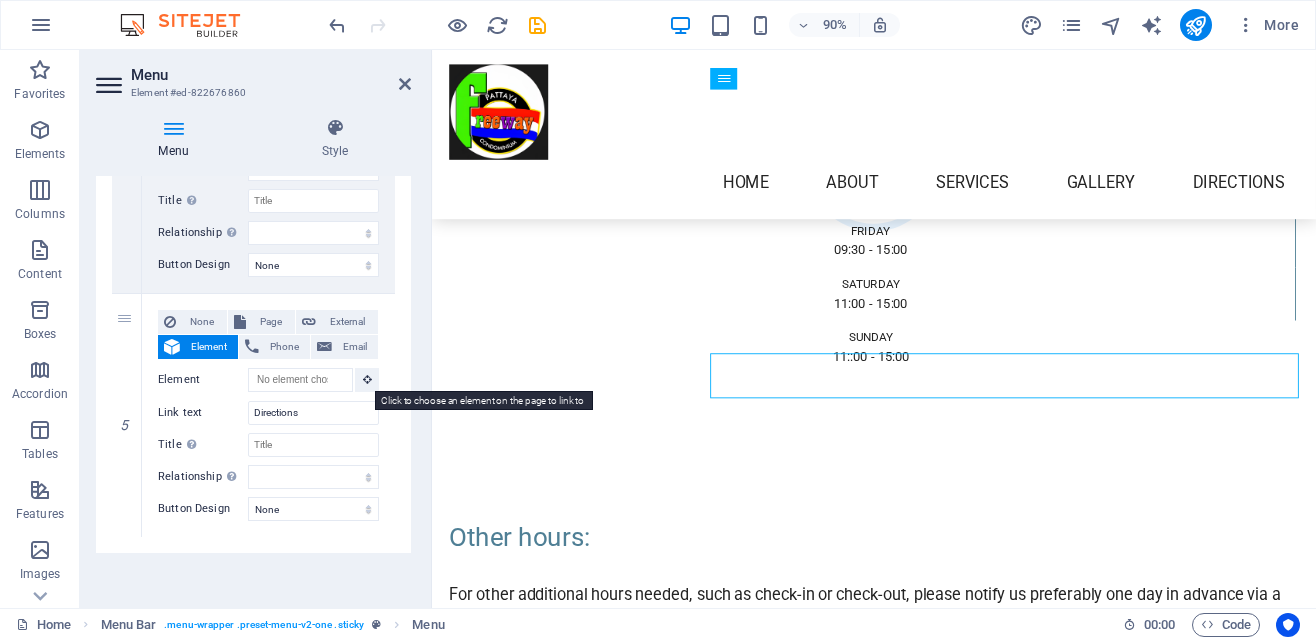 click on "144/76 M10 Phratamnak 1 Alley  Pattaya    20150" at bounding box center [920, 1545] 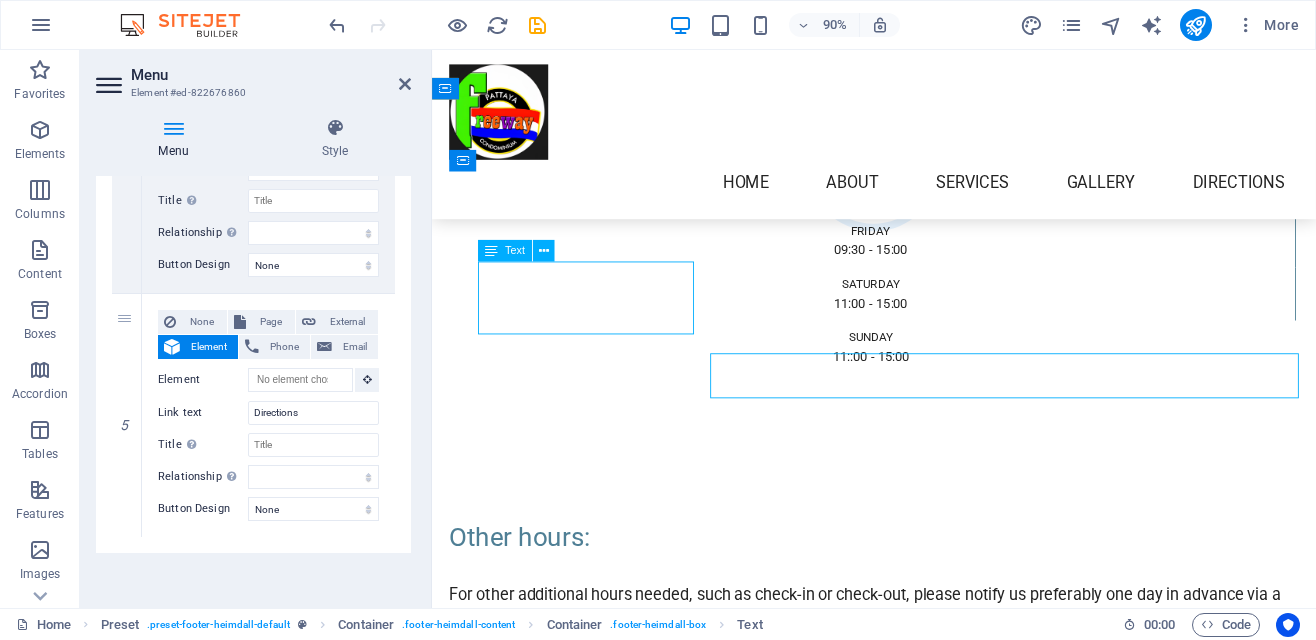 scroll, scrollTop: 4699, scrollLeft: 0, axis: vertical 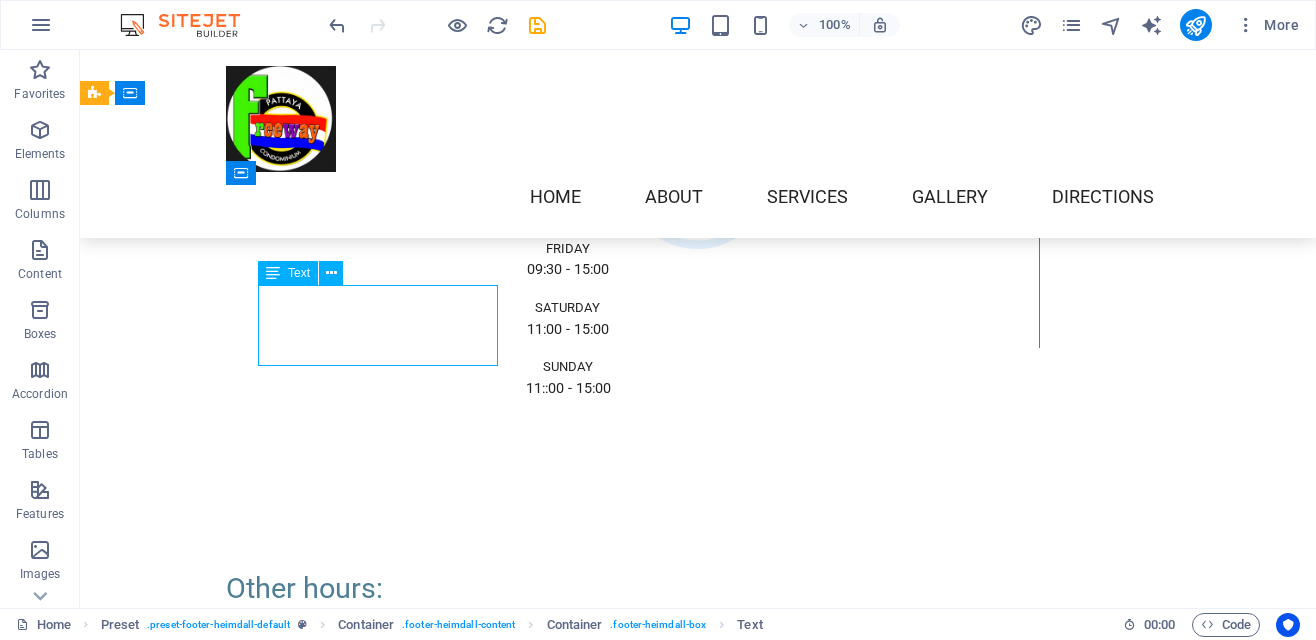 click on "Address [ADDRESS] [POSTAL_CODE]" at bounding box center [568, 1433] 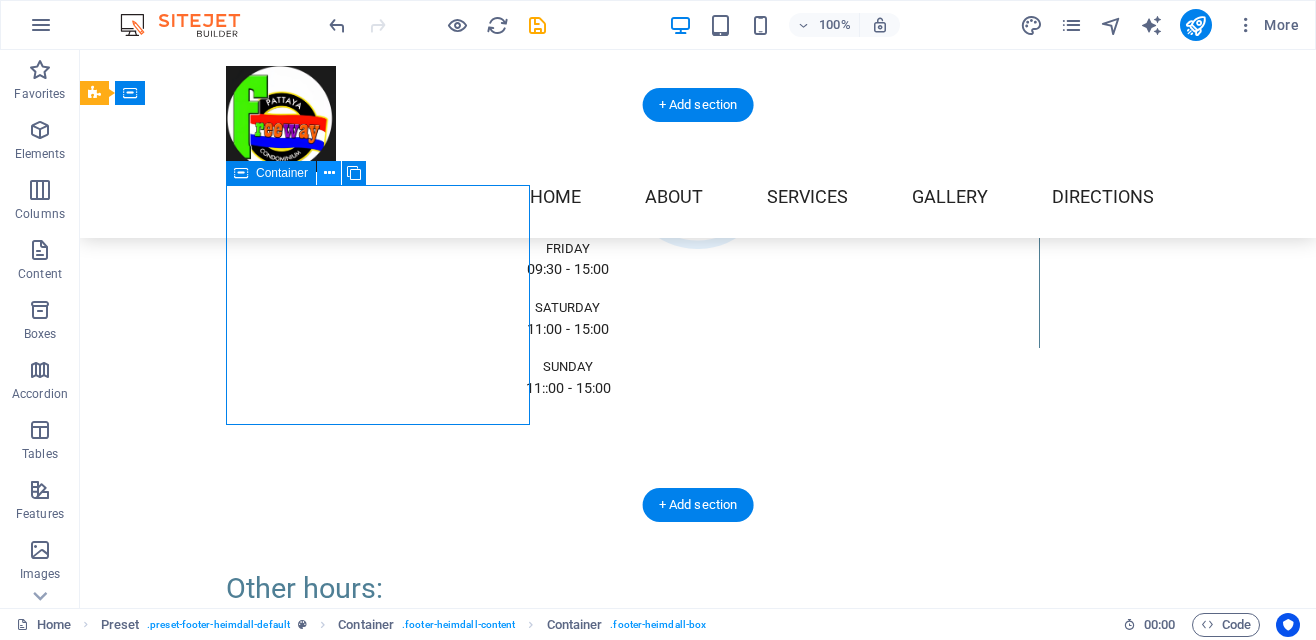 click at bounding box center (329, 173) 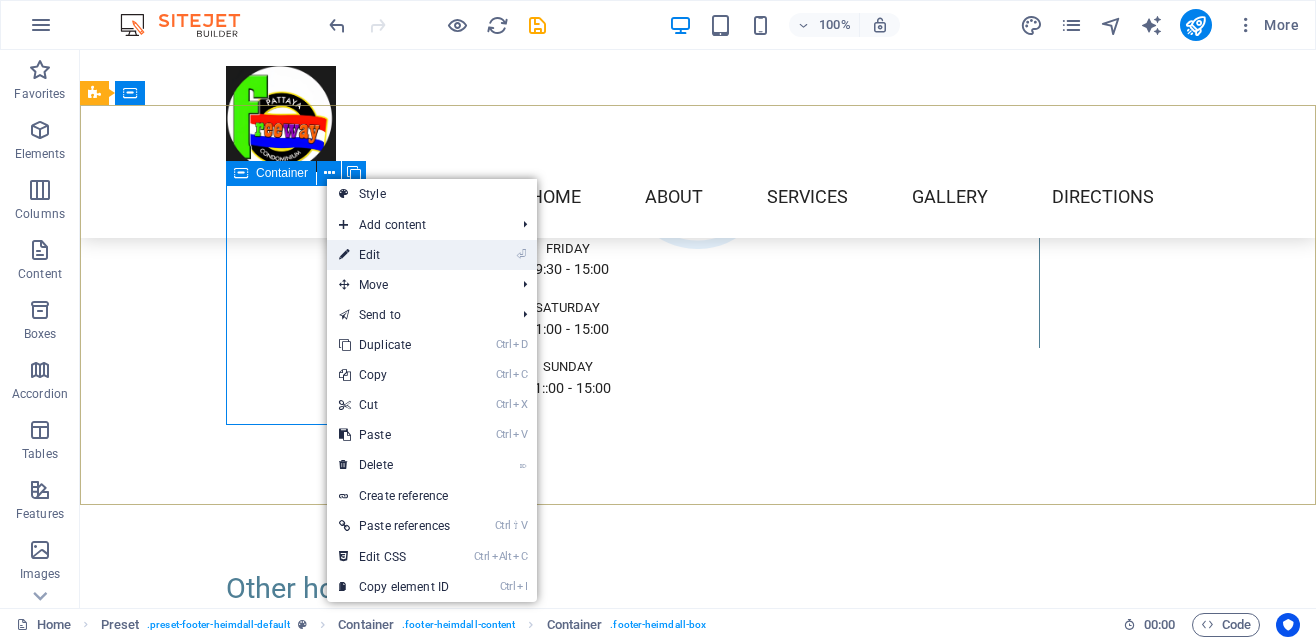 click on "⏎  Edit" at bounding box center [394, 255] 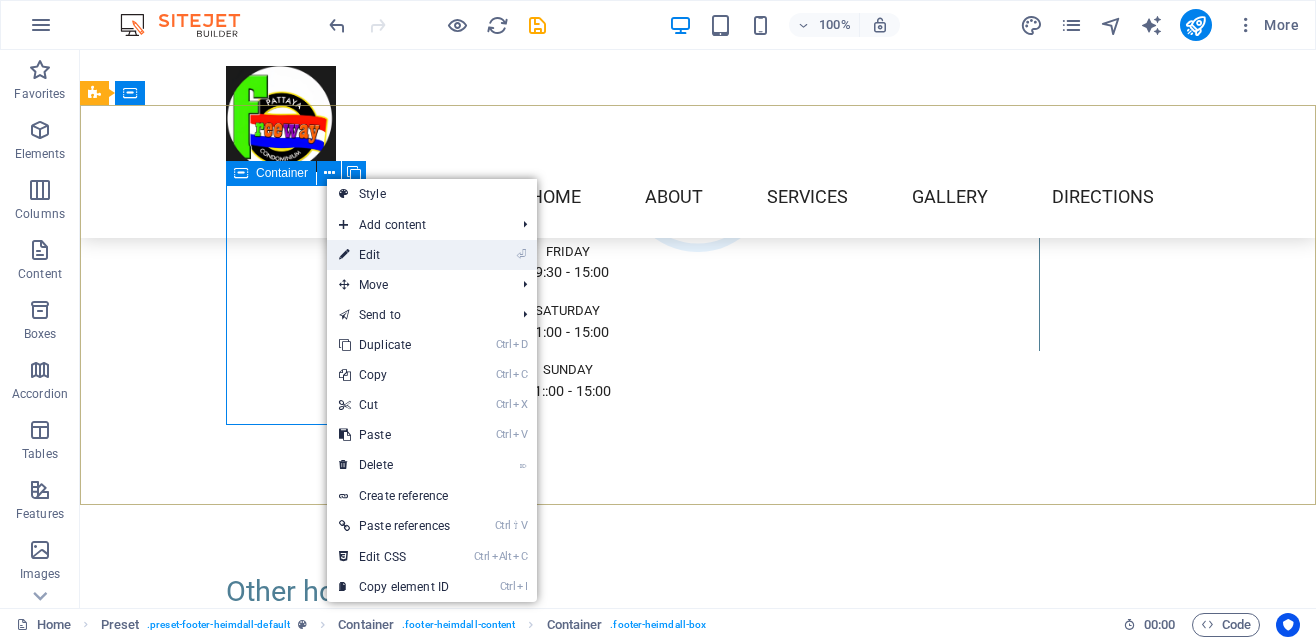 select on "circle" 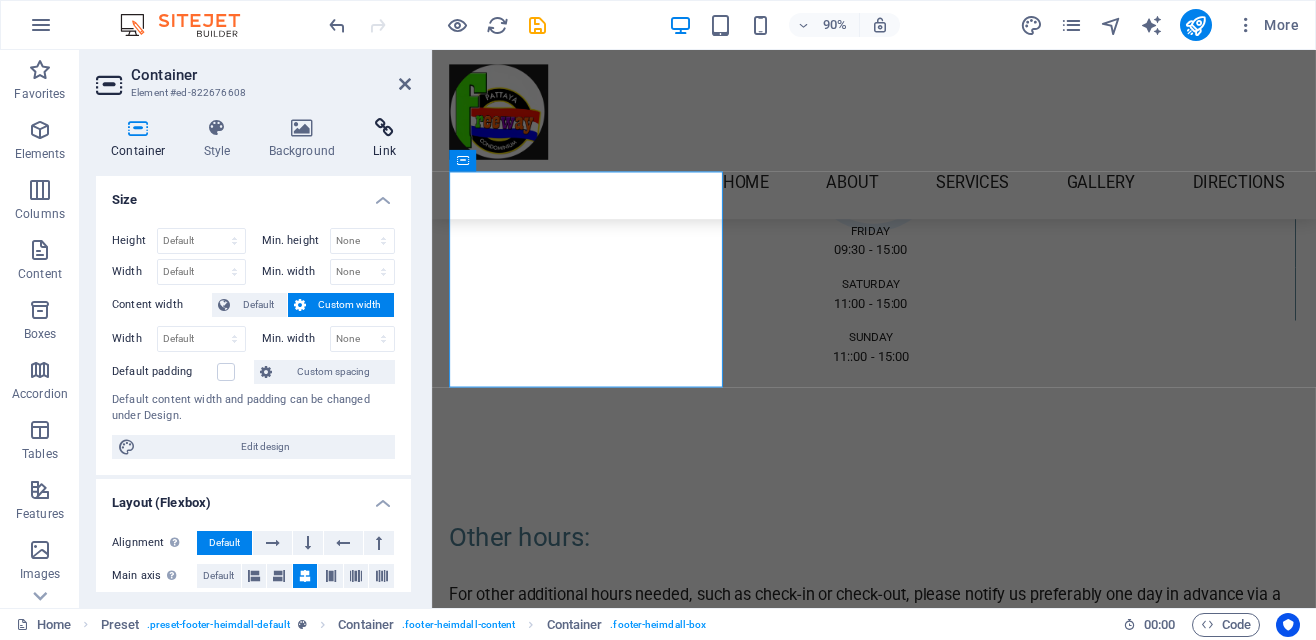 click at bounding box center (384, 128) 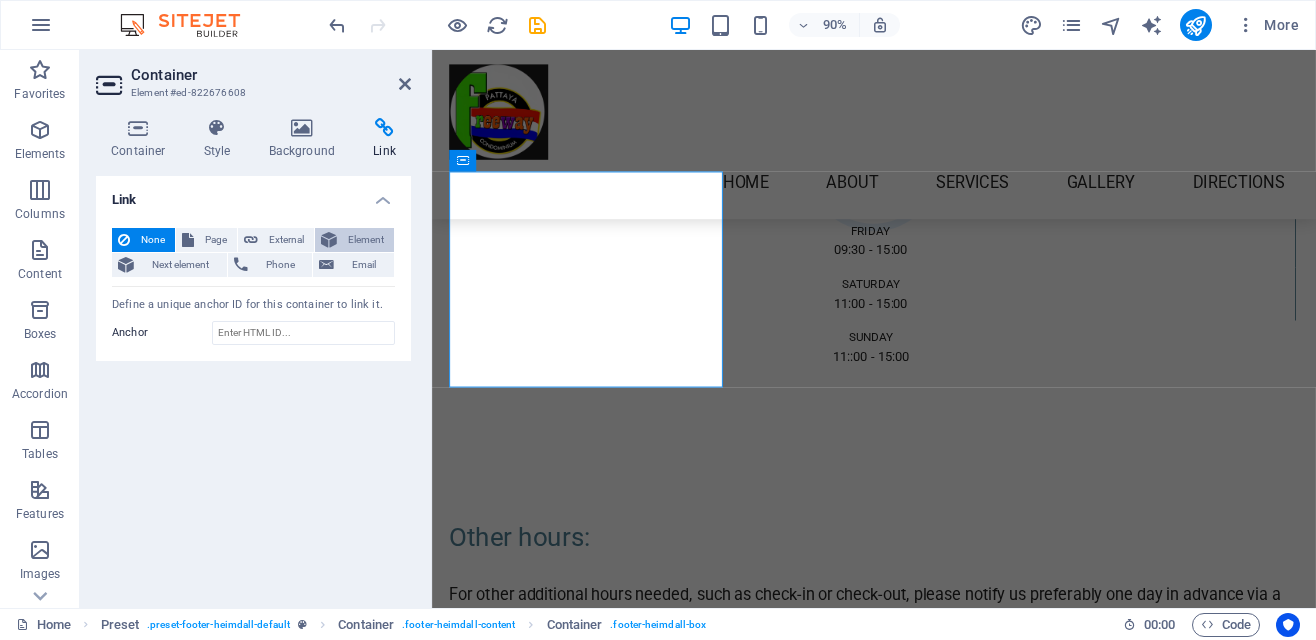 click on "Element" at bounding box center [365, 240] 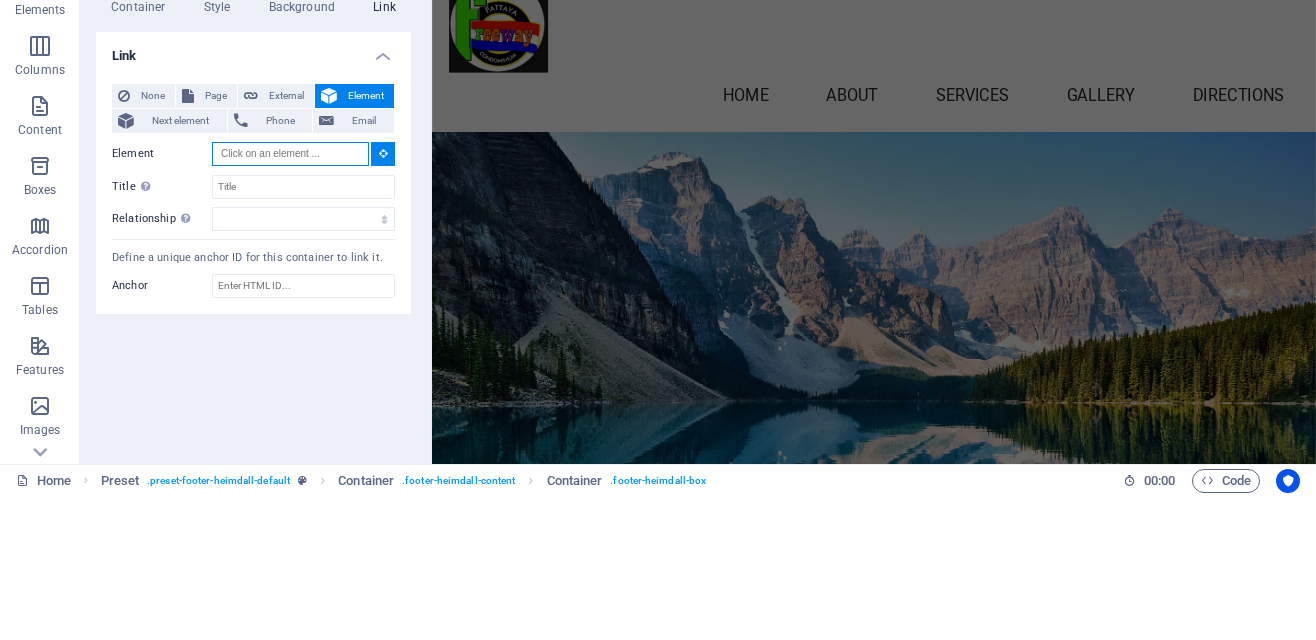 scroll, scrollTop: 0, scrollLeft: 0, axis: both 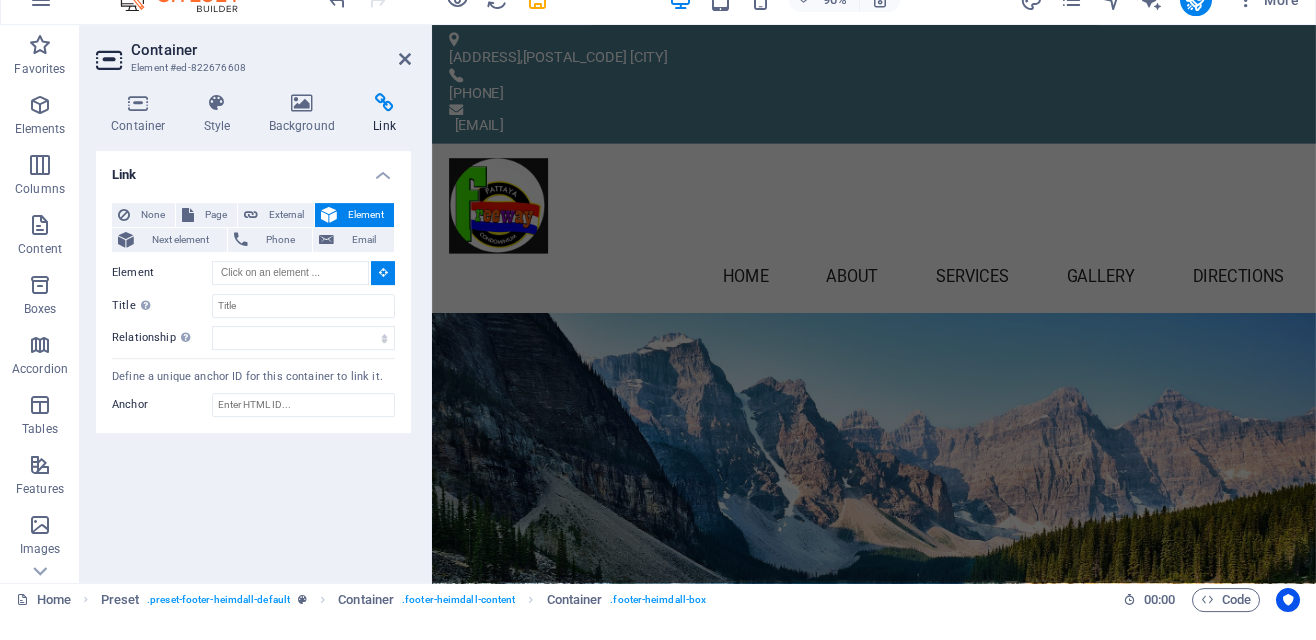 click at bounding box center (383, 297) 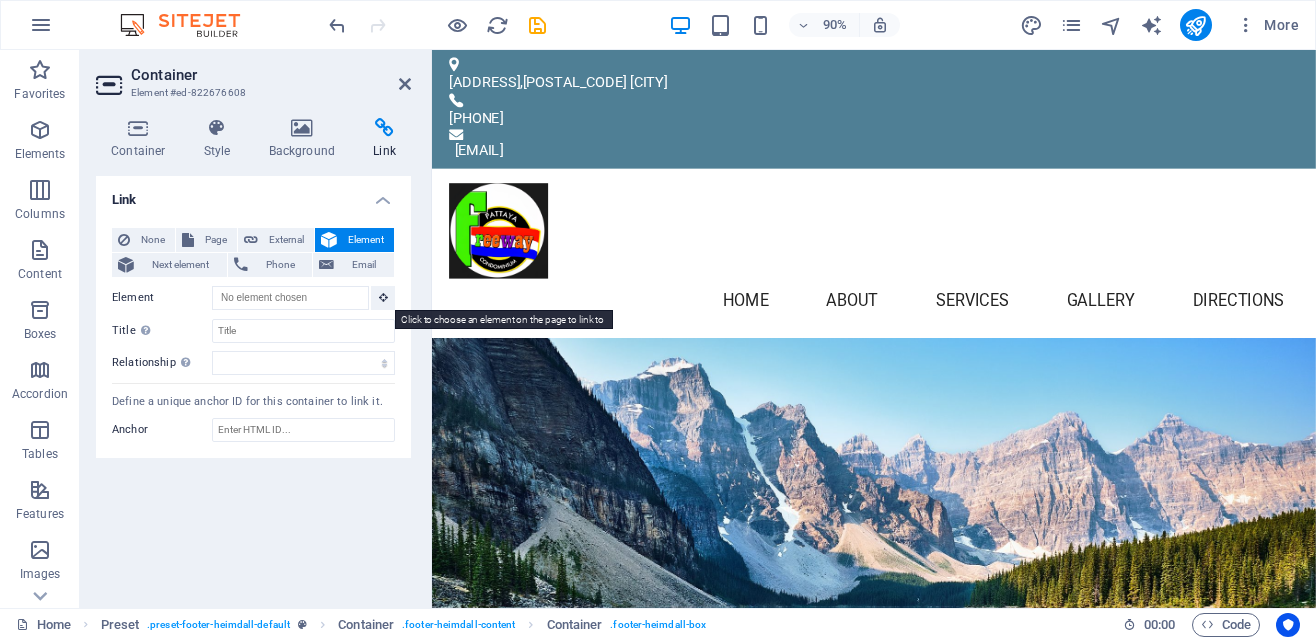 click on "Home About Services Gallery  Directions" at bounding box center (923, 329) 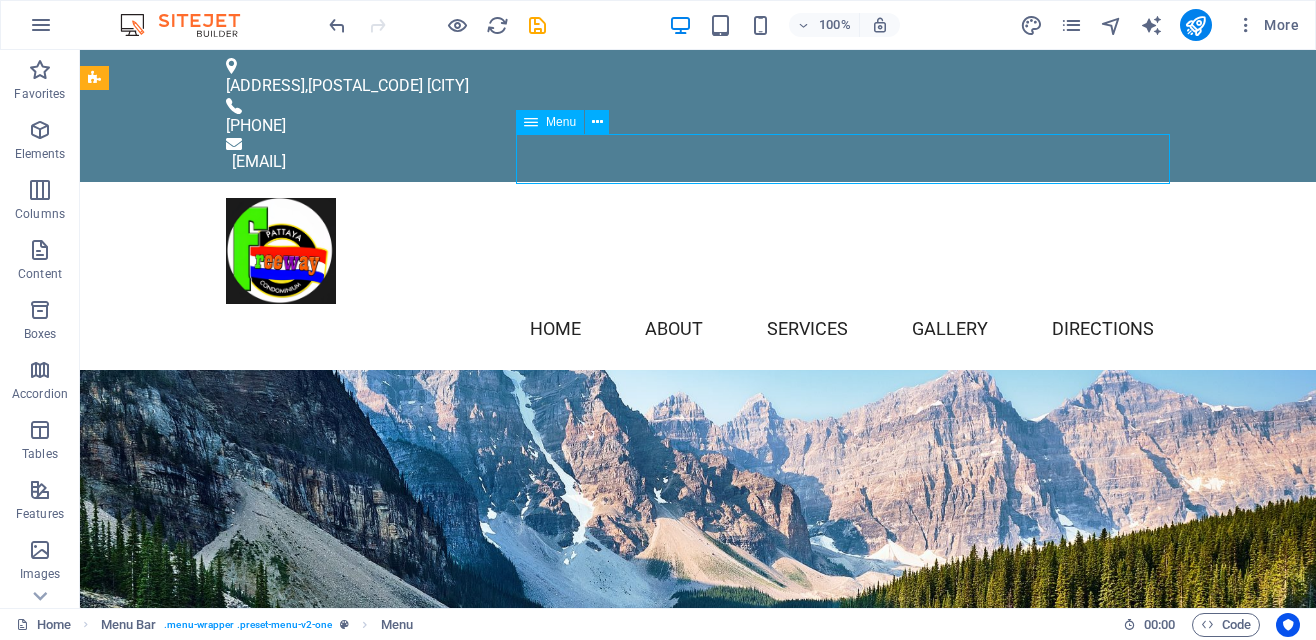 click on "Home About Services Gallery  Directions" at bounding box center (698, 329) 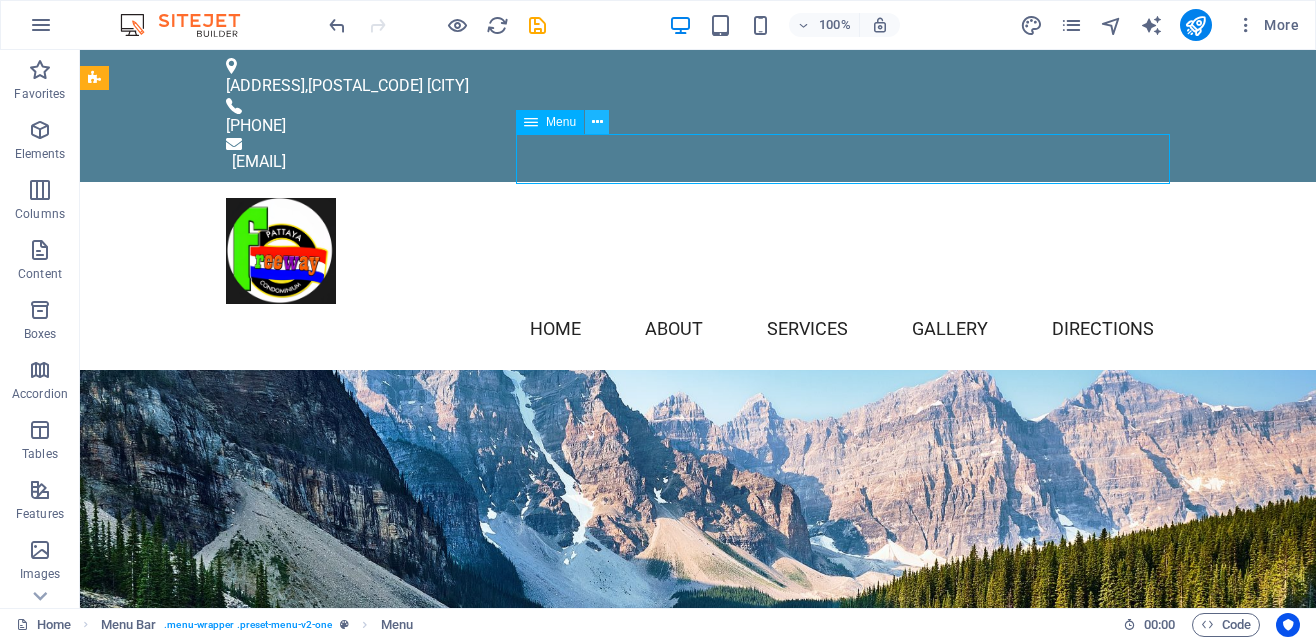 click at bounding box center [597, 122] 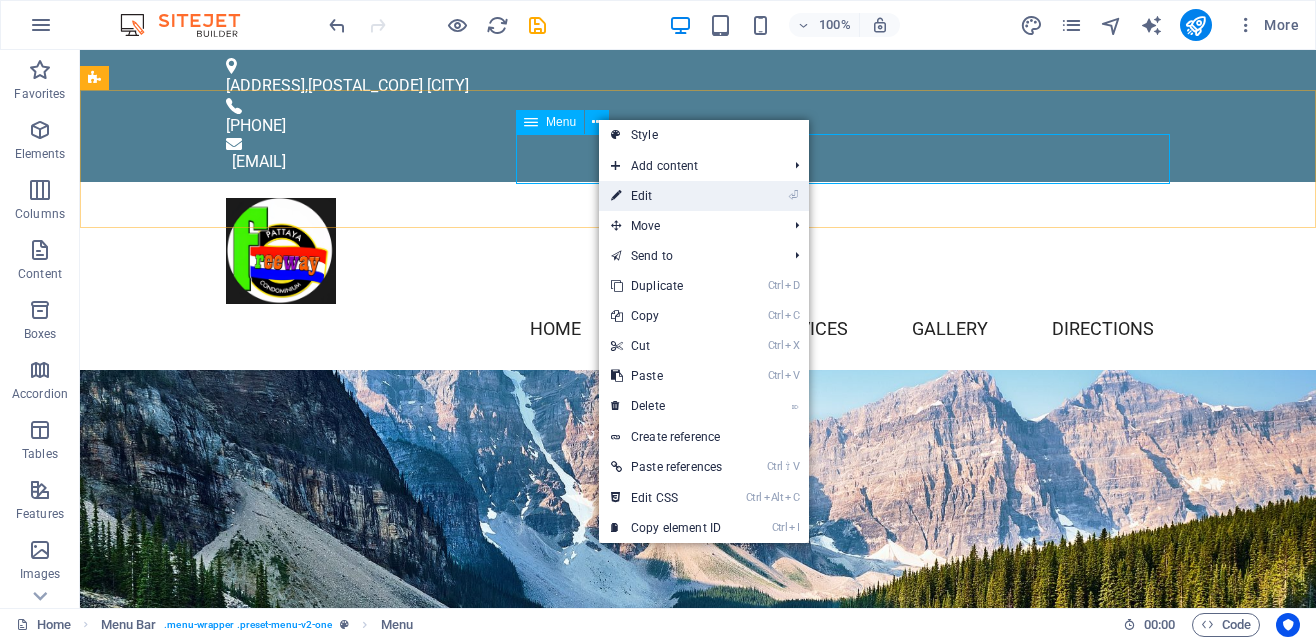 click on "⏎  Edit" at bounding box center [666, 196] 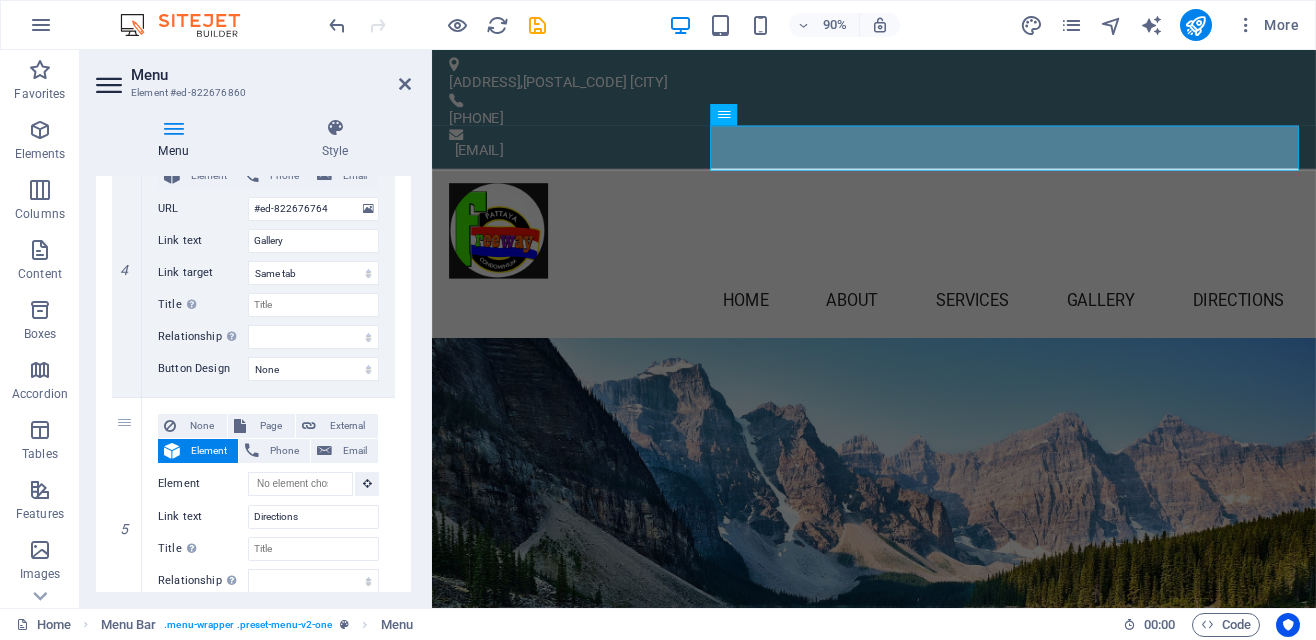 scroll, scrollTop: 1141, scrollLeft: 0, axis: vertical 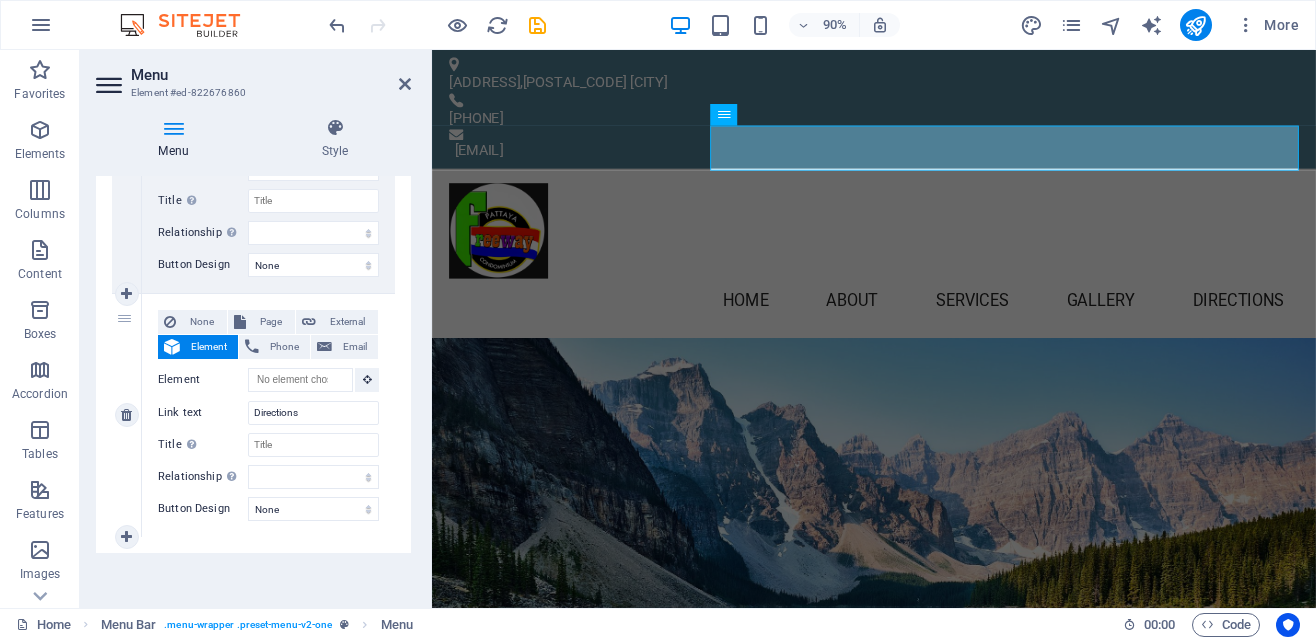 click on "Element" at bounding box center [209, 347] 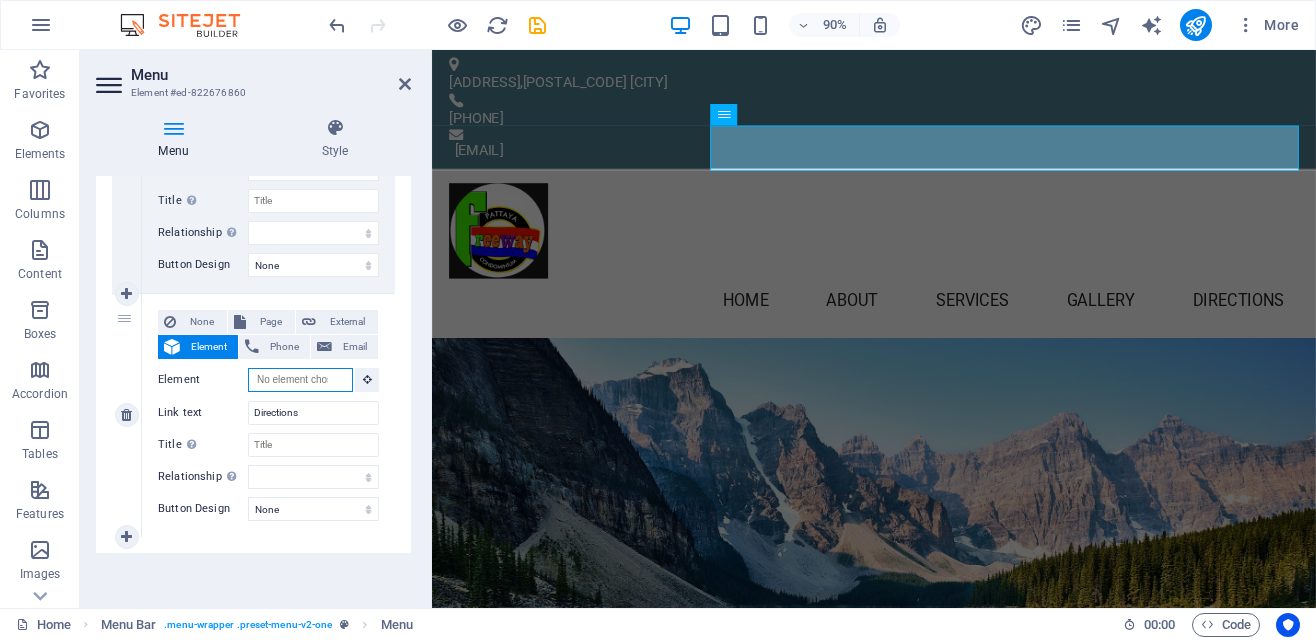 click on "Element" at bounding box center (300, 380) 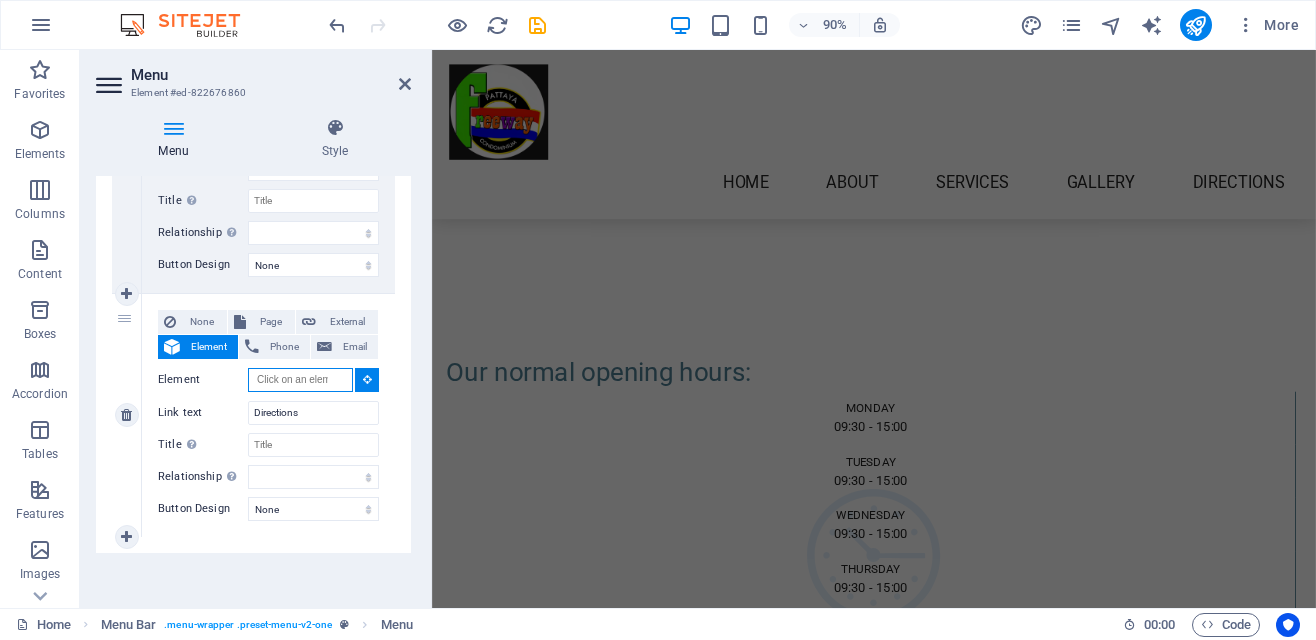 scroll, scrollTop: 4399, scrollLeft: 0, axis: vertical 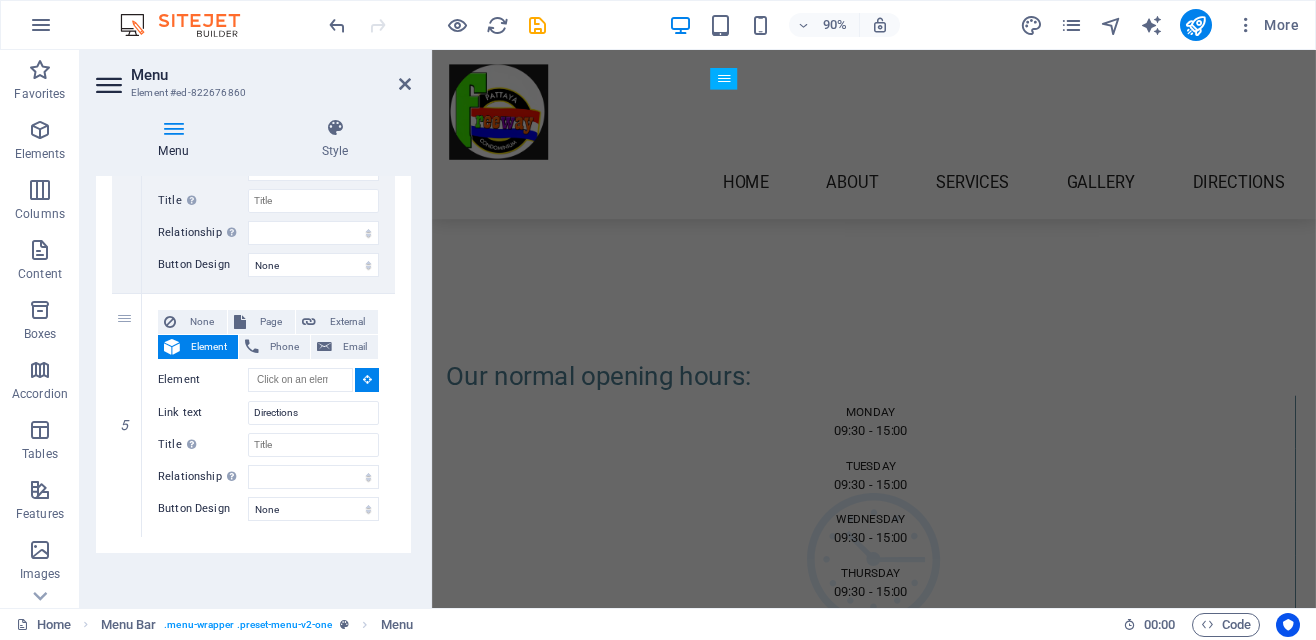 click at bounding box center (920, 1909) 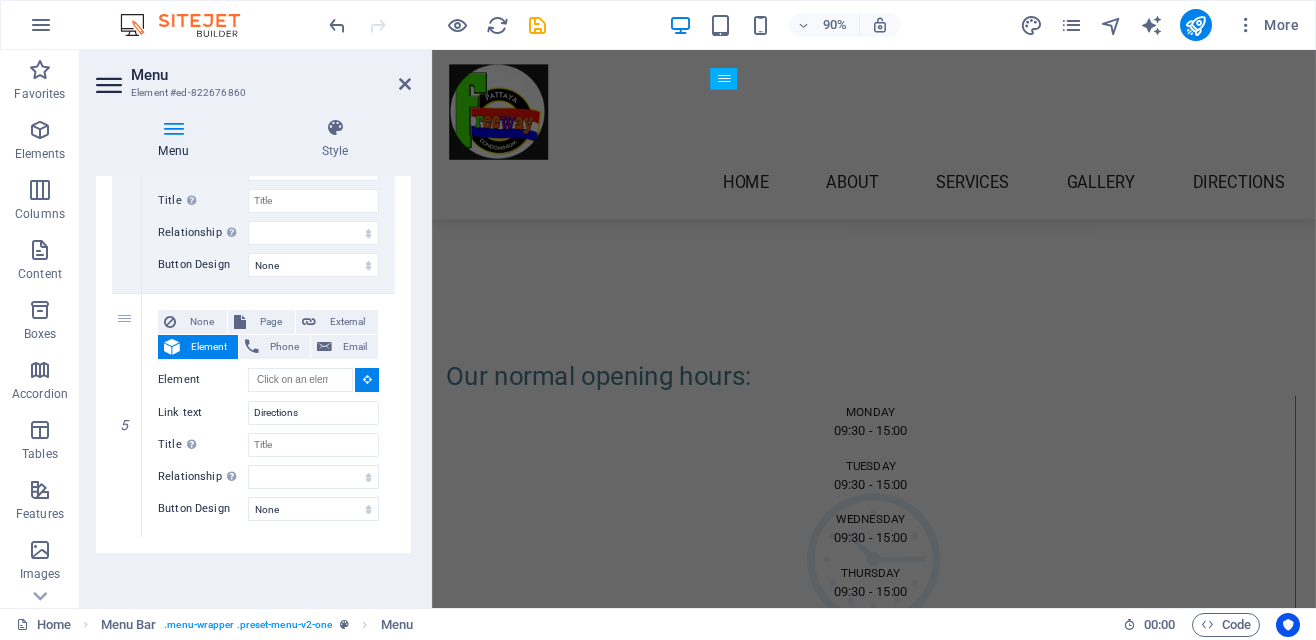 select 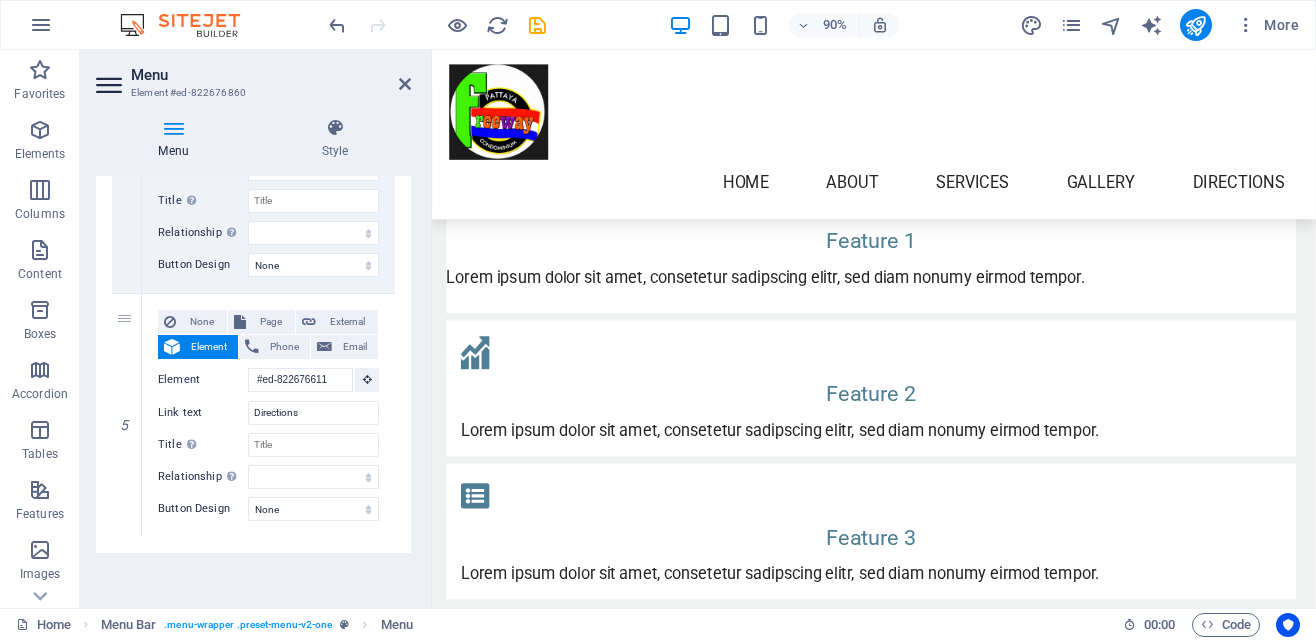scroll, scrollTop: 0, scrollLeft: 0, axis: both 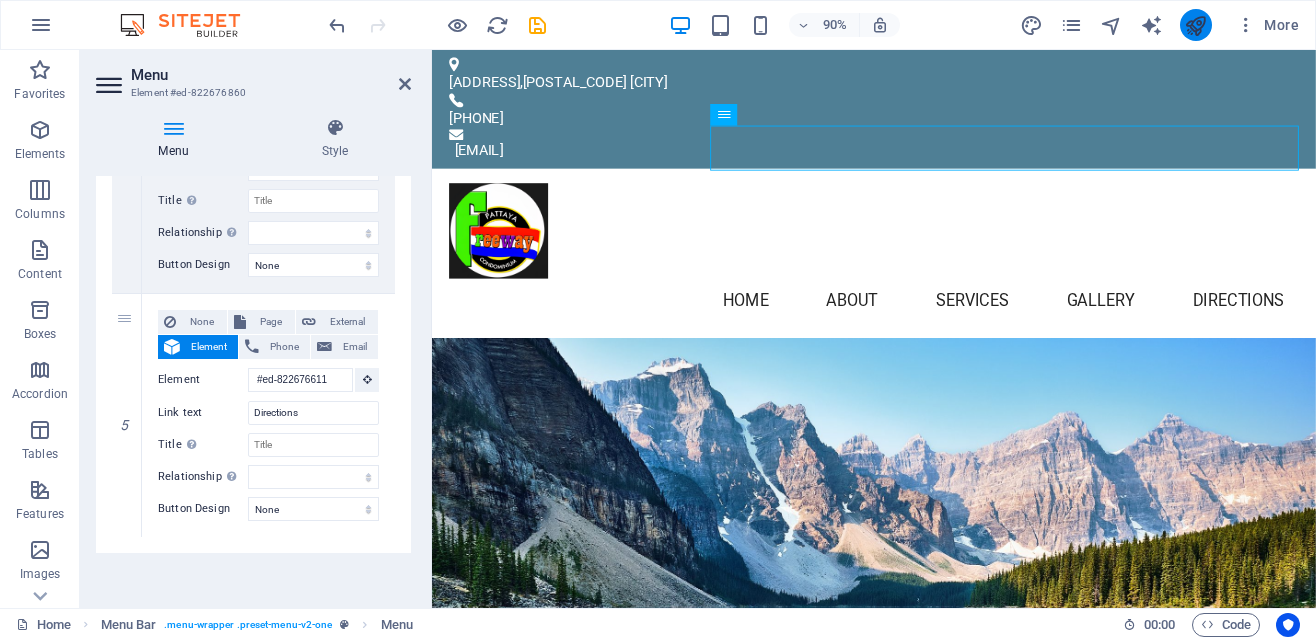 click at bounding box center (1195, 25) 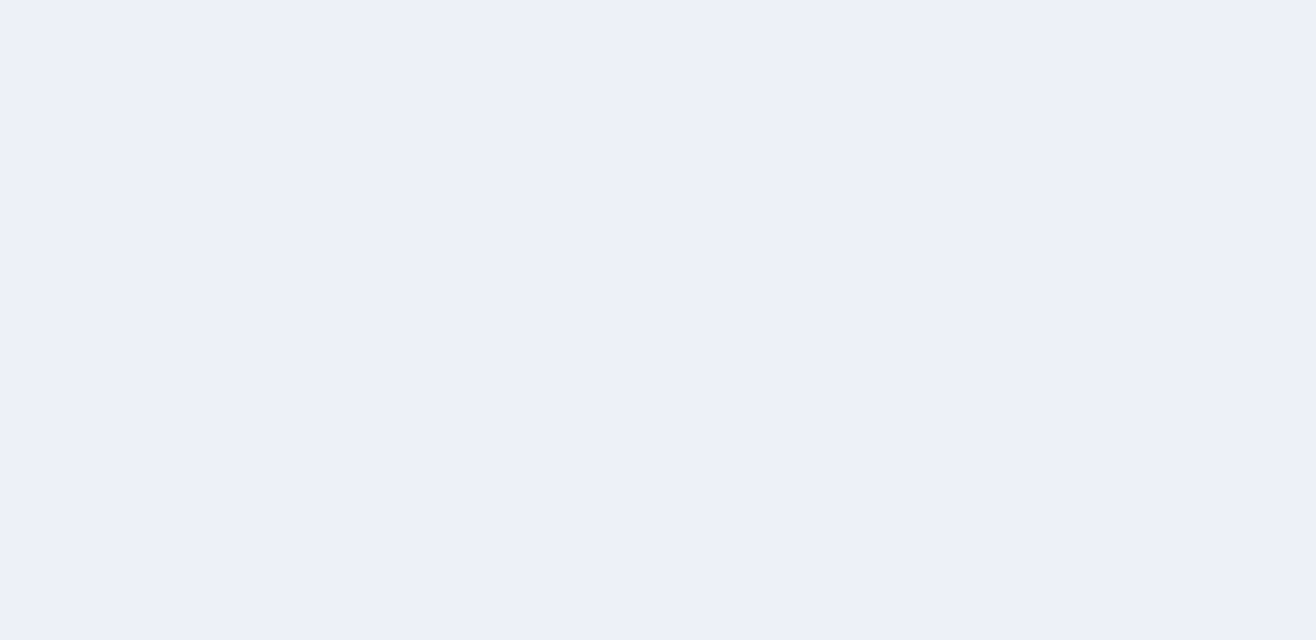 scroll, scrollTop: 0, scrollLeft: 0, axis: both 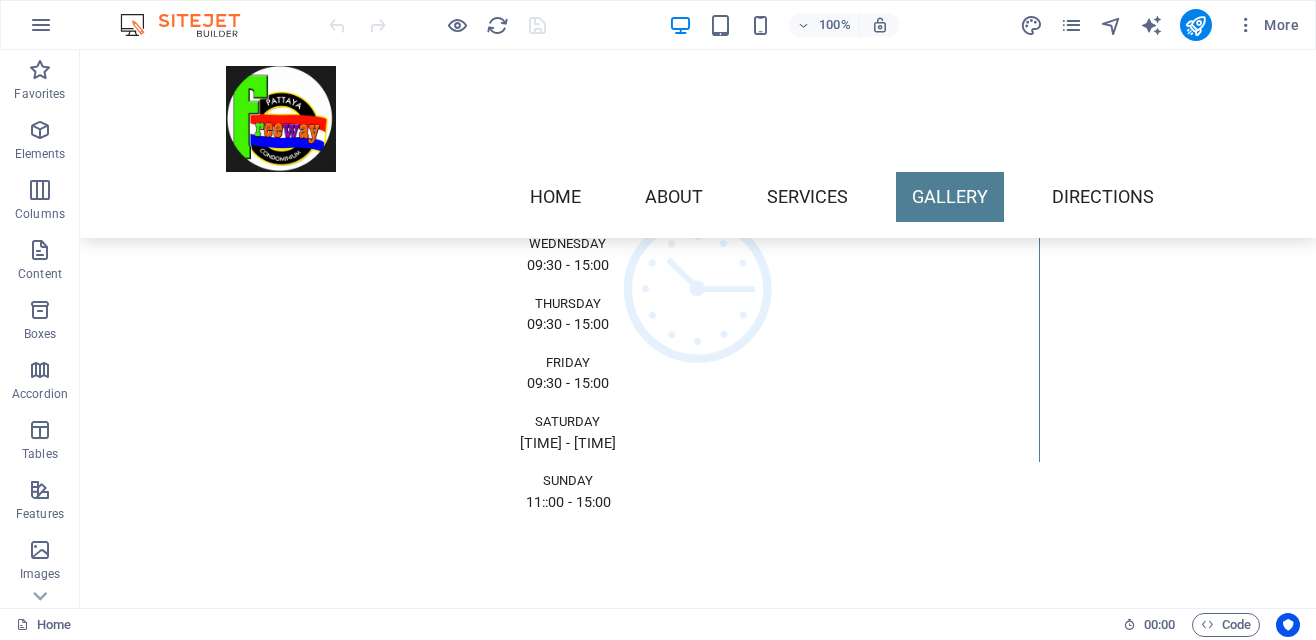 click on "Freewayapartment@gmail.com                                         Legal Notice  |  Privacy" at bounding box center (371, 2241) 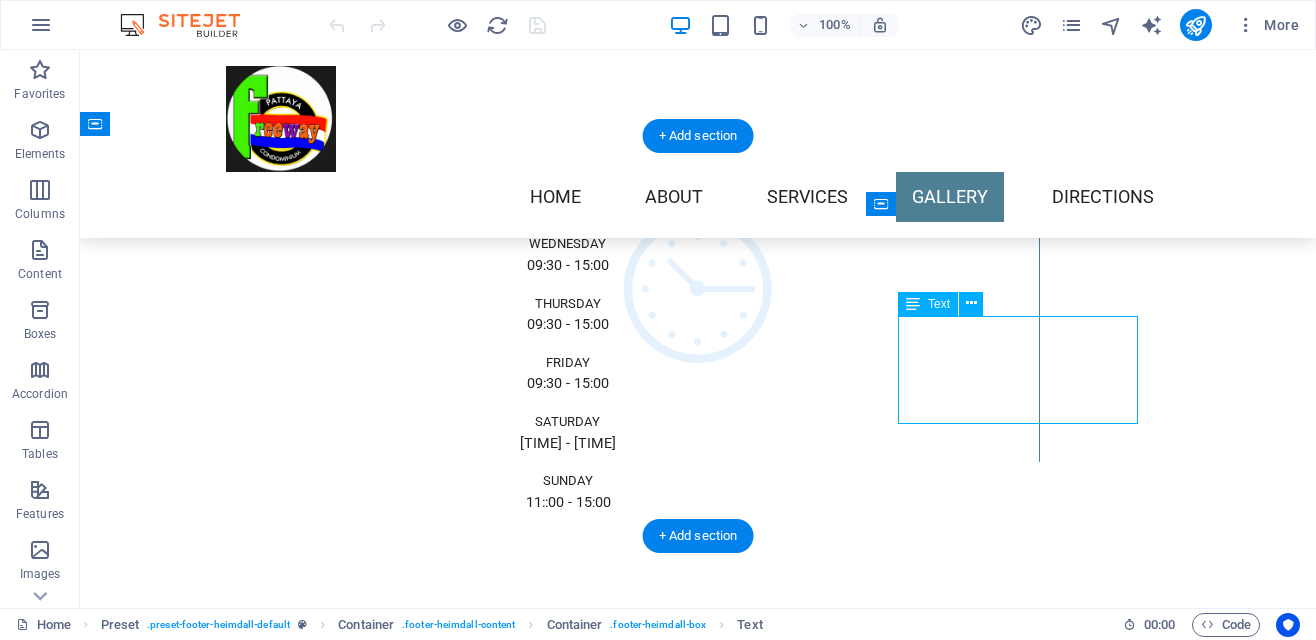 click on "Freewayapartment@gmail.com                                         Legal Notice  |  Privacy" at bounding box center [371, 2241] 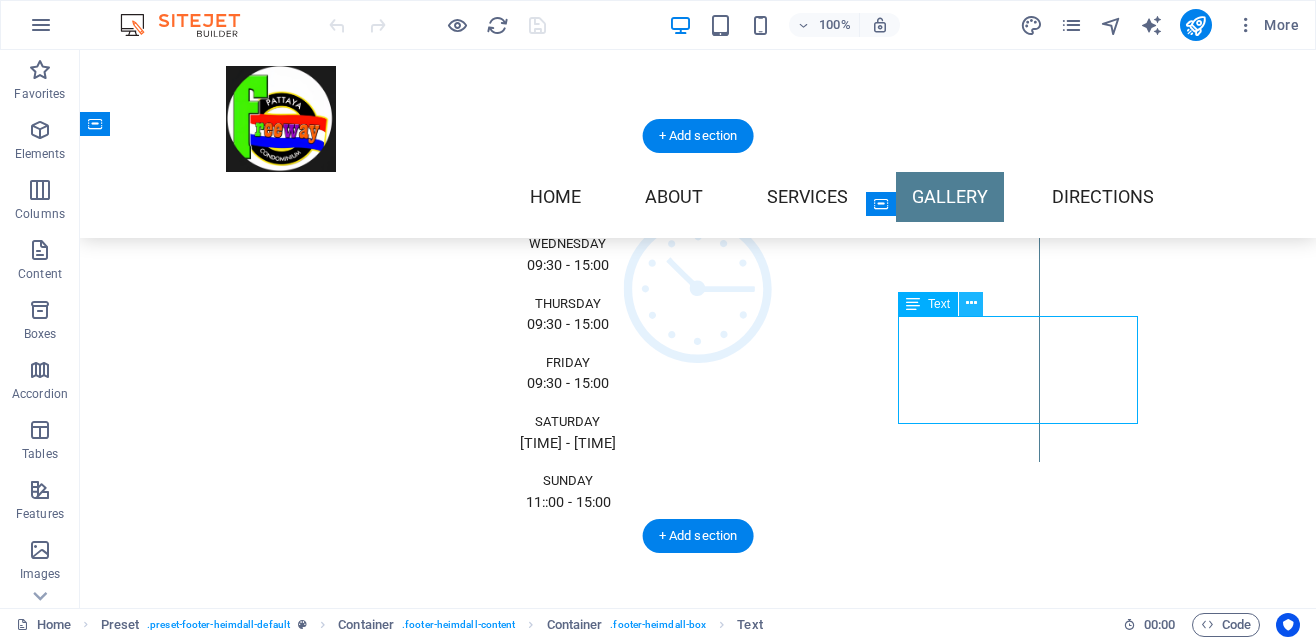 click at bounding box center (971, 303) 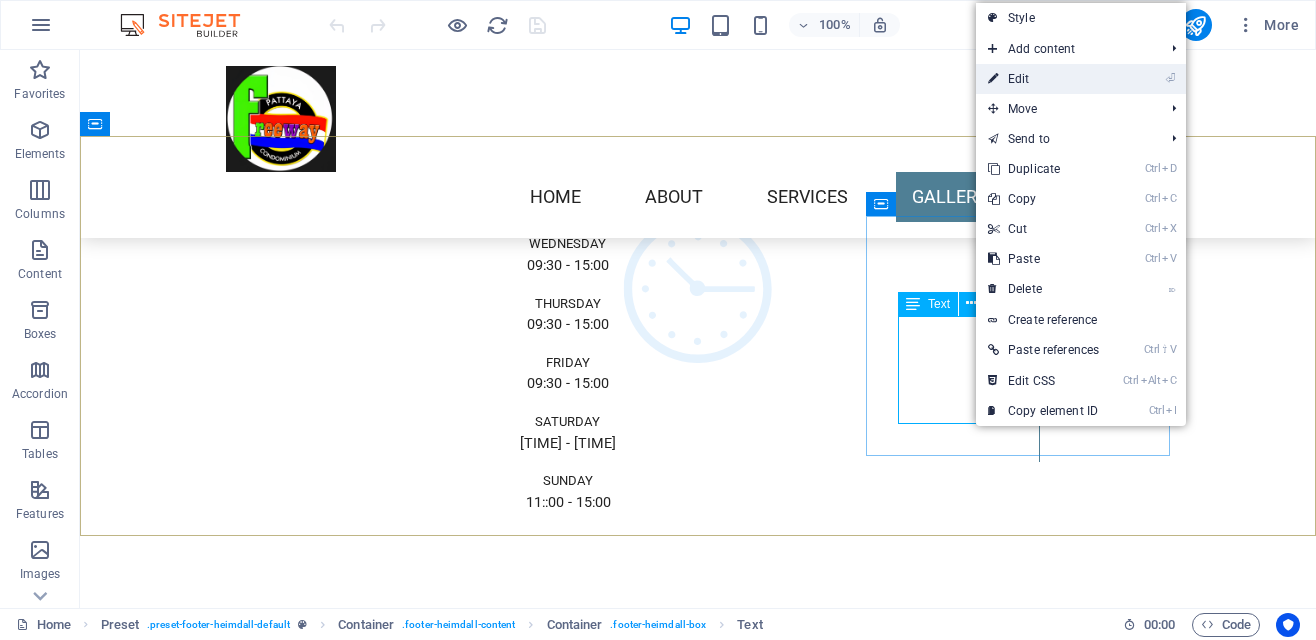 click on "⏎  Edit" at bounding box center (1043, 79) 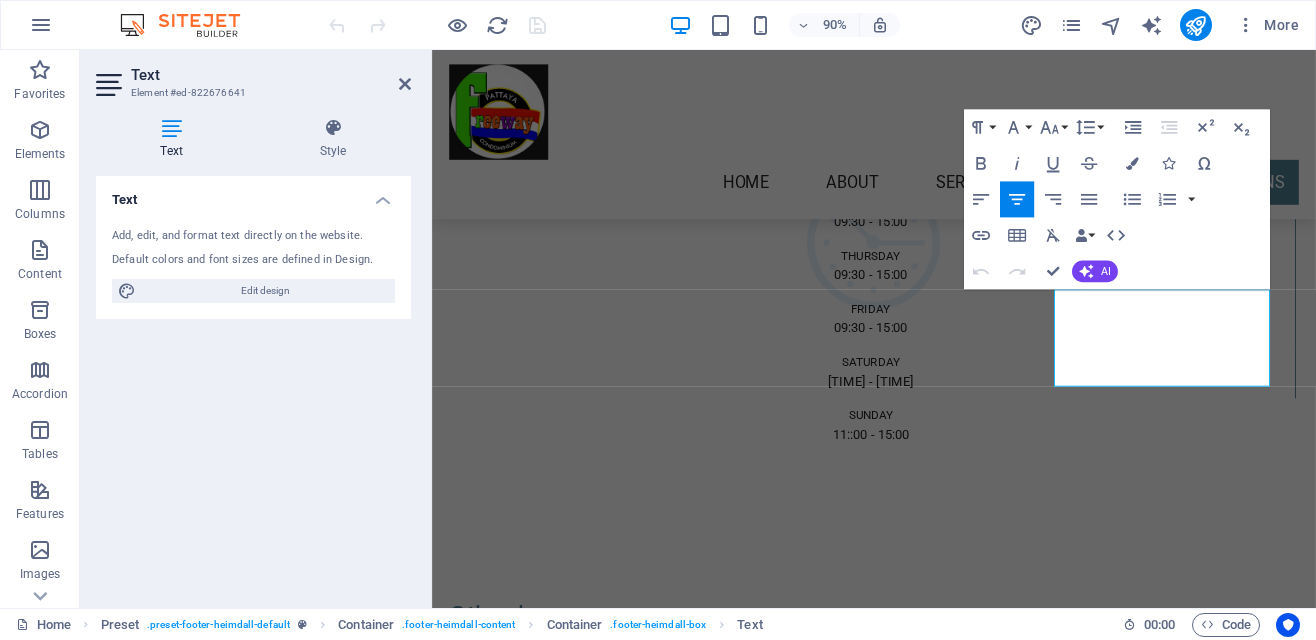 scroll, scrollTop: 4724, scrollLeft: 0, axis: vertical 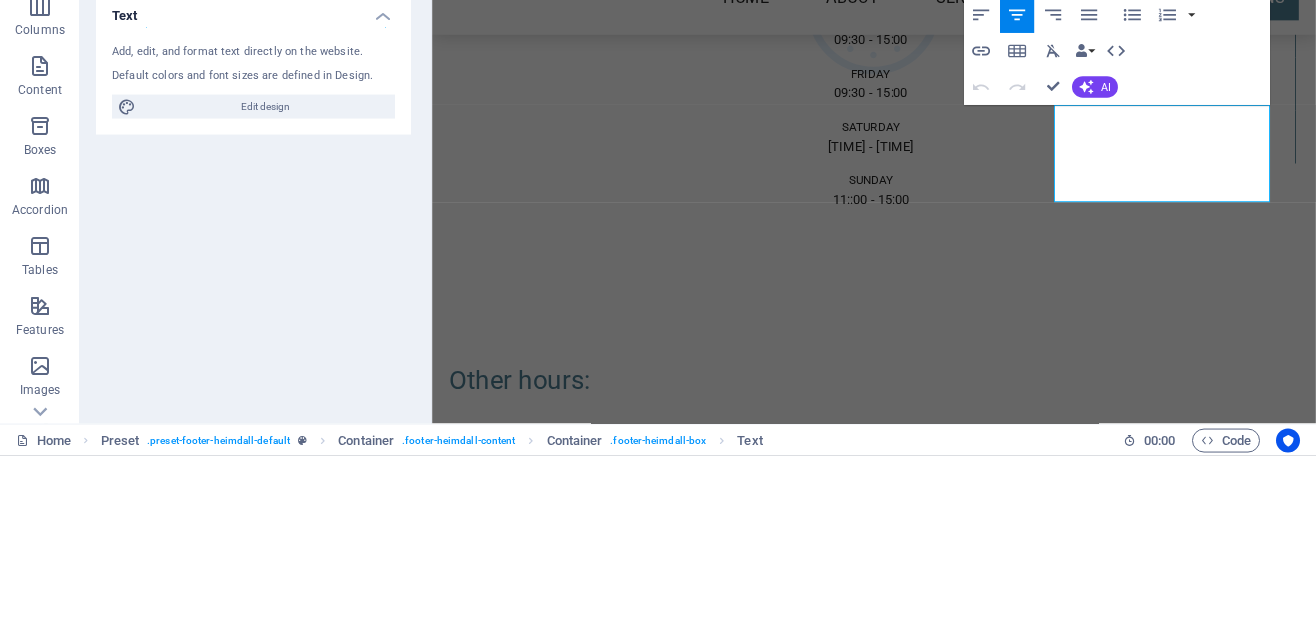 click on "Paragraph Format Normal Heading 1 Heading 2 Heading 3 Heading 4 Heading 5 Heading 6 Code Font Family Arial Georgia Impact Tahoma Times New Roman Verdana Roboto Font Size 8 9 10 11 12 14 18 24 30 36 48 60 72 96 Line Height Default Single 1.15 1.5 Double Increase Indent Decrease Indent Superscript Subscript Bold Italic Underline Strikethrough Colors Icons Special Characters Align Left Align Center Align Right Align Justify Unordered List   Default Circle Disc Square    Ordered List   Default Lower Alpha Lower Greek Lower Roman Upper Alpha Upper Roman    Insert Link Insert Table Clear Formatting Data Bindings Company First name Last name Street ZIP code City Email Phone Mobile Fax Custom field 1 Custom field 2 Custom field 3 Custom field 4 Custom field 5 Custom field 6 HTML Undo Redo Confirm (Ctrl+⏎) AI Improve Make shorter Make longer Fix spelling & grammar Translate to English Generate text" at bounding box center (1117, 199) 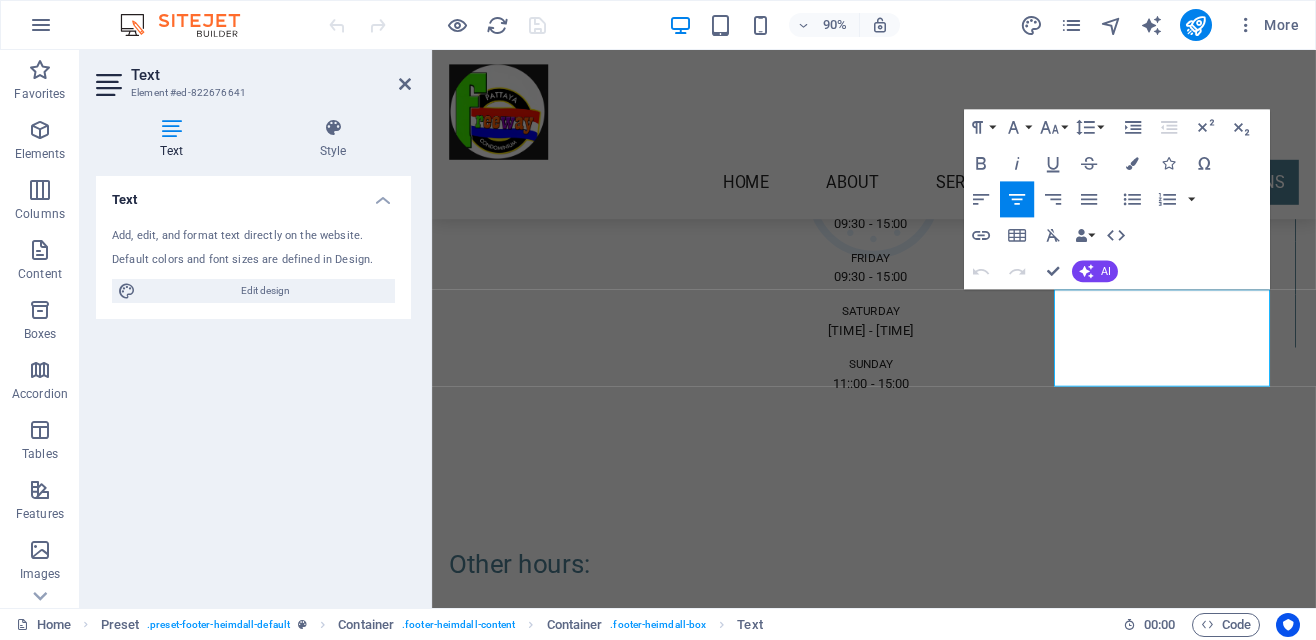 click on "Paragraph Format Normal Heading 1 Heading 2 Heading 3 Heading 4 Heading 5 Heading 6 Code Font Family Arial Georgia Impact Tahoma Times New Roman Verdana Roboto Font Size 8 9 10 11 12 14 18 24 30 36 48 60 72 96 Line Height Default Single 1.15 1.5 Double Increase Indent Decrease Indent Superscript Subscript Bold Italic Underline Strikethrough Colors Icons Special Characters Align Left Align Center Align Right Align Justify Unordered List   Default Circle Disc Square    Ordered List   Default Lower Alpha Lower Greek Lower Roman Upper Alpha Upper Roman    Insert Link Insert Table Clear Formatting Data Bindings Company First name Last name Street ZIP code City Email Phone Mobile Fax Custom field 1 Custom field 2 Custom field 3 Custom field 4 Custom field 5 Custom field 6 HTML Undo Redo Confirm (Ctrl+⏎) AI Improve Make shorter Make longer Fix spelling & grammar Translate to English Generate text" at bounding box center (1117, 199) 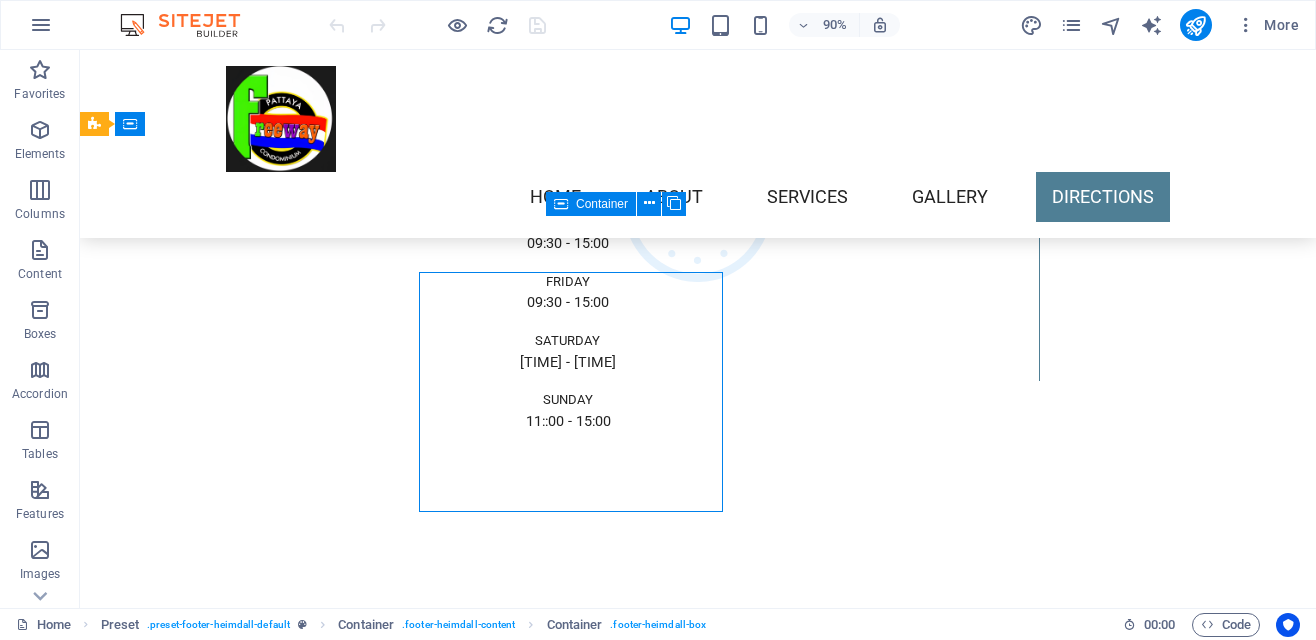 scroll, scrollTop: 4668, scrollLeft: 0, axis: vertical 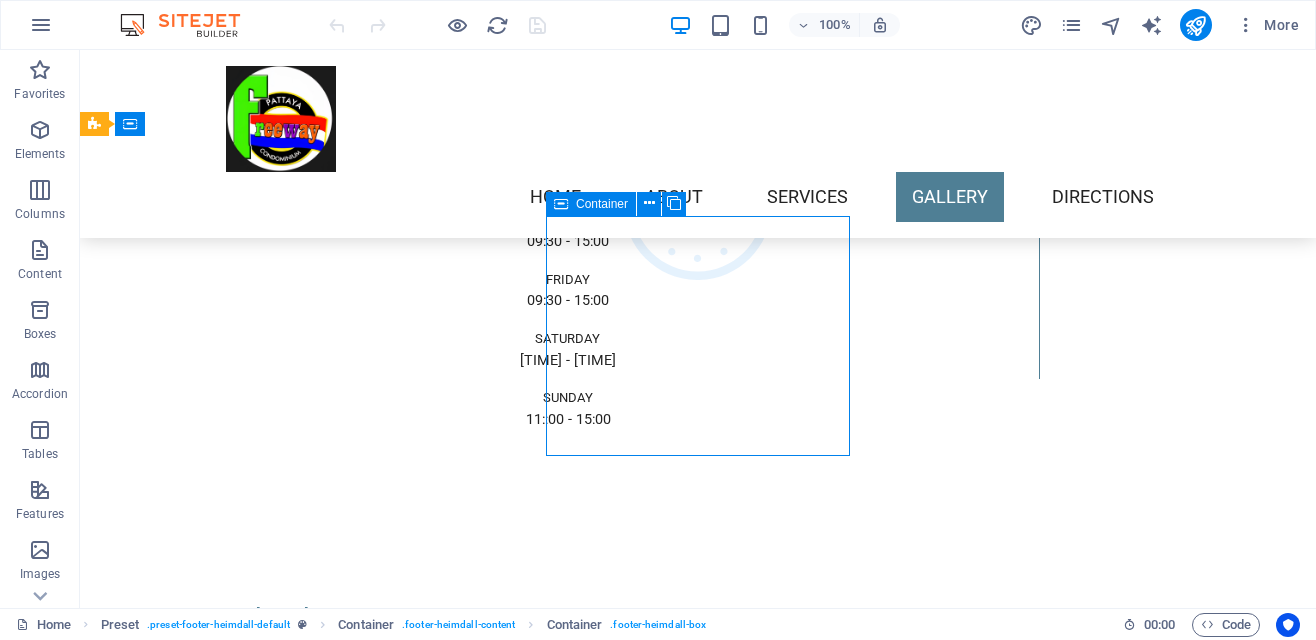 click on "Send Email" at bounding box center (371, 2100) 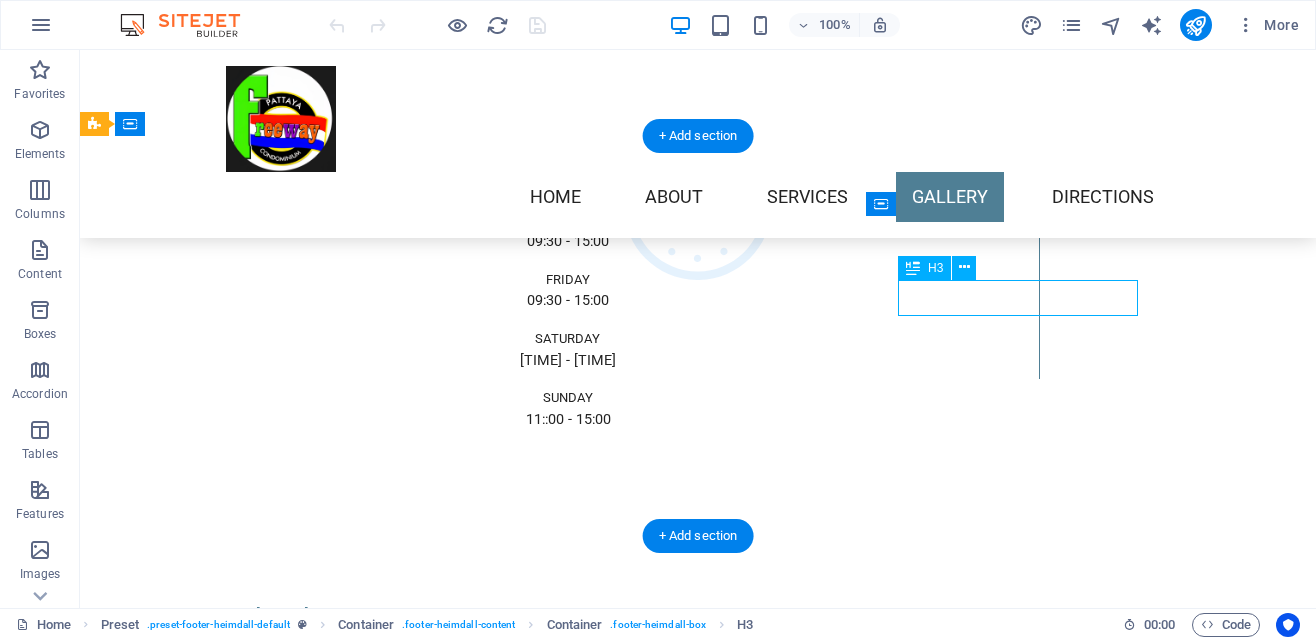 click on "Send Email  Freewayapartment@gmail.com                                         Legal Notice  |  Privacy" at bounding box center (371, 2089) 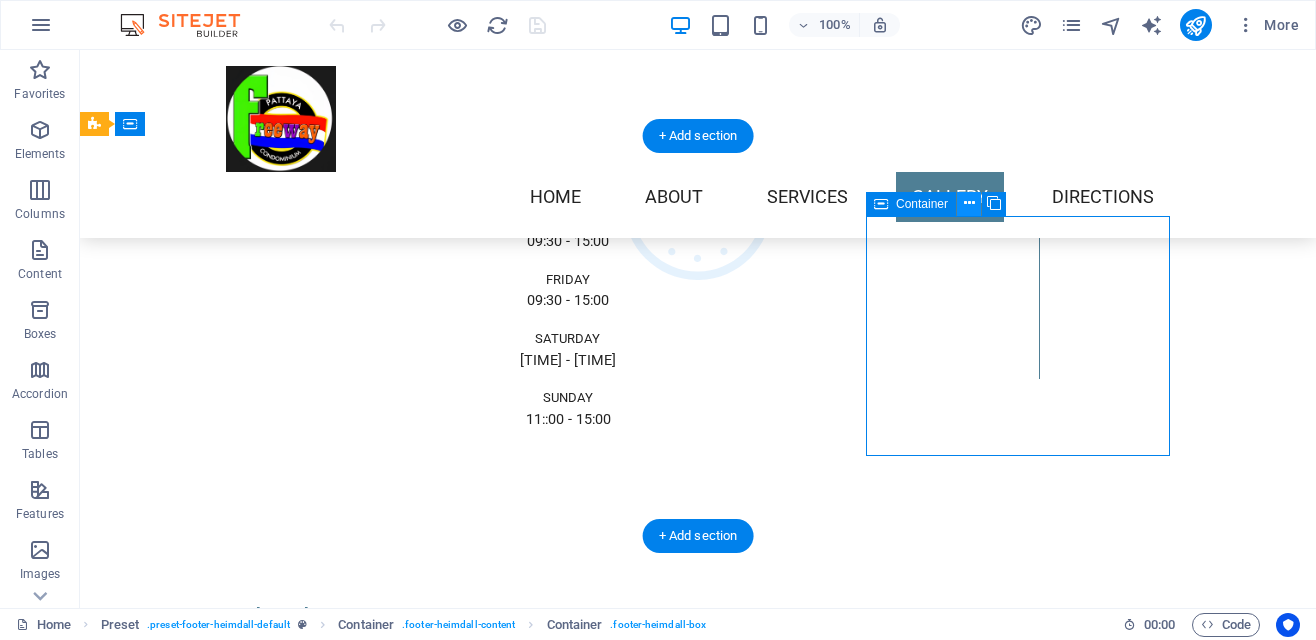 click at bounding box center [969, 204] 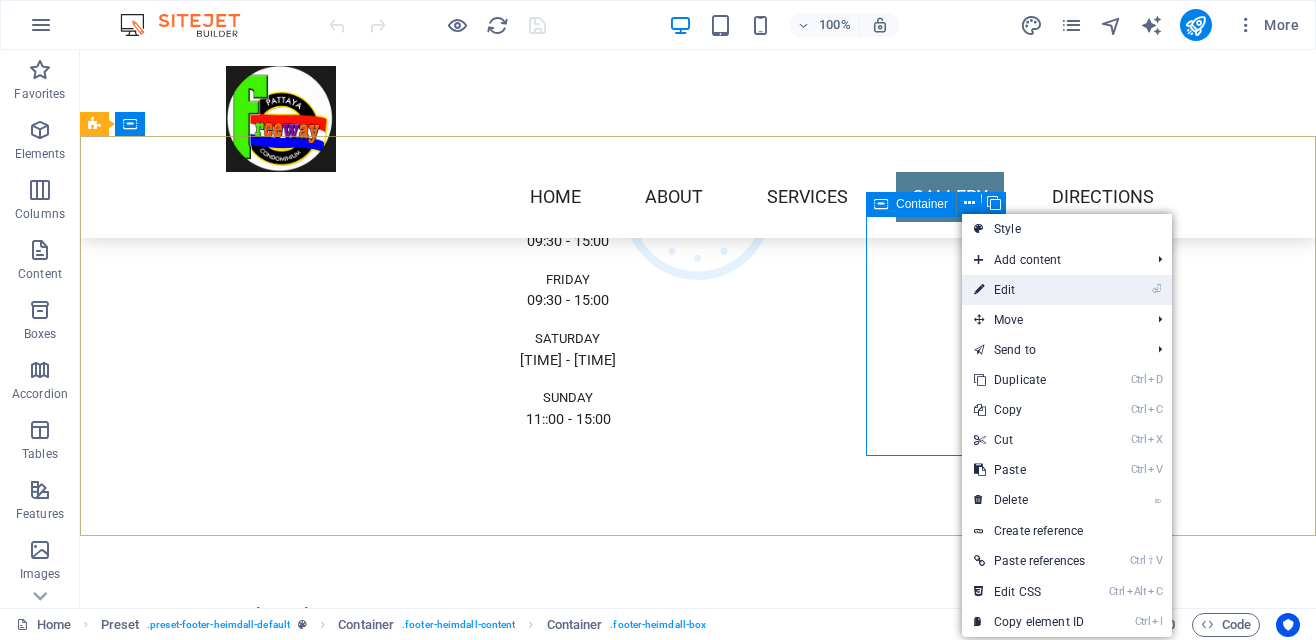 click on "⏎  Edit" at bounding box center [1029, 290] 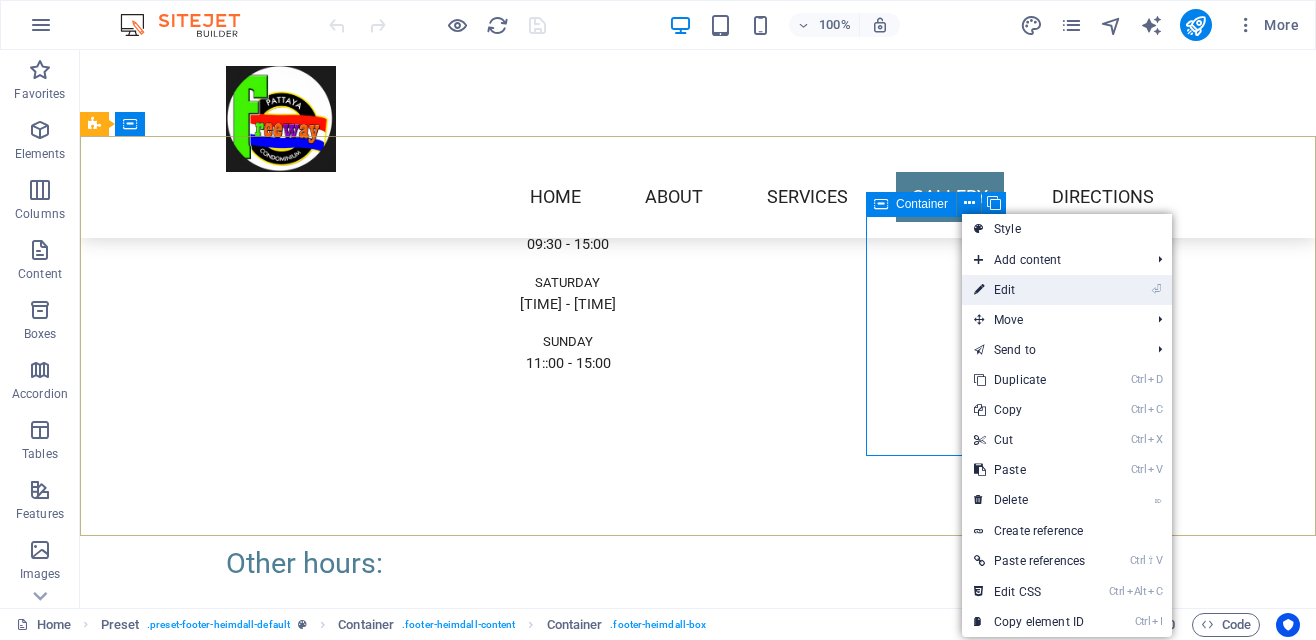 select on "px" 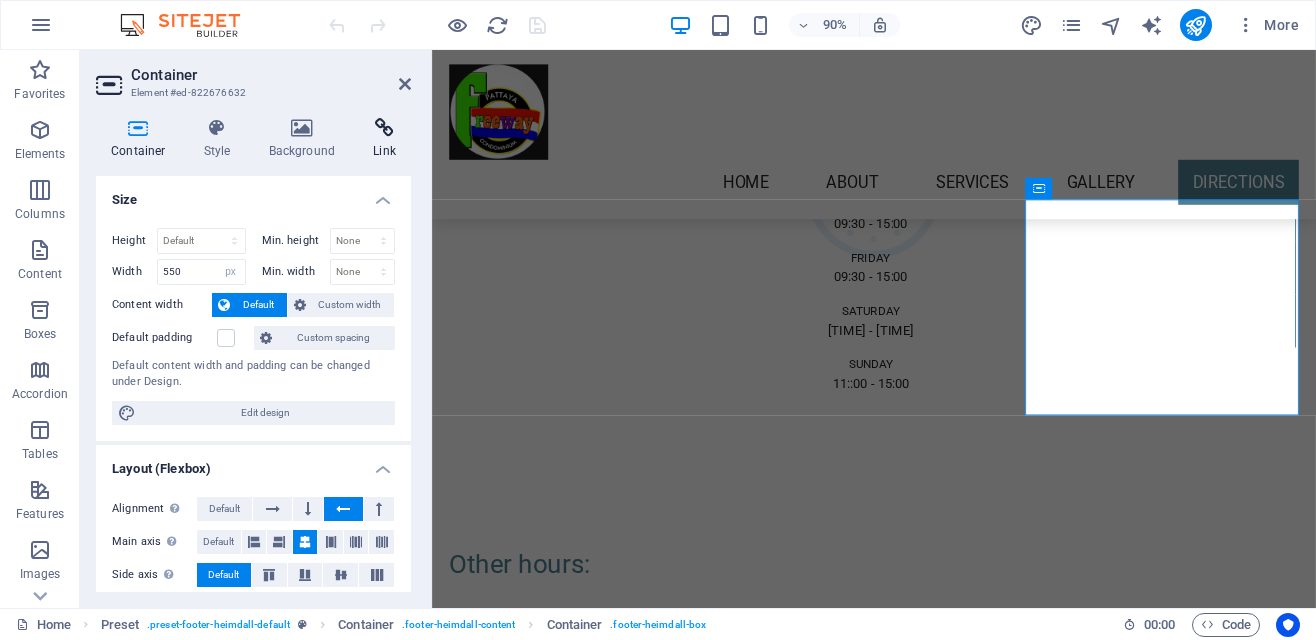 click on "Link" at bounding box center (384, 139) 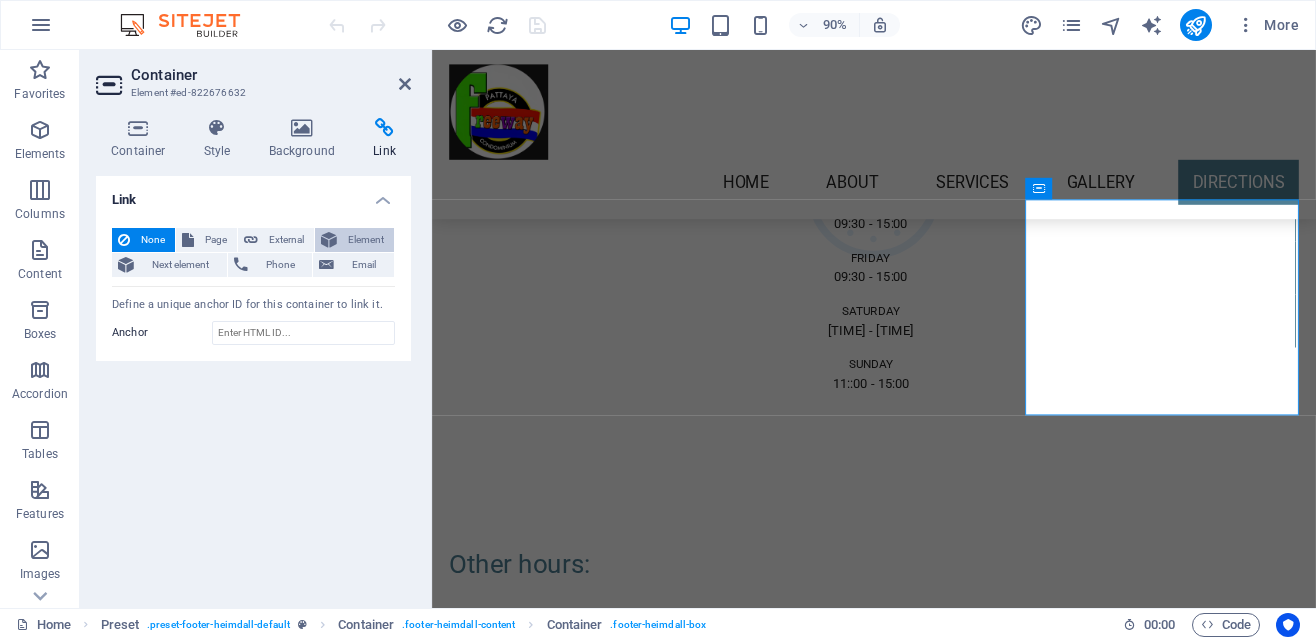 click on "Element" at bounding box center (365, 240) 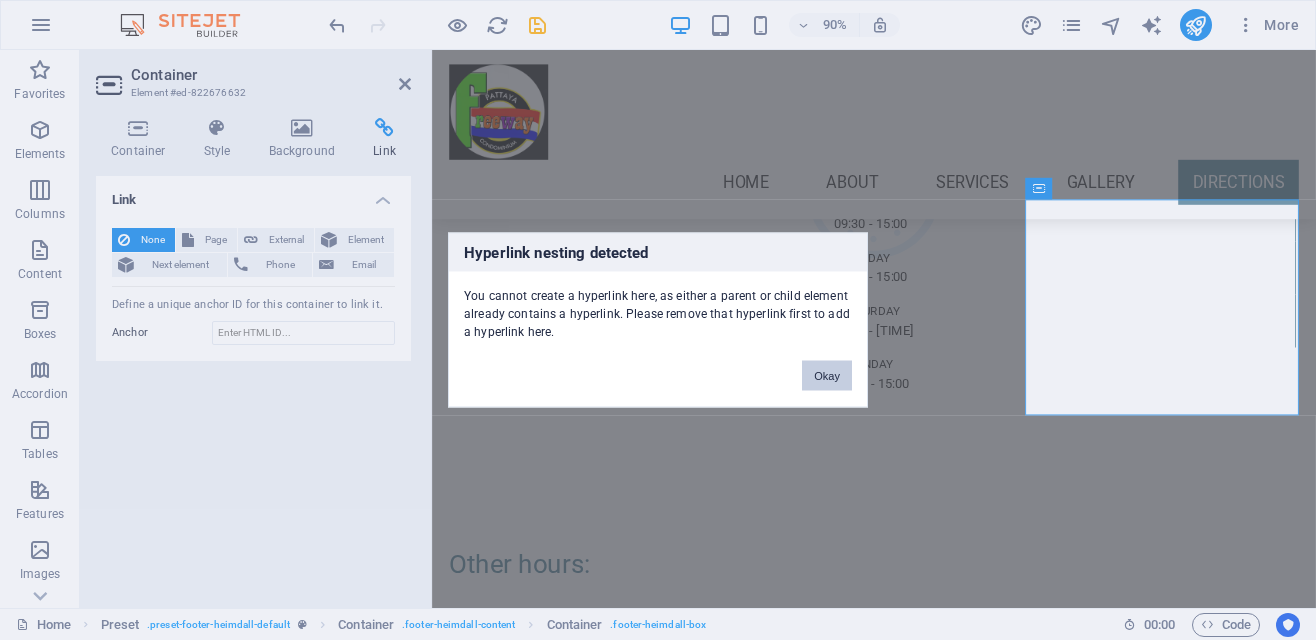 click on "Okay" at bounding box center (827, 376) 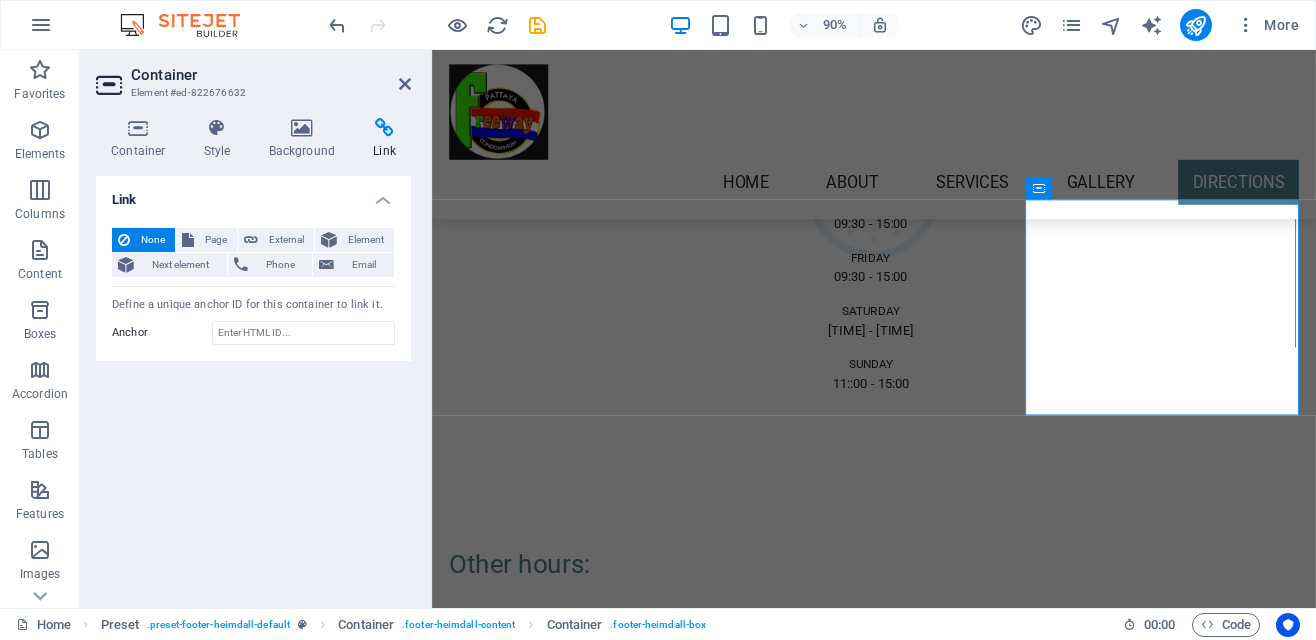 click on "Skip to main content
144/76 M10 Phratamnak 1 Alley  ,  20150   Pattaya  +66831160906 freewayapartment@gmail.com Home About Services Gallery  Directions Freeway Apartments-Chivit Sai We provide you with a holiday apartment in Pattaya Thailand.  Learn more About us Our apartments are very spacious, ranging from approximately 65 sqm to 115 sqm. All are luxury studio types located in the Freeway Apartment building. It's conveniently situated on Pratumnak Hill, just about 75 meters from the main road, against the Buddha Hill. The location is also perfectly close to Pattaya's vibrant nightlife, stunning scenery, and the Jomtien and Cosy beaches—all within a 5-minute drive. **The Space** The studio-style apartment spans 115 m² and includes a Jacuzzi corner. It features an open kitchen block, a fixed king-size bed, air conditioning, and is fully furnished. The bathroom is generously sized and includes a spacious shower cabin. **Very Important:** **Note:** **Other Things to Note** Feature 1 Feature 2 Feature 3" at bounding box center [923, -952] 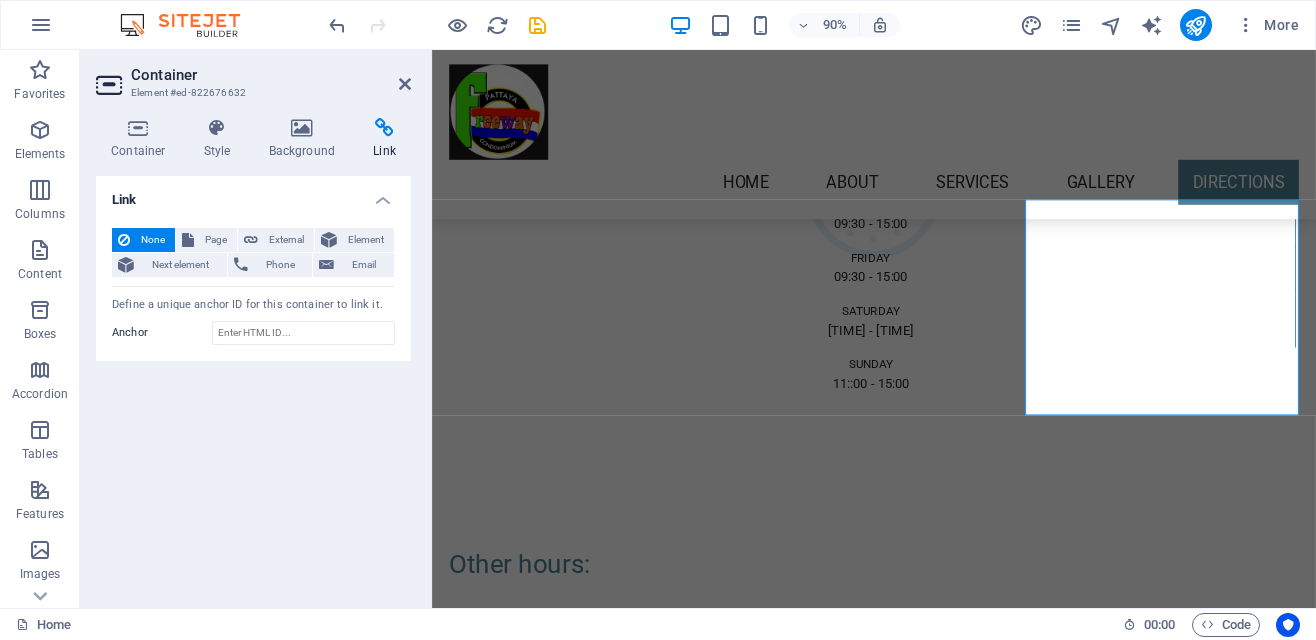 click on "Freewayapartment@gmail.com                                         Legal Notice  |  Privacy" at bounding box center (723, 2160) 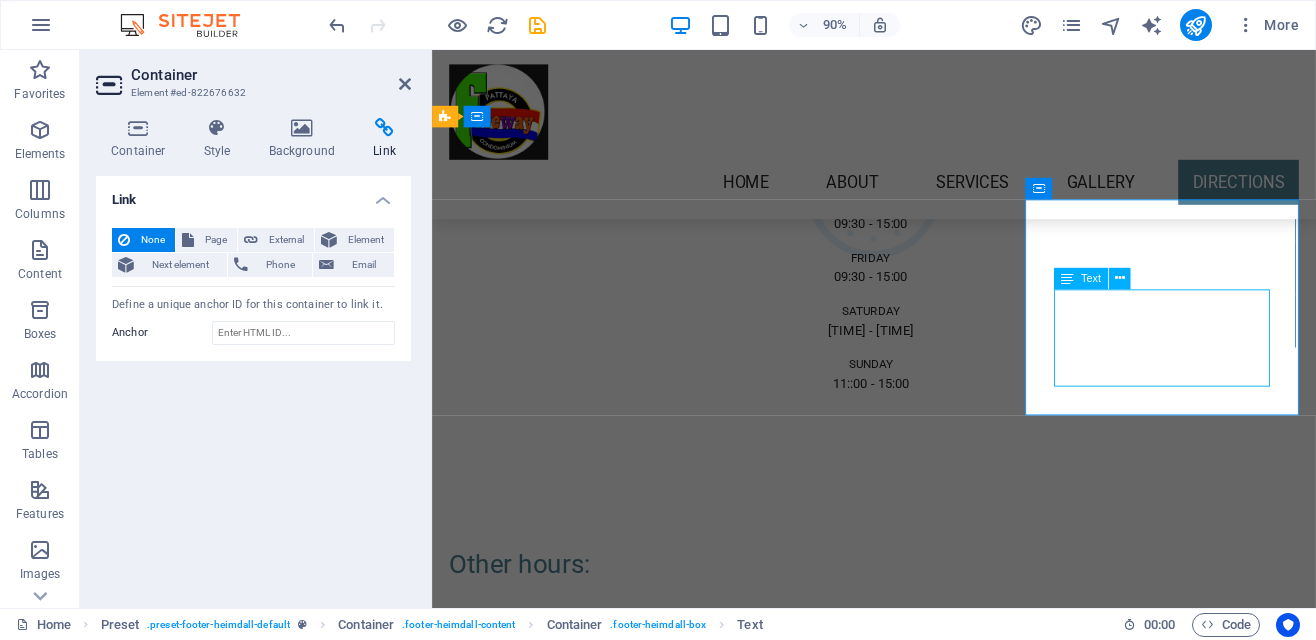 click on "Freewayapartment@gmail.com                                         Legal Notice  |  Privacy" at bounding box center [723, 2160] 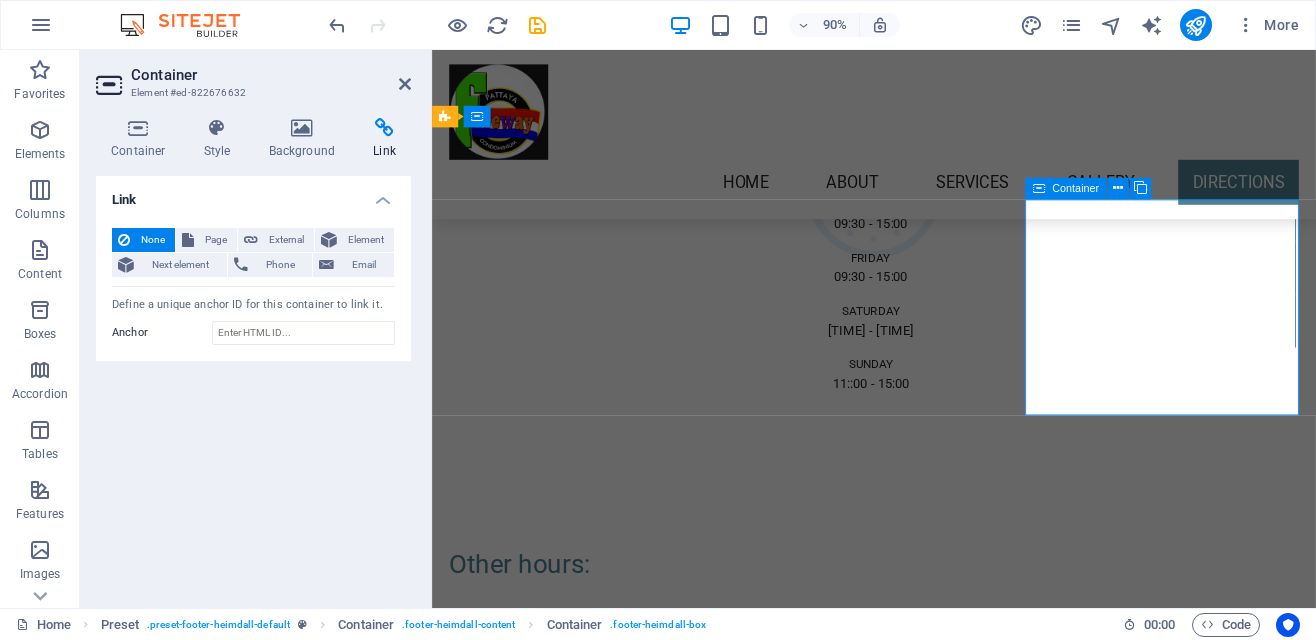 click on "Freewayapartment@gmail.com                                         Legal Notice  |  Privacy" at bounding box center [723, 2160] 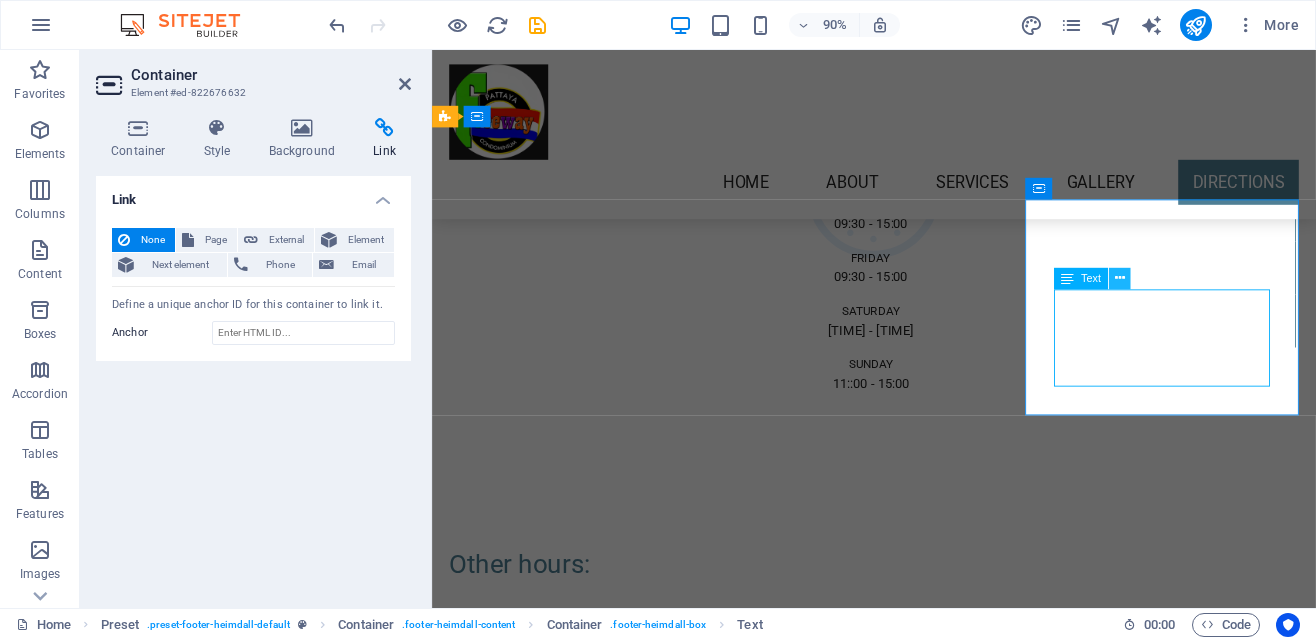 click at bounding box center (1120, 279) 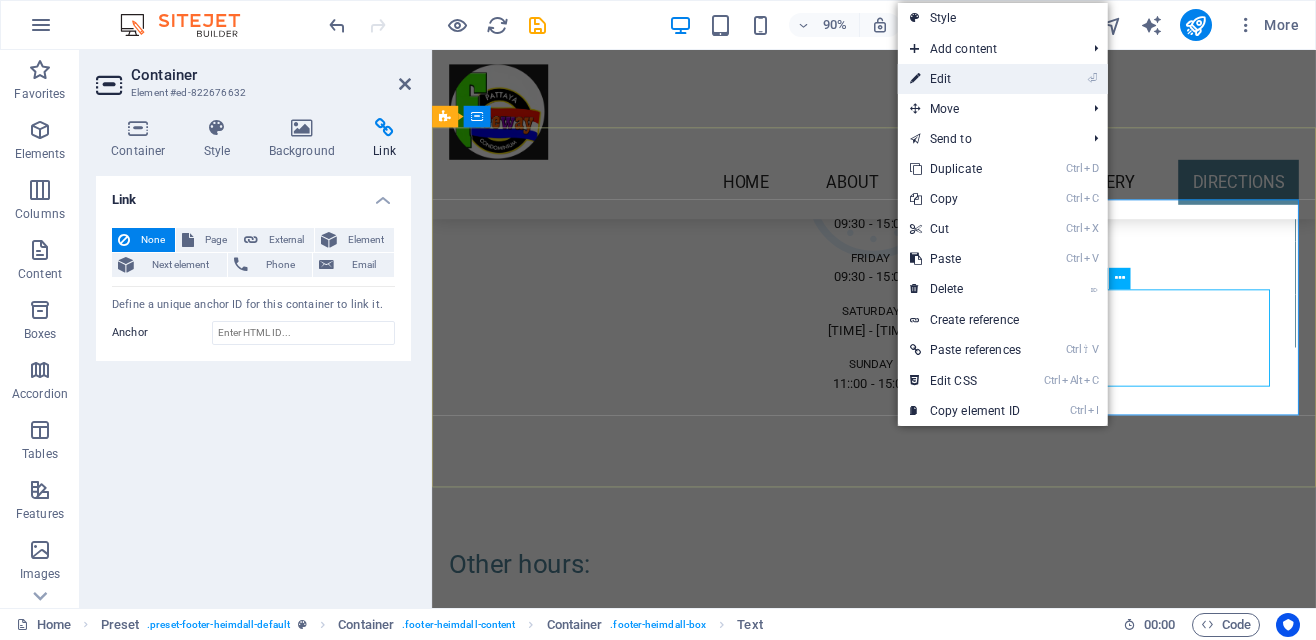 click on "⏎  Edit" at bounding box center (965, 79) 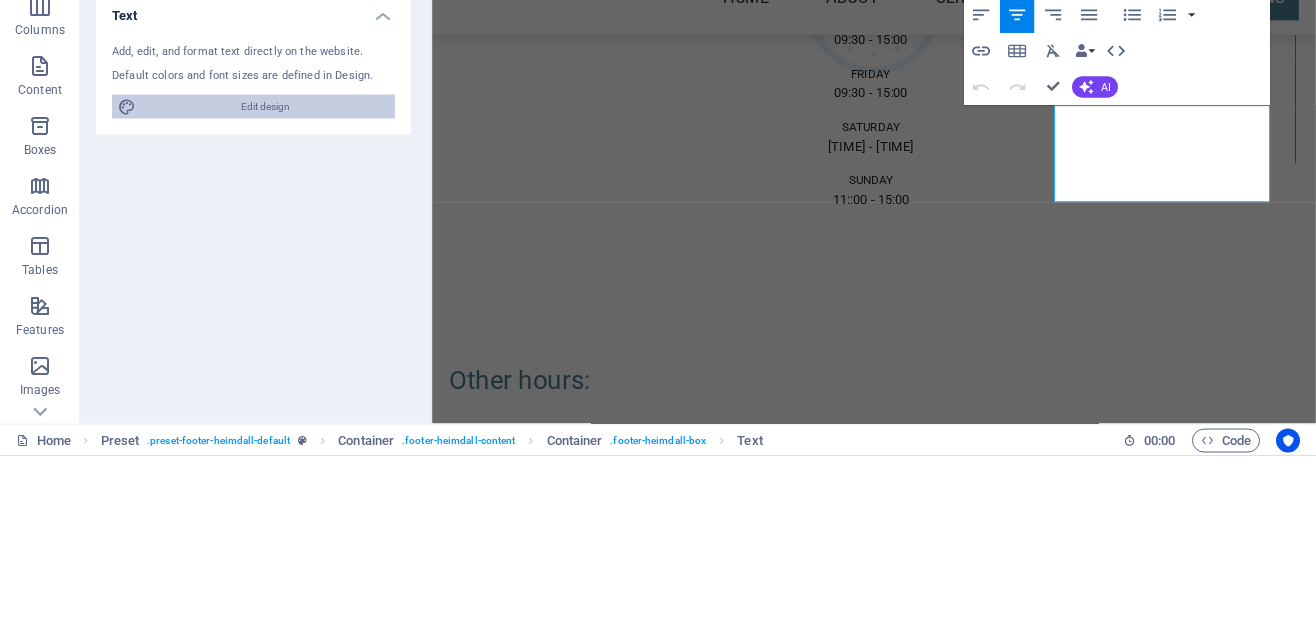 click on "Edit design" at bounding box center (265, 291) 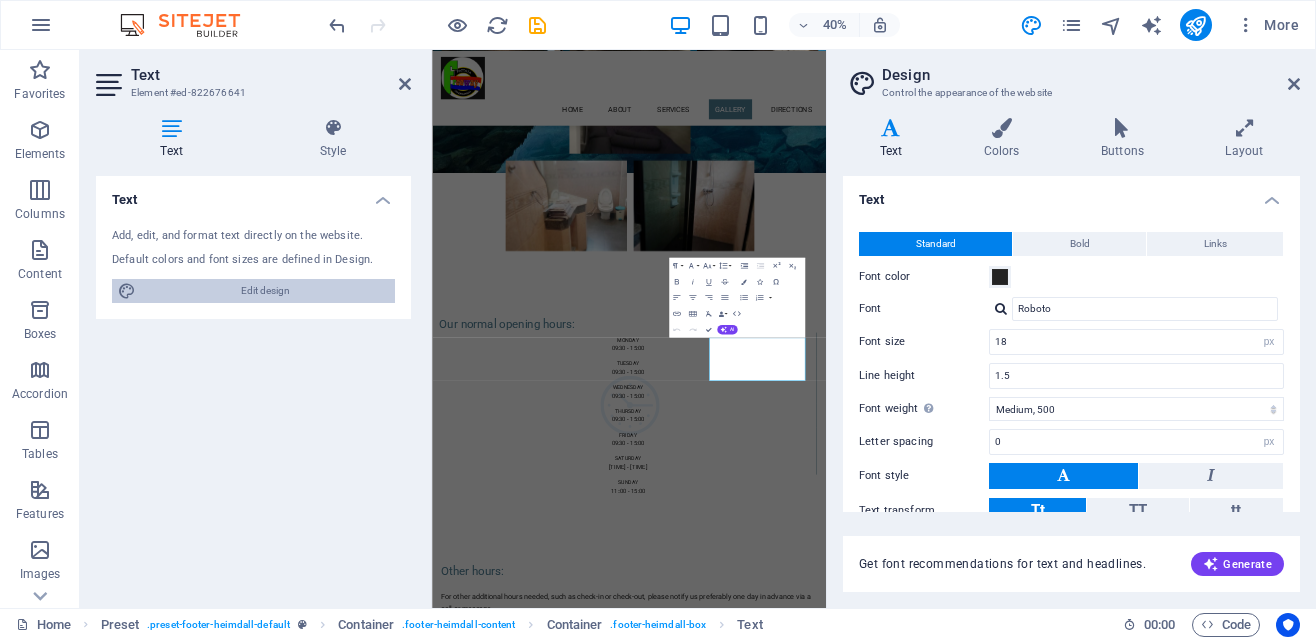 scroll, scrollTop: 4969, scrollLeft: 0, axis: vertical 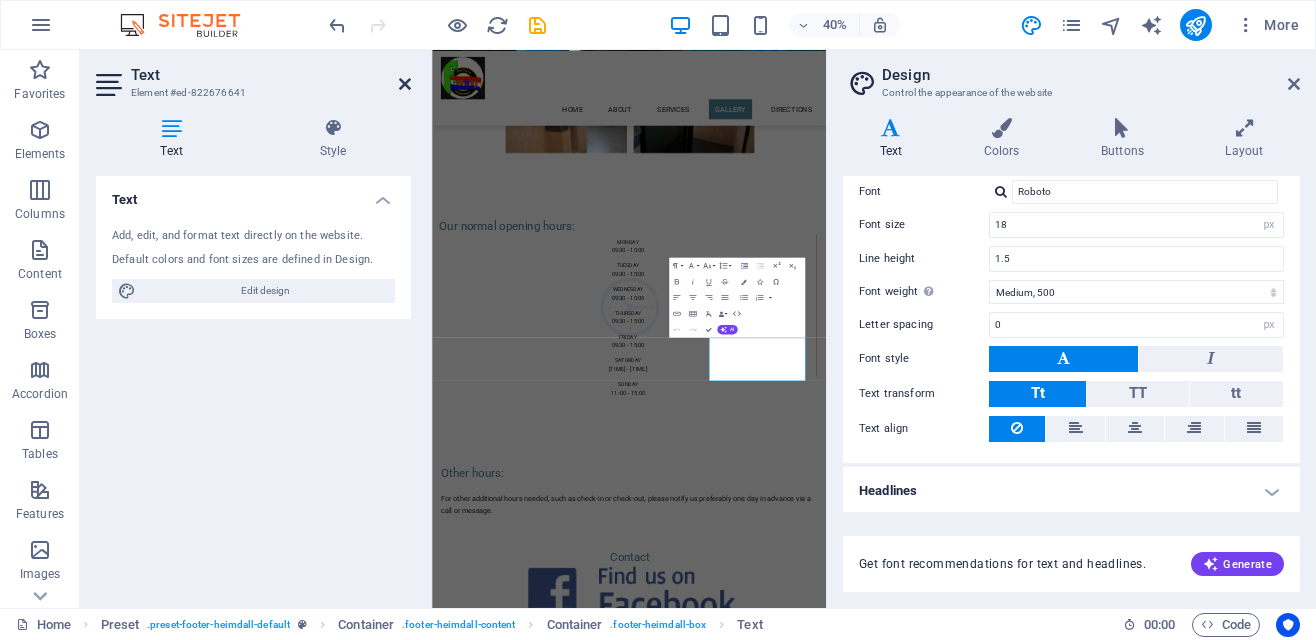 click at bounding box center (405, 84) 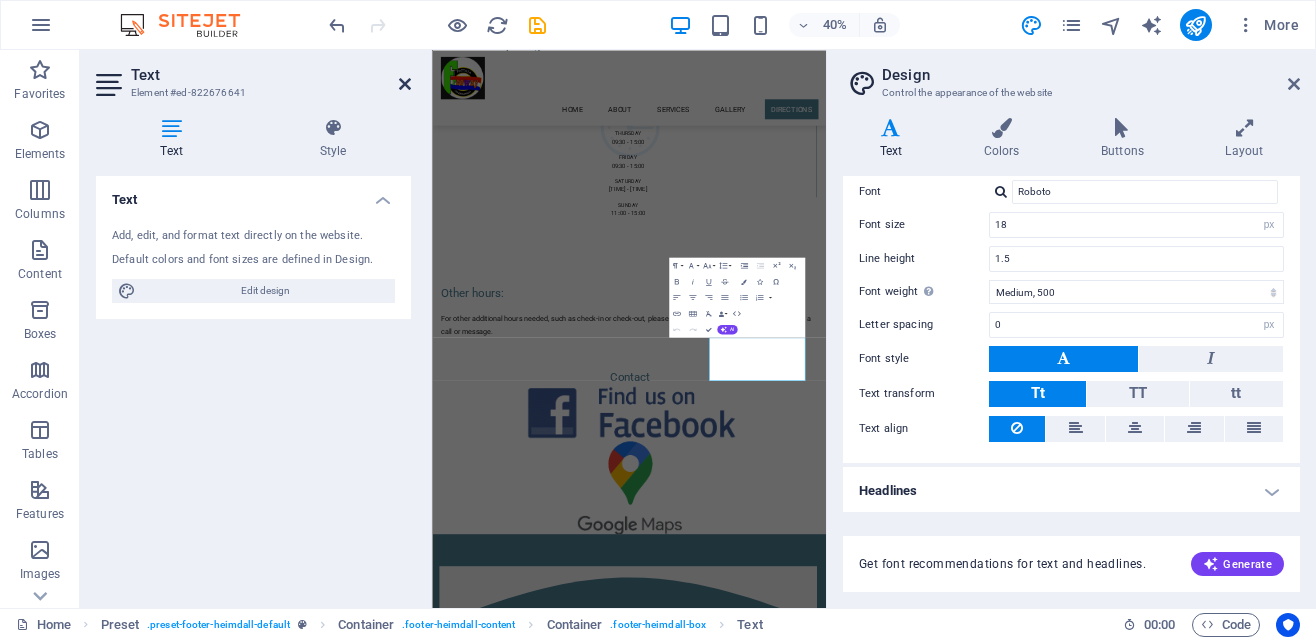 scroll, scrollTop: 4836, scrollLeft: 0, axis: vertical 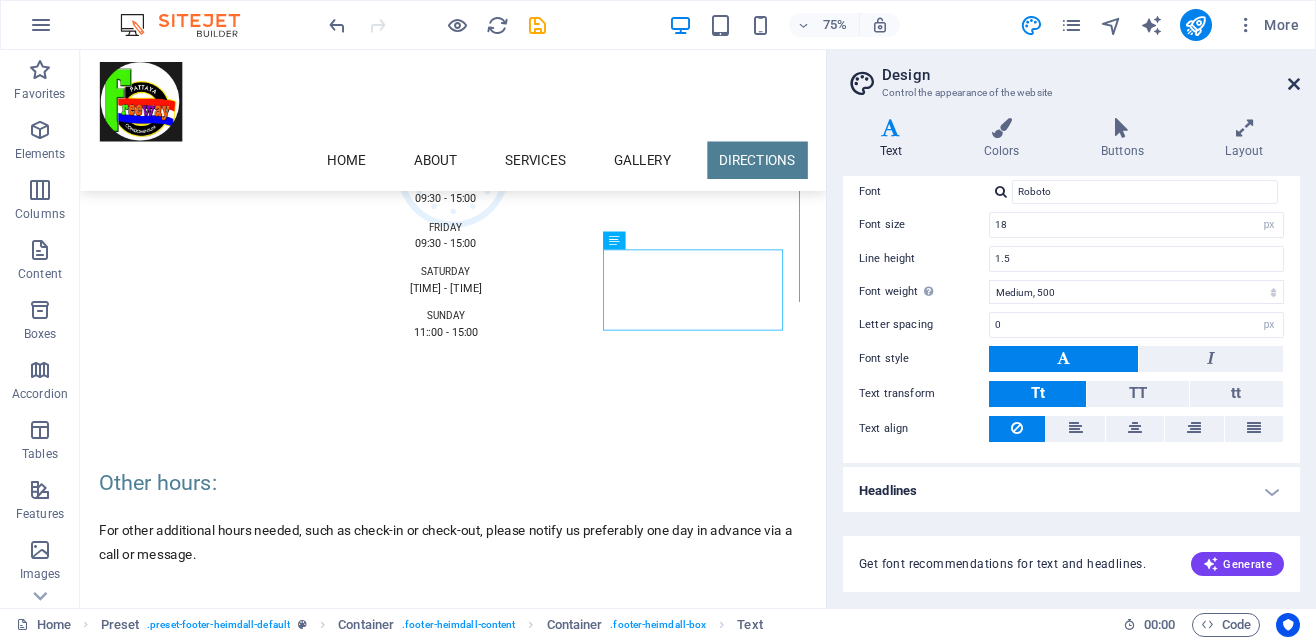 click at bounding box center (1294, 84) 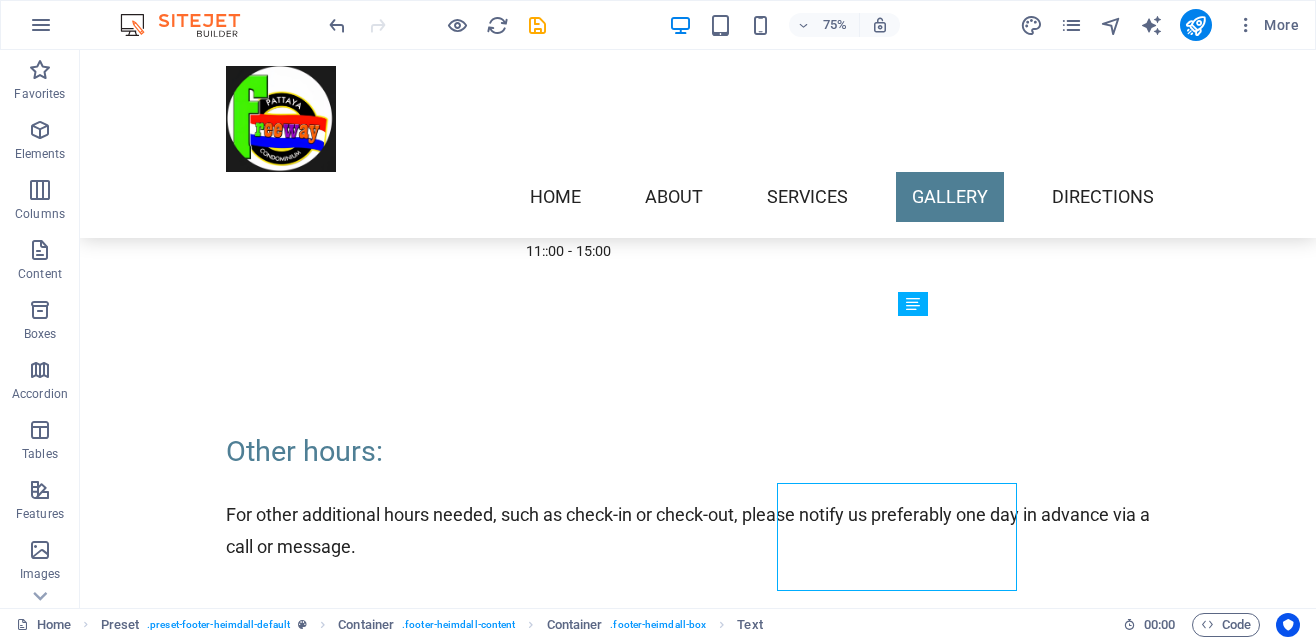 scroll, scrollTop: 4668, scrollLeft: 0, axis: vertical 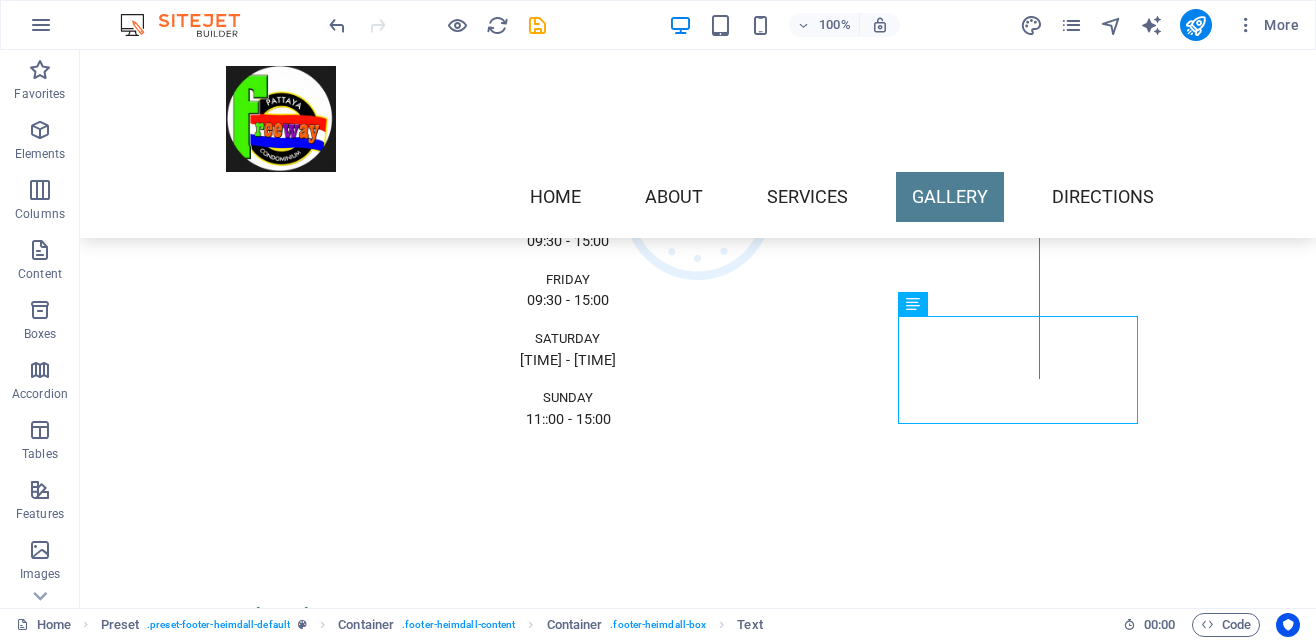 click on "Send Email  Freewayapartment@gmail.com                                         Legal Notice  |  Privacy" at bounding box center (371, 2089) 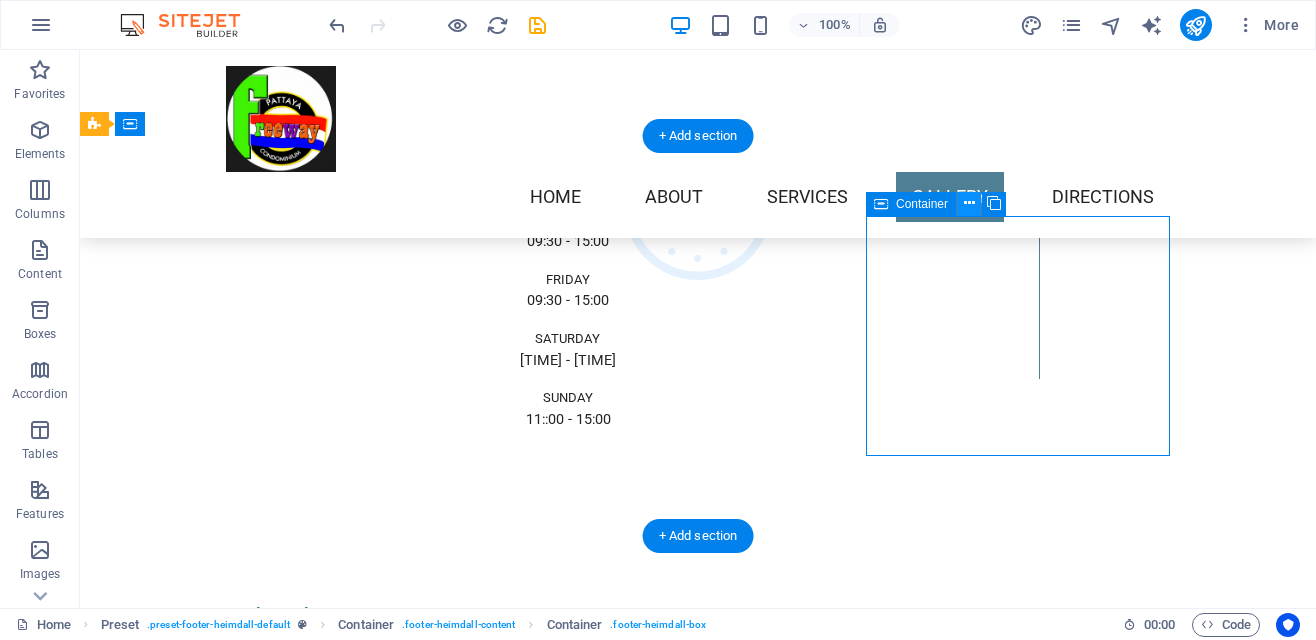 click at bounding box center [969, 204] 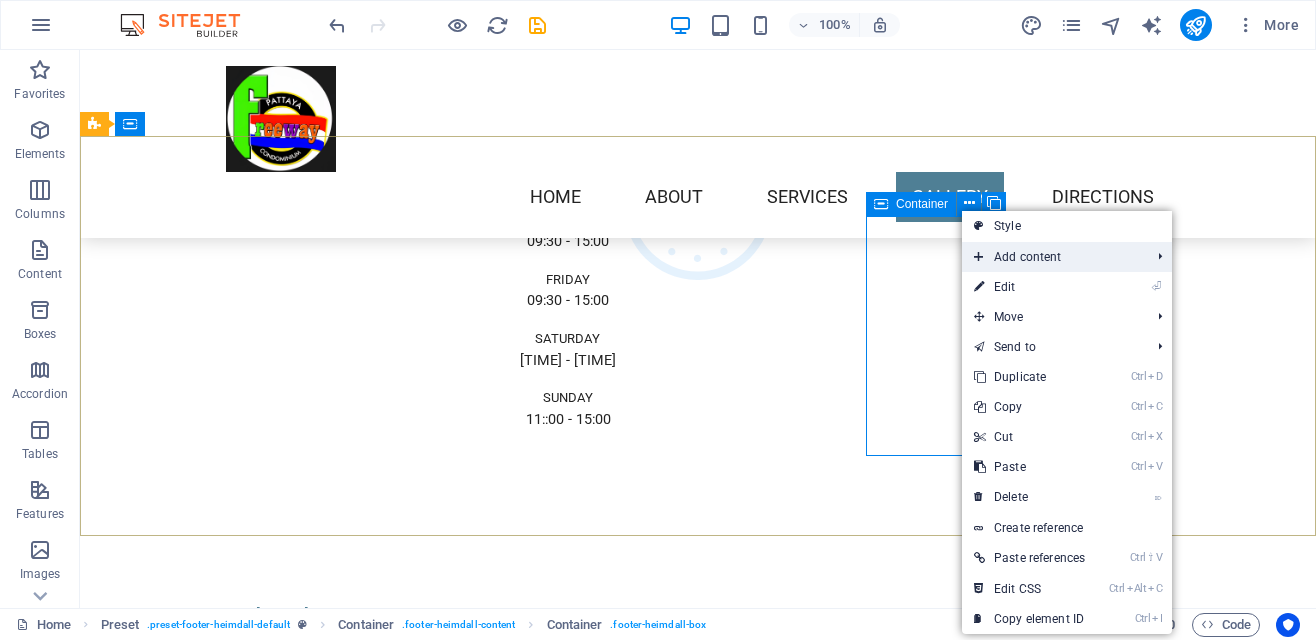 click on "Add content" at bounding box center [1052, 257] 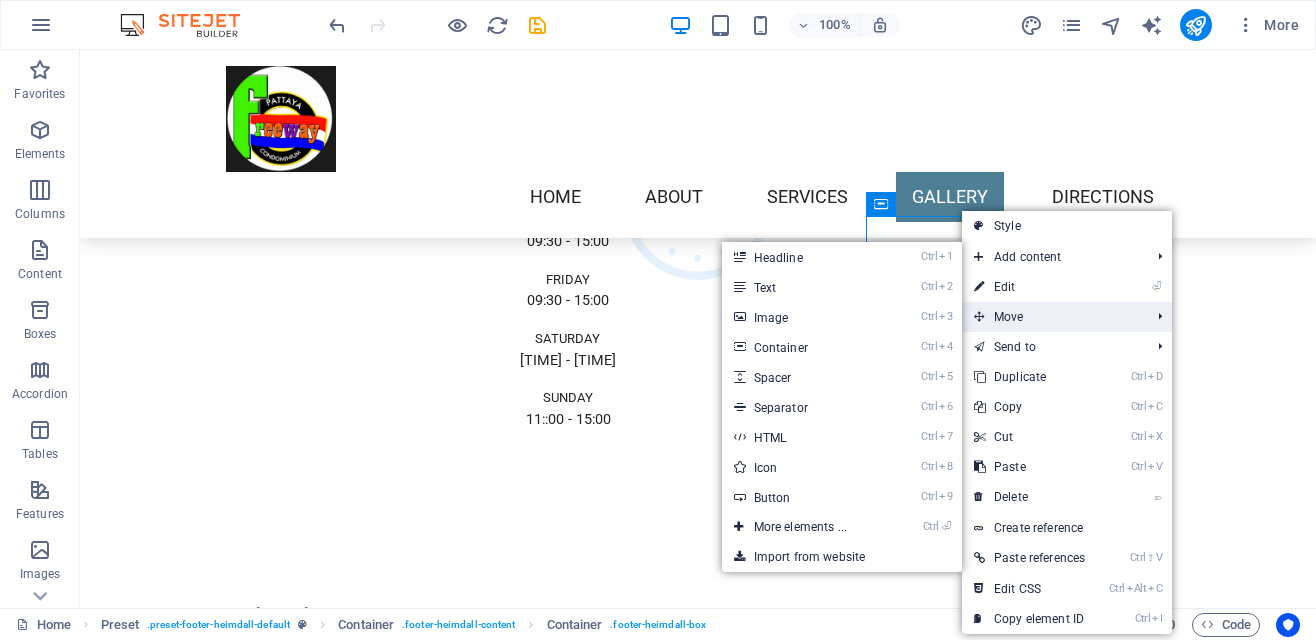 click on "Move" at bounding box center (1052, 317) 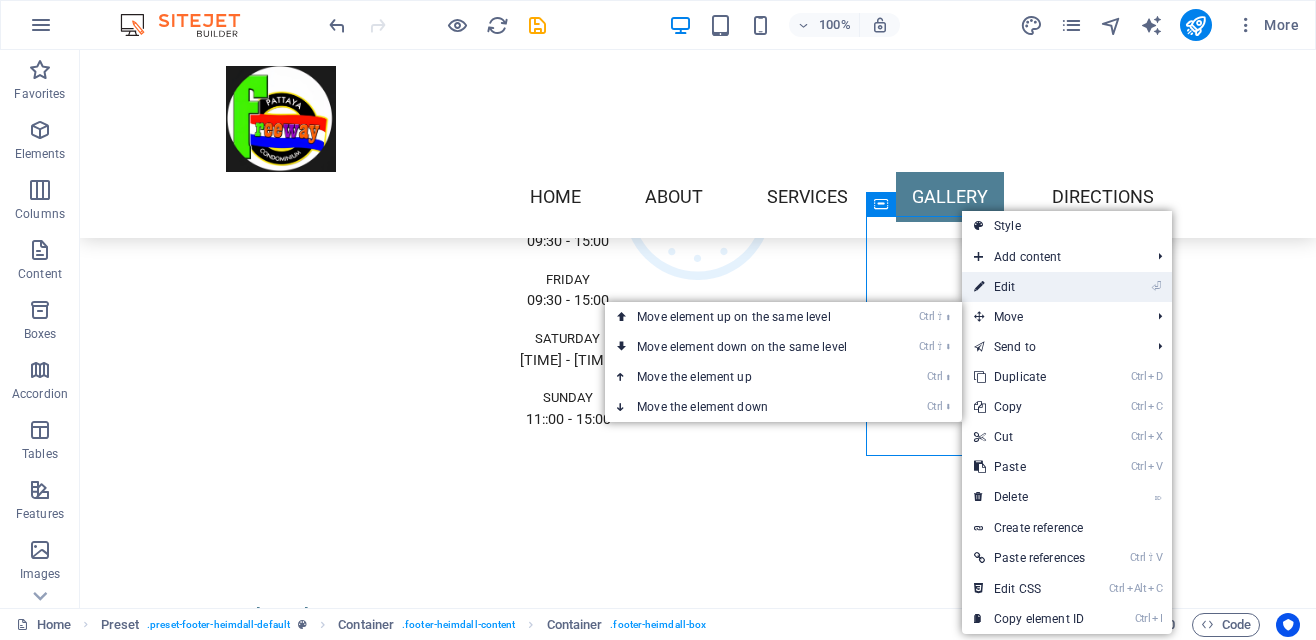 click on "⏎  Edit" at bounding box center (1029, 287) 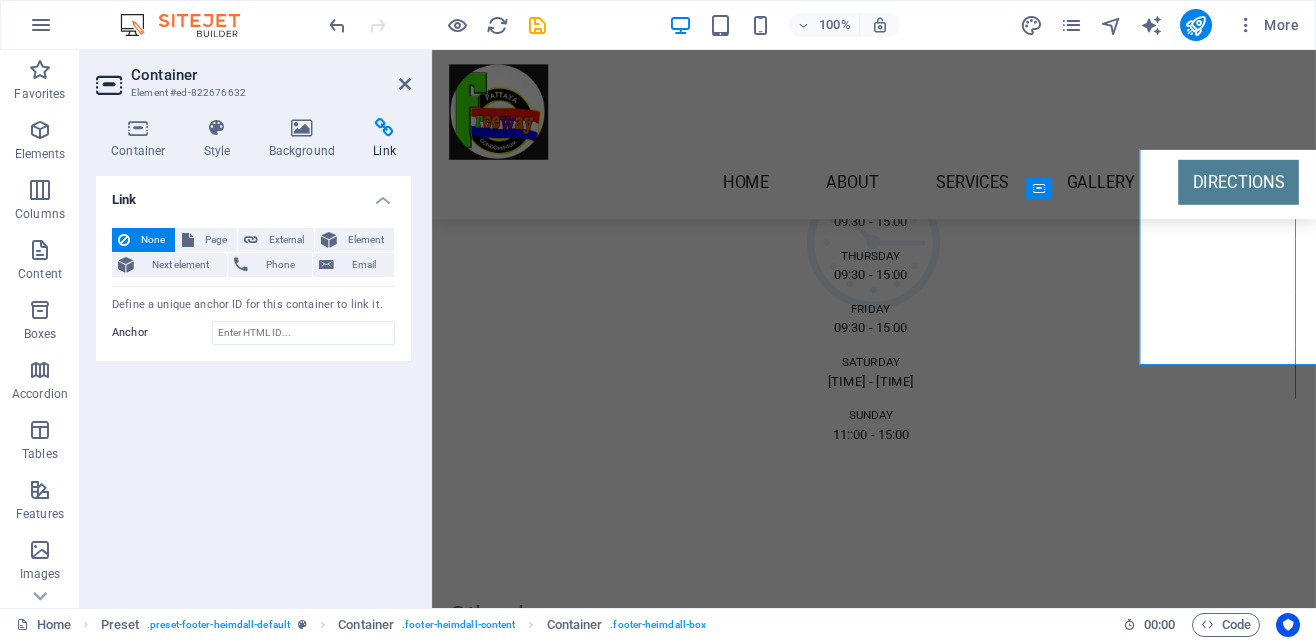 scroll, scrollTop: 4724, scrollLeft: 0, axis: vertical 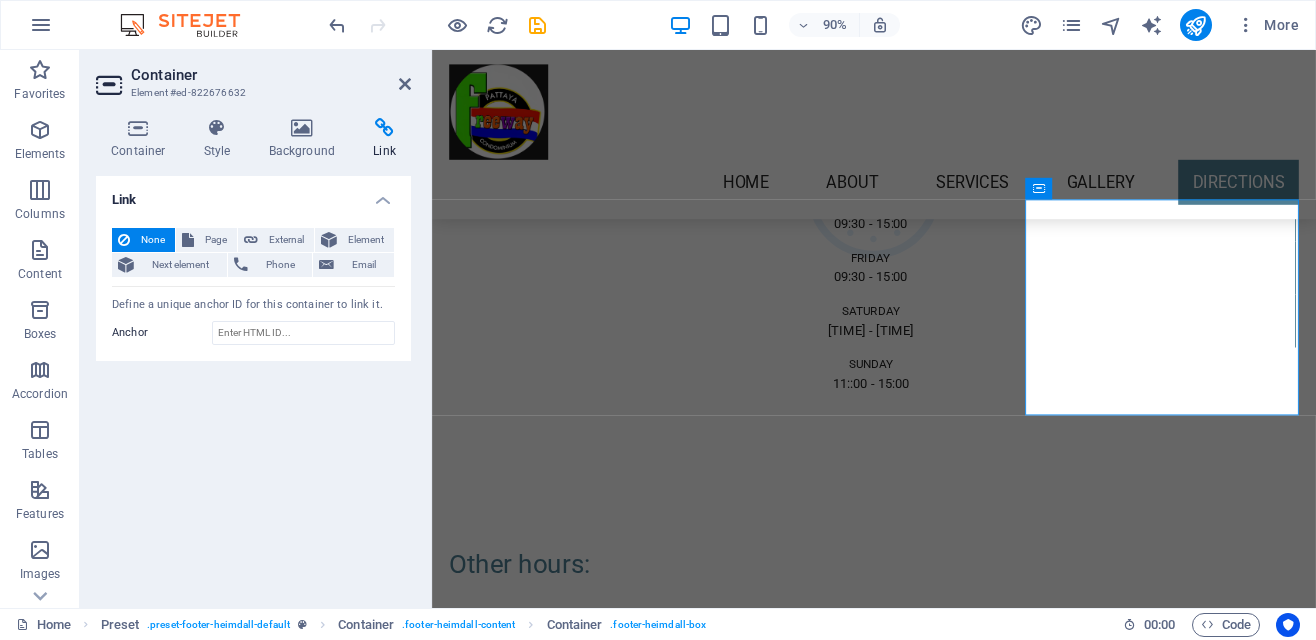 click on "Send Email" at bounding box center (723, 2102) 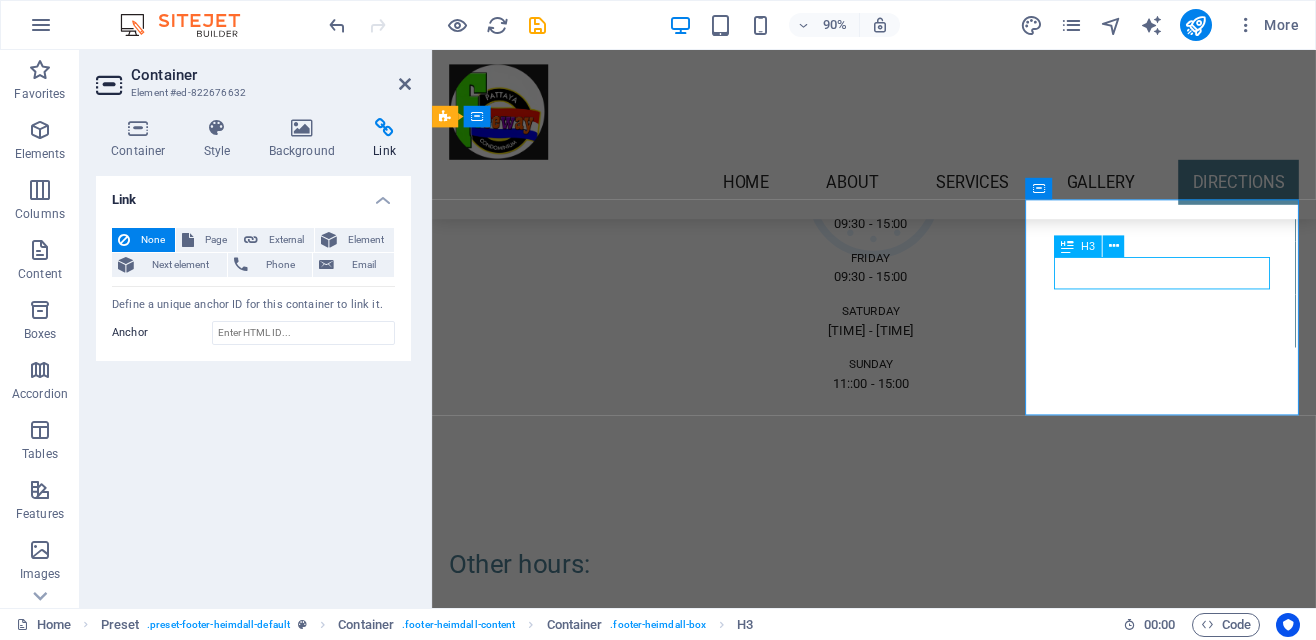 click on "Freewayapartment@gmail.com                                         Legal Notice  |  Privacy" at bounding box center [723, 2160] 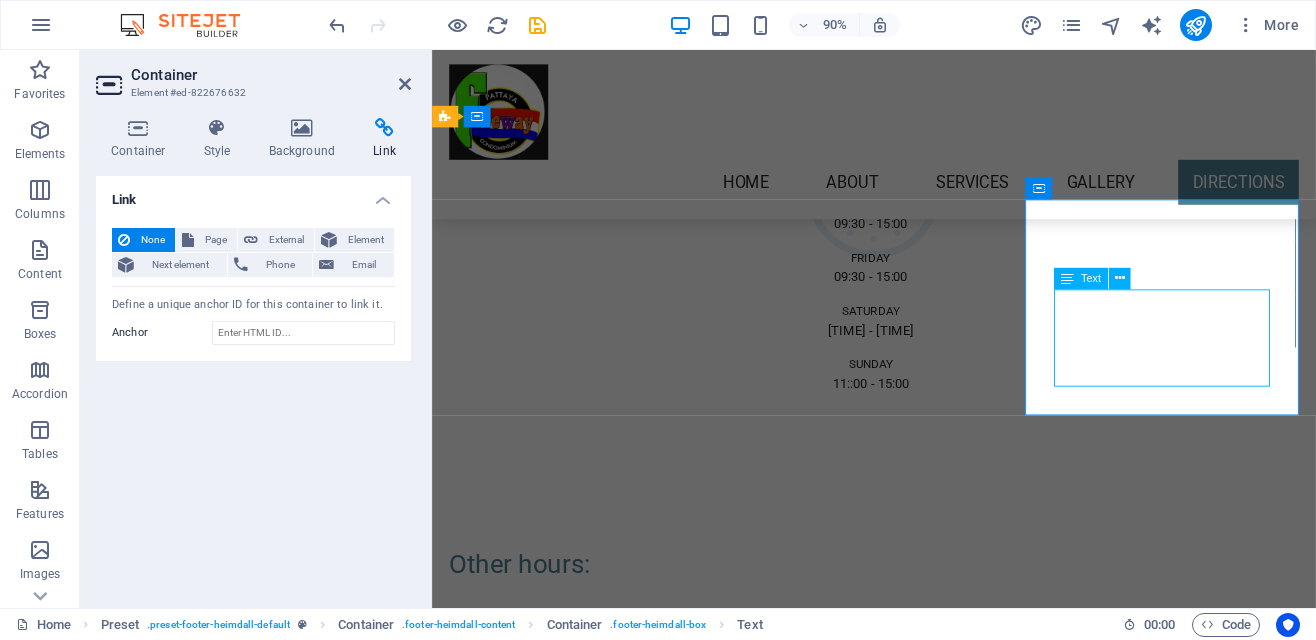 click on "Home About Services Gallery  Directions" at bounding box center (923, 197) 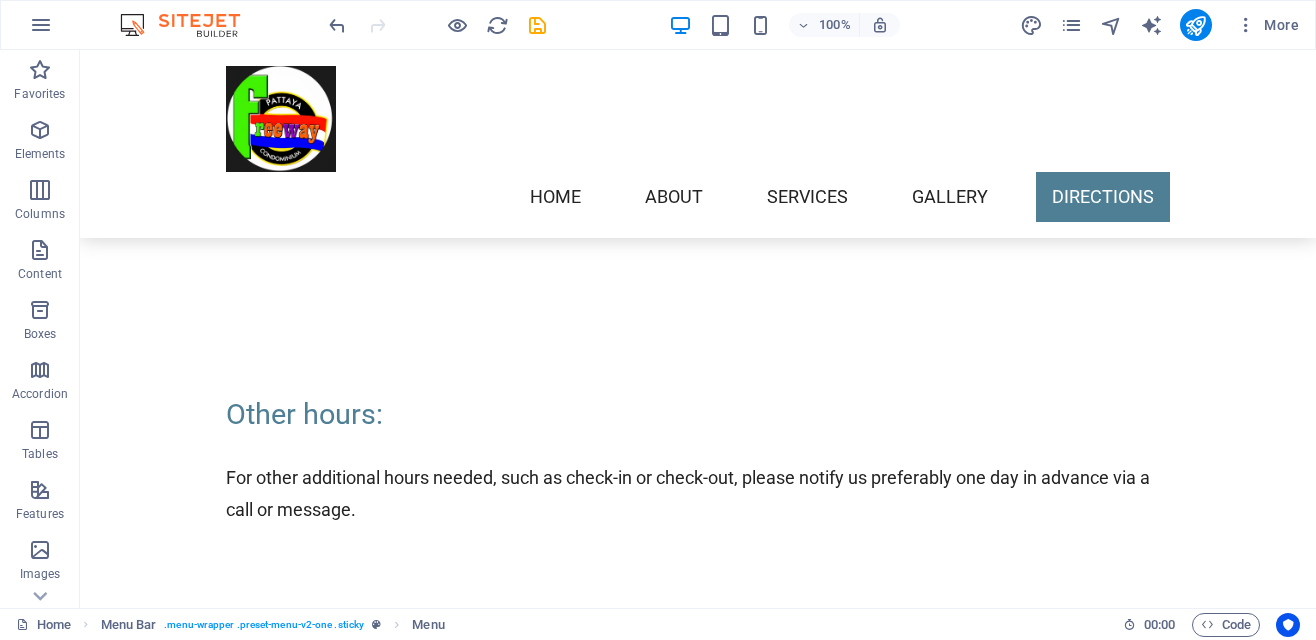 scroll, scrollTop: 5053, scrollLeft: 0, axis: vertical 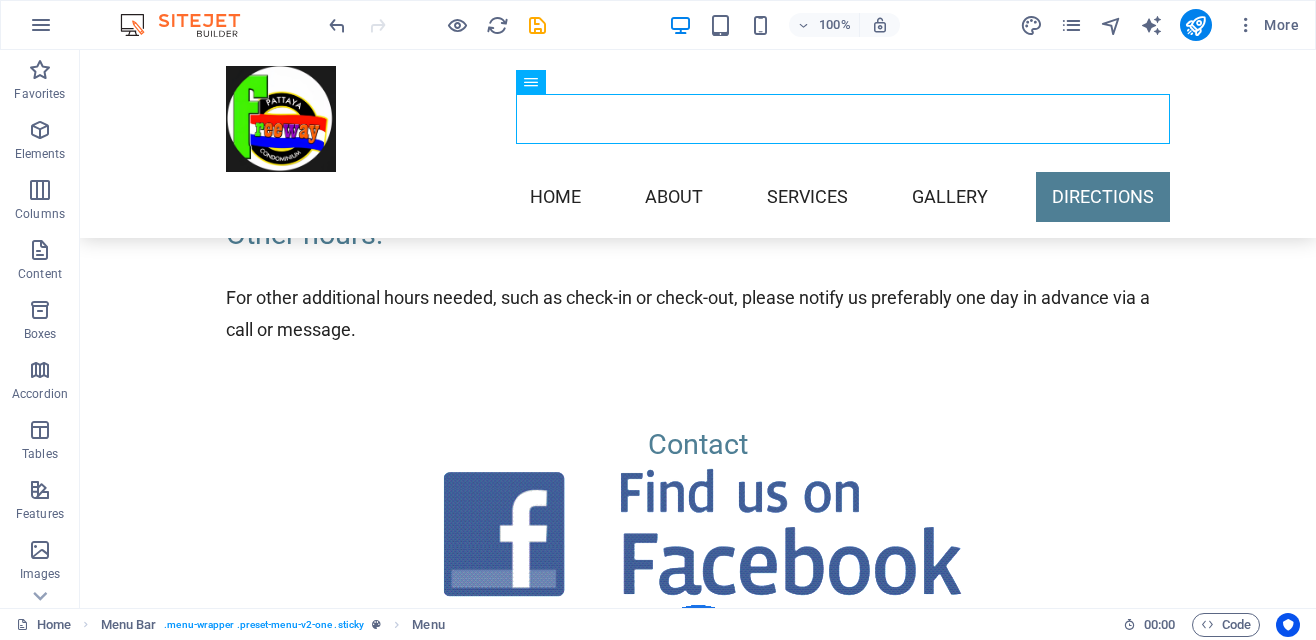 click on "Skip to main content
144/76 M10 Phratamnak 1 Alley  ,  20150   Pattaya  +66831160906 freewayapartment@gmail.com Home About Services Gallery  Directions Freeway Apartments-Chivit Sai We provide you with a holiday apartment in Pattaya Thailand.  Learn more About us Our apartments are very spacious, ranging from approximately 65 sqm to 115 sqm. All are luxury studio types located in the Freeway Apartment building. It's conveniently situated on Pratumnak Hill, just about 75 meters from the main road, against the Buddha Hill. The location is also perfectly close to Pattaya's vibrant nightlife, stunning scenery, and the Jomtien and Cosy beaches—all within a 5-minute drive. **The Space** The studio-style apartment spans 115 m² and includes a Jacuzzi corner. It features an open kitchen block, a fixed king-size bed, air conditioning, and is fully furnished. The bathroom is generously sized and includes a spacious shower cabin. **Very Important:** **Note:** **Other Things to Note** Feature 1 Feature 2 Feature 3" at bounding box center [698, -1310] 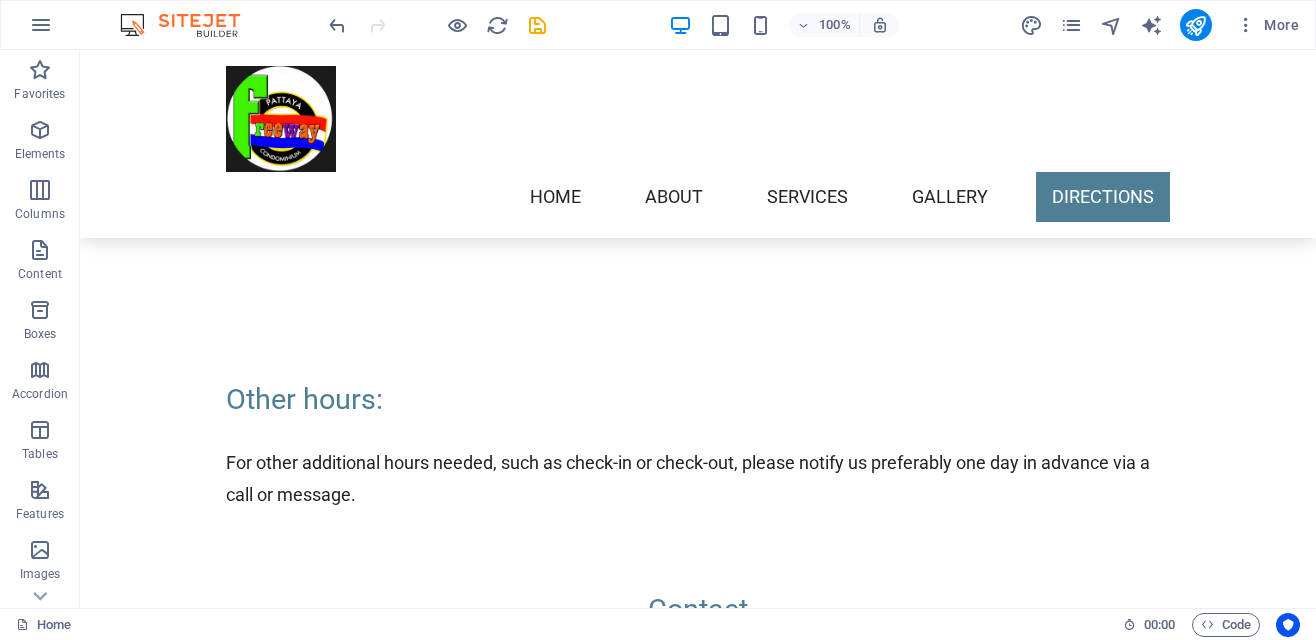 scroll, scrollTop: 4856, scrollLeft: 0, axis: vertical 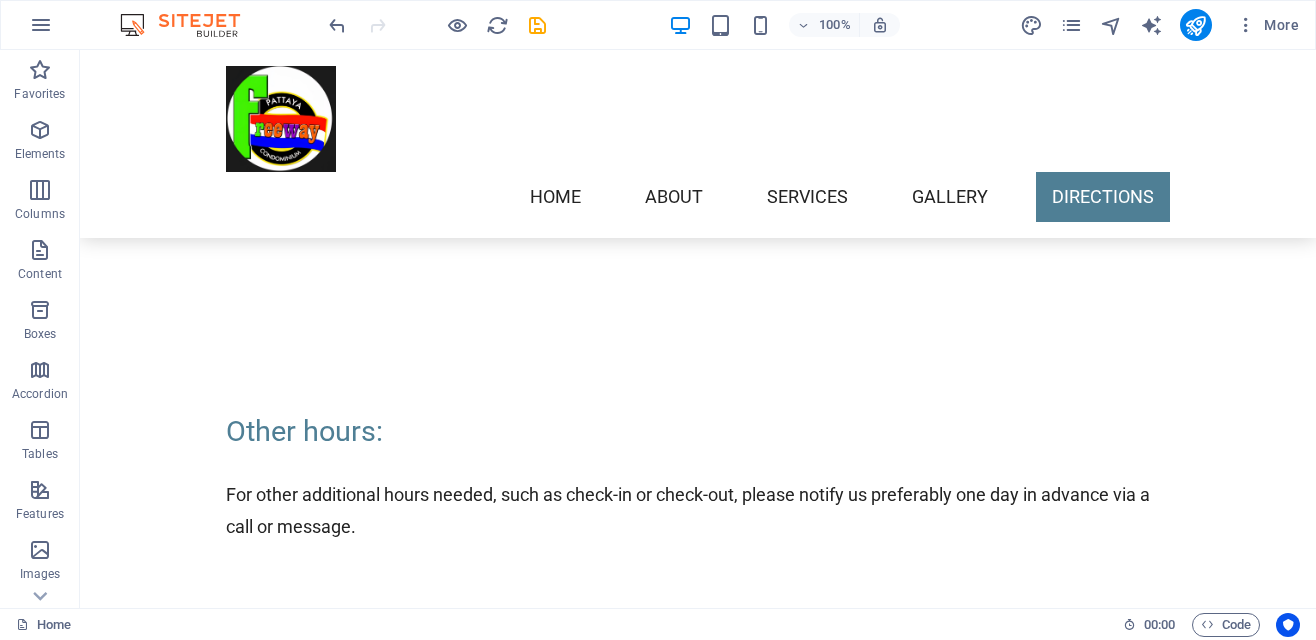 click on "Address [NUMBER]/[NUMBER] [STREET] [CITY] [POSTAL_CODE] Phone Call us now: +[PHONE] Send Email [EMAIL] Legal Notice | Privacy" at bounding box center [698, 1578] 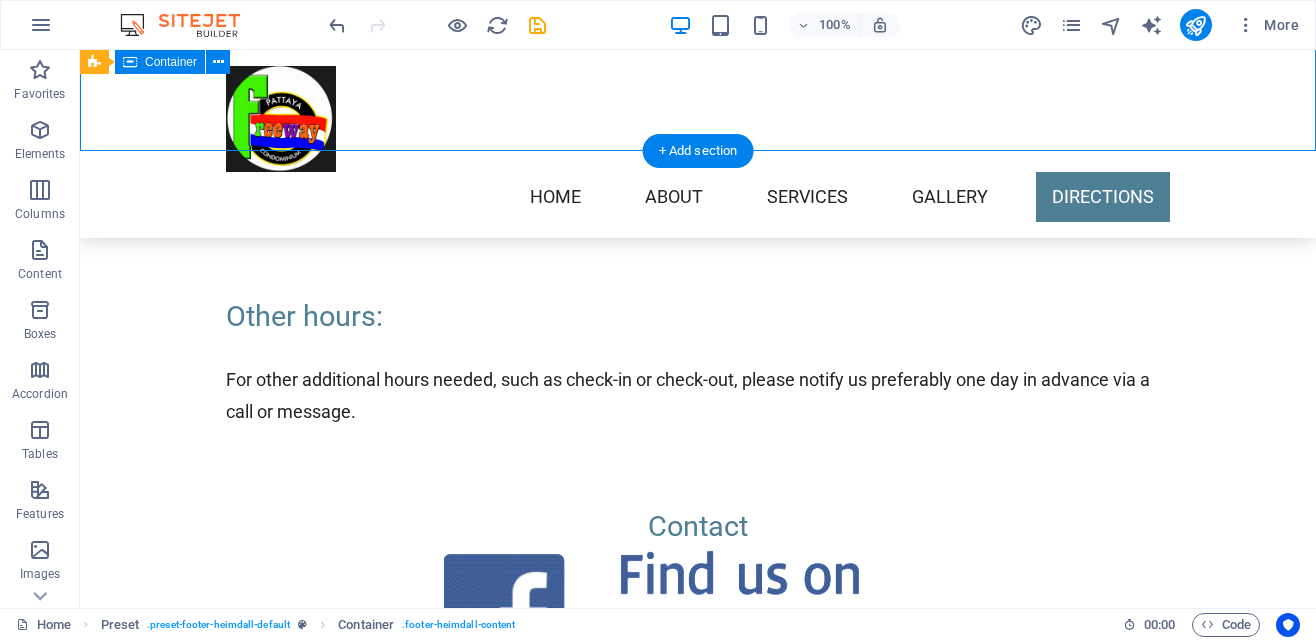 scroll, scrollTop: 5053, scrollLeft: 0, axis: vertical 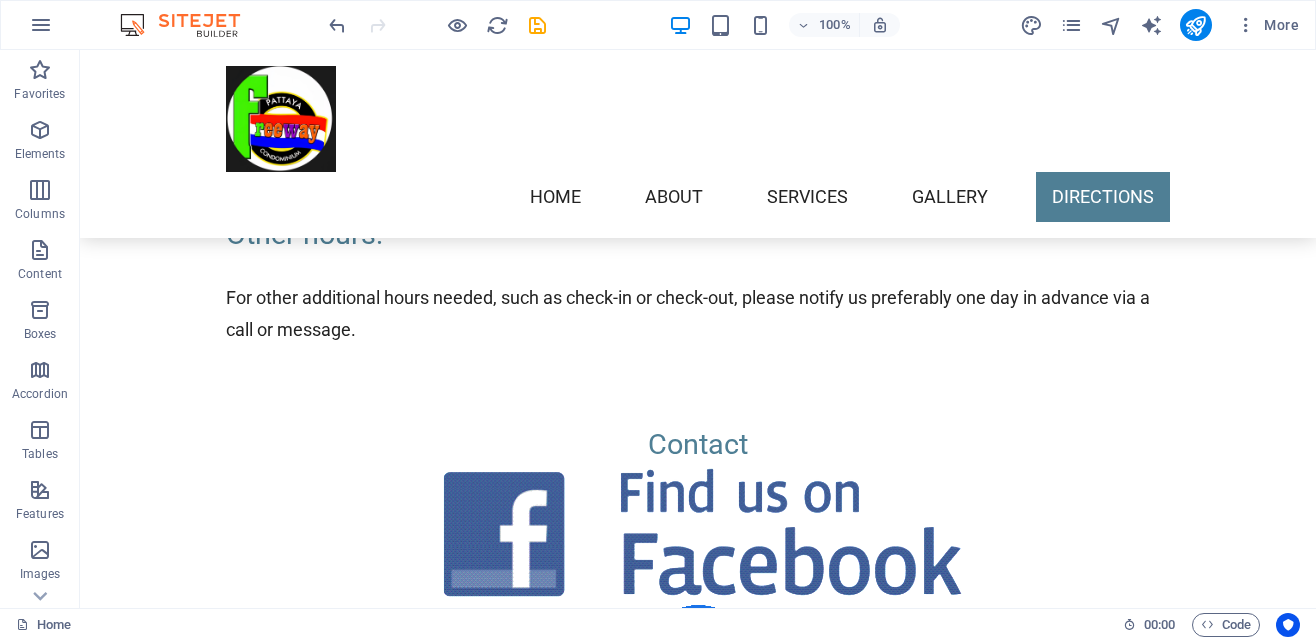 click on "Skip to main content
144/76 M10 Phratamnak 1 Alley  ,  20150   Pattaya  +66831160906 freewayapartment@gmail.com Home About Services Gallery  Directions Freeway Apartments-Chivit Sai We provide you with a holiday apartment in Pattaya Thailand.  Learn more About us Our apartments are very spacious, ranging from approximately 65 sqm to 115 sqm. All are luxury studio types located in the Freeway Apartment building. It's conveniently situated on Pratumnak Hill, just about 75 meters from the main road, against the Buddha Hill. The location is also perfectly close to Pattaya's vibrant nightlife, stunning scenery, and the Jomtien and Cosy beaches—all within a 5-minute drive. **The Space** The studio-style apartment spans 115 m² and includes a Jacuzzi corner. It features an open kitchen block, a fixed king-size bed, air conditioning, and is fully furnished. The bathroom is generously sized and includes a spacious shower cabin. **Very Important:** **Note:** **Other Things to Note** Feature 1 Feature 2 Feature 3" at bounding box center (698, -1310) 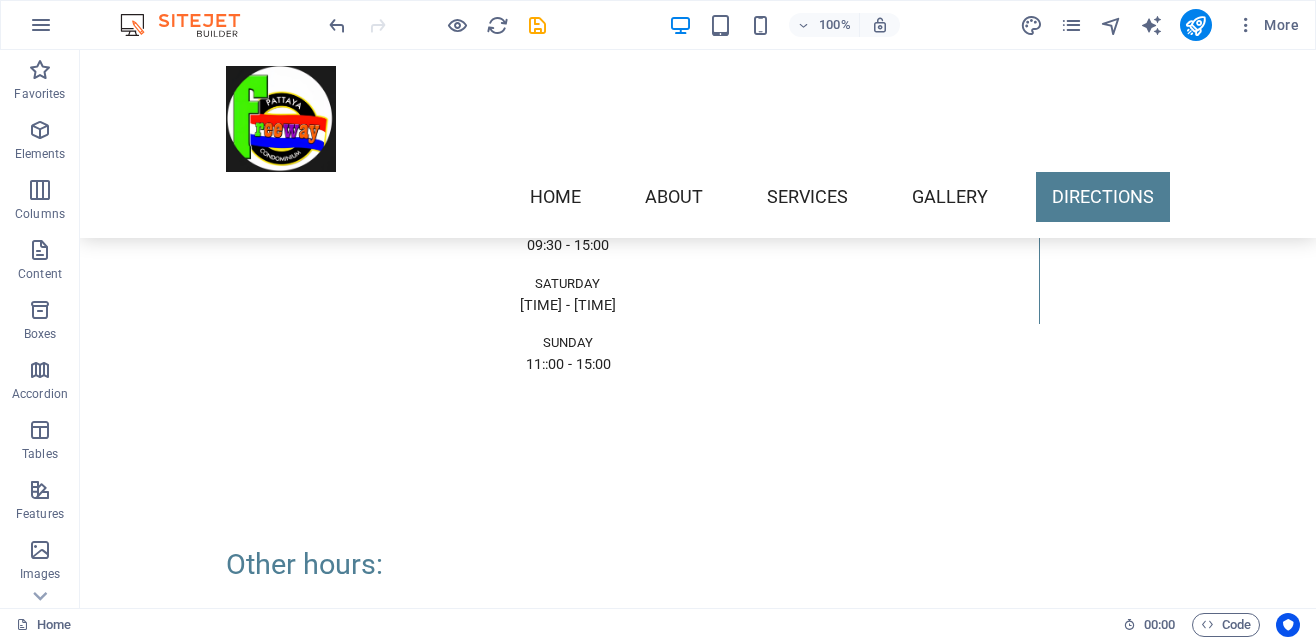 scroll, scrollTop: 4722, scrollLeft: 0, axis: vertical 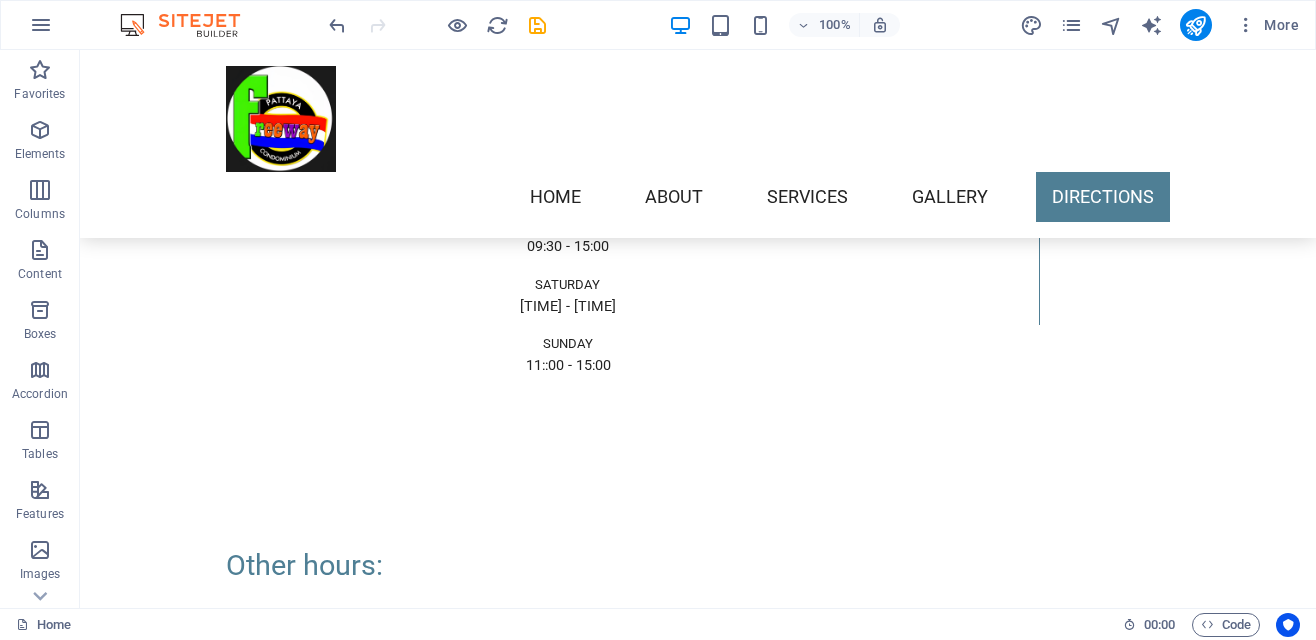 click on "Address [NUMBER]/[NUMBER] [STREET] [CITY] [POSTAL_CODE] Phone Call us now: +[PHONE] Send Email [EMAIL] Legal Notice | Privacy" at bounding box center [698, 1712] 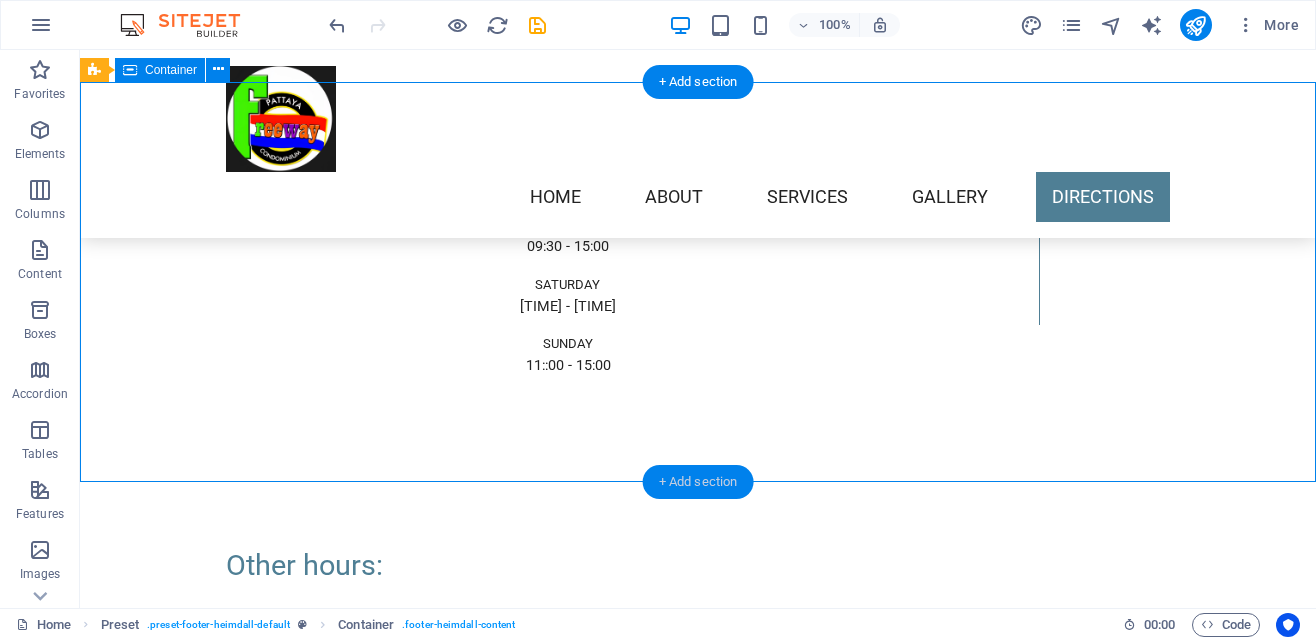 click on "+ Add section" at bounding box center [698, 482] 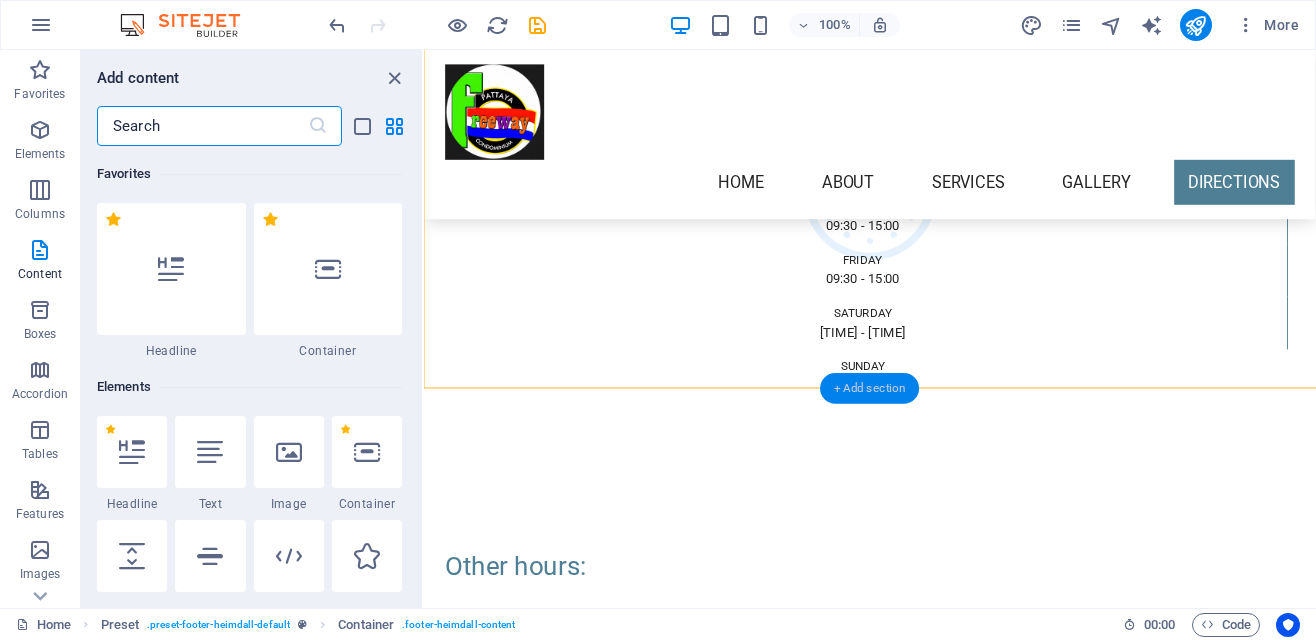 scroll, scrollTop: 4778, scrollLeft: 0, axis: vertical 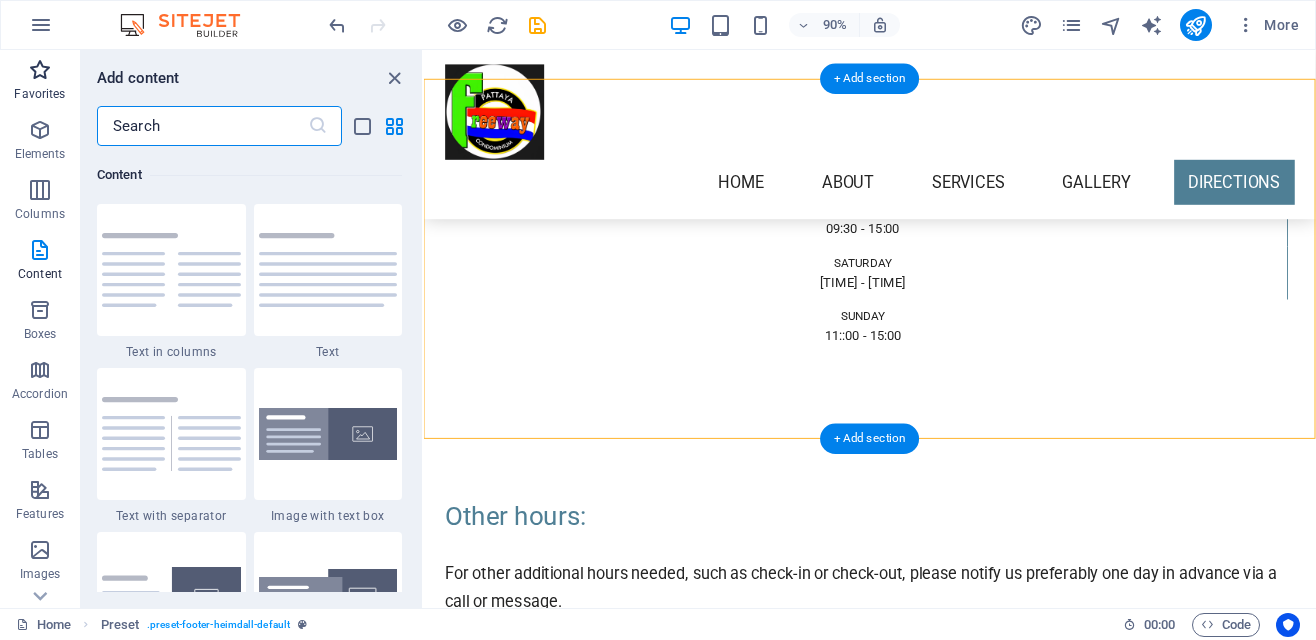 click on "Favorites" at bounding box center (39, 94) 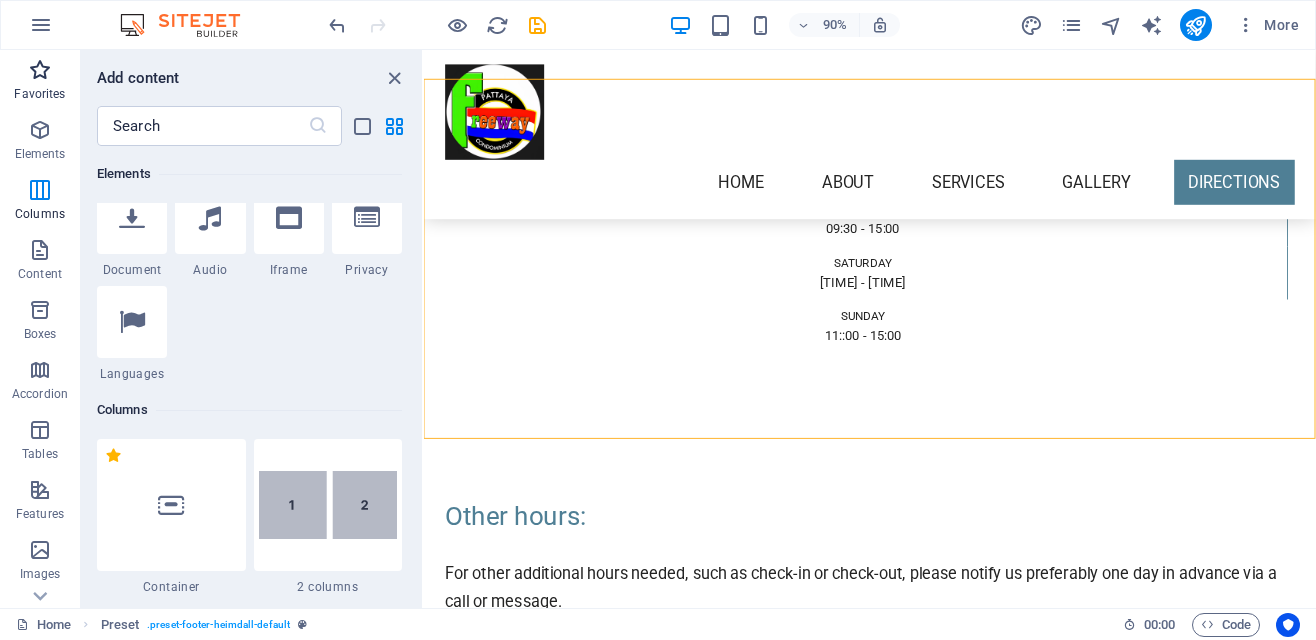 scroll, scrollTop: 0, scrollLeft: 0, axis: both 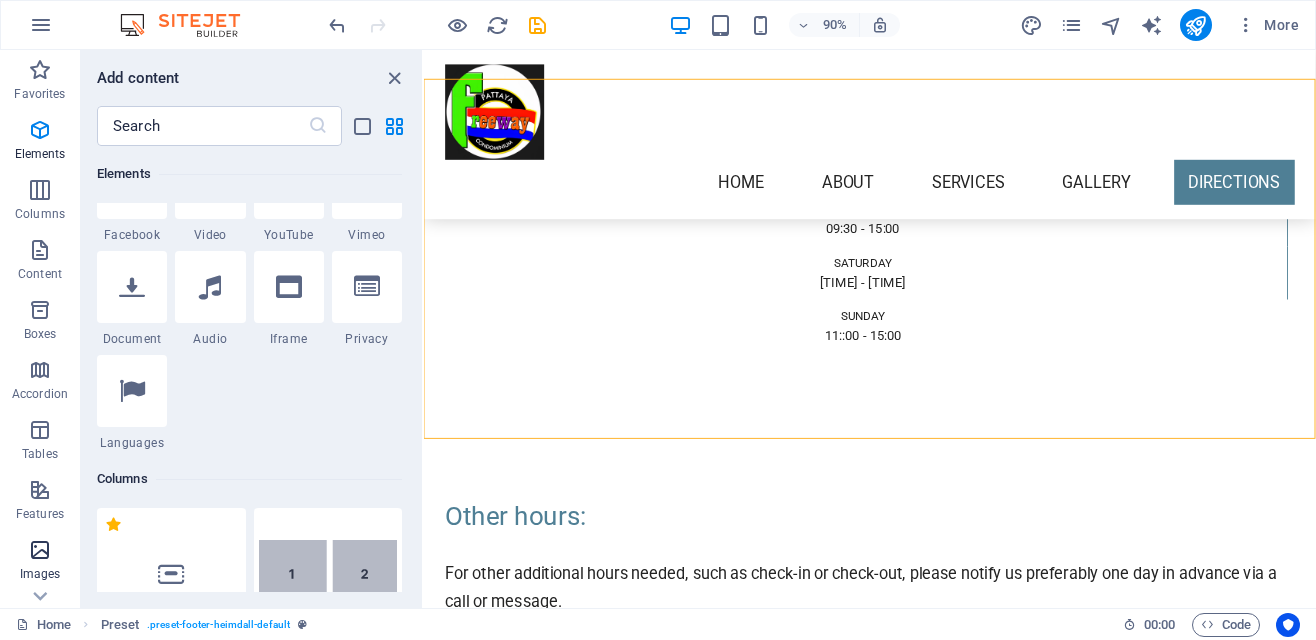 click at bounding box center [40, 550] 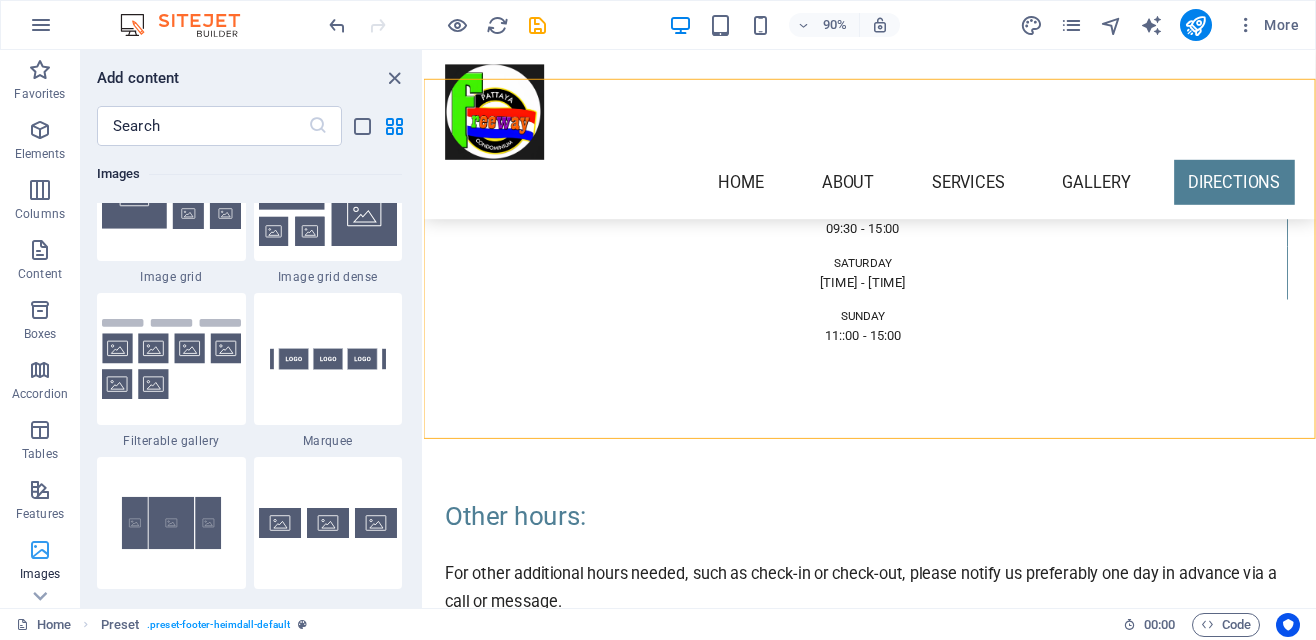 scroll, scrollTop: 10543, scrollLeft: 0, axis: vertical 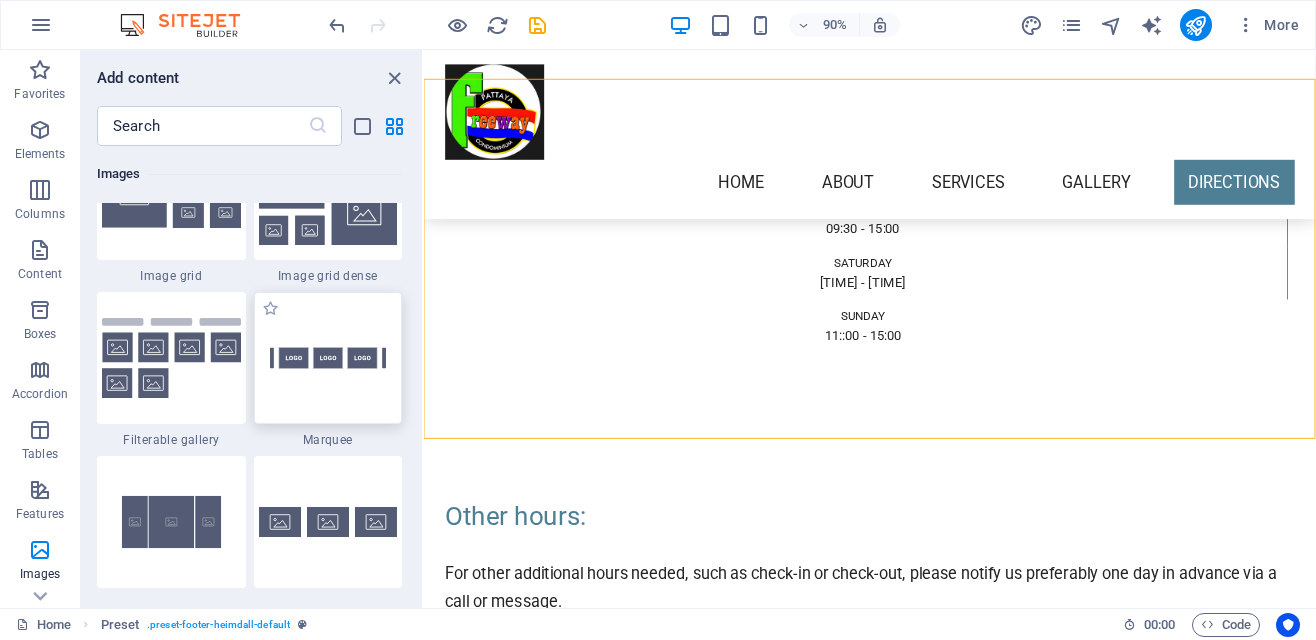 click at bounding box center [328, 358] 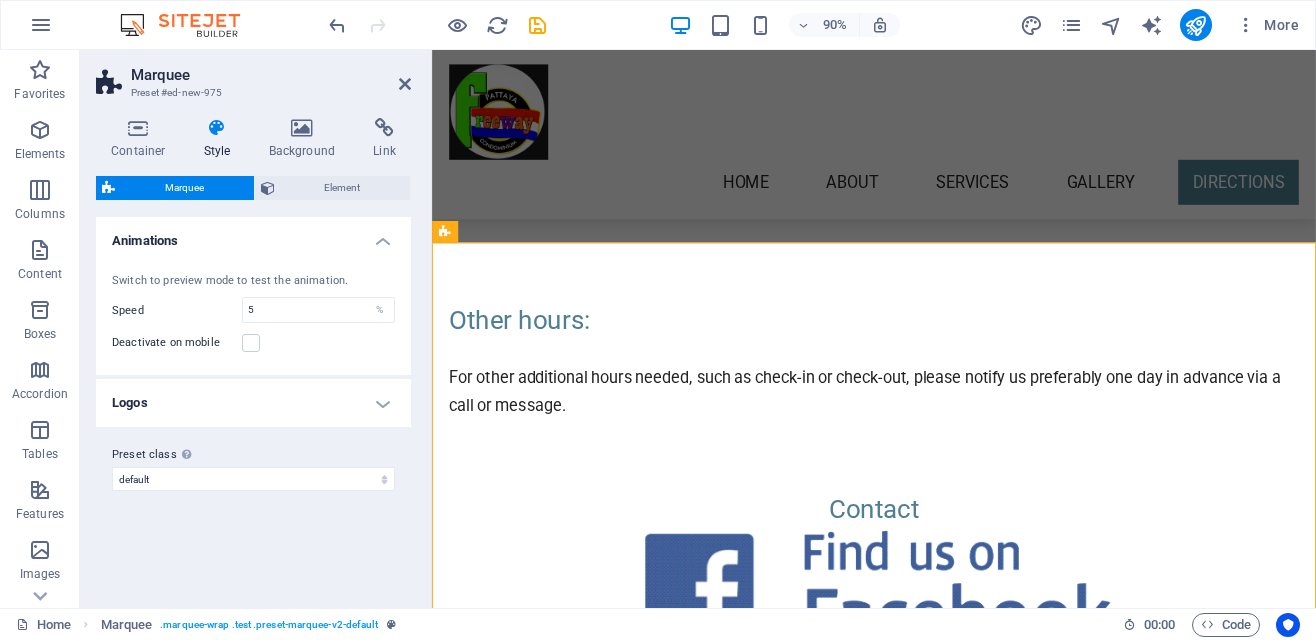 scroll, scrollTop: 4998, scrollLeft: 0, axis: vertical 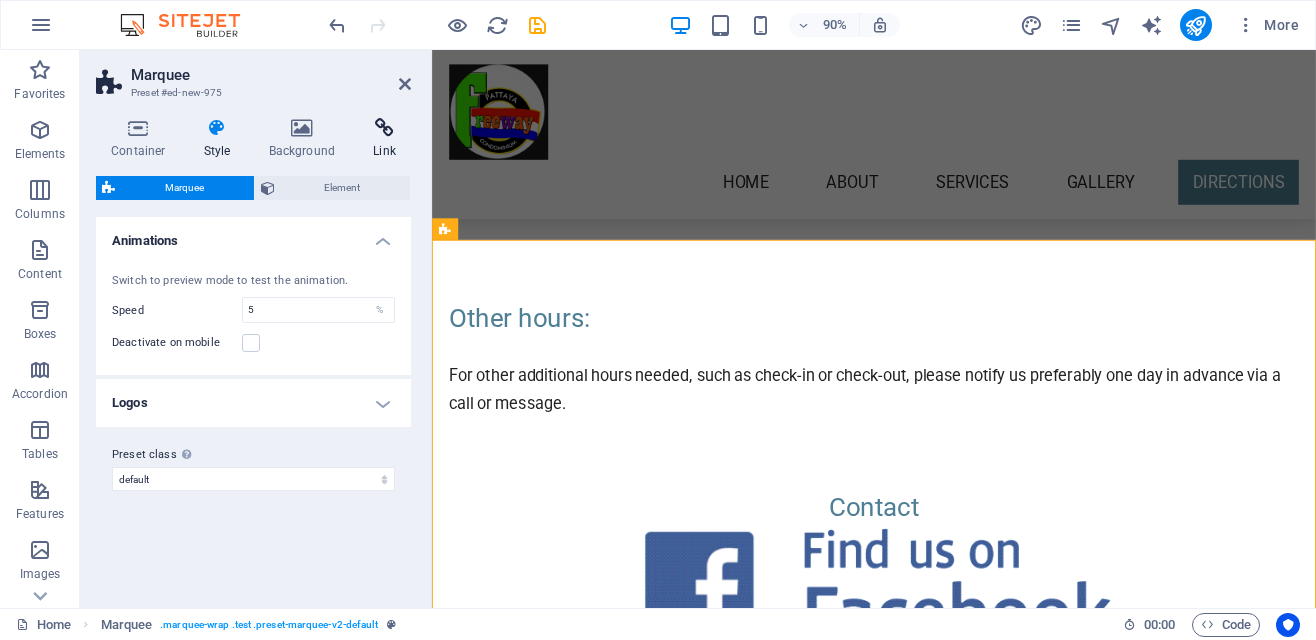 click at bounding box center (384, 128) 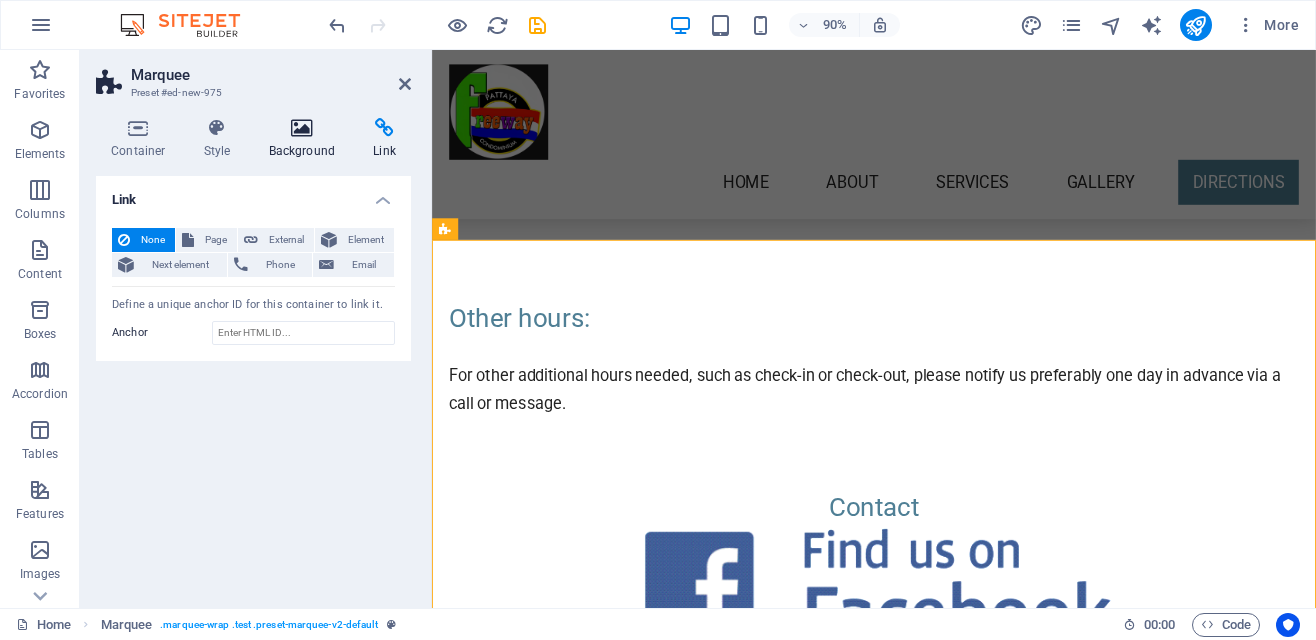 click at bounding box center [302, 128] 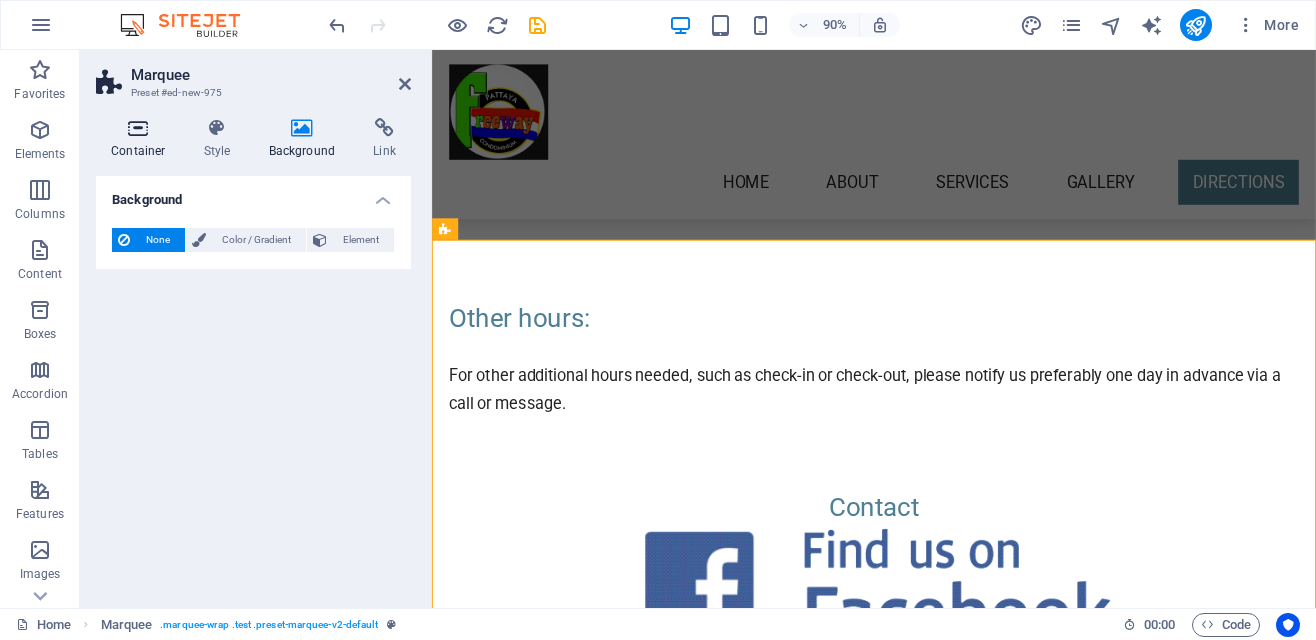 click at bounding box center (138, 128) 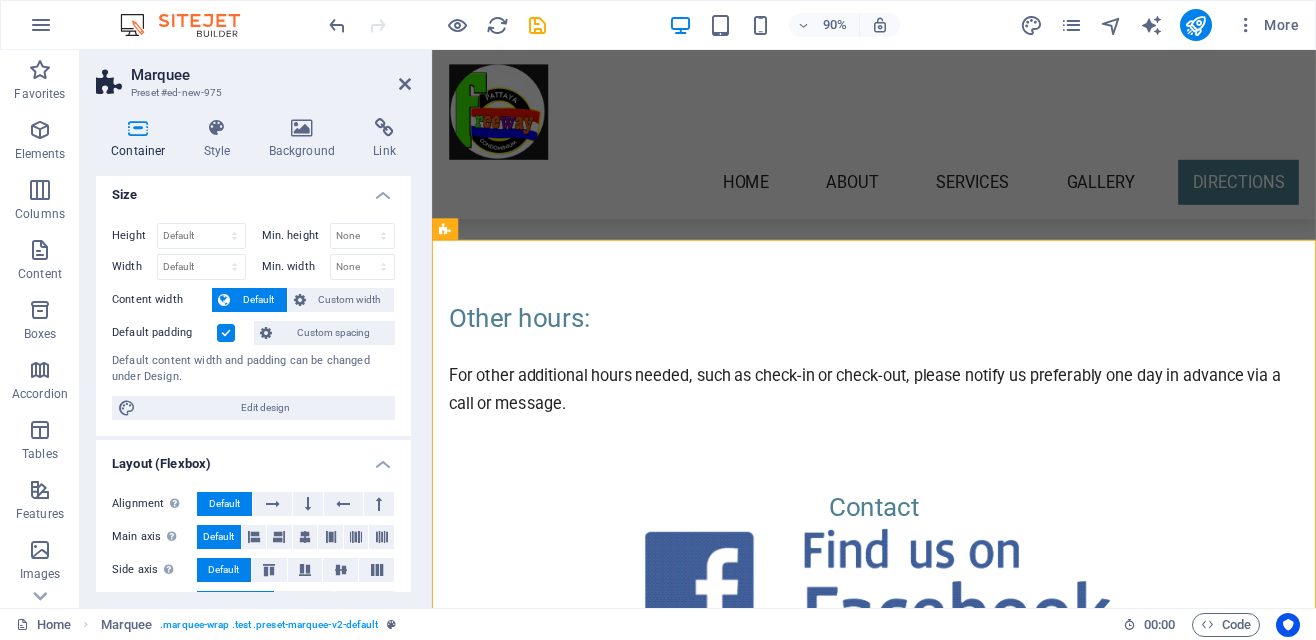 scroll, scrollTop: 0, scrollLeft: 0, axis: both 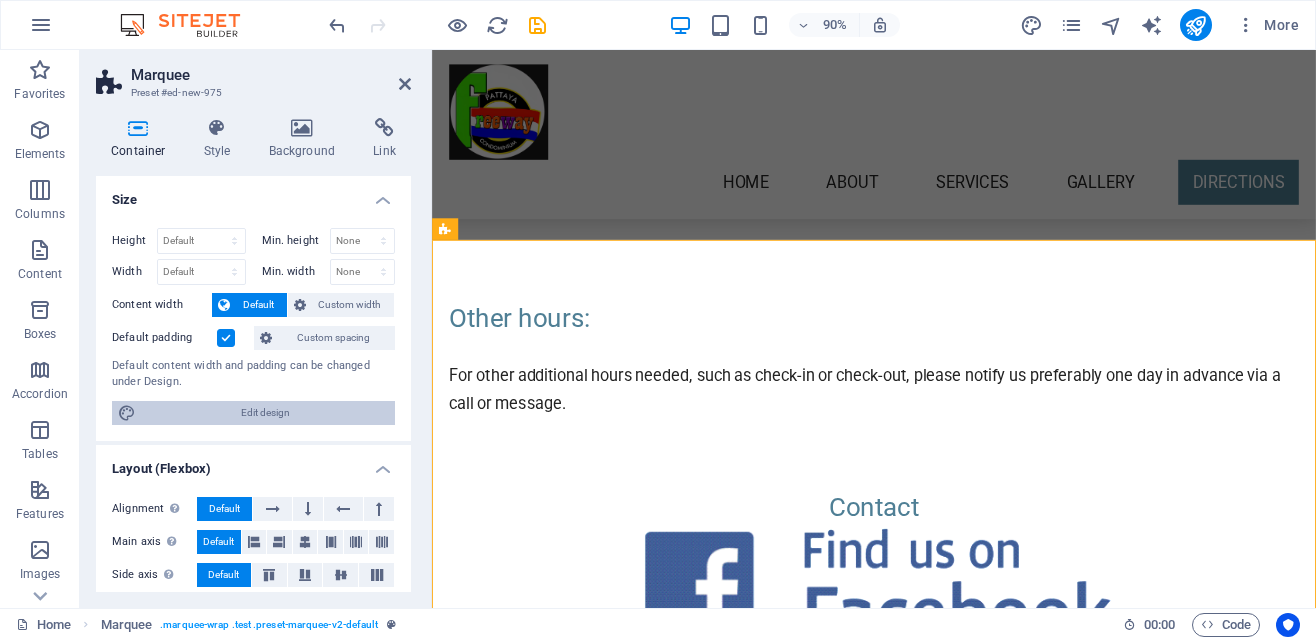 click on "Edit design" at bounding box center [265, 413] 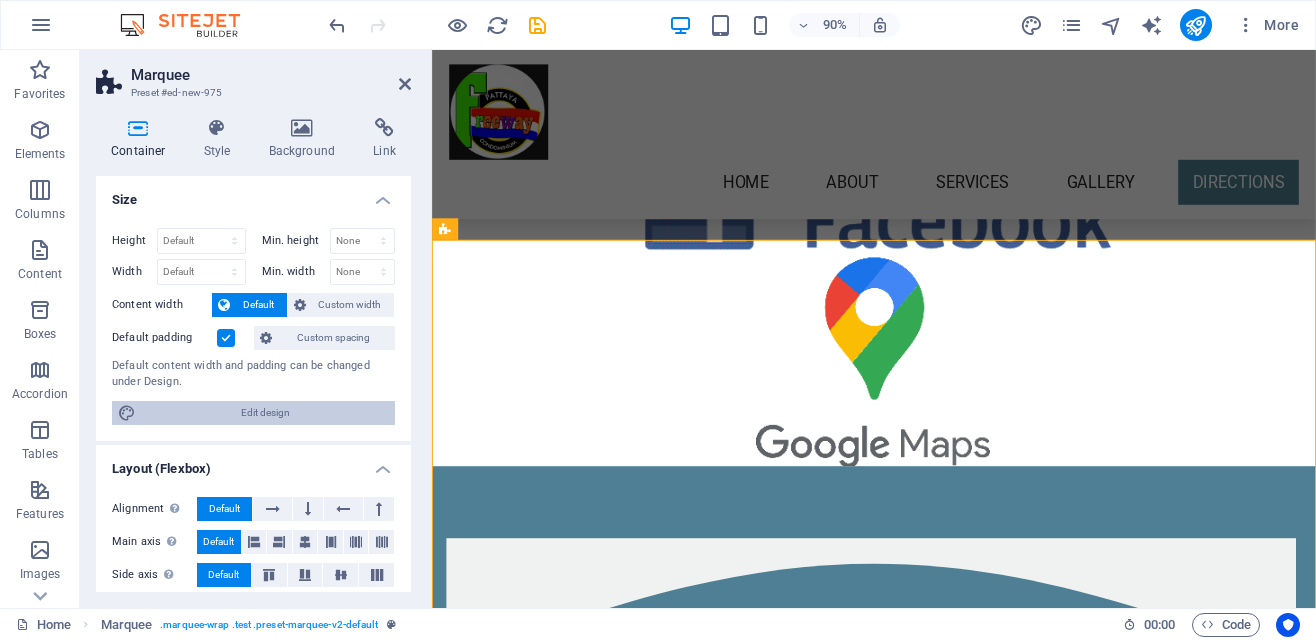 select on "rem" 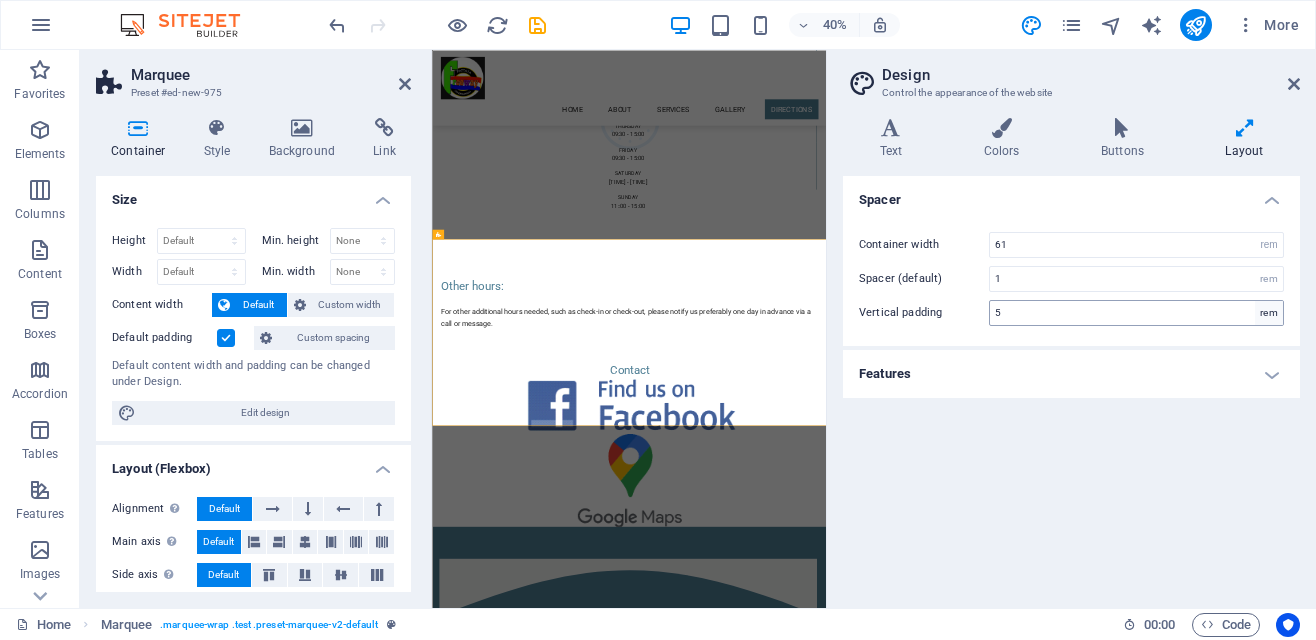click on "rem" at bounding box center [1269, 313] 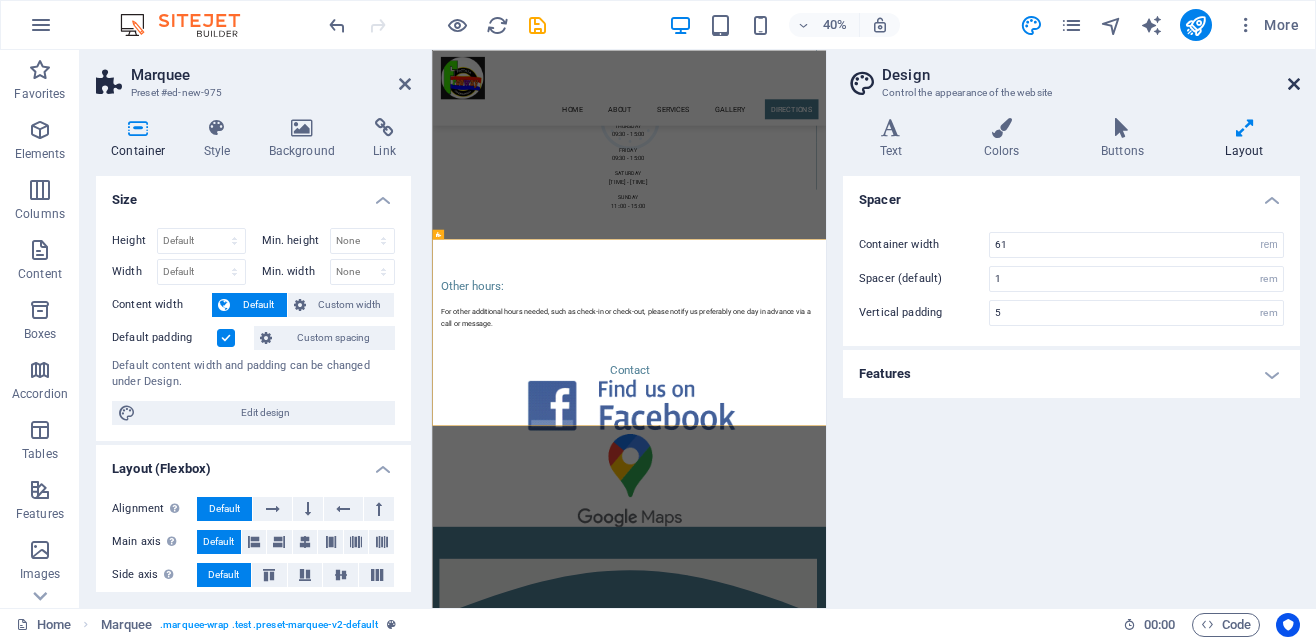 click at bounding box center (1294, 84) 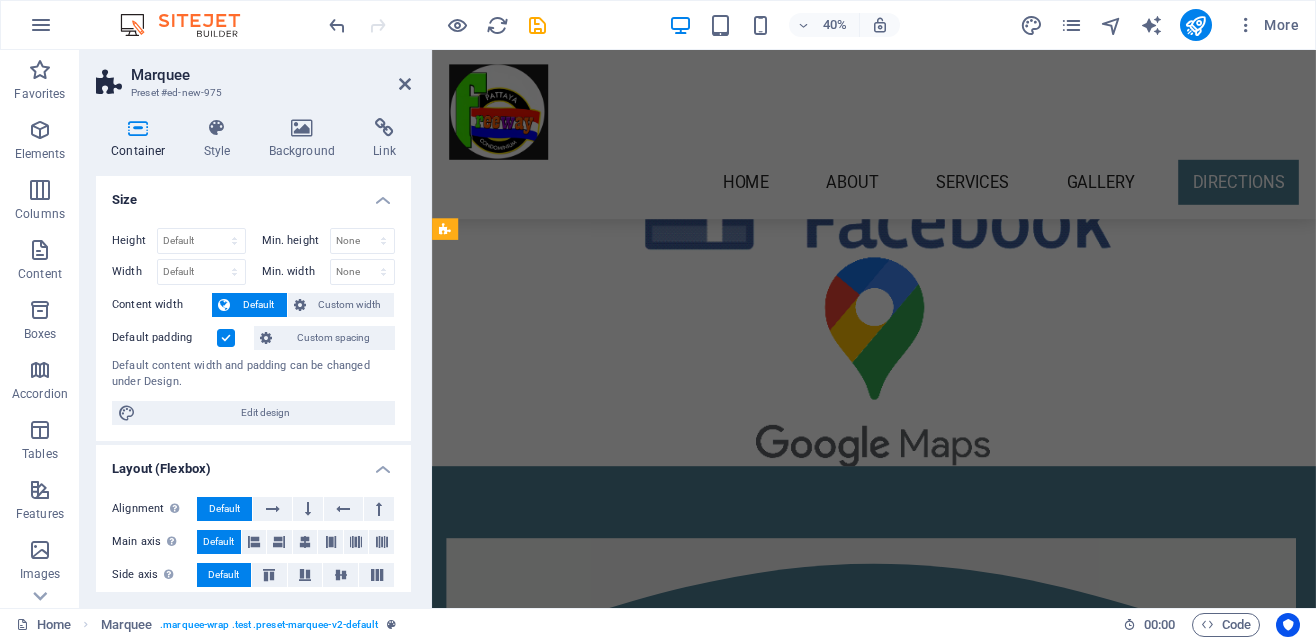 scroll, scrollTop: 4998, scrollLeft: 0, axis: vertical 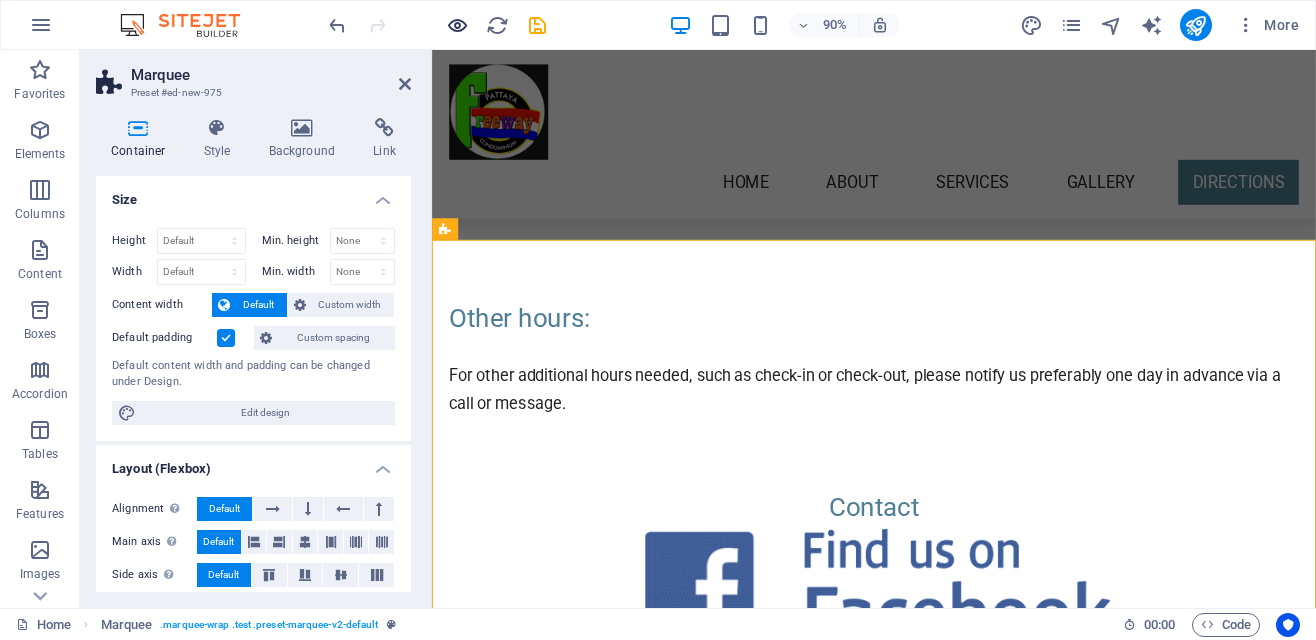 click at bounding box center (457, 25) 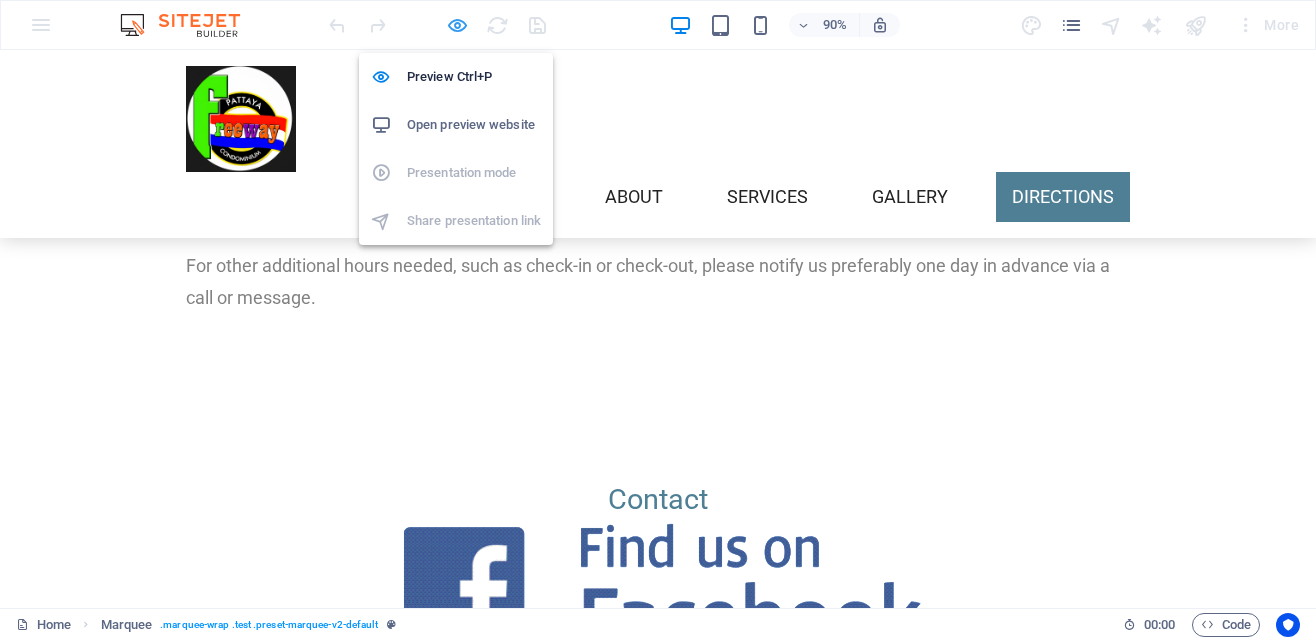 scroll, scrollTop: 4943, scrollLeft: 0, axis: vertical 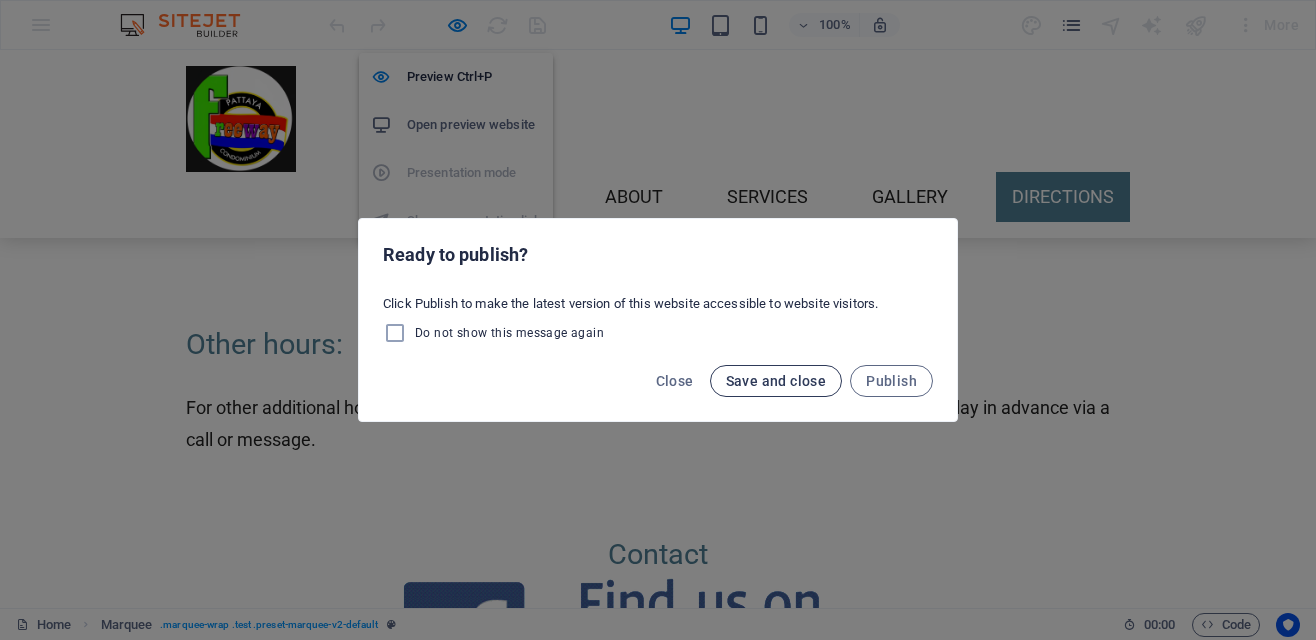 click on "Save and close" at bounding box center (776, 381) 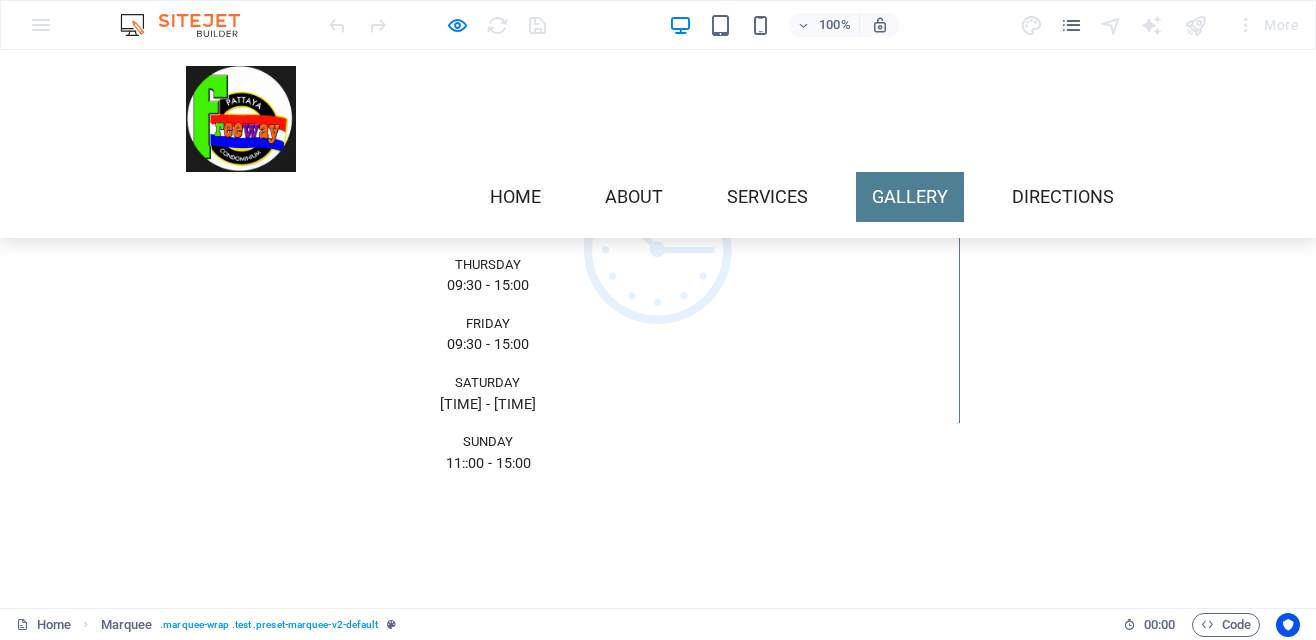 scroll, scrollTop: 4621, scrollLeft: 0, axis: vertical 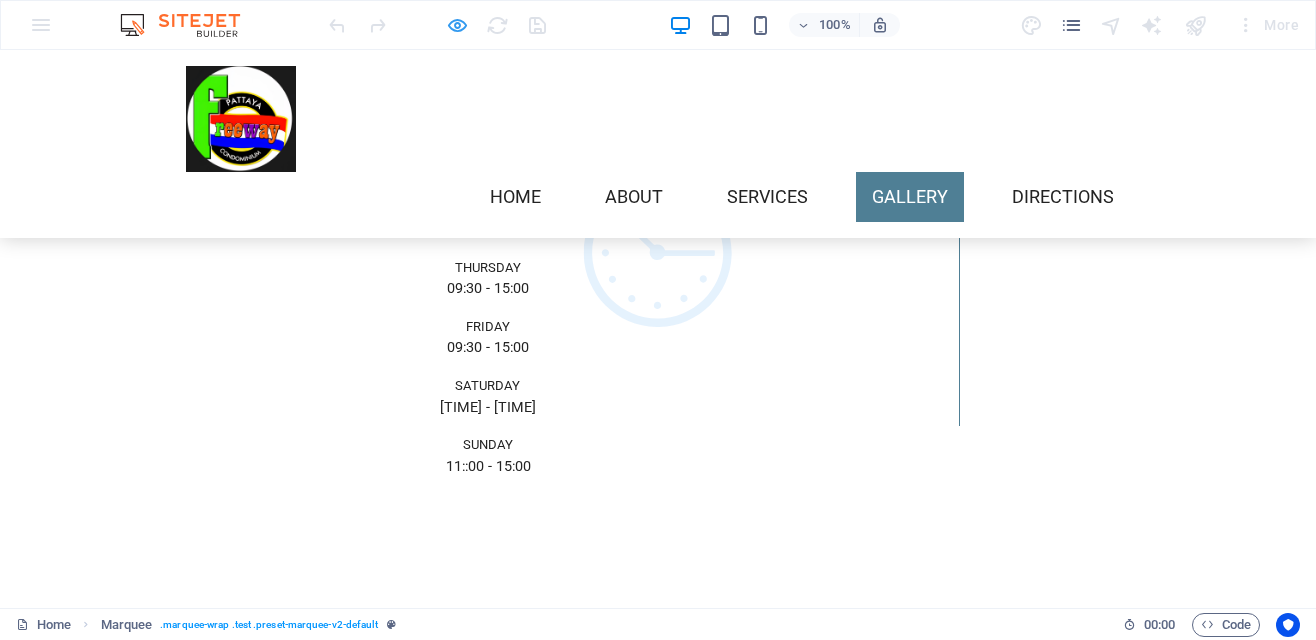 click at bounding box center (457, 25) 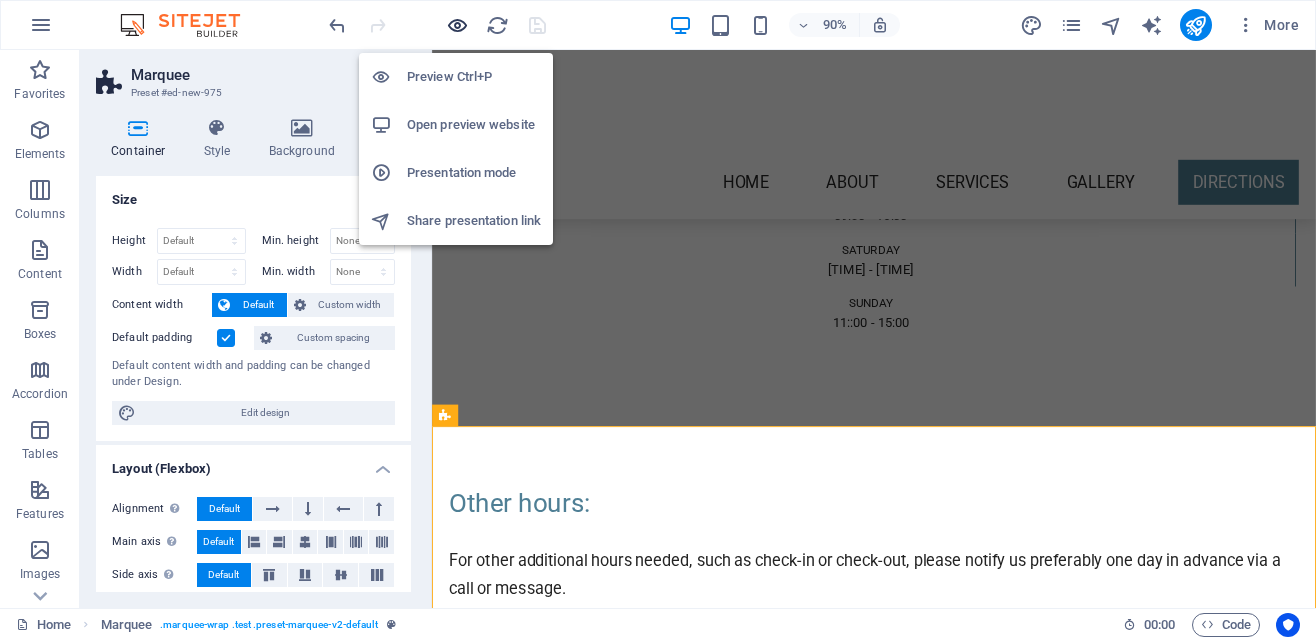 scroll, scrollTop: 4799, scrollLeft: 0, axis: vertical 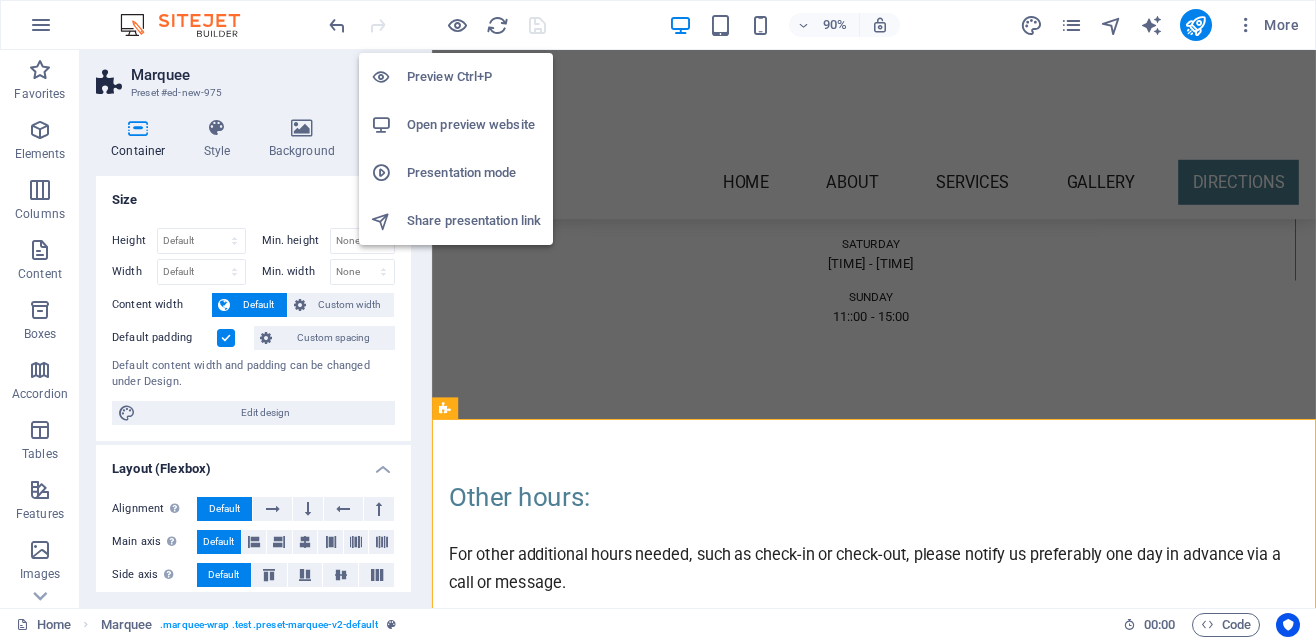 click on "Size" at bounding box center [253, 194] 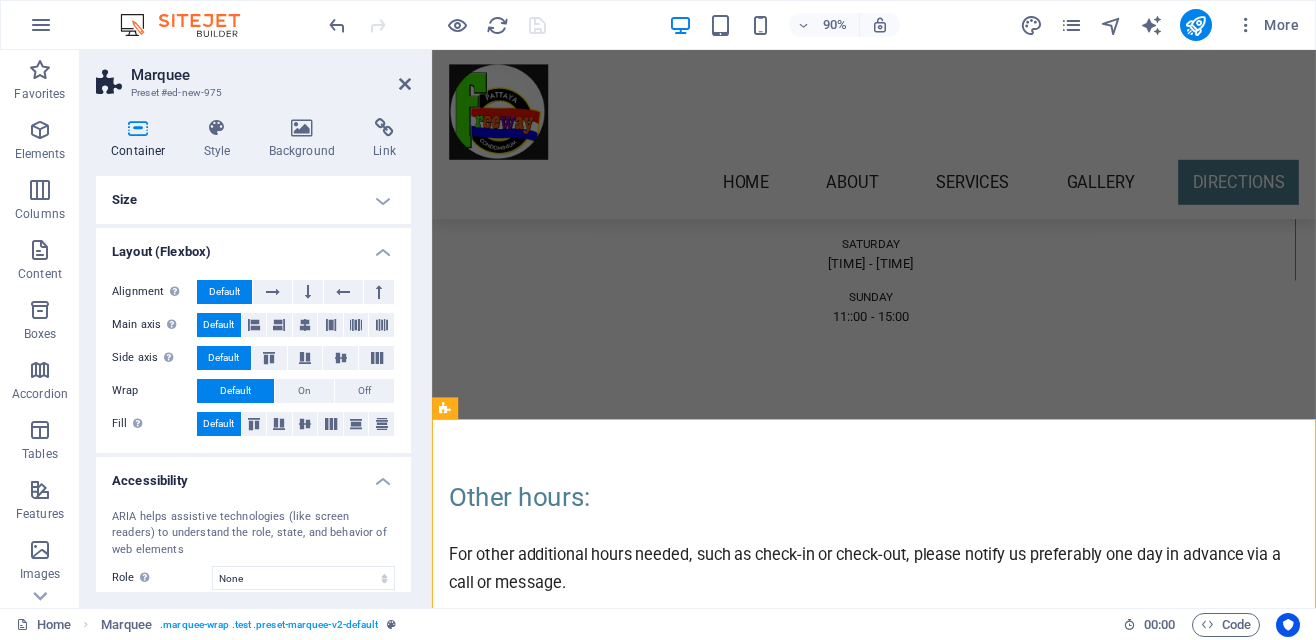 click at bounding box center (549, 2027) 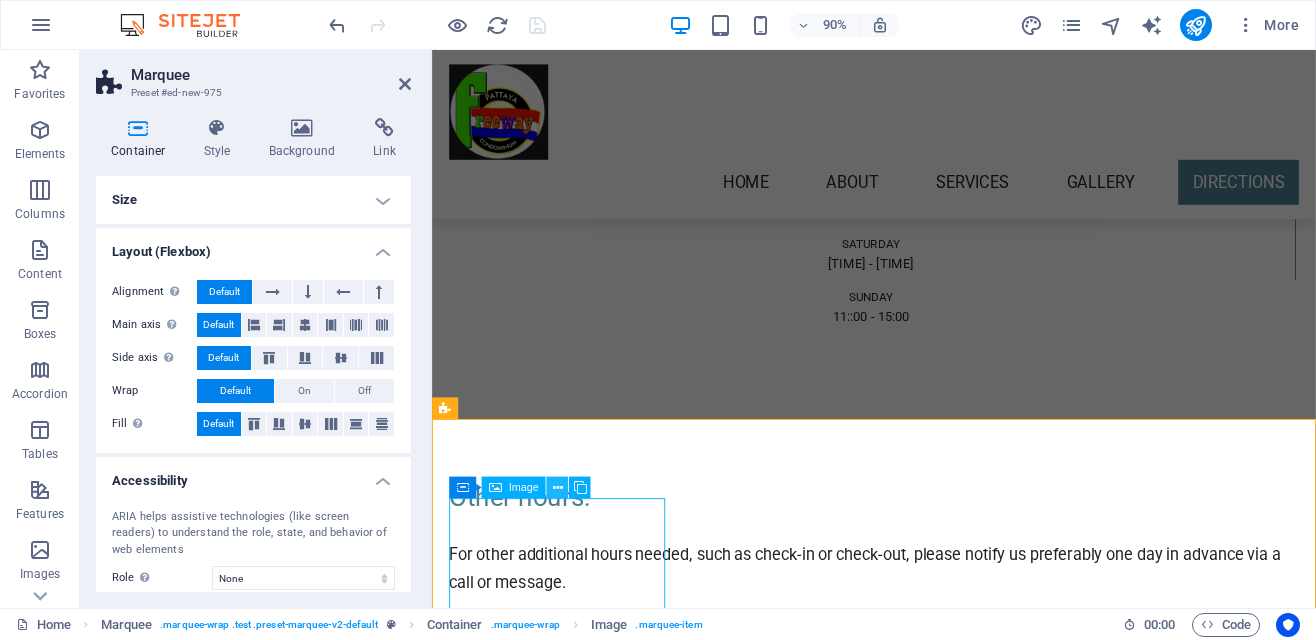 click at bounding box center [558, 487] 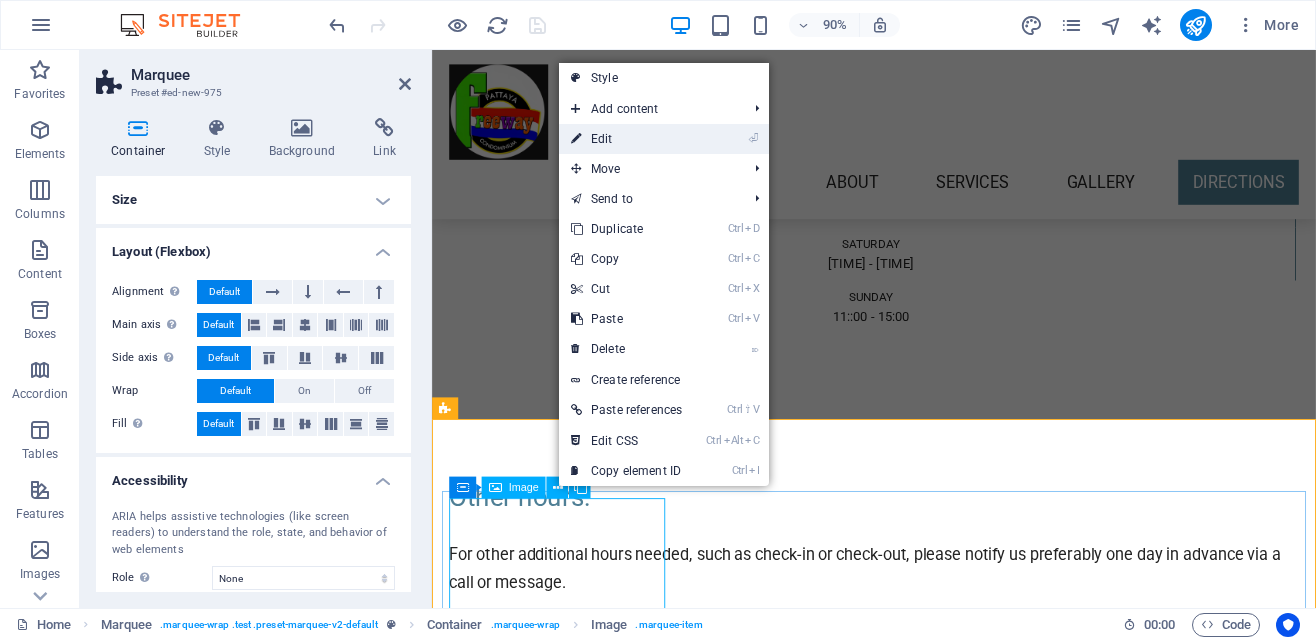click on "⏎  Edit" at bounding box center (626, 139) 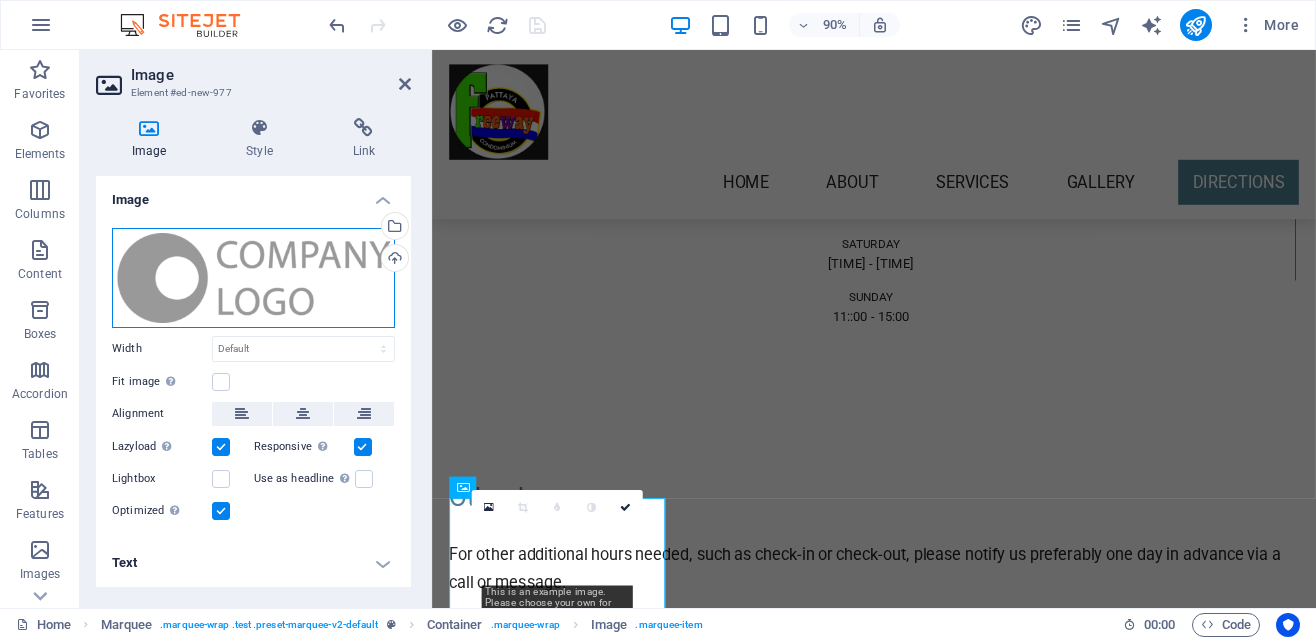 click on "Drag files here, click to choose files or select files from Files or our free stock photos & videos" at bounding box center [253, 278] 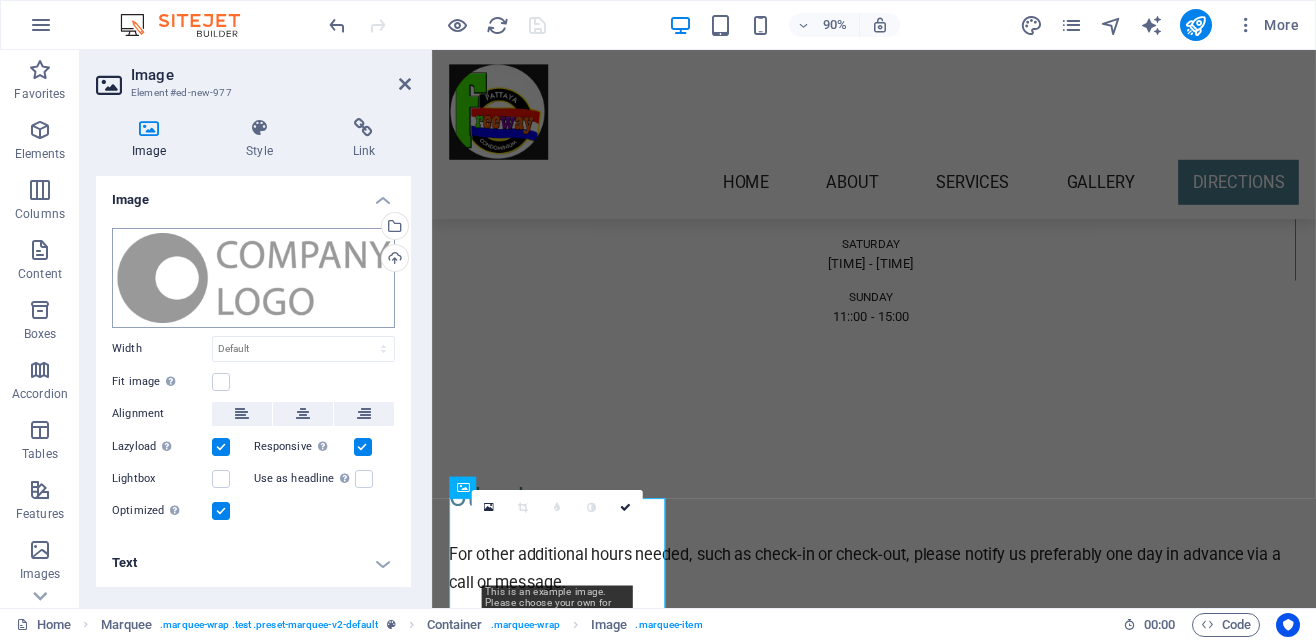 scroll, scrollTop: 5435, scrollLeft: 0, axis: vertical 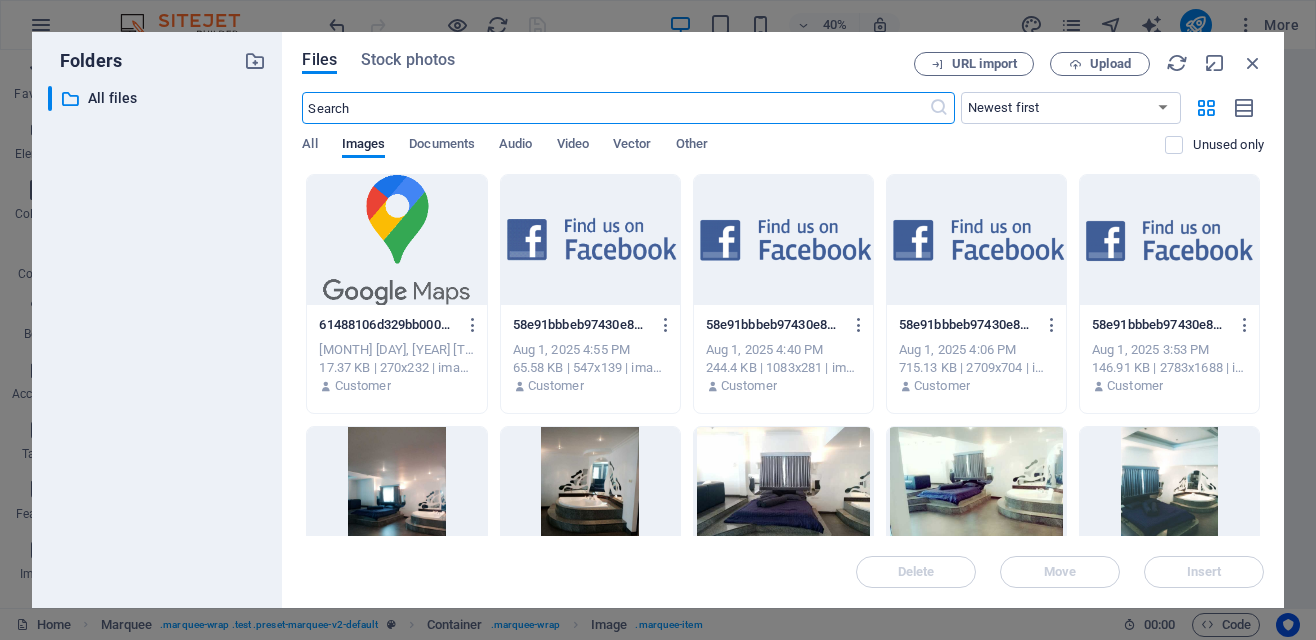 click at bounding box center (396, 240) 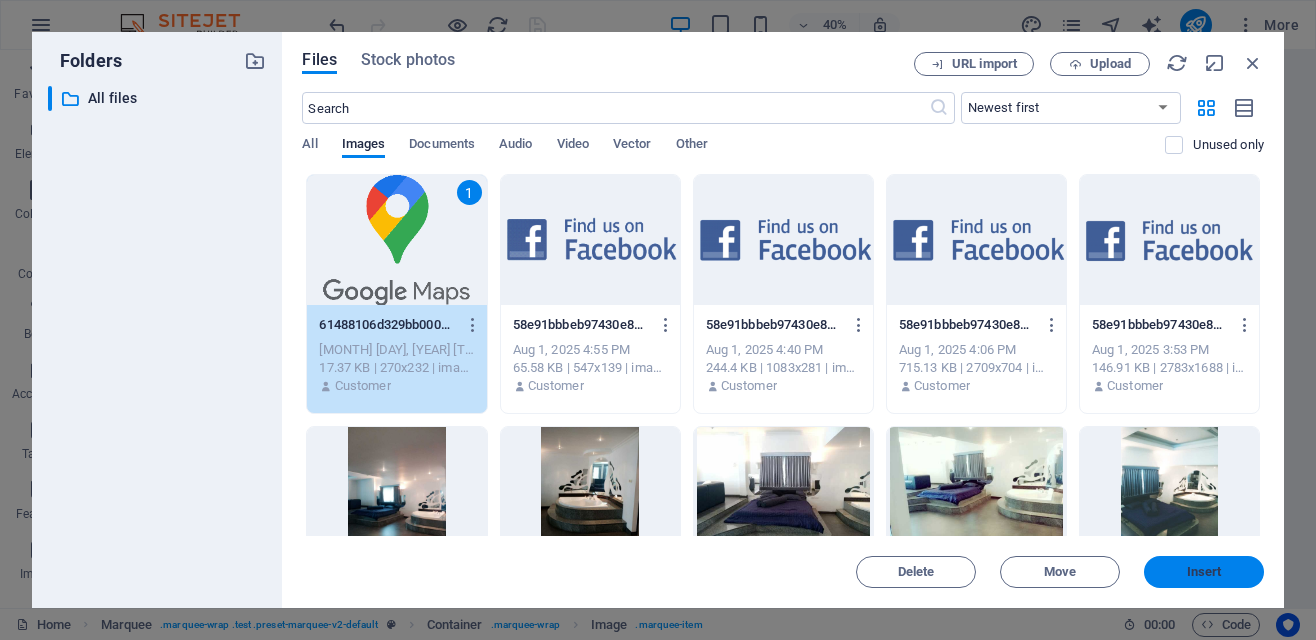click on "Insert" at bounding box center [1204, 572] 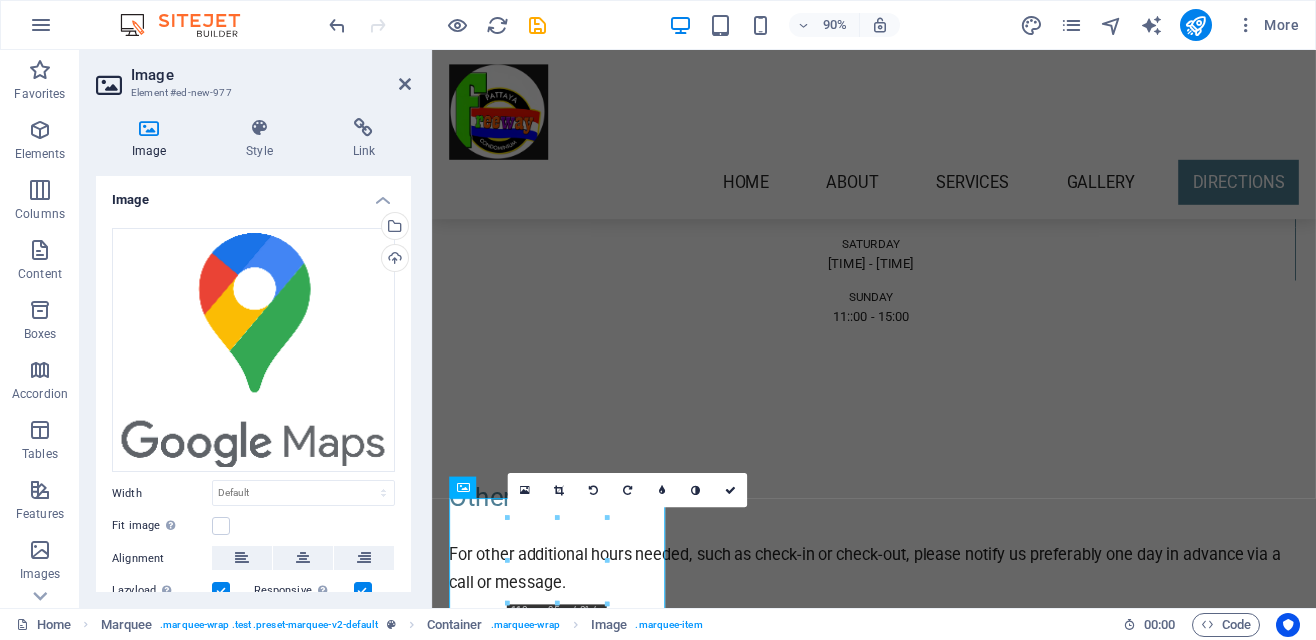 click at bounding box center [499, 2172] 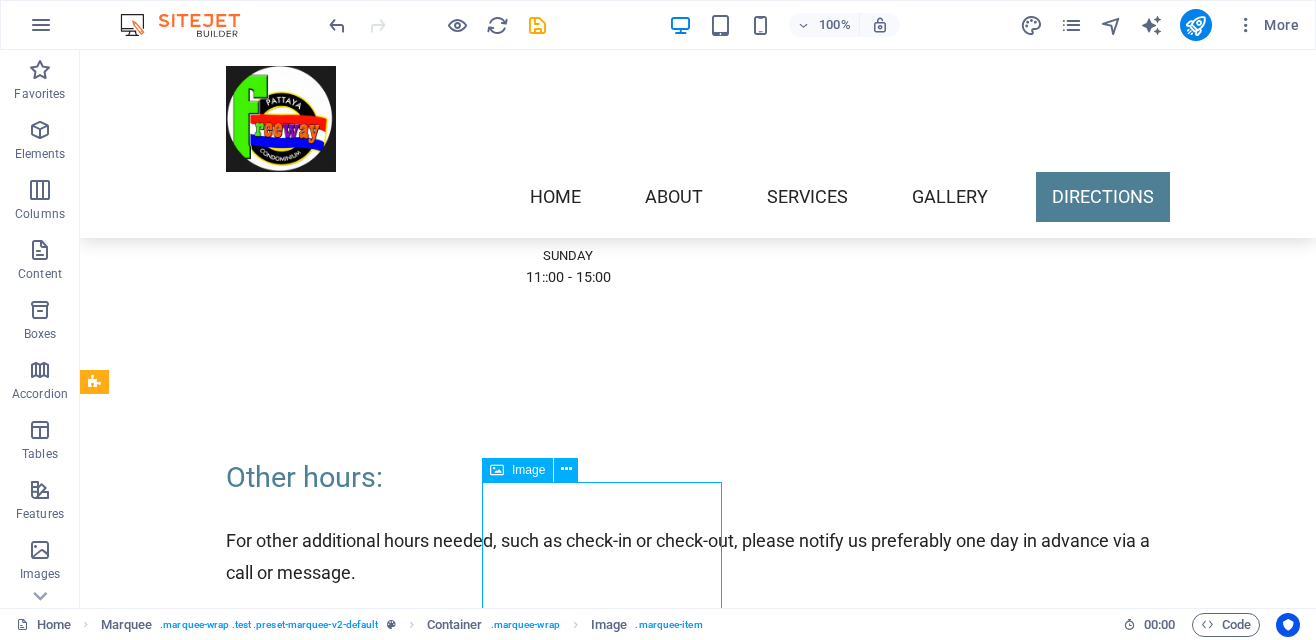 scroll, scrollTop: 4903, scrollLeft: 0, axis: vertical 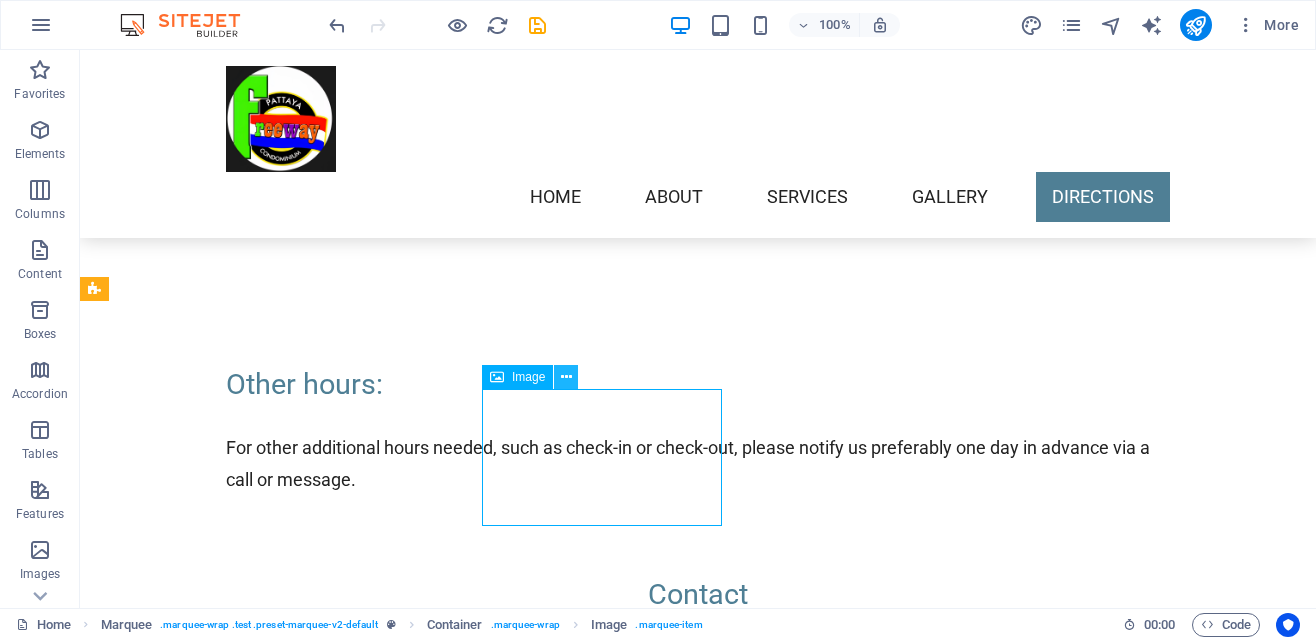 click at bounding box center [566, 377] 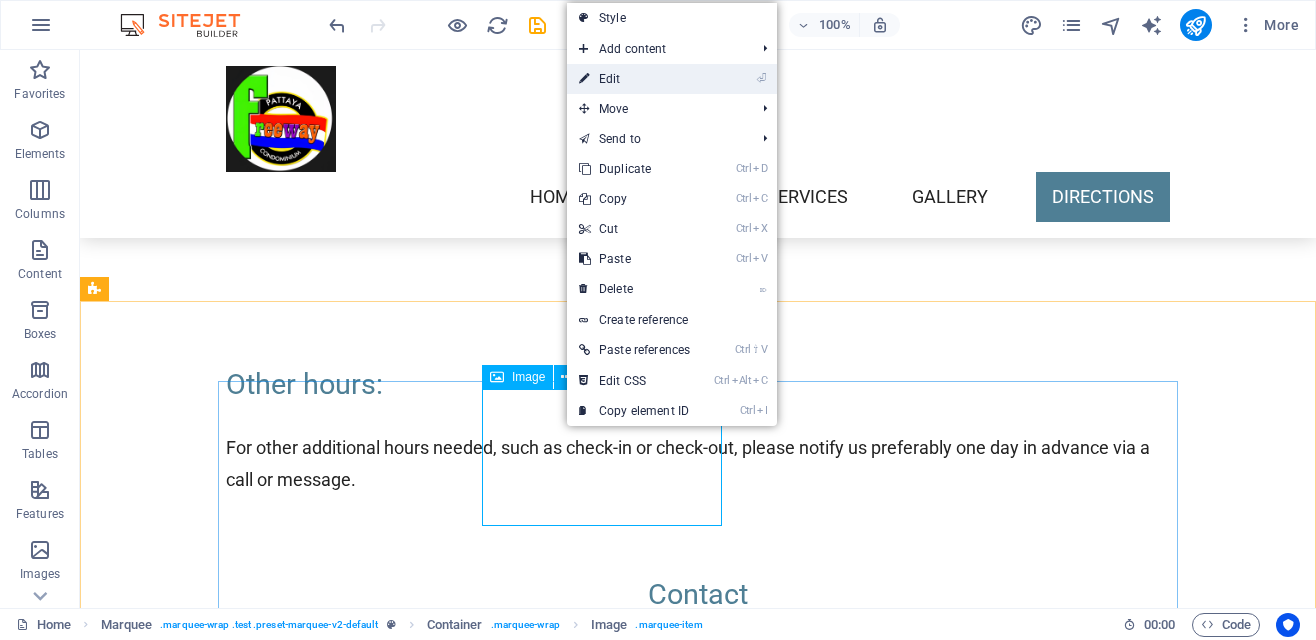 click on "⏎  Edit" at bounding box center [634, 79] 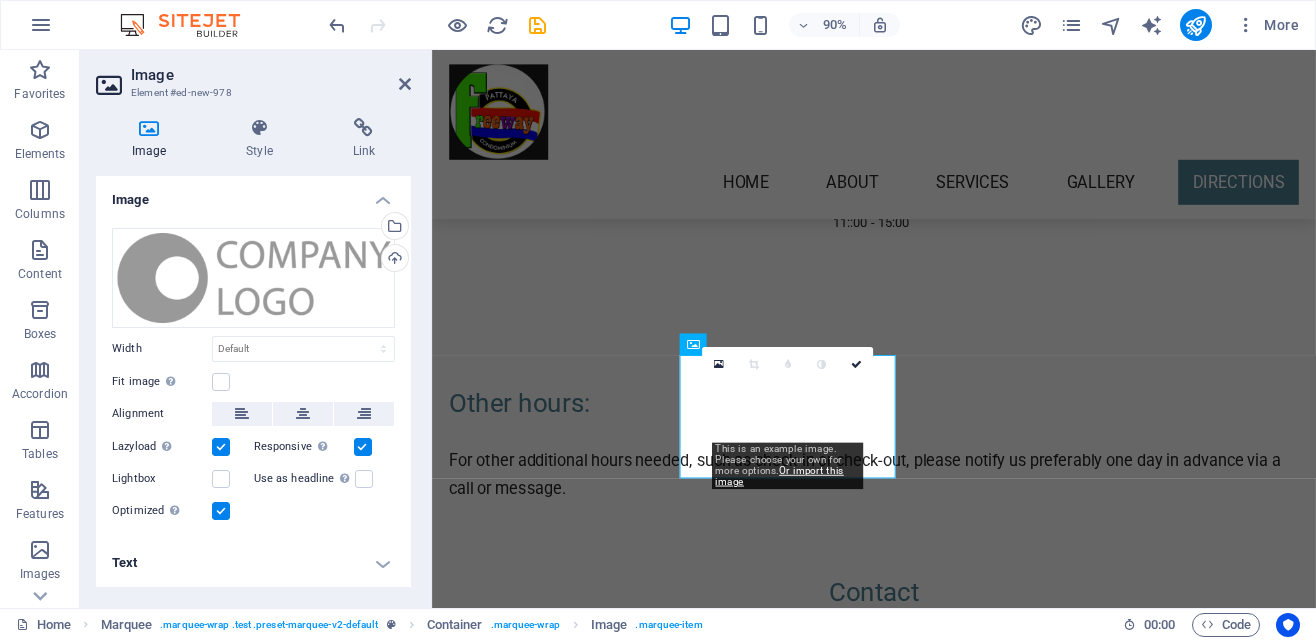 scroll, scrollTop: 4958, scrollLeft: 0, axis: vertical 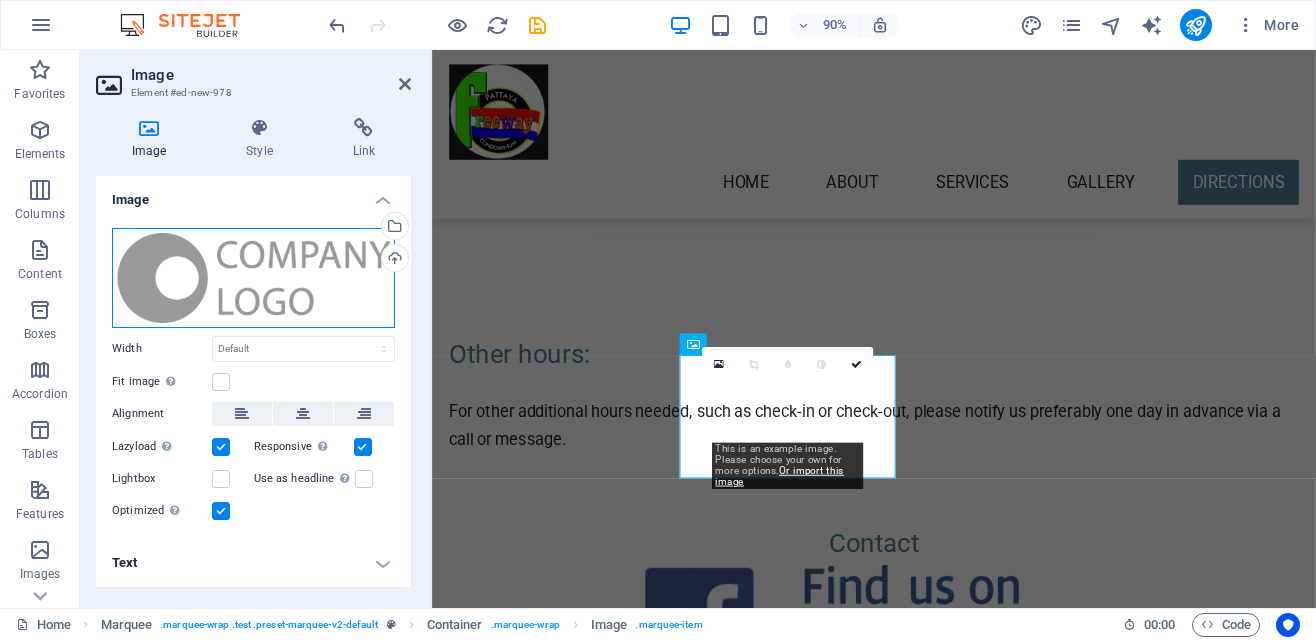 click on "Drag files here, click to choose files or select files from Files or our free stock photos & videos" at bounding box center [253, 278] 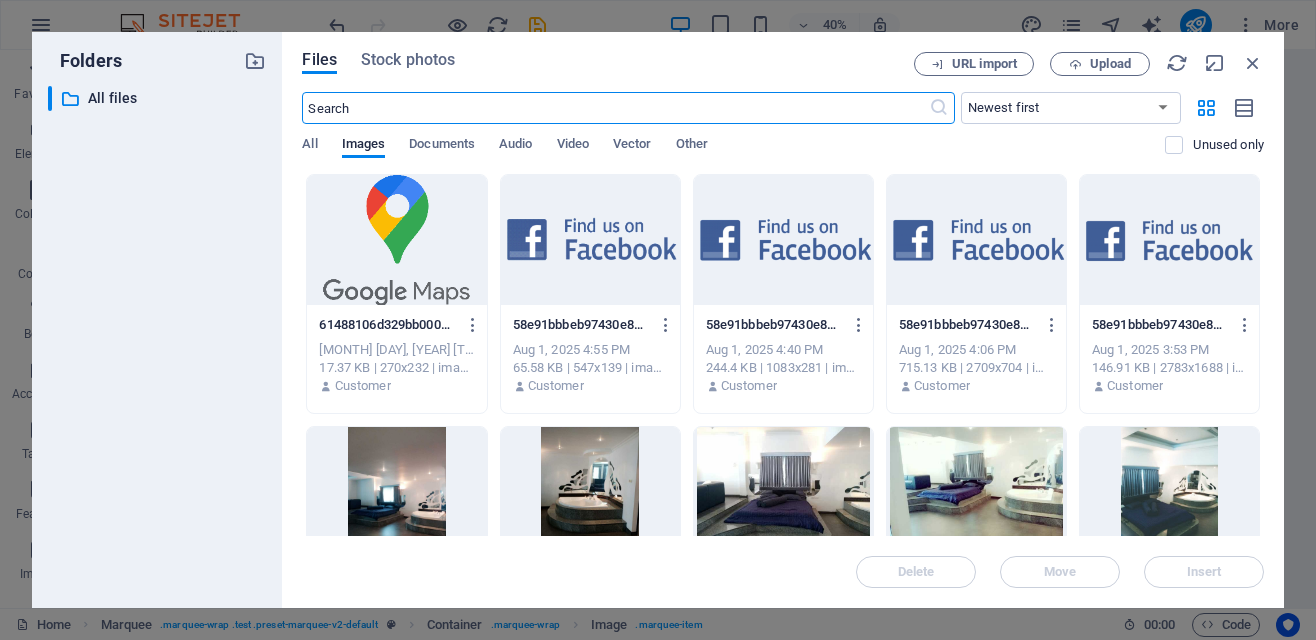 scroll, scrollTop: 5435, scrollLeft: 0, axis: vertical 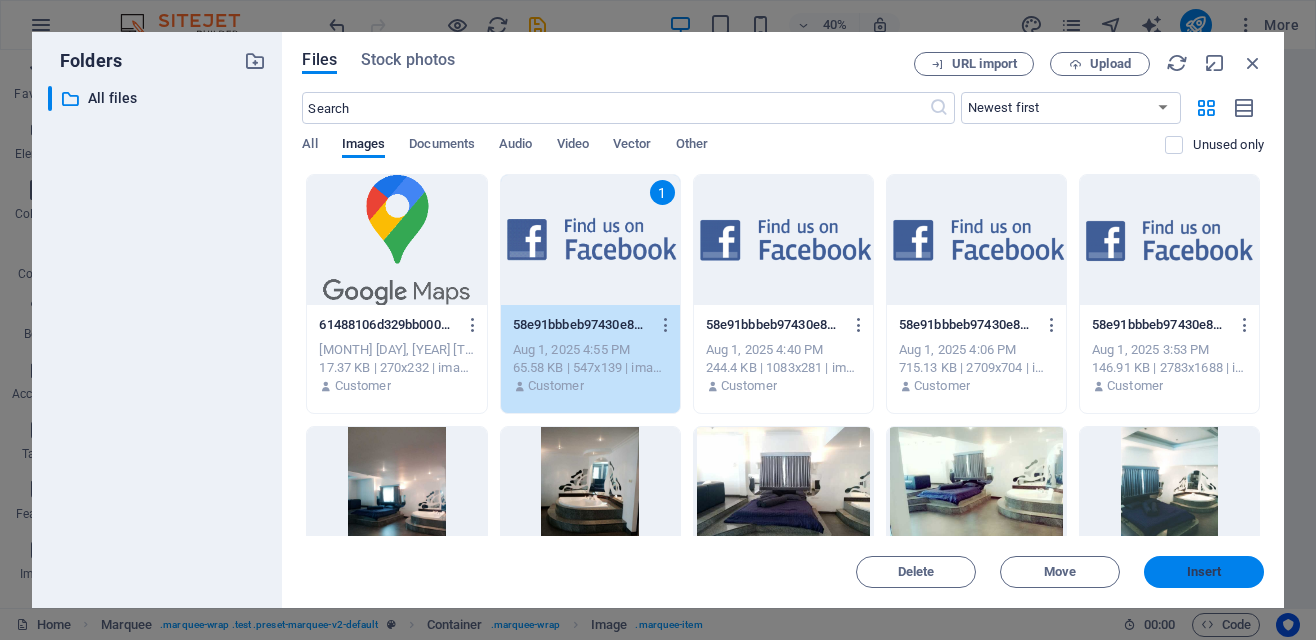 click on "Insert" at bounding box center (1204, 572) 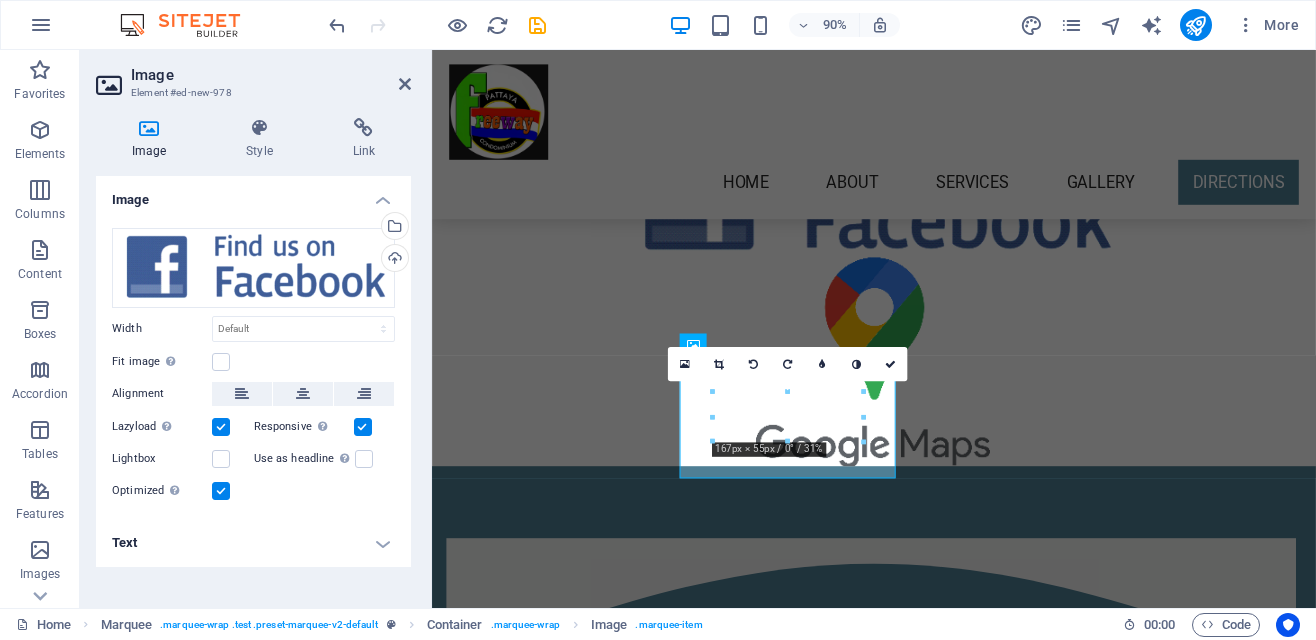 scroll, scrollTop: 4958, scrollLeft: 0, axis: vertical 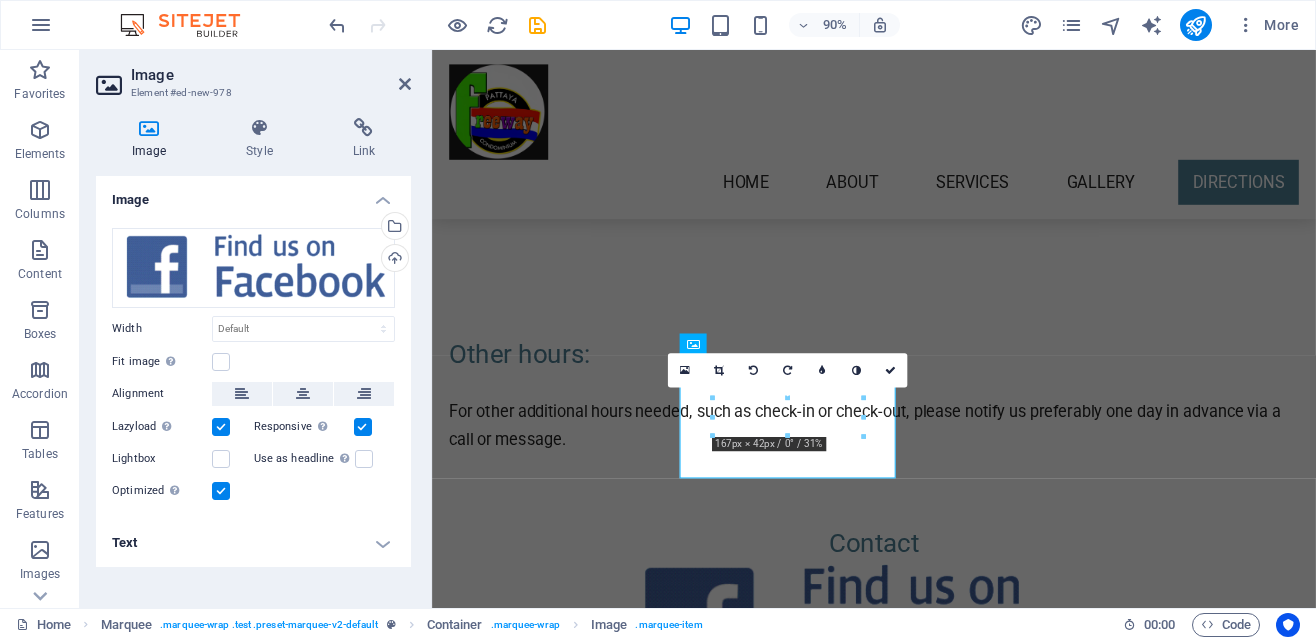 click at bounding box center (483, 2158) 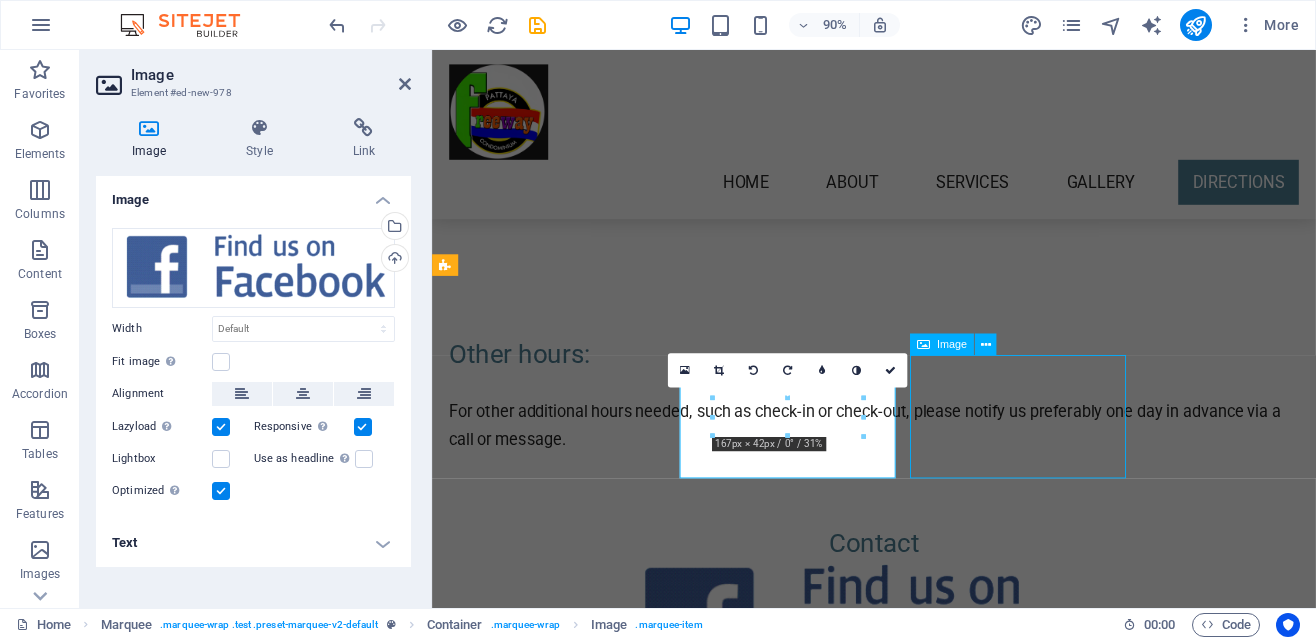 scroll, scrollTop: 4903, scrollLeft: 0, axis: vertical 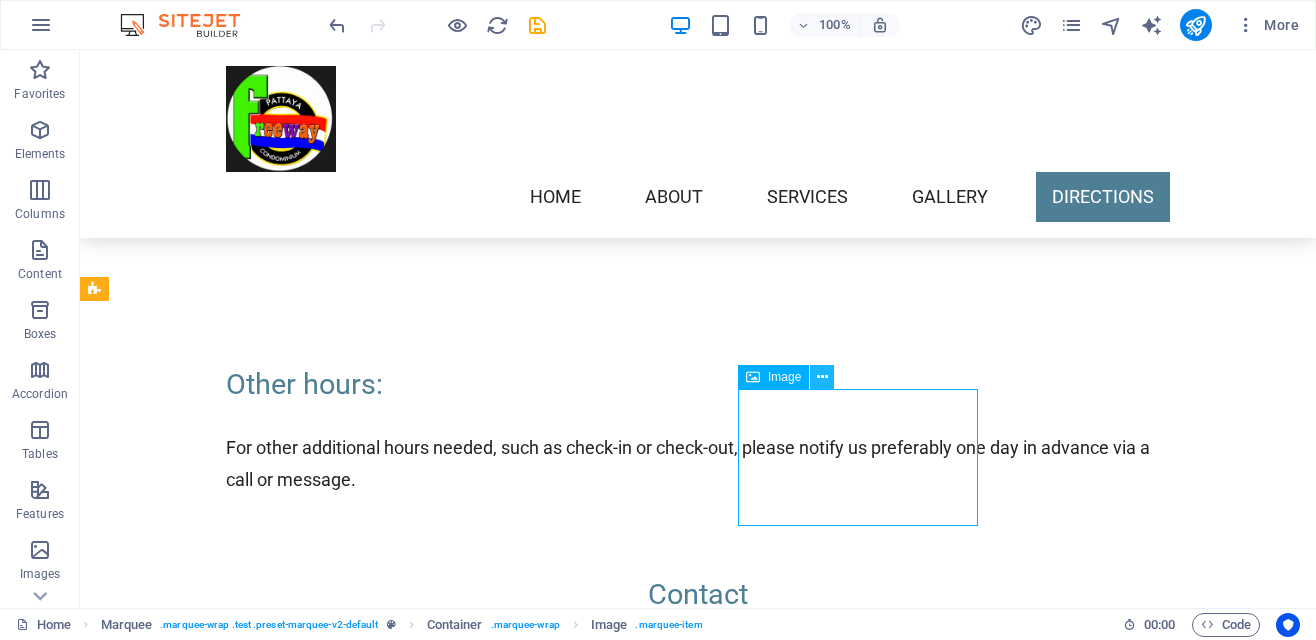 click at bounding box center (822, 377) 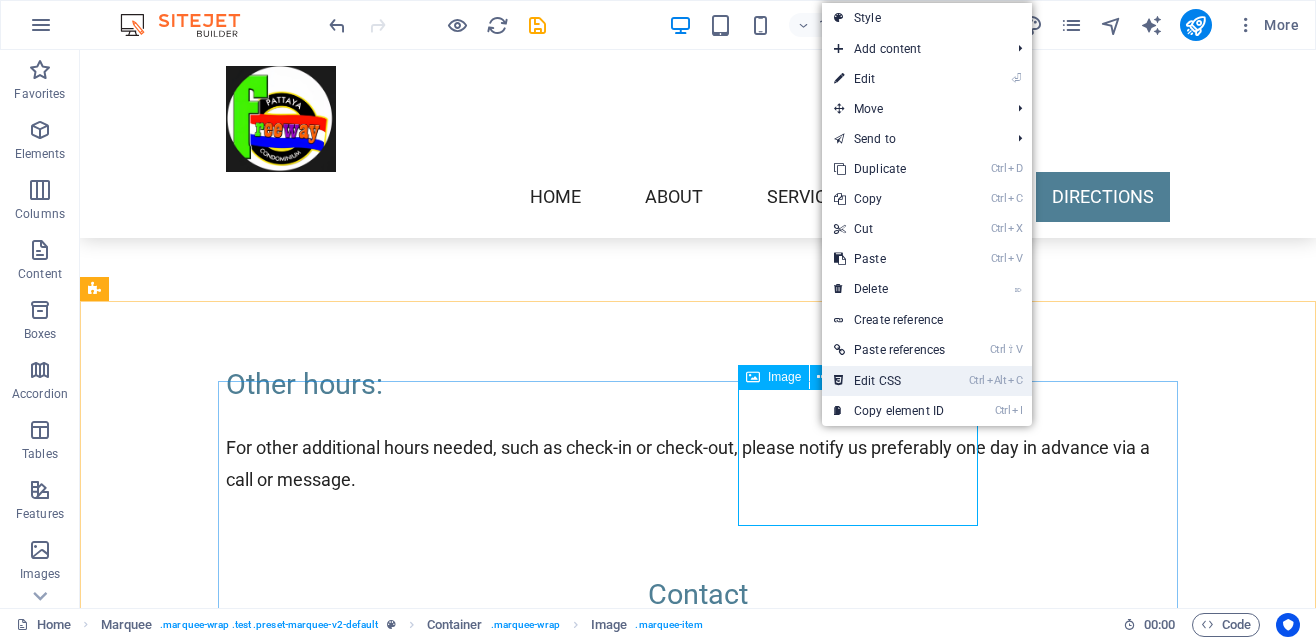 click on "Ctrl Alt C  Edit CSS" at bounding box center (889, 381) 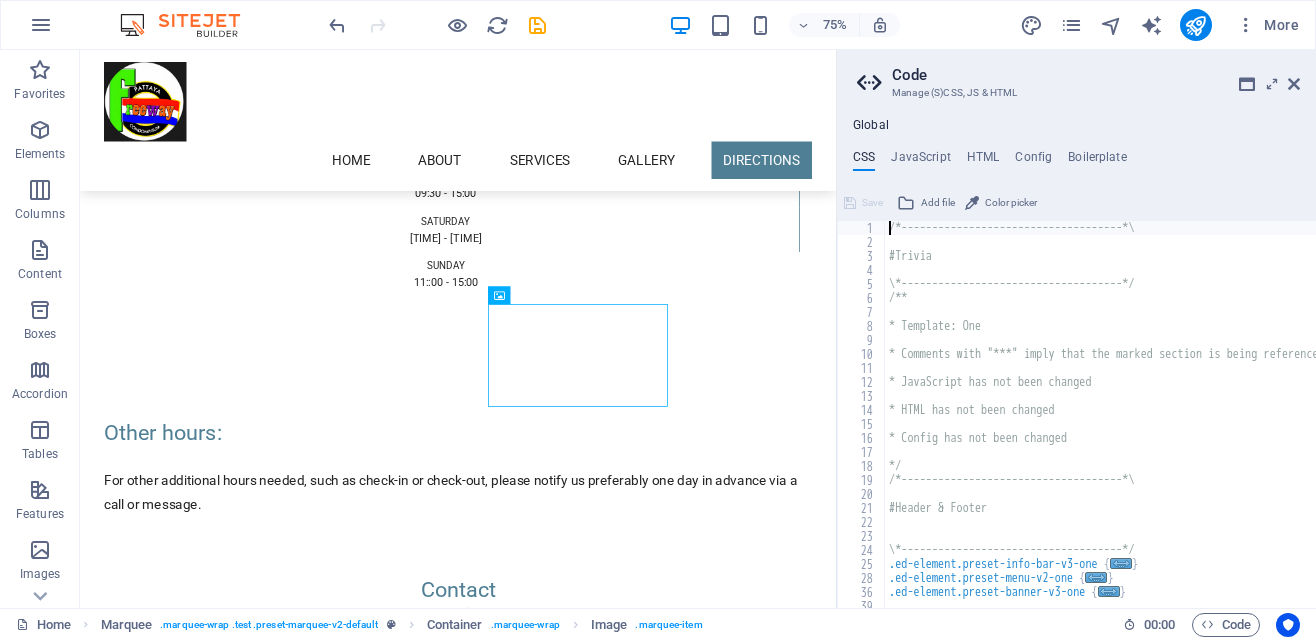 scroll, scrollTop: 5070, scrollLeft: 0, axis: vertical 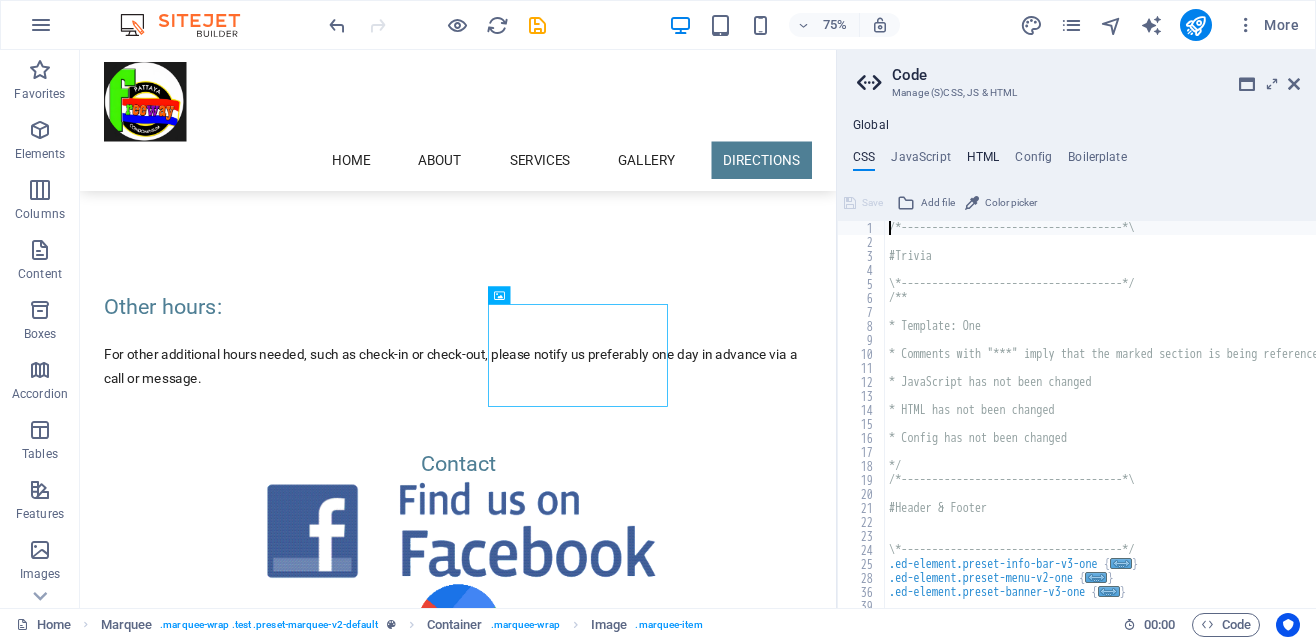 click on "HTML" at bounding box center [983, 161] 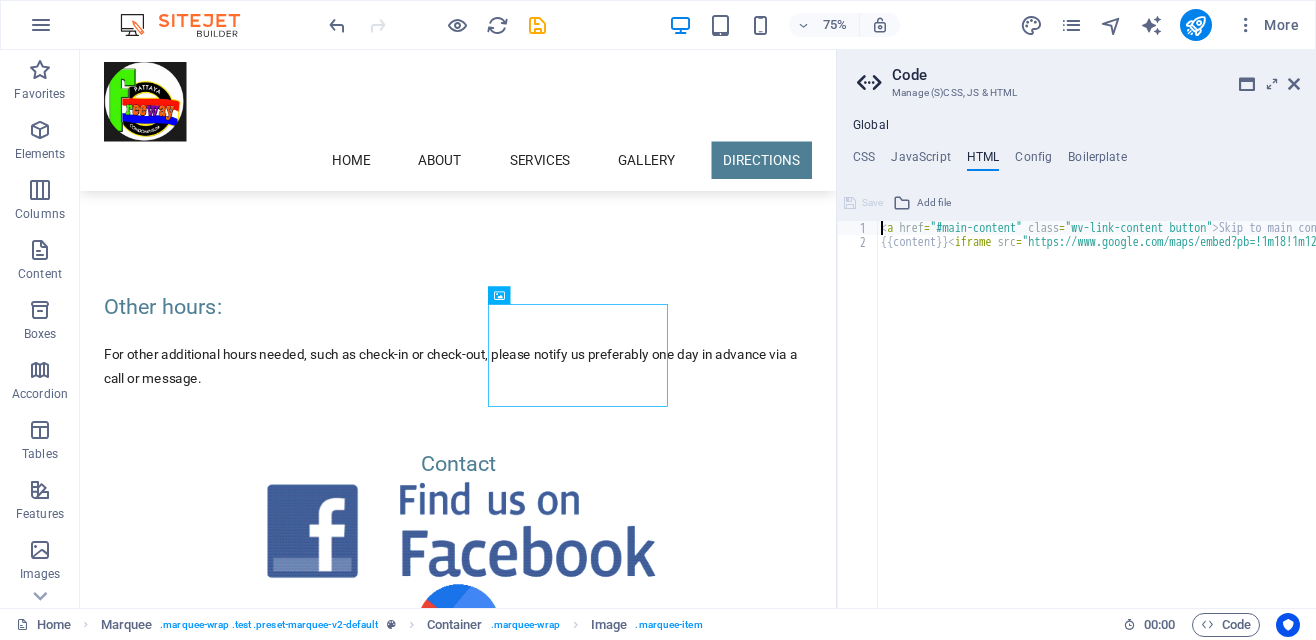 click on "< a   href = "#main-content"   class = "wv-link-content button" > Skip to main content </ a > {{content}} < iframe   src = "https://www.google.com/maps/embed?pb=!1m18!1m12!1m3!1d3888.833243912281!2d100.86681277416473!3d12.91843708739204!2m3!1f0!2f0!3f0!3m2!1i1024!2i768!4f13.1!3m3!1m2!1s0x310297dd39fe1ae3%3A0x94bece397f48544d!2sFreeway%20Apartments-%20Chivit%20Sai!5e0!3m2!1sen!2sth!4v1754065855092!5m2!1sen!2sth"   width = "600"   height = "450"   style = "border:0;"   allowfullscreen = ""   loading = "lazy"   referrerpolicy = "no-referrer-when-downgrade" > </ iframe >" at bounding box center [2514, 428] 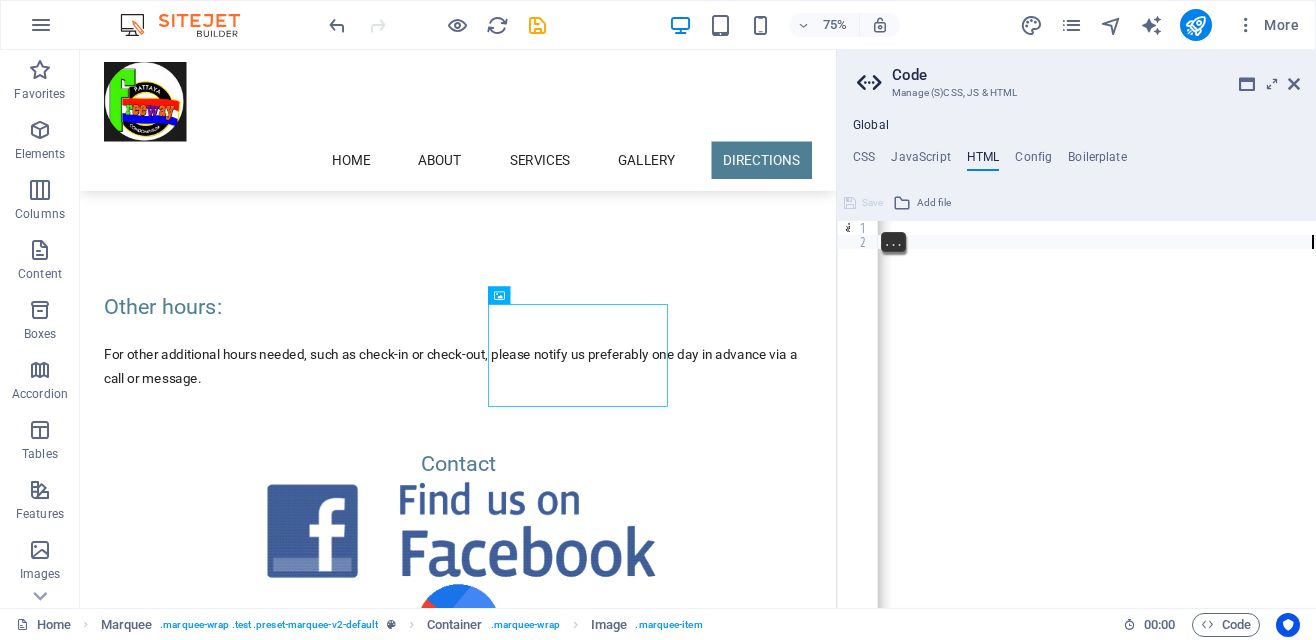 scroll, scrollTop: 0, scrollLeft: 0, axis: both 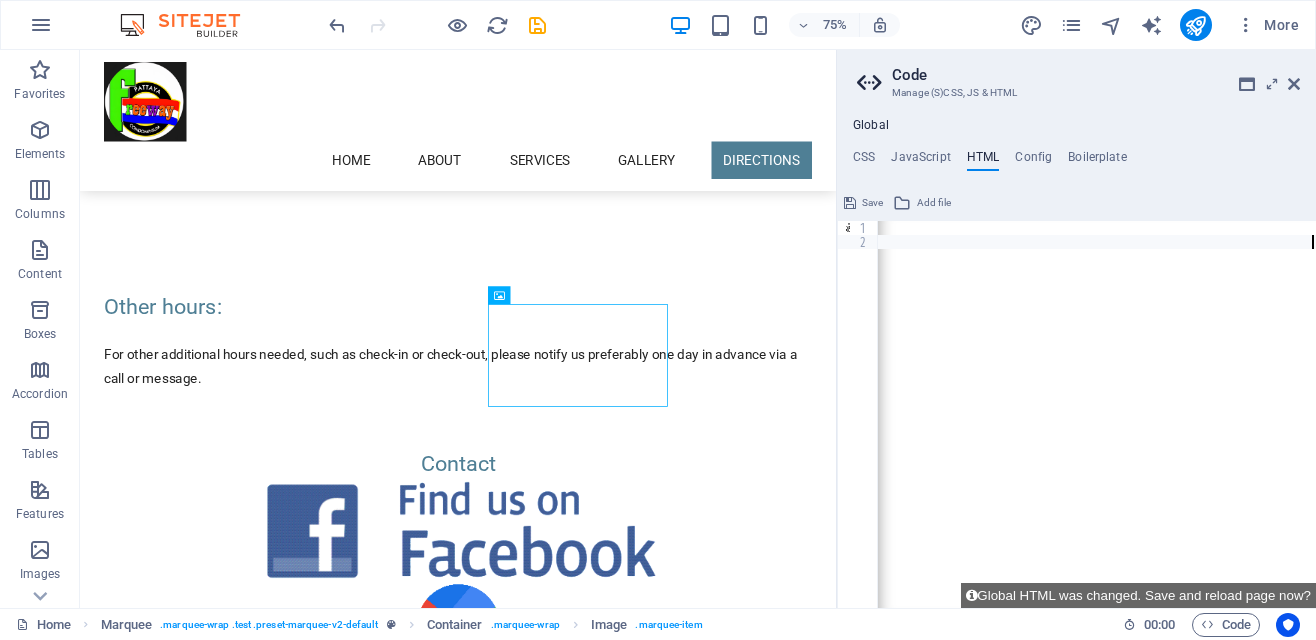 type 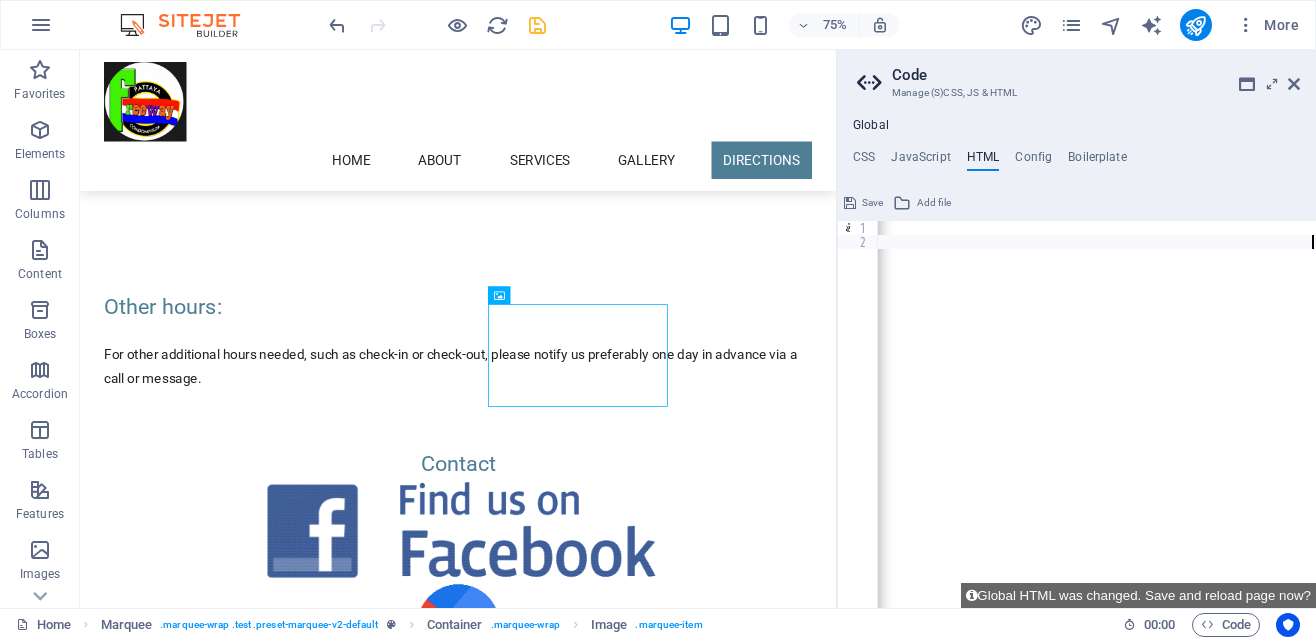 click at bounding box center [537, 25] 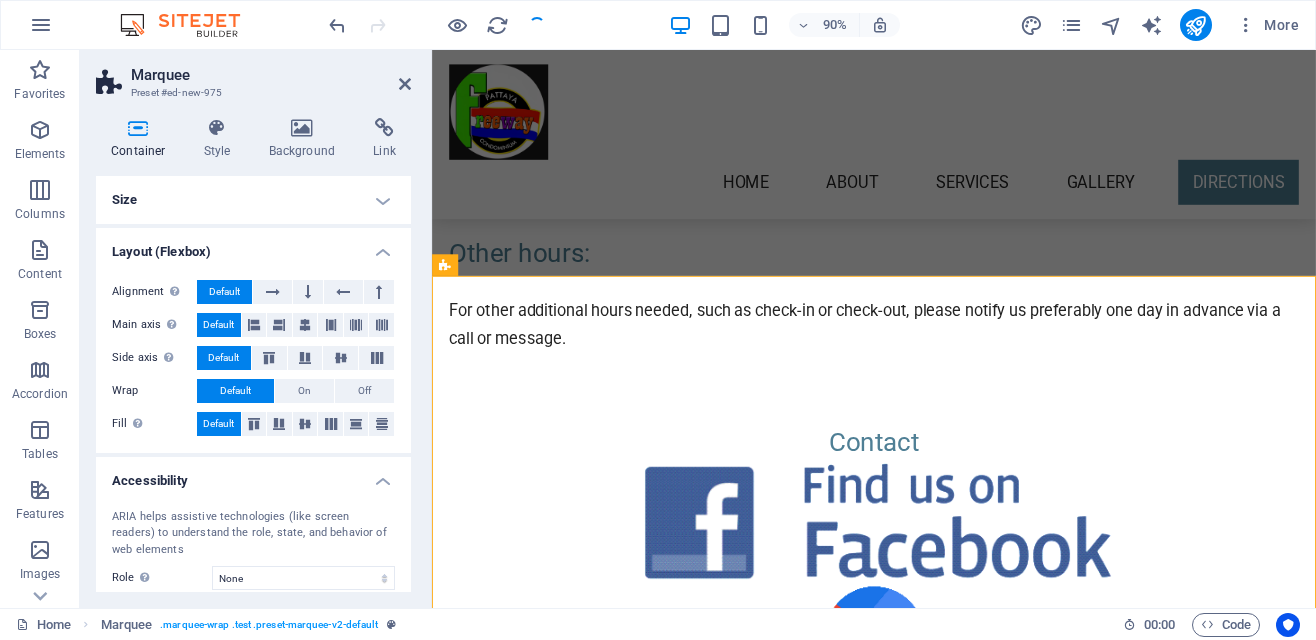 scroll, scrollTop: 4958, scrollLeft: 0, axis: vertical 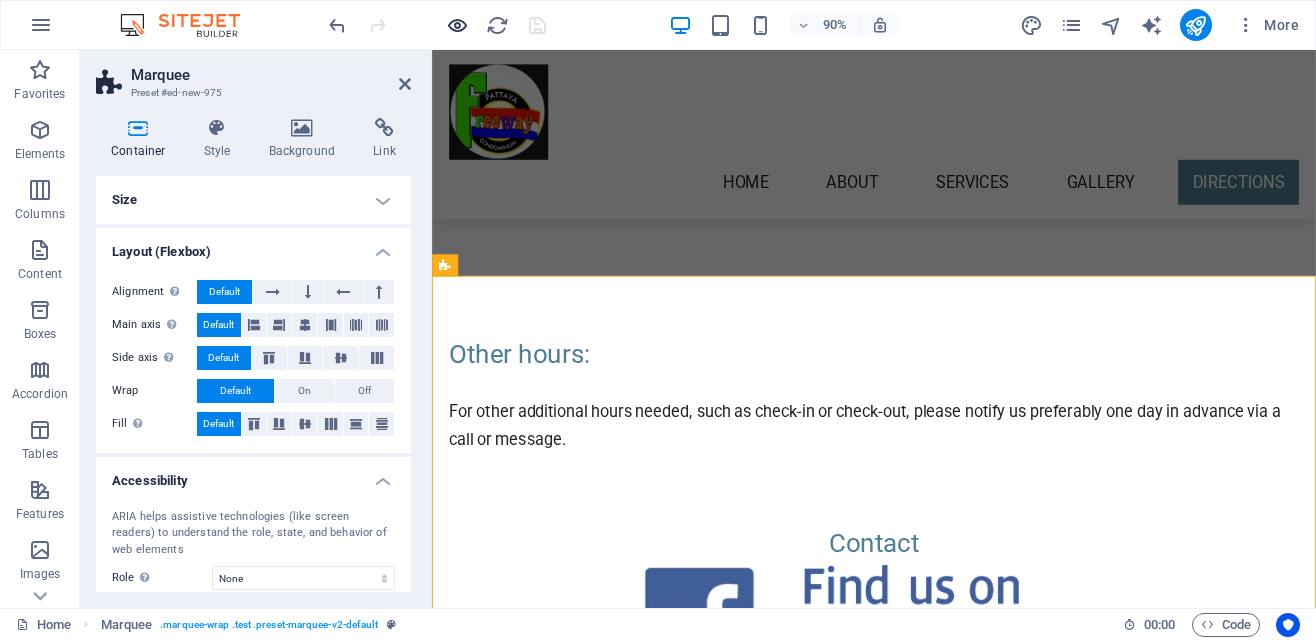 click at bounding box center (457, 25) 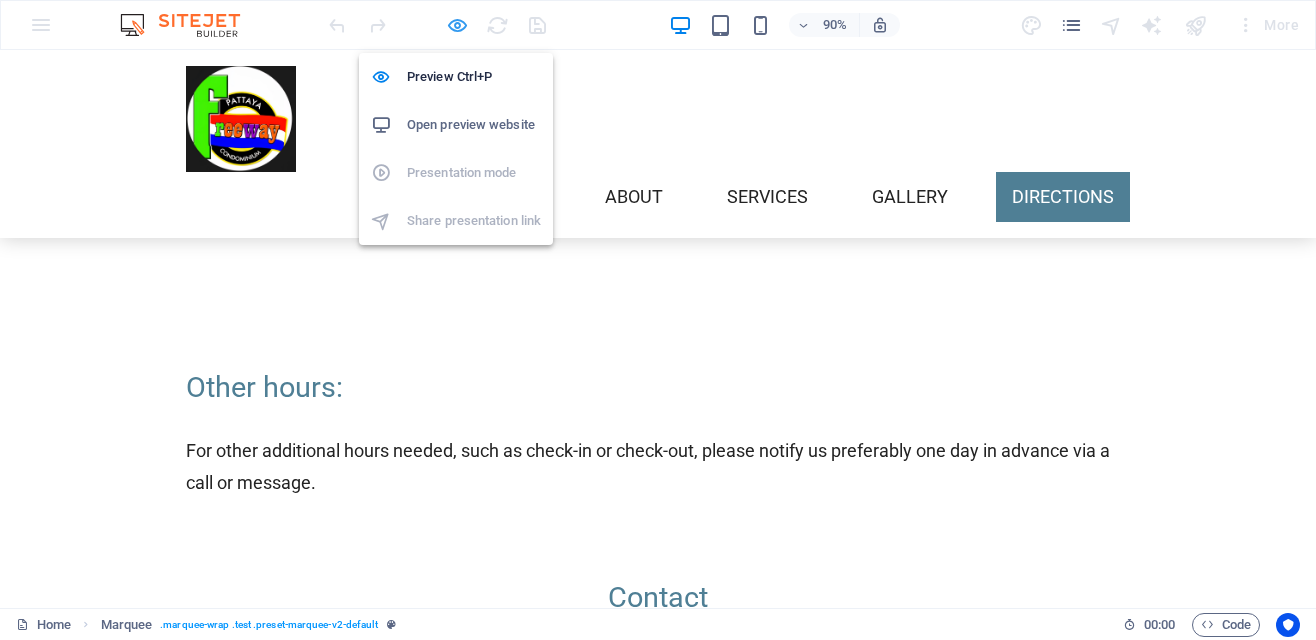 scroll, scrollTop: 4903, scrollLeft: 0, axis: vertical 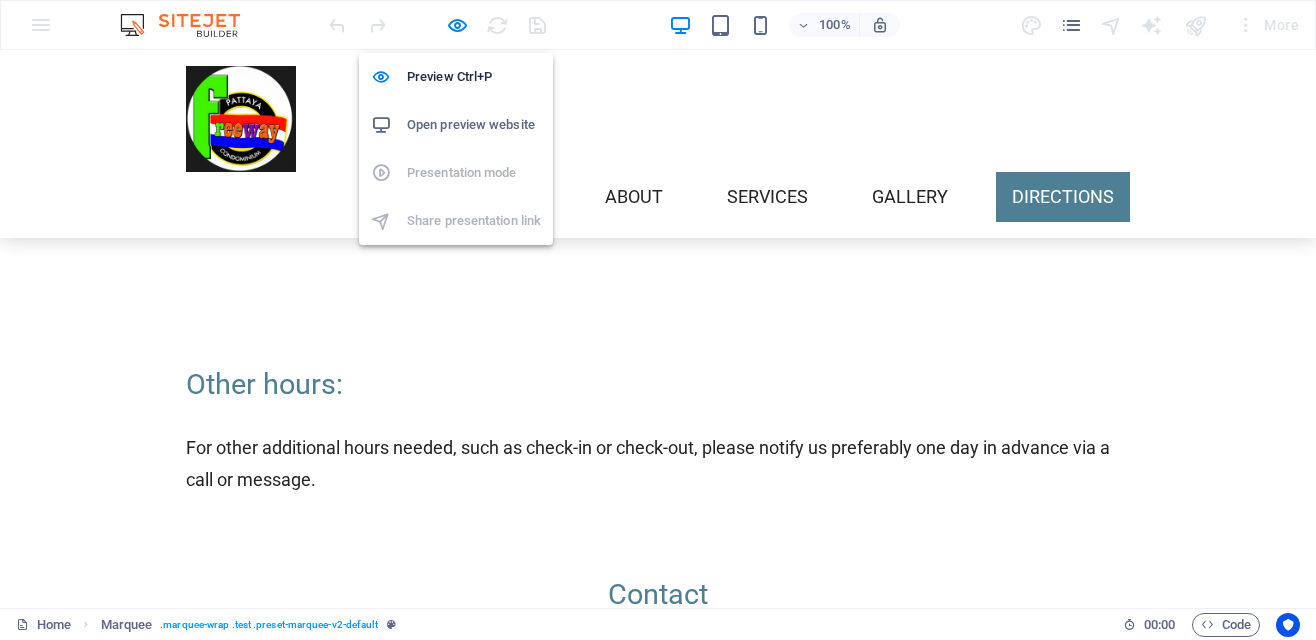 click on "Open preview website" at bounding box center (474, 125) 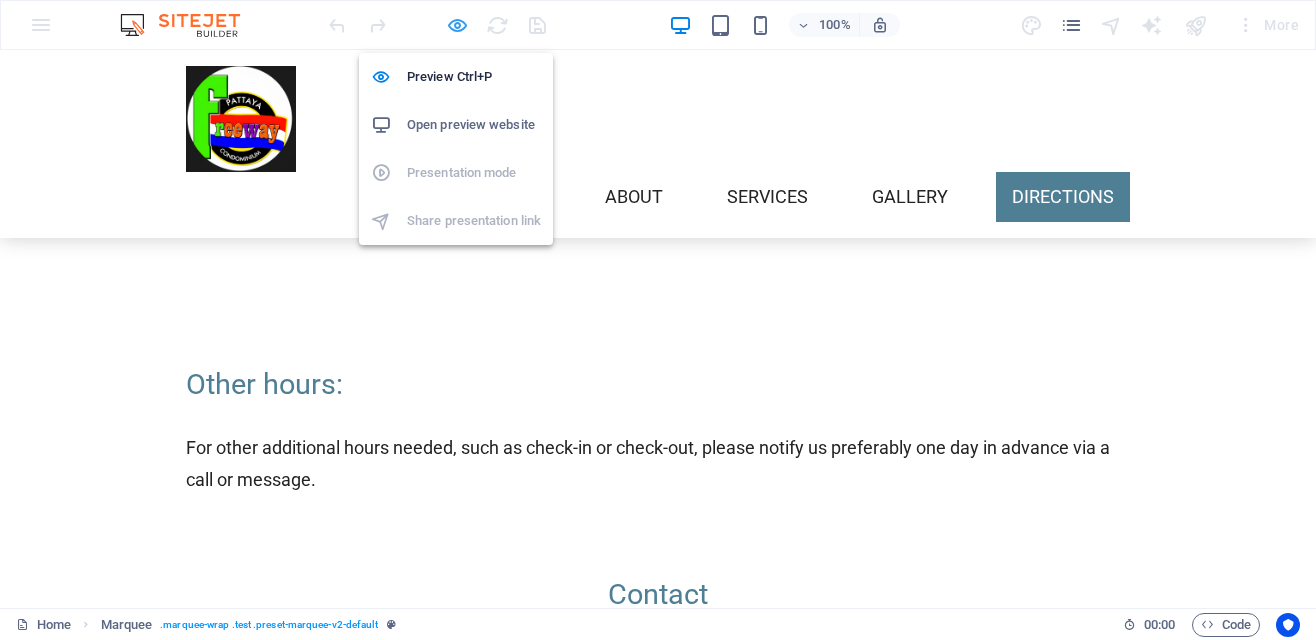 click at bounding box center [457, 25] 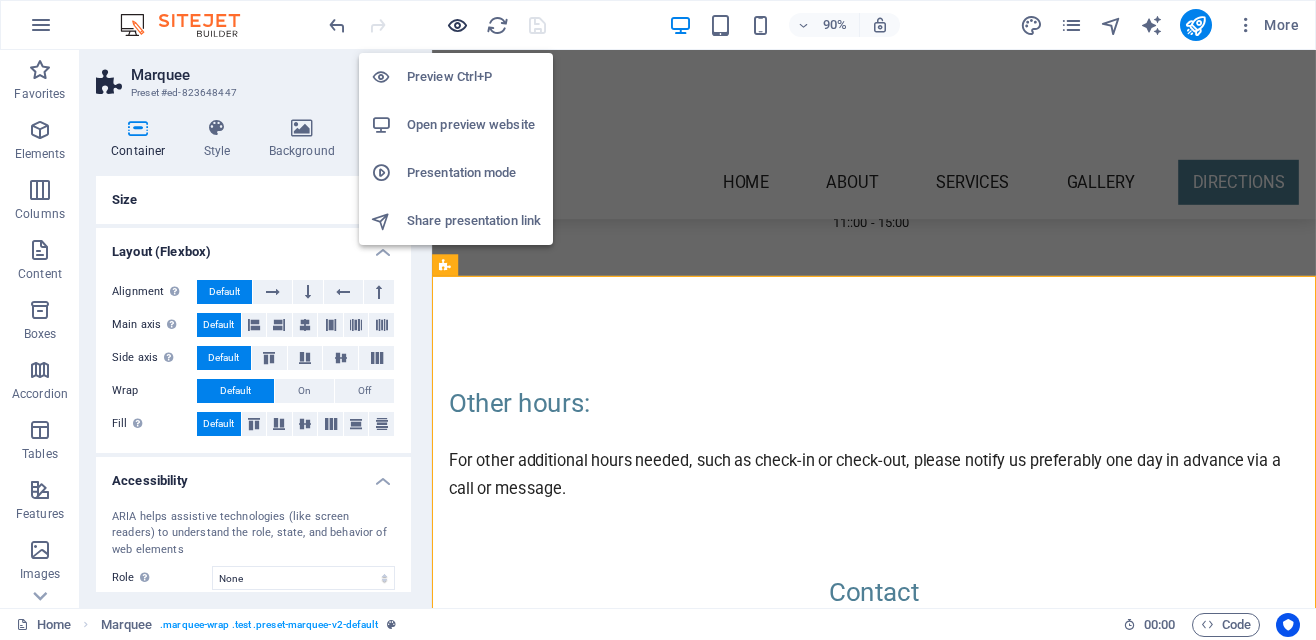 scroll, scrollTop: 4958, scrollLeft: 0, axis: vertical 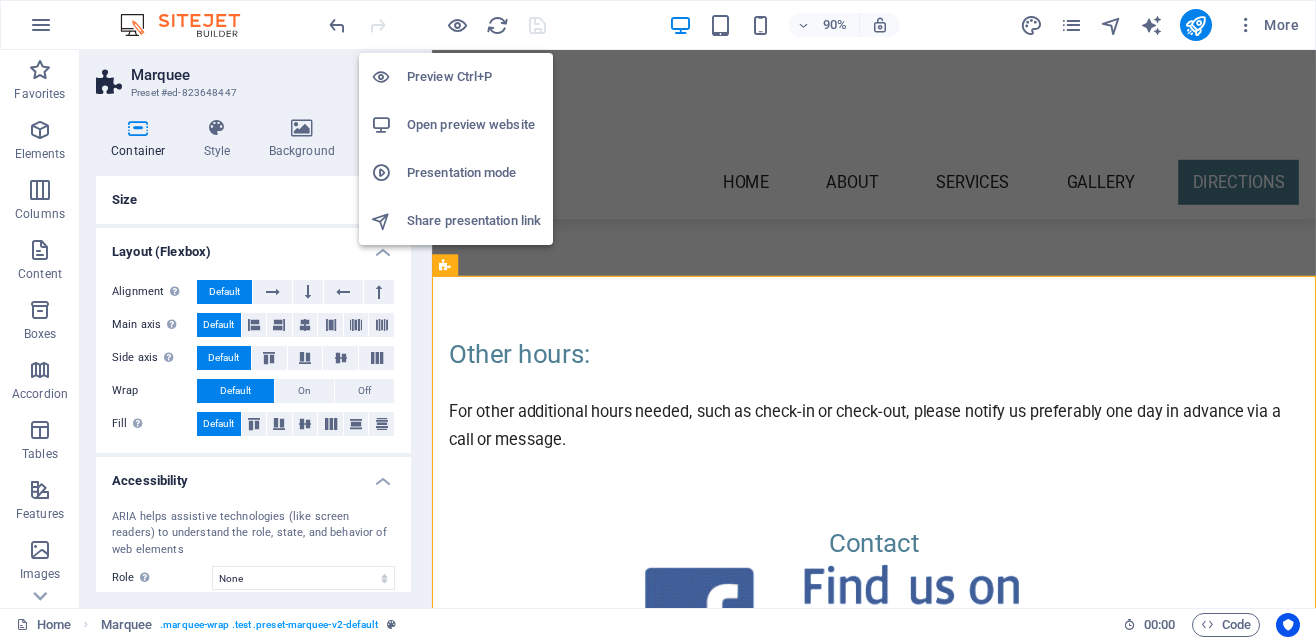click on "Preset #ed-823648447" at bounding box center (251, 93) 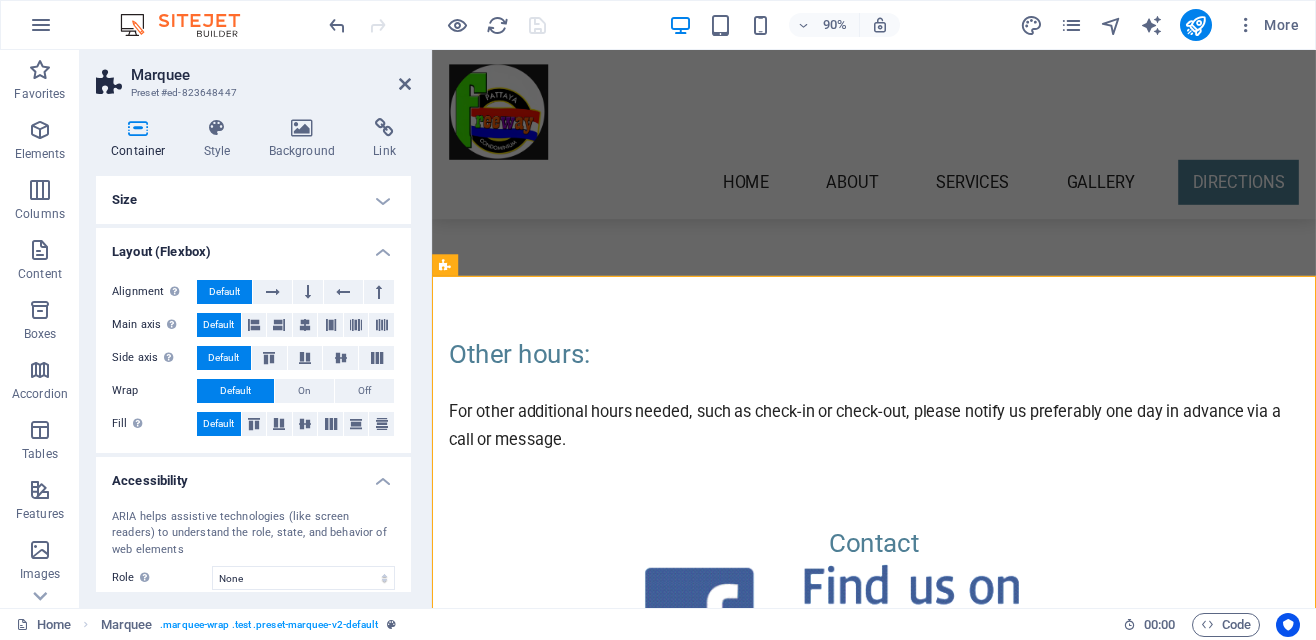 click at bounding box center [561, 2158] 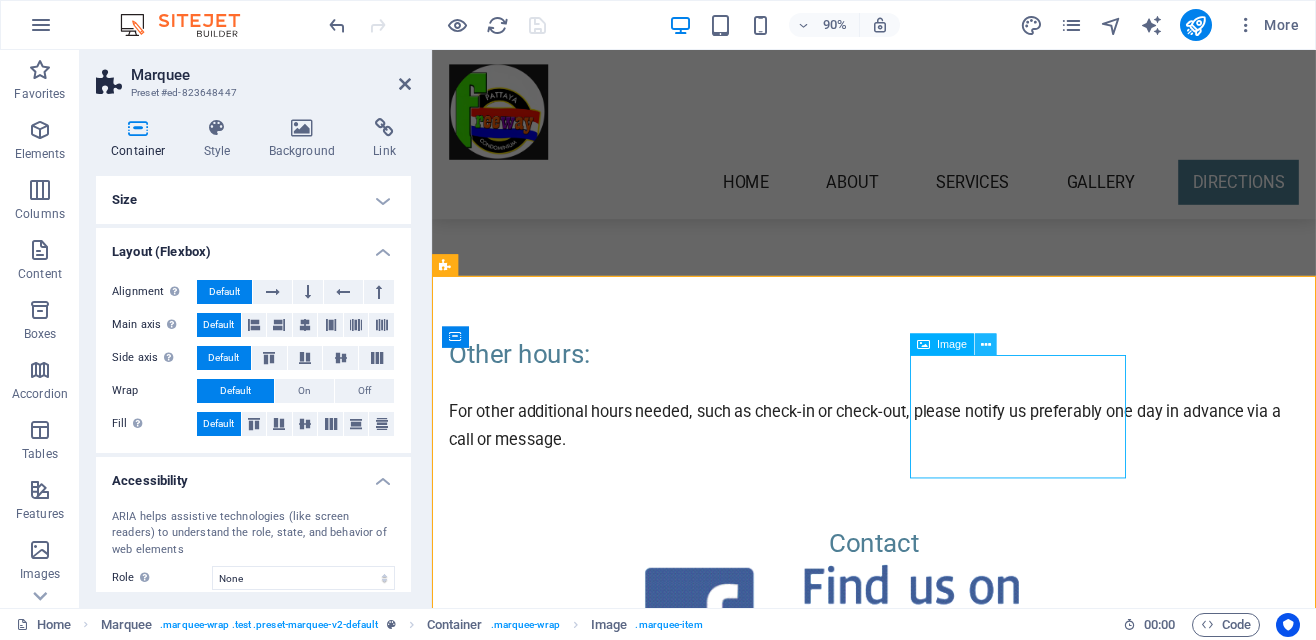 click at bounding box center [986, 344] 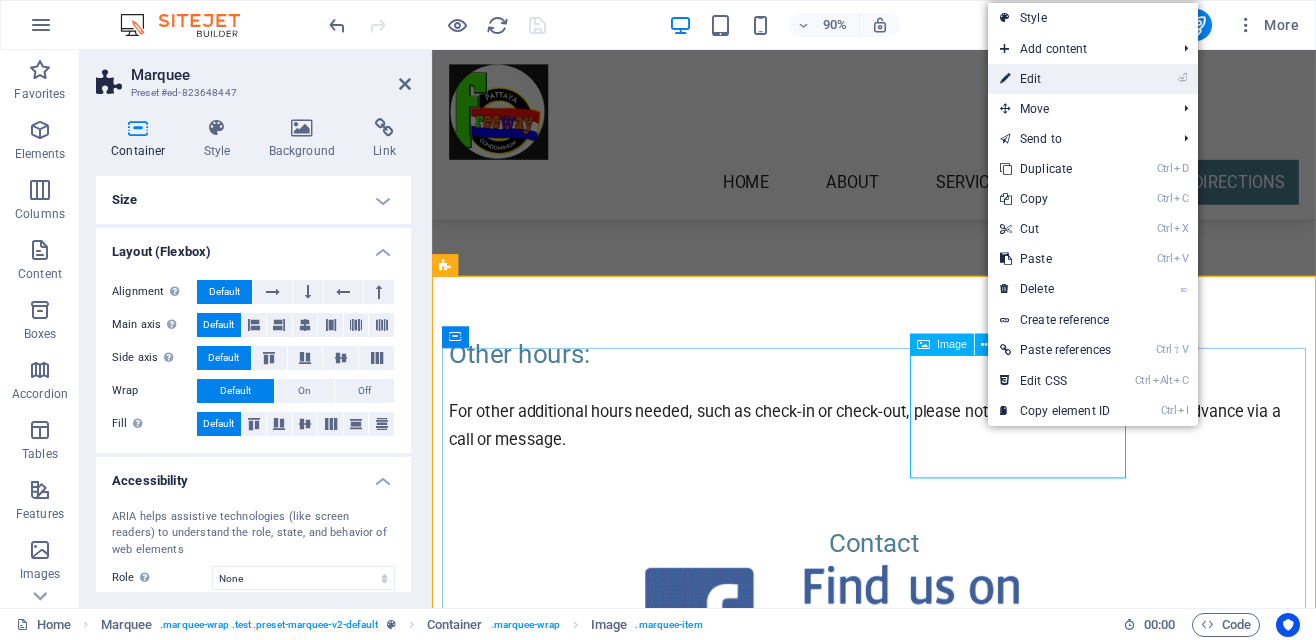 click on "⏎  Edit" at bounding box center (1055, 79) 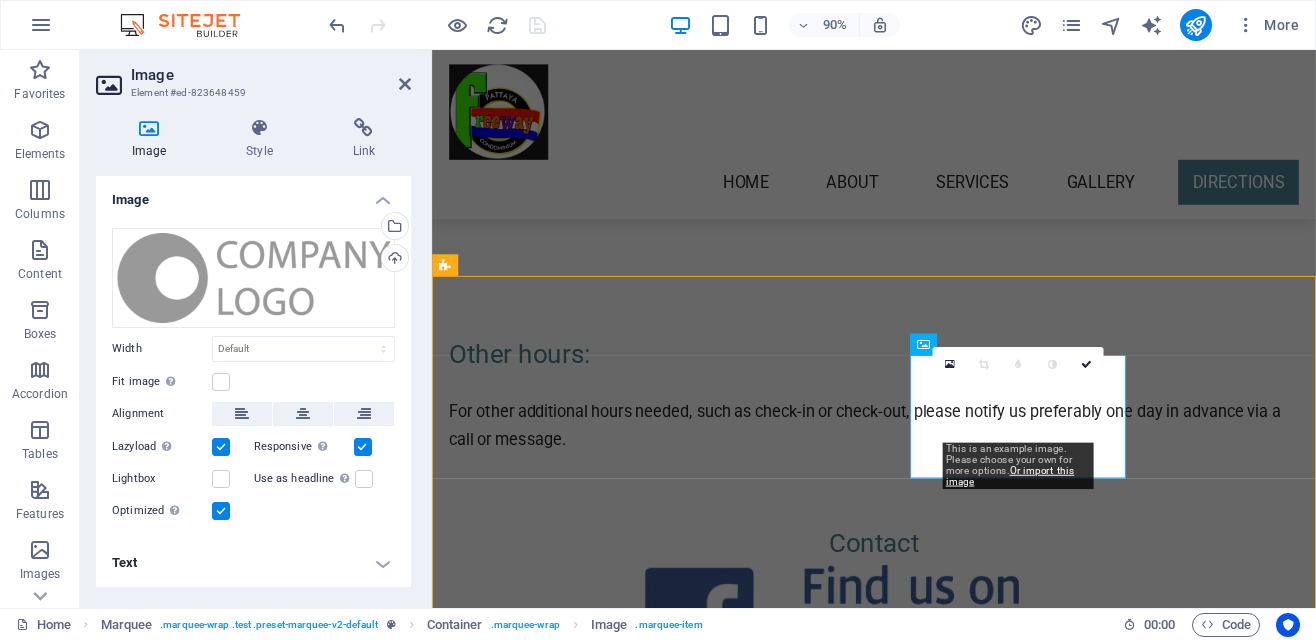 click on "Text" at bounding box center (253, 563) 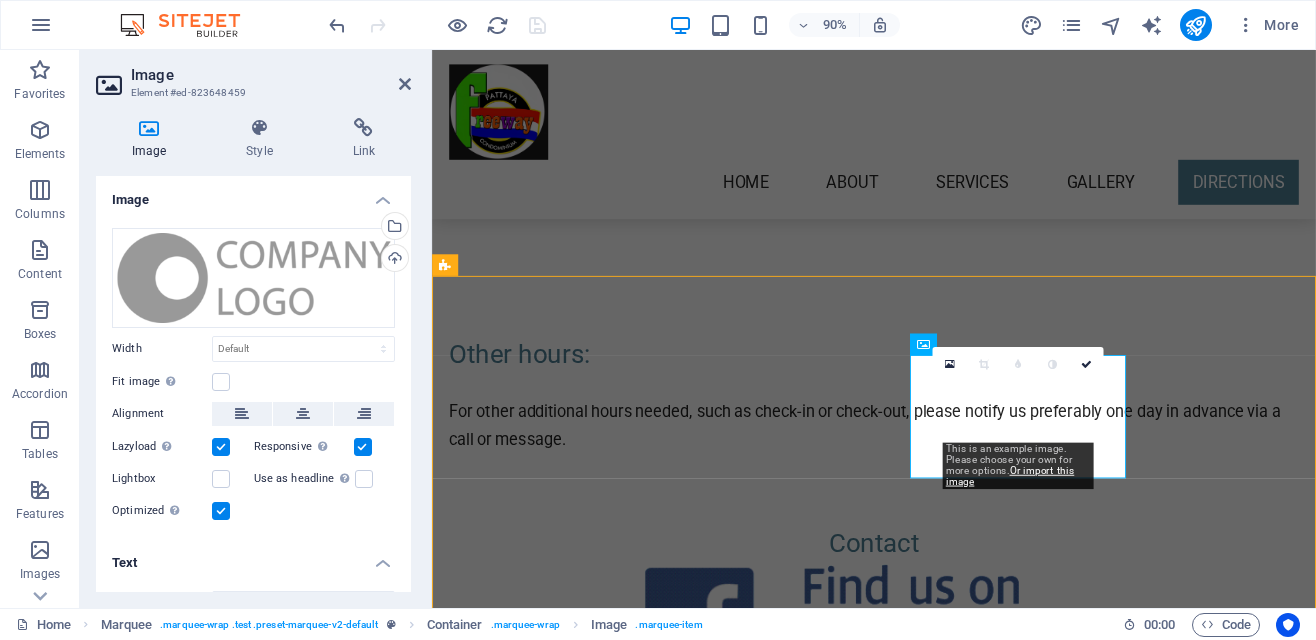 click on "Text" at bounding box center (253, 557) 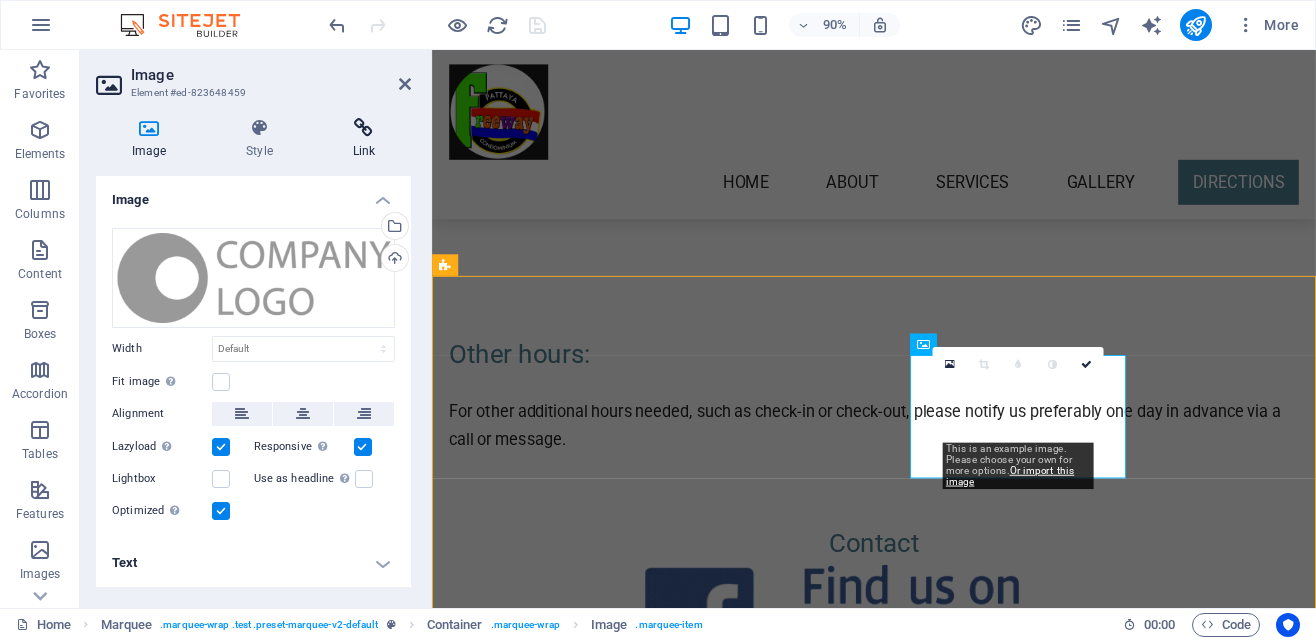 click at bounding box center [364, 128] 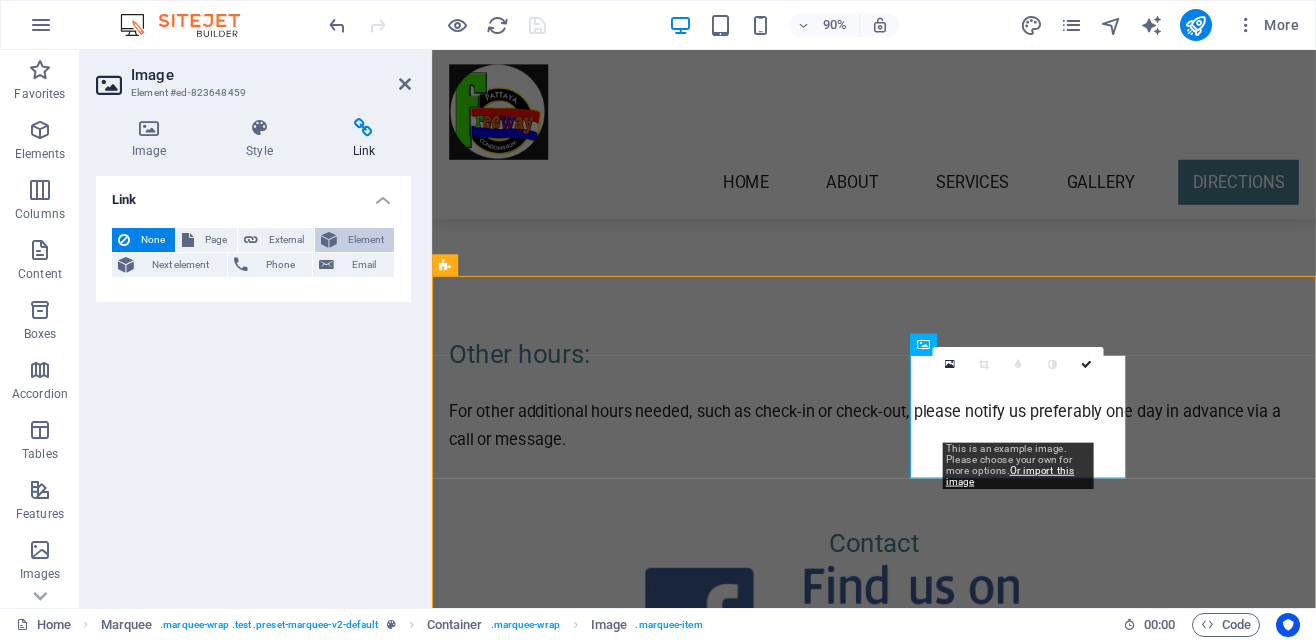 click on "Element" at bounding box center (365, 240) 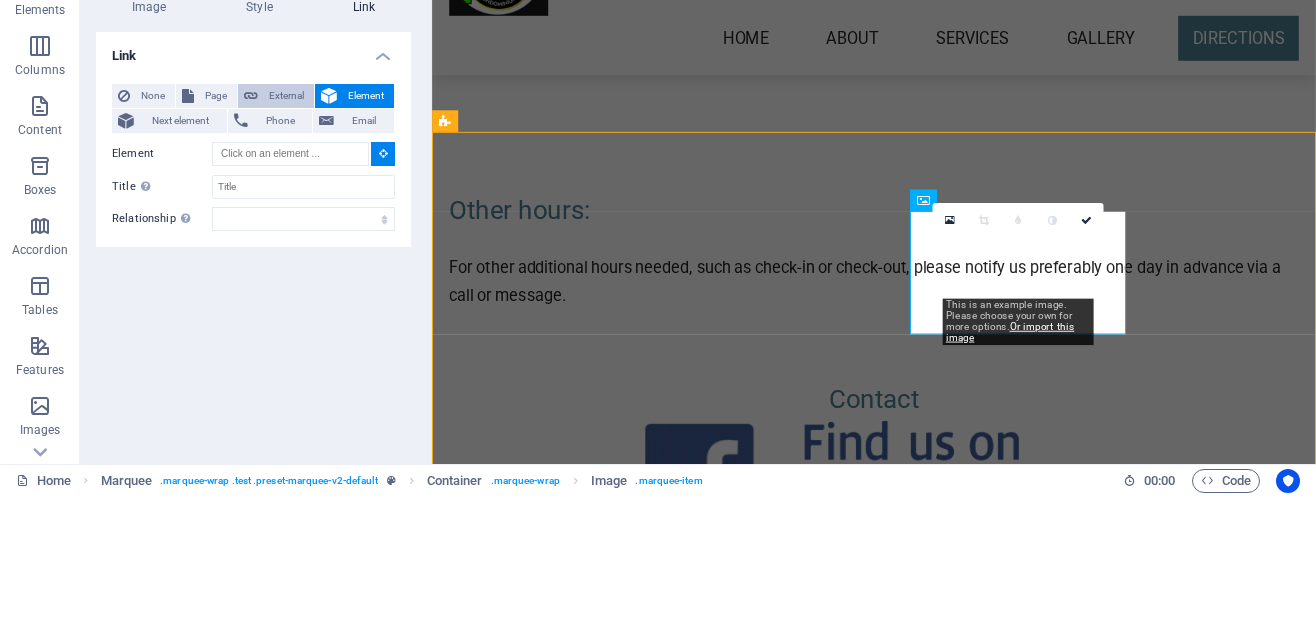 click on "External" at bounding box center [286, 240] 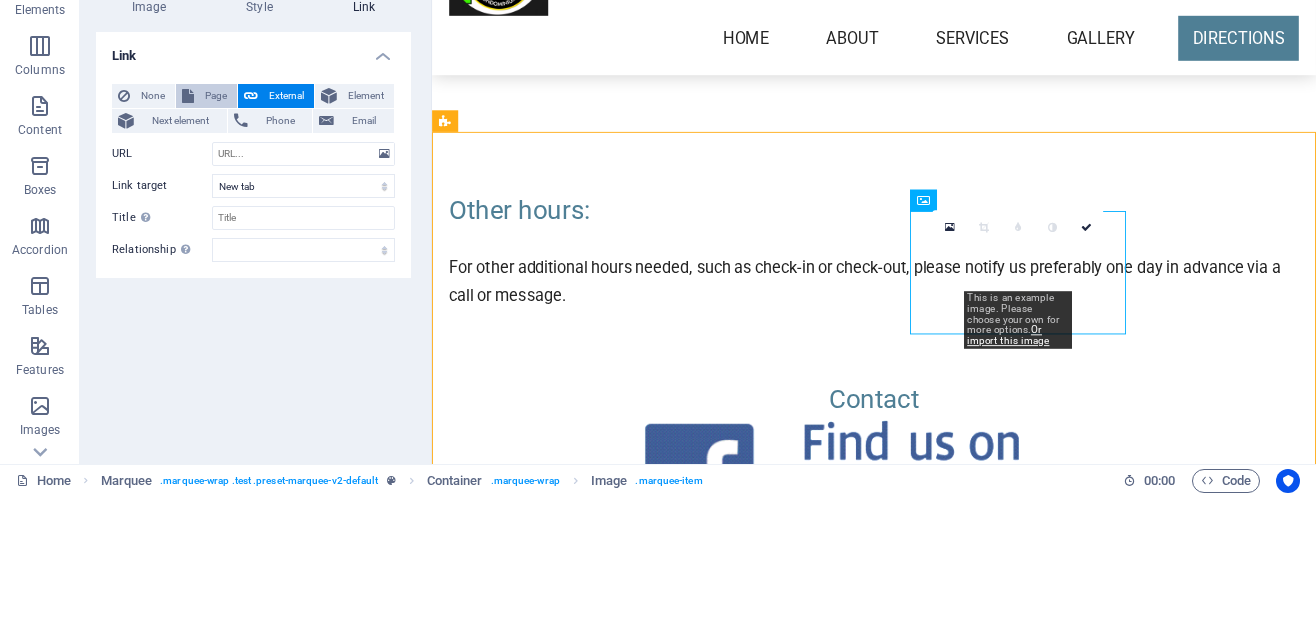 click on "Page" at bounding box center [215, 240] 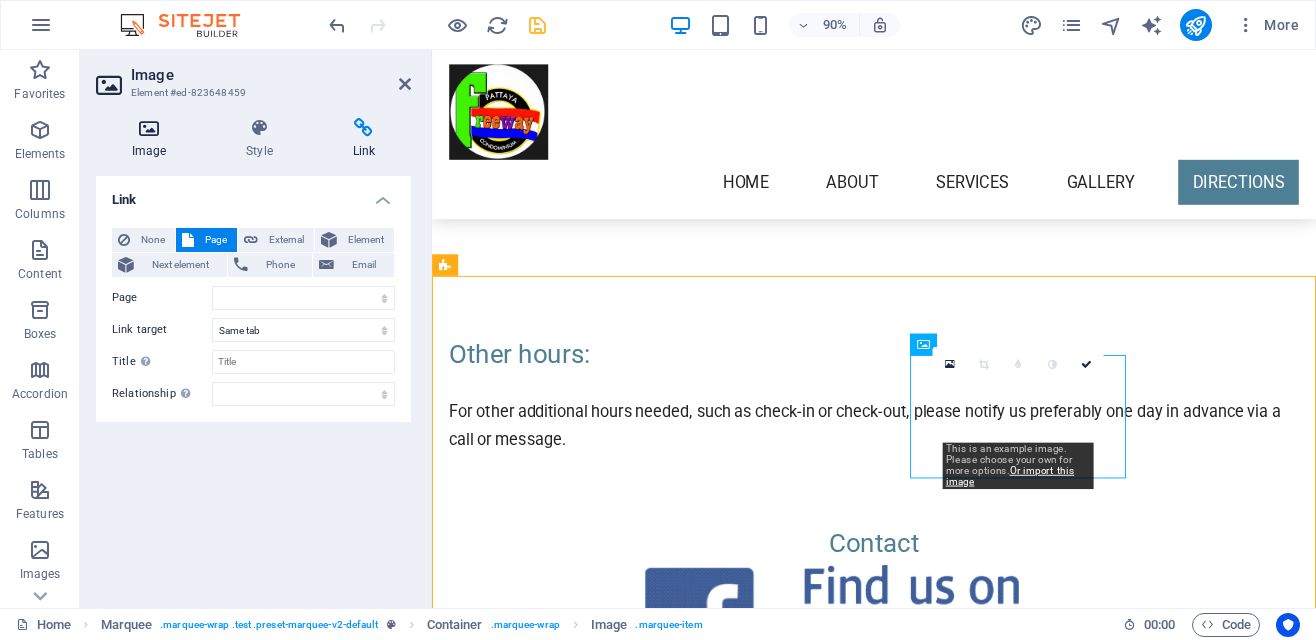click on "Image" at bounding box center (153, 139) 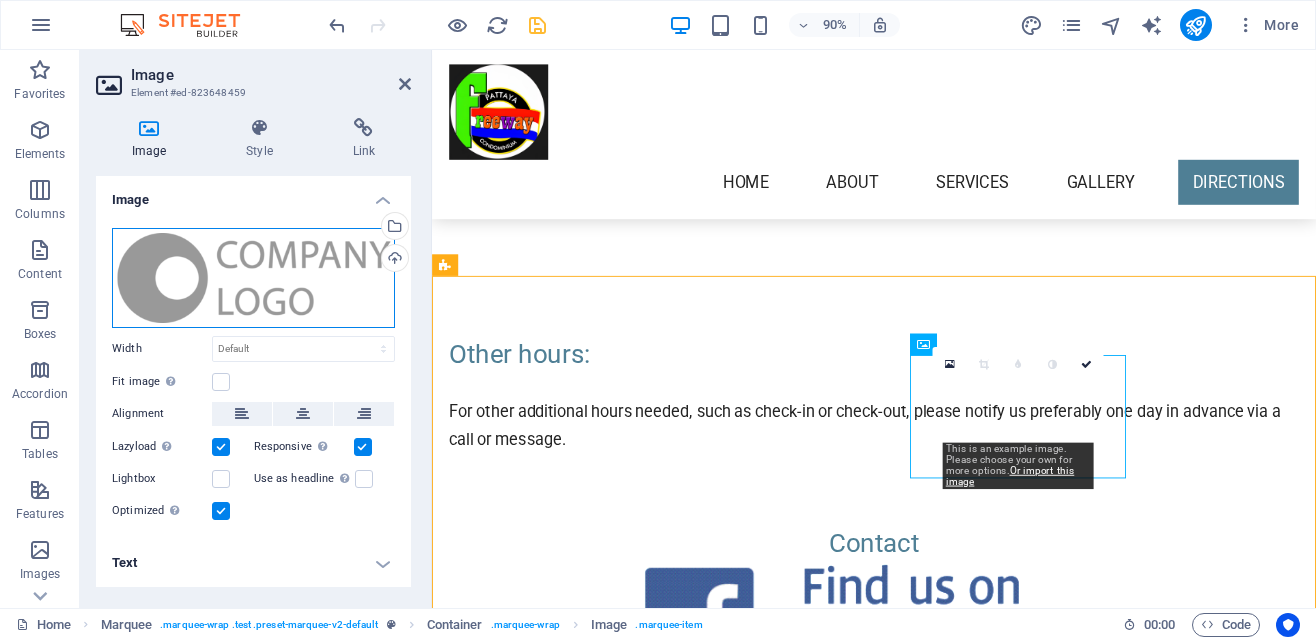 click on "Drag files here, click to choose files or select files from Files or our free stock photos & videos" at bounding box center (253, 278) 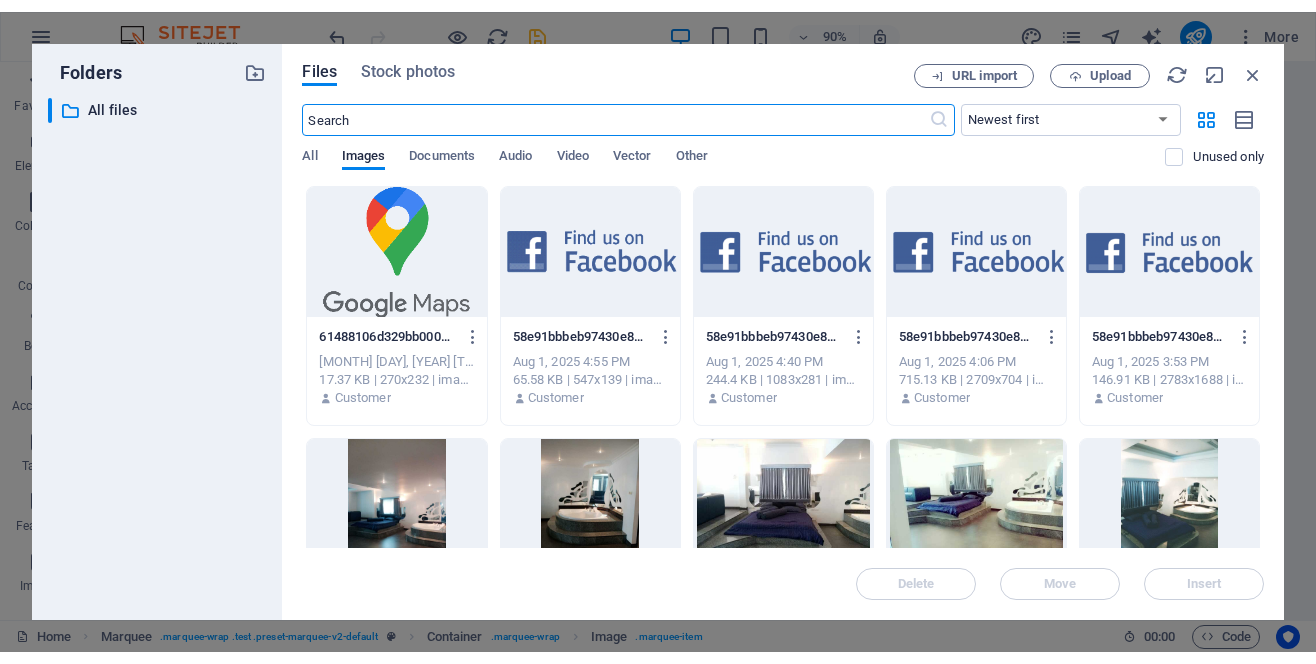 scroll, scrollTop: 5435, scrollLeft: 0, axis: vertical 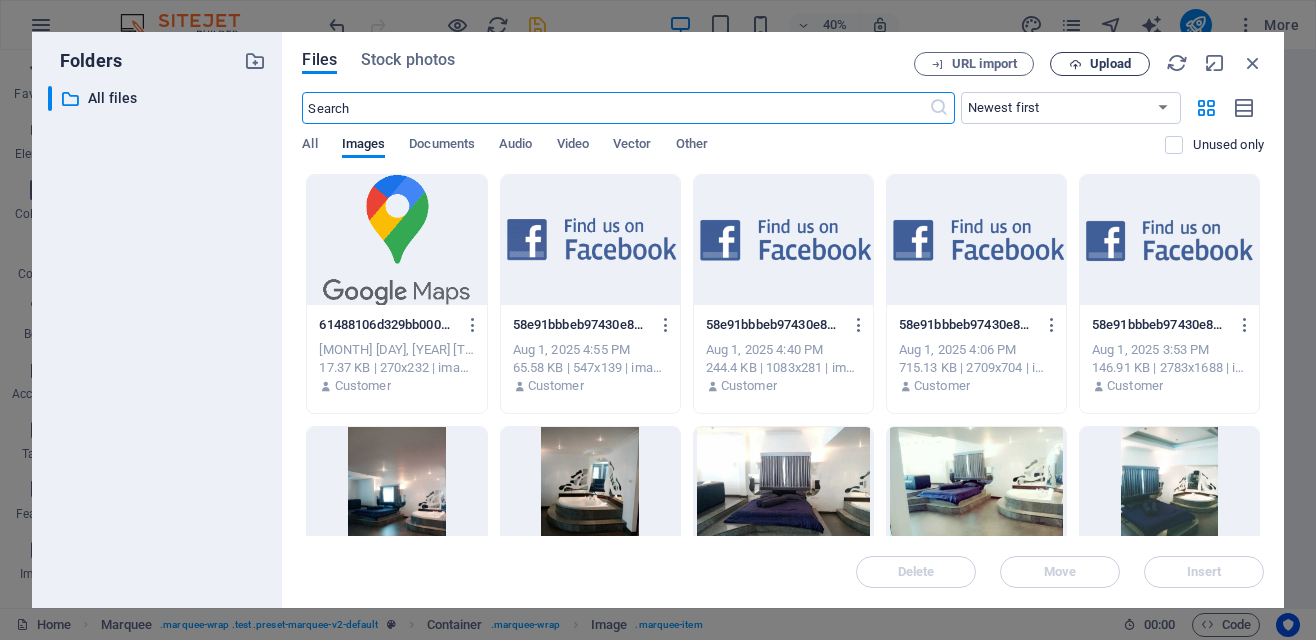 click on "Upload" at bounding box center (1110, 64) 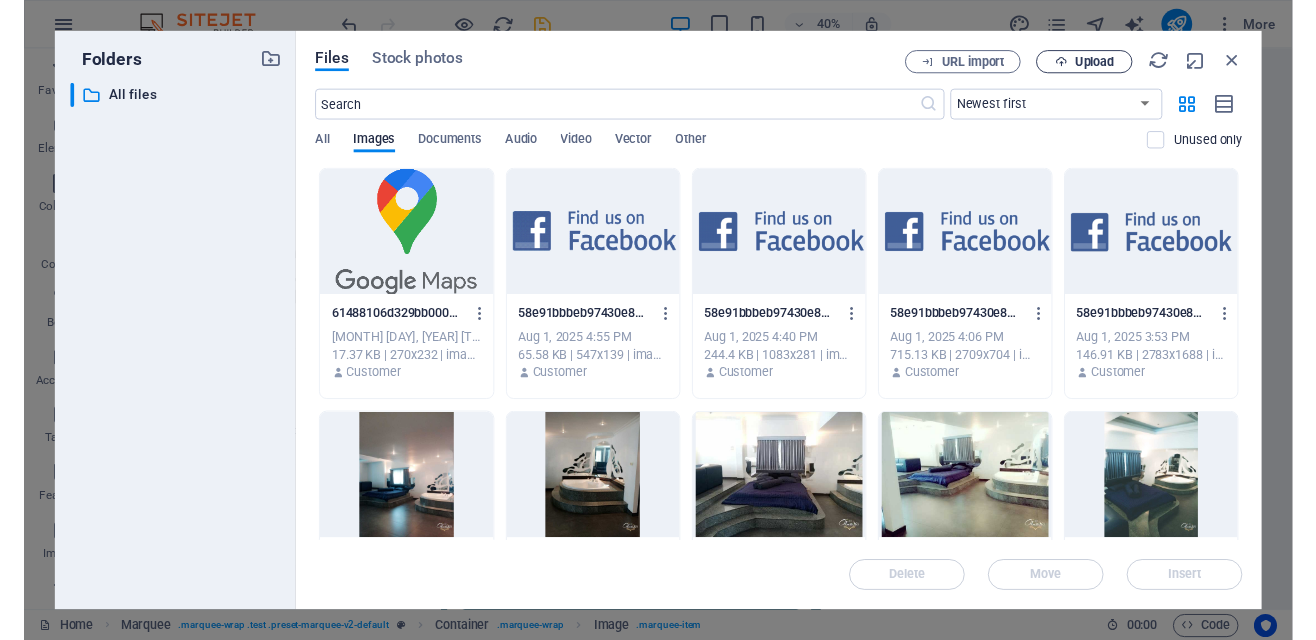 scroll, scrollTop: 5429, scrollLeft: 0, axis: vertical 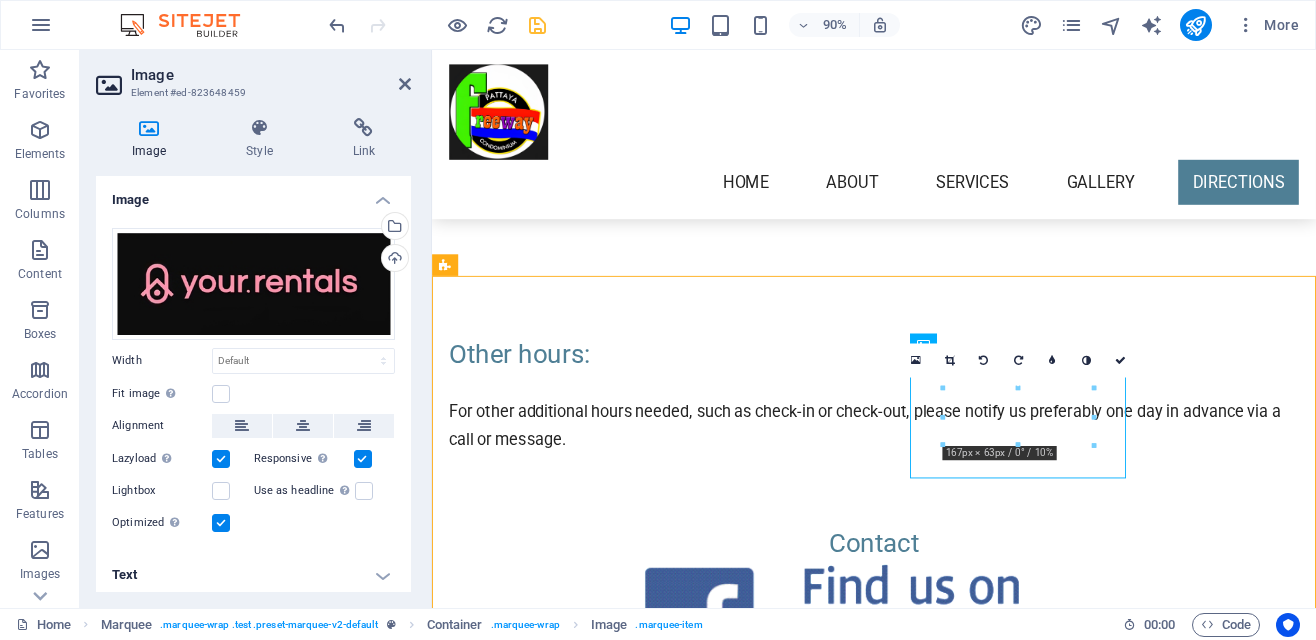 click at bounding box center [923, 2158] 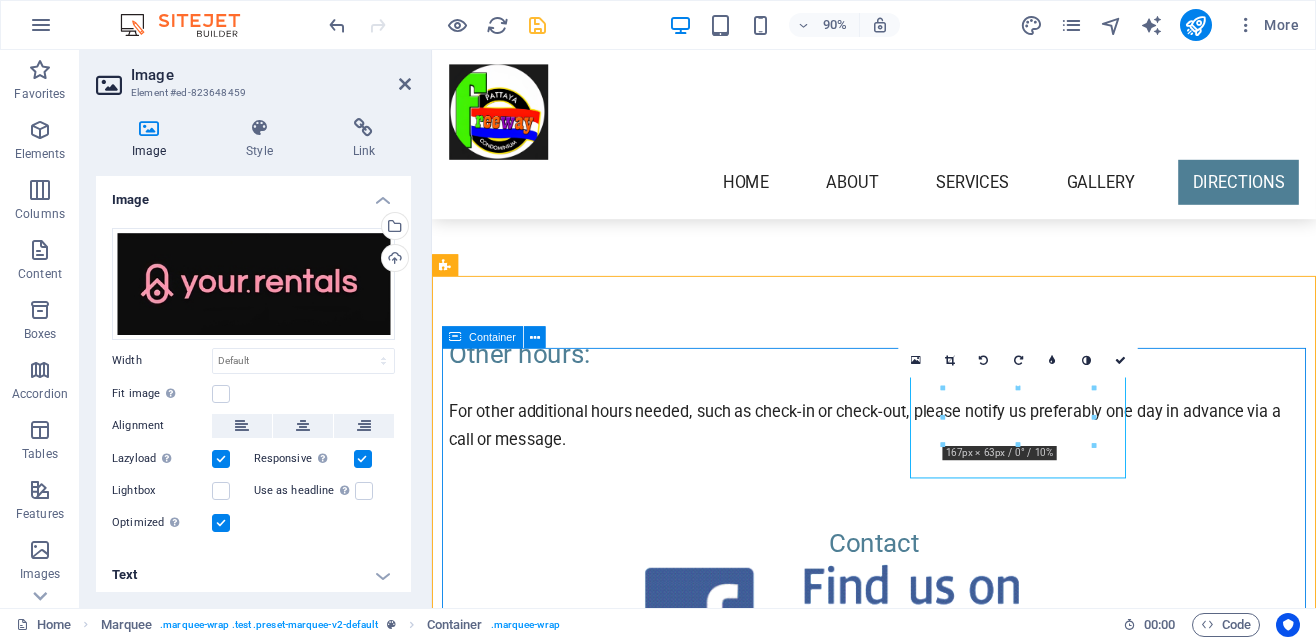 scroll, scrollTop: 4903, scrollLeft: 0, axis: vertical 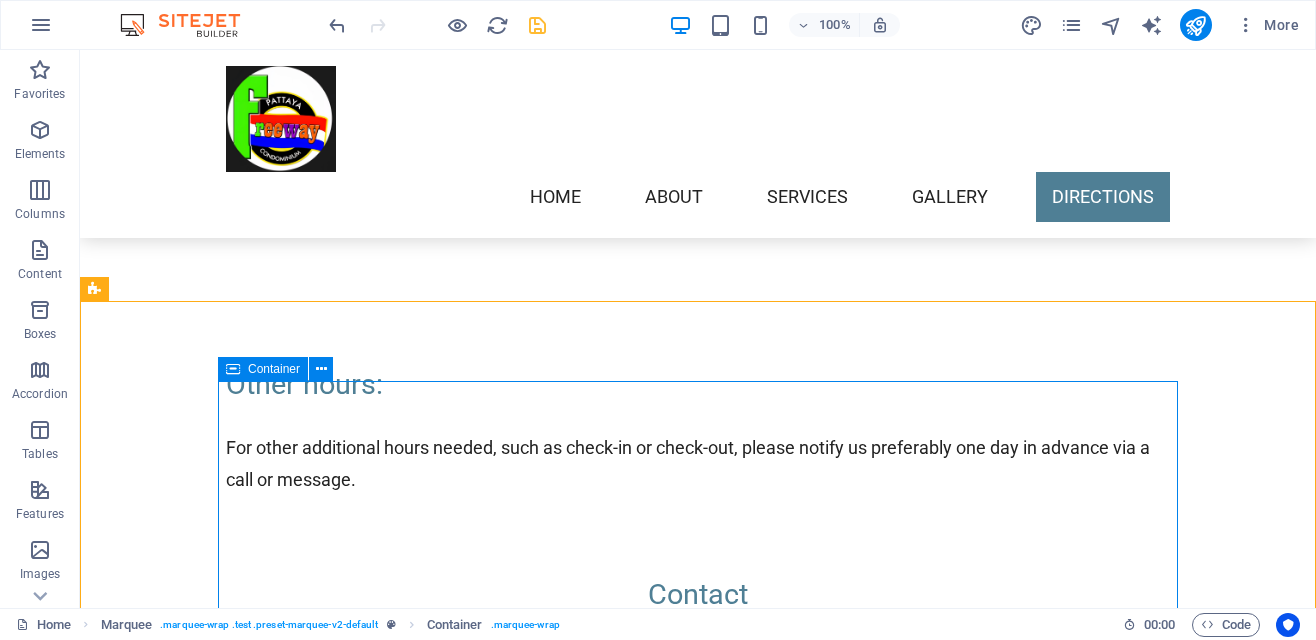 click at bounding box center [343, 2155] 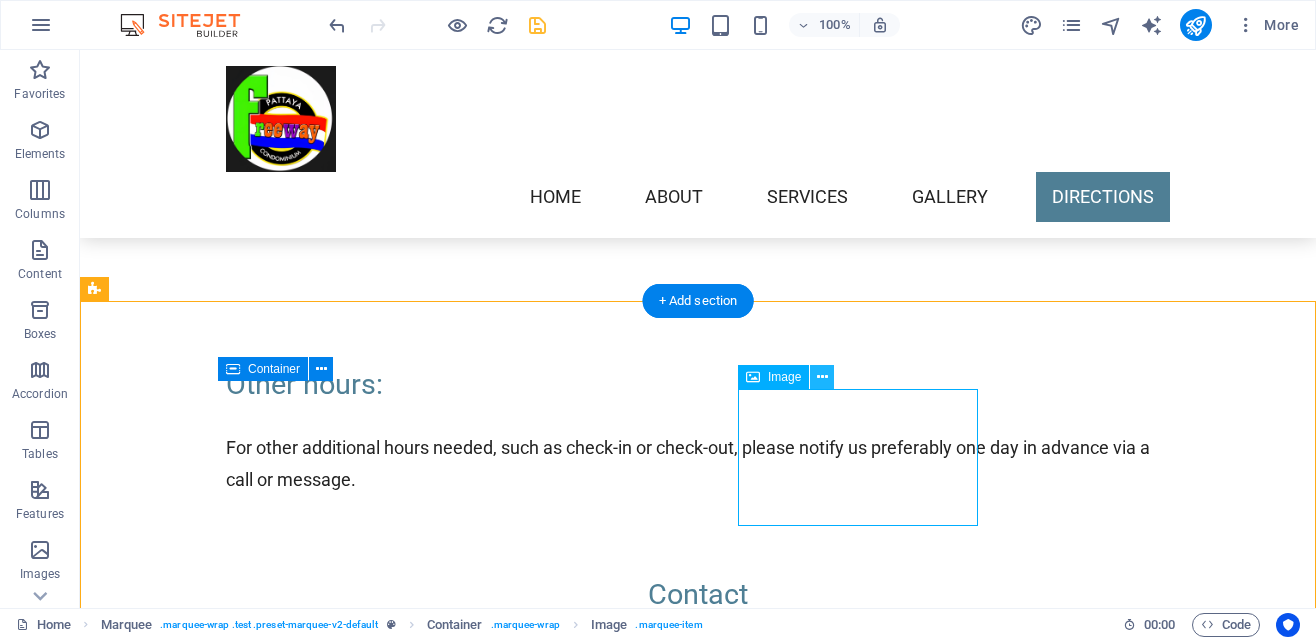 click at bounding box center (822, 377) 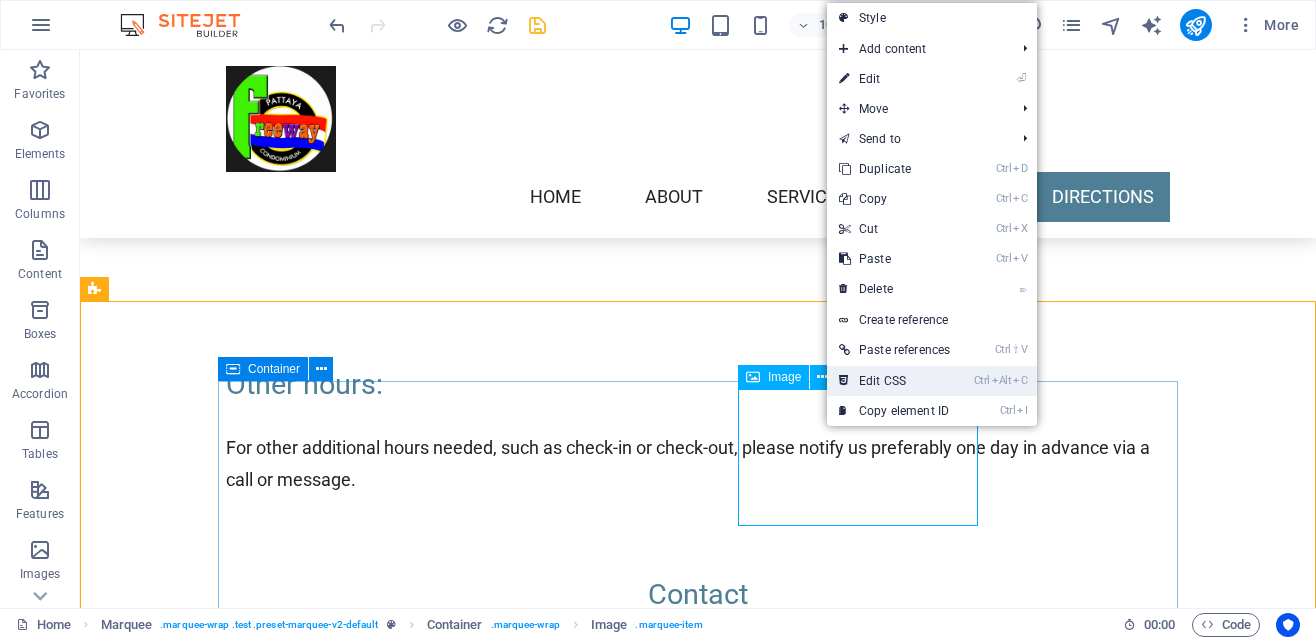 click on "Ctrl Alt C  Edit CSS" at bounding box center [894, 381] 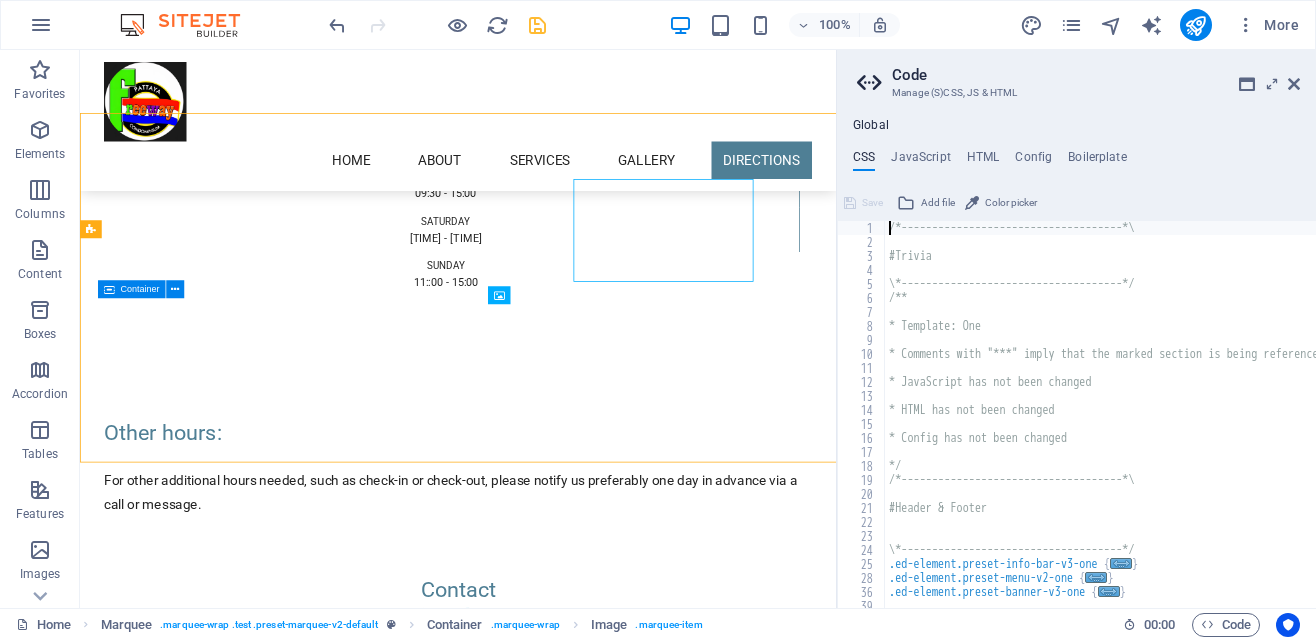 scroll, scrollTop: 5070, scrollLeft: 0, axis: vertical 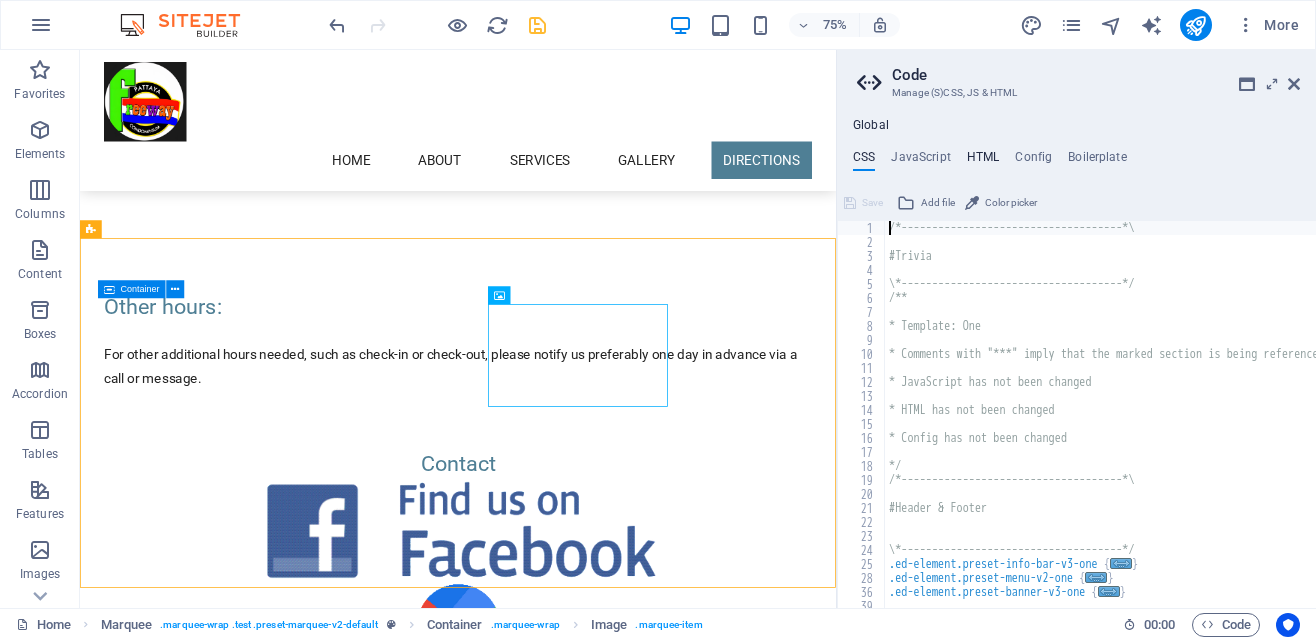 click on "HTML" at bounding box center (983, 161) 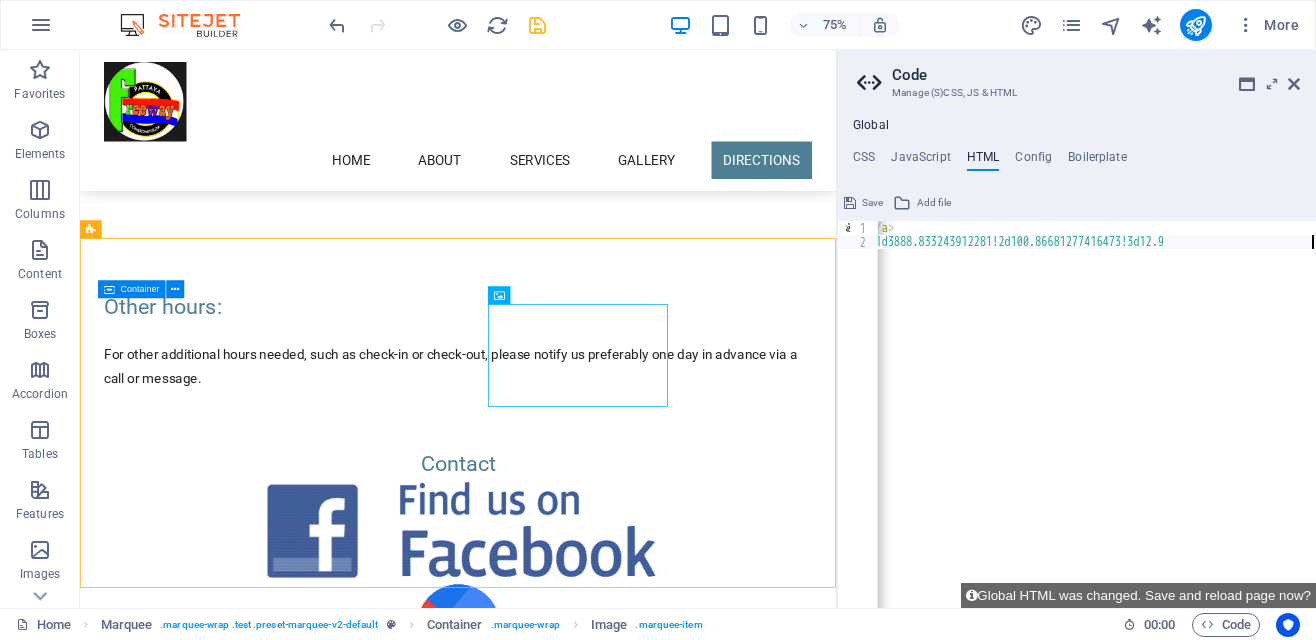 scroll, scrollTop: 0, scrollLeft: 149, axis: horizontal 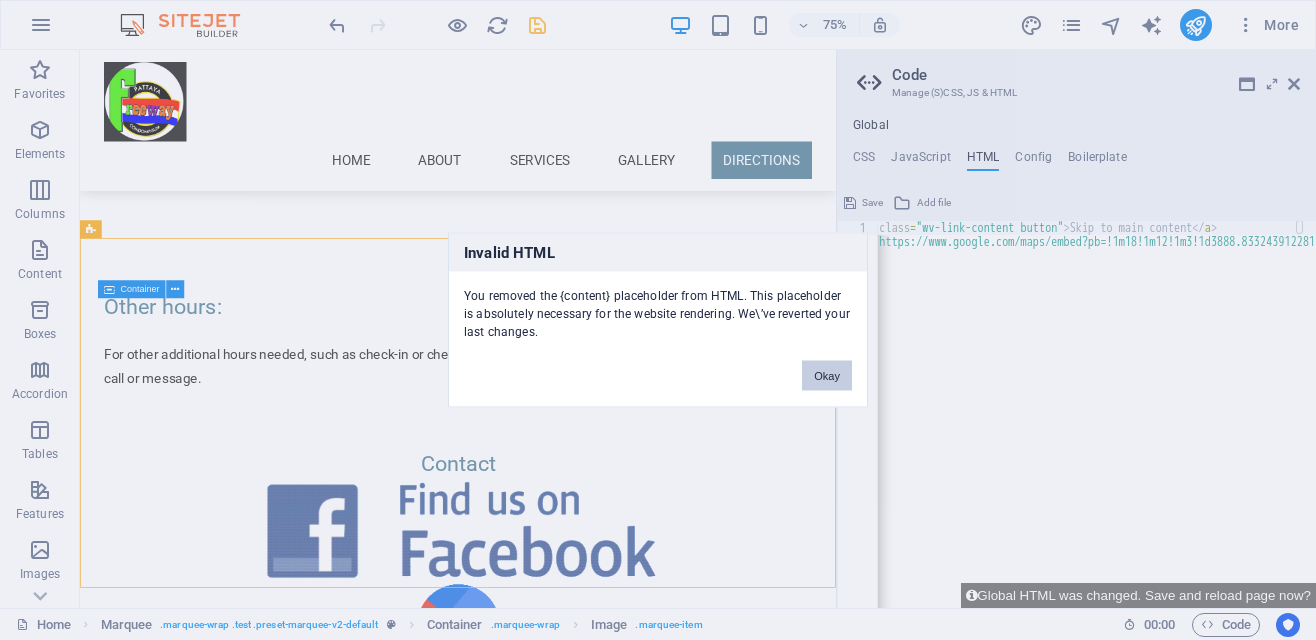 click on "Okay" at bounding box center (827, 376) 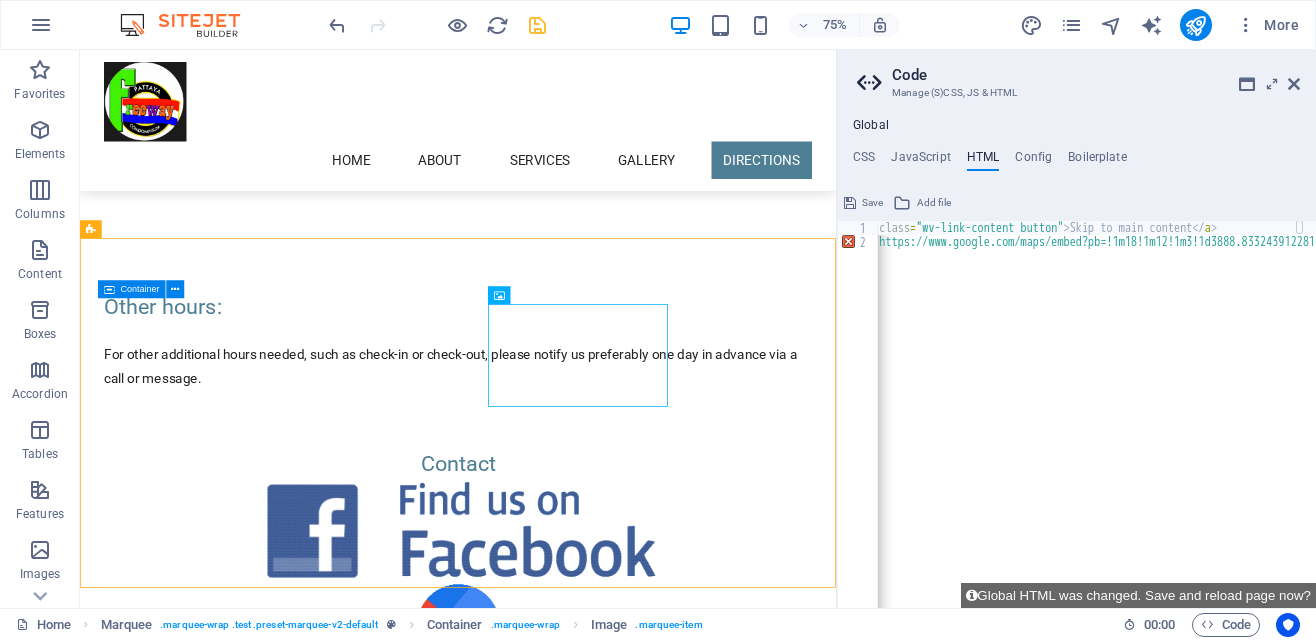 type on "<a href="#main-content" class="wv-link-content button">Skip to main content</a>" 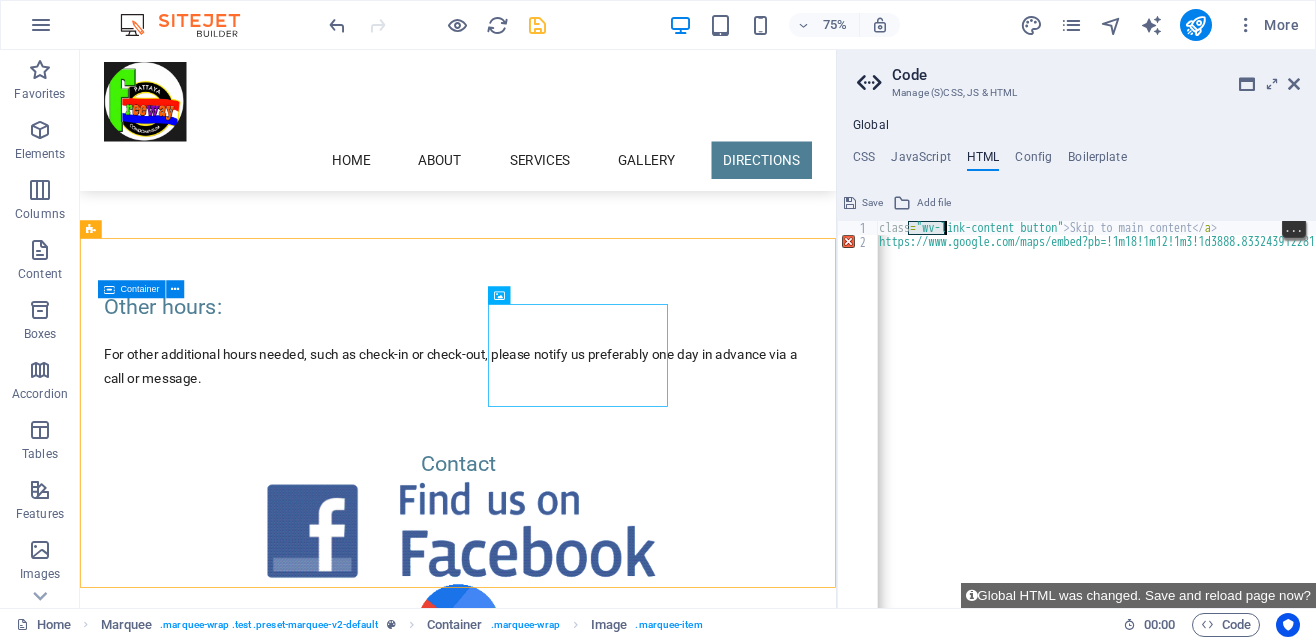 scroll, scrollTop: 0, scrollLeft: 17, axis: horizontal 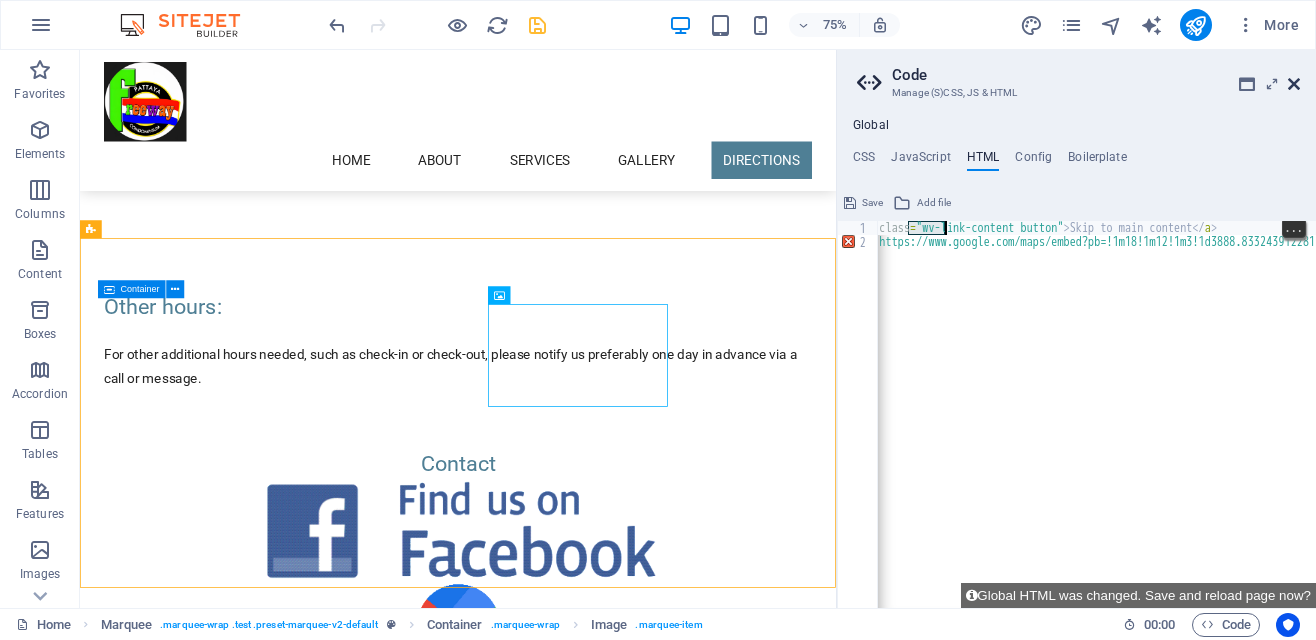 click at bounding box center [1294, 84] 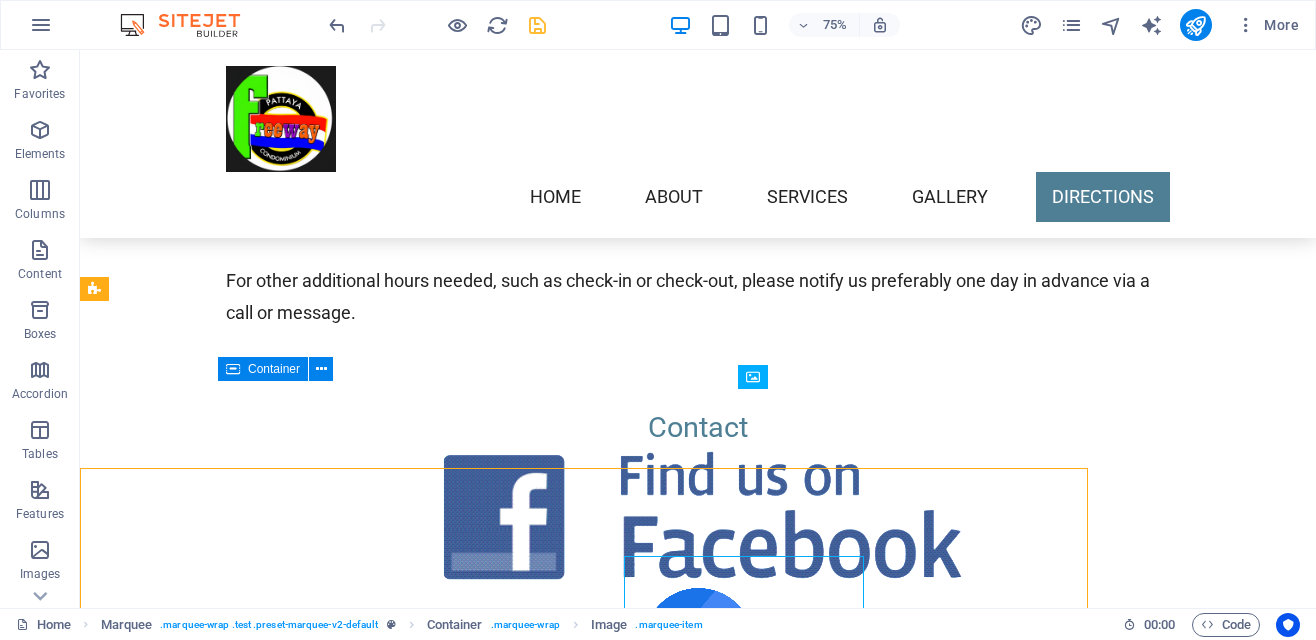 scroll, scrollTop: 4903, scrollLeft: 0, axis: vertical 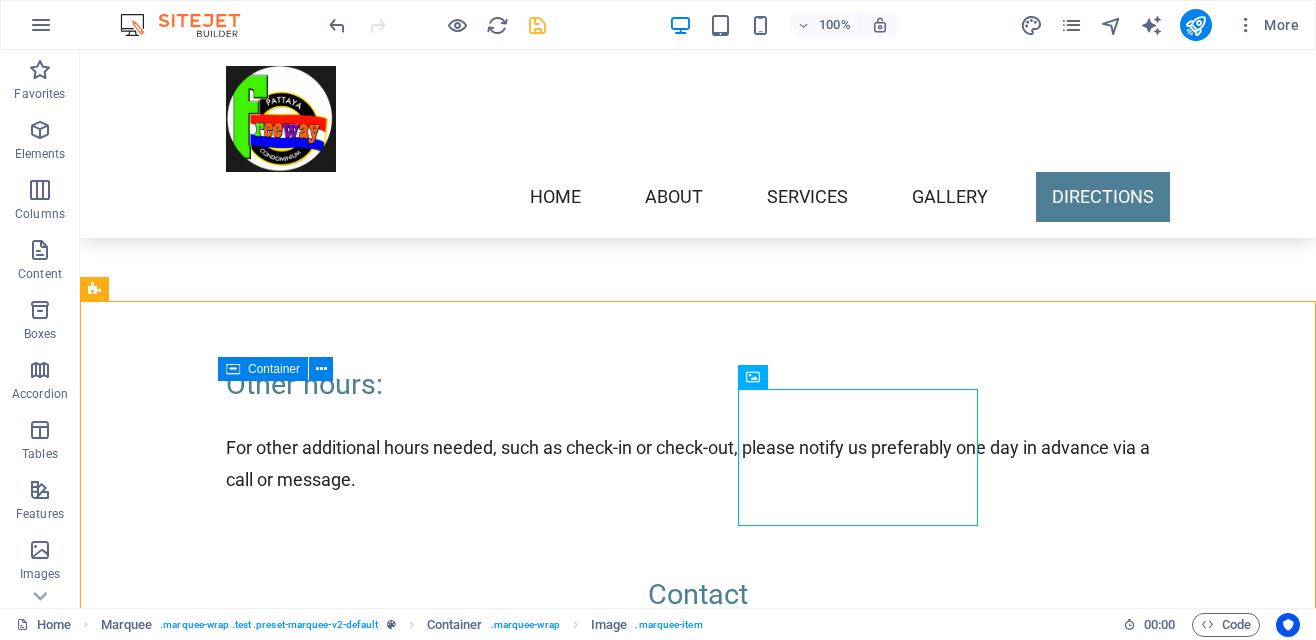 click at bounding box center (537, 25) 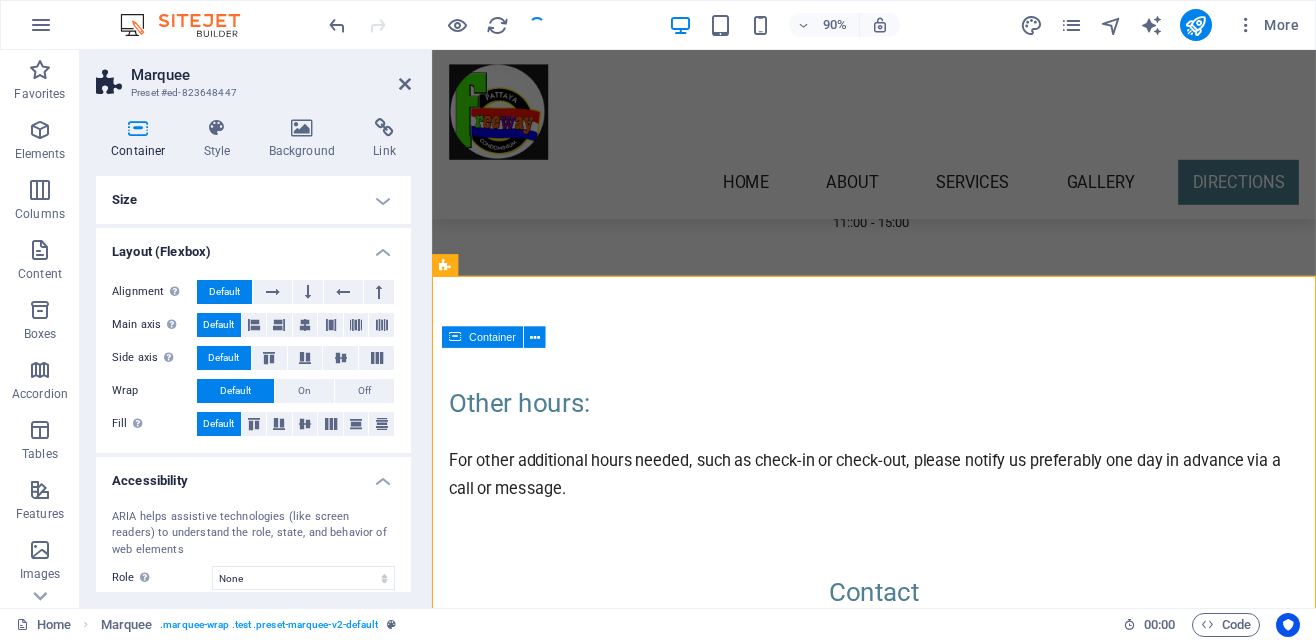 scroll, scrollTop: 4958, scrollLeft: 0, axis: vertical 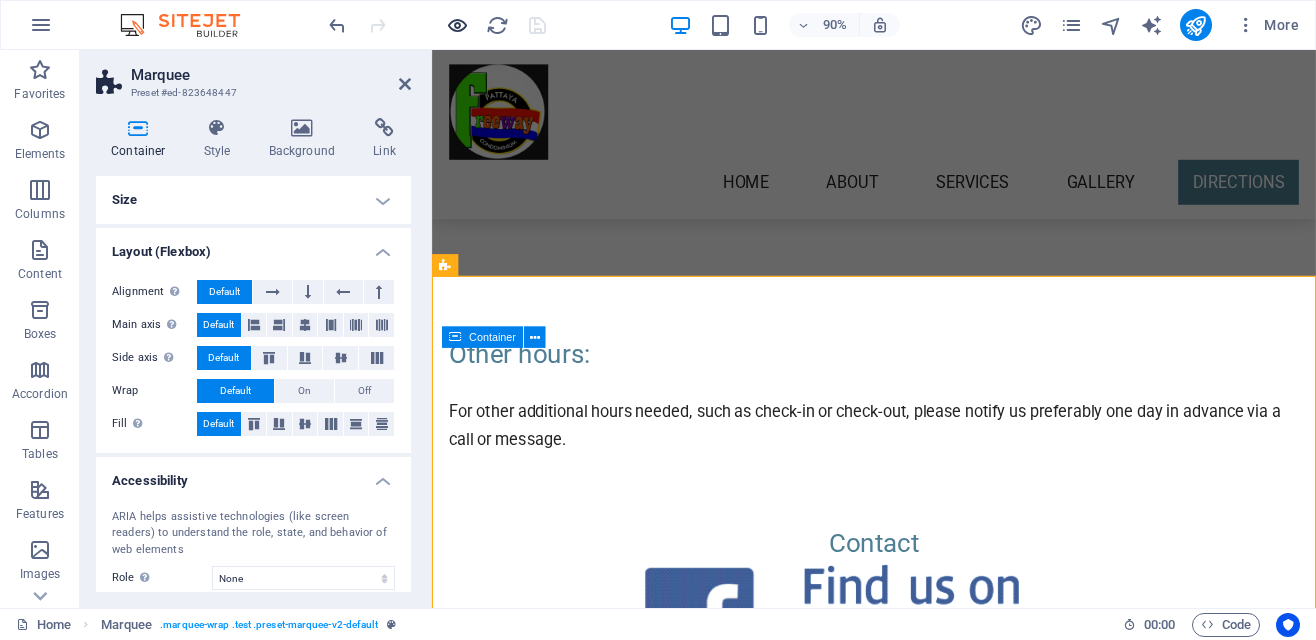 click at bounding box center (457, 25) 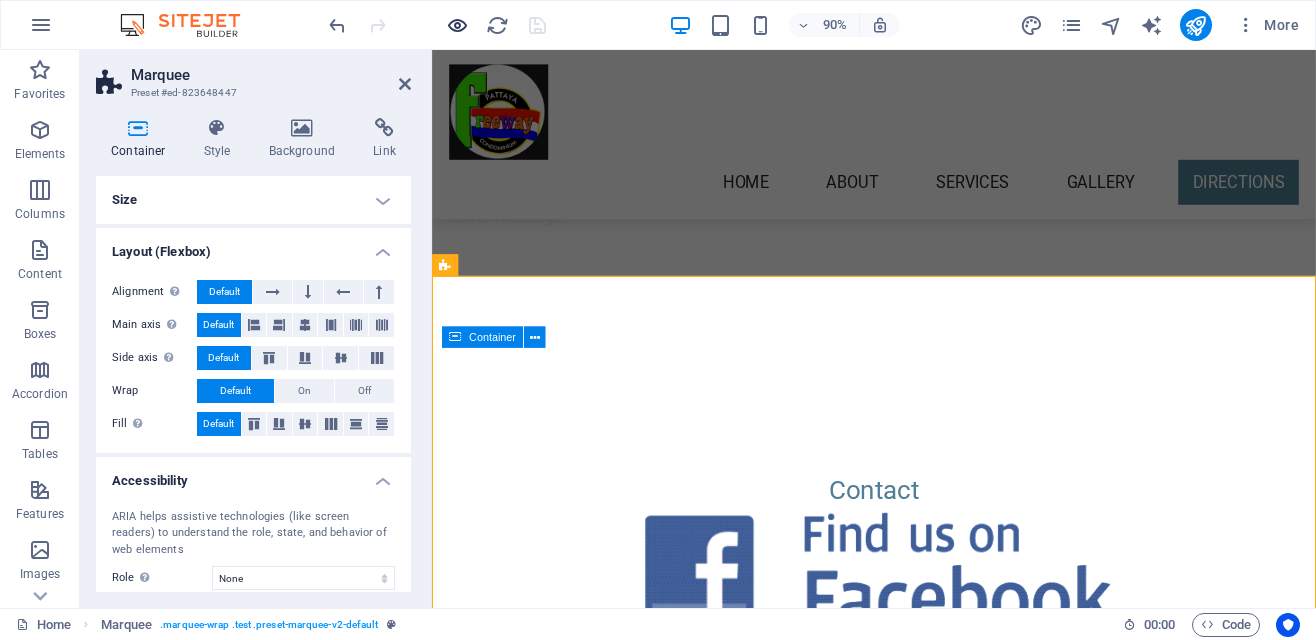 scroll, scrollTop: 4903, scrollLeft: 0, axis: vertical 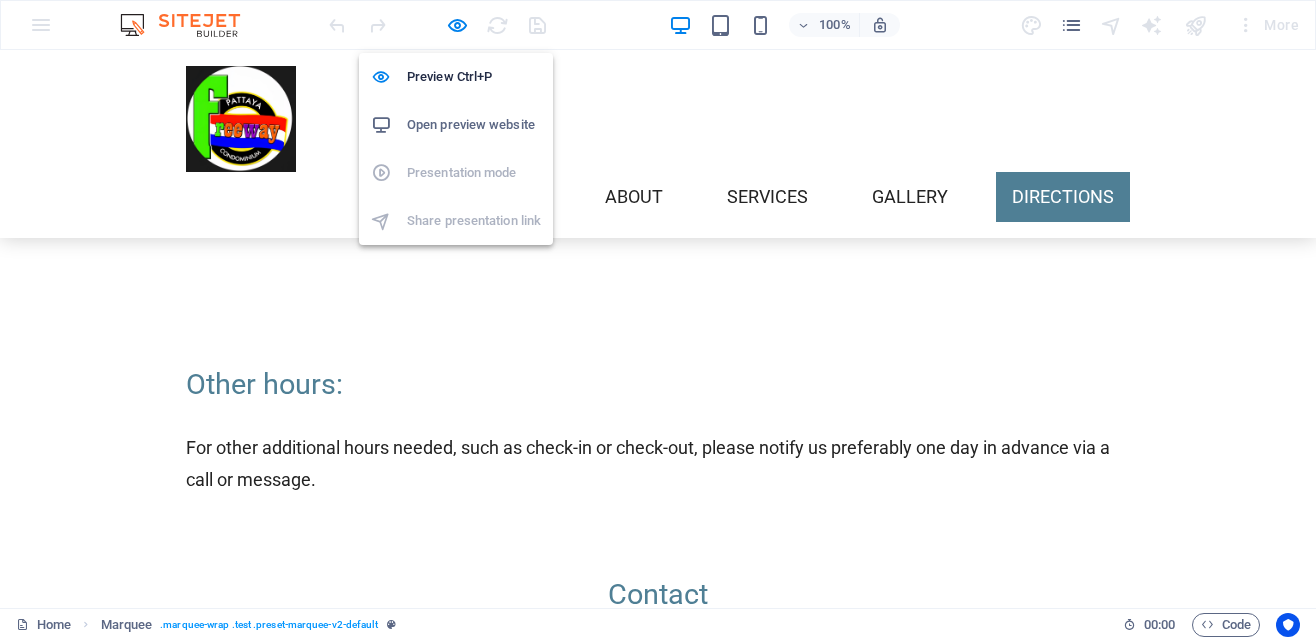 click at bounding box center (640, -4574) 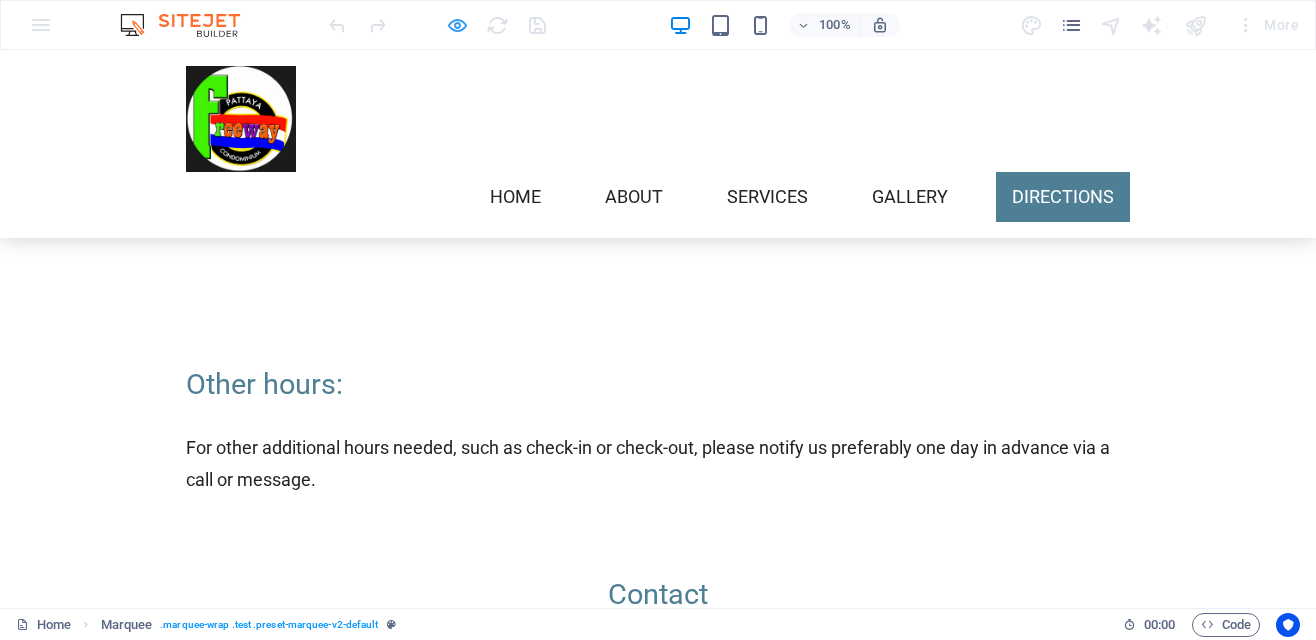 click at bounding box center [457, 25] 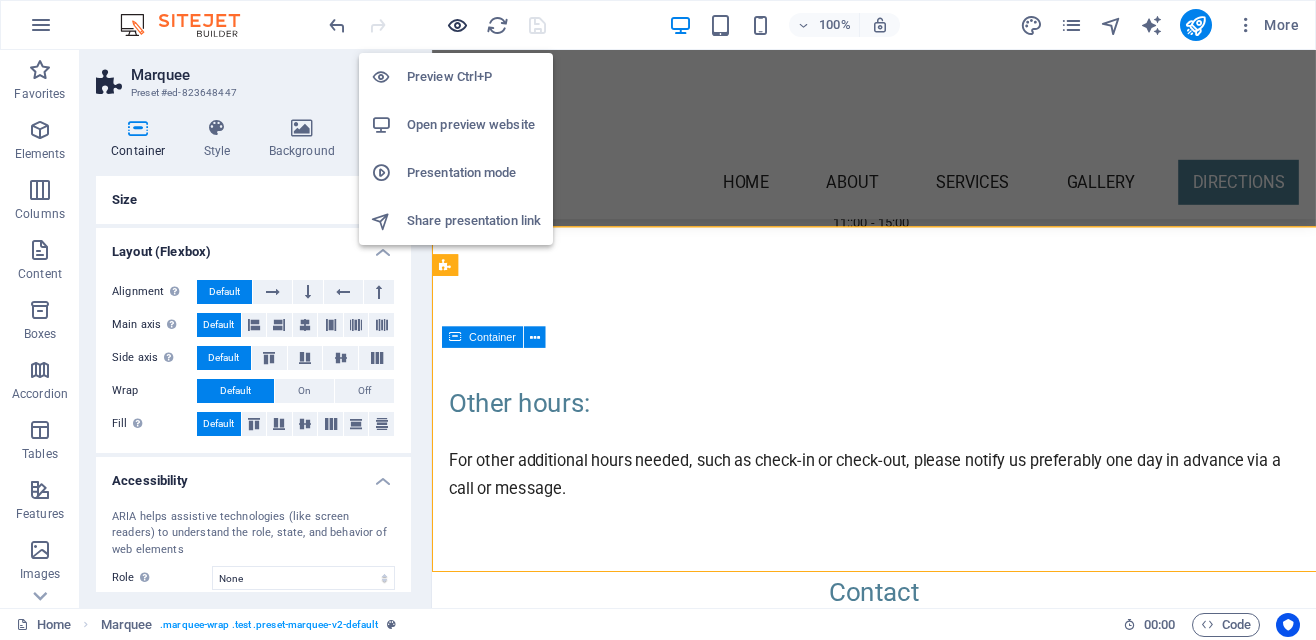 scroll, scrollTop: 4958, scrollLeft: 0, axis: vertical 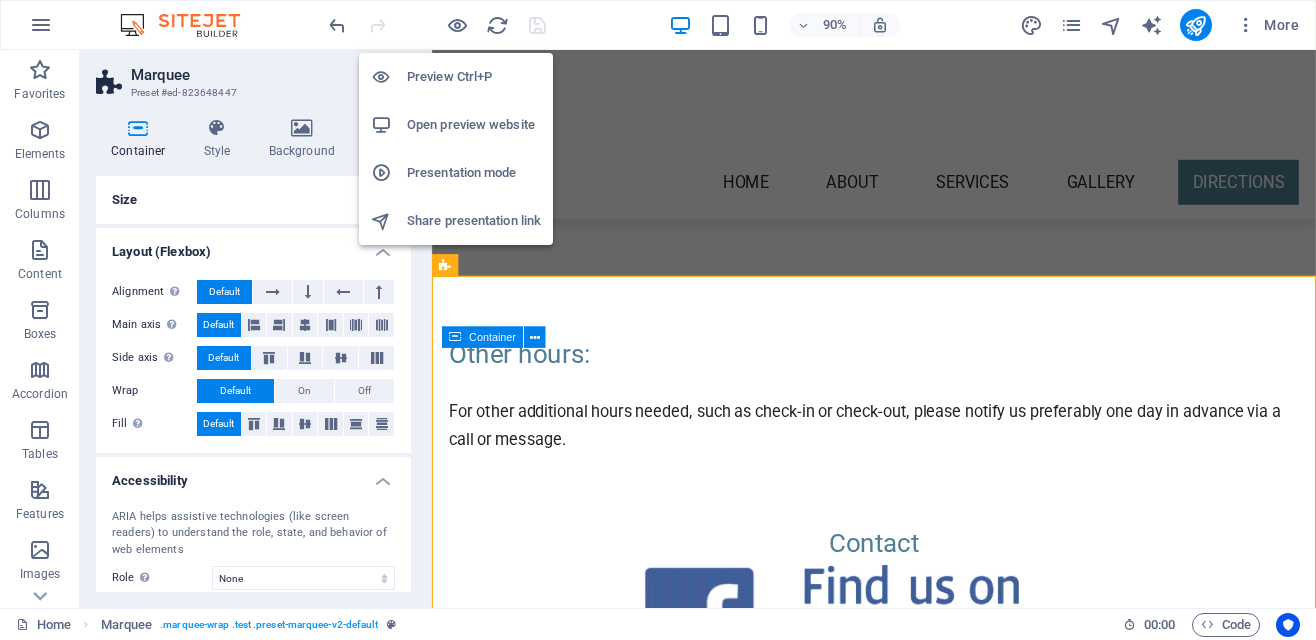 click on "Open preview website" at bounding box center (474, 125) 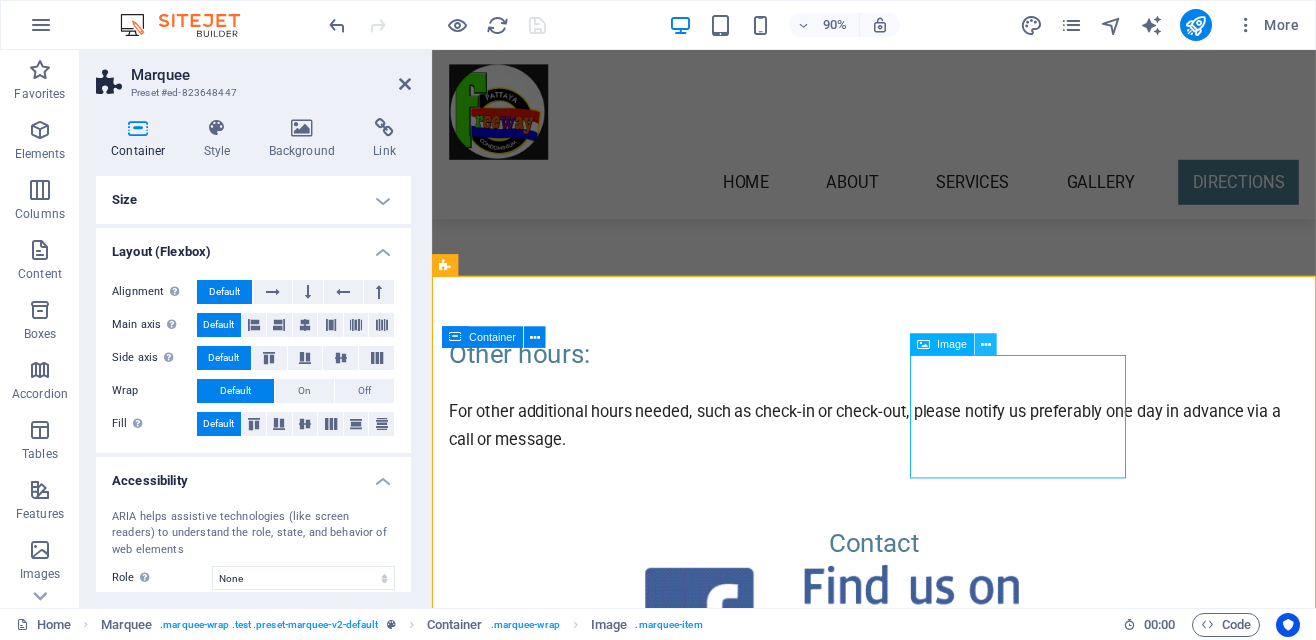 click at bounding box center [986, 344] 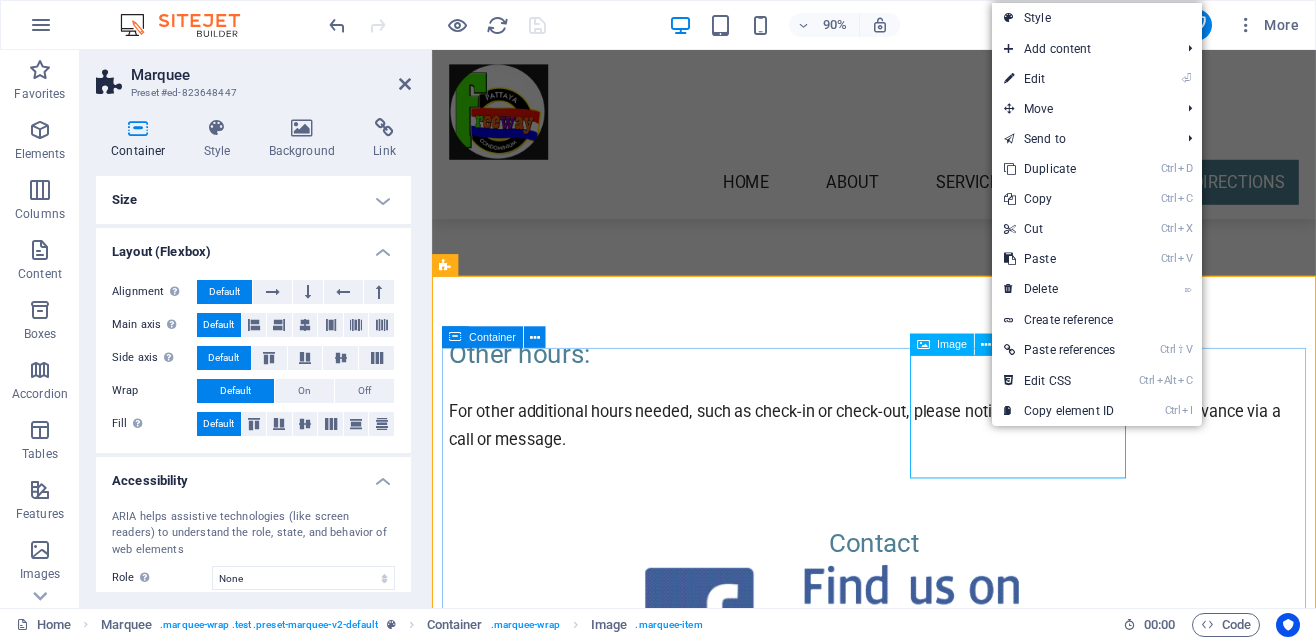 click at bounding box center [921, 2158] 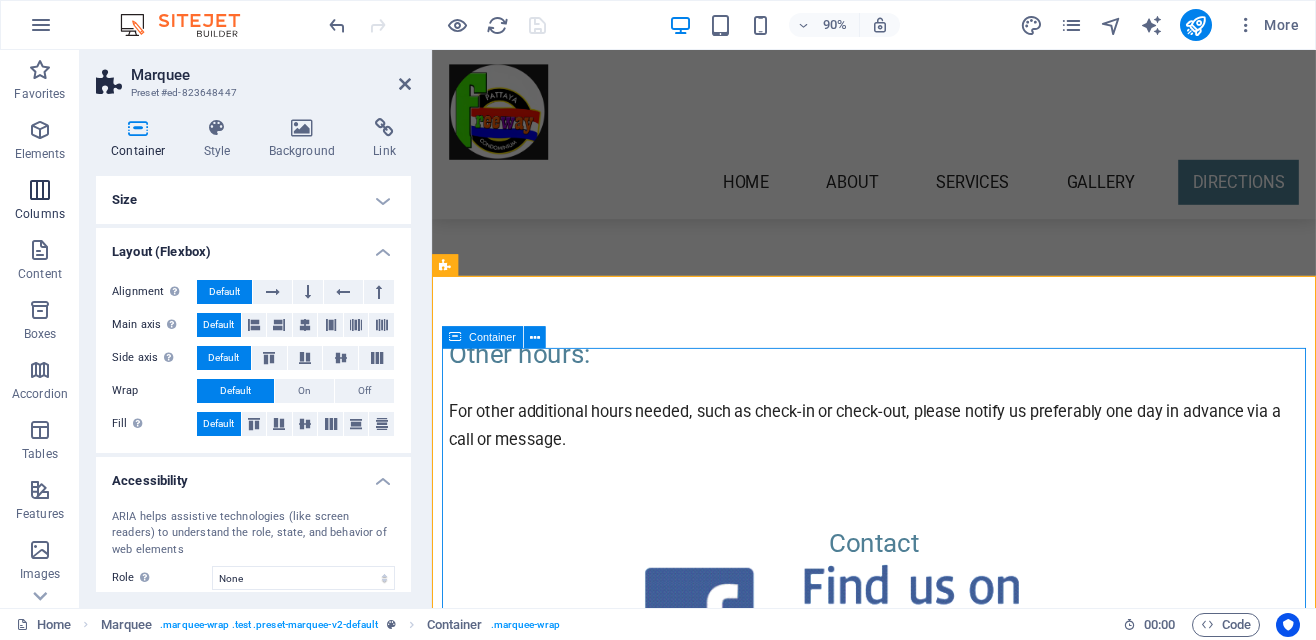 click on "Columns" at bounding box center (40, 202) 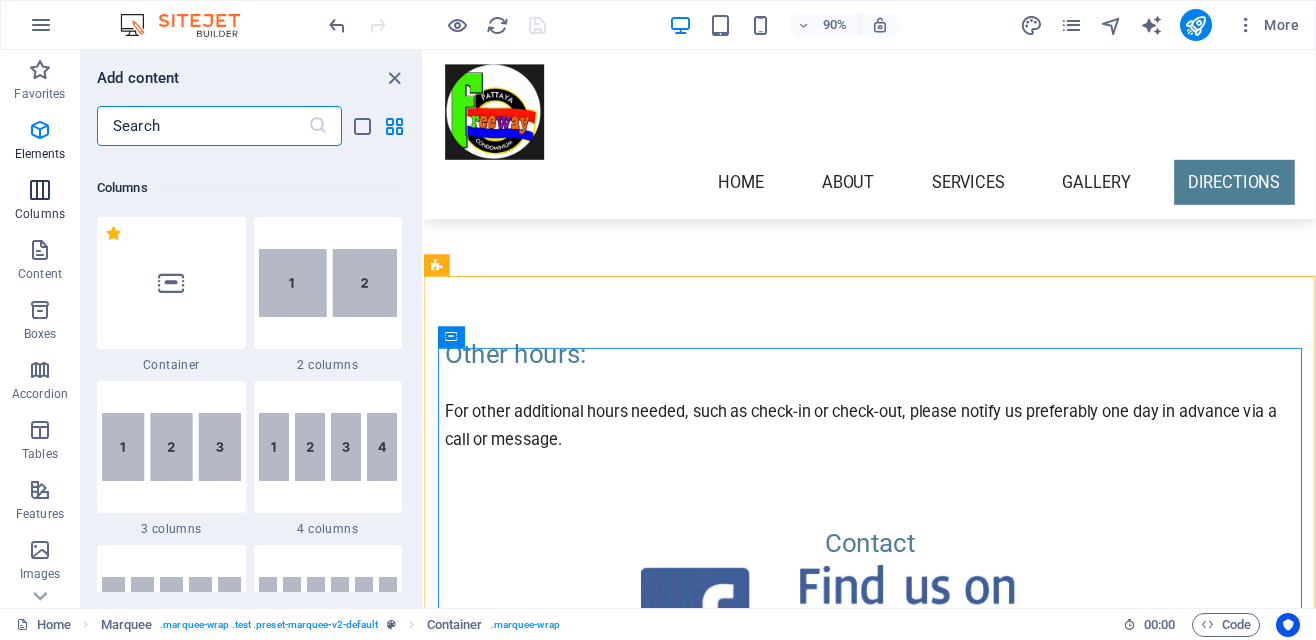 scroll, scrollTop: 989, scrollLeft: 0, axis: vertical 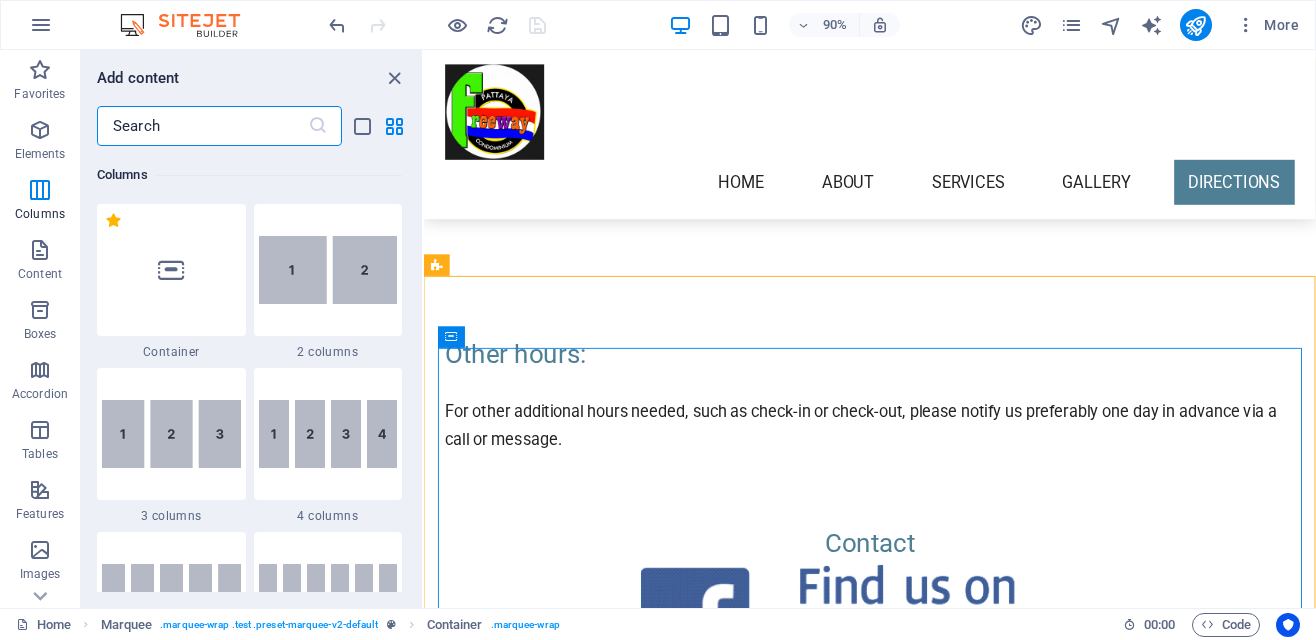 click at bounding box center (568, 2158) 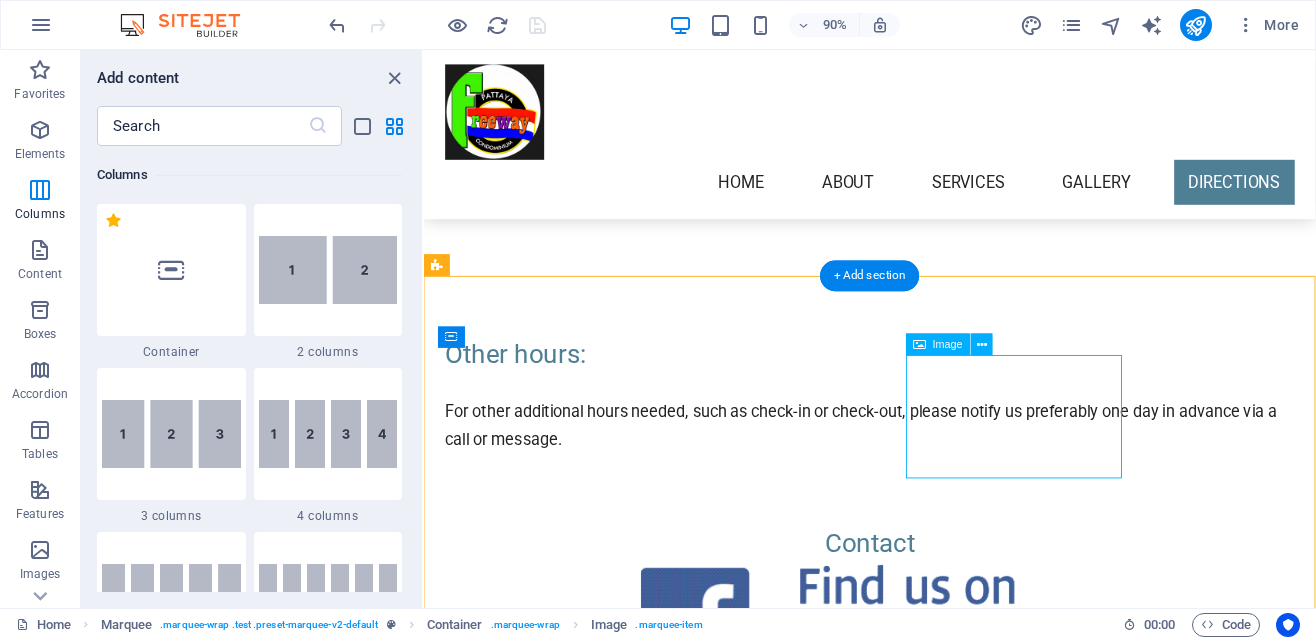 click at bounding box center (562, 2013) 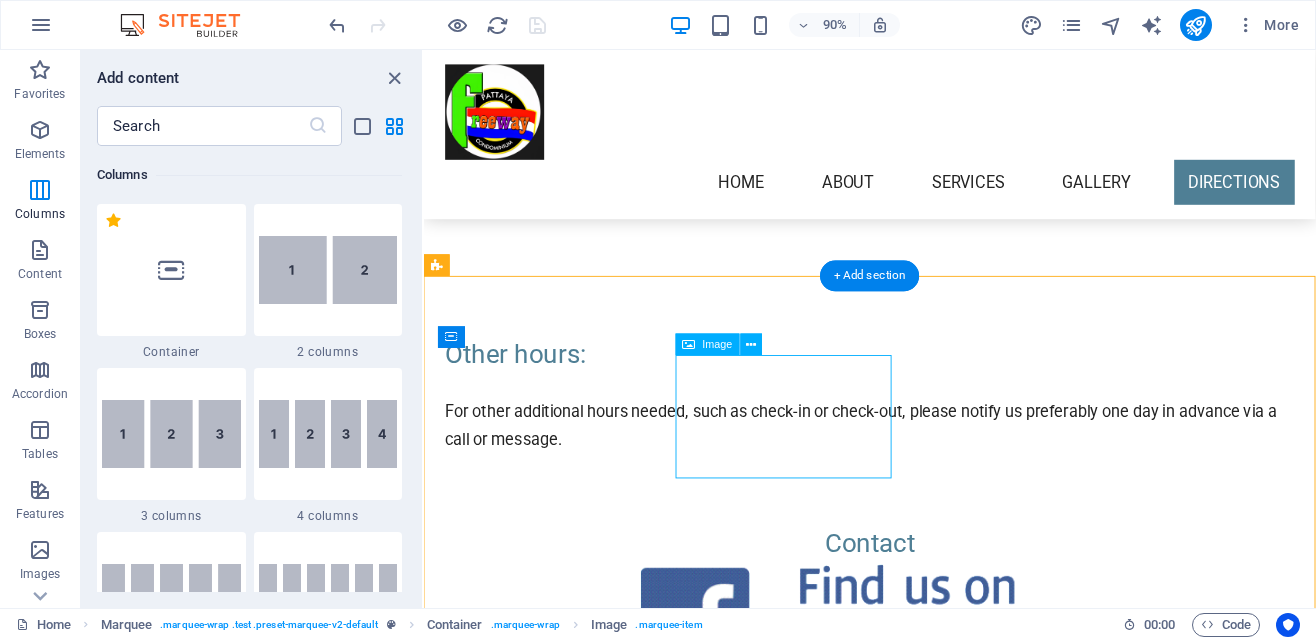 click at bounding box center (566, 2158) 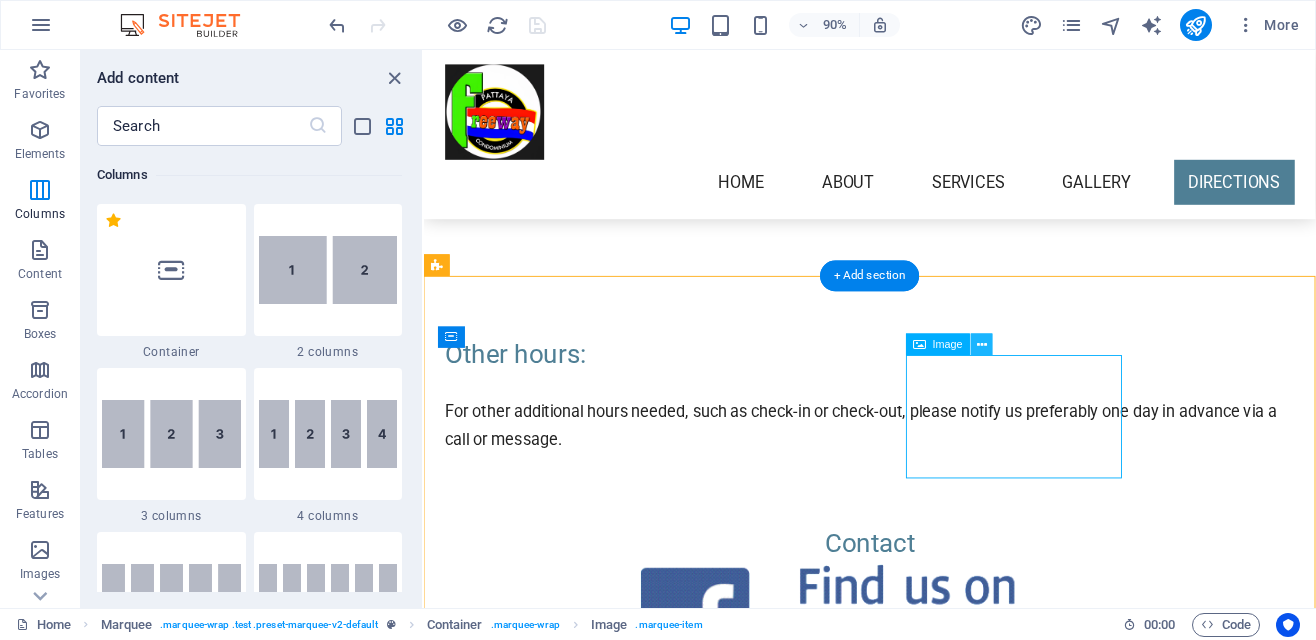 click at bounding box center (982, 344) 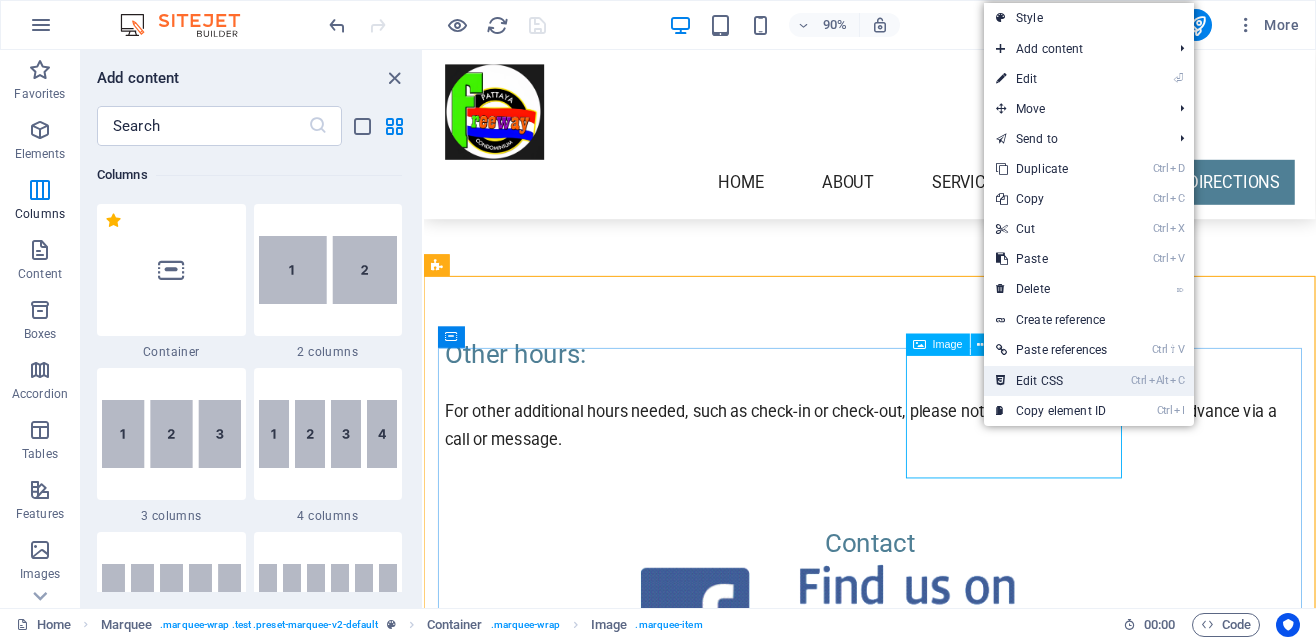 click on "Ctrl Alt C  Edit CSS" at bounding box center (1051, 381) 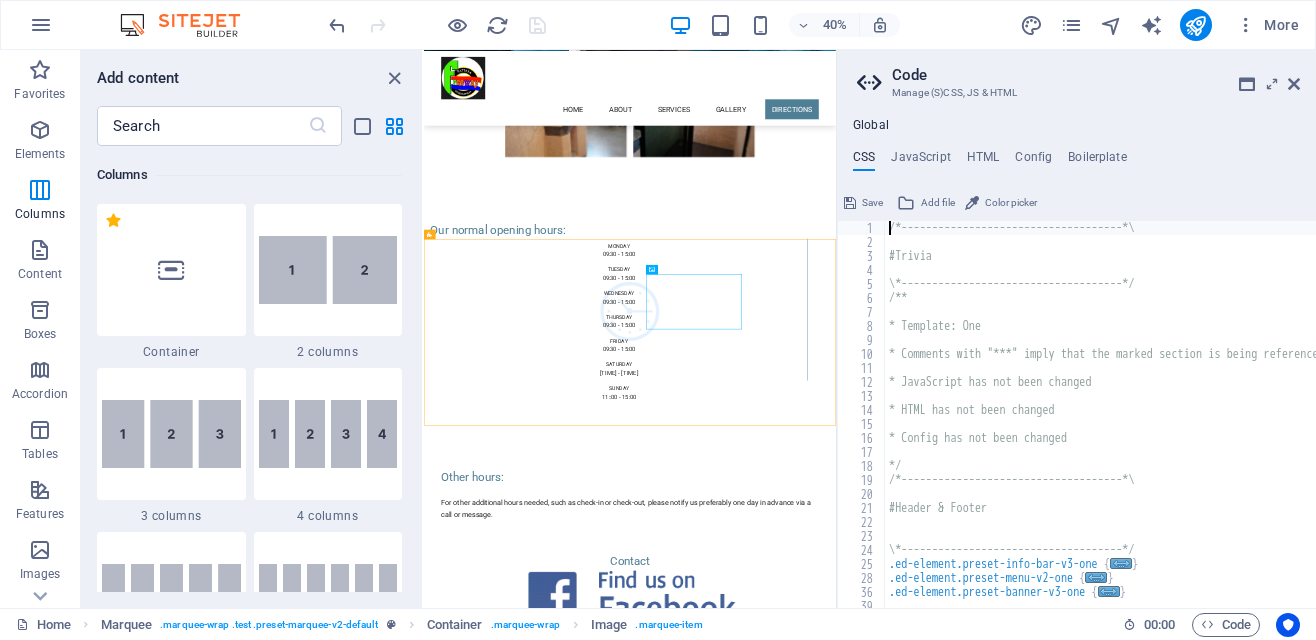 scroll, scrollTop: 5435, scrollLeft: 0, axis: vertical 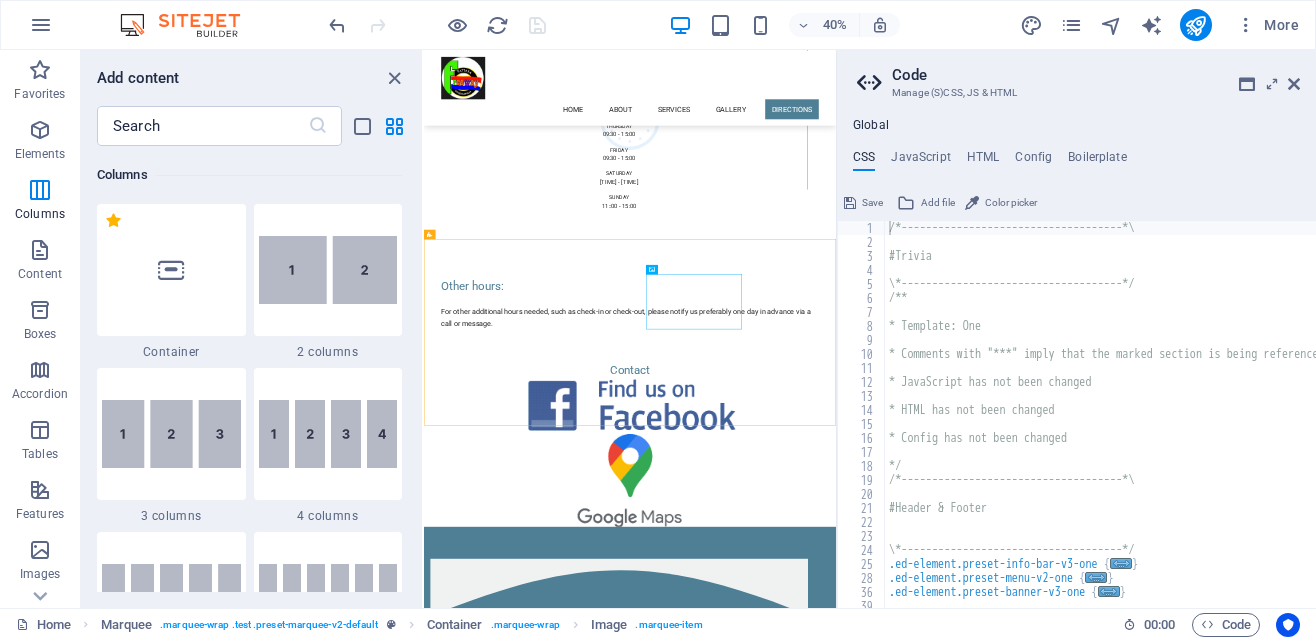 click at bounding box center (580, 2410) 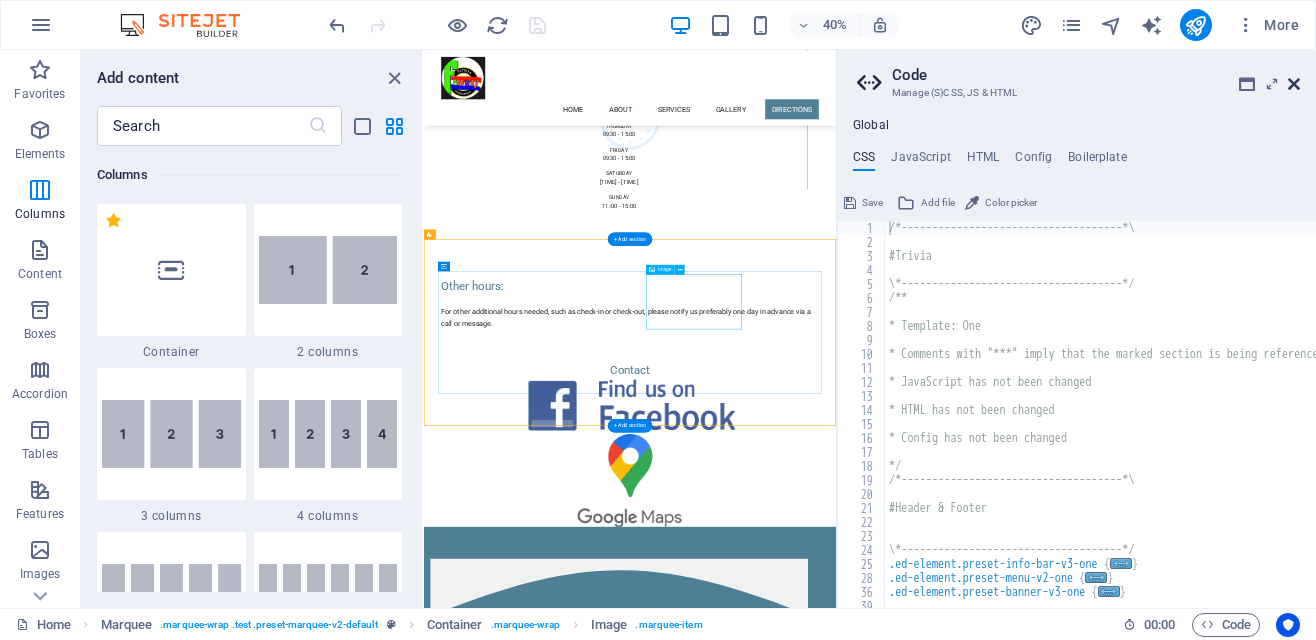 click at bounding box center [1294, 84] 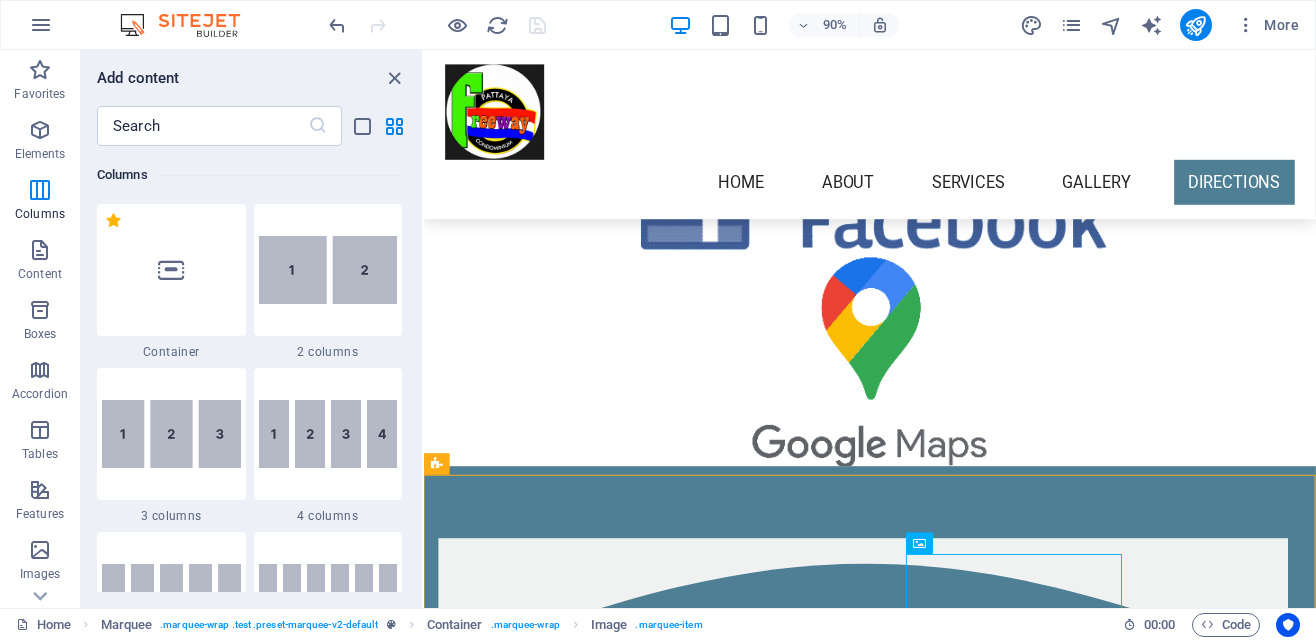 scroll, scrollTop: 4737, scrollLeft: 0, axis: vertical 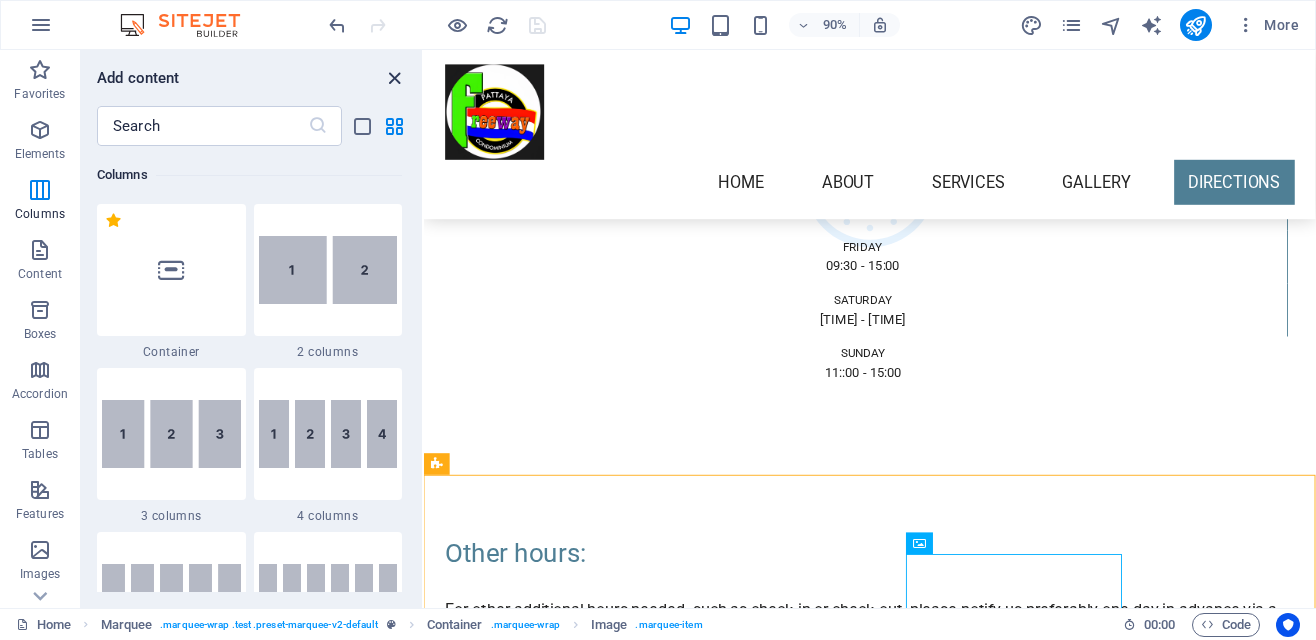 click at bounding box center [394, 78] 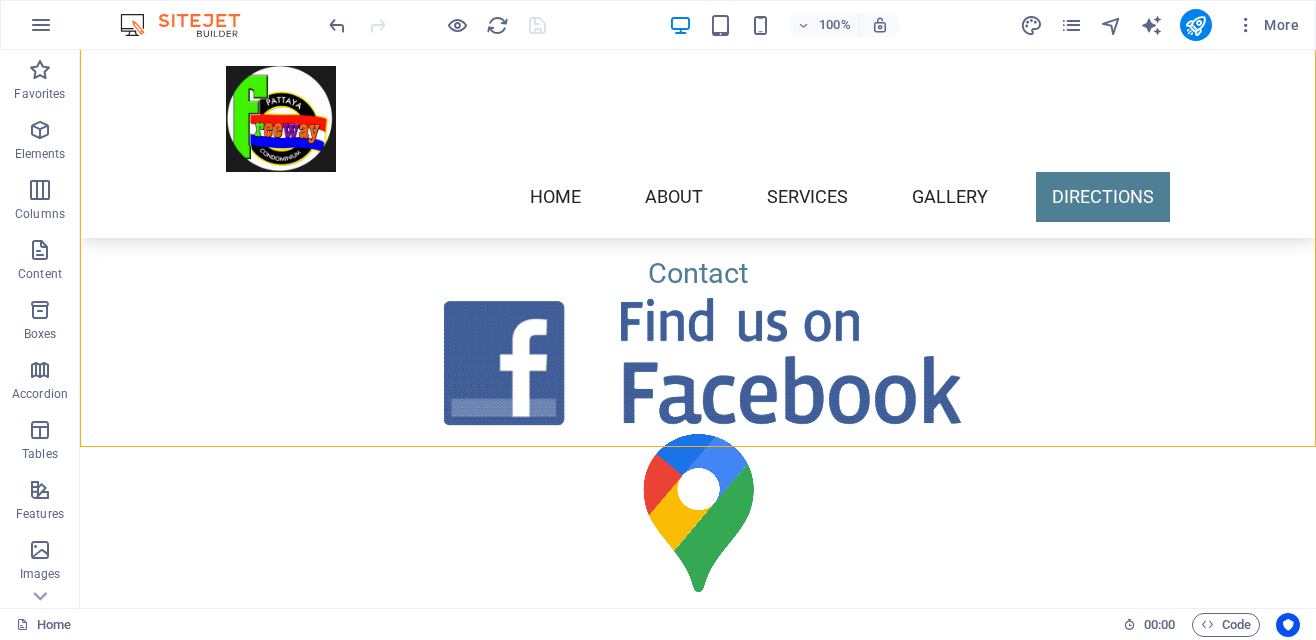 scroll, scrollTop: 5224, scrollLeft: 0, axis: vertical 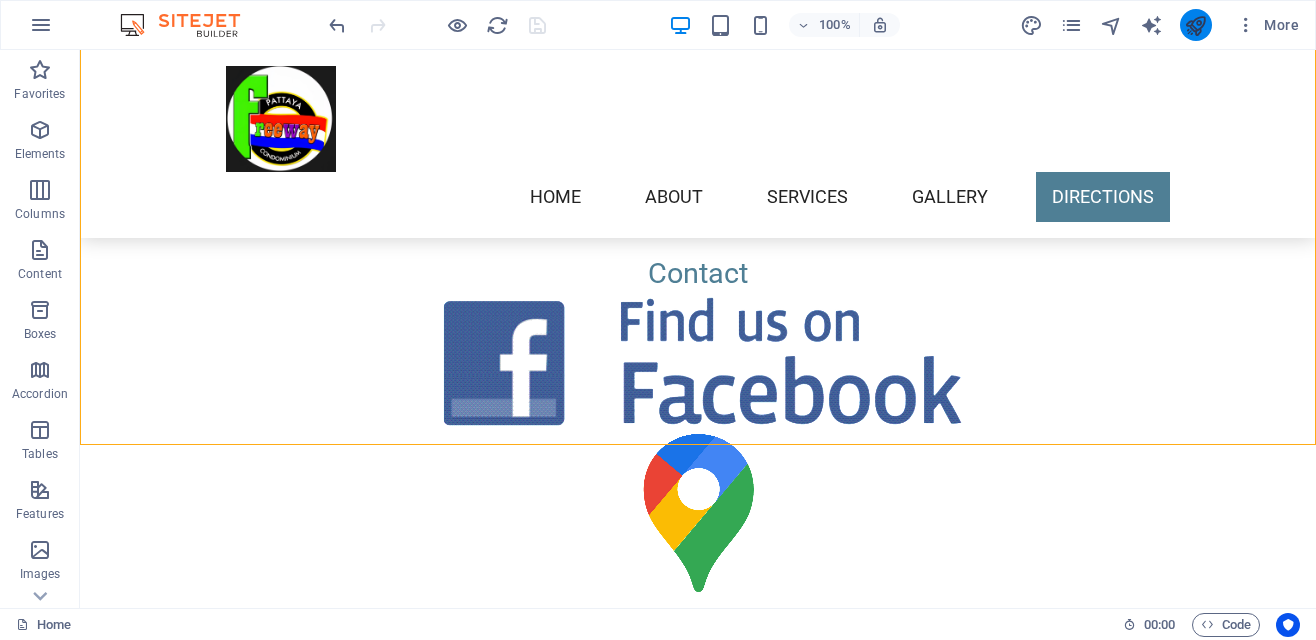click at bounding box center (1195, 25) 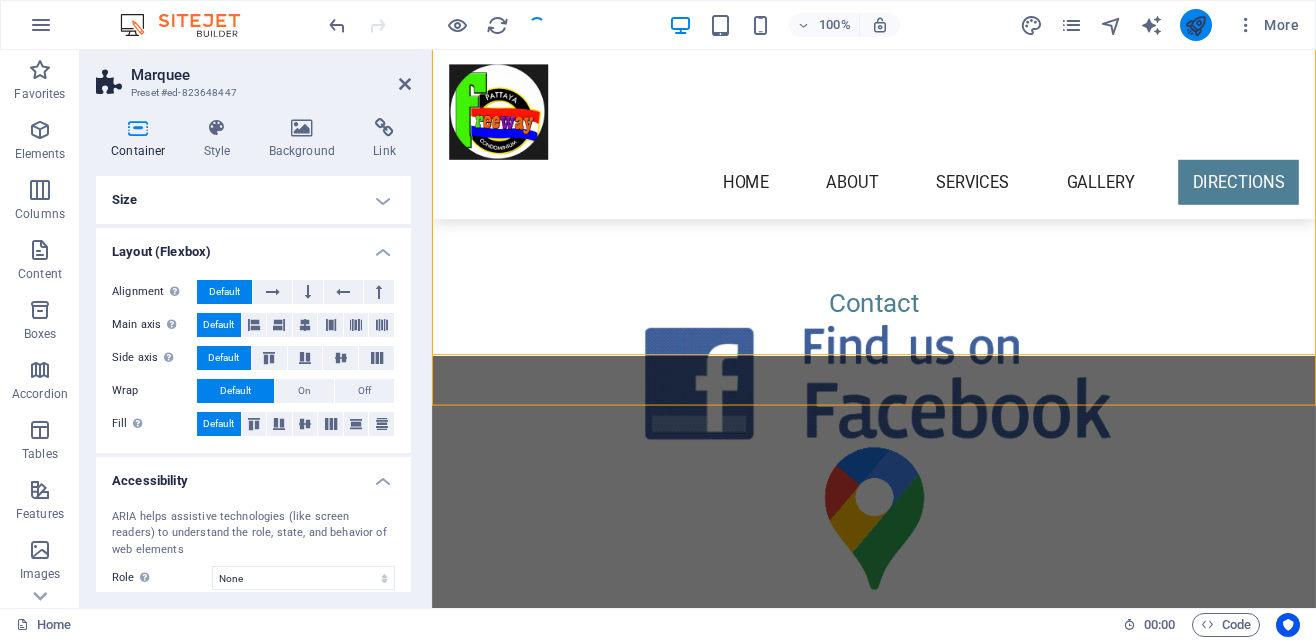 scroll, scrollTop: 5280, scrollLeft: 0, axis: vertical 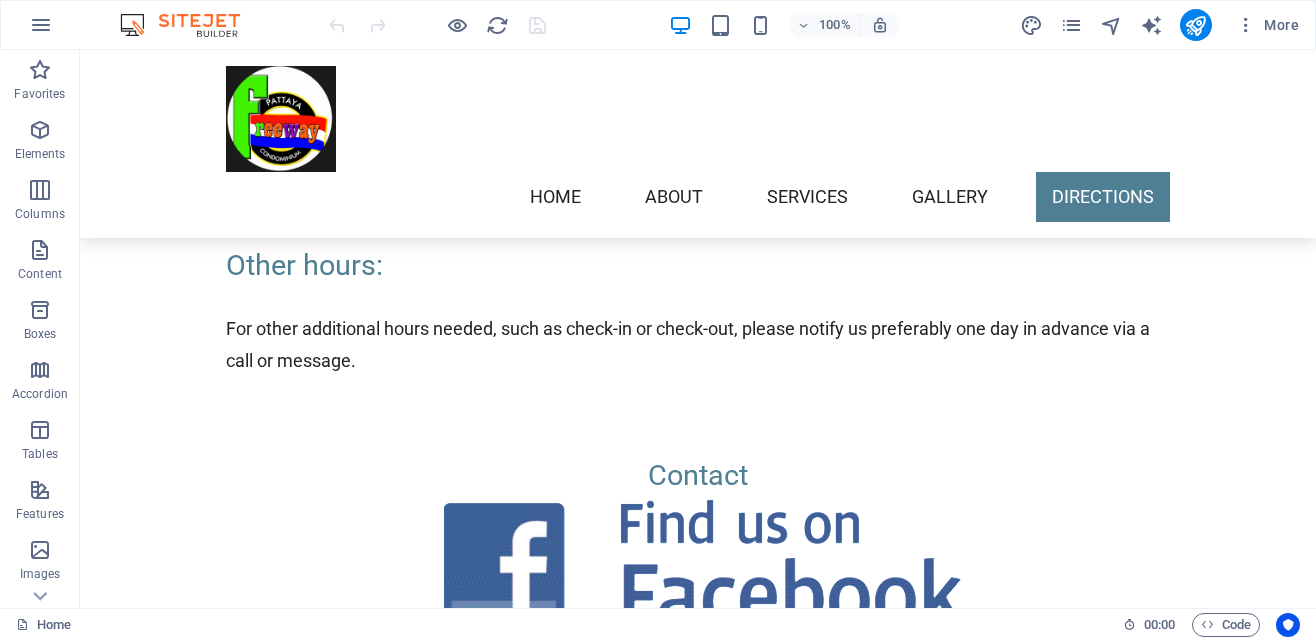 click at bounding box center (346, 2548) 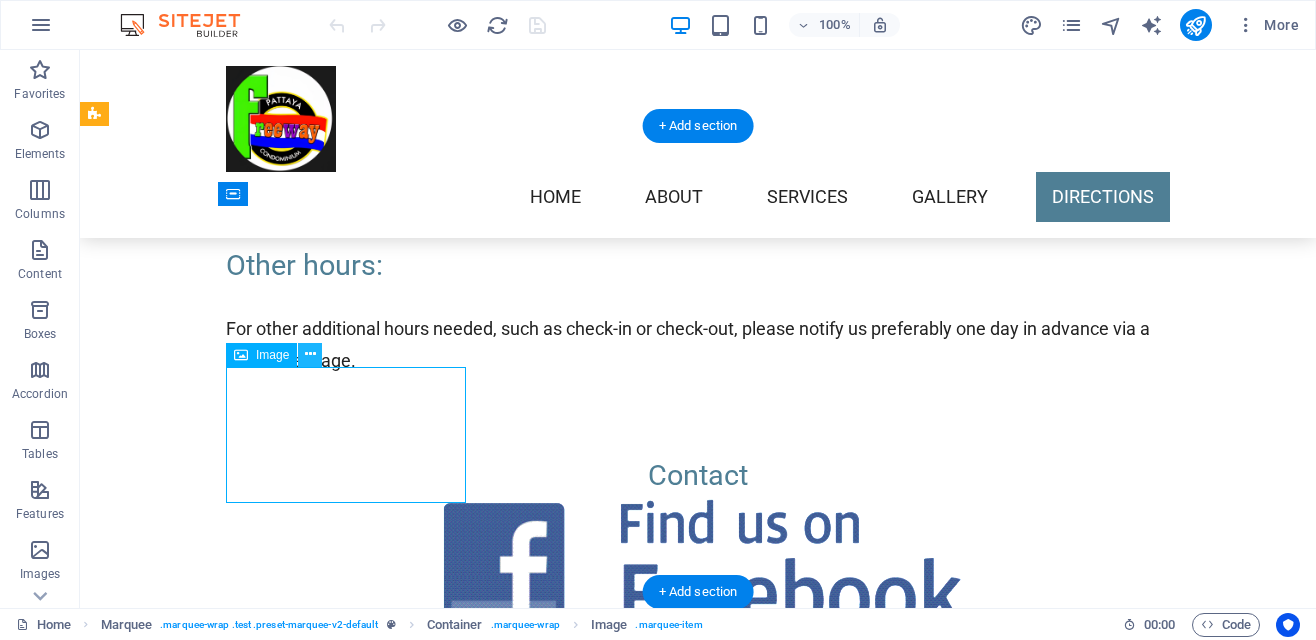 click at bounding box center [310, 354] 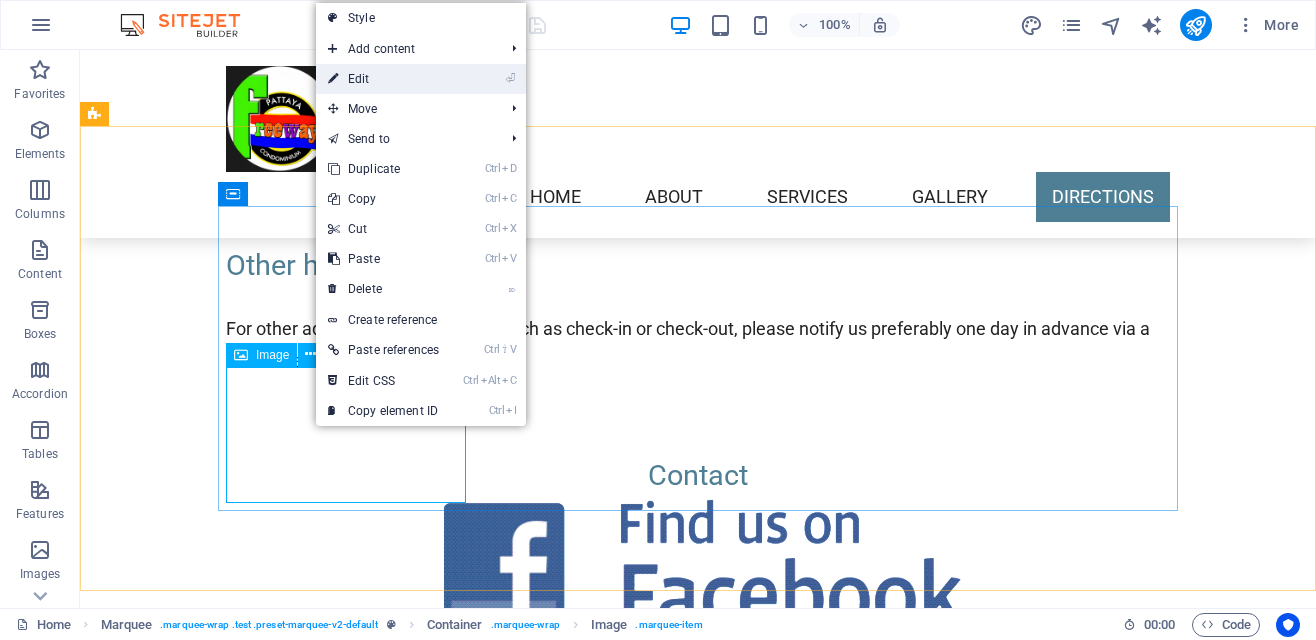 click on "⏎  Edit" at bounding box center [383, 79] 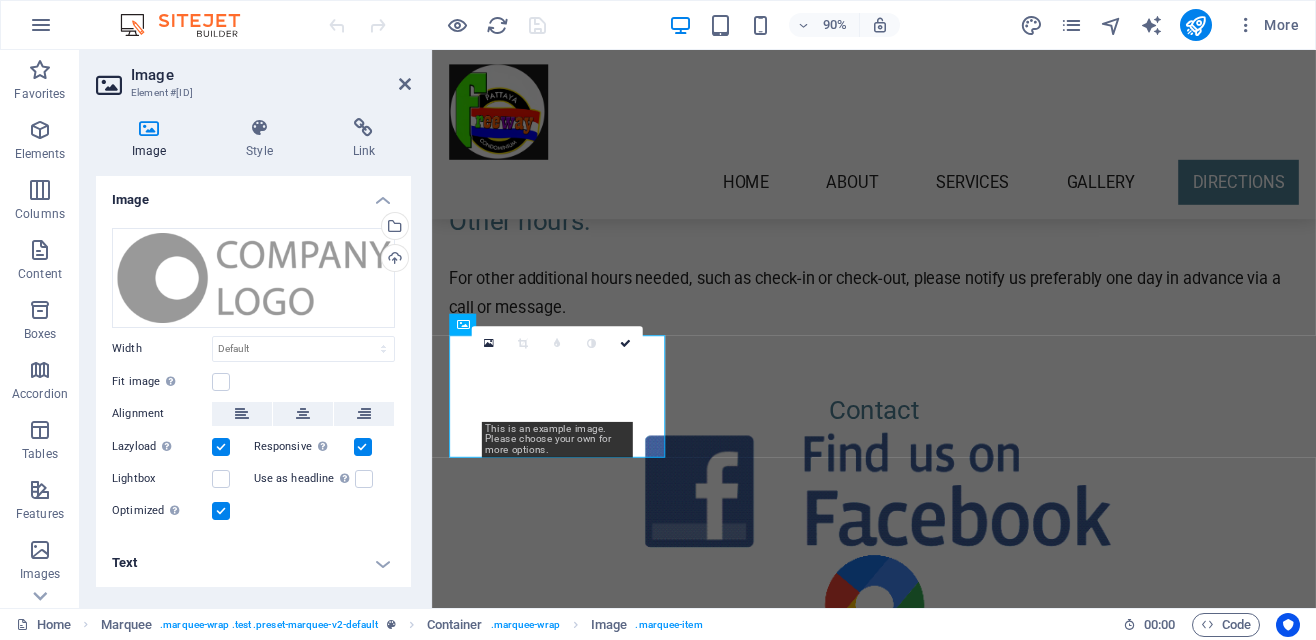 scroll, scrollTop: 5134, scrollLeft: 0, axis: vertical 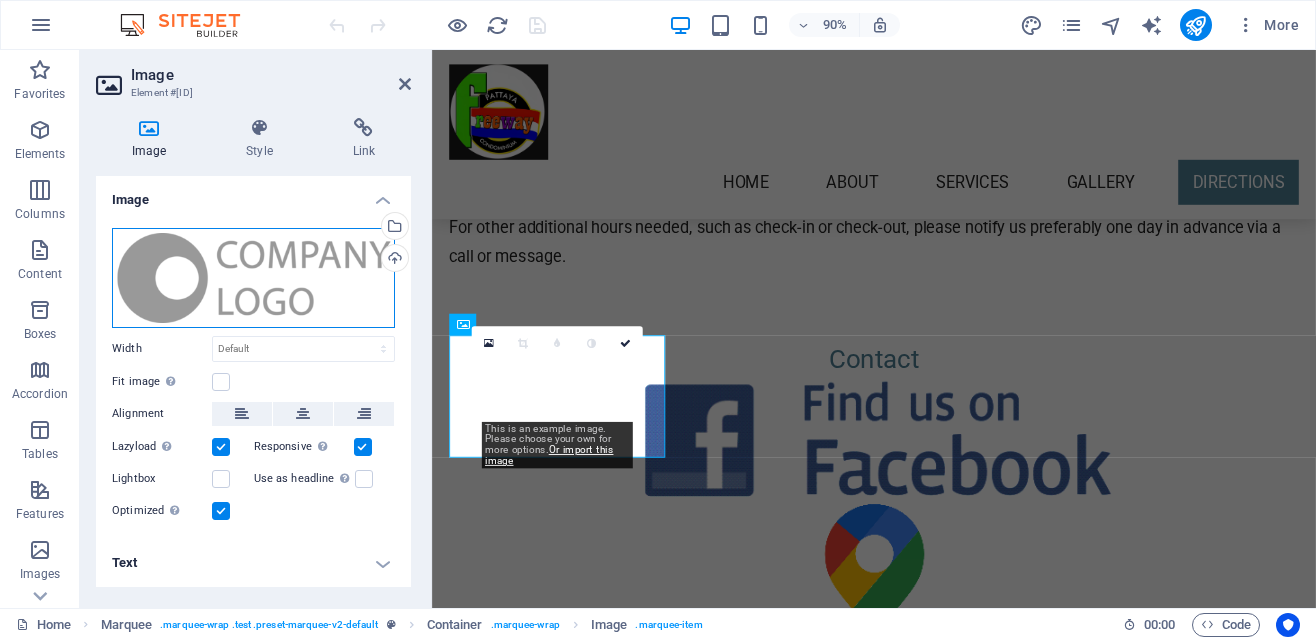 click on "Drag files here, click to choose files or select files from Files or our free stock photos & videos" at bounding box center [253, 278] 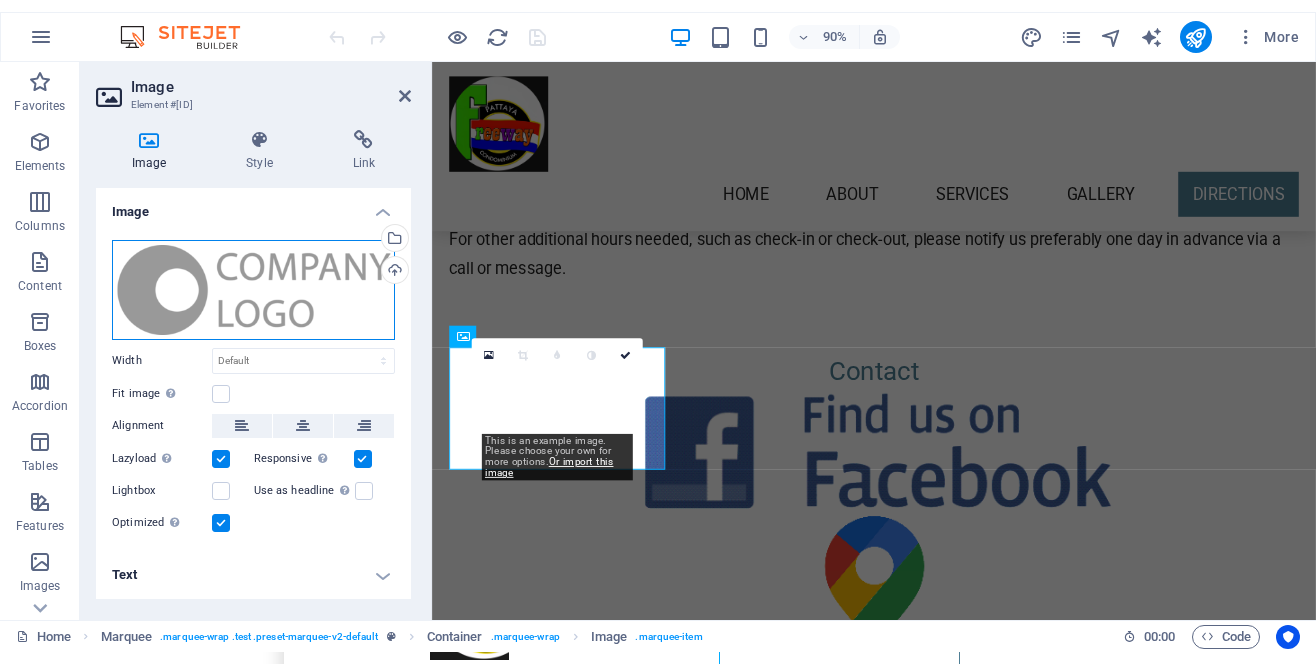 scroll, scrollTop: 5832, scrollLeft: 0, axis: vertical 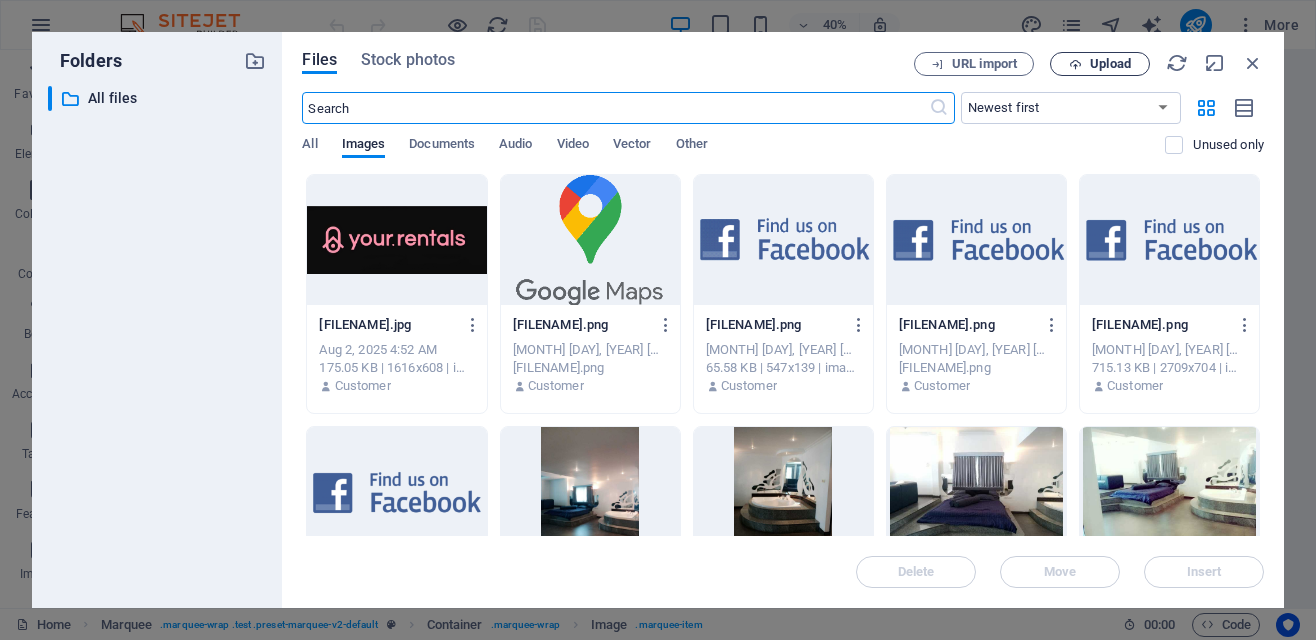 click on "Upload" at bounding box center (1110, 64) 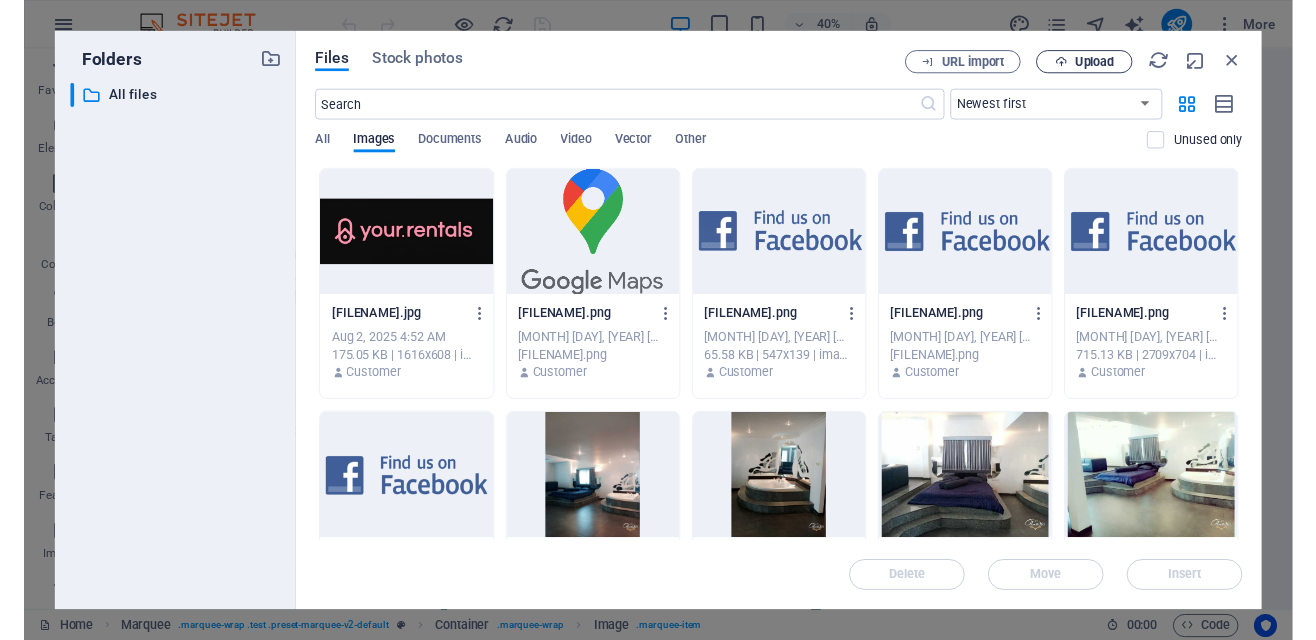 scroll, scrollTop: 5886, scrollLeft: 0, axis: vertical 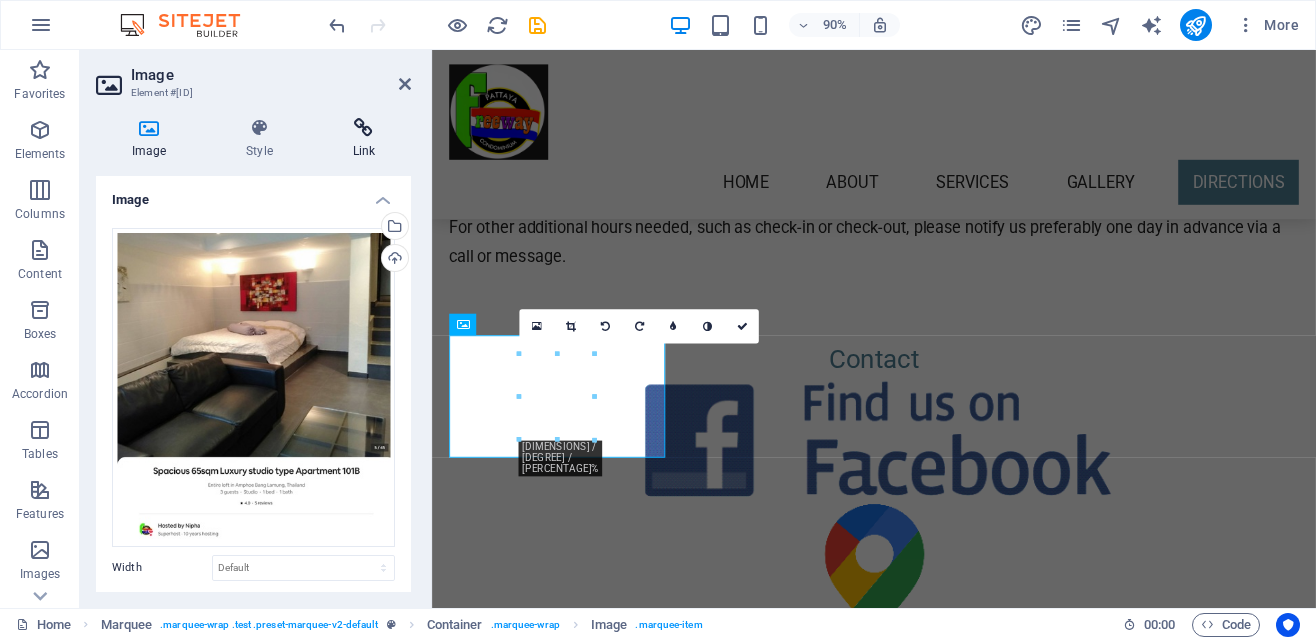 click on "Link" at bounding box center [364, 139] 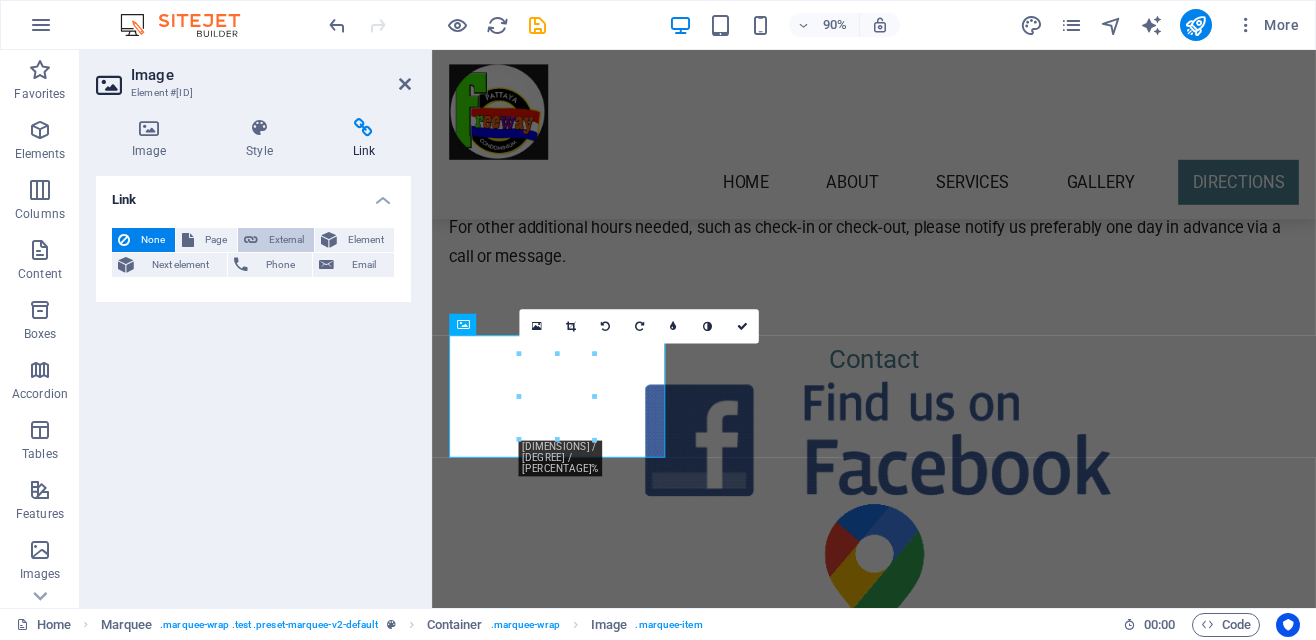 click on "External" at bounding box center (286, 240) 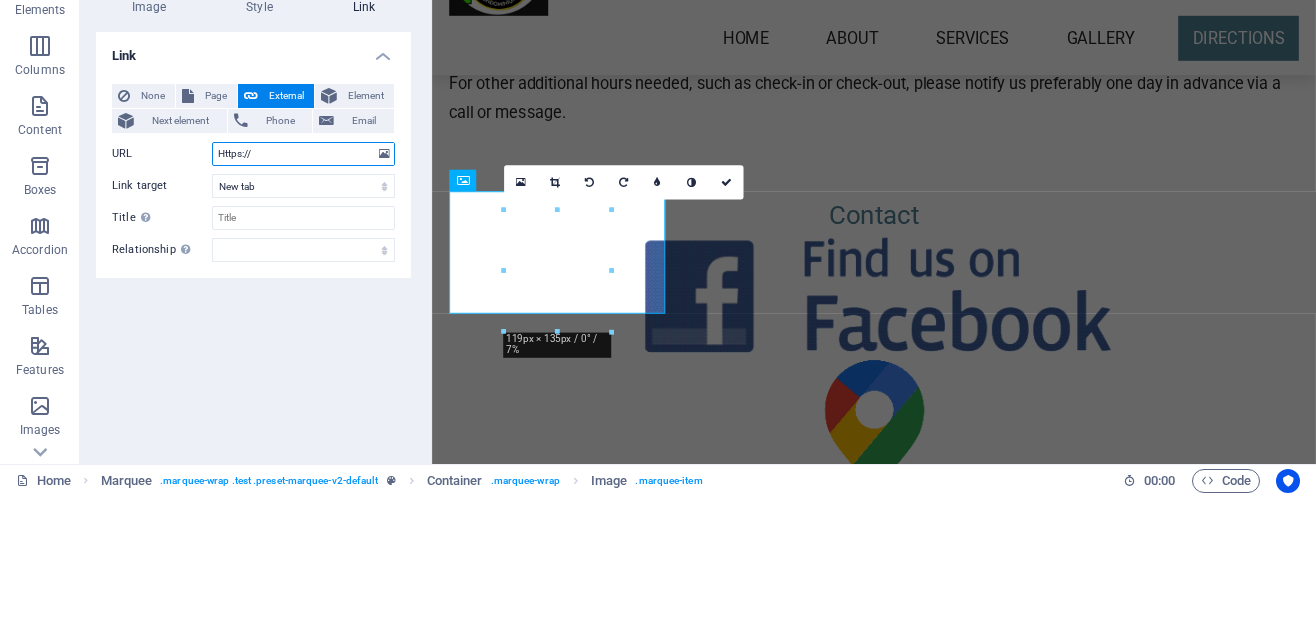 paste on "airbnb.com/h/65sqmfreeway" 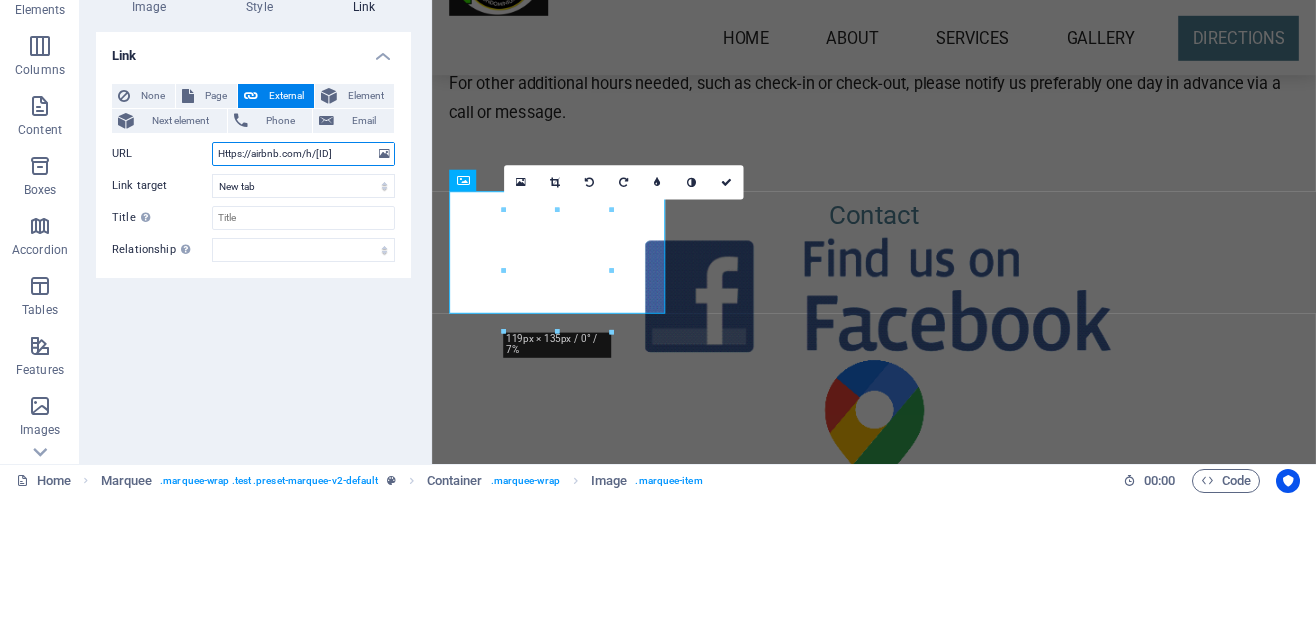 scroll, scrollTop: 0, scrollLeft: 12, axis: horizontal 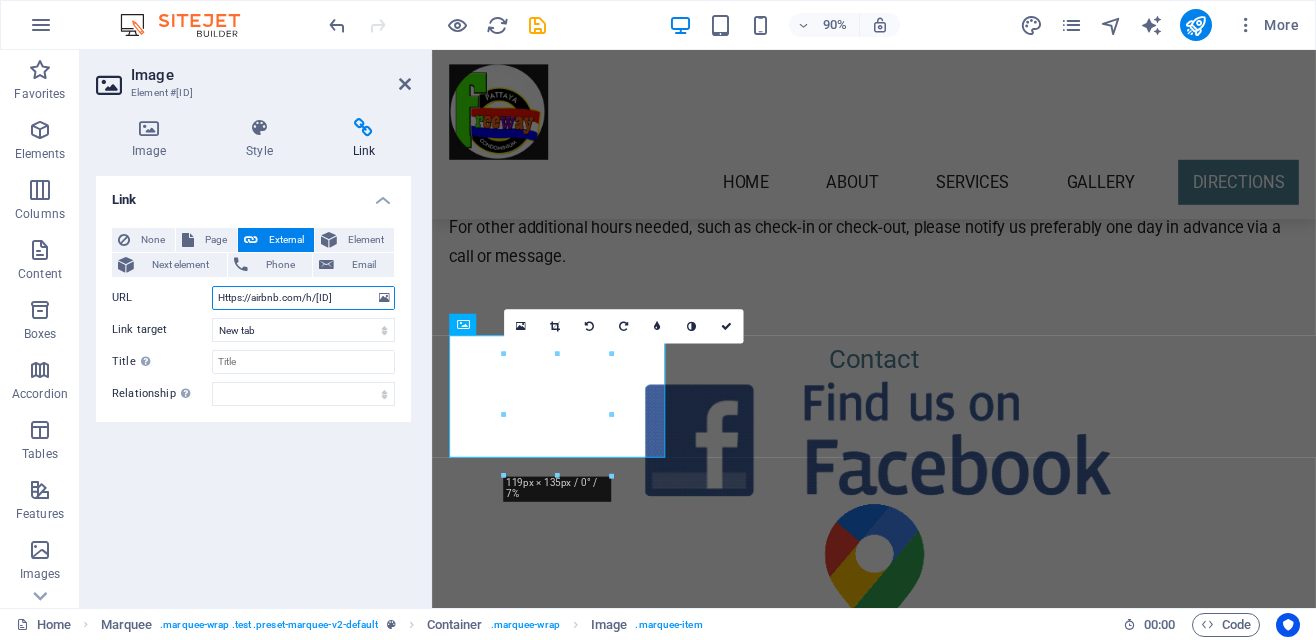 type on "Https://airbnb.com/h/65sqmfreeway" 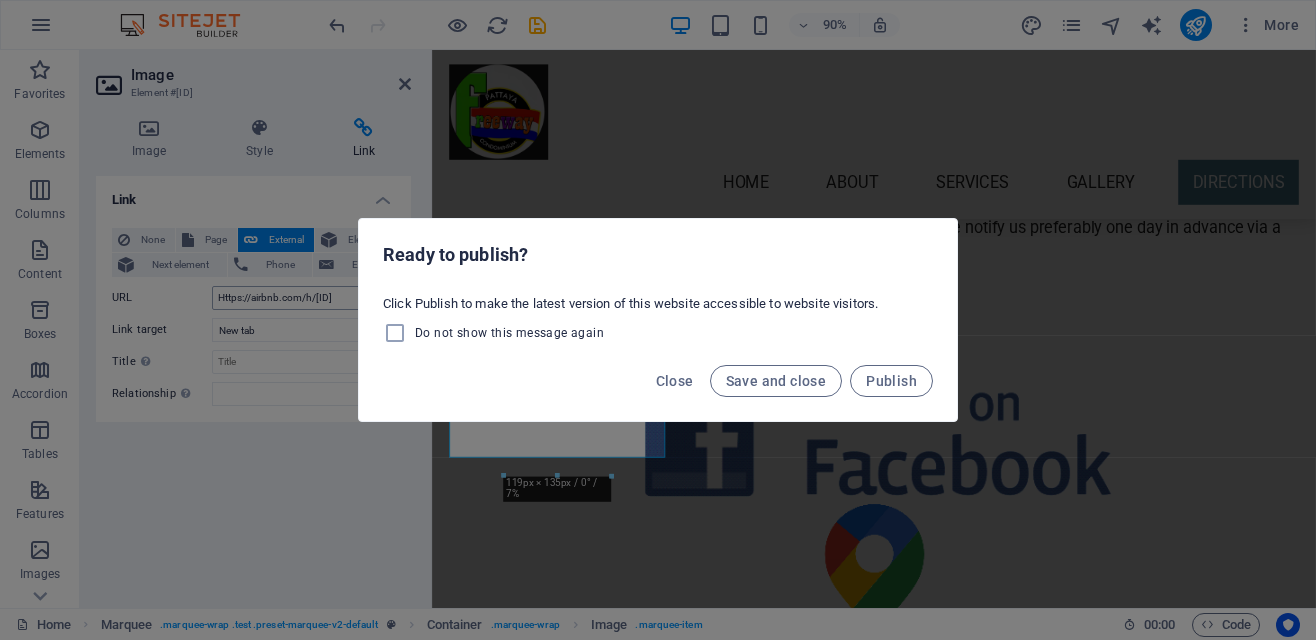 scroll, scrollTop: 0, scrollLeft: 0, axis: both 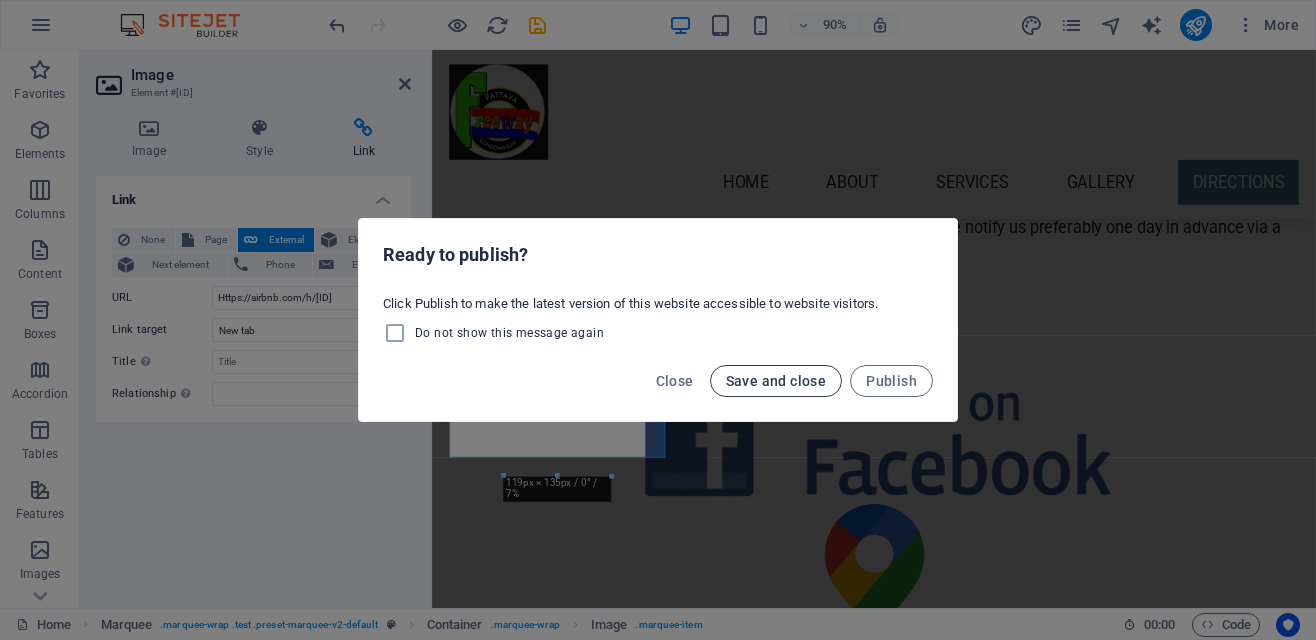 click on "Save and close" at bounding box center [776, 381] 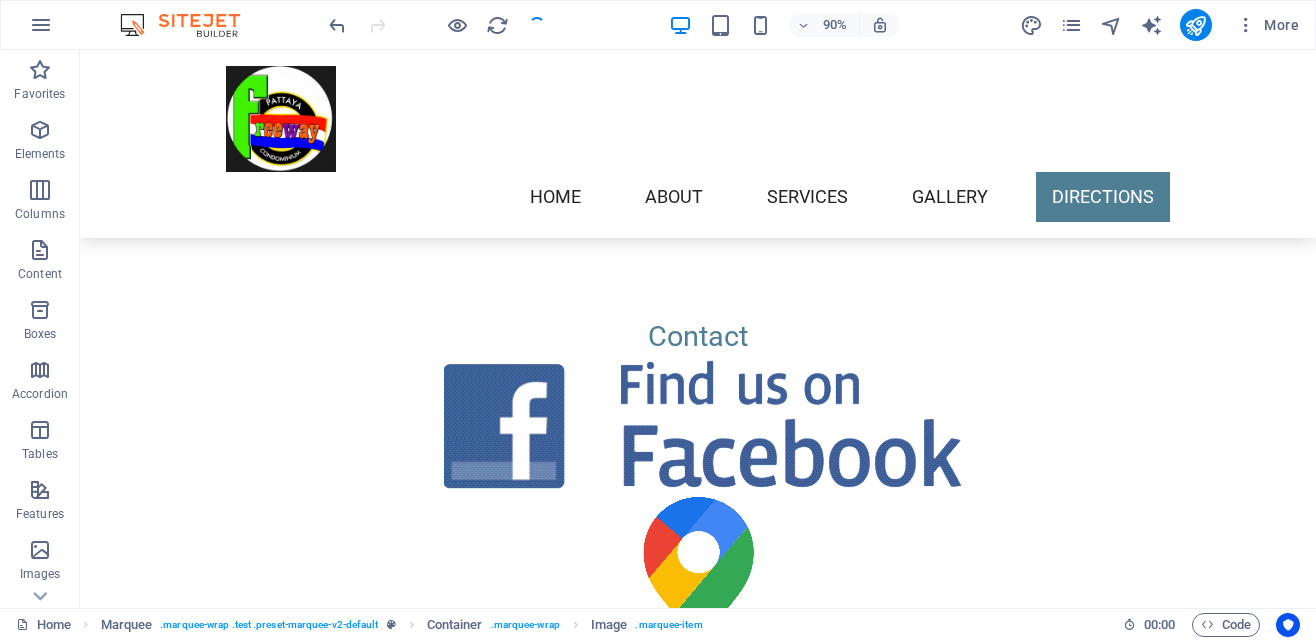 scroll, scrollTop: 5078, scrollLeft: 0, axis: vertical 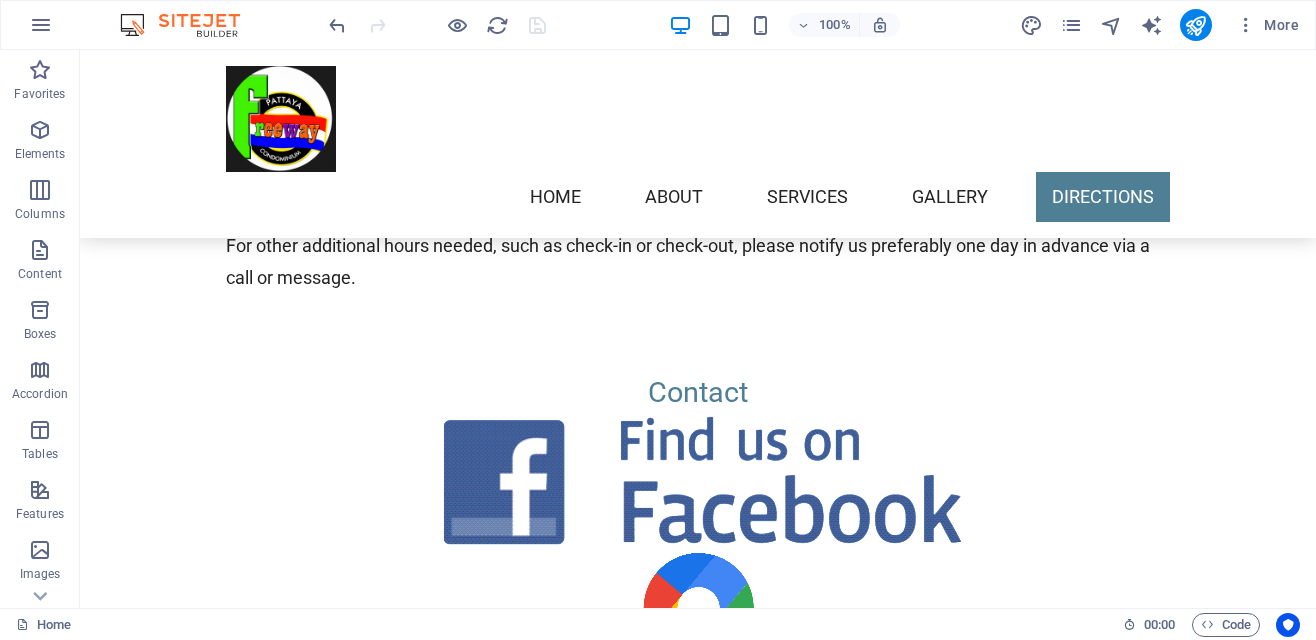 click at bounding box center [346, 2610] 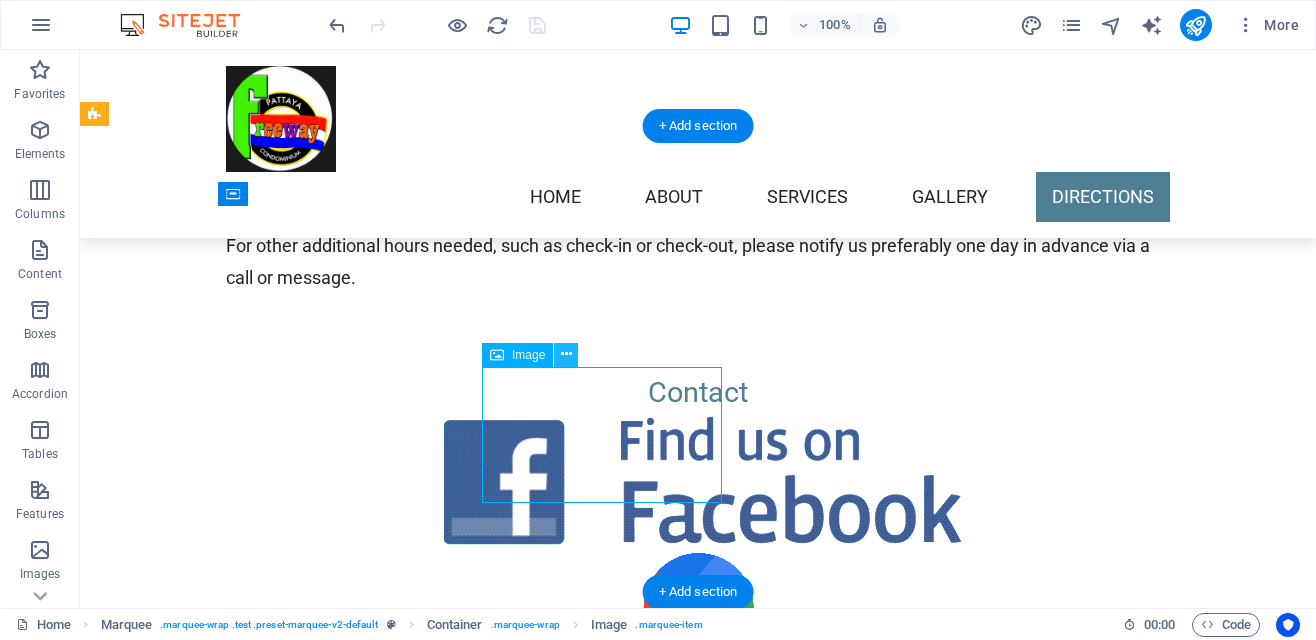 click at bounding box center (566, 354) 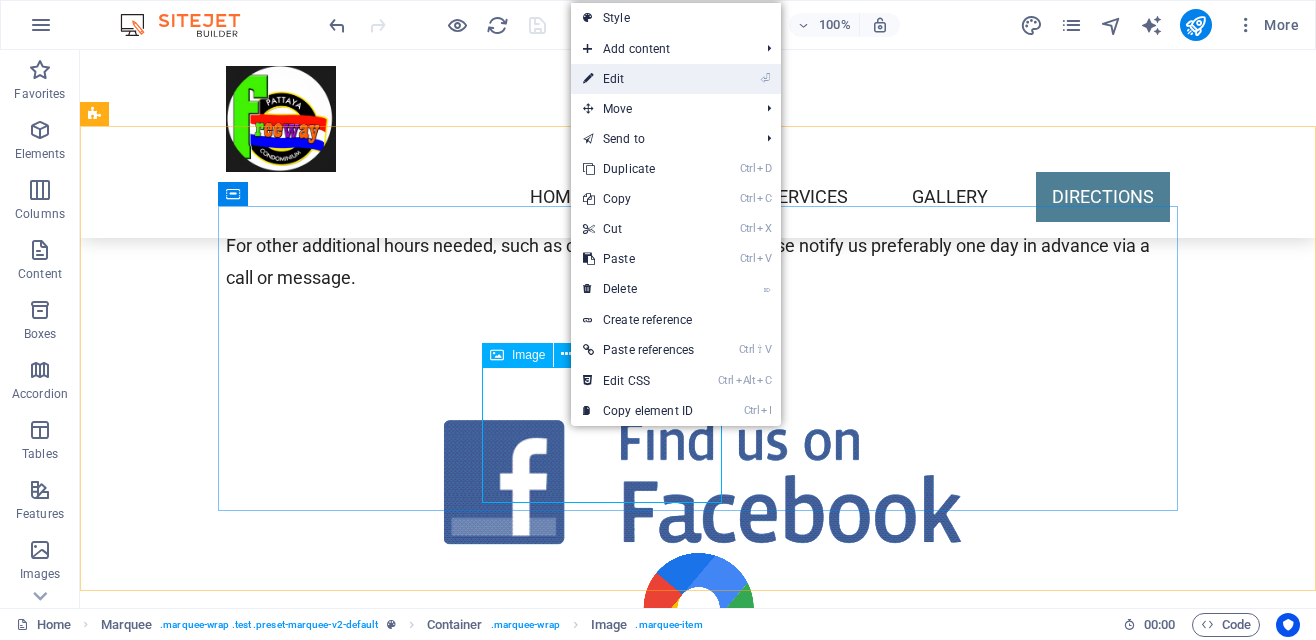 click on "⏎  Edit" at bounding box center [638, 79] 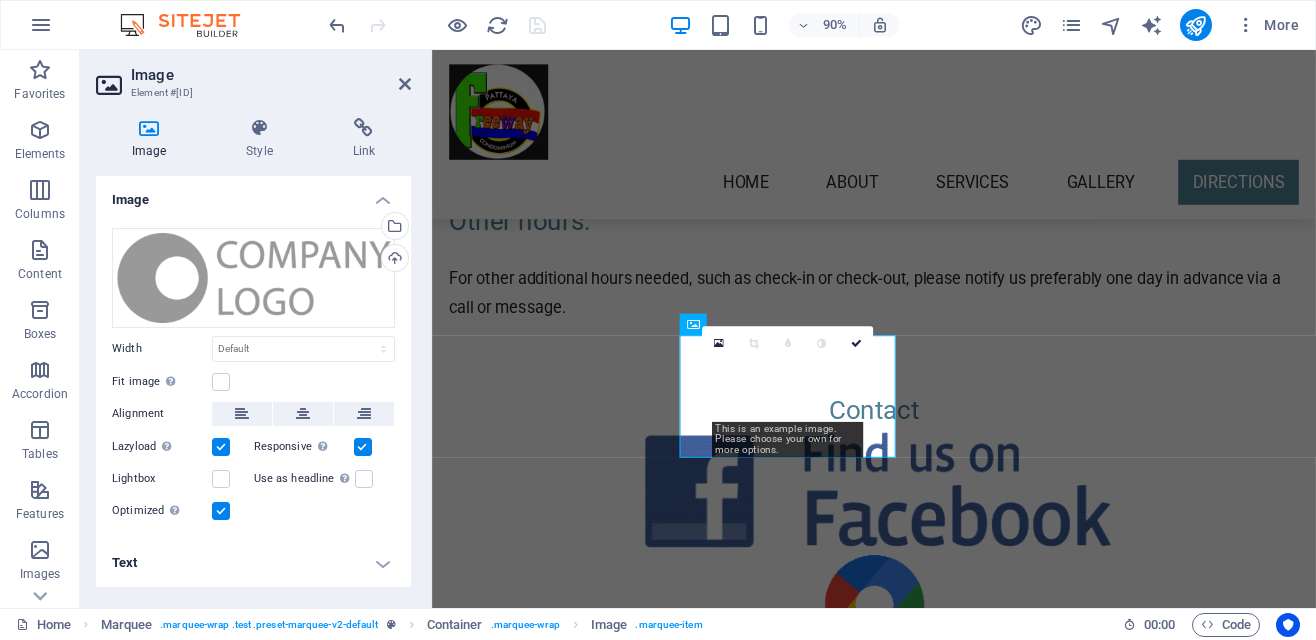 scroll, scrollTop: 5134, scrollLeft: 0, axis: vertical 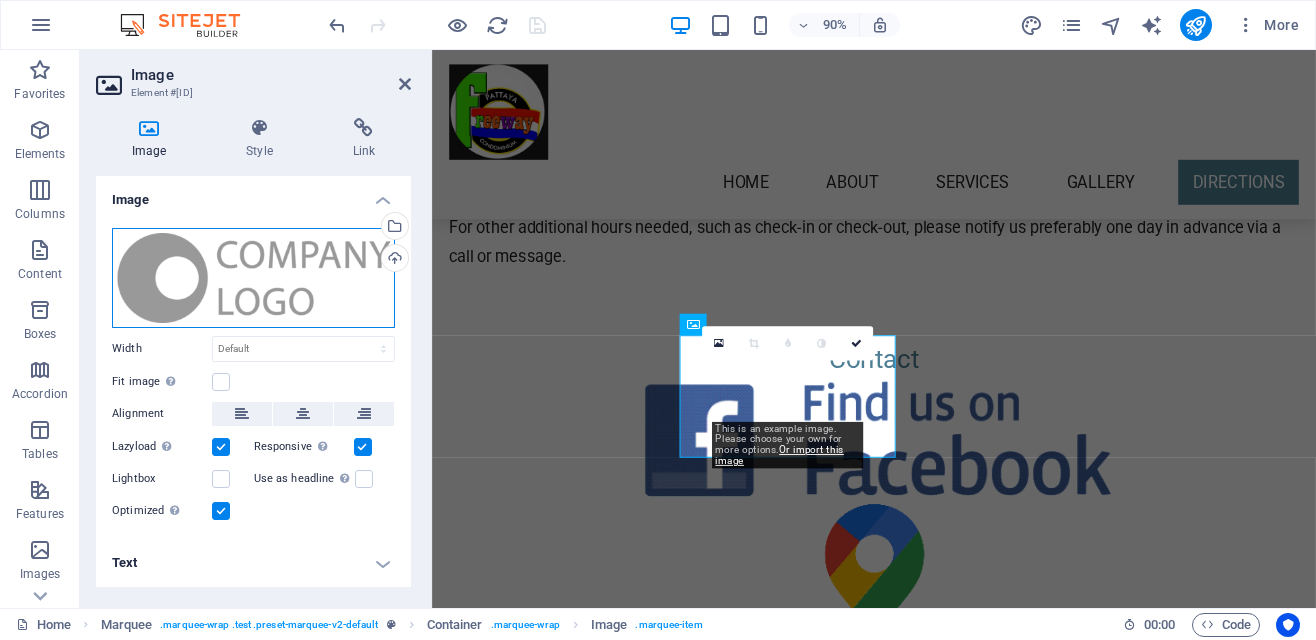 click on "Drag files here, click to choose files or select files from Files or our free stock photos & videos" at bounding box center (253, 278) 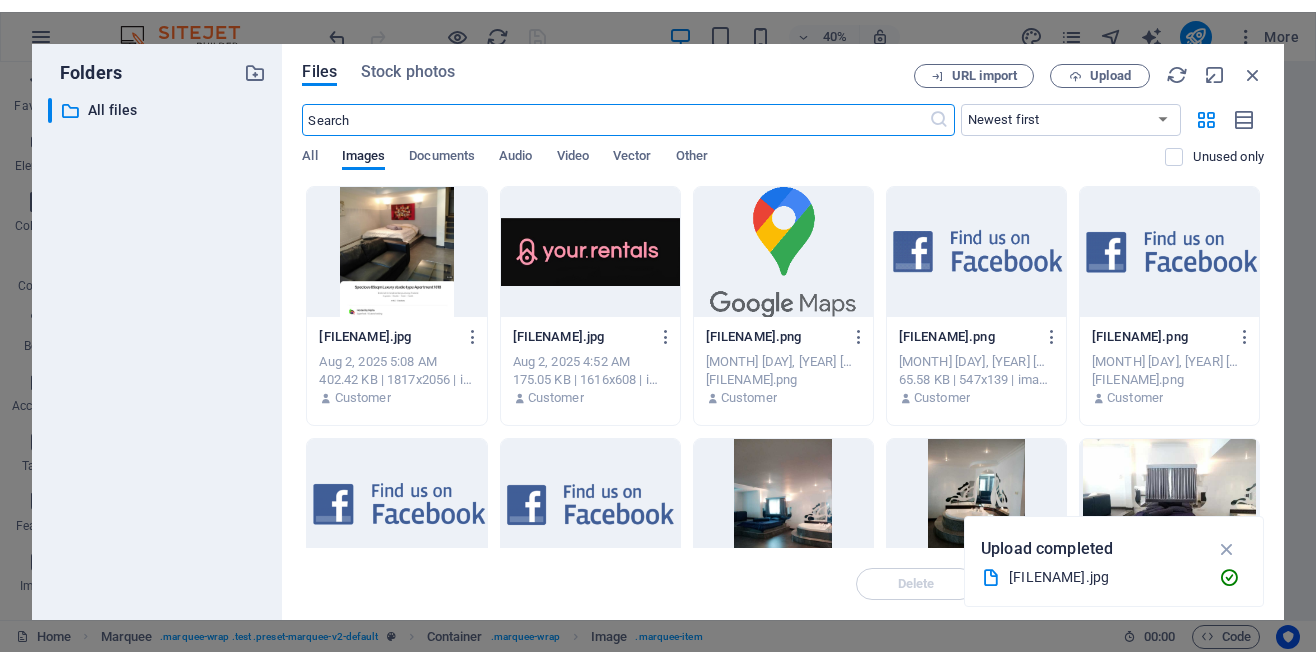 scroll, scrollTop: 5832, scrollLeft: 0, axis: vertical 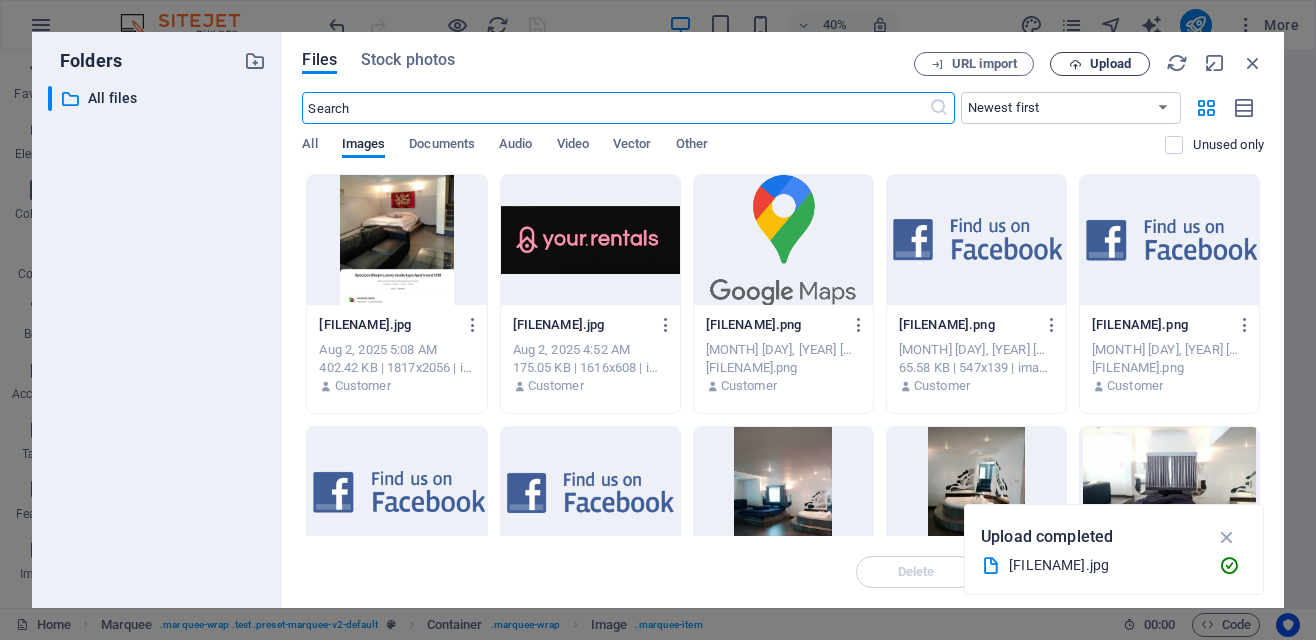 click on "Upload" at bounding box center (1110, 64) 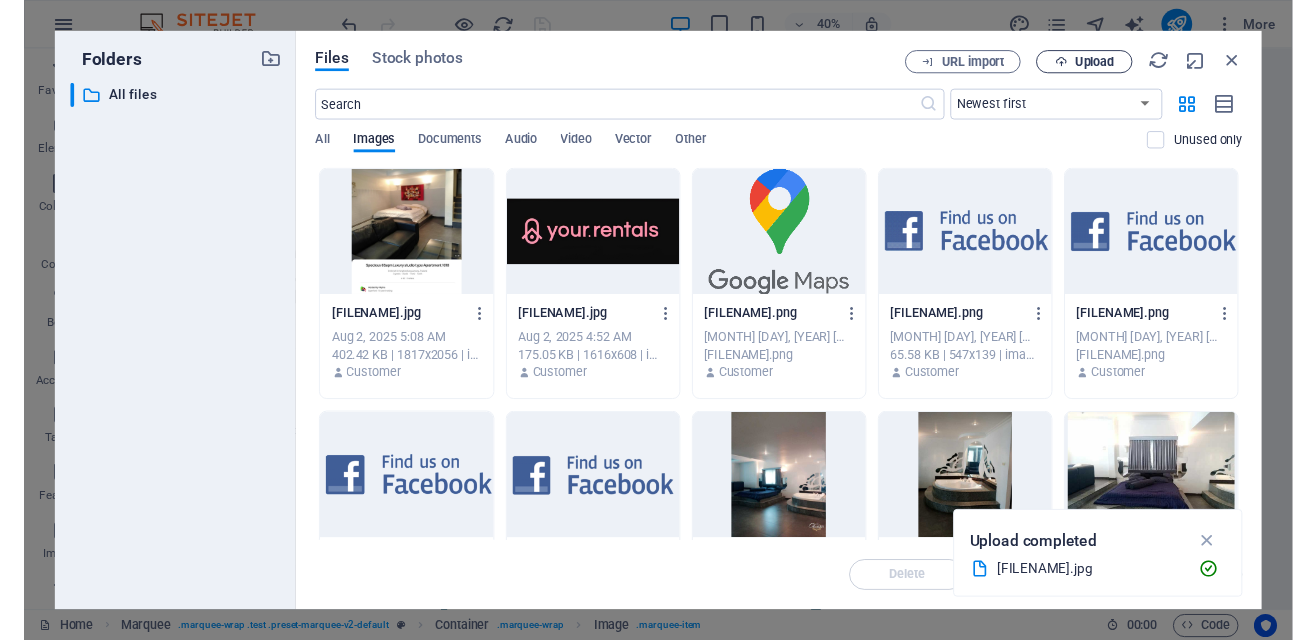 scroll, scrollTop: 5886, scrollLeft: 0, axis: vertical 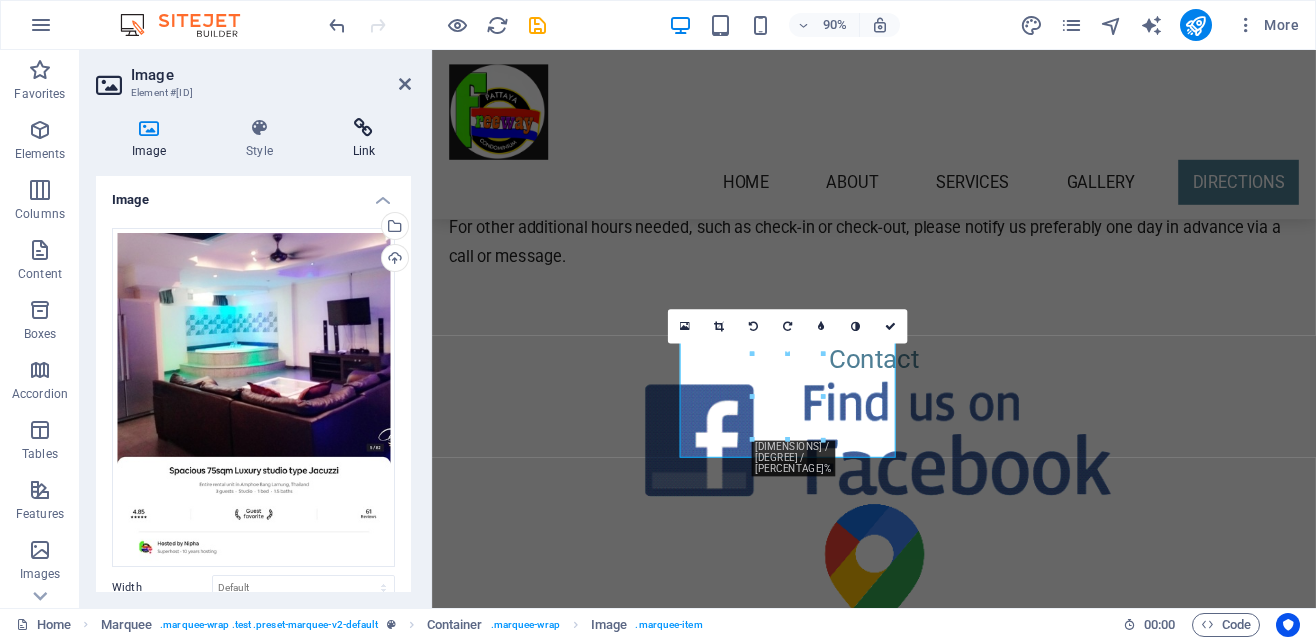 click at bounding box center (364, 128) 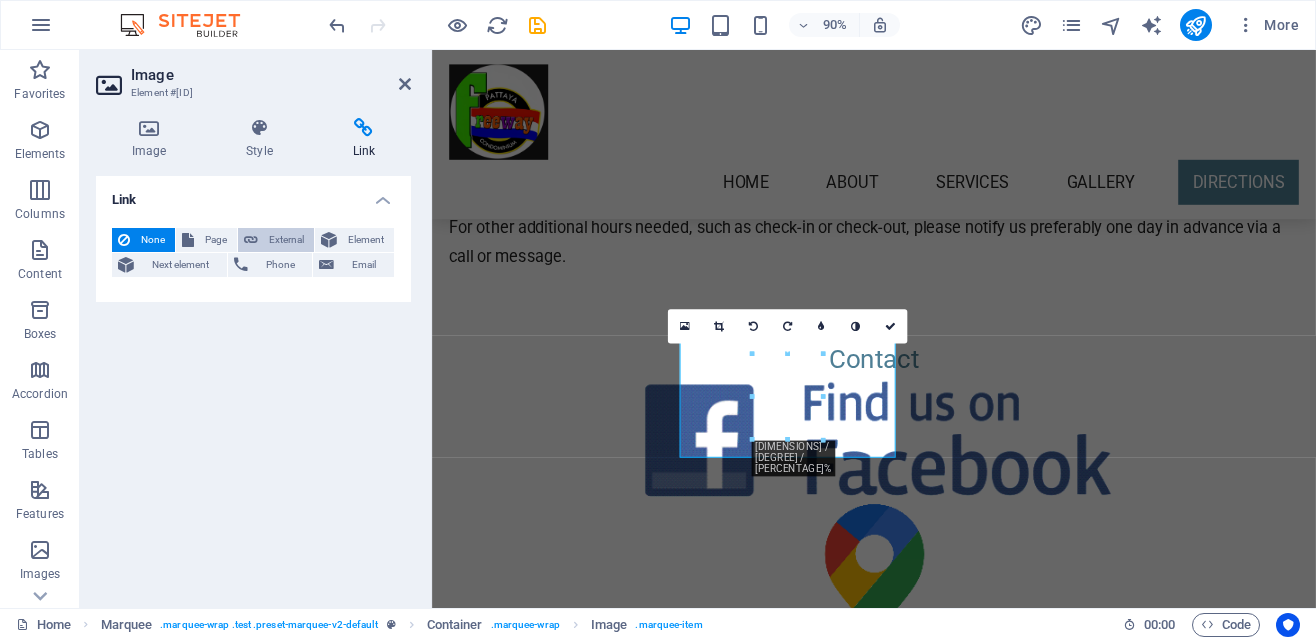 click on "External" at bounding box center [286, 240] 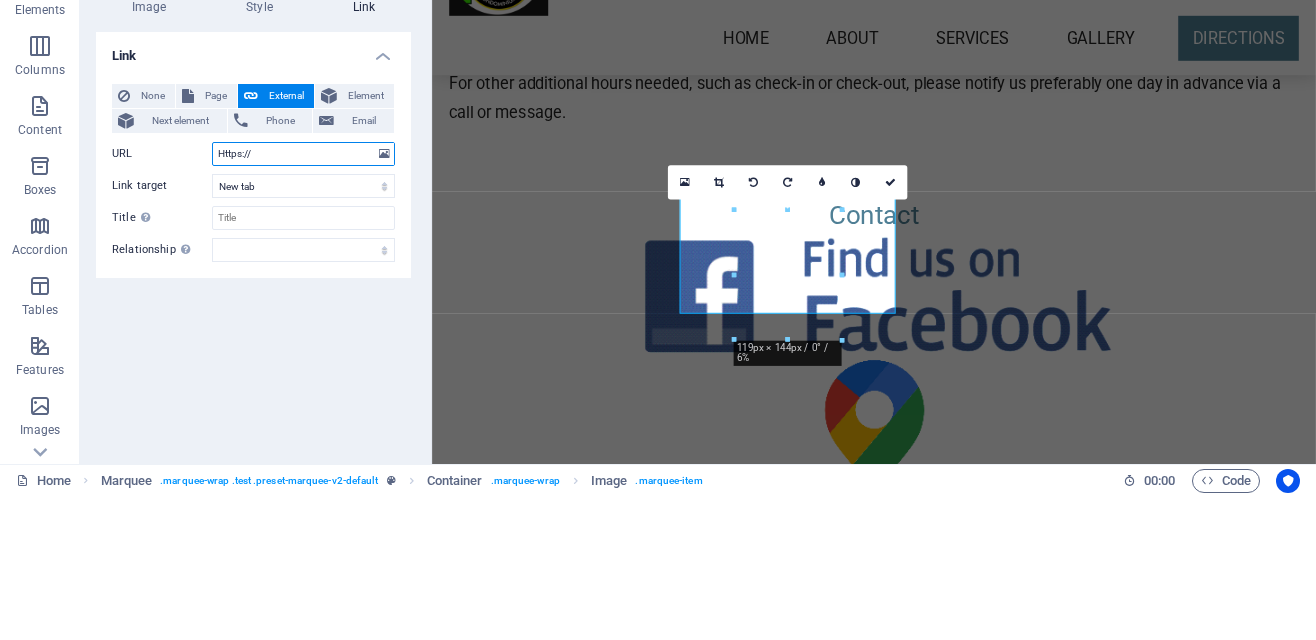click on "Https://" at bounding box center [303, 298] 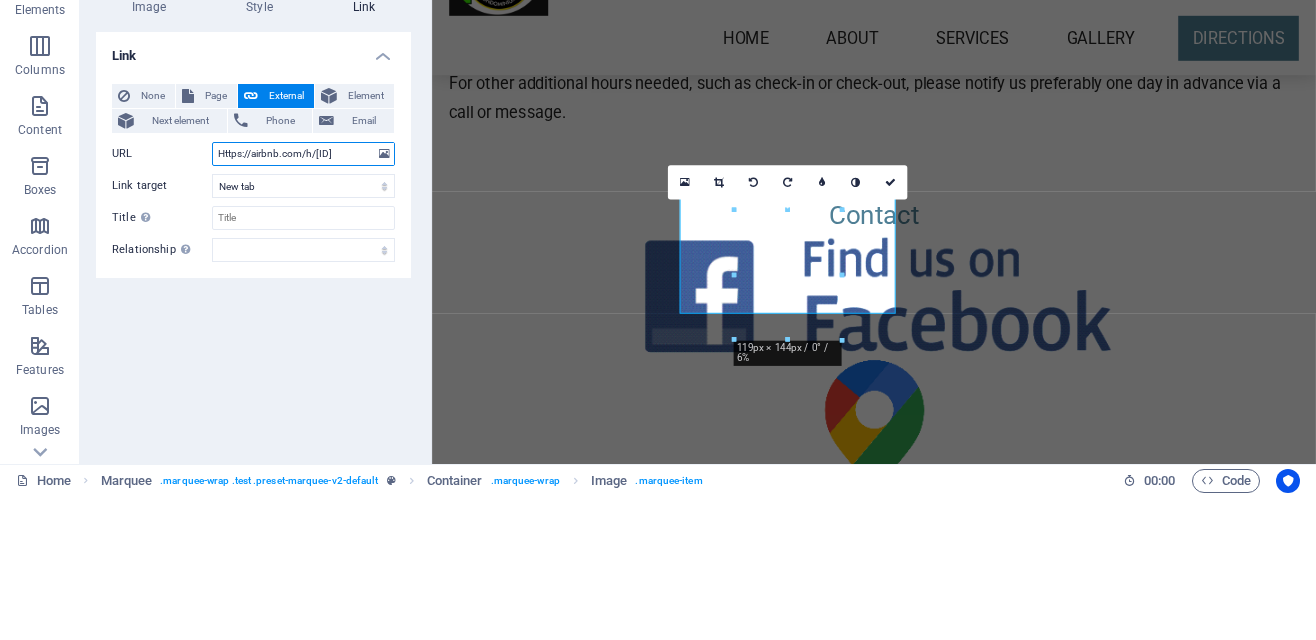 scroll, scrollTop: 0, scrollLeft: 12, axis: horizontal 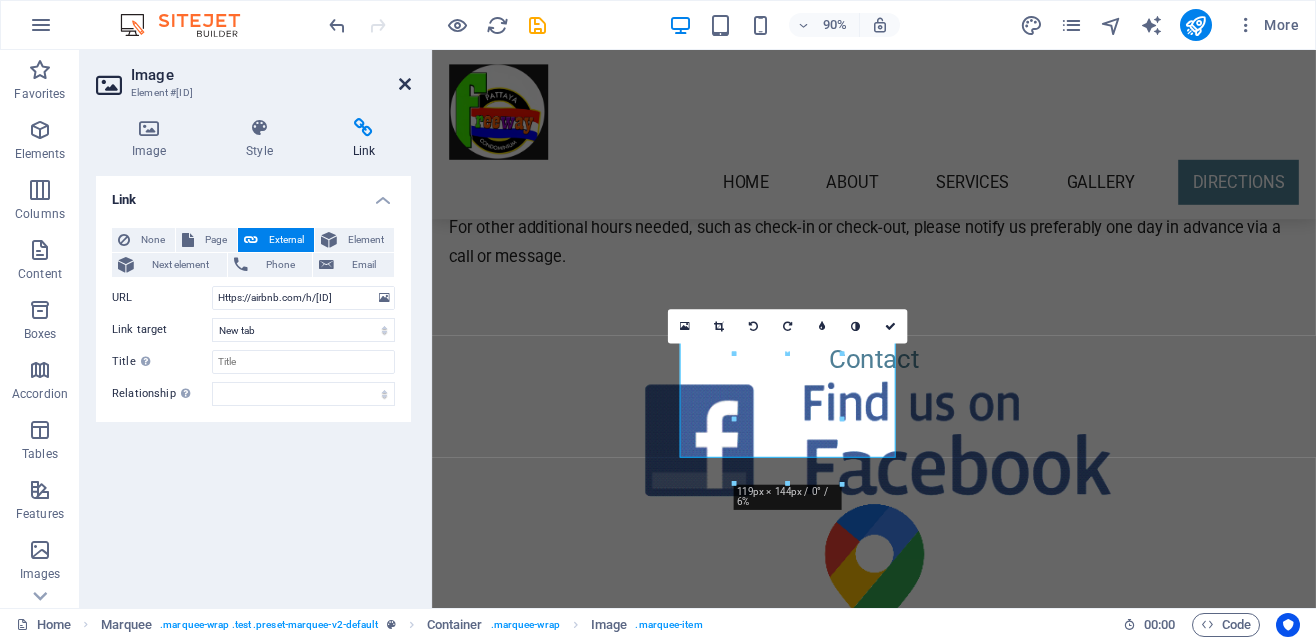 click at bounding box center (405, 84) 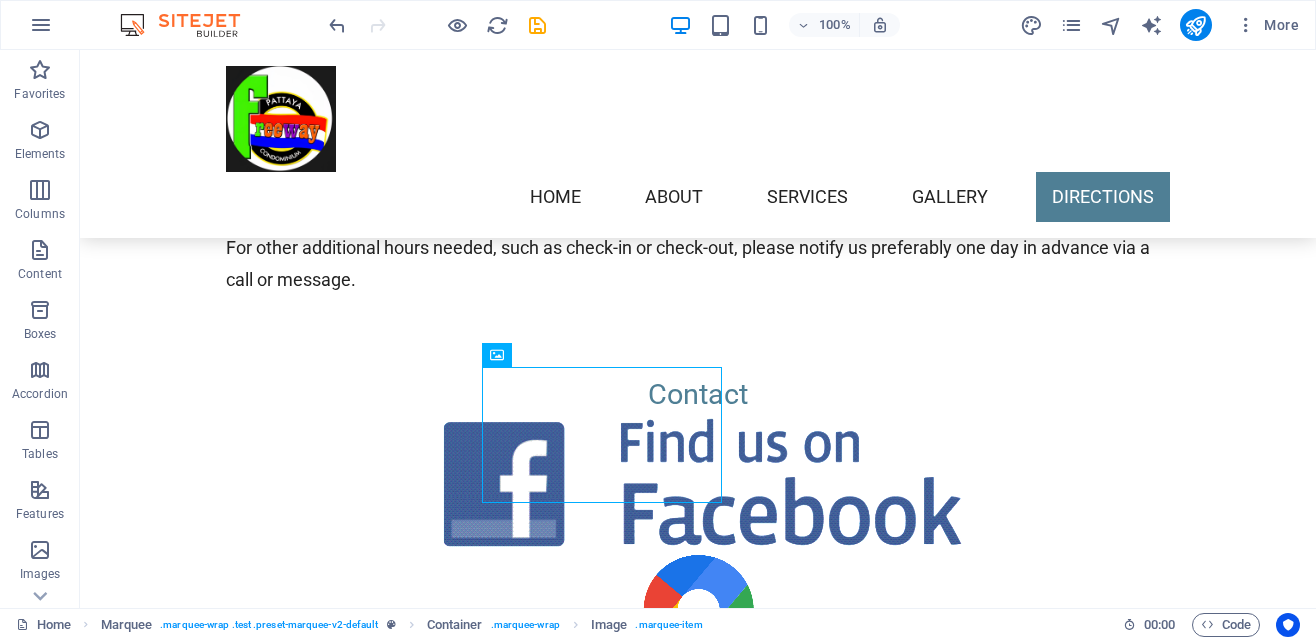 scroll, scrollTop: 5078, scrollLeft: 0, axis: vertical 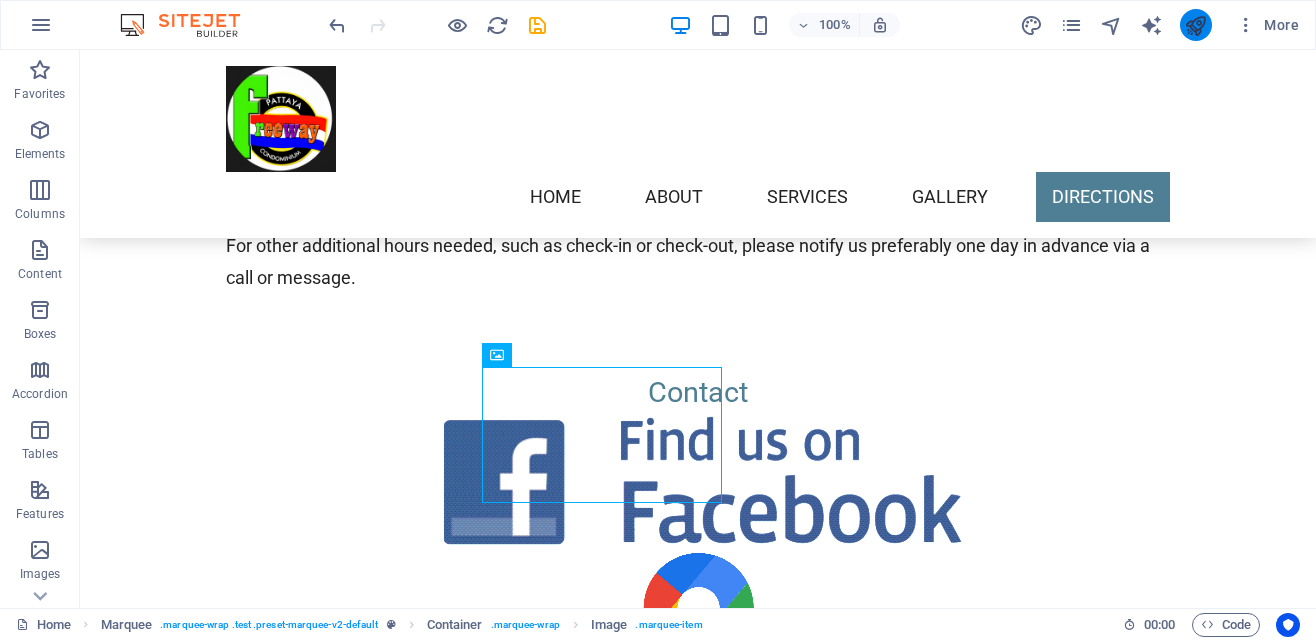 click at bounding box center (1195, 25) 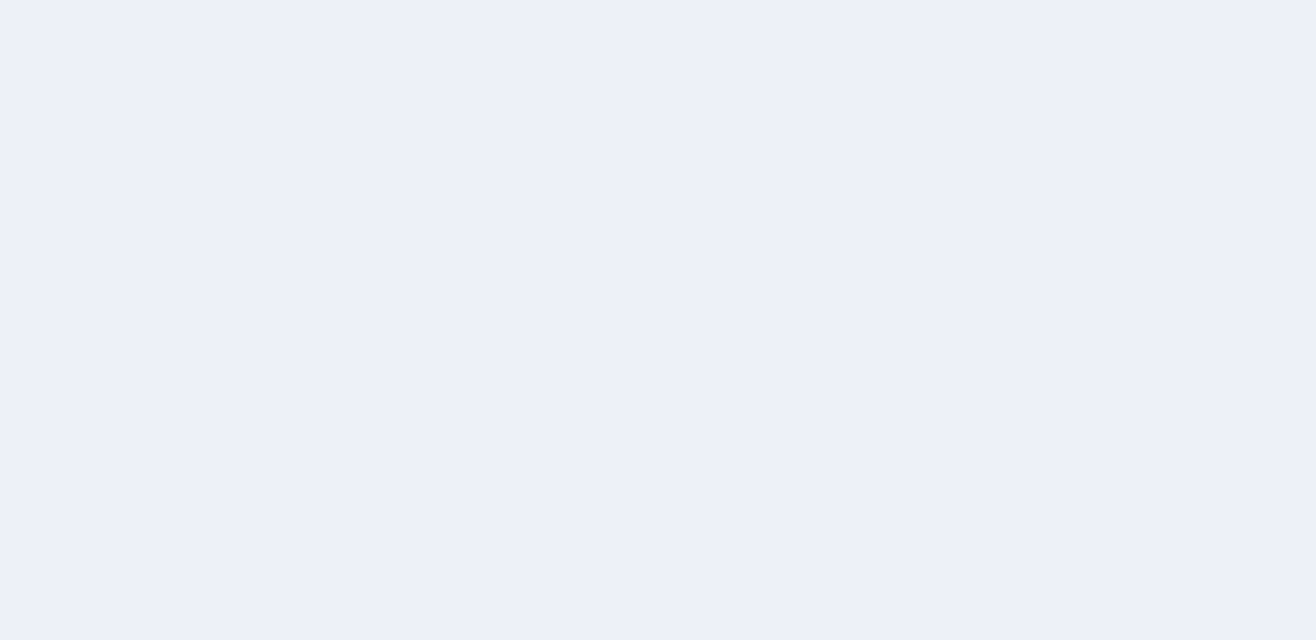 scroll, scrollTop: 0, scrollLeft: 0, axis: both 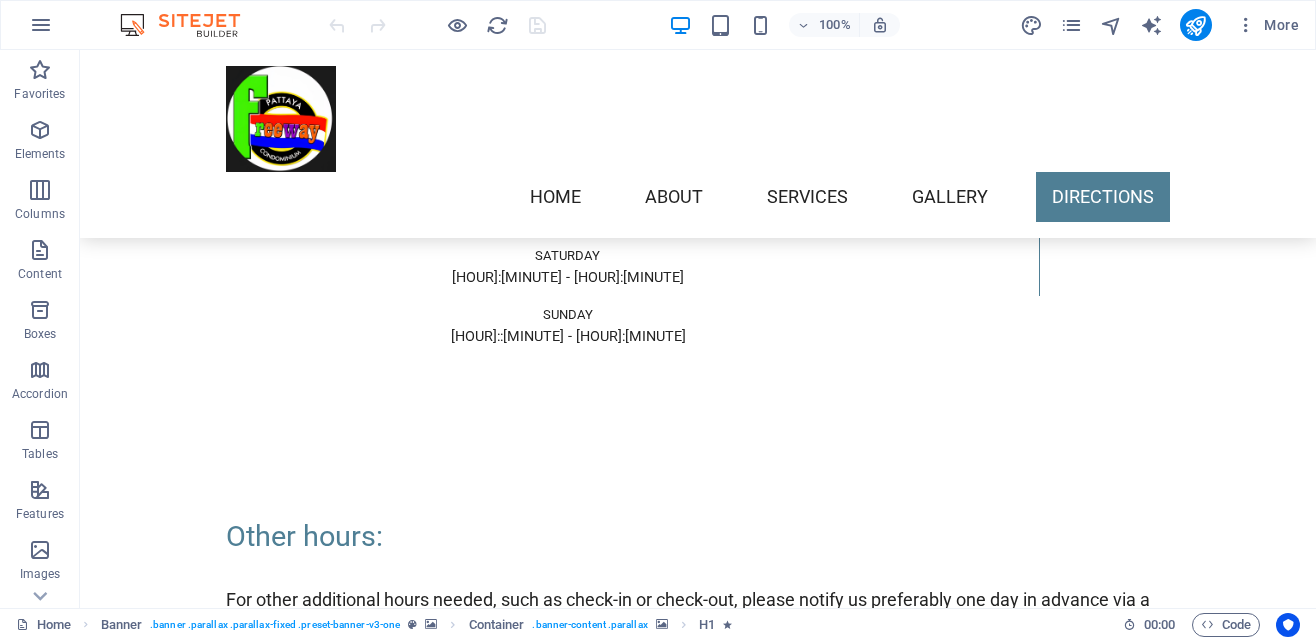click at bounding box center [346, 2384] 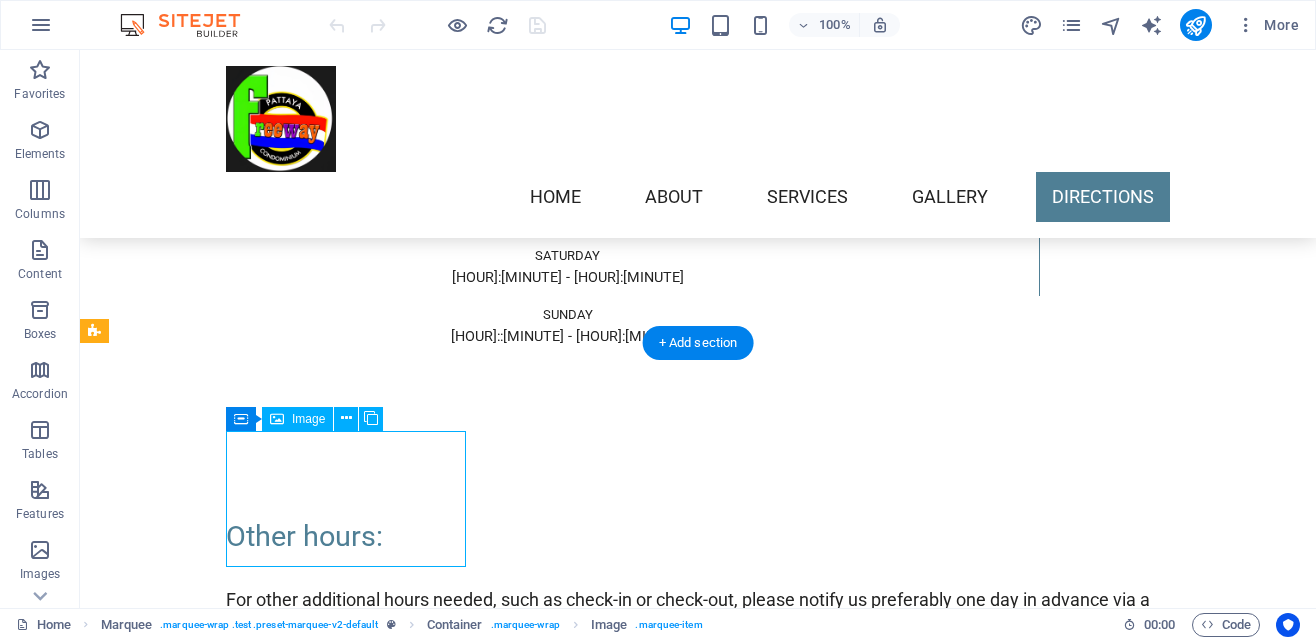 click at bounding box center [698, 2674] 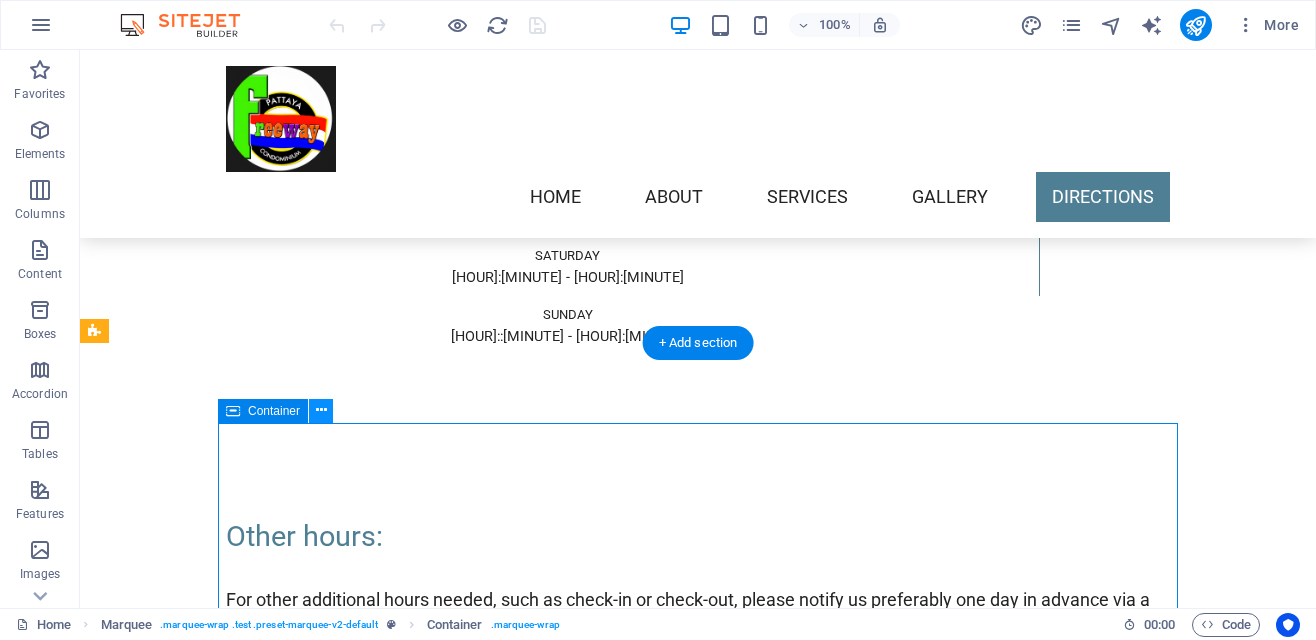 click at bounding box center [321, 410] 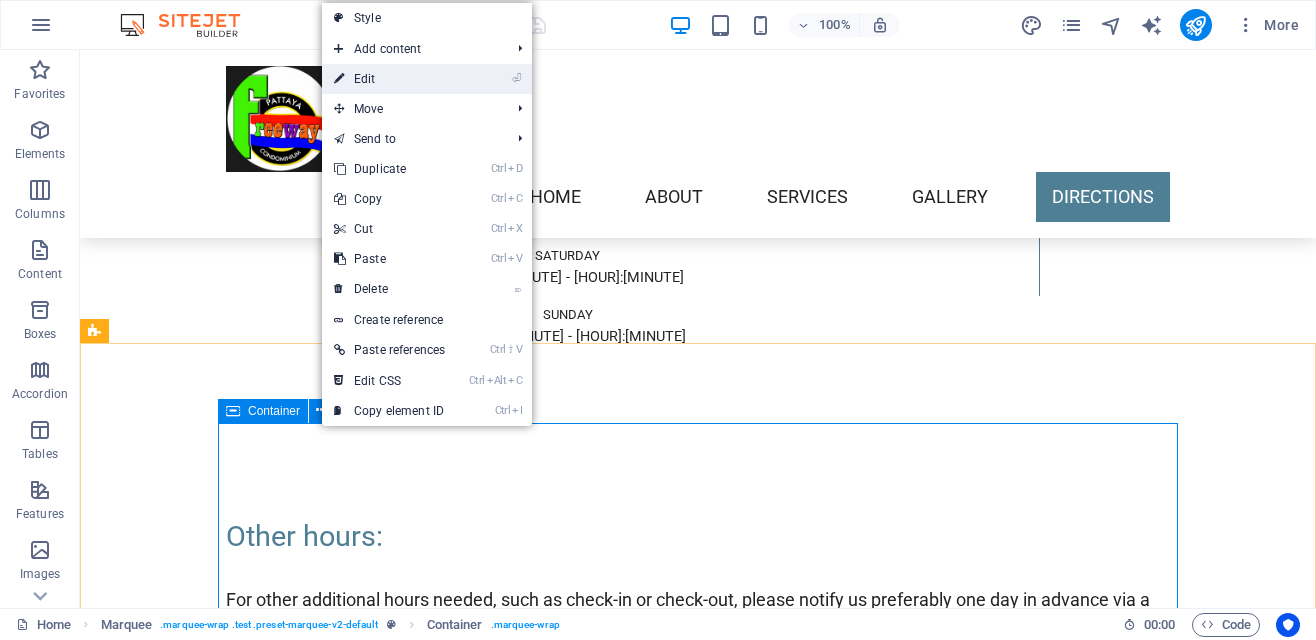 click on "⏎  Edit" at bounding box center [389, 79] 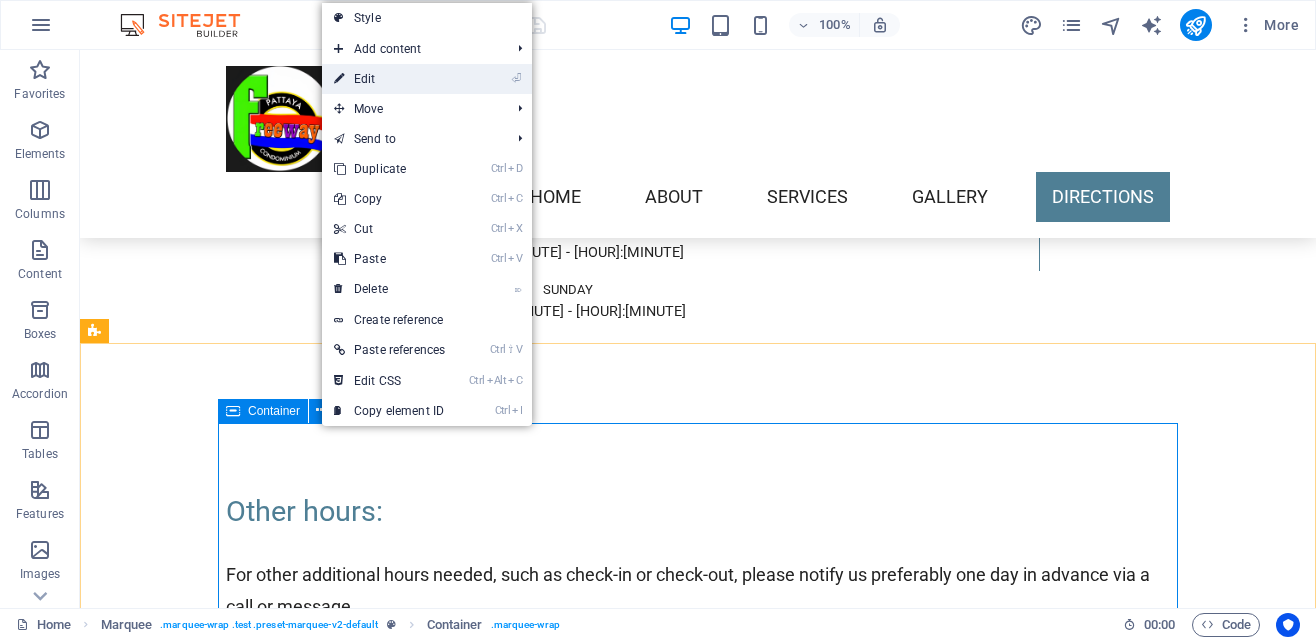 select on "marquee" 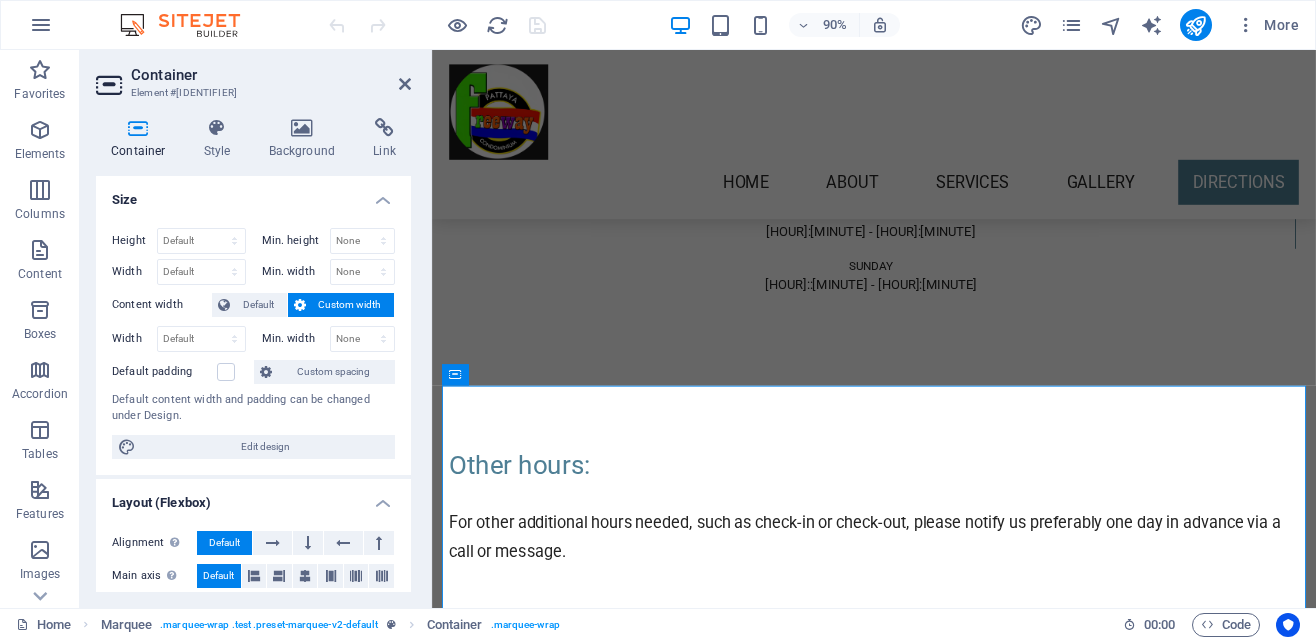 scroll, scrollTop: 4917, scrollLeft: 0, axis: vertical 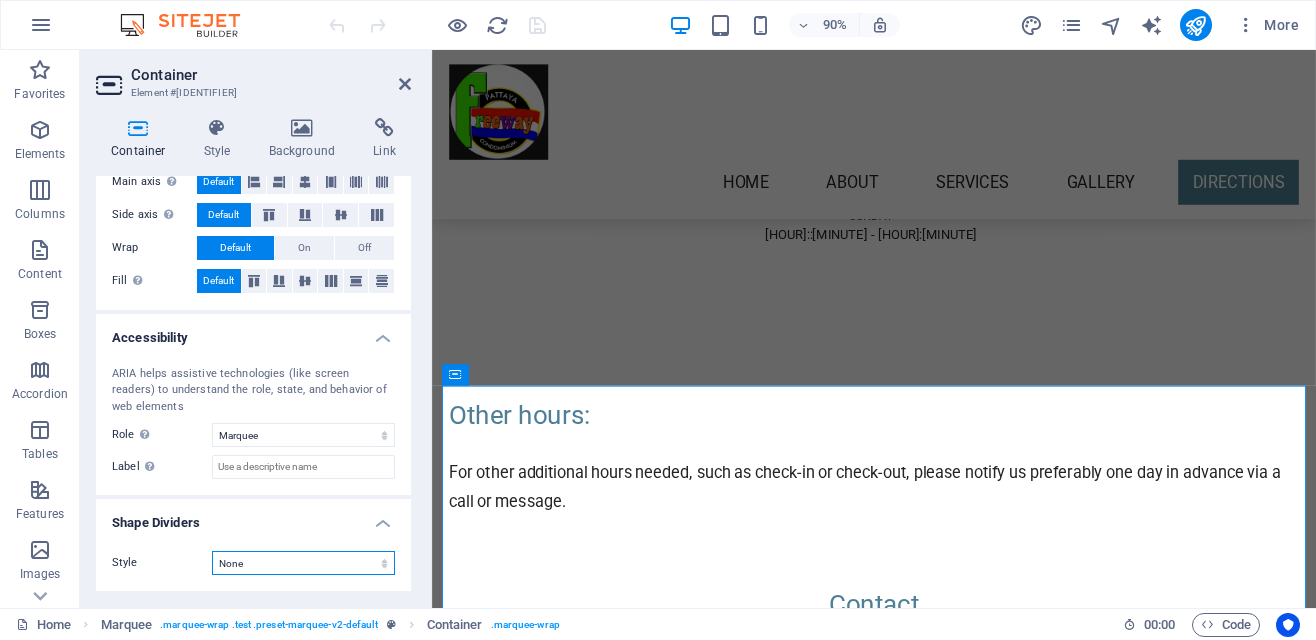 click on "None Triangle Square Diagonal Polygon 1 Polygon 2 Zigzag Multiple Zigzags Waves Multiple Waves Half Circle Circle Circle Shadow Blocks Hexagons Clouds Multiple Clouds Fan Pyramids Book Paint Drip Fire Shredded Paper Arrow" at bounding box center (303, 563) 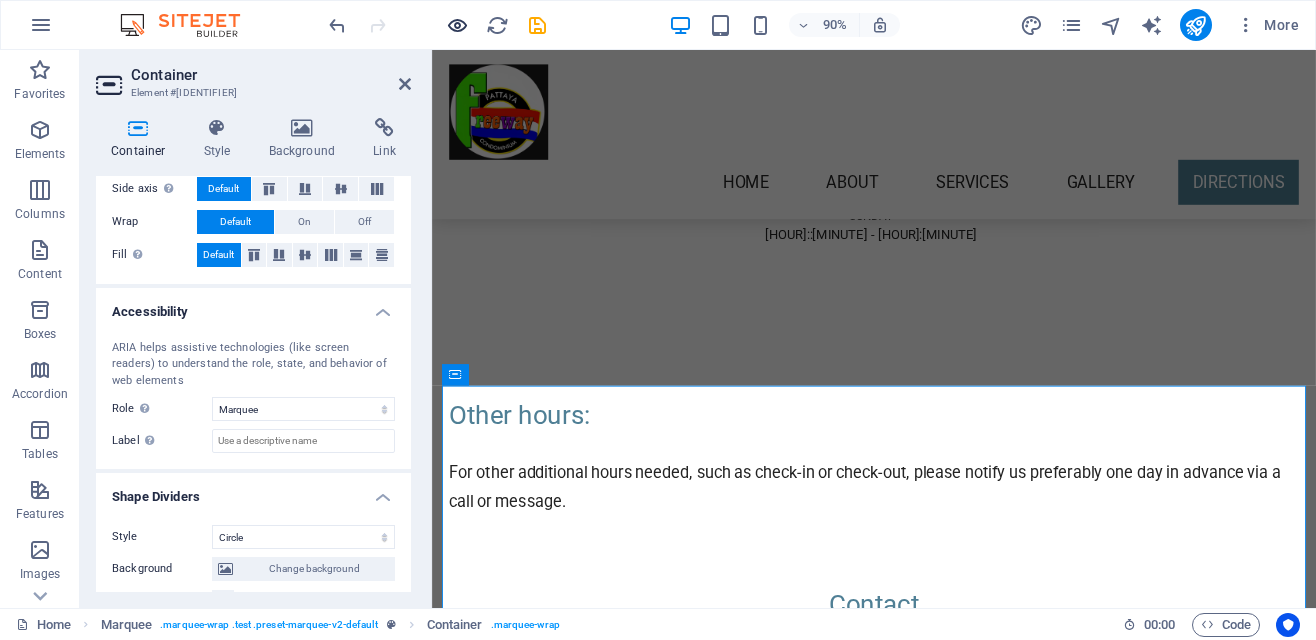 click at bounding box center [457, 25] 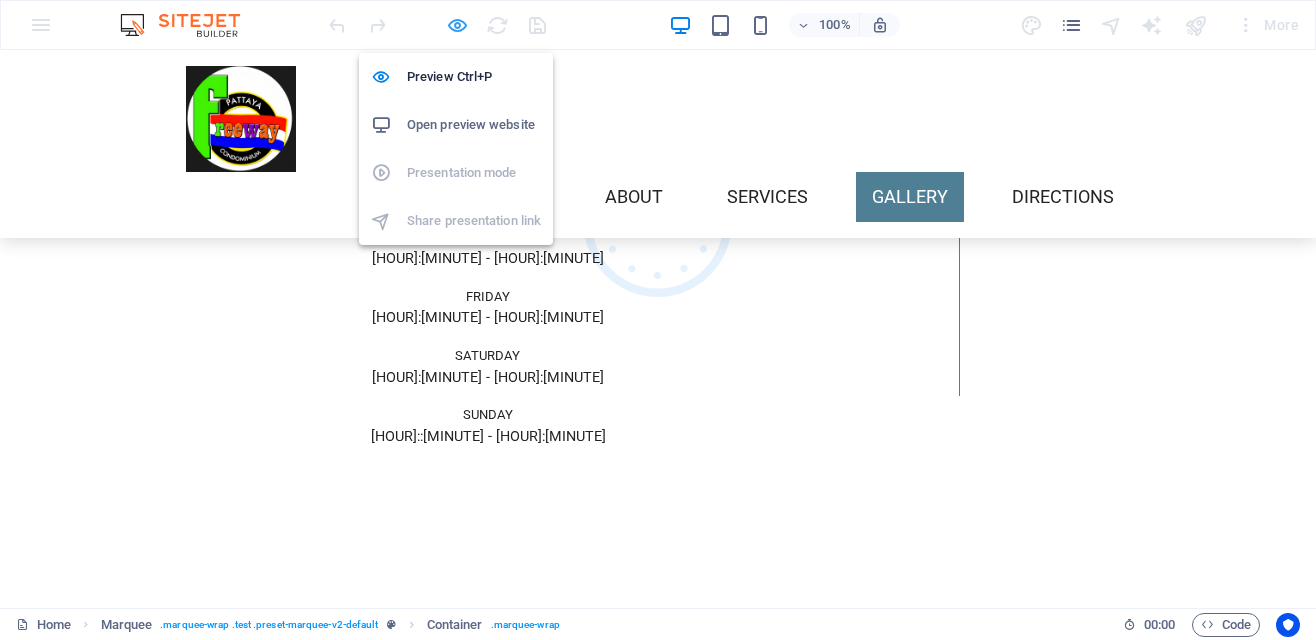 scroll, scrollTop: 4677, scrollLeft: 0, axis: vertical 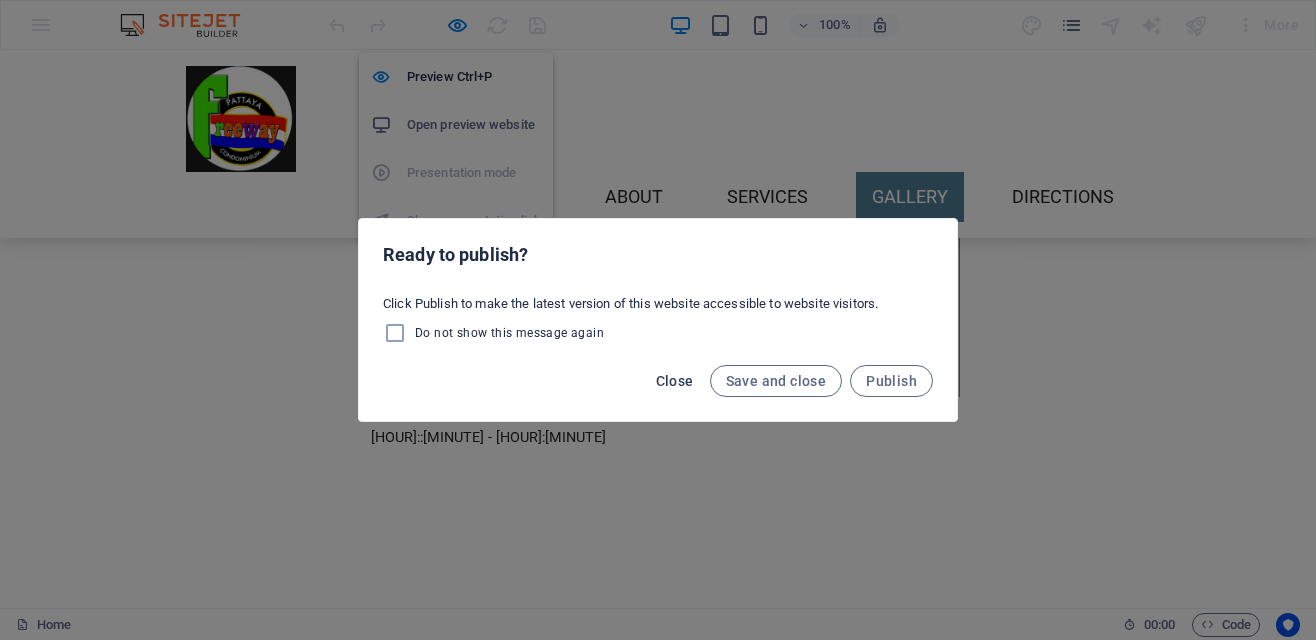 click on "Close" at bounding box center [675, 381] 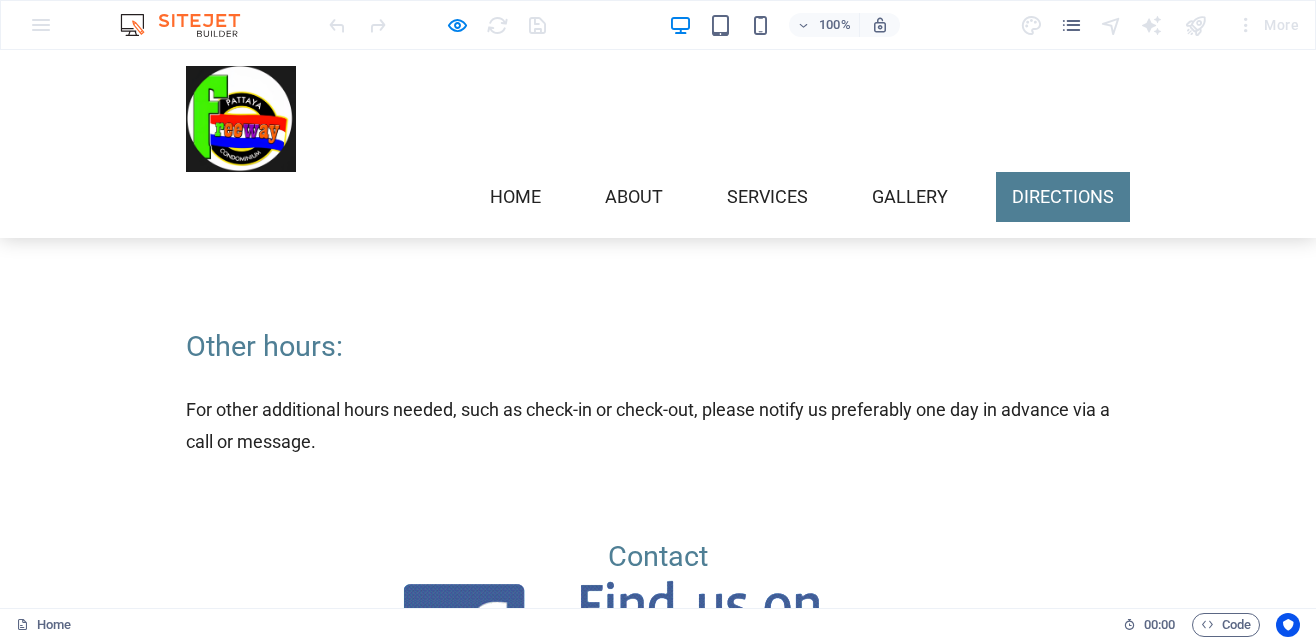 scroll, scrollTop: 4971, scrollLeft: 0, axis: vertical 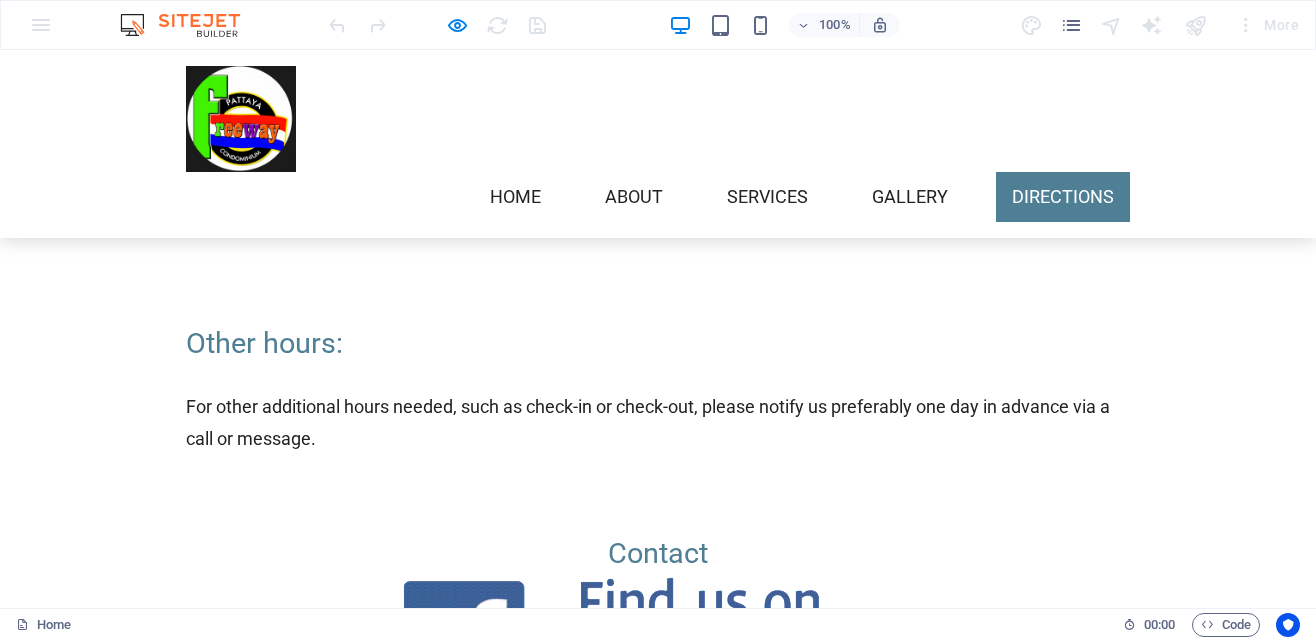 click at bounding box center [1152, -4543] 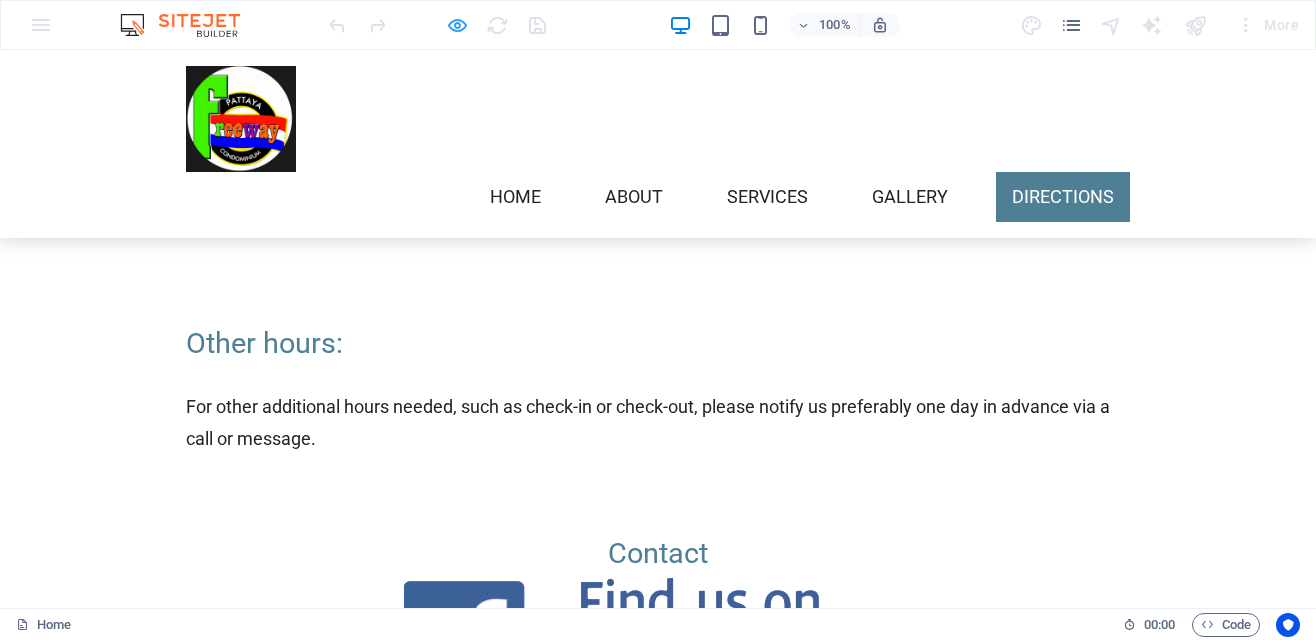 click at bounding box center [457, 25] 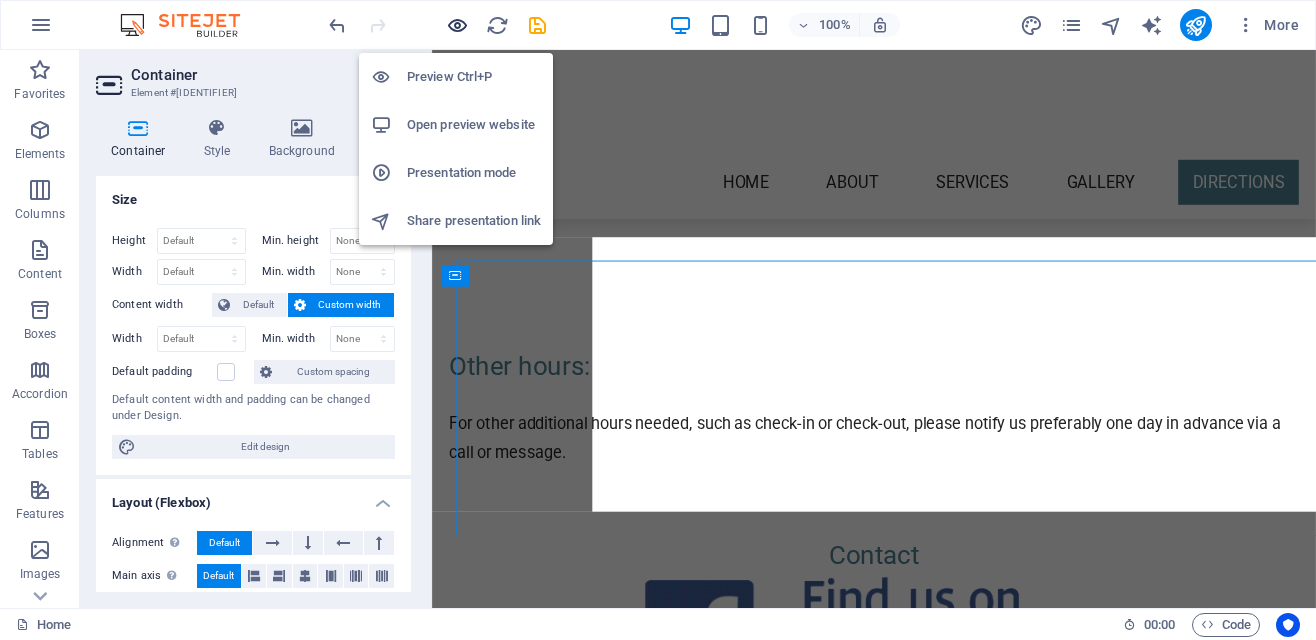 scroll, scrollTop: 5026, scrollLeft: 0, axis: vertical 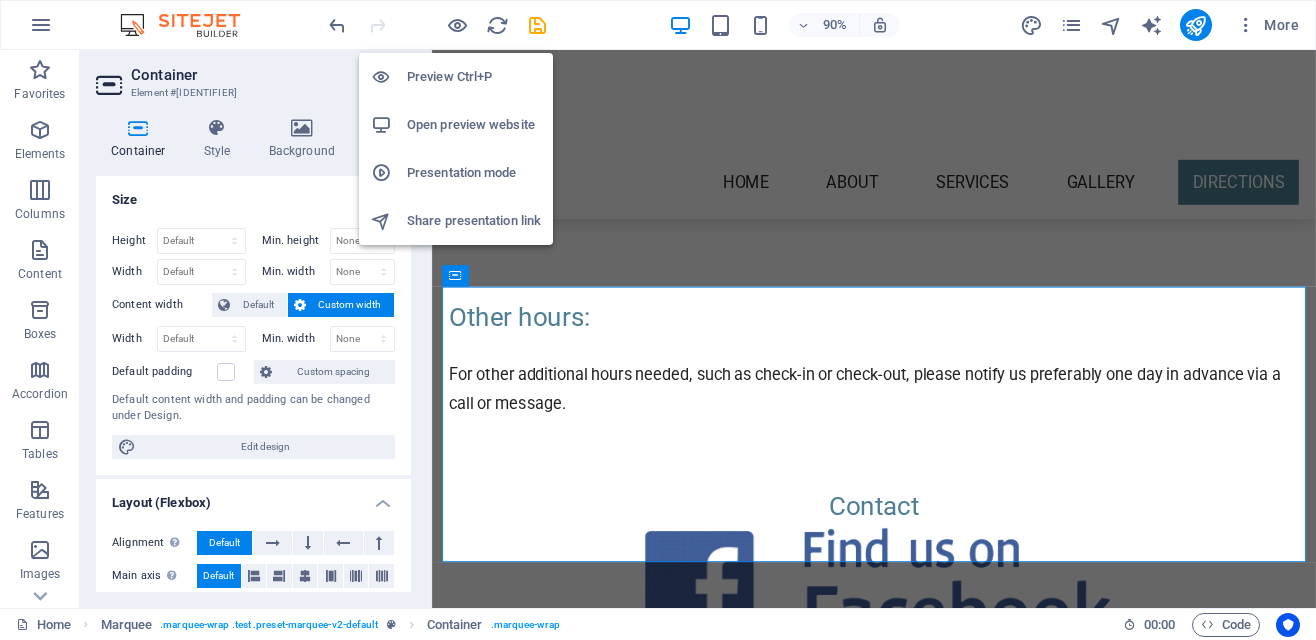 click on "Size" at bounding box center (253, 194) 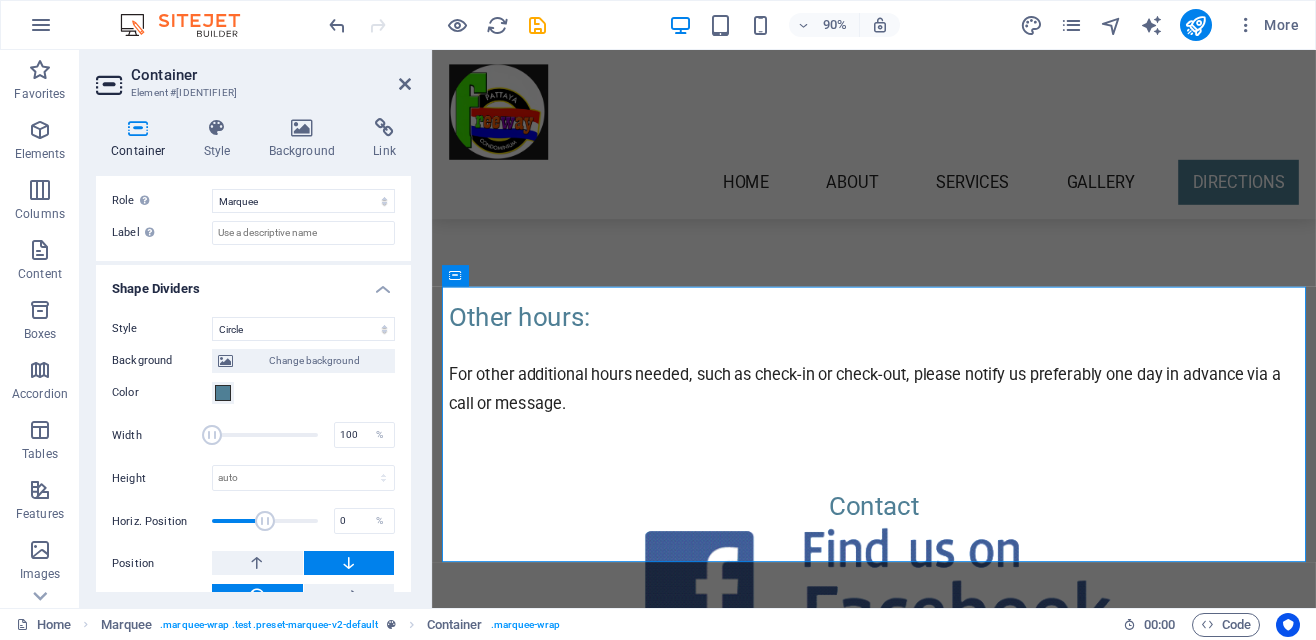 scroll, scrollTop: 379, scrollLeft: 0, axis: vertical 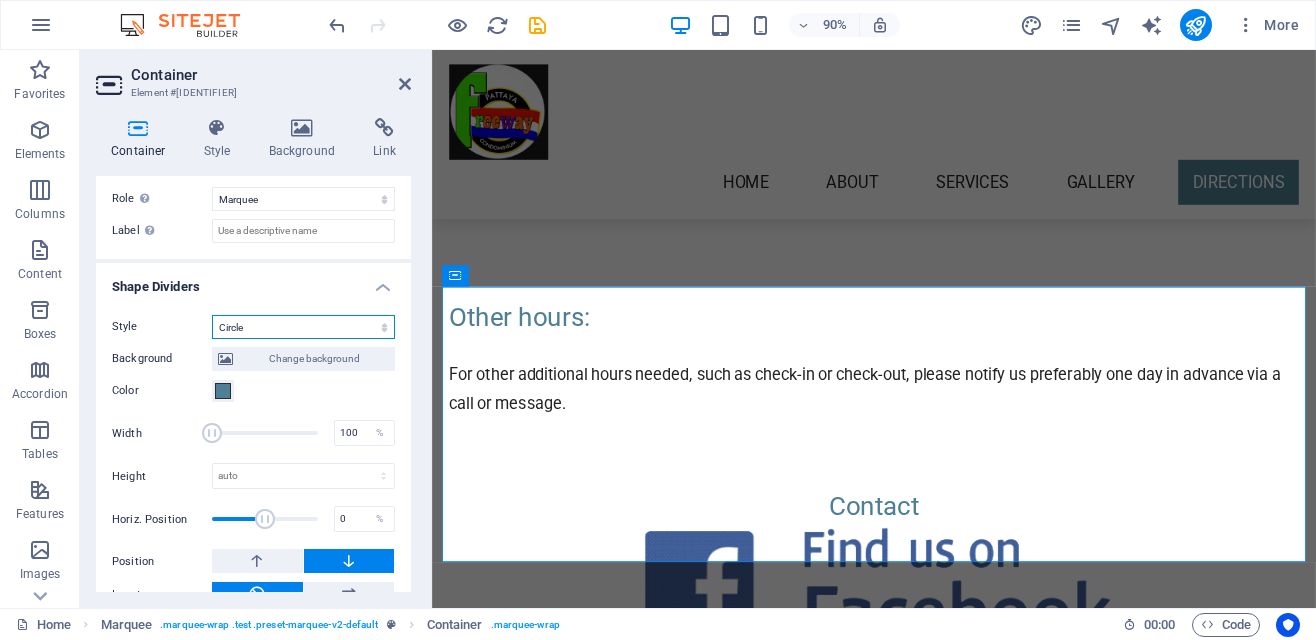 click on "None Triangle Square Diagonal Polygon 1 Polygon 2 Zigzag Multiple Zigzags Waves Multiple Waves Half Circle Circle Circle Shadow Blocks Hexagons Clouds Multiple Clouds Fan Pyramids Book Paint Drip Fire Shredded Paper Arrow" at bounding box center (303, 327) 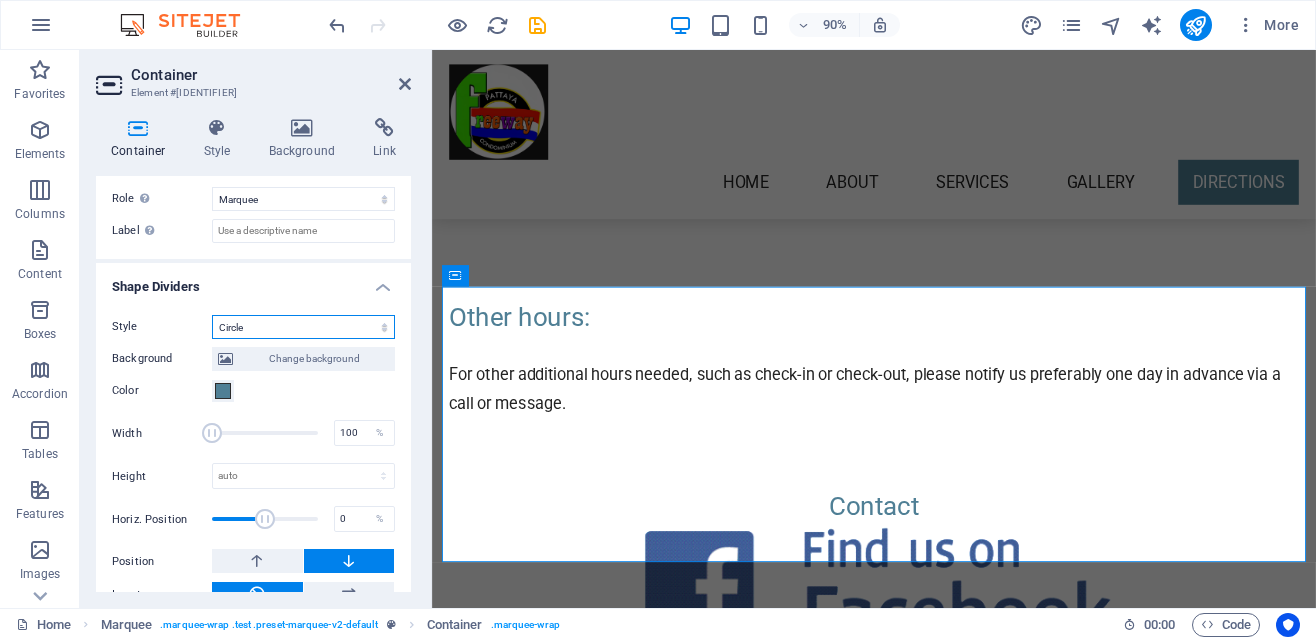 select on "none" 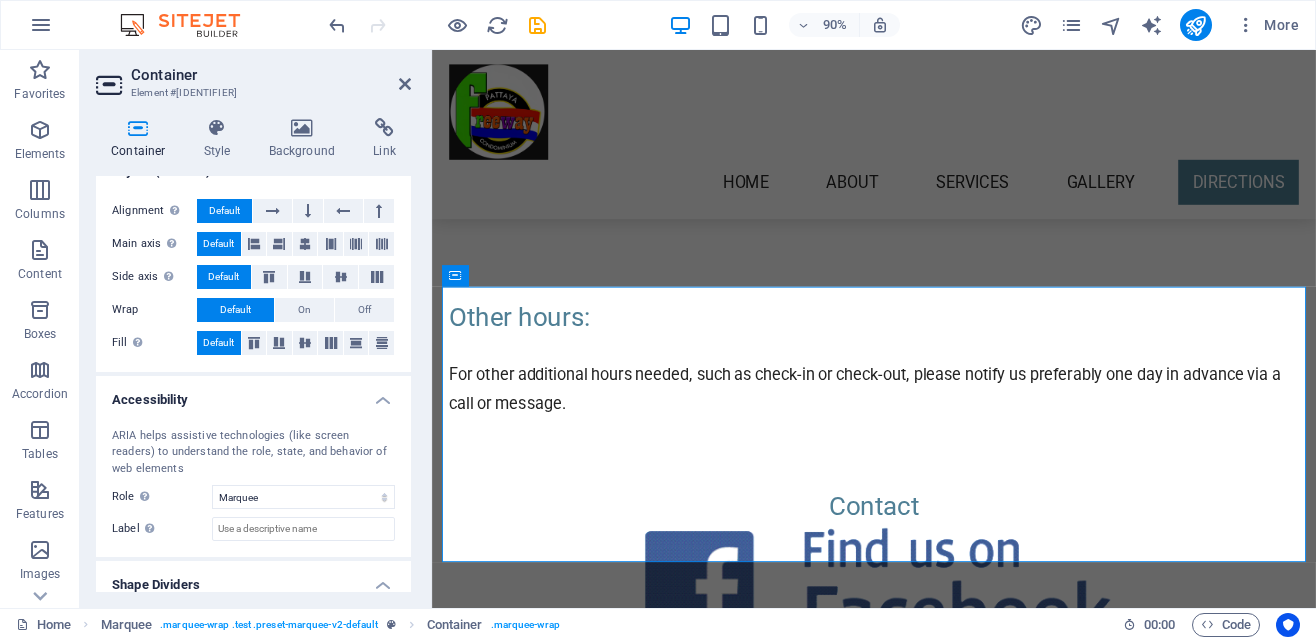 scroll, scrollTop: 30, scrollLeft: 0, axis: vertical 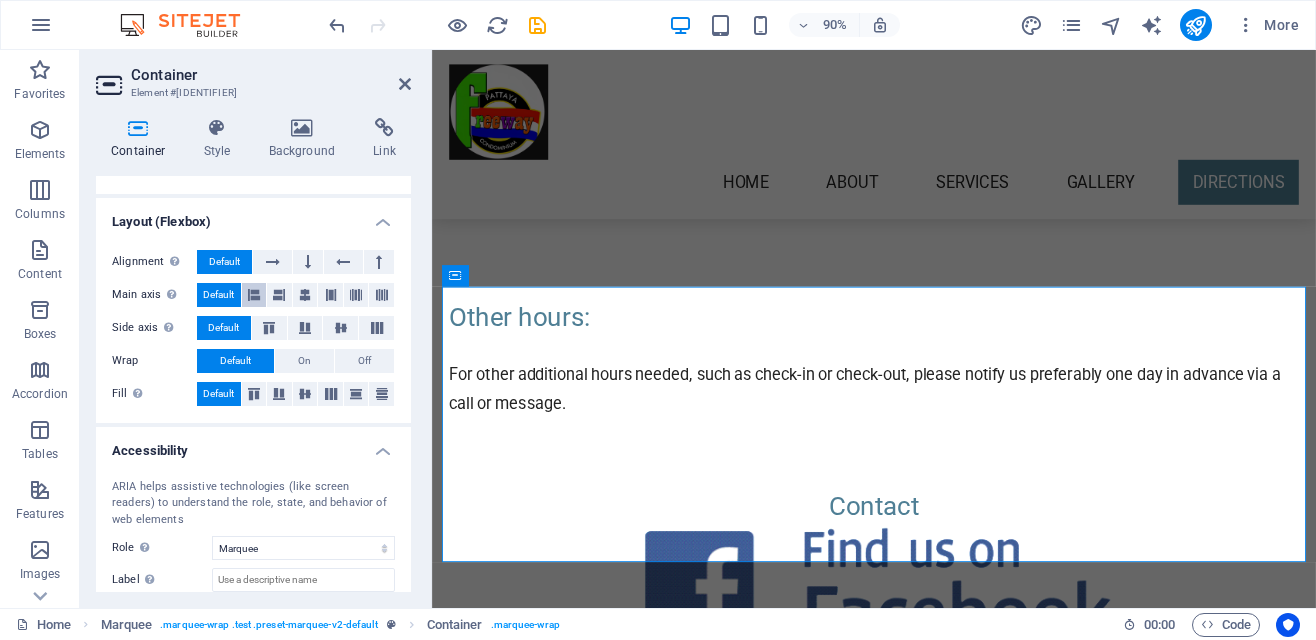 click at bounding box center [254, 295] 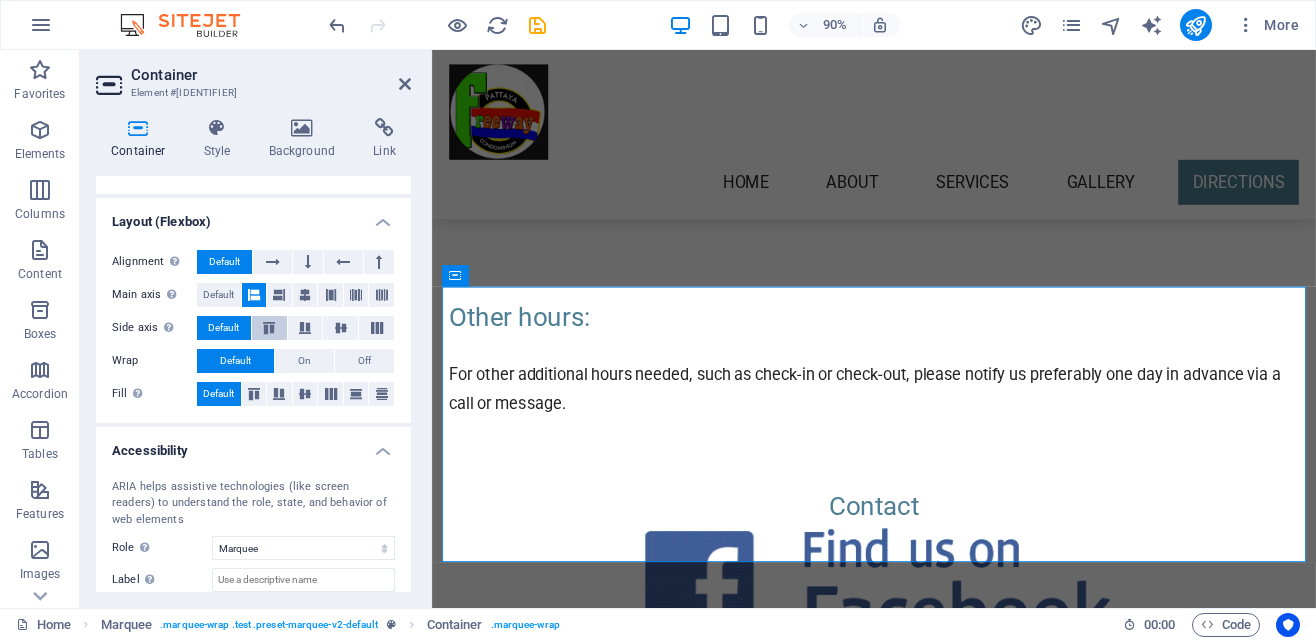 click at bounding box center (269, 328) 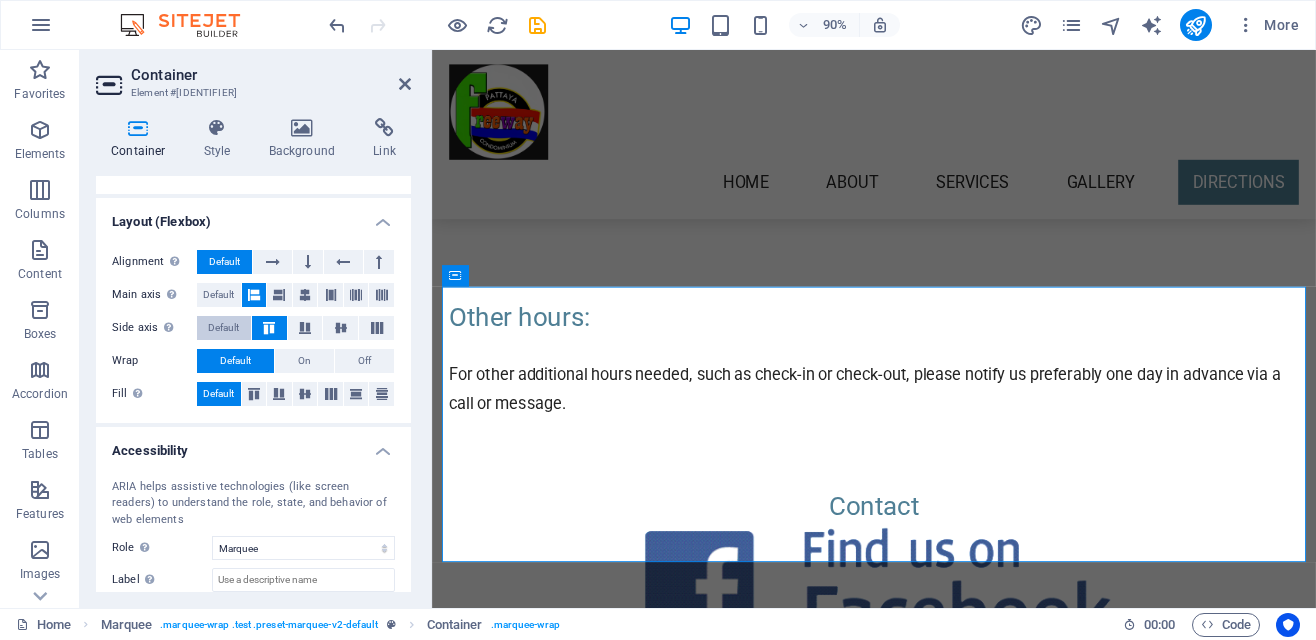 click on "Default" at bounding box center [223, 328] 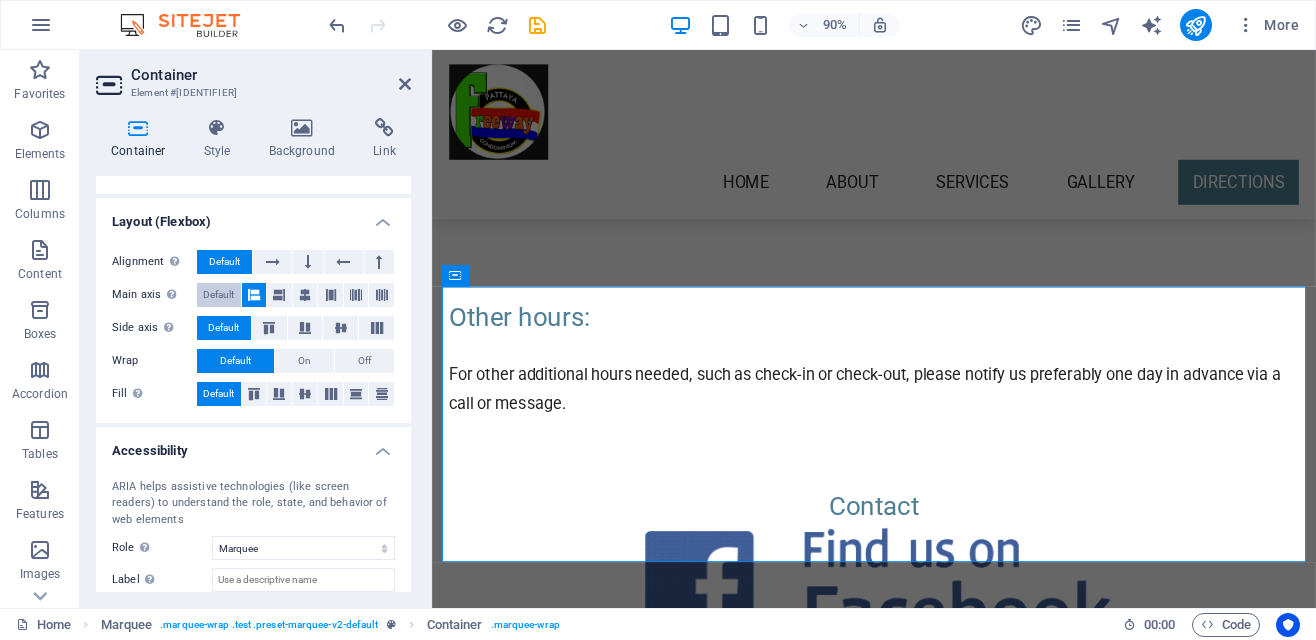 click on "Default" at bounding box center [218, 295] 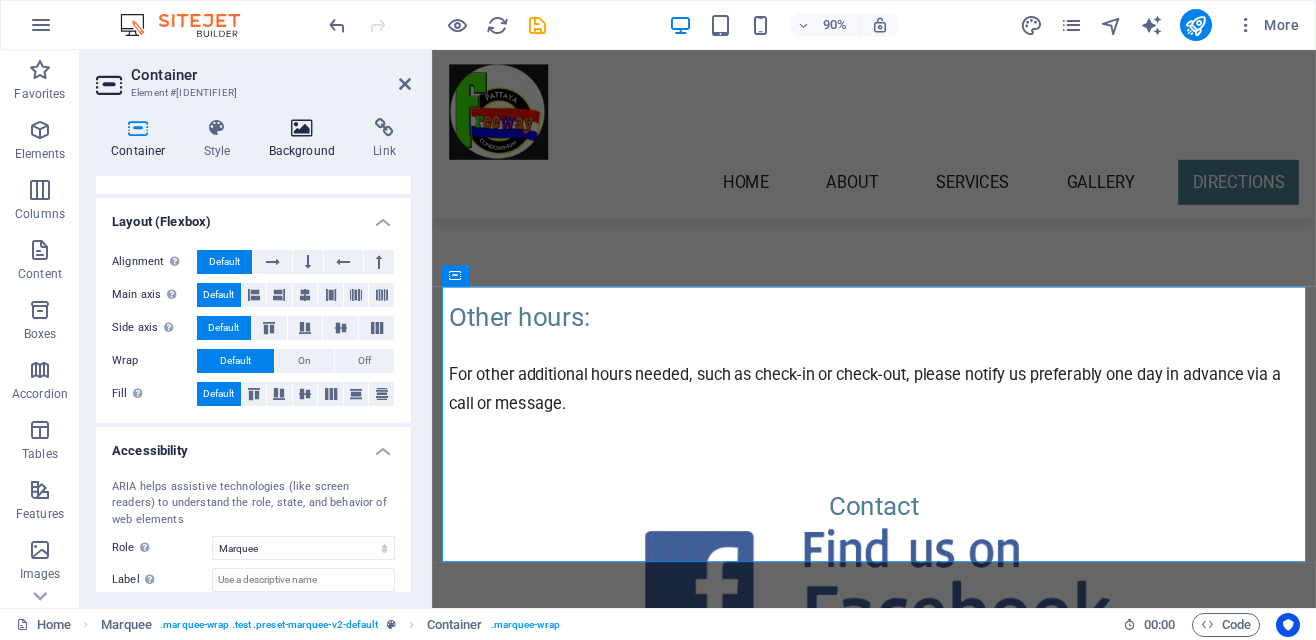 click on "Background" at bounding box center [306, 139] 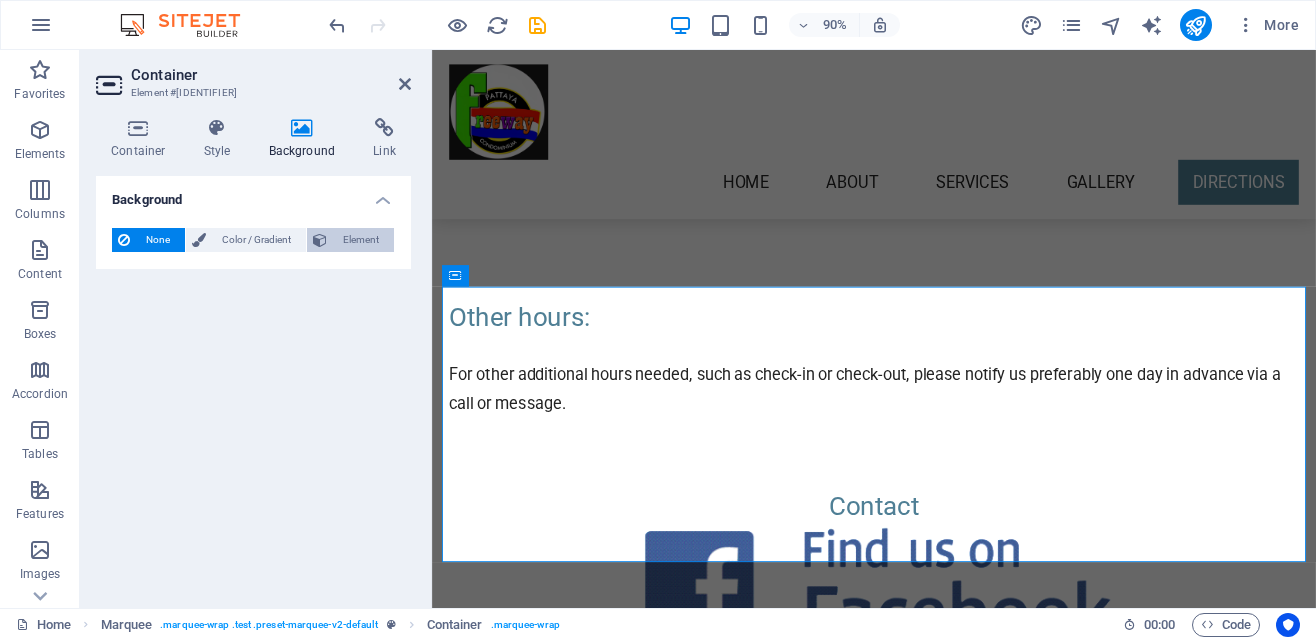 click on "Element" at bounding box center (360, 240) 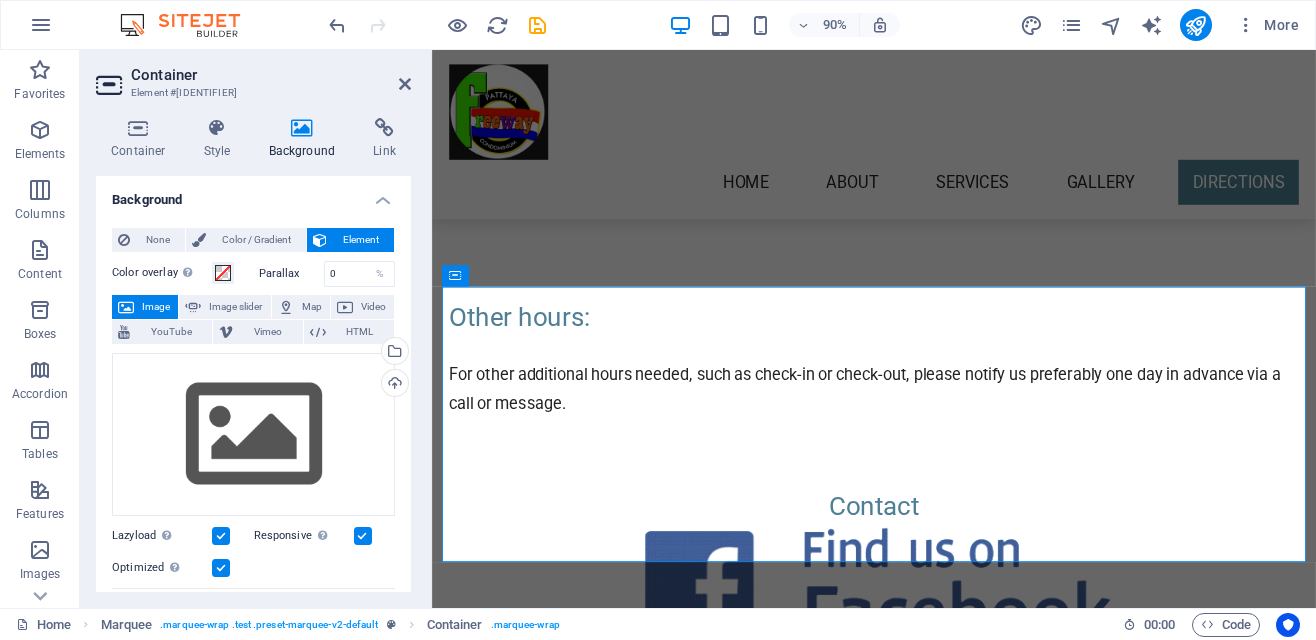 click at bounding box center (571, 2560) 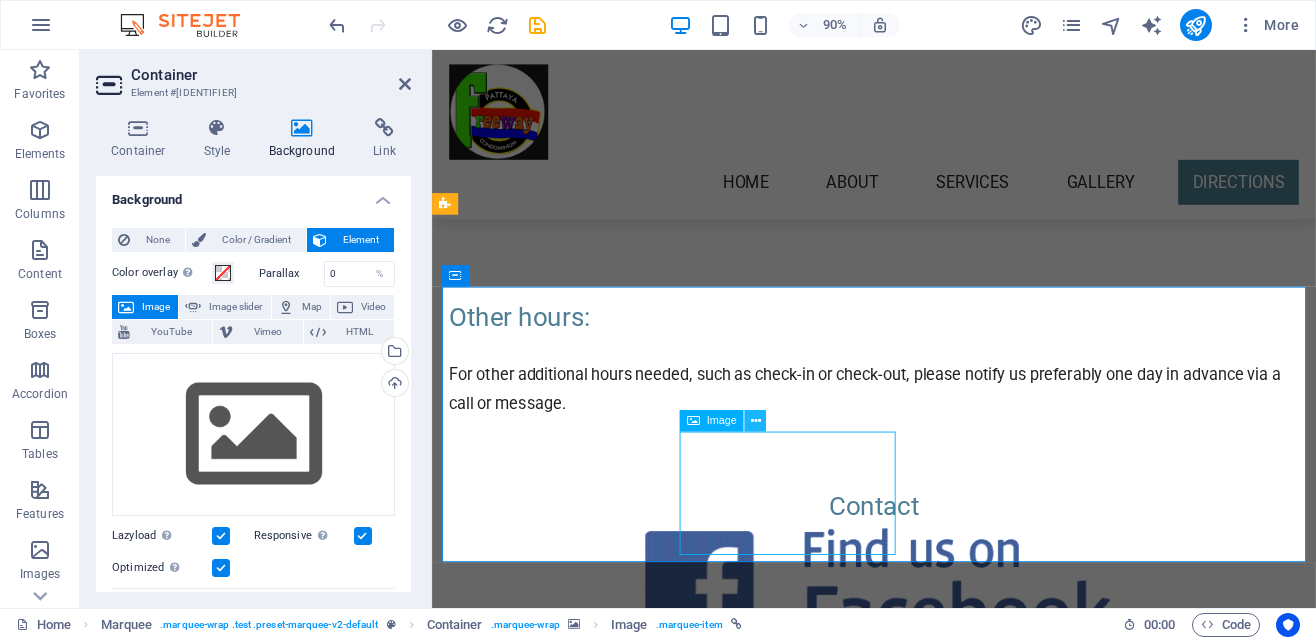 click at bounding box center (756, 420) 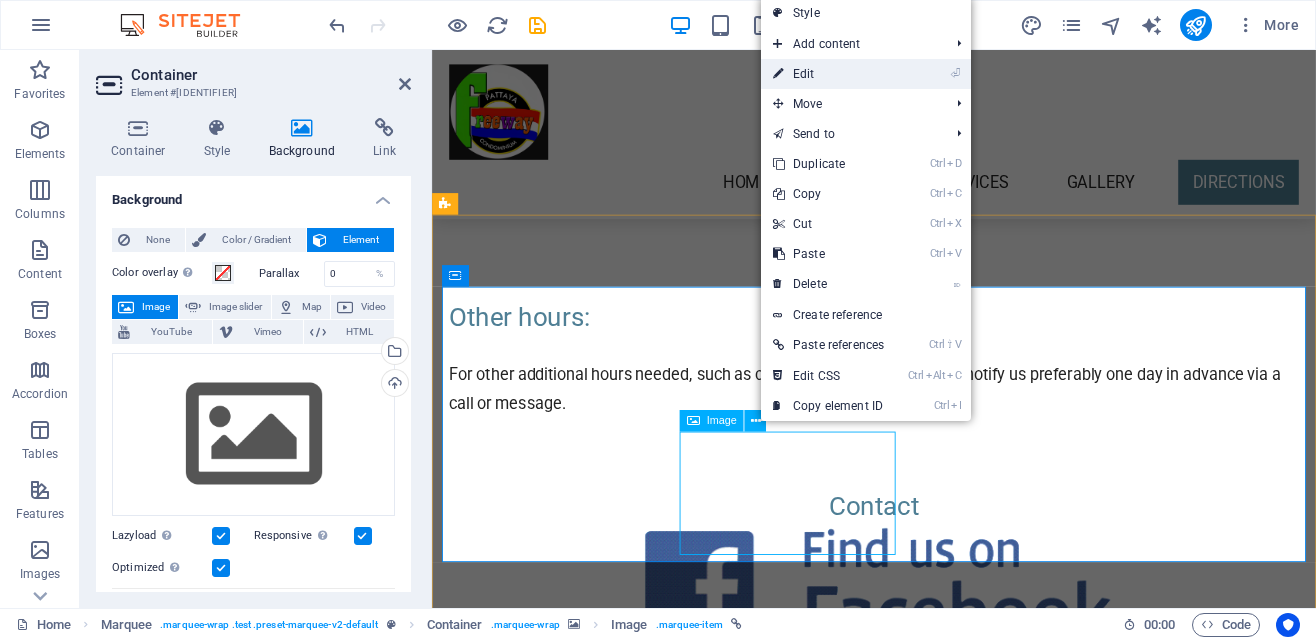 click on "⏎  Edit" at bounding box center [828, 74] 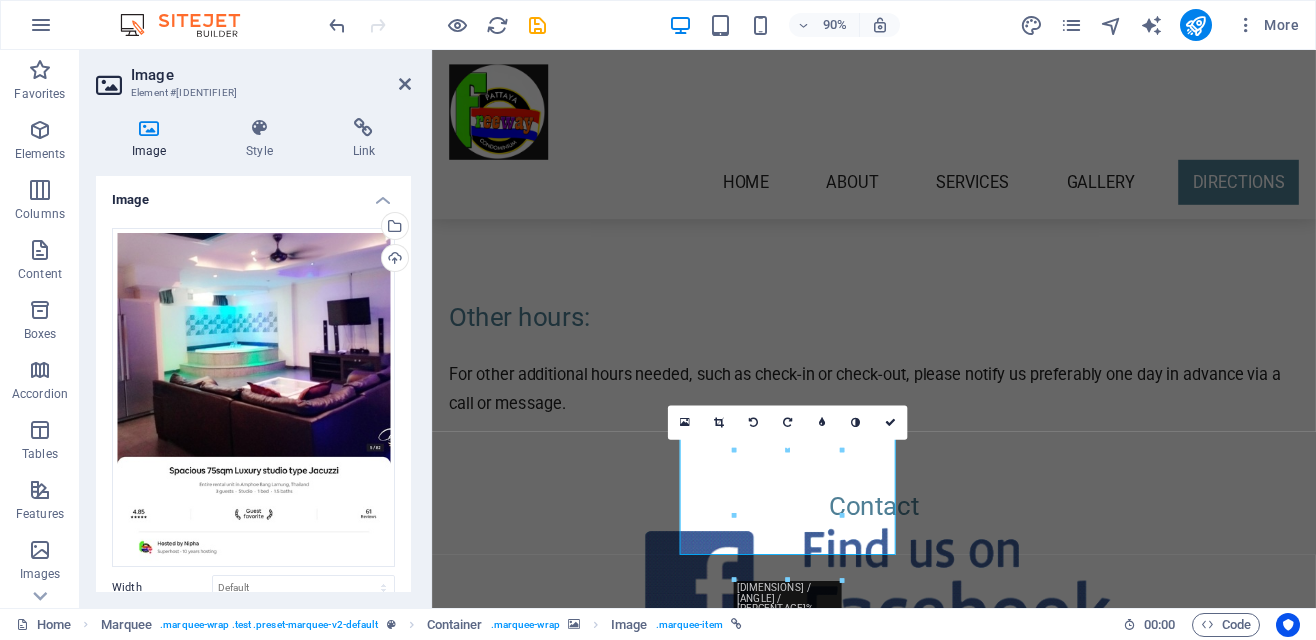 click at bounding box center [923, 1751] 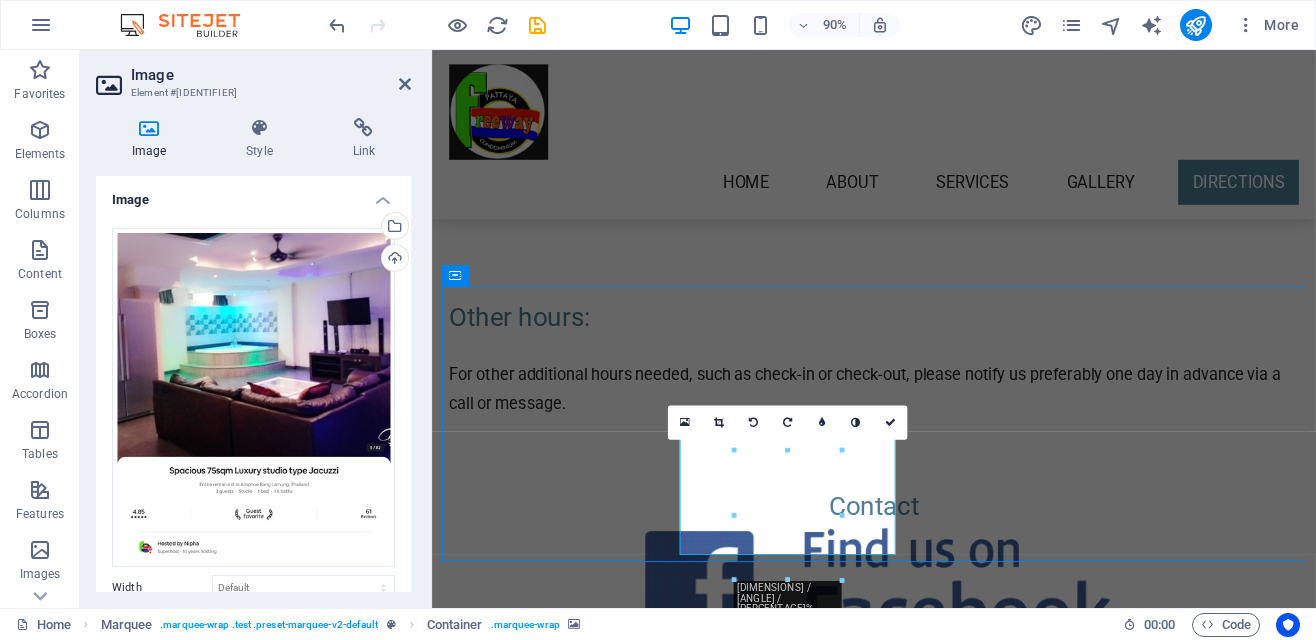 scroll, scrollTop: 4971, scrollLeft: 0, axis: vertical 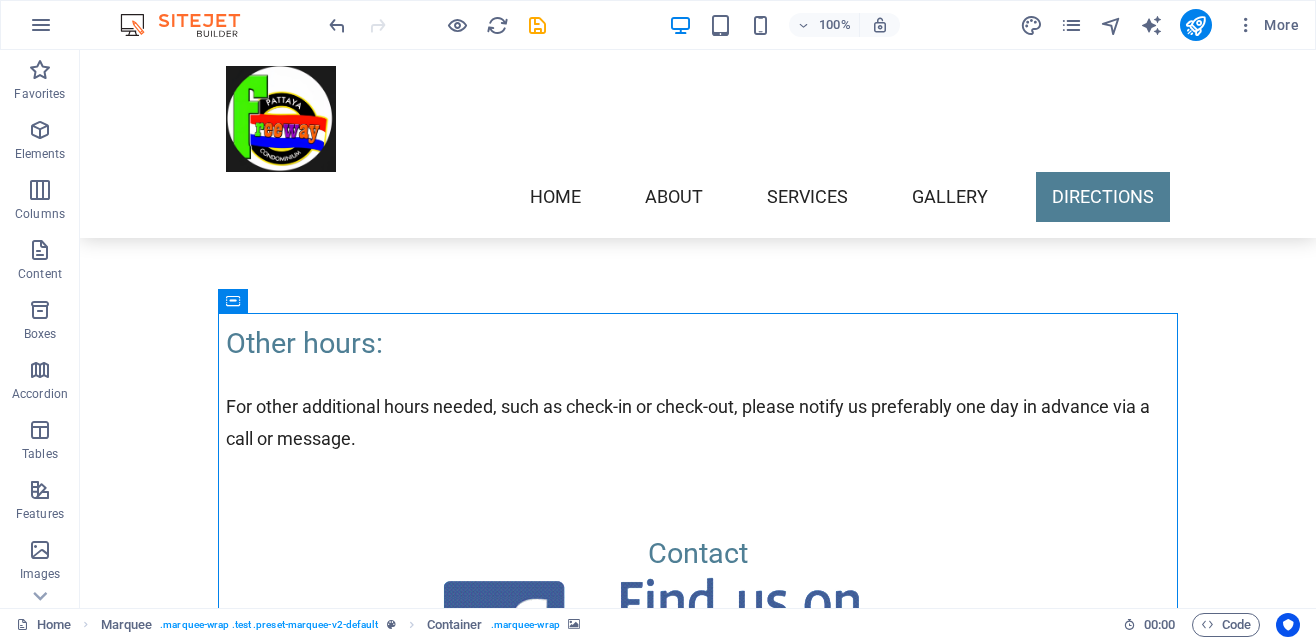 click at bounding box center (233, 301) 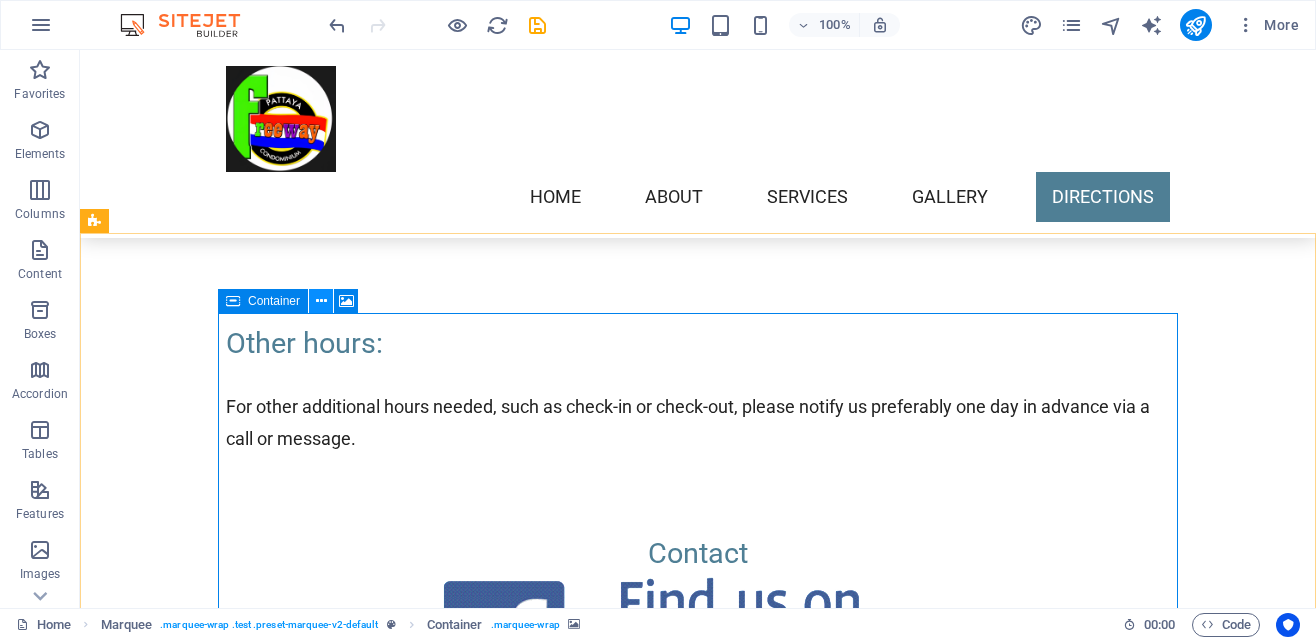 click at bounding box center (321, 301) 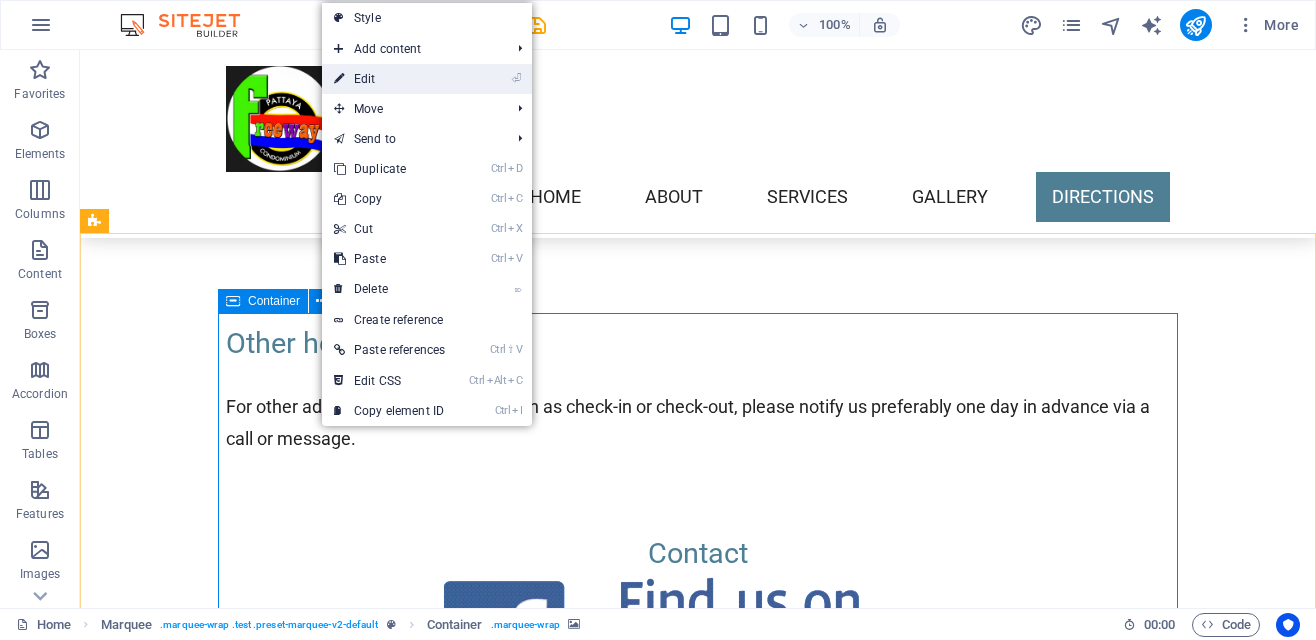click on "⏎  Edit" at bounding box center (389, 79) 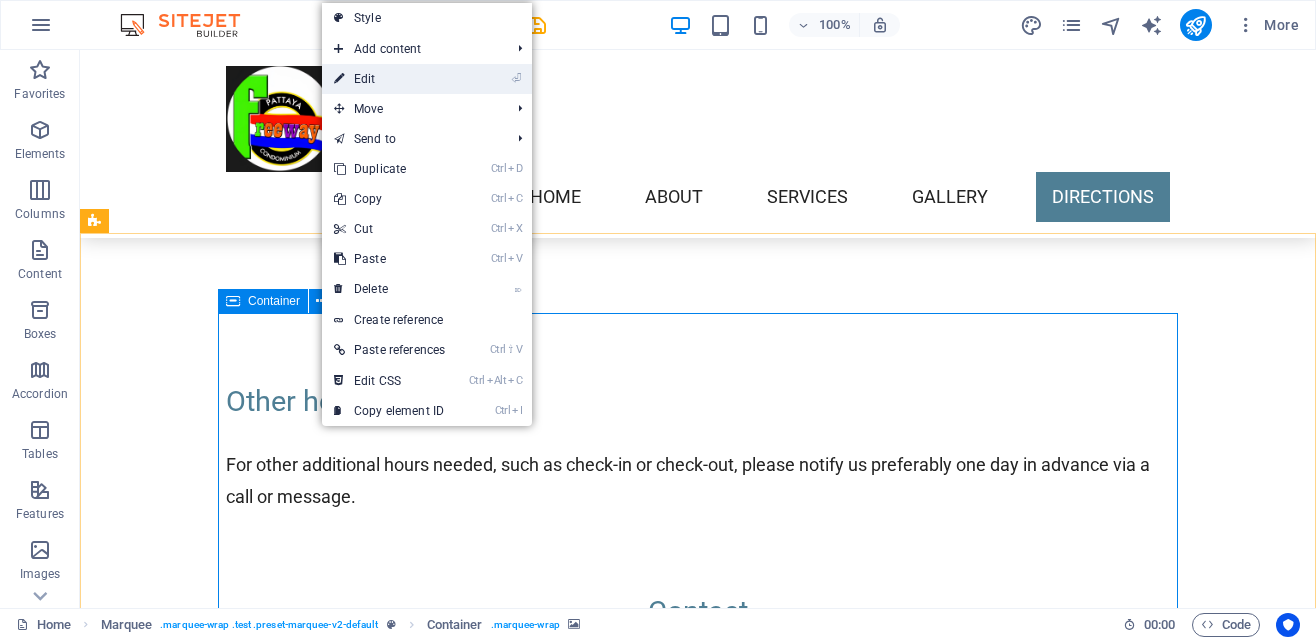 scroll, scrollTop: 5026, scrollLeft: 0, axis: vertical 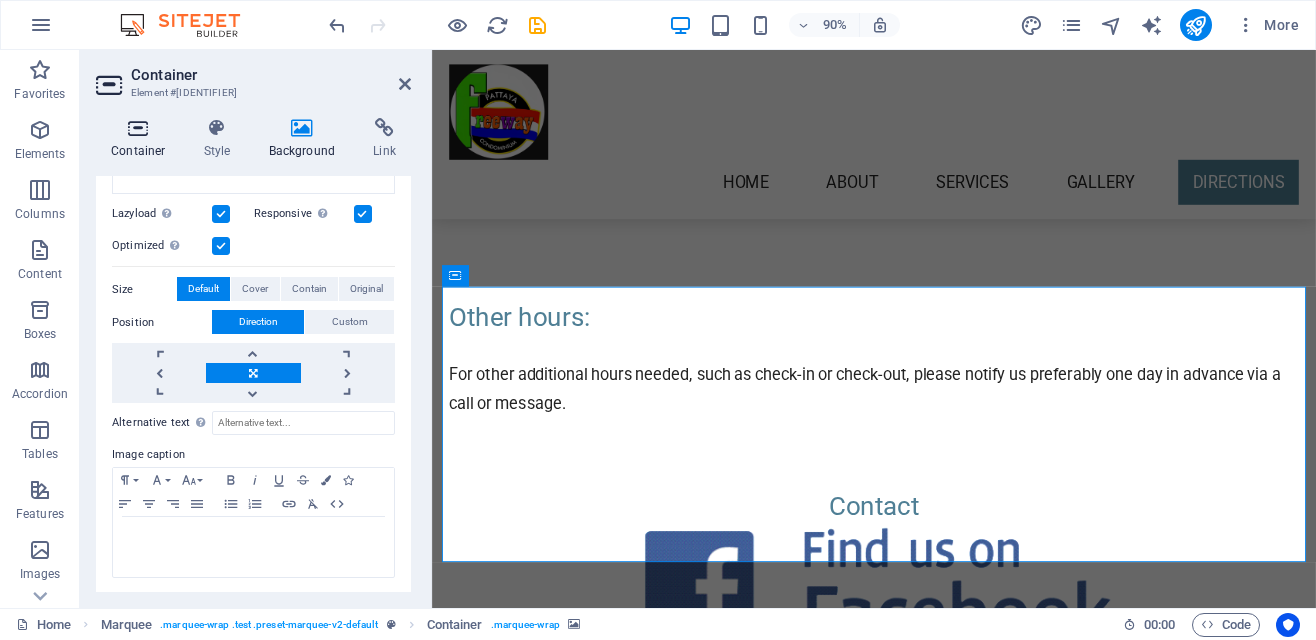click at bounding box center (138, 128) 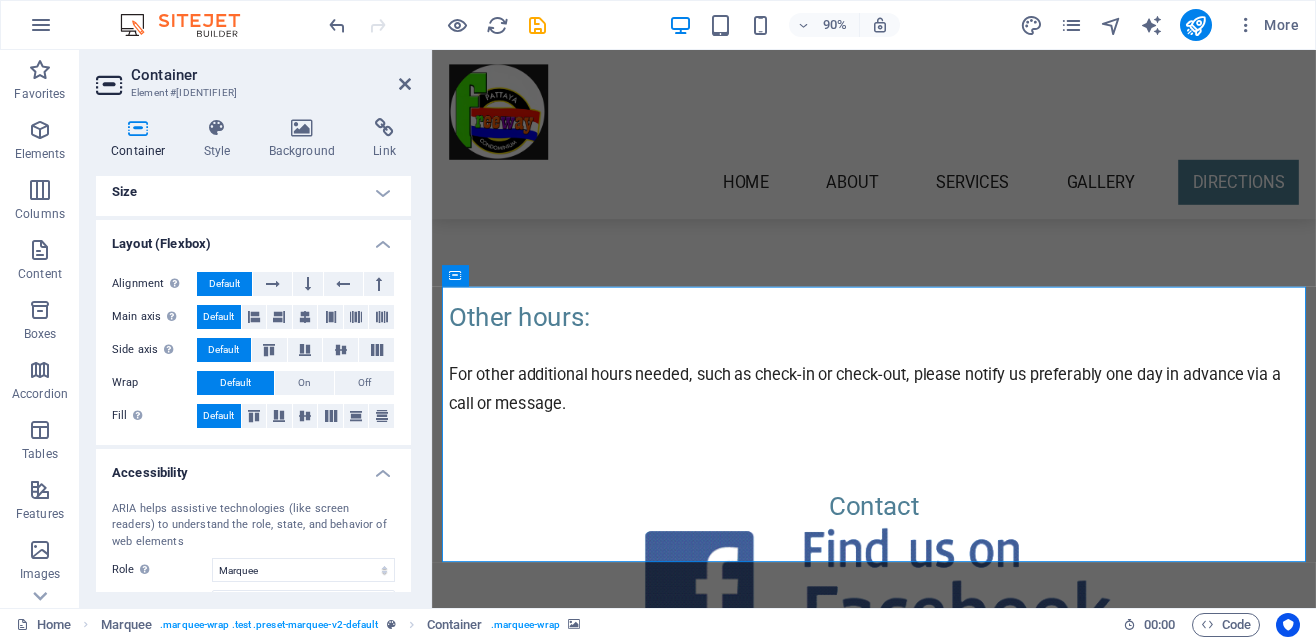 scroll, scrollTop: 0, scrollLeft: 0, axis: both 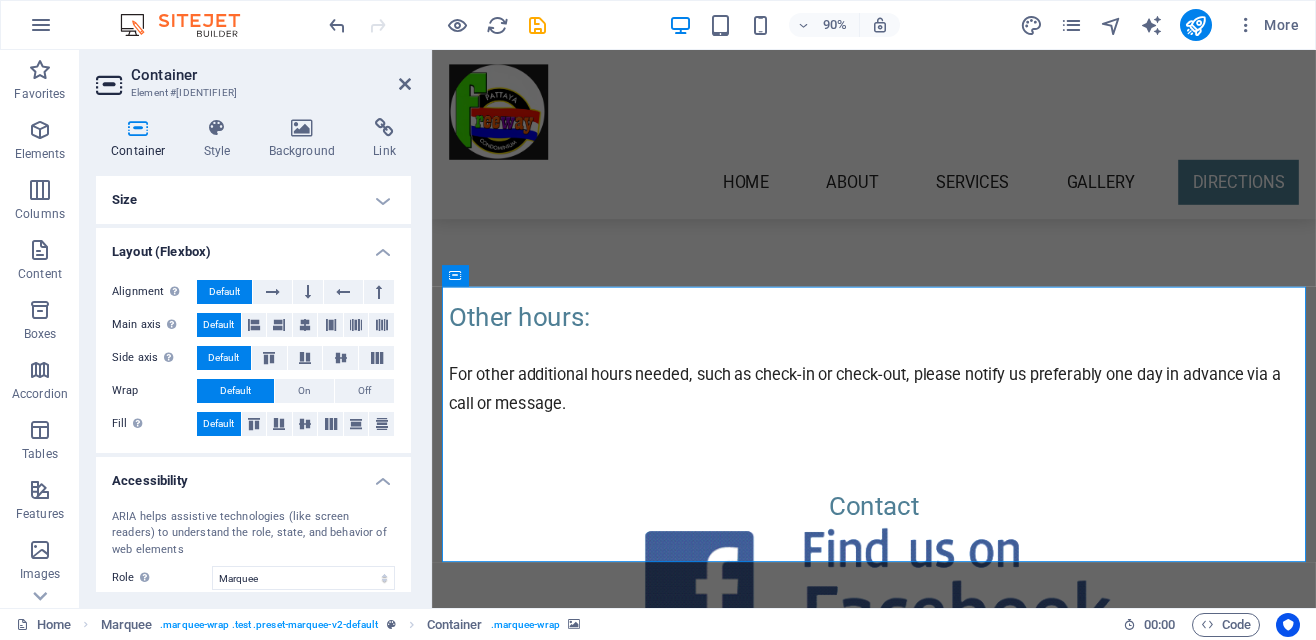 click on "Size" at bounding box center [253, 200] 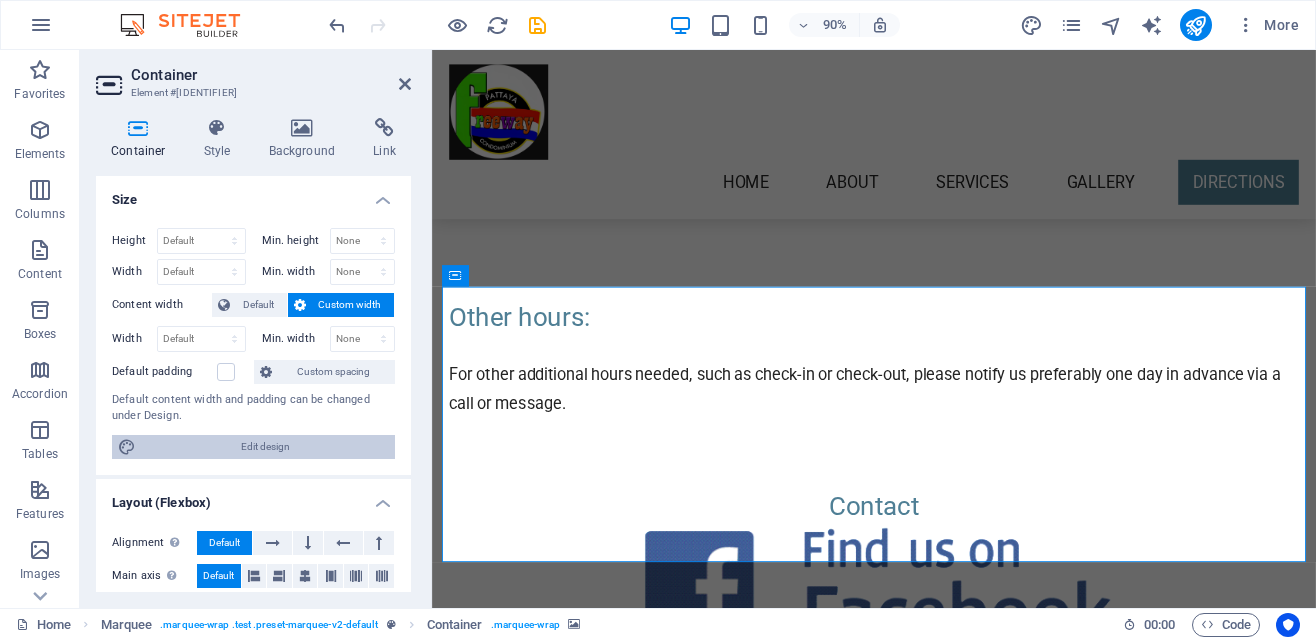 click on "Edit design" at bounding box center (265, 447) 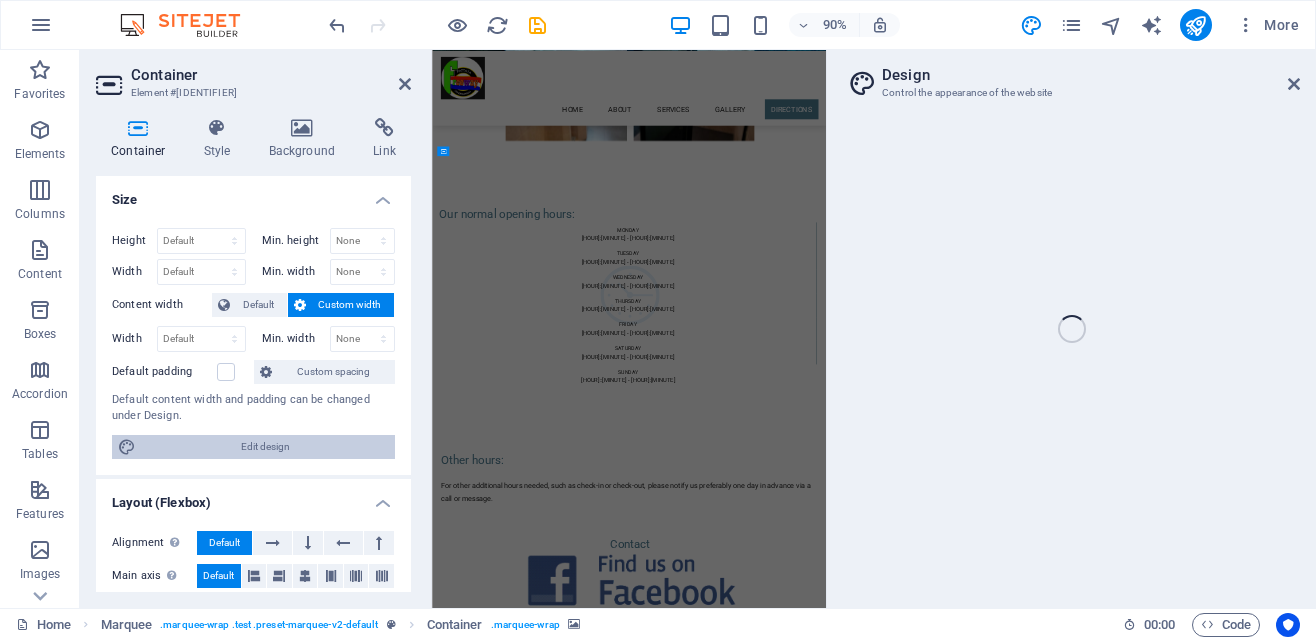 select on "rem" 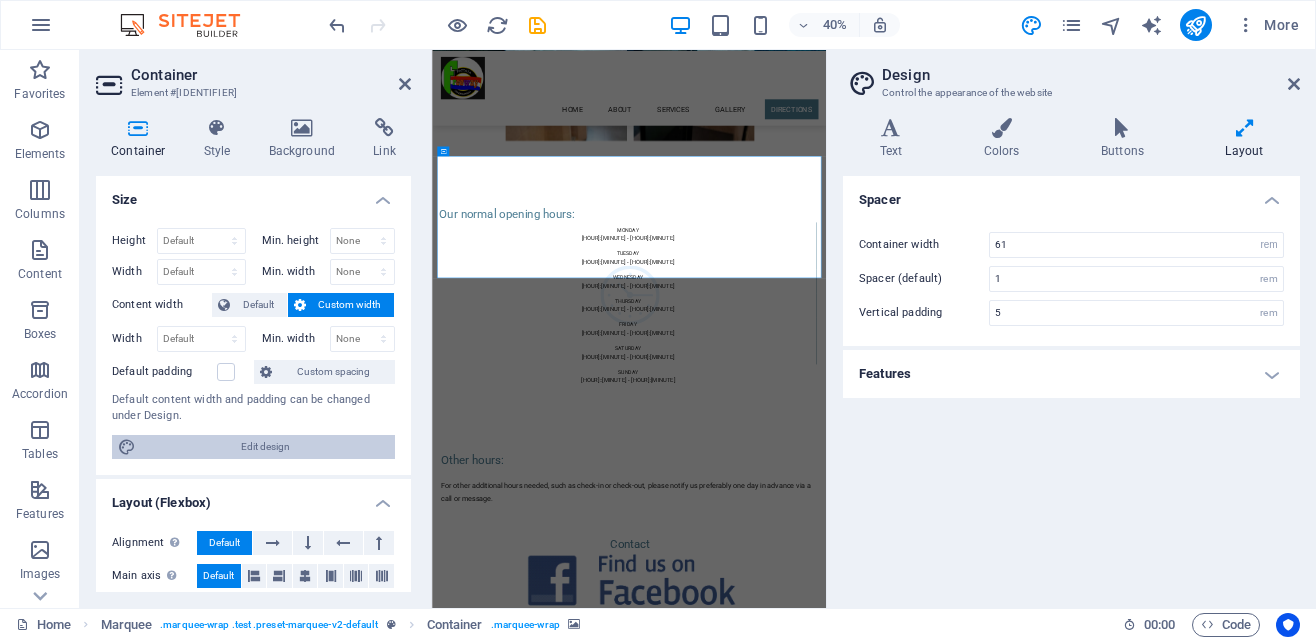 scroll, scrollTop: 5724, scrollLeft: 0, axis: vertical 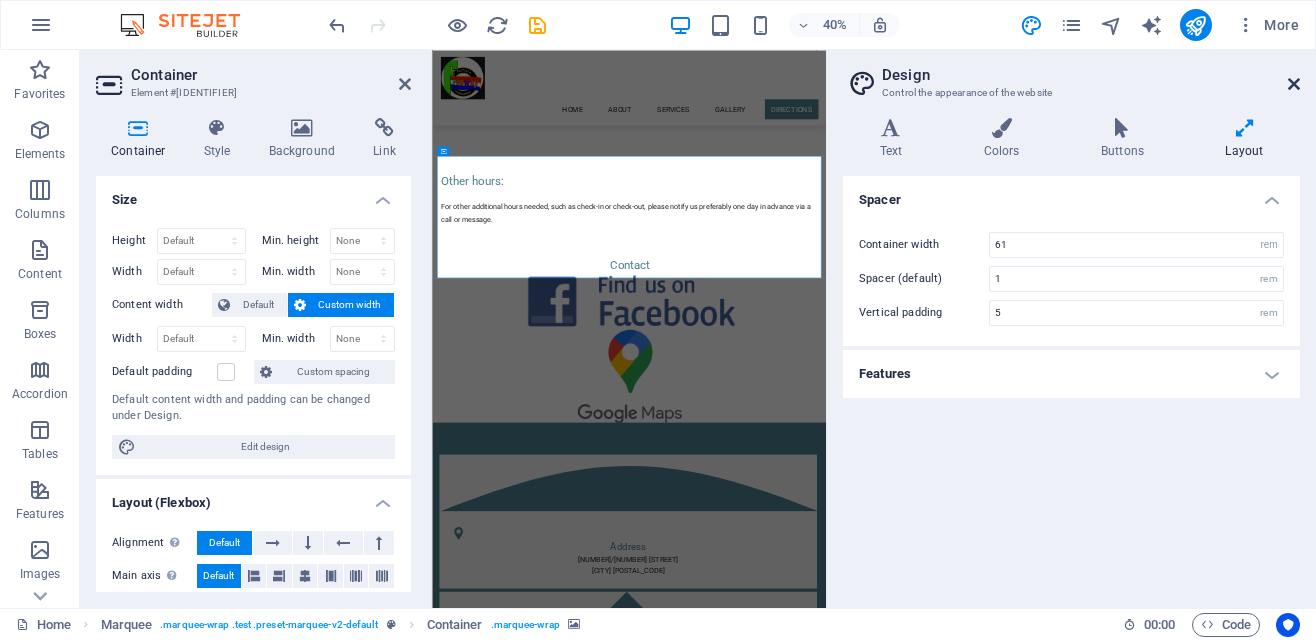 click at bounding box center (1294, 84) 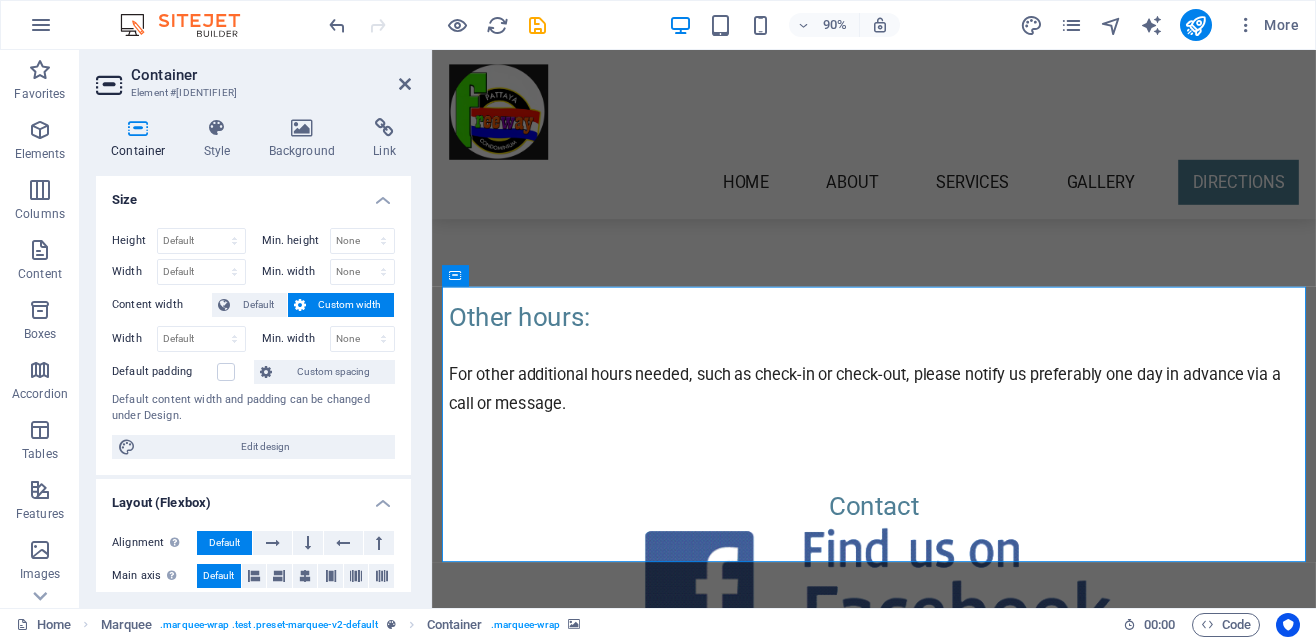 click at bounding box center [569, 2560] 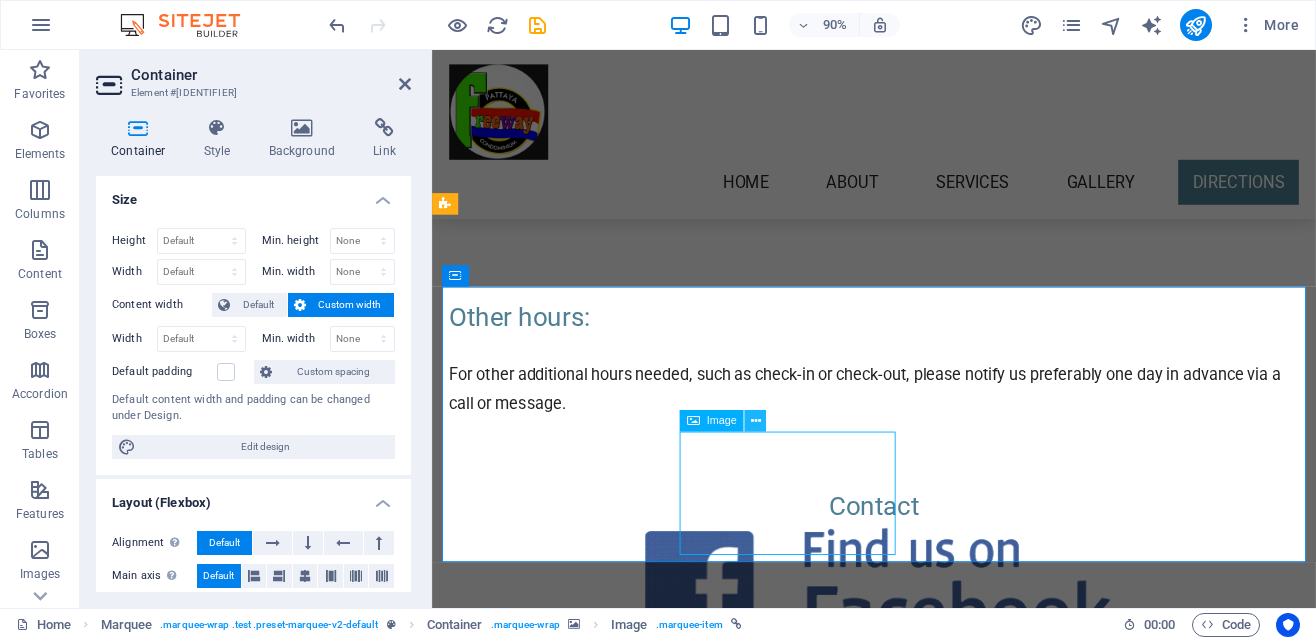 click at bounding box center (756, 421) 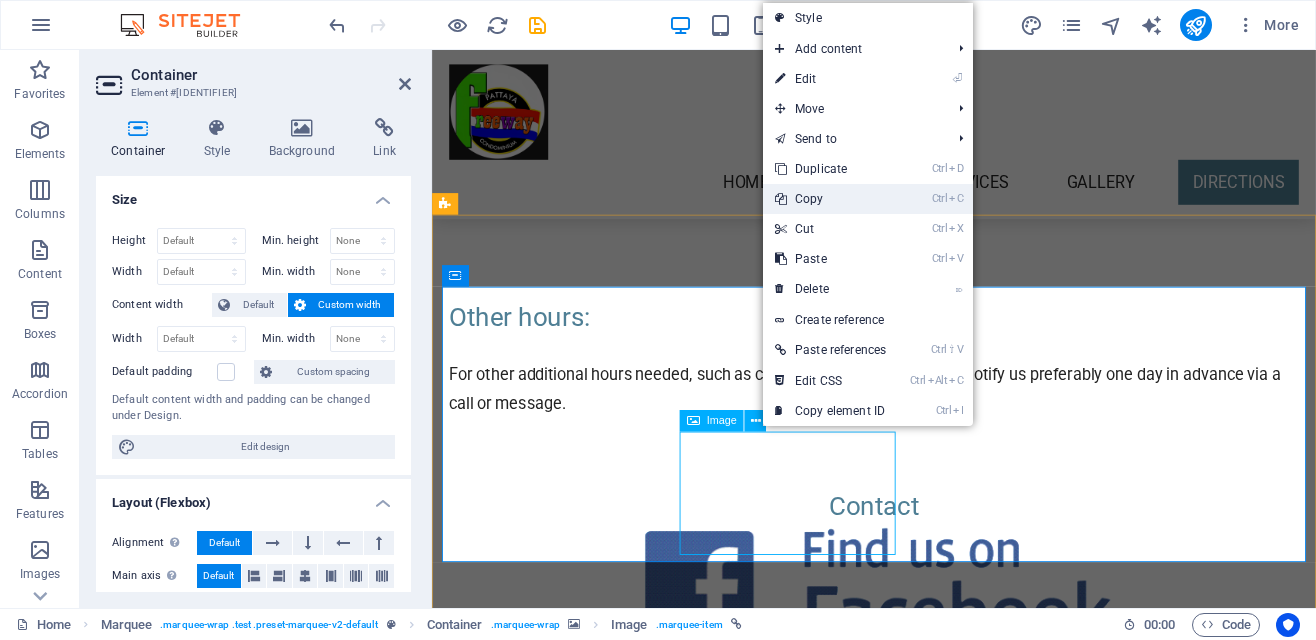 click on "Ctrl C  Copy" at bounding box center [830, 199] 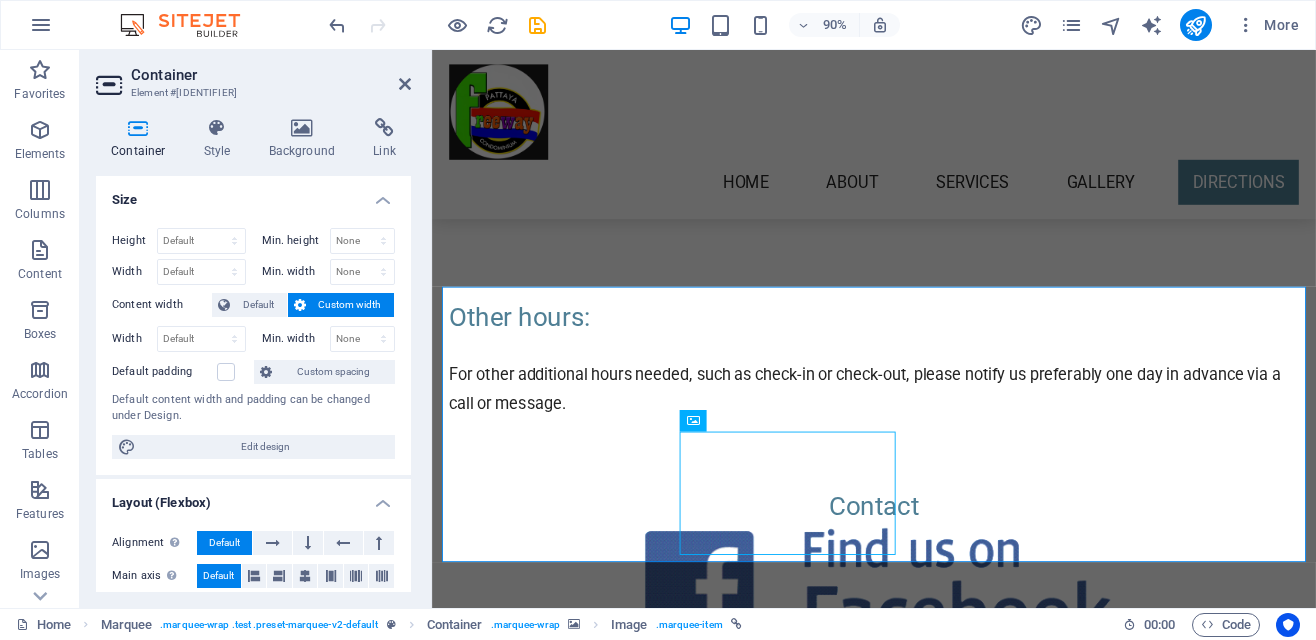 click at bounding box center [693, 421] 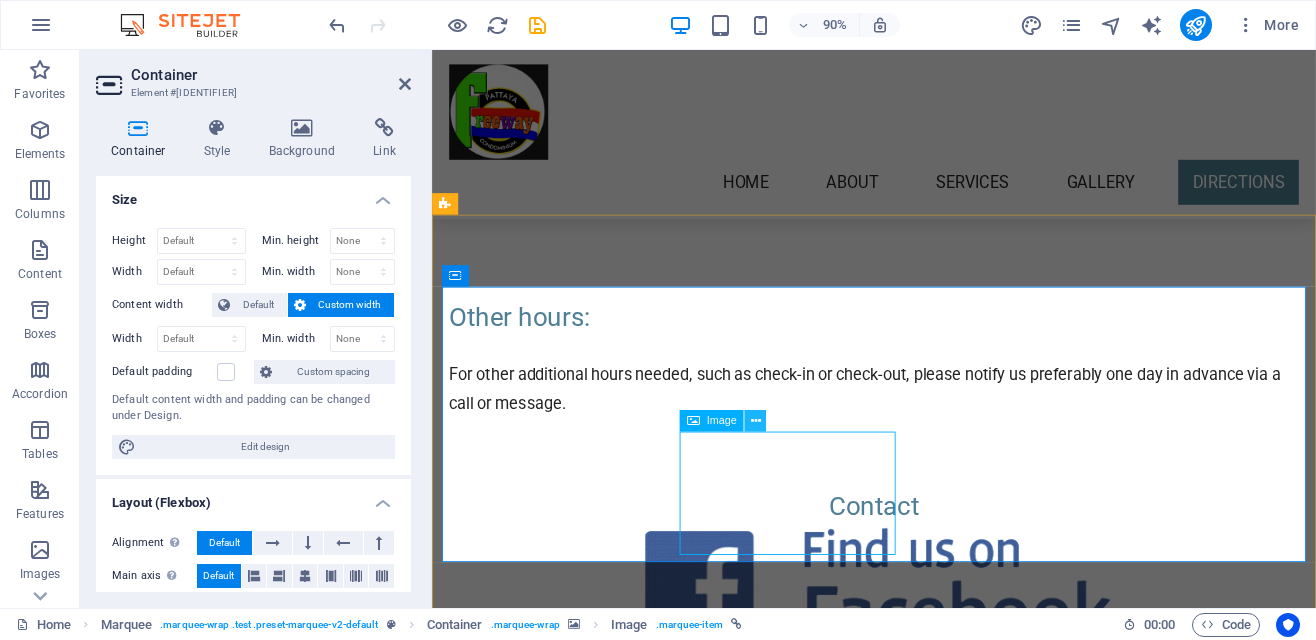click at bounding box center [756, 420] 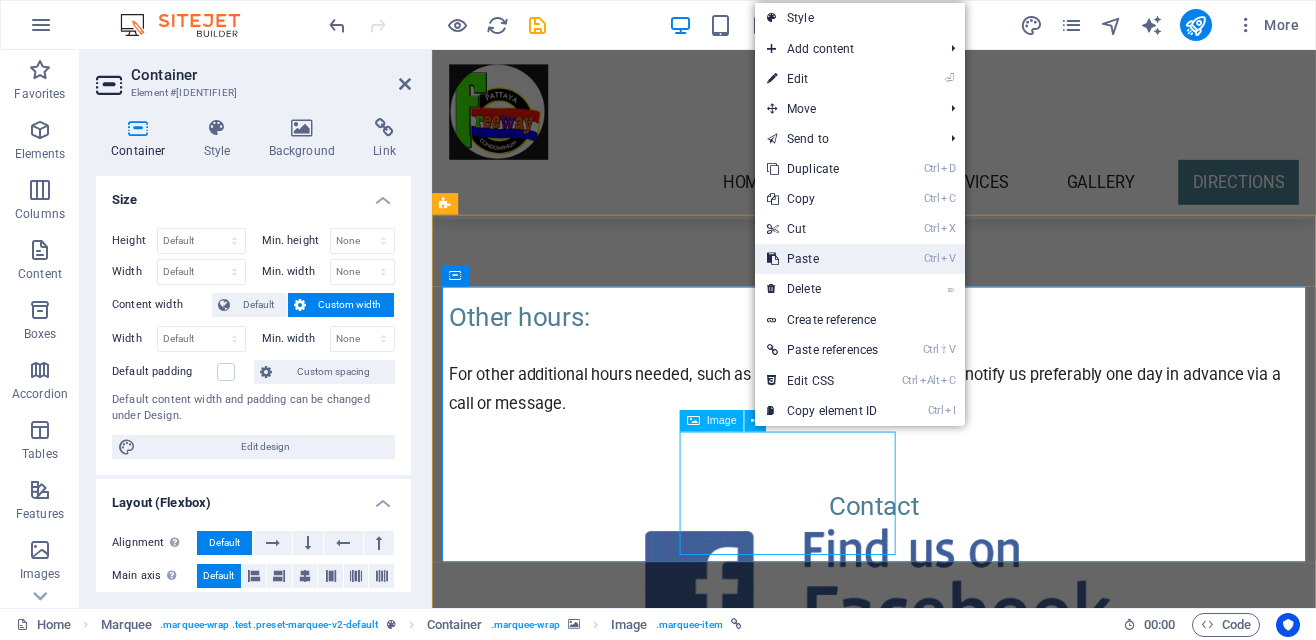 click on "Ctrl V  Paste" at bounding box center [822, 259] 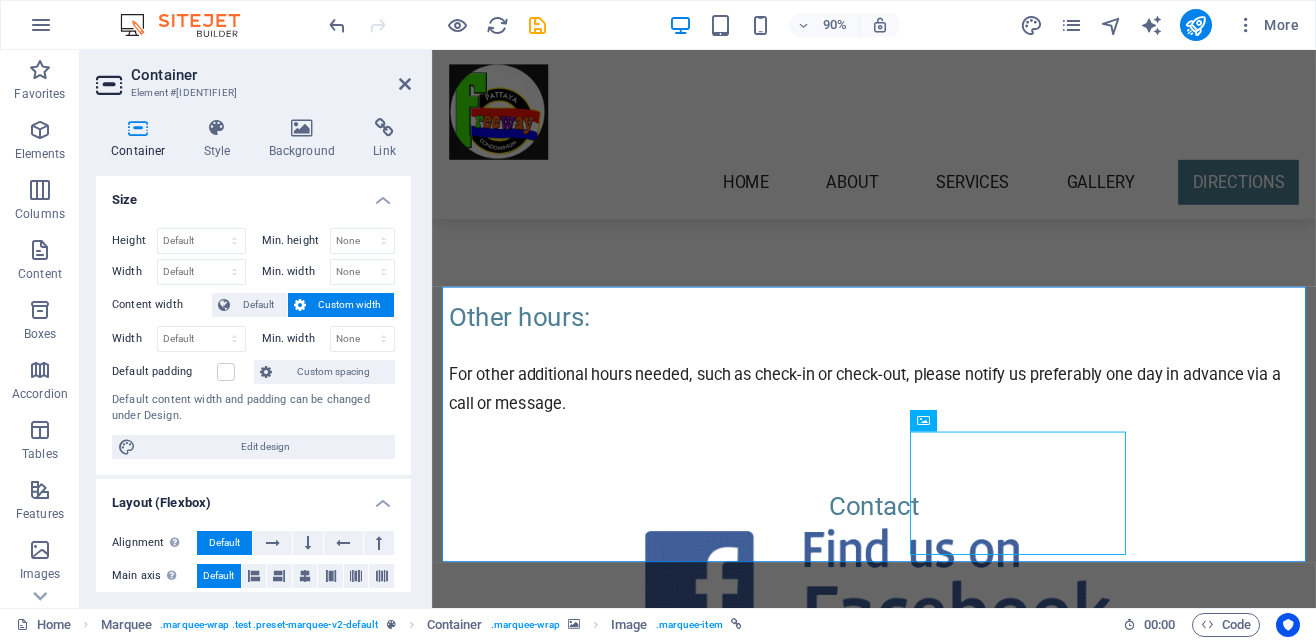 click at bounding box center [569, 2633] 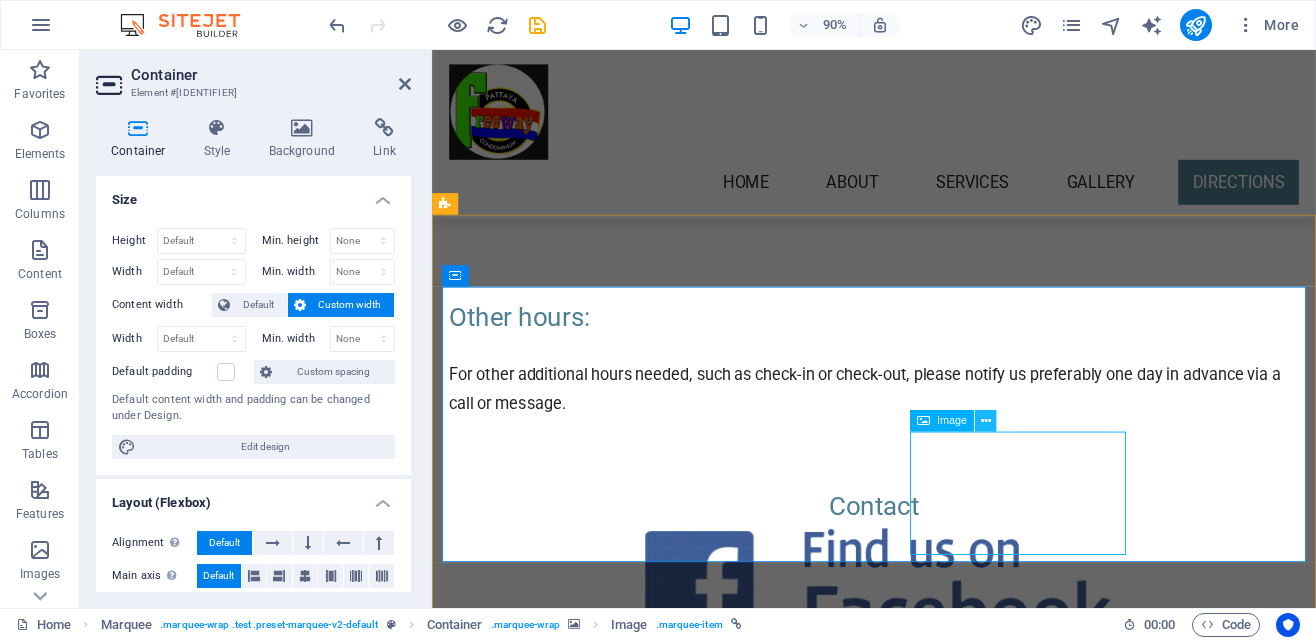 click at bounding box center [986, 420] 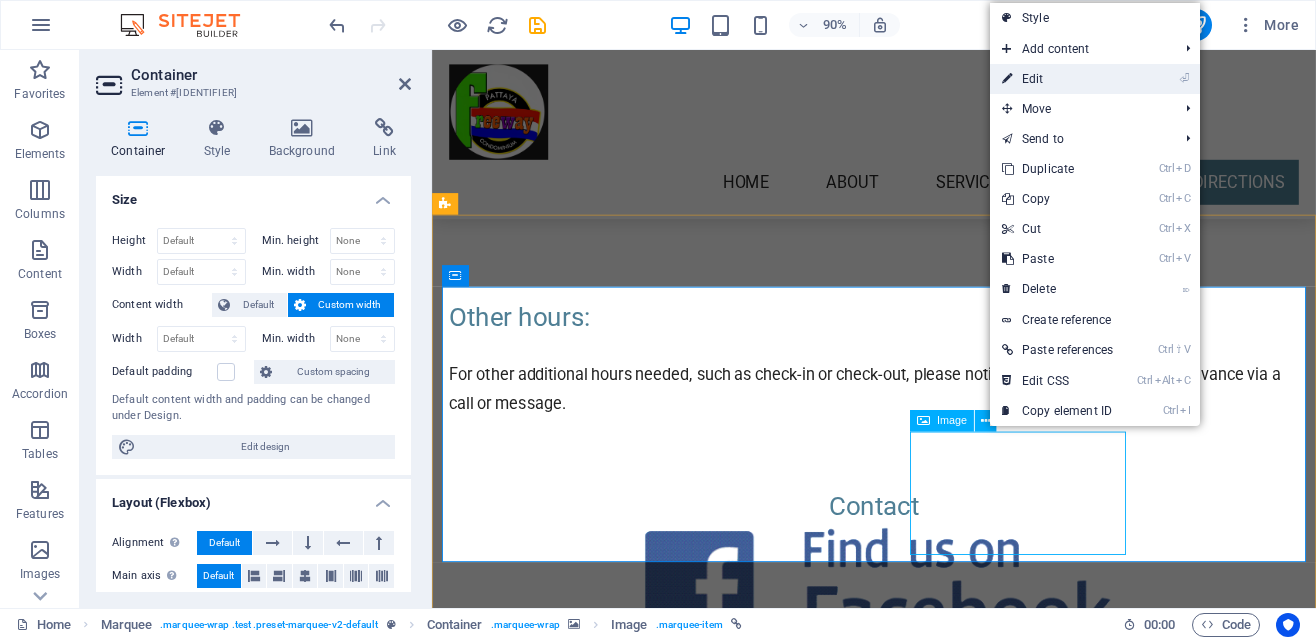 click on "⏎  Edit" at bounding box center (1057, 79) 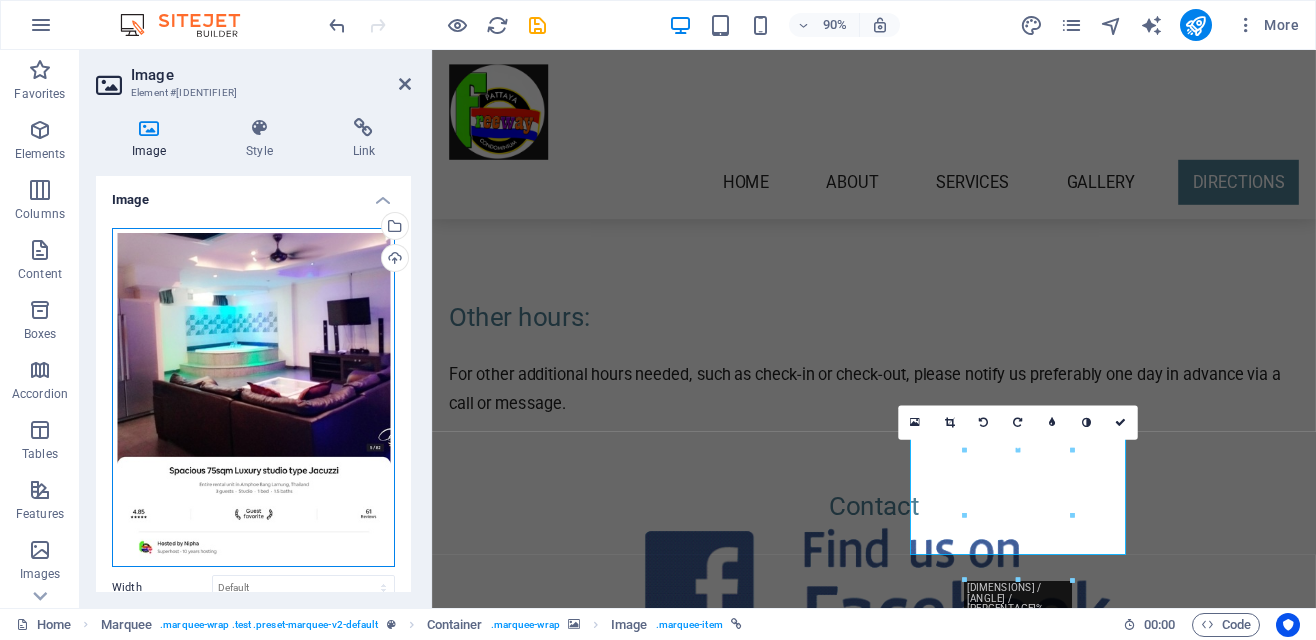 click on "Drag files here, click to choose files or select files from Files or our free stock photos & videos" at bounding box center [253, 397] 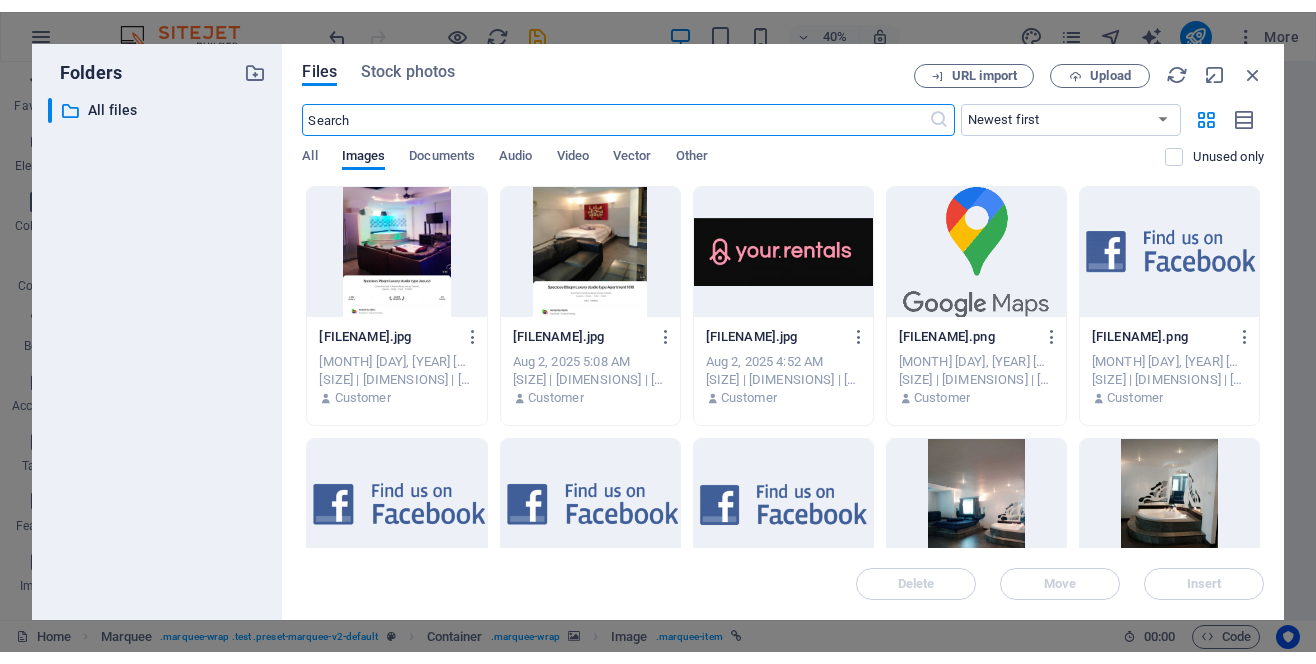 scroll, scrollTop: 5724, scrollLeft: 0, axis: vertical 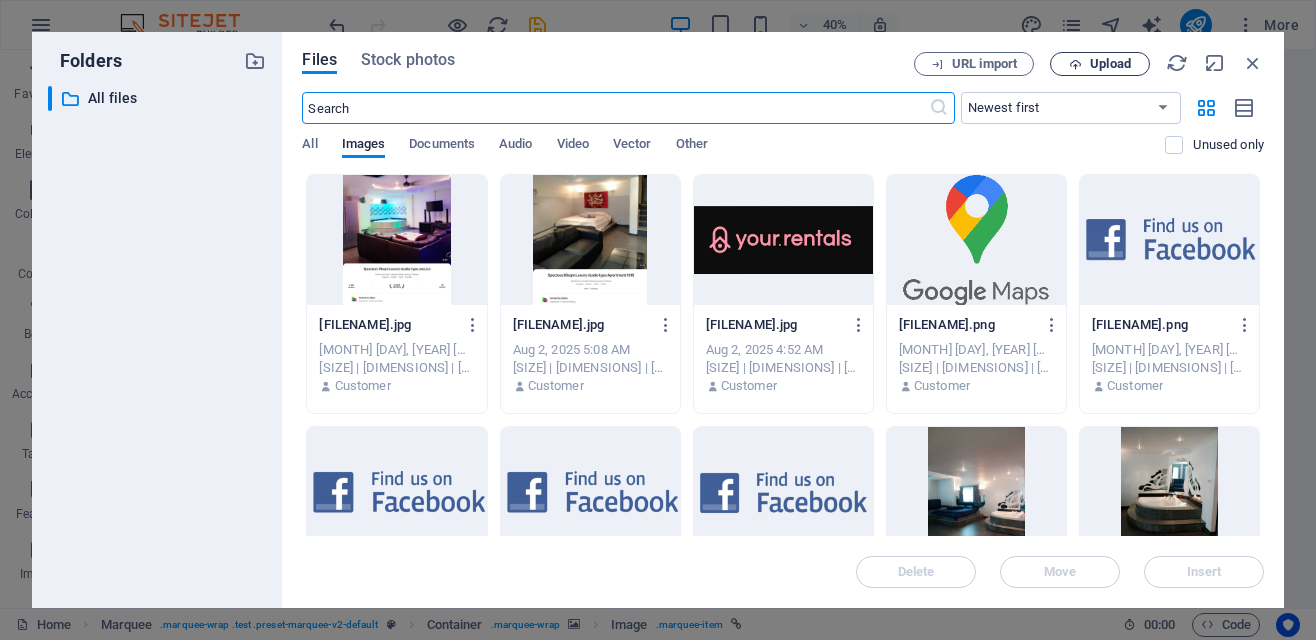 click on "Upload" at bounding box center [1110, 64] 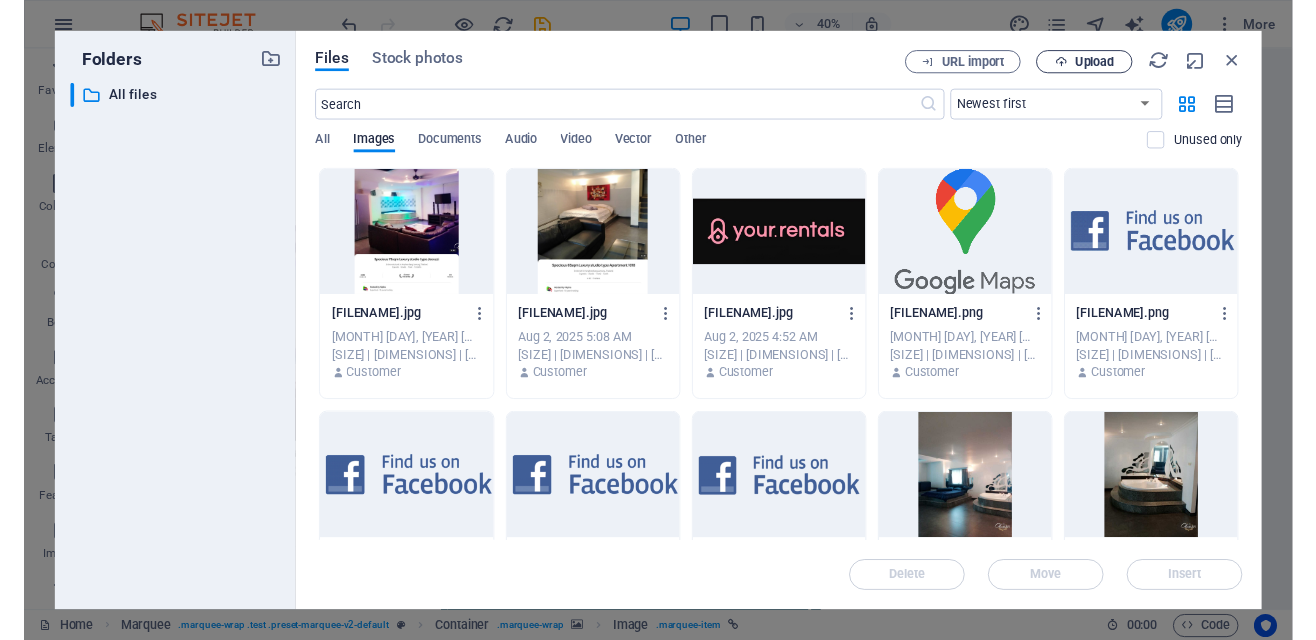 scroll, scrollTop: 5778, scrollLeft: 0, axis: vertical 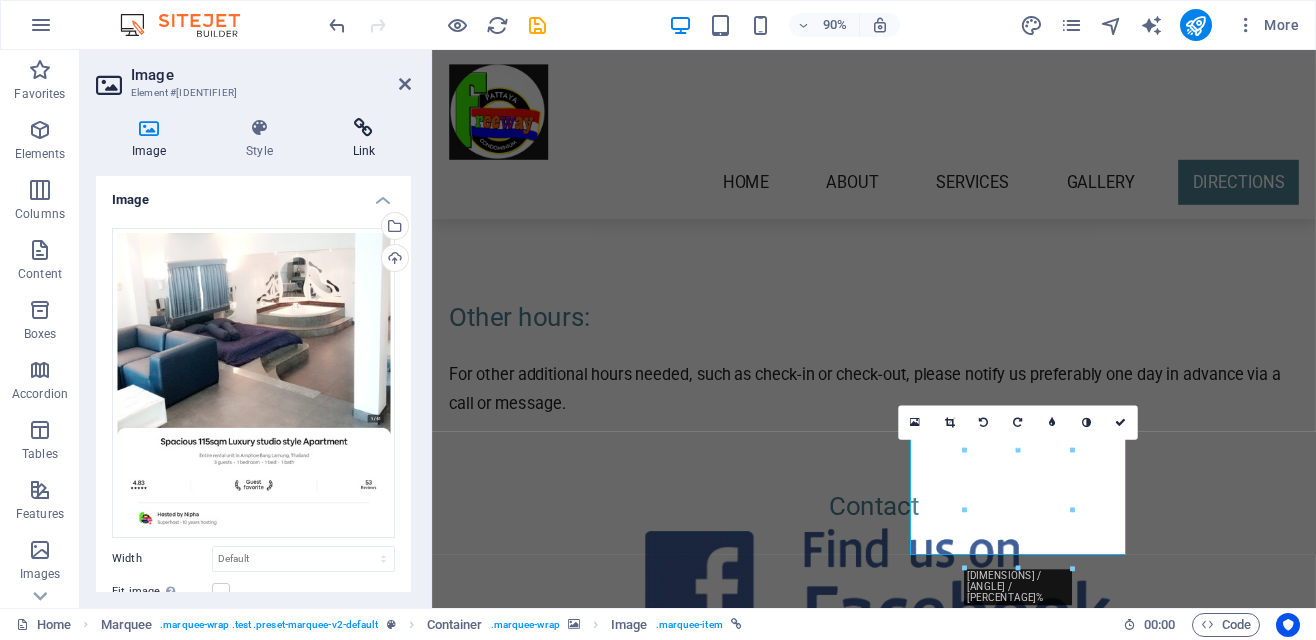 click at bounding box center (364, 128) 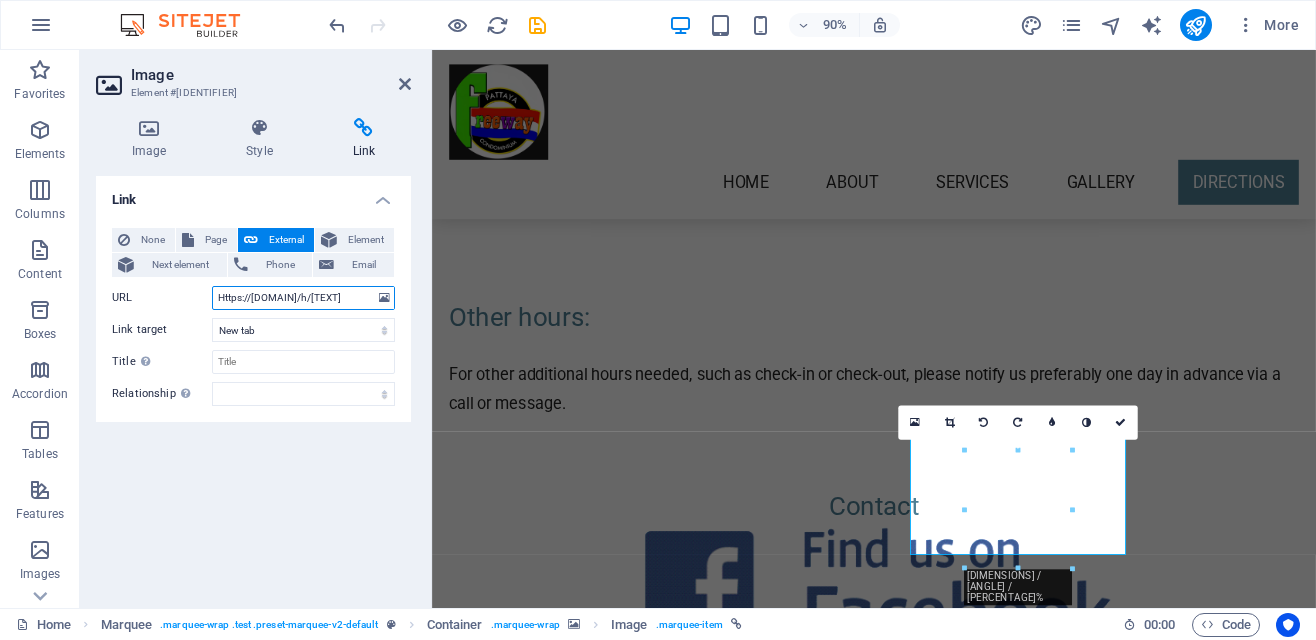click on "Https://airbnb.com/h/75sqmfreeway" at bounding box center (303, 298) 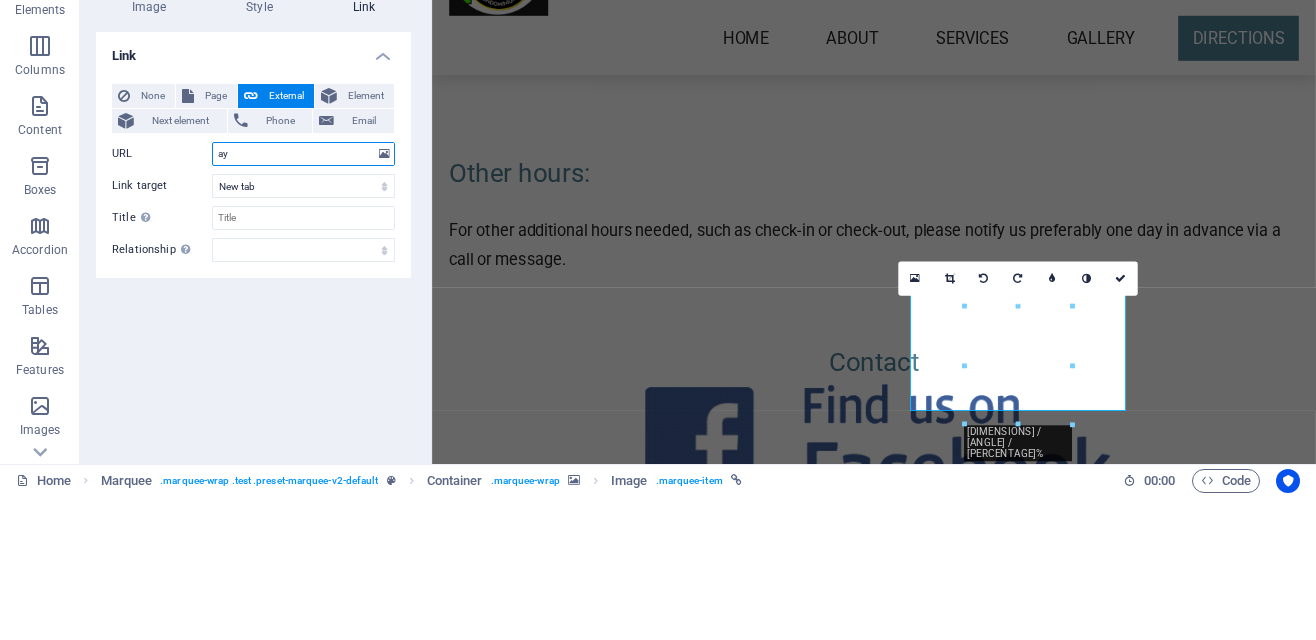 type on "y" 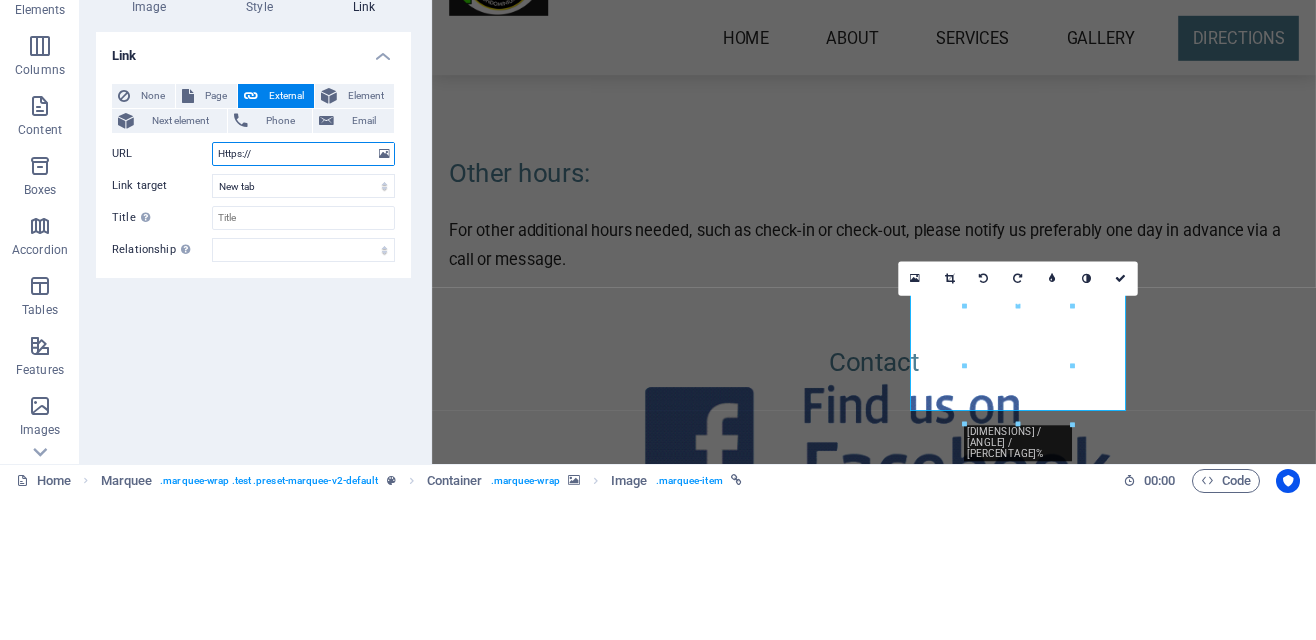 paste on "airbnb.com/h/301-115sqmfreeway" 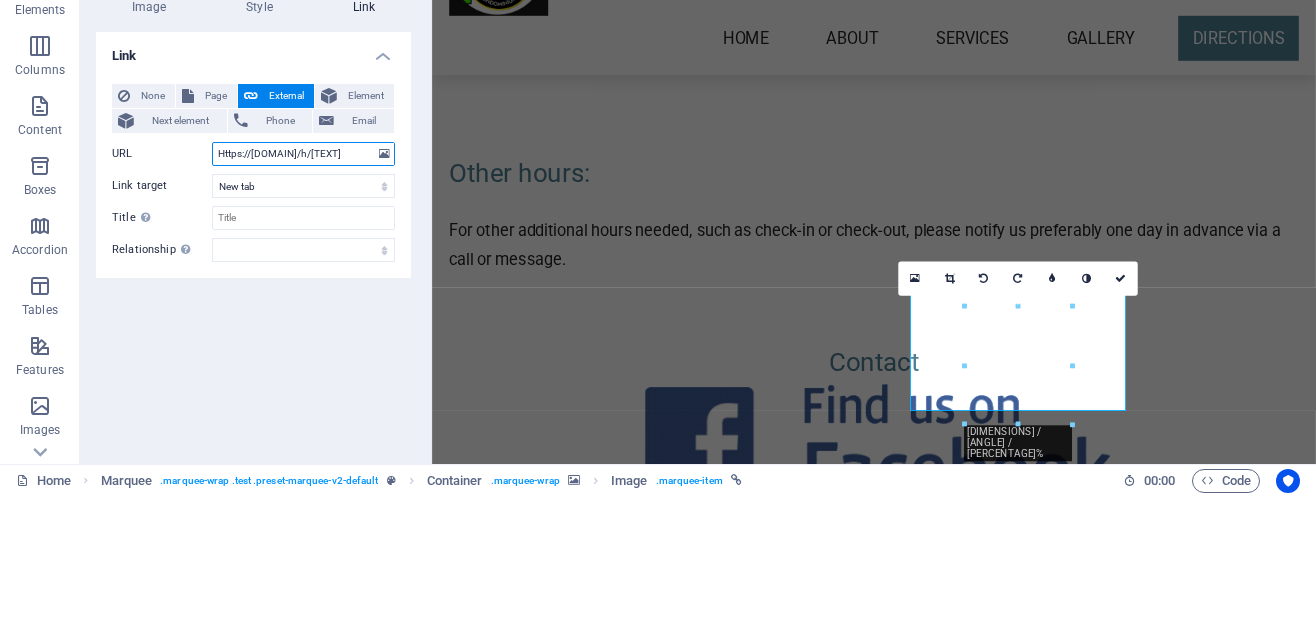 scroll, scrollTop: 0, scrollLeft: 37, axis: horizontal 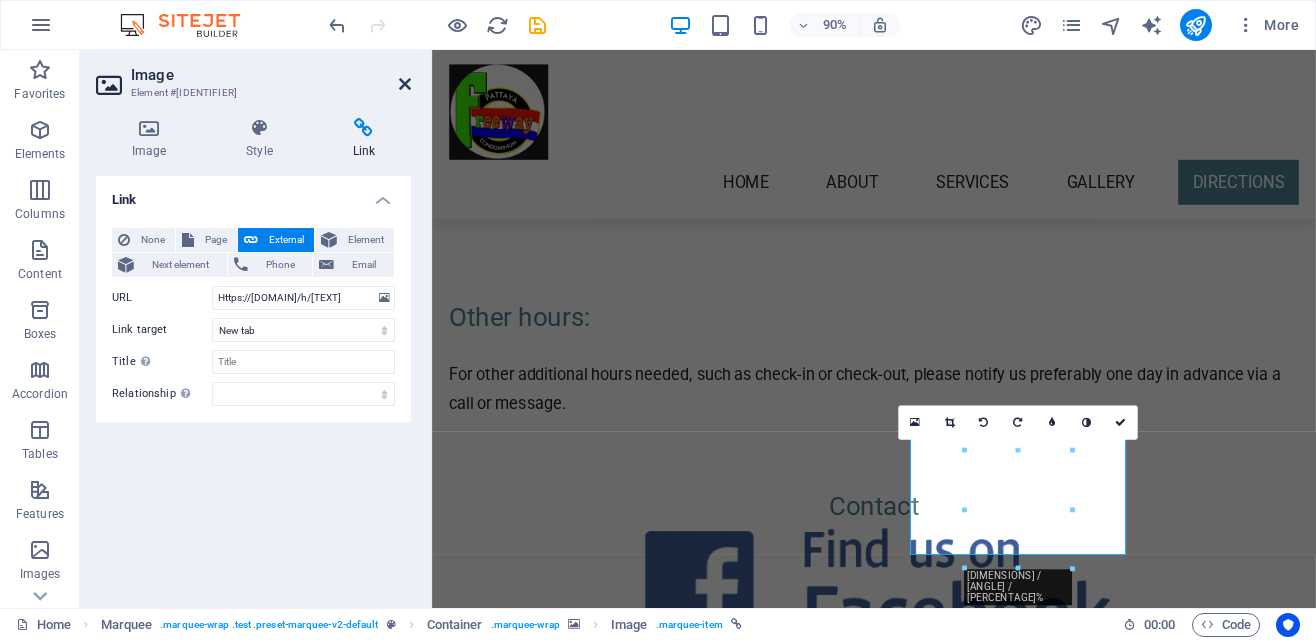 click at bounding box center [405, 84] 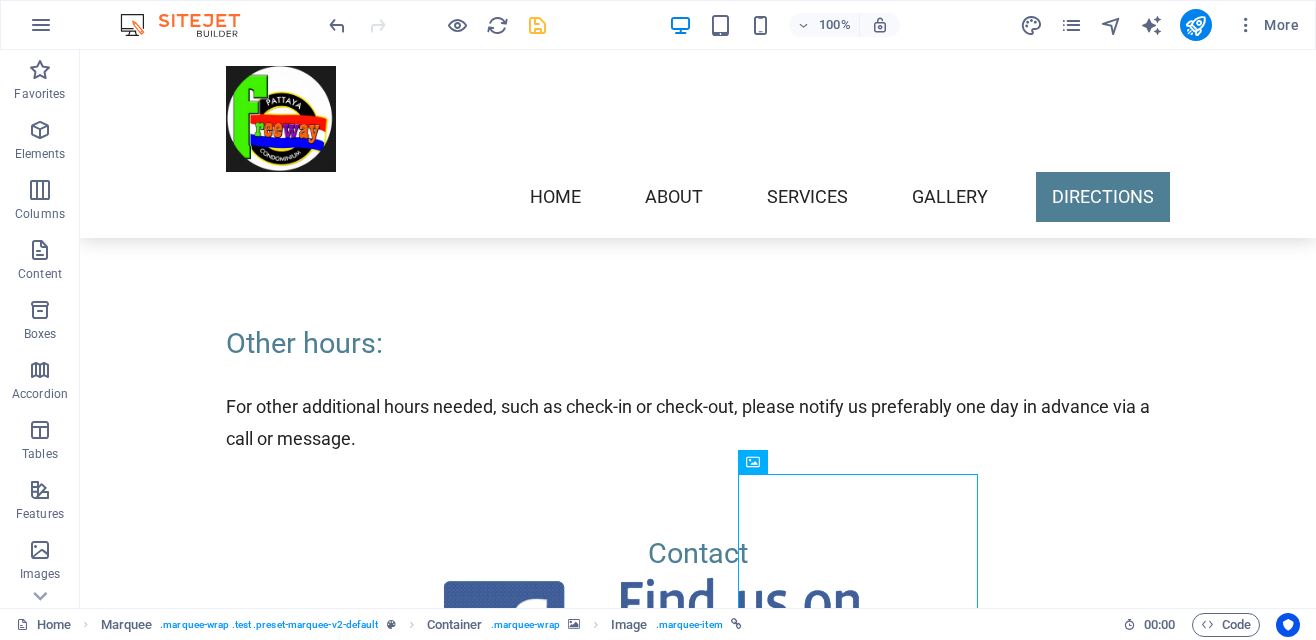 click at bounding box center [537, 25] 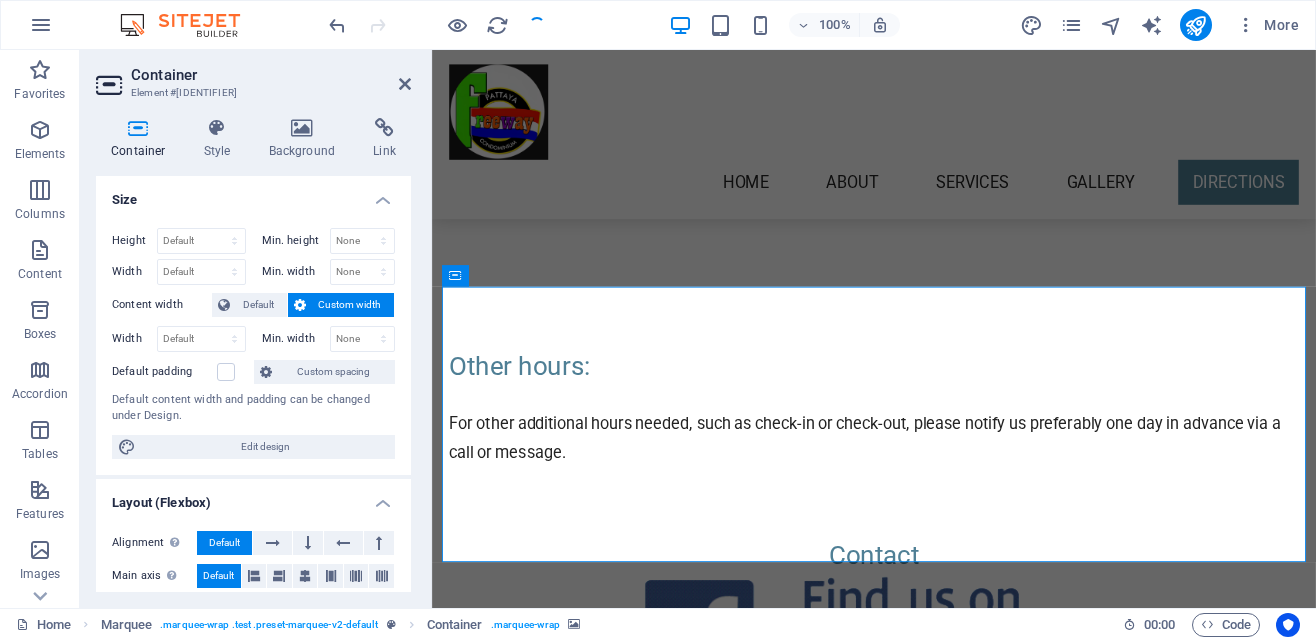 scroll, scrollTop: 5026, scrollLeft: 0, axis: vertical 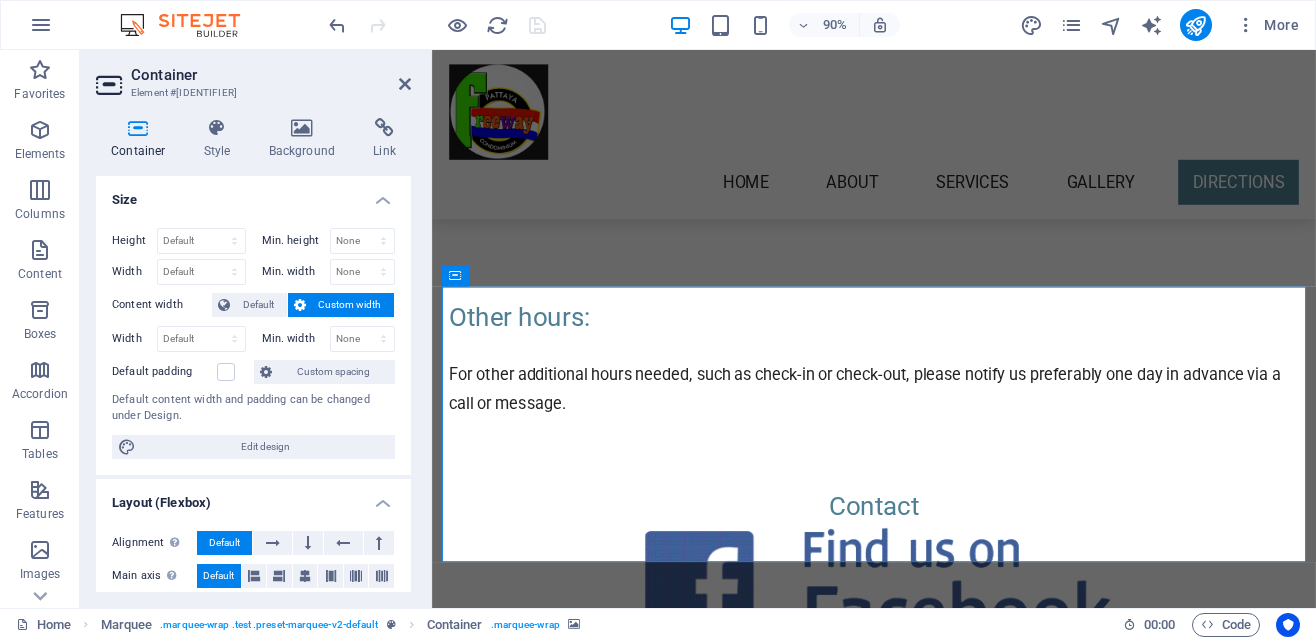 click at bounding box center (923, 1679) 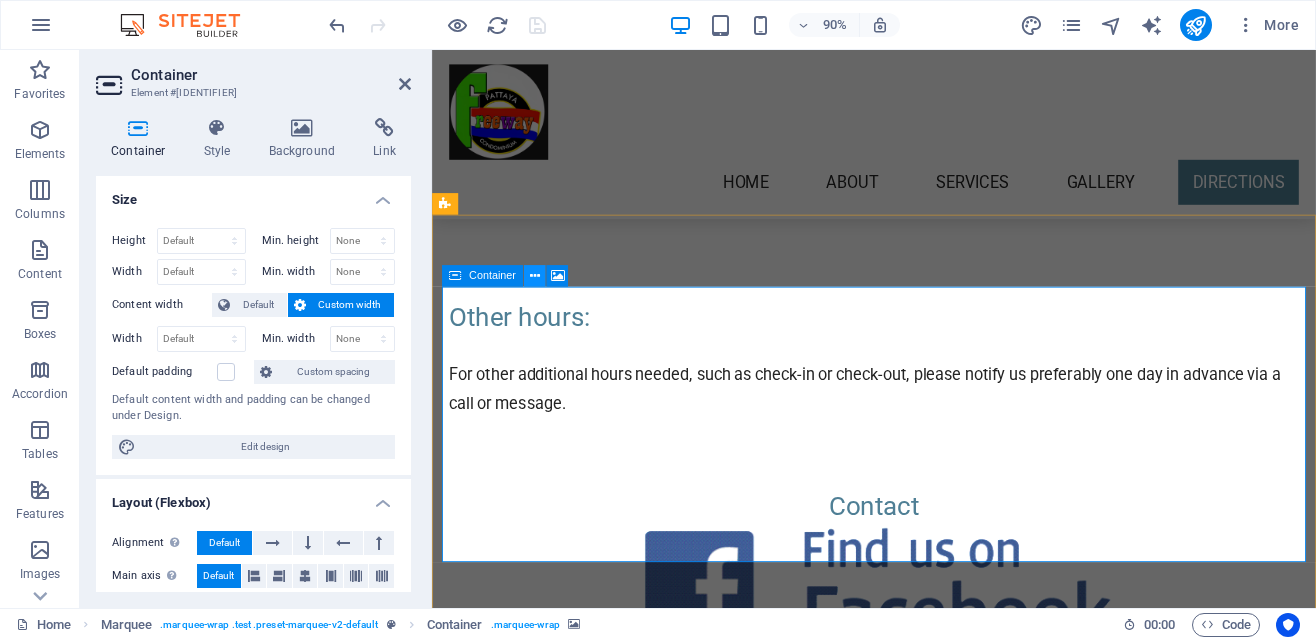 click at bounding box center (535, 276) 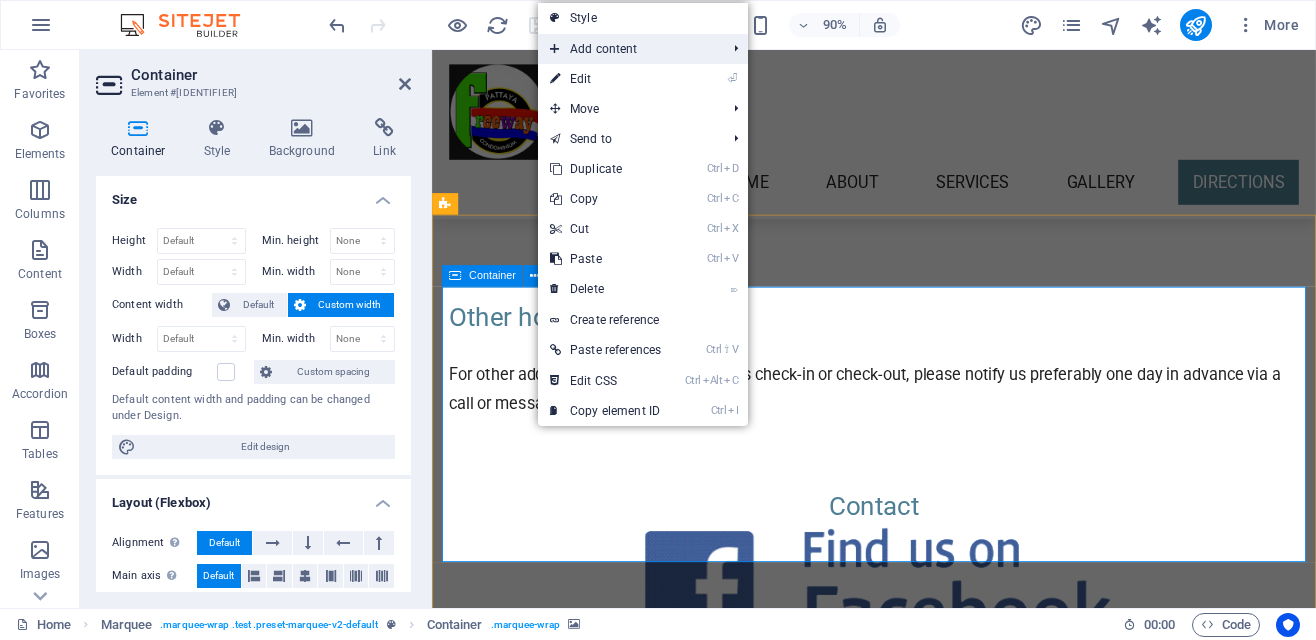 click on "Add content" at bounding box center (628, 49) 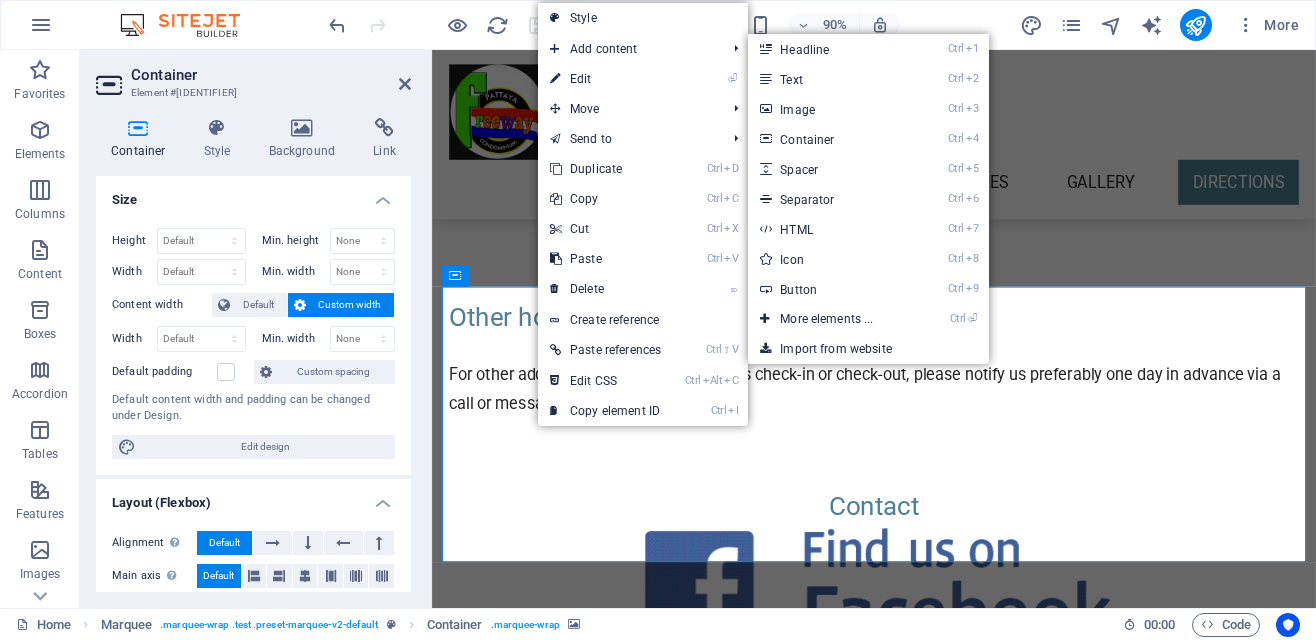 click on "Address 144/76 M10 Phratamnak 1 Alley  Pattaya    20150 Phone Call us now: +66831160906 Send Email  Freewayapartment@gmail.com                                         Legal Notice  |  Privacy" at bounding box center [923, 1493] 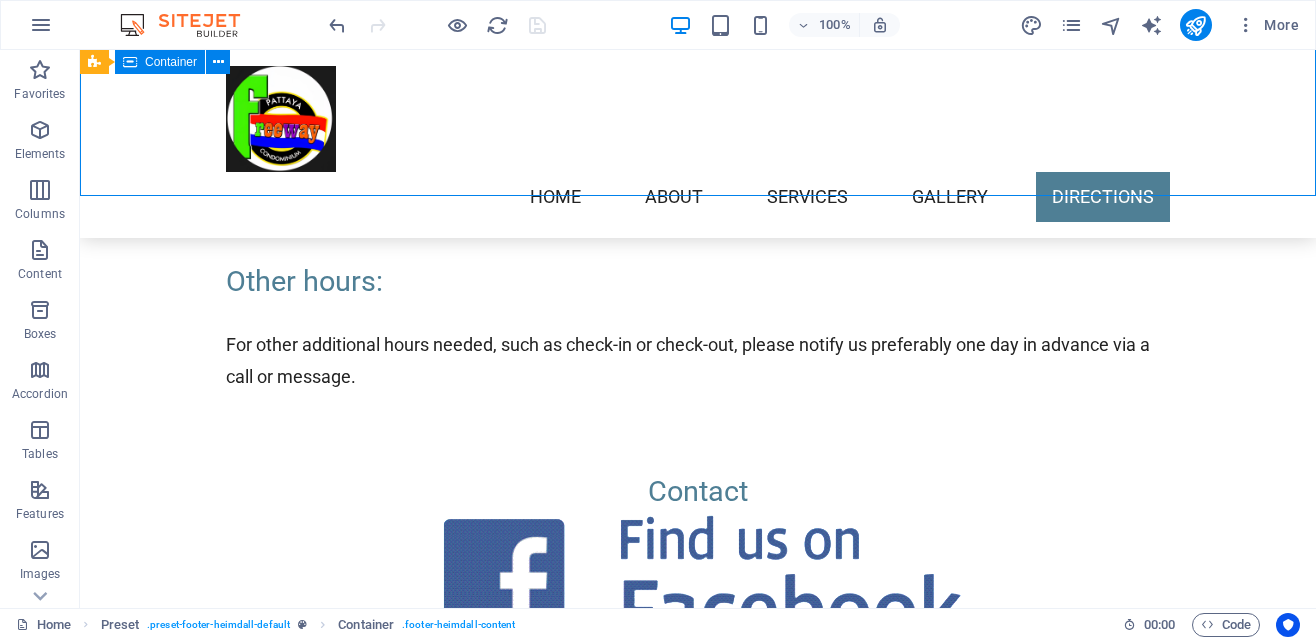 scroll, scrollTop: 5128, scrollLeft: 0, axis: vertical 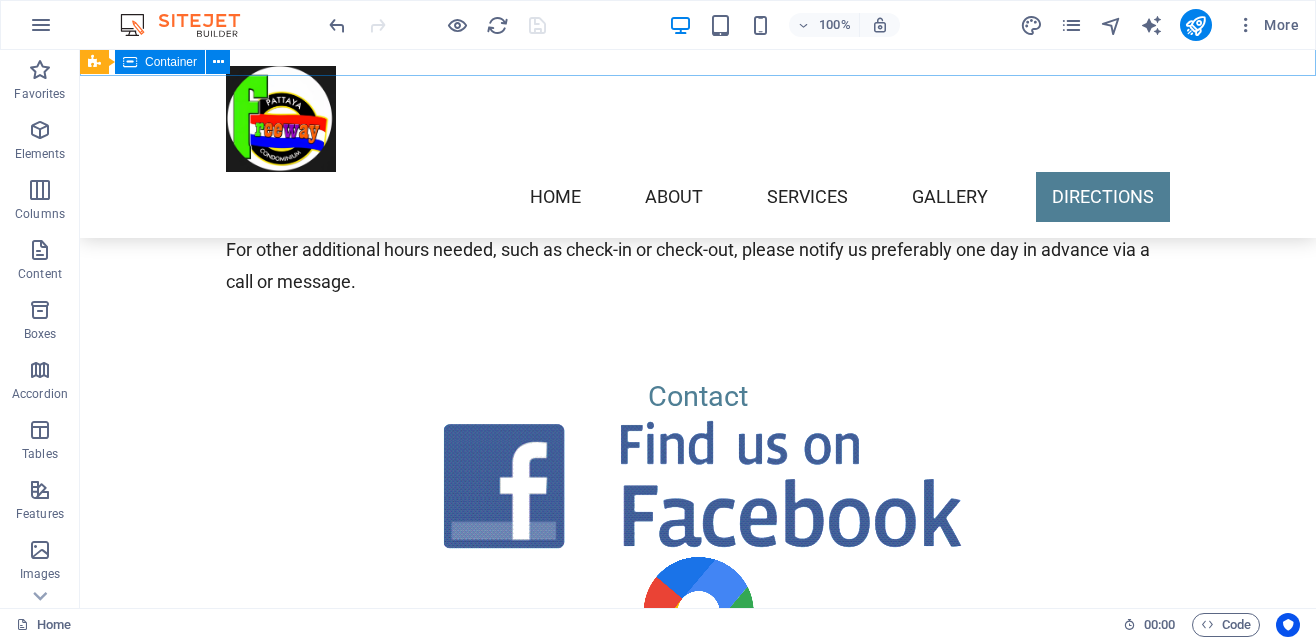 click at bounding box center [344, 2183] 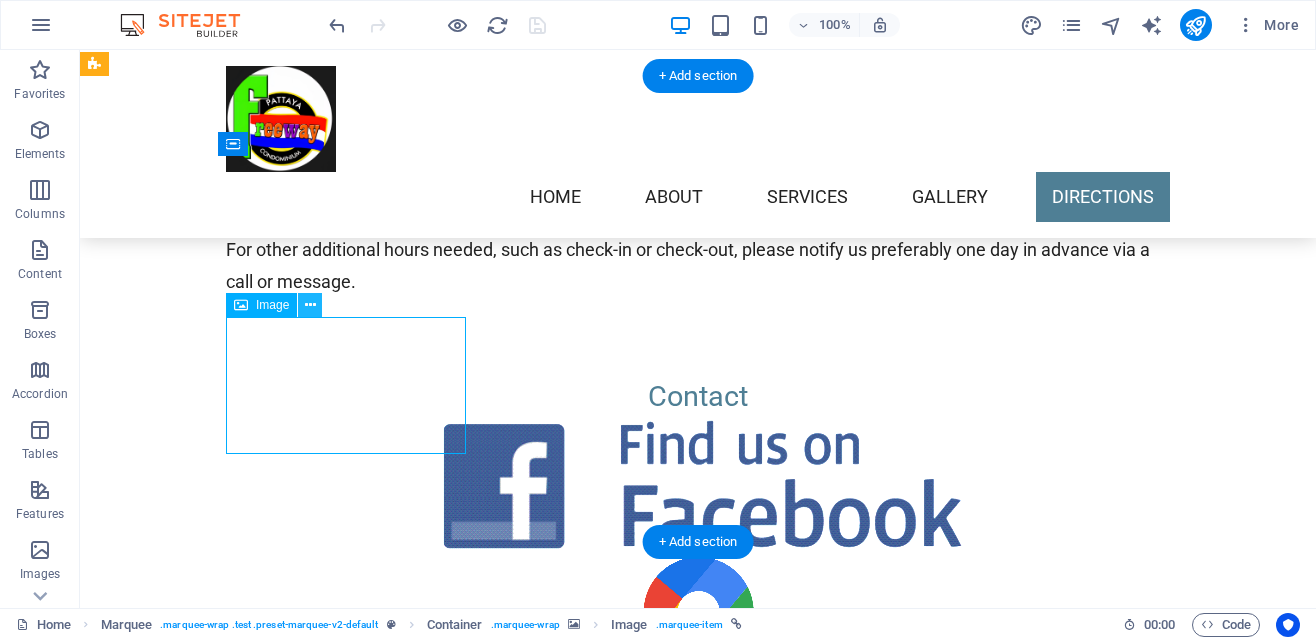 click at bounding box center [310, 305] 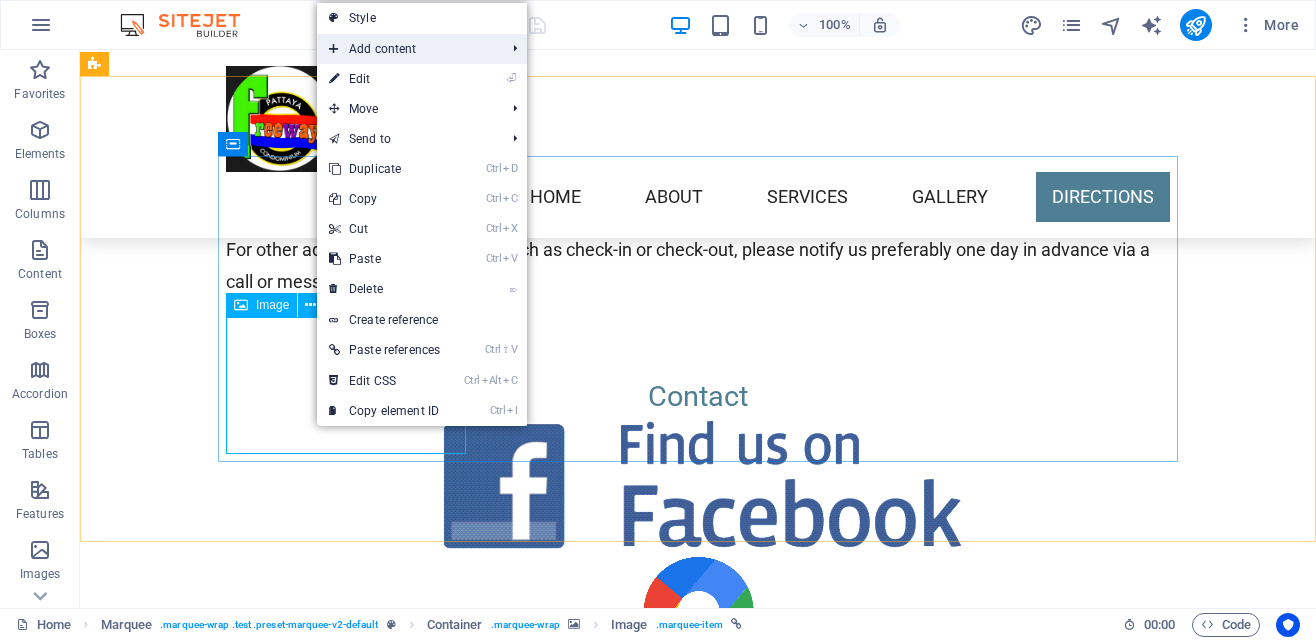 click on "Add content" at bounding box center [407, 49] 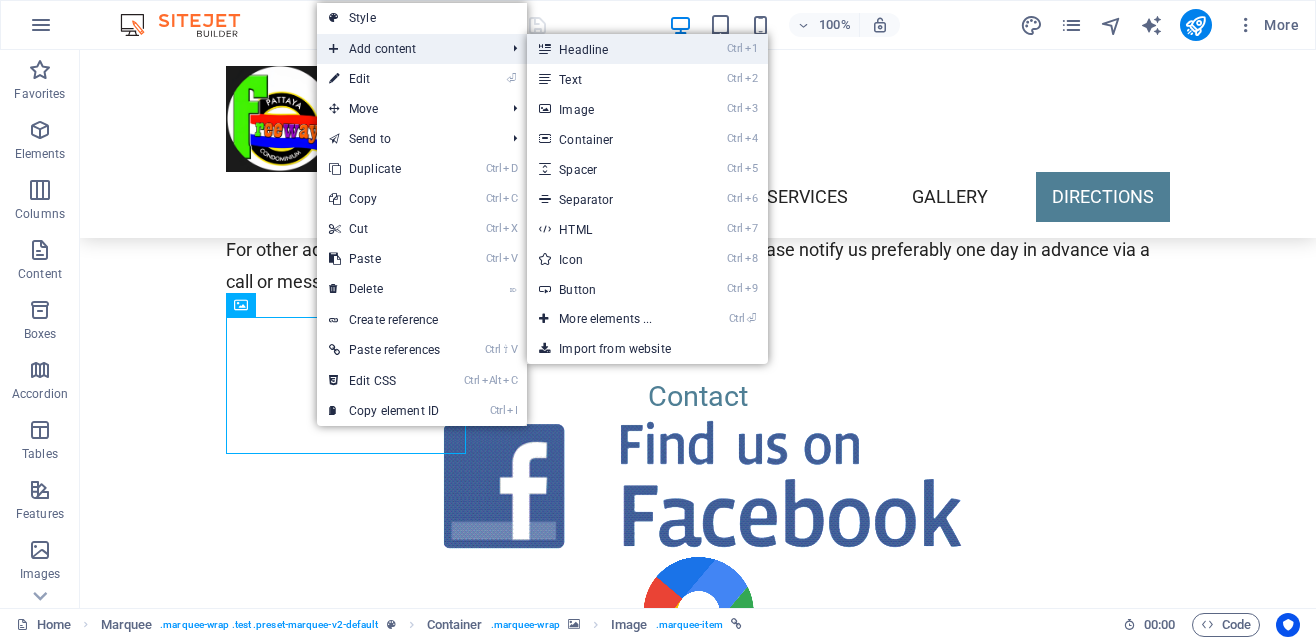 click on "Ctrl 1  Headline" at bounding box center (609, 49) 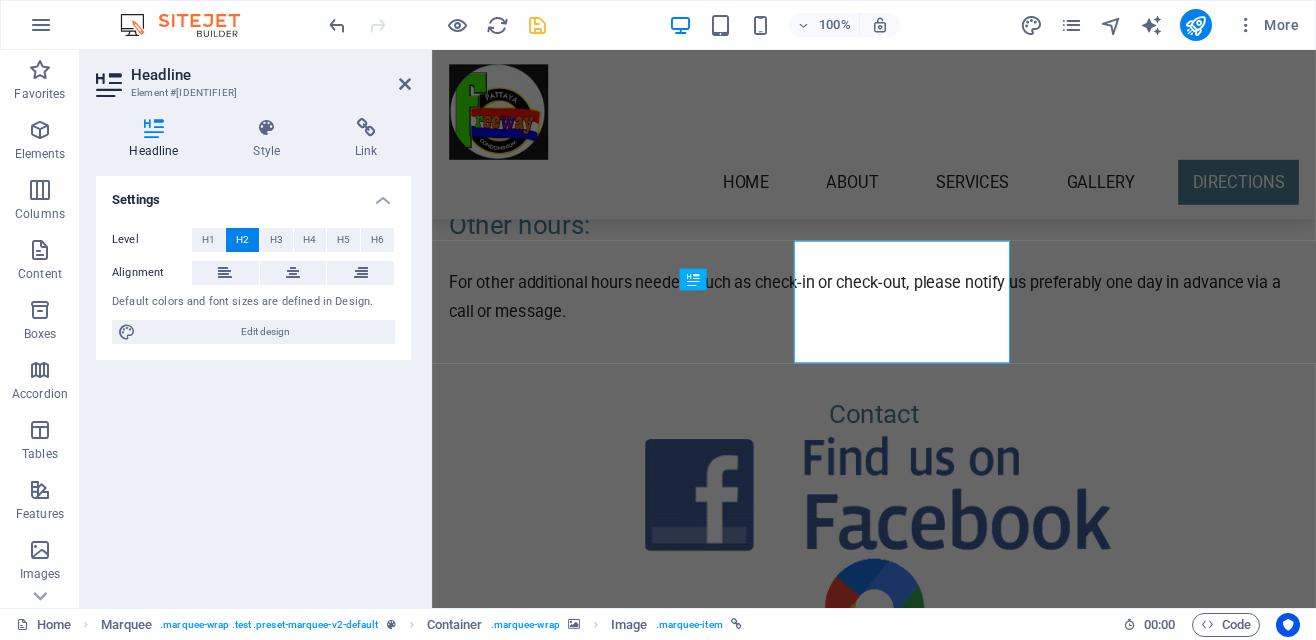 scroll, scrollTop: 5183, scrollLeft: 0, axis: vertical 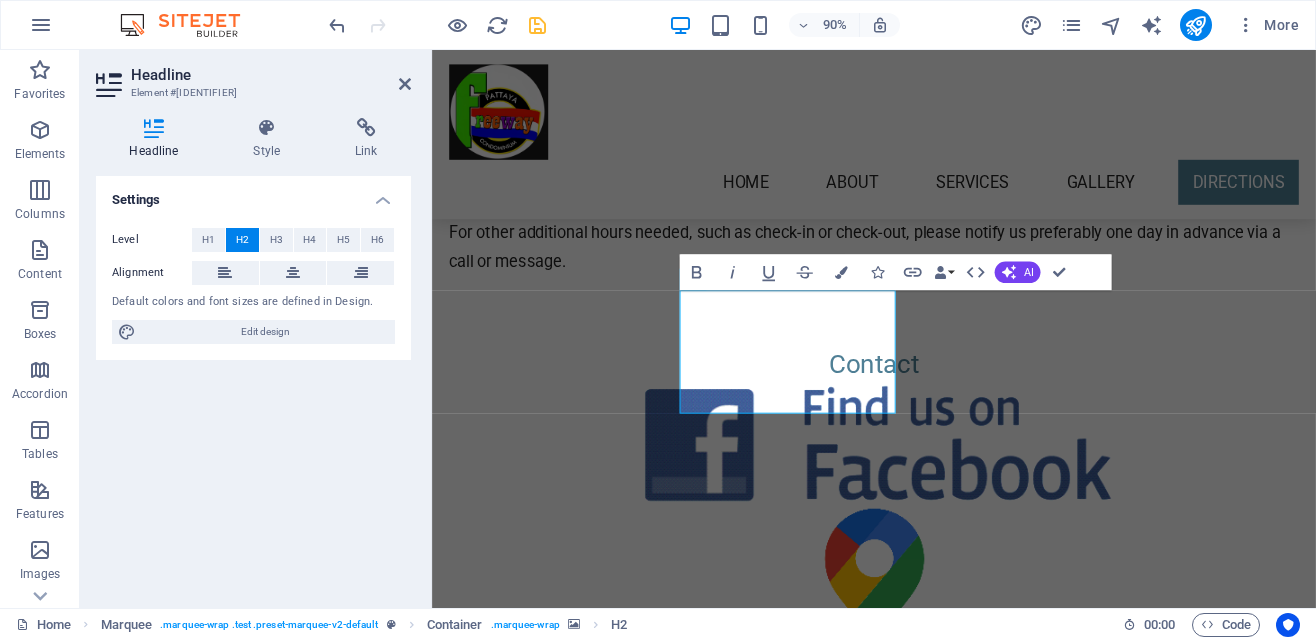 click at bounding box center [920, 1449] 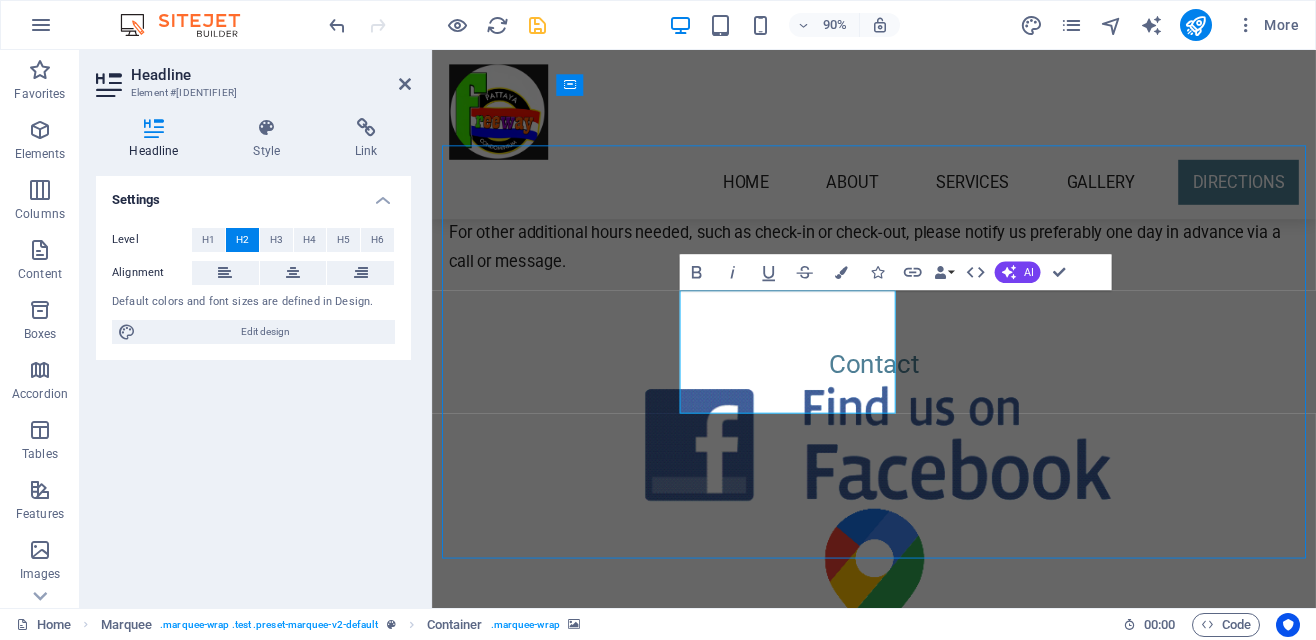 scroll, scrollTop: 5128, scrollLeft: 0, axis: vertical 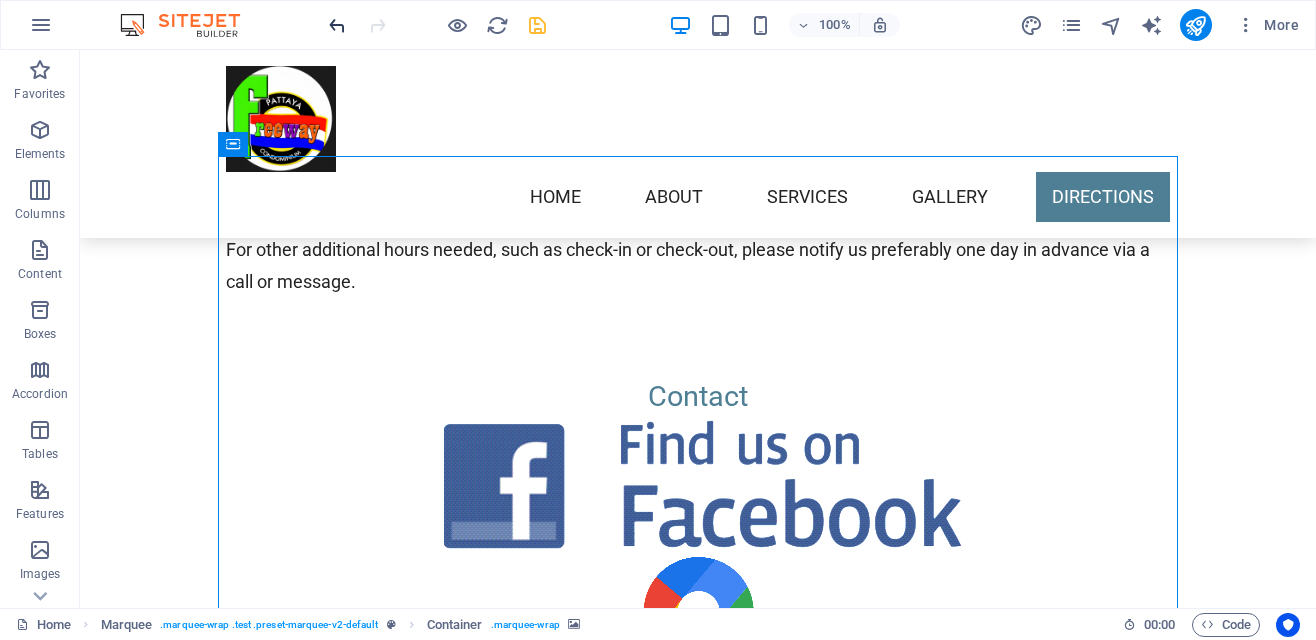 click at bounding box center (337, 25) 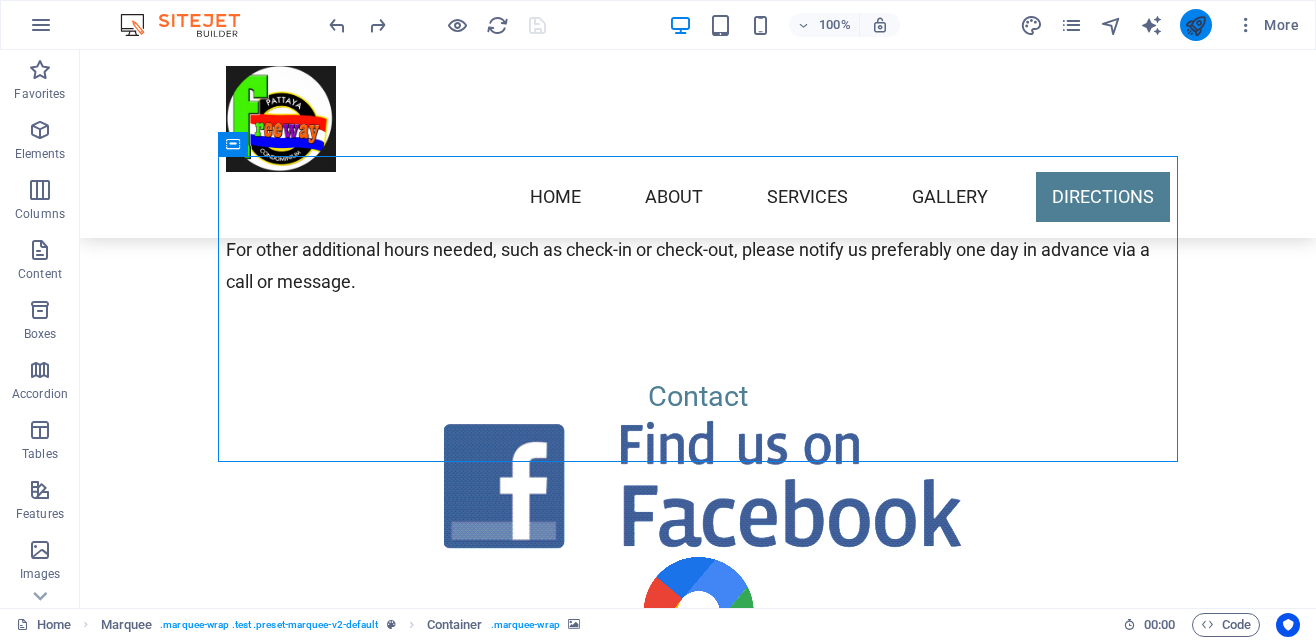 click at bounding box center (1195, 25) 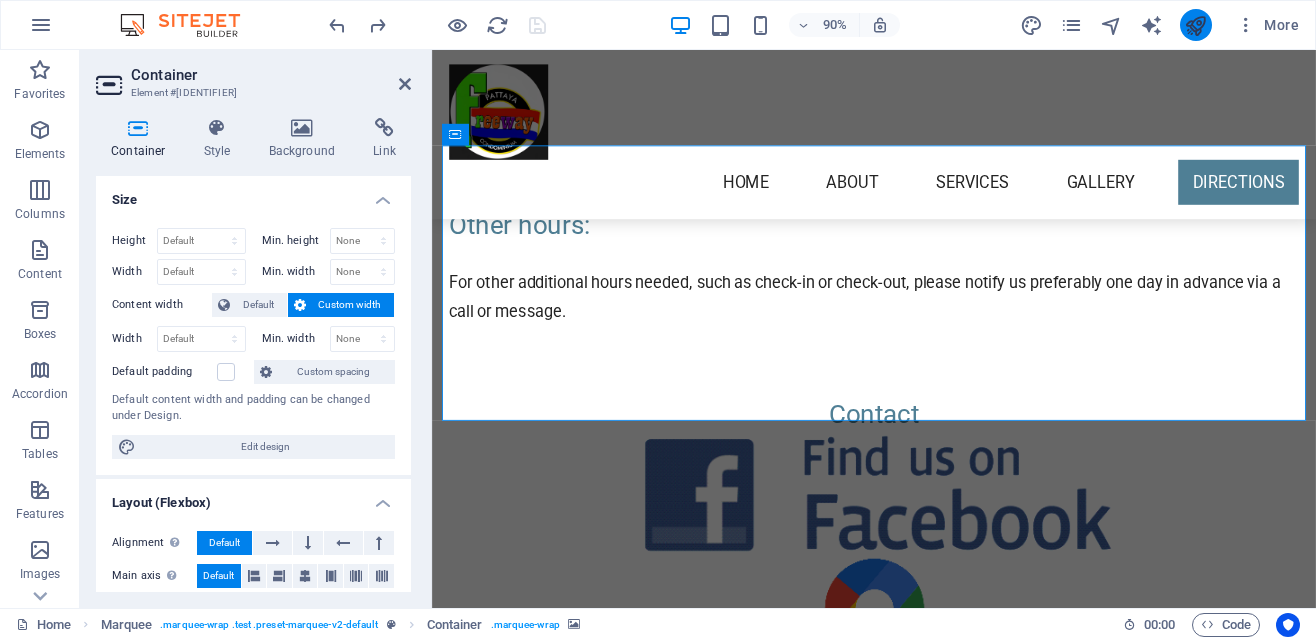 scroll, scrollTop: 5183, scrollLeft: 0, axis: vertical 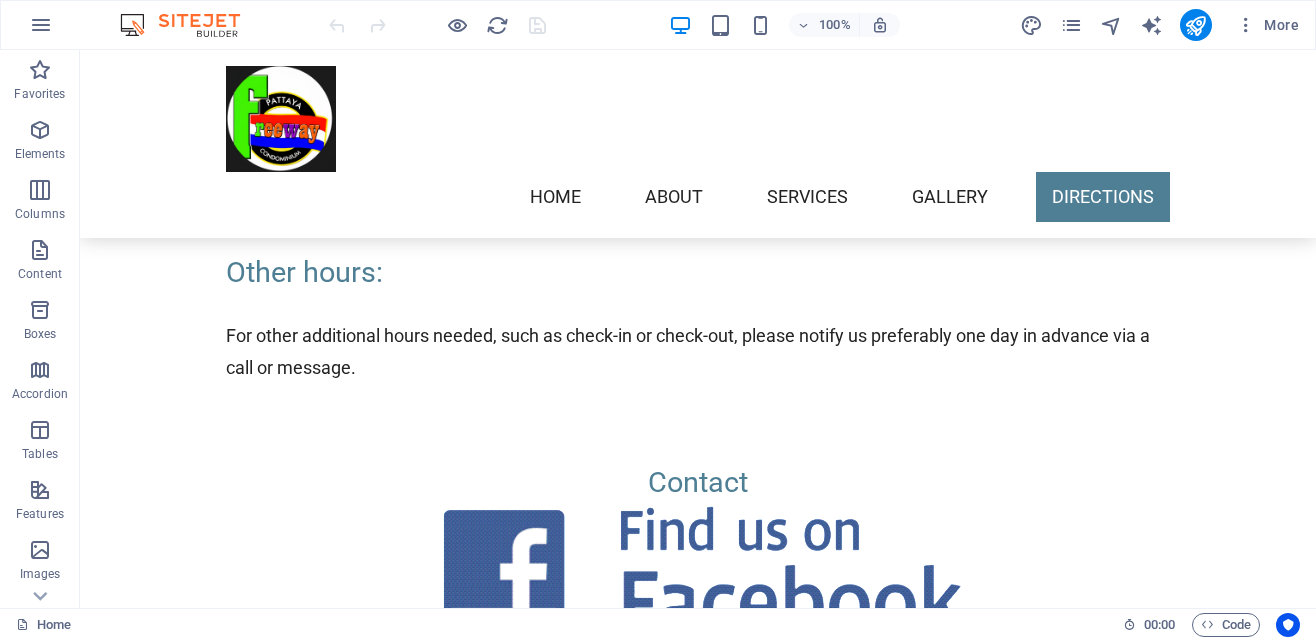 click at bounding box center [698, 2197] 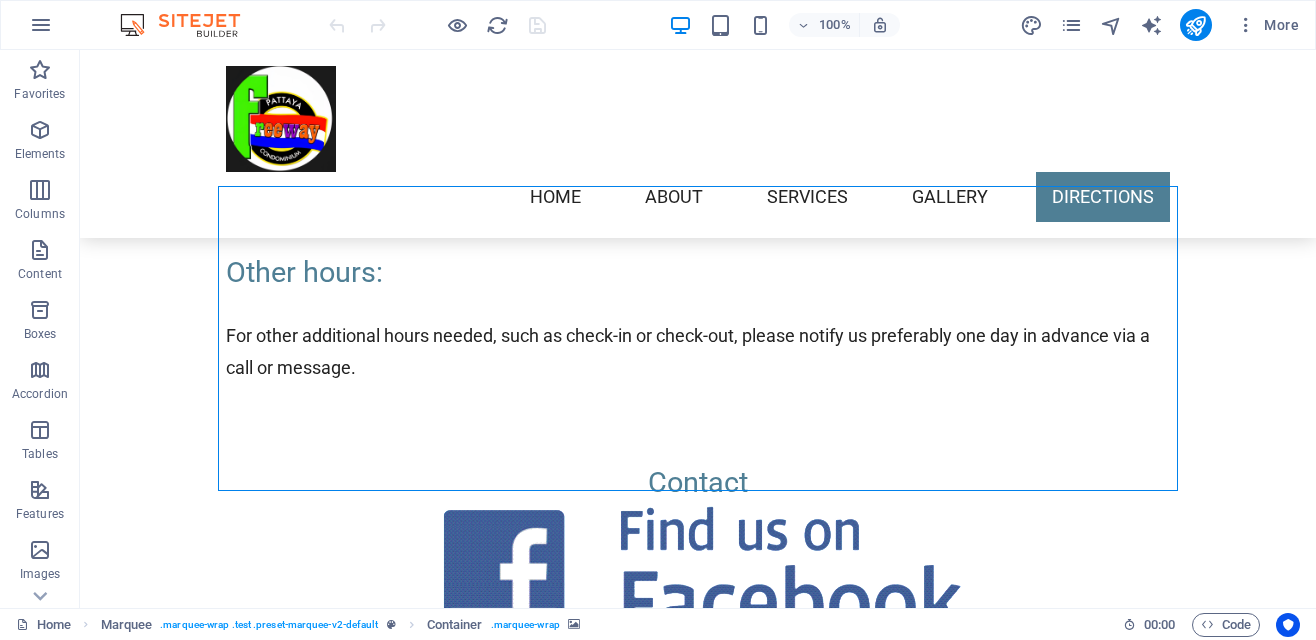 click on "Home About Services Gallery  Directions" at bounding box center [698, 144] 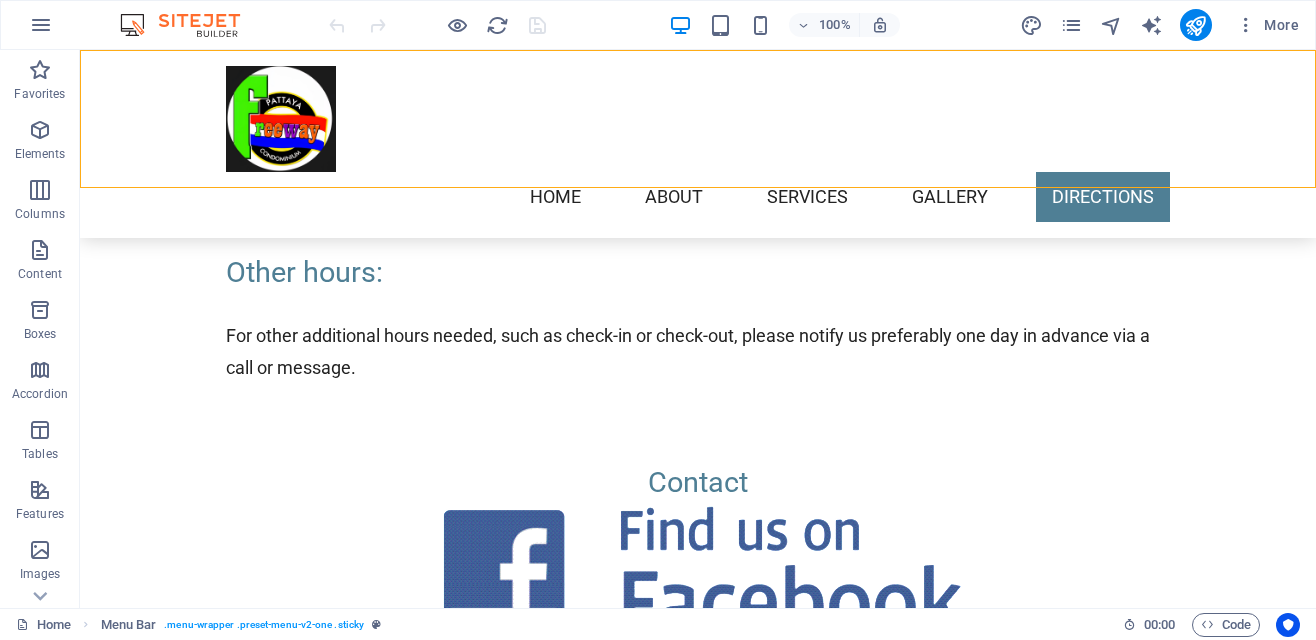 click at bounding box center (698, 2197) 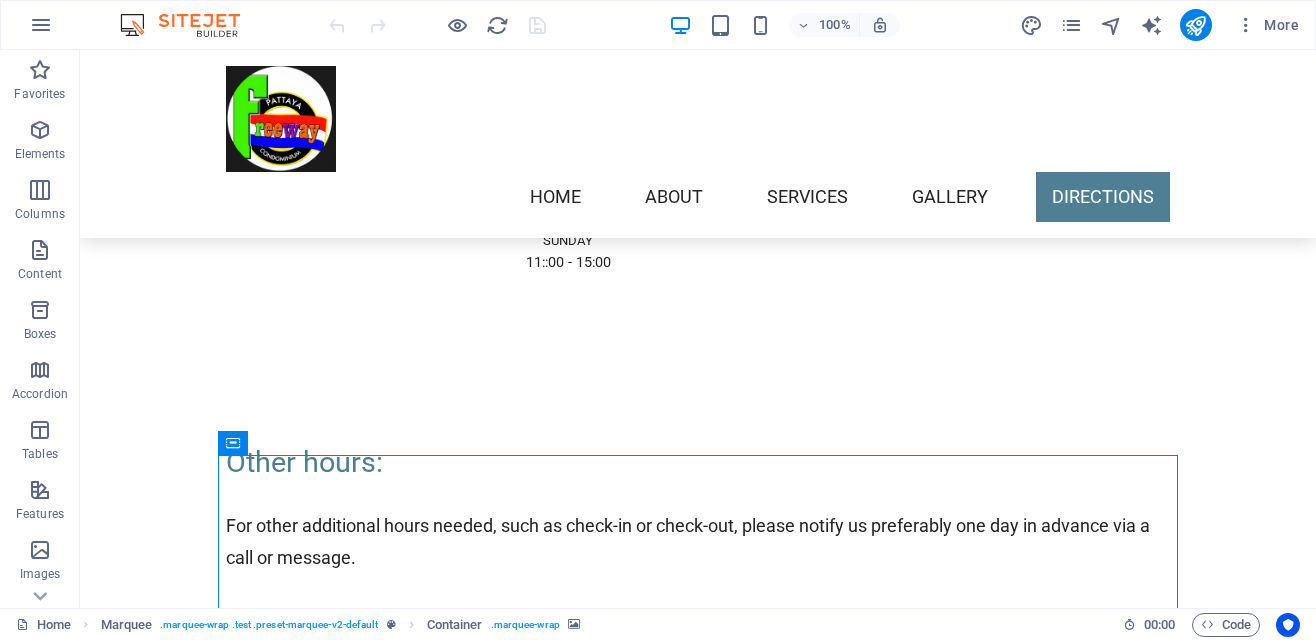 scroll, scrollTop: 4820, scrollLeft: 0, axis: vertical 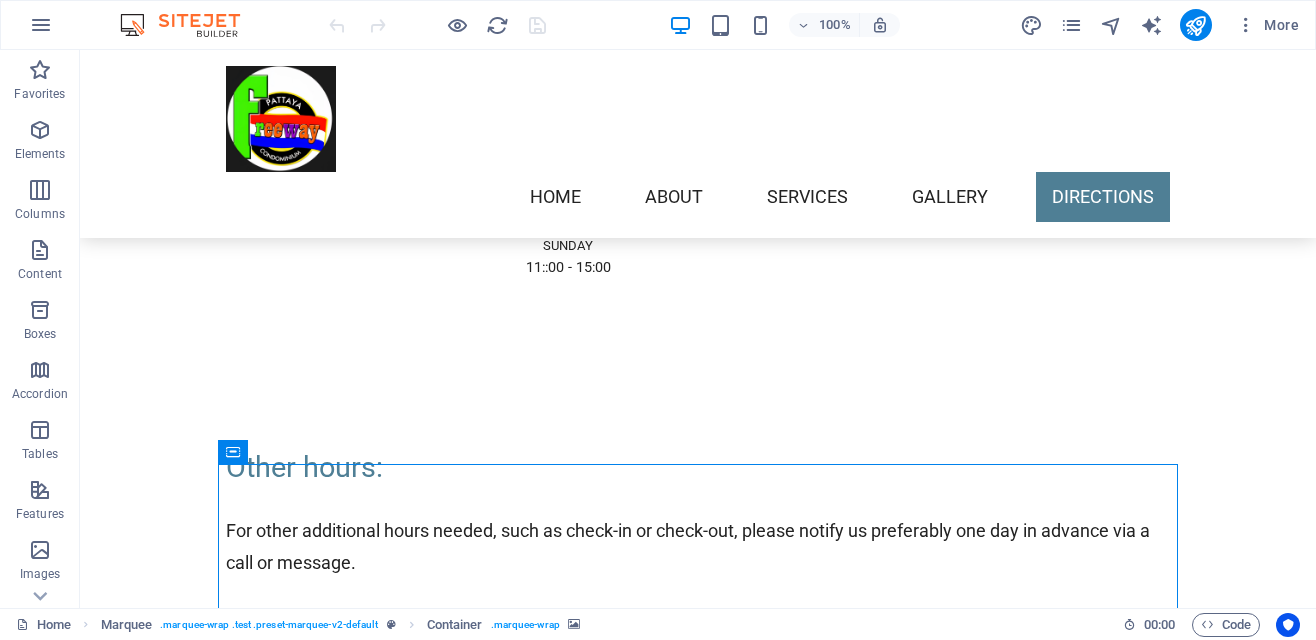click at bounding box center (233, 452) 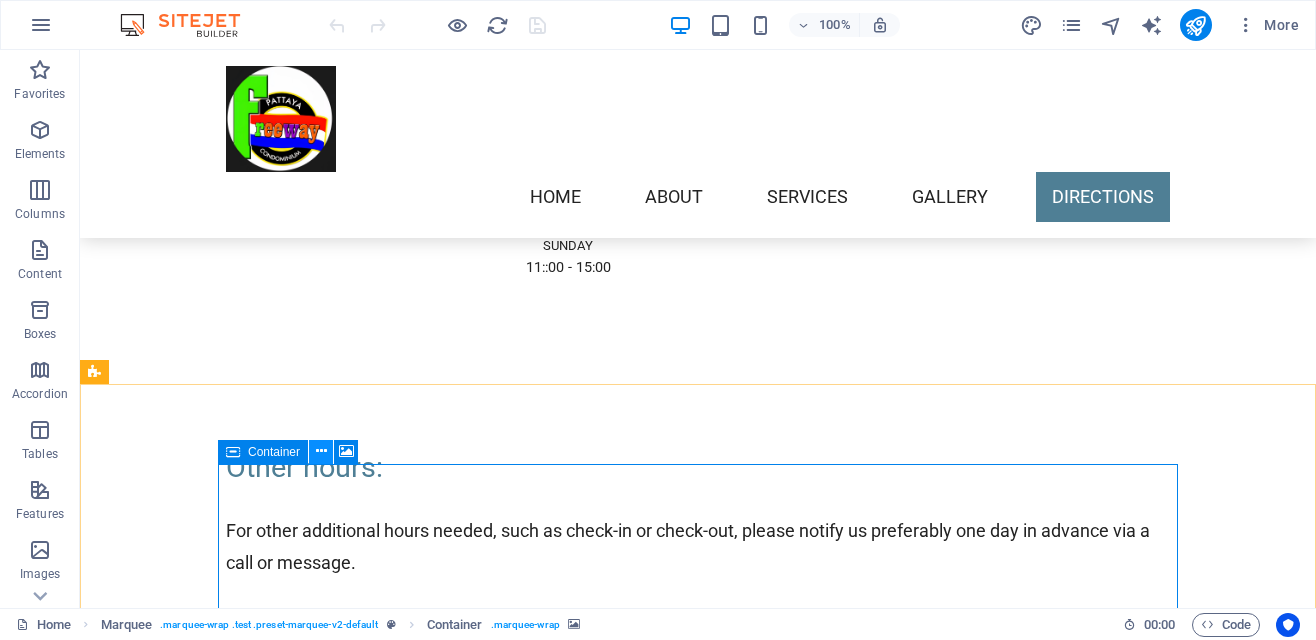 click at bounding box center [321, 451] 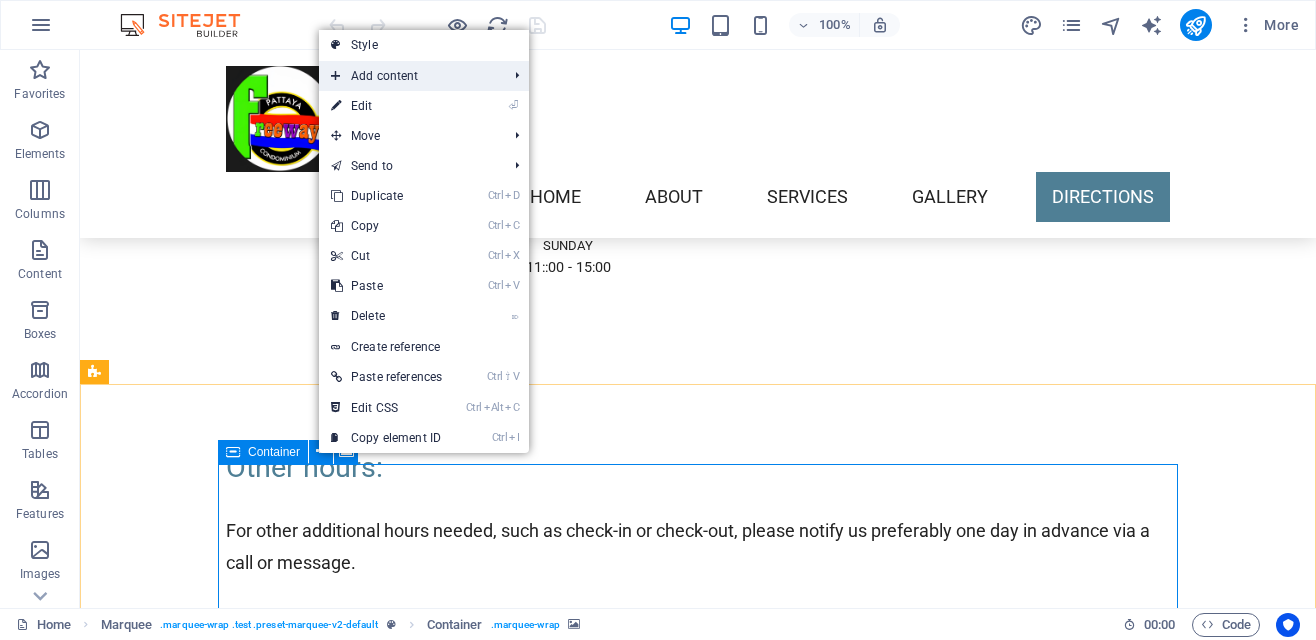 click on "Add content" at bounding box center [409, 76] 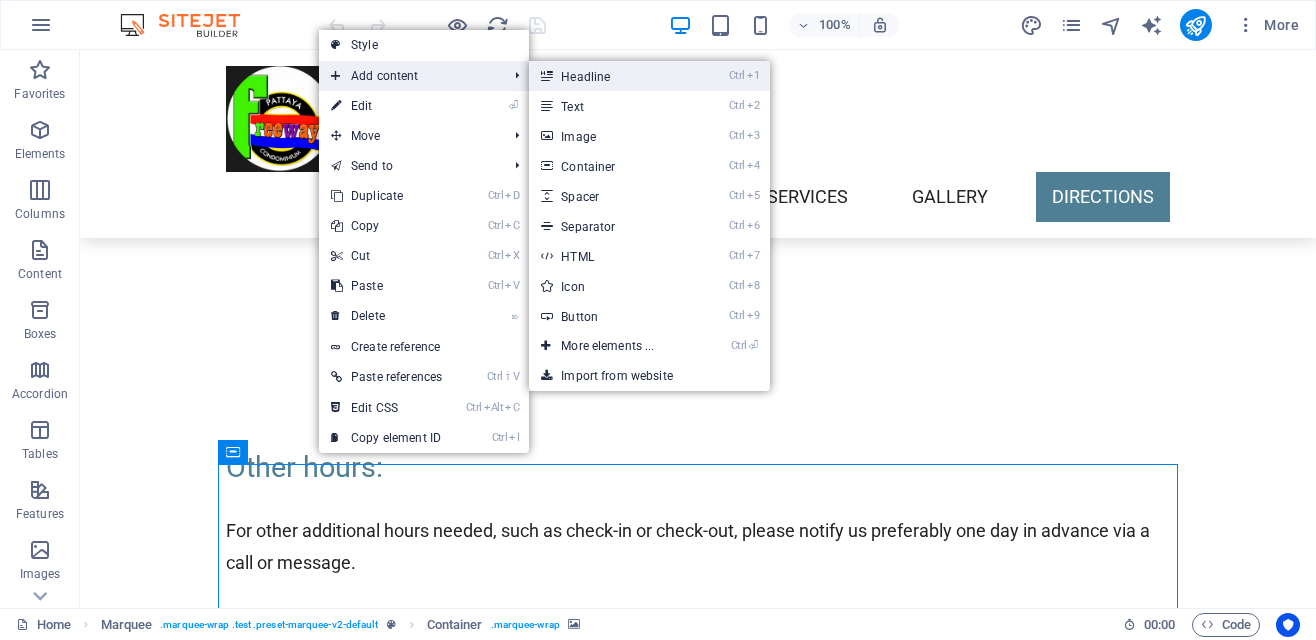 click on "Ctrl 1  Headline" at bounding box center (611, 76) 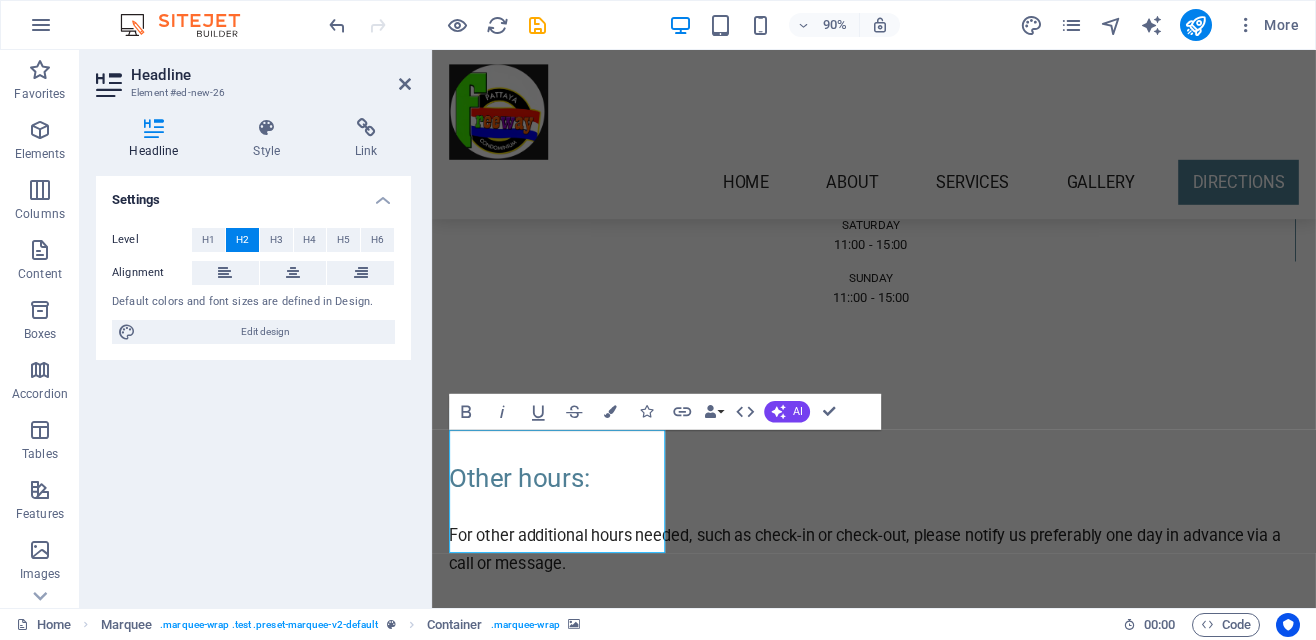 scroll, scrollTop: 4876, scrollLeft: 0, axis: vertical 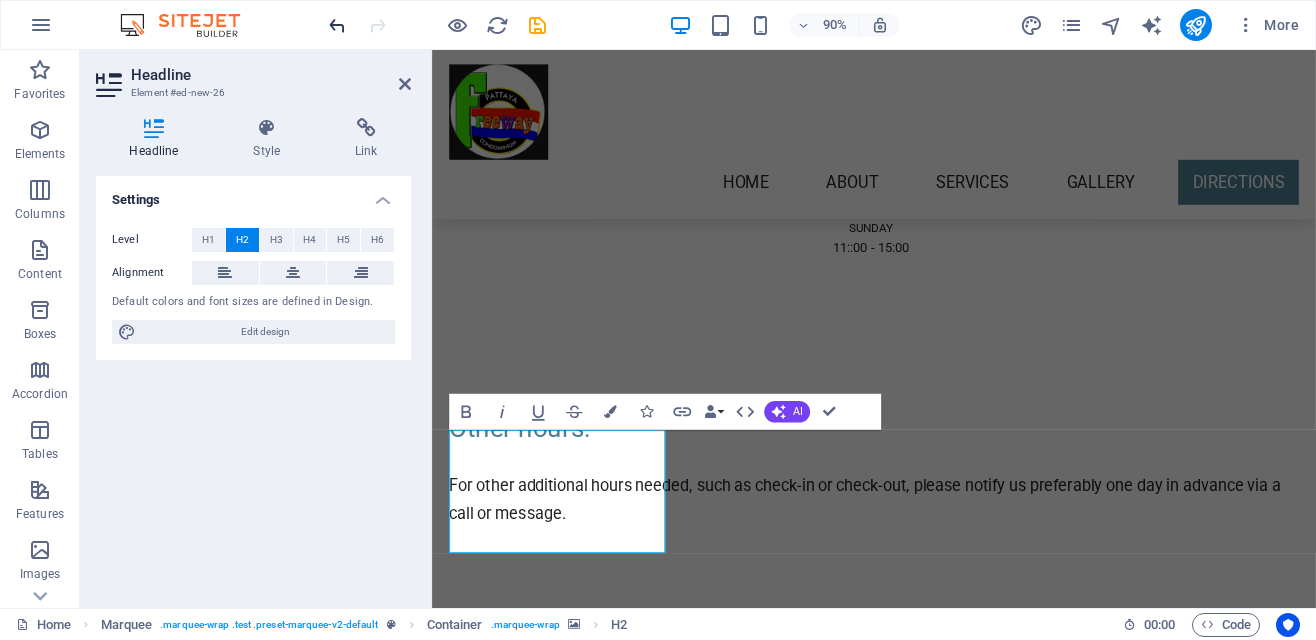 click at bounding box center [337, 25] 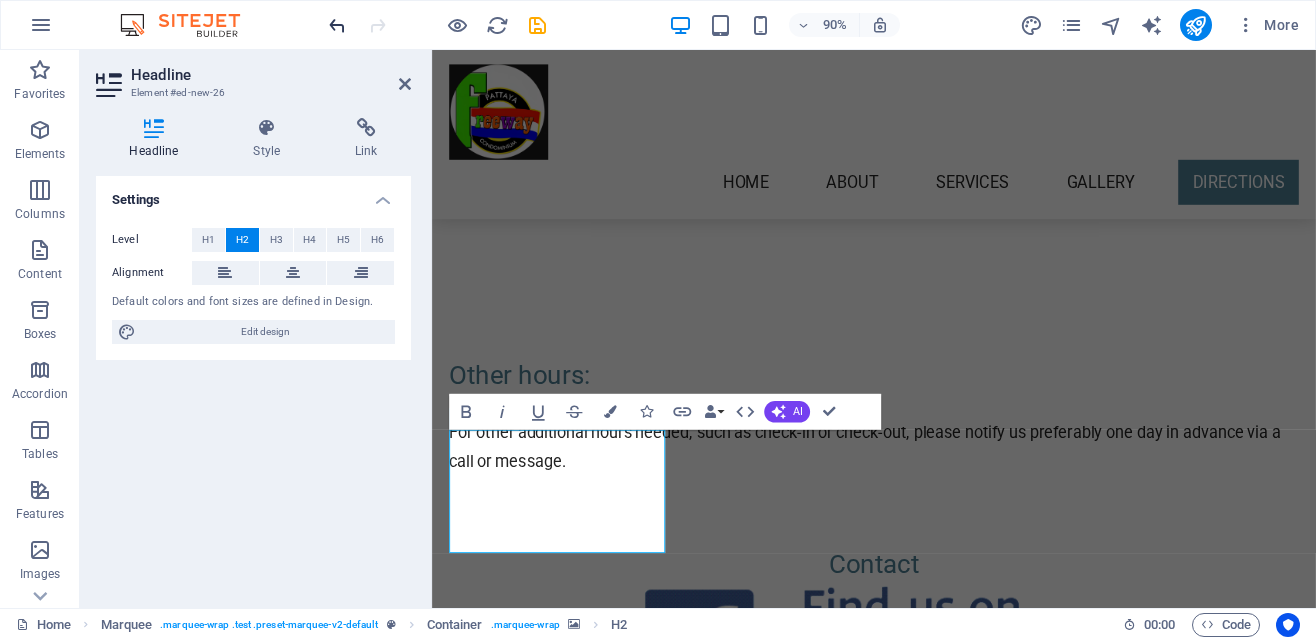 scroll, scrollTop: 4820, scrollLeft: 0, axis: vertical 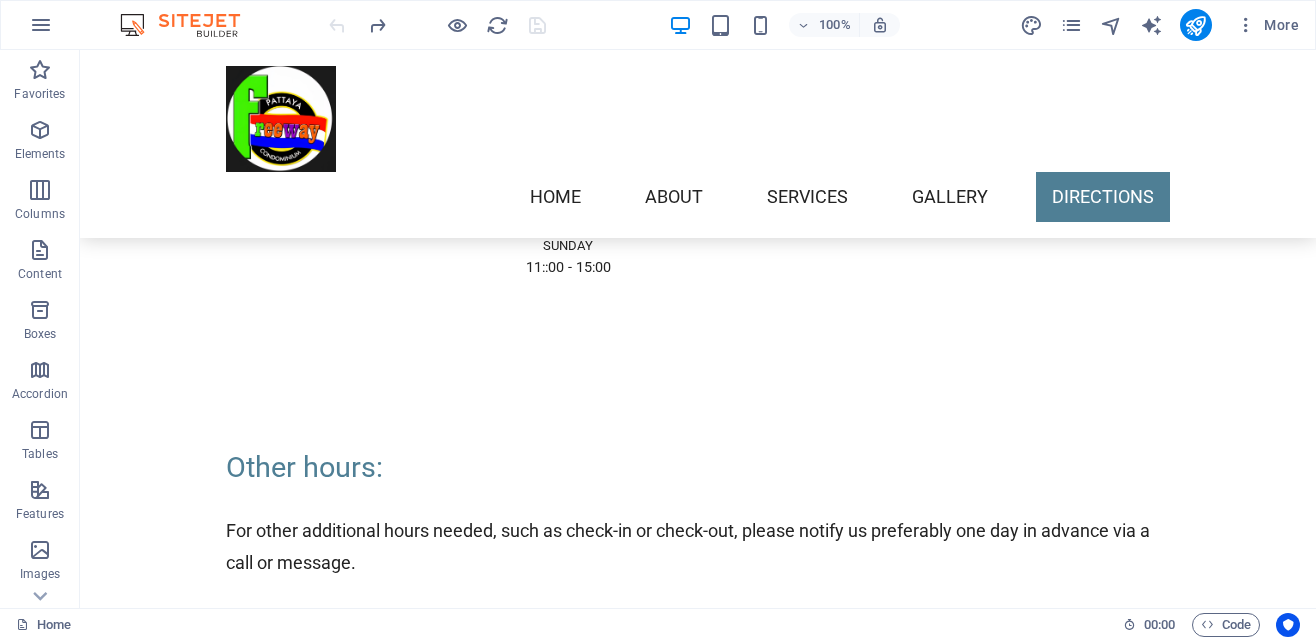 click at bounding box center [698, 2392] 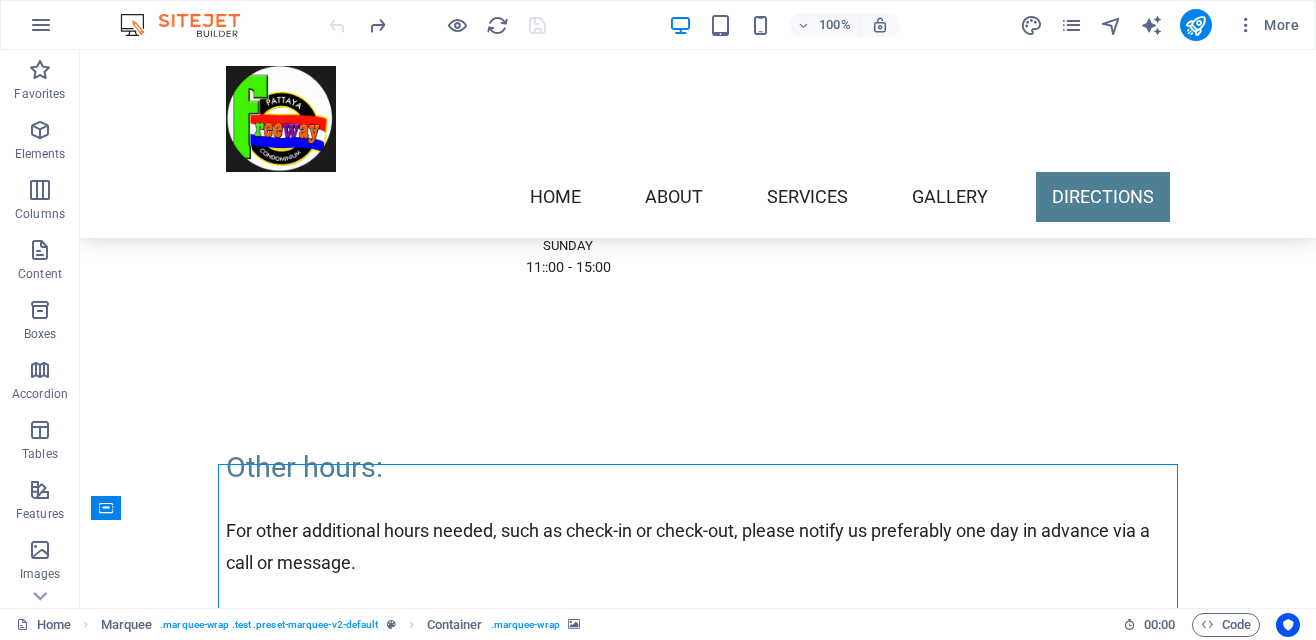click at bounding box center (698, 329) 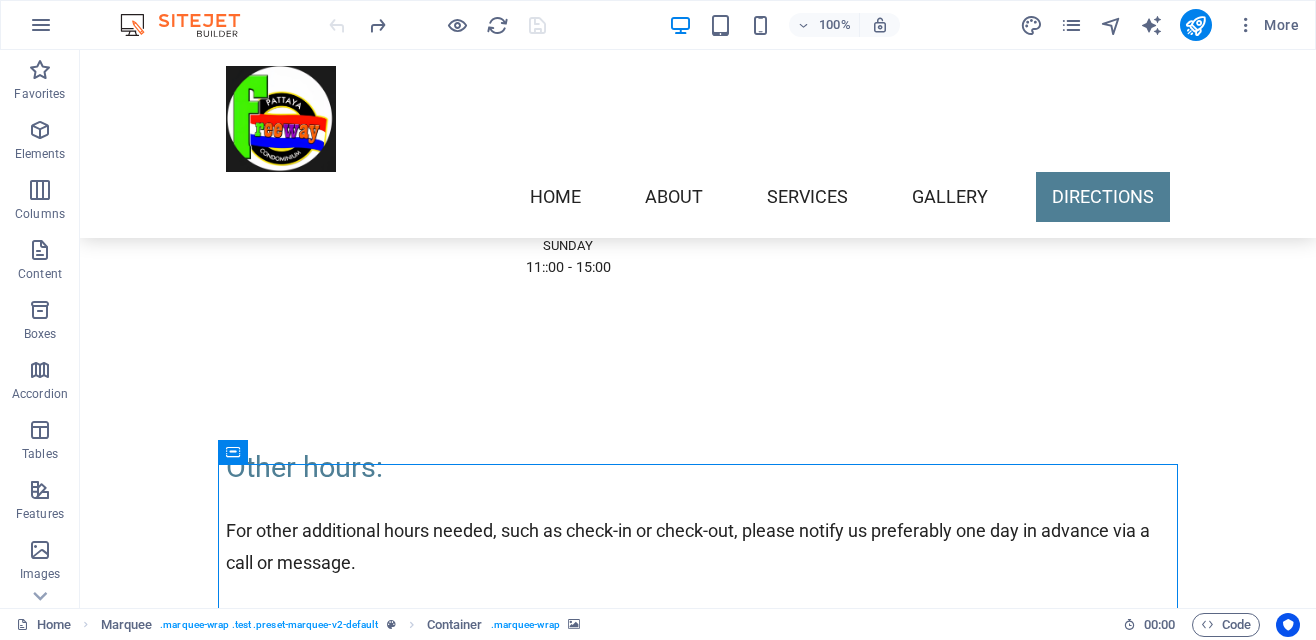 click at bounding box center [233, 452] 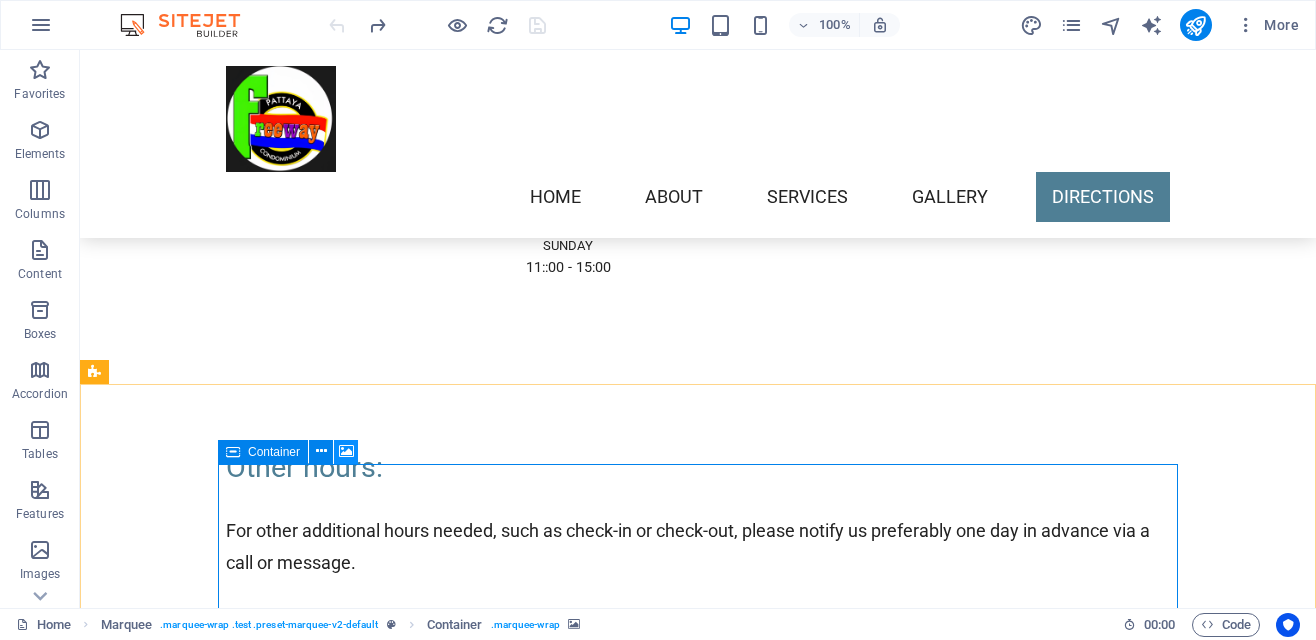 click at bounding box center (346, 451) 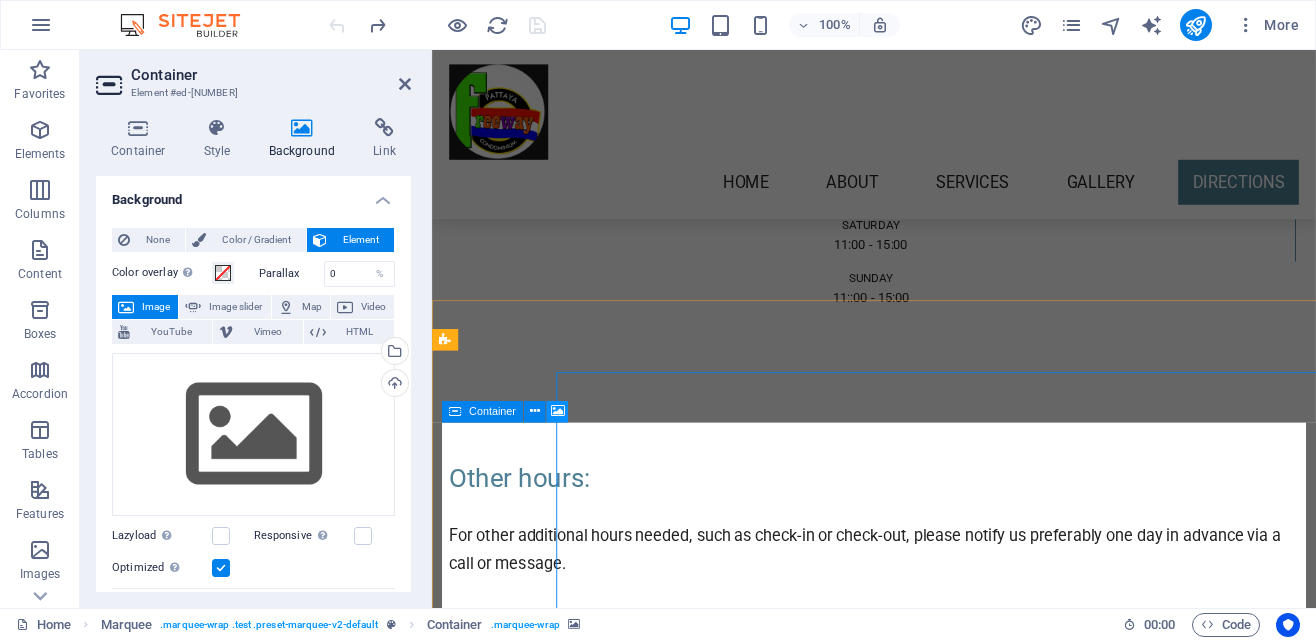 scroll, scrollTop: 4876, scrollLeft: 0, axis: vertical 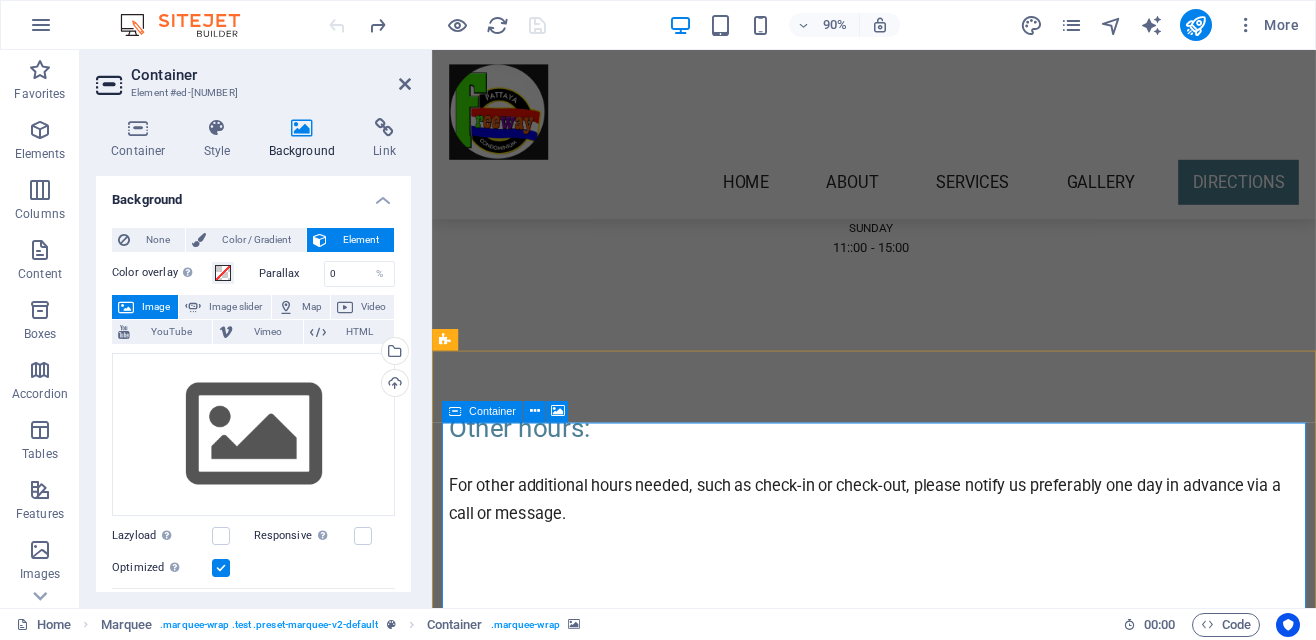 click at bounding box center [923, 2394] 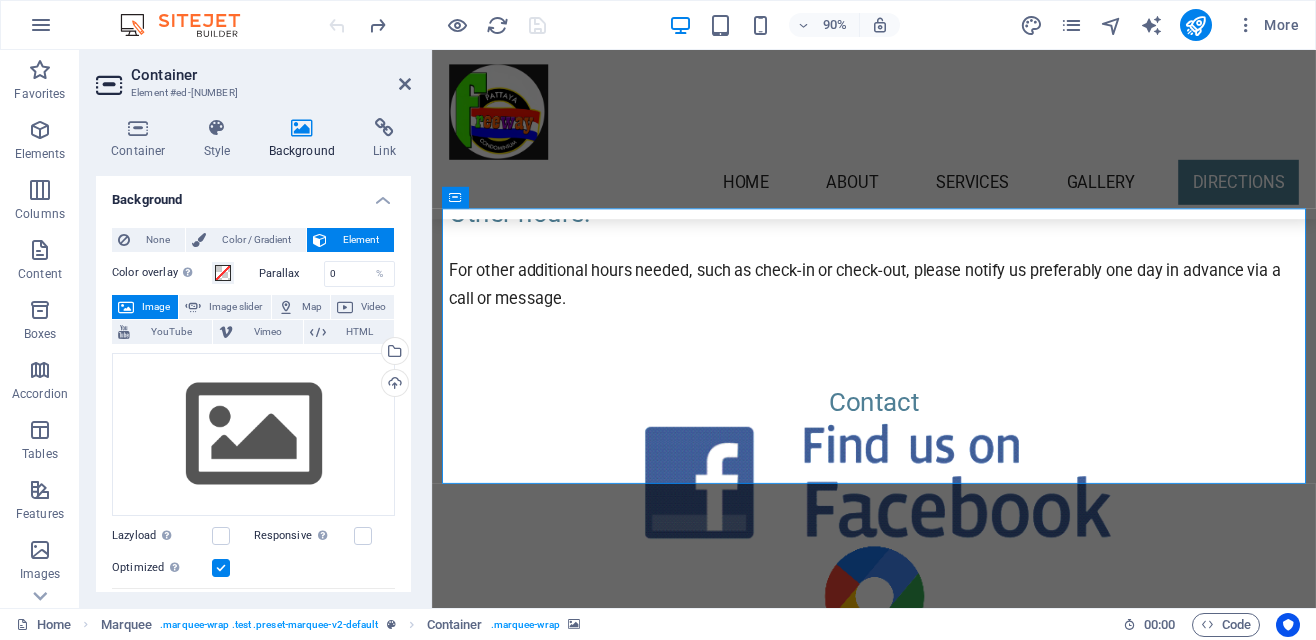 scroll, scrollTop: 5115, scrollLeft: 0, axis: vertical 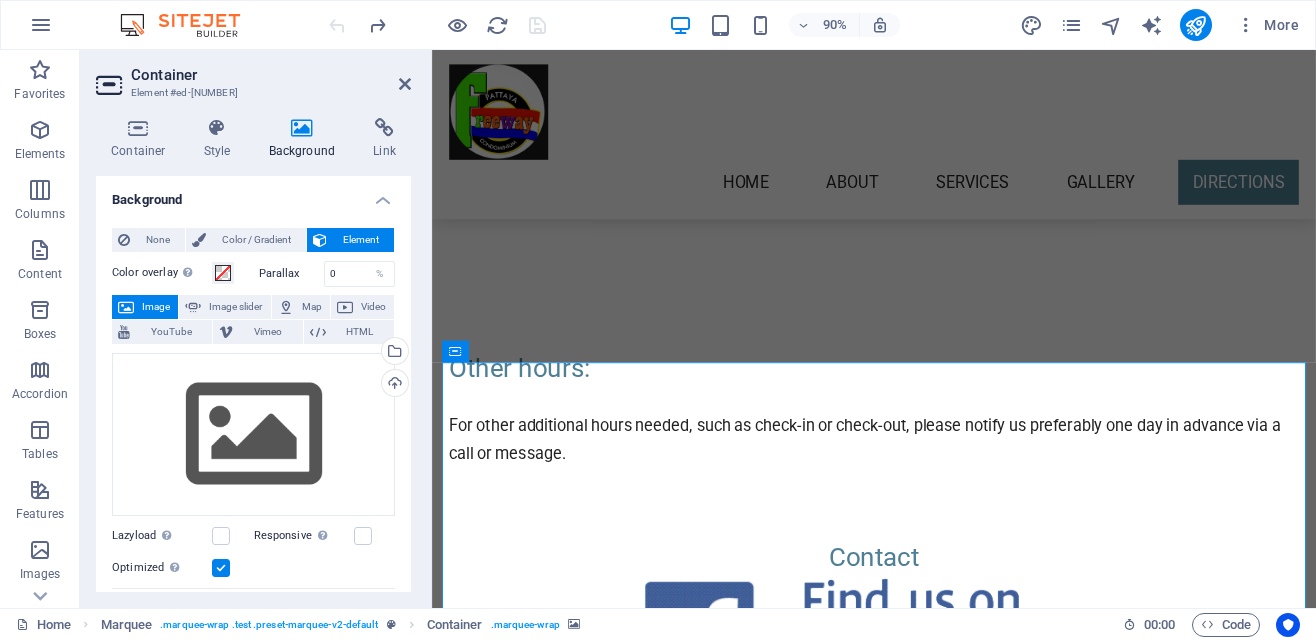 click on "Address [NUMBER]/[NUMBER] [STREET] [CITY] [POSTAL_CODE] Phone Call us now: +[PHONE] Send Email [EMAIL] Legal Notice | Privacy" at bounding box center [923, 1550] 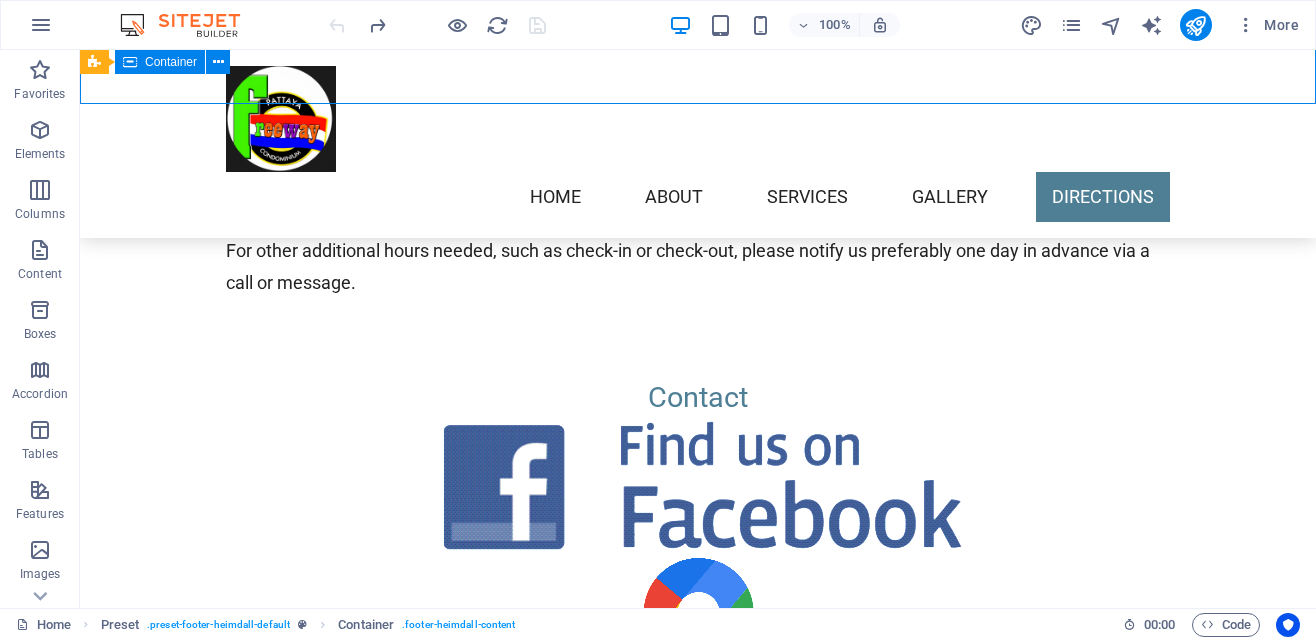 scroll, scrollTop: 5101, scrollLeft: 0, axis: vertical 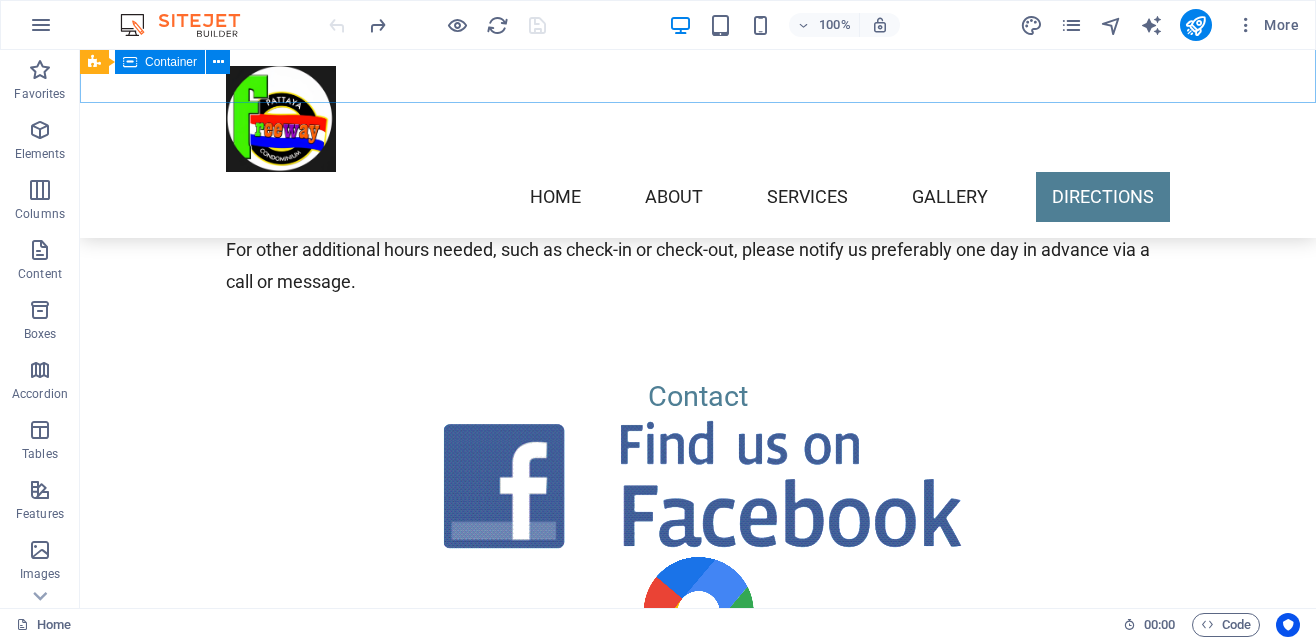 click at bounding box center (698, 2550) 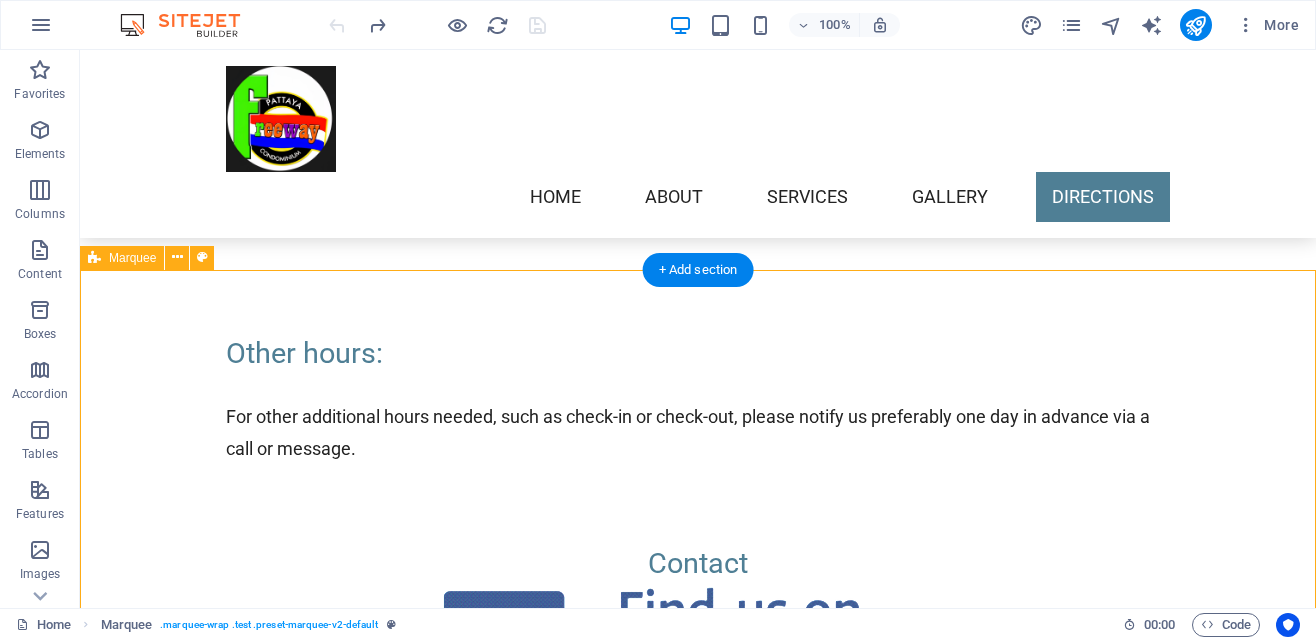 scroll, scrollTop: 4933, scrollLeft: 0, axis: vertical 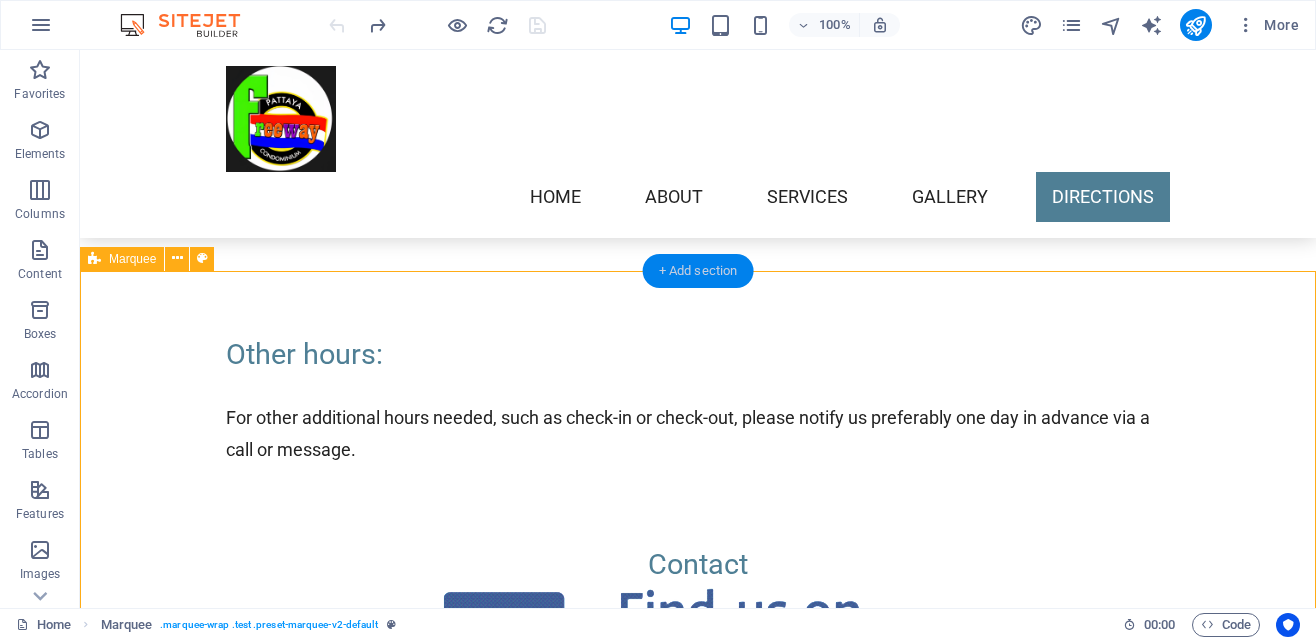 click on "+ Add section" at bounding box center [698, 271] 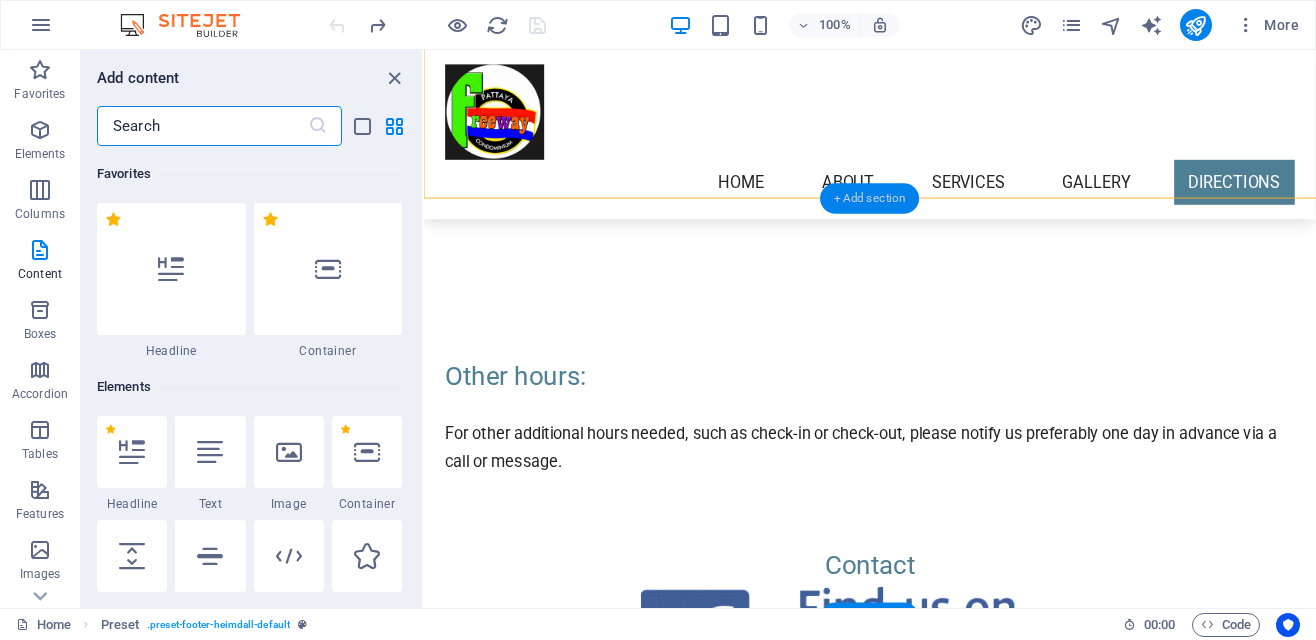 scroll, scrollTop: 4989, scrollLeft: 0, axis: vertical 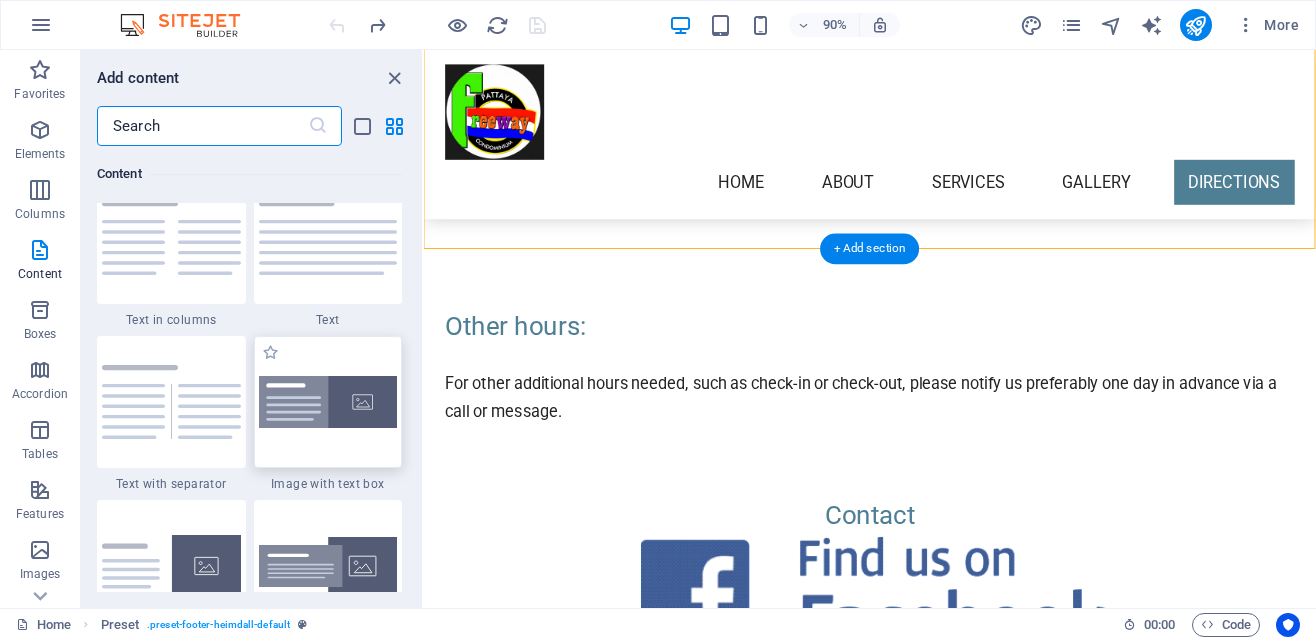 click at bounding box center (328, 402) 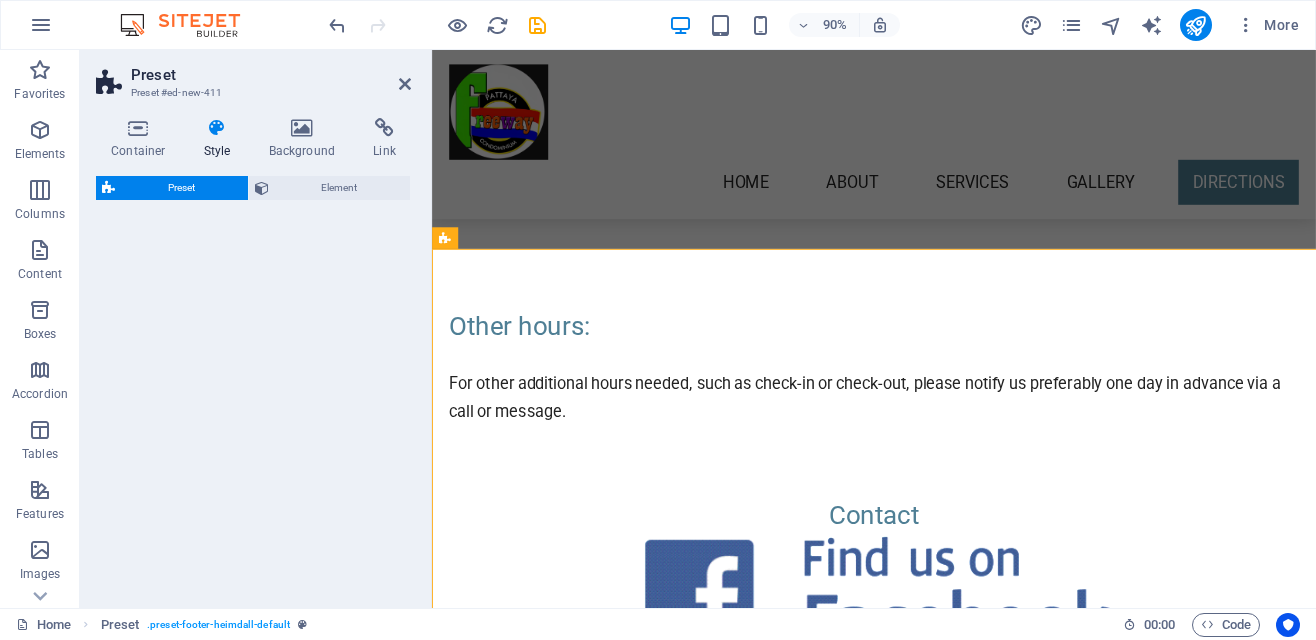 select on "rem" 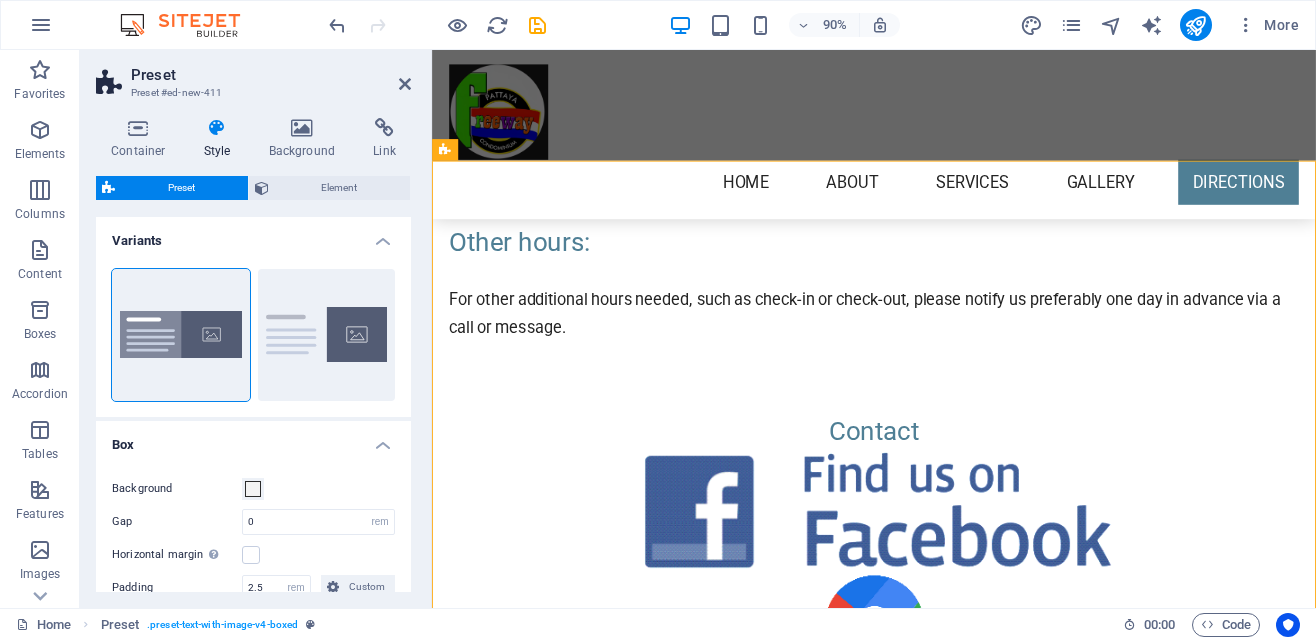 scroll, scrollTop: 5081, scrollLeft: 0, axis: vertical 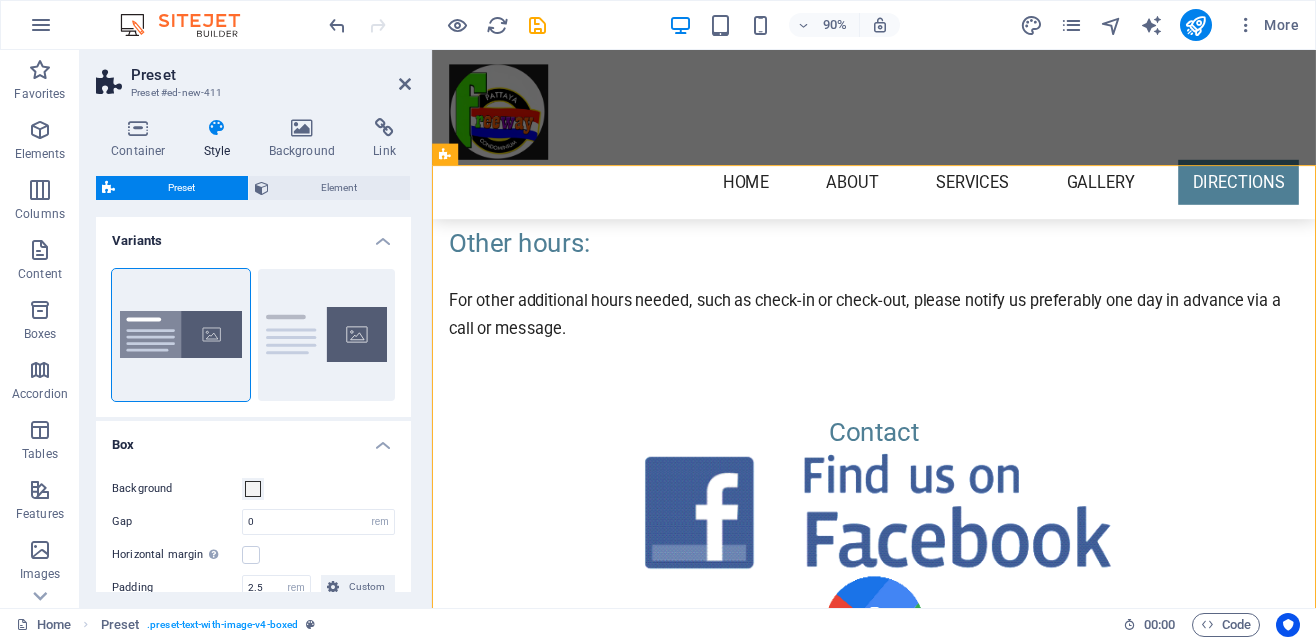 click on "Paste clipboard" at bounding box center (974, 2734) 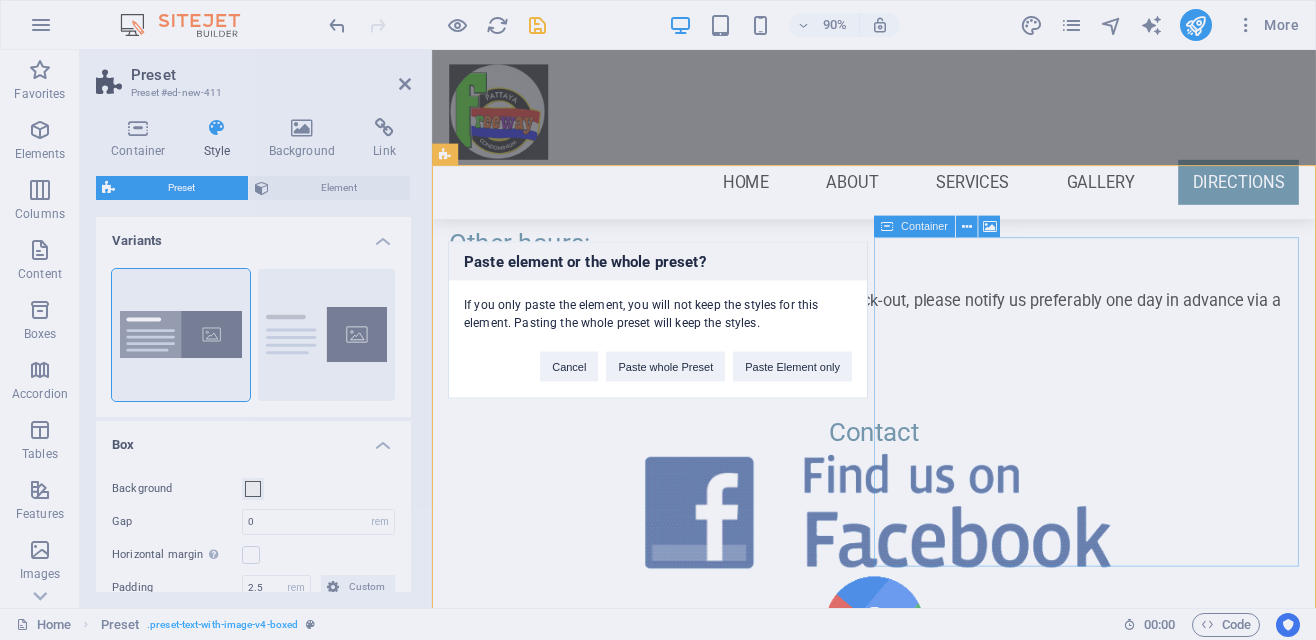 click on "Paste element or the whole preset? If you only paste the element, you will not keep the styles for this element. Pasting the whole preset will keep the styles. Cancel Paste whole Preset Paste Element only" at bounding box center [658, 320] 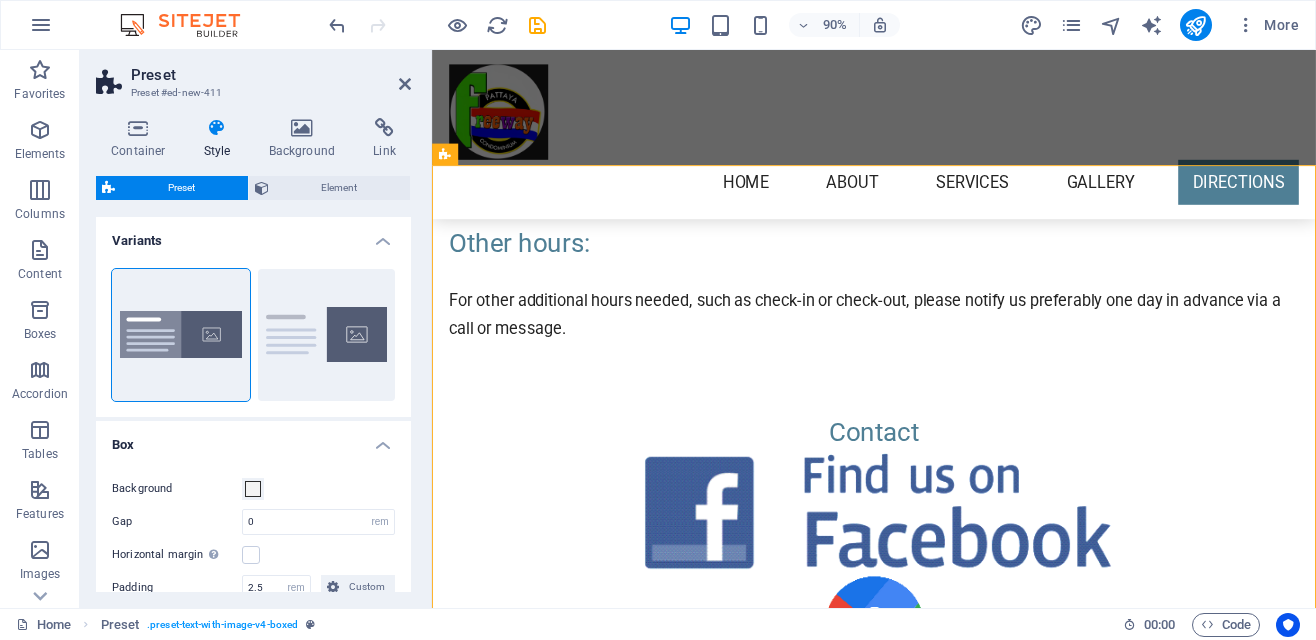 click on "Lorem ipsum dolor sit amet, consectetuer adipiscing elit. Aenean commodo ligula eget dolor. Lorem ipsum dolor sit amet, consectetuer adipiscing elit leget dolor. Lorem ipsum dolor sit amet, consectetuer adipiscing elit. Aenean commodo ligula eget dolor. Lorem ipsum dolor sit amet, consectetuer adipiscing elit dolor consectetuer adipiscing elit leget dolor. Lorem elit saget ipsum dolor sit amet, consectetuer." at bounding box center [920, 2173] 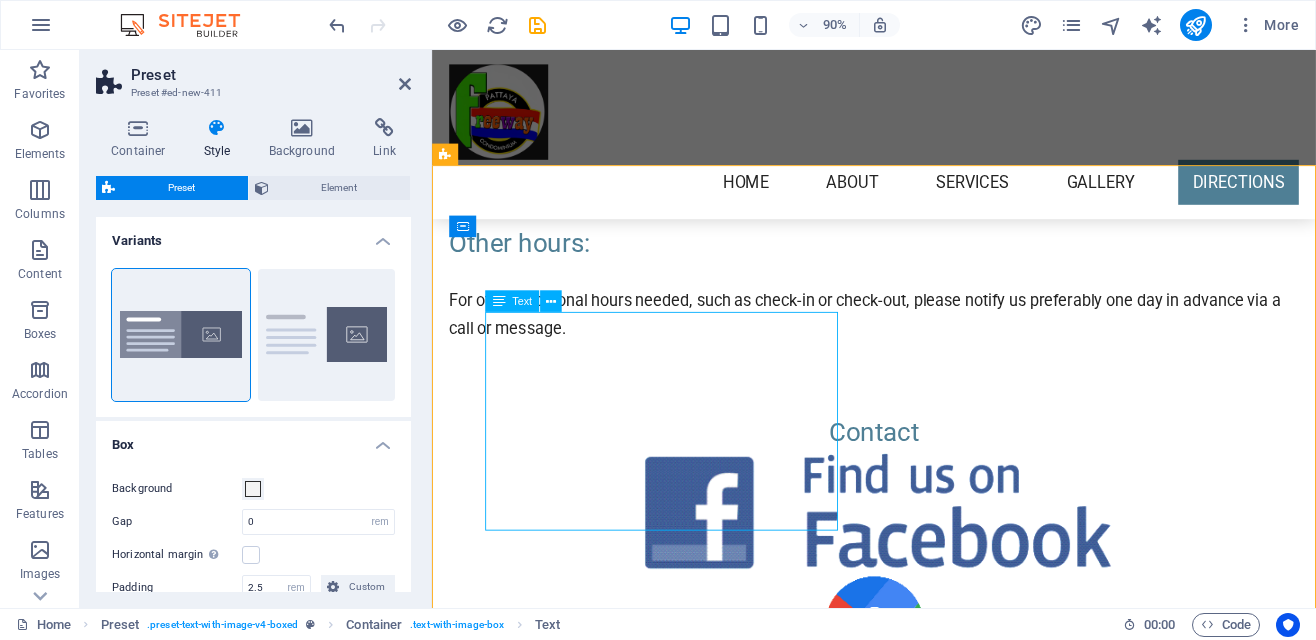 click on "New headline Lorem ipsum dolor sit amet, consectetuer adipiscing elit. Aenean commodo ligula eget dolor. Lorem ipsum dolor sit amet, consectetuer adipiscing elit leget dolor. Lorem ipsum dolor sit amet, consectetuer adipiscing elit. Aenean commodo ligula eget dolor. Lorem ipsum dolor sit amet, consectetuer adipiscing elit dolor consectetuer adipiscing elit leget dolor. Lorem elit saget ipsum dolor sit amet, consectetuer." at bounding box center [920, 2151] 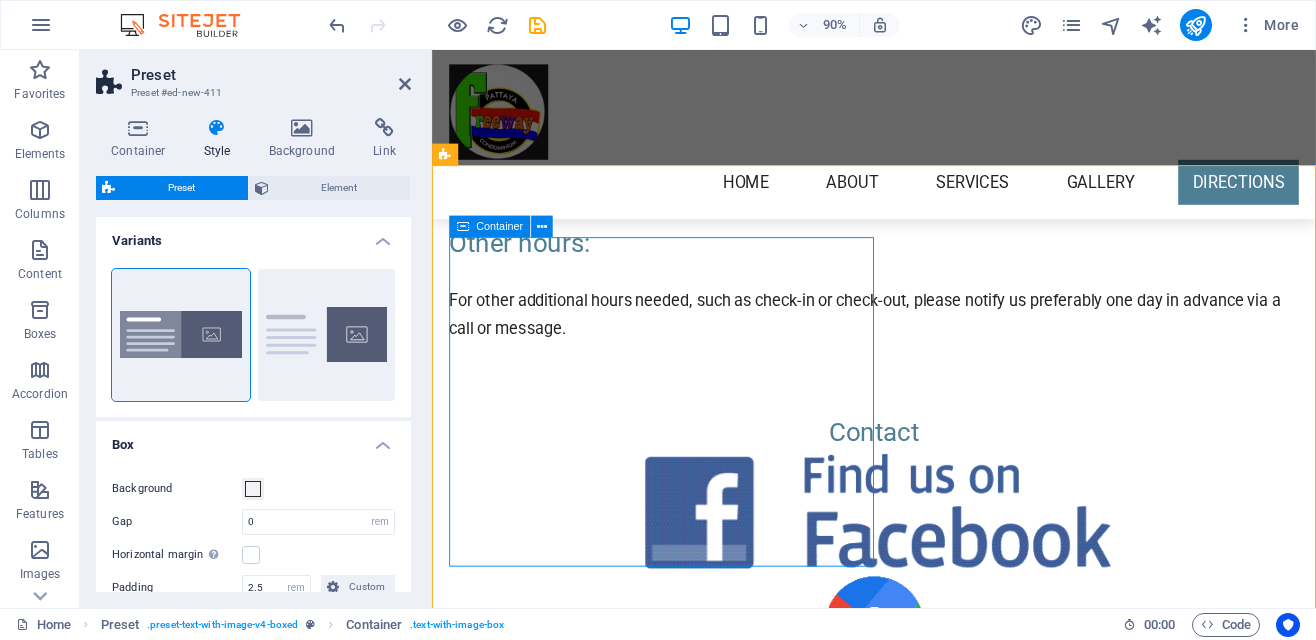 click at bounding box center [920, 2450] 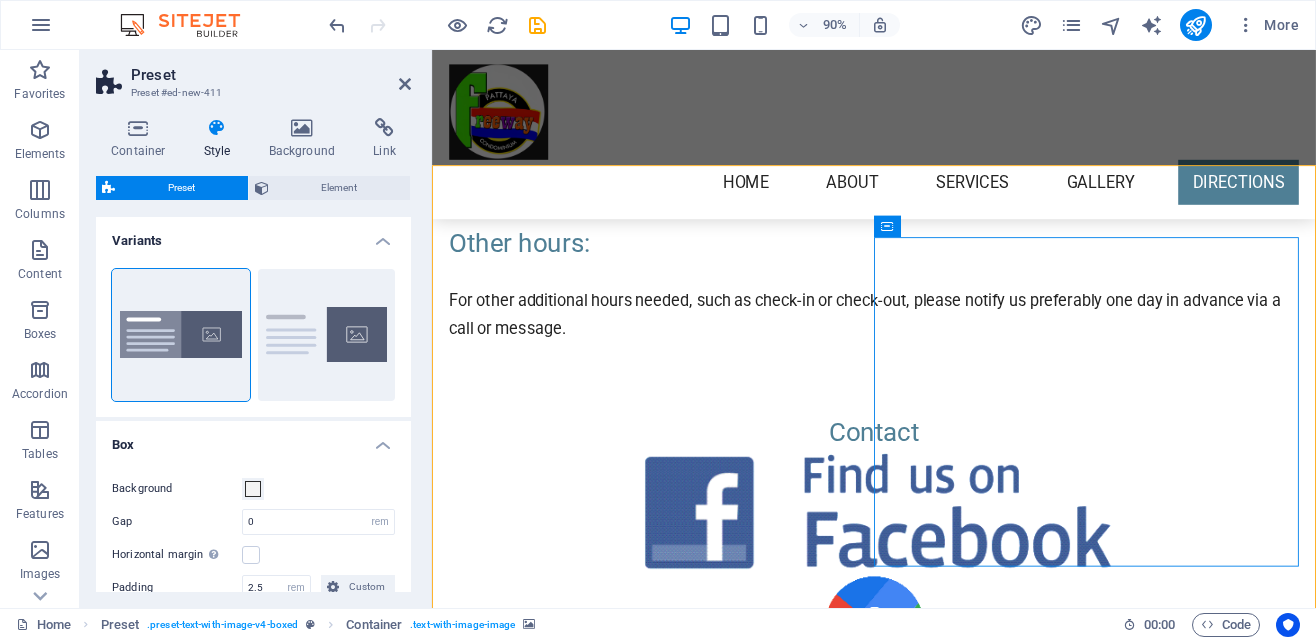 click at bounding box center [887, 227] 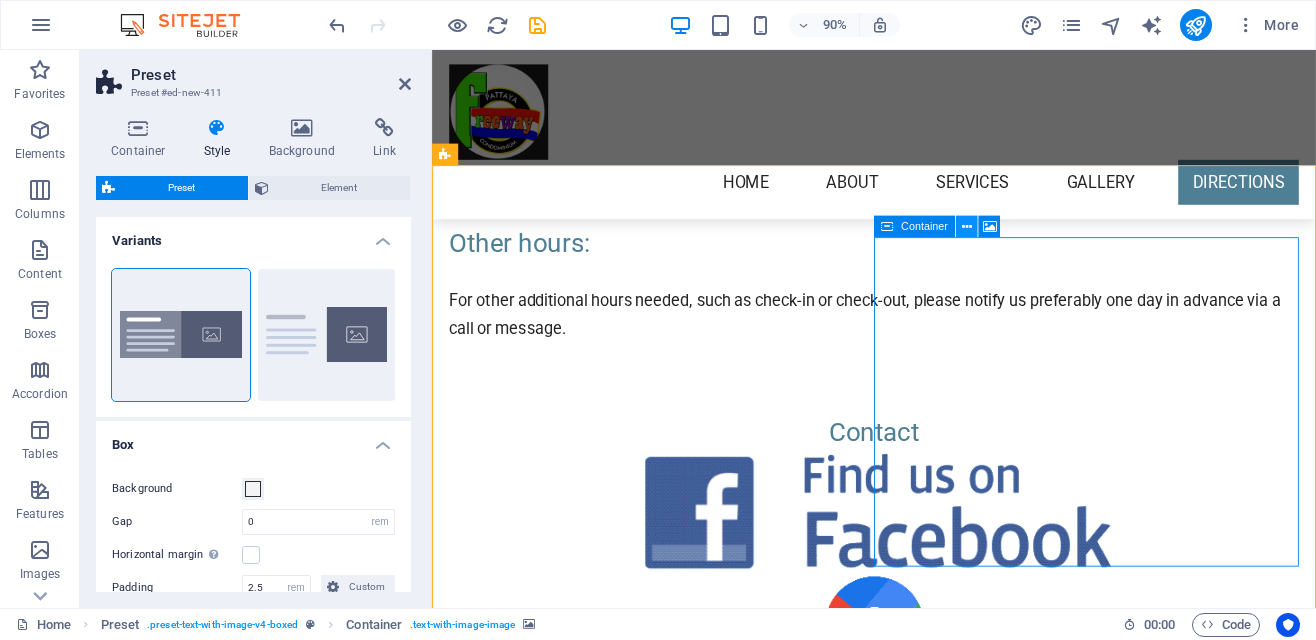 click at bounding box center [967, 226] 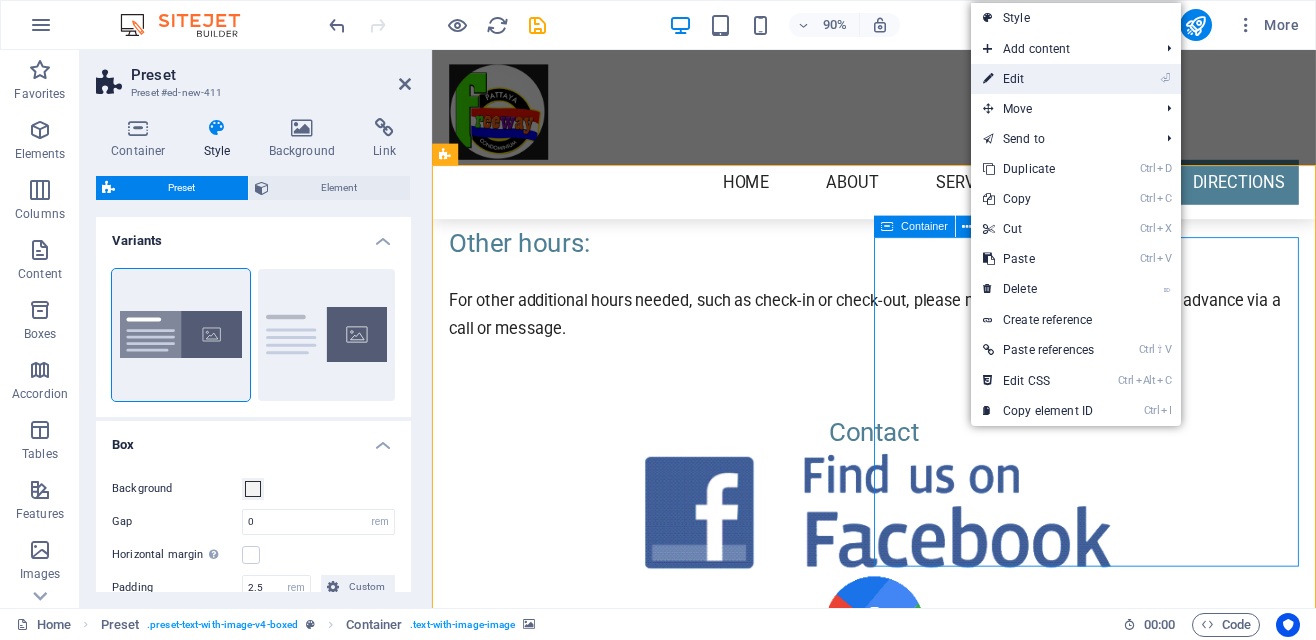click on "⏎  Edit" at bounding box center [1038, 79] 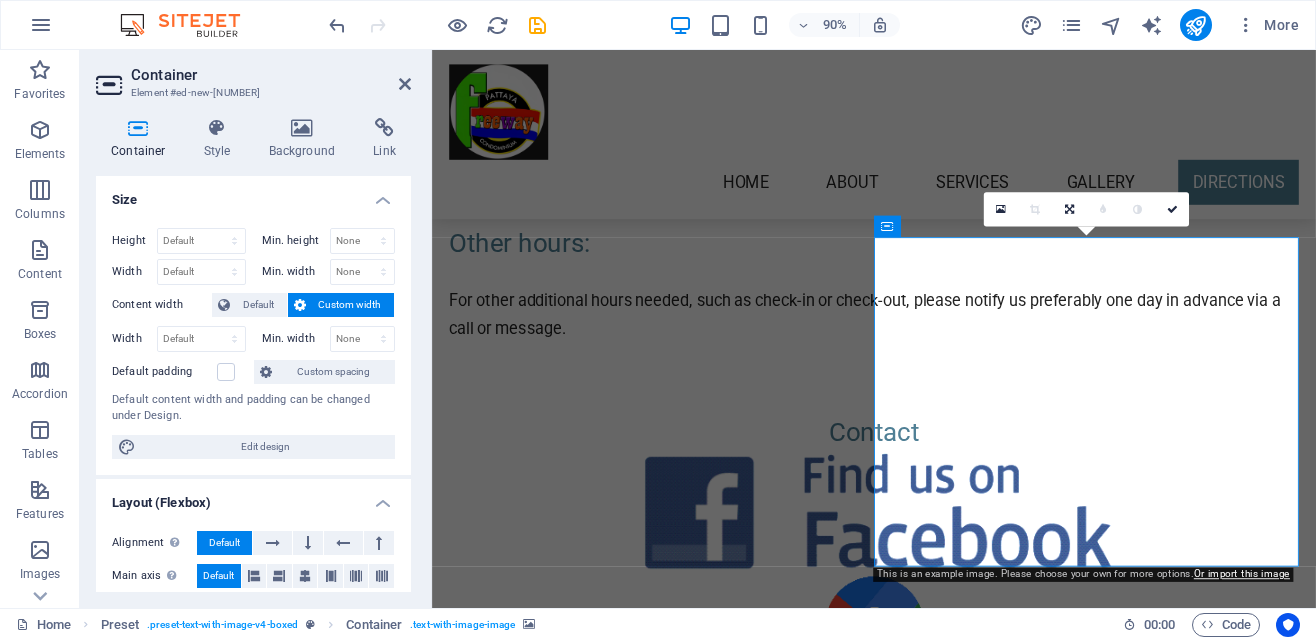 click on "Add elements" at bounding box center (861, 2734) 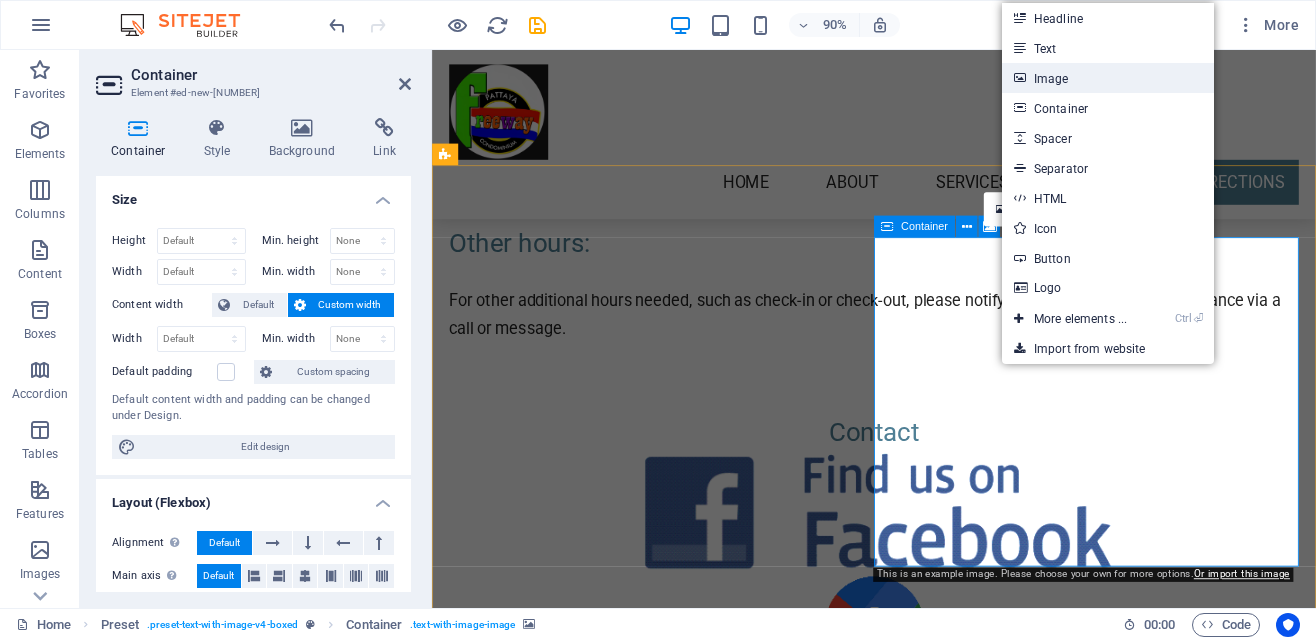 click on "Image" at bounding box center [1108, 78] 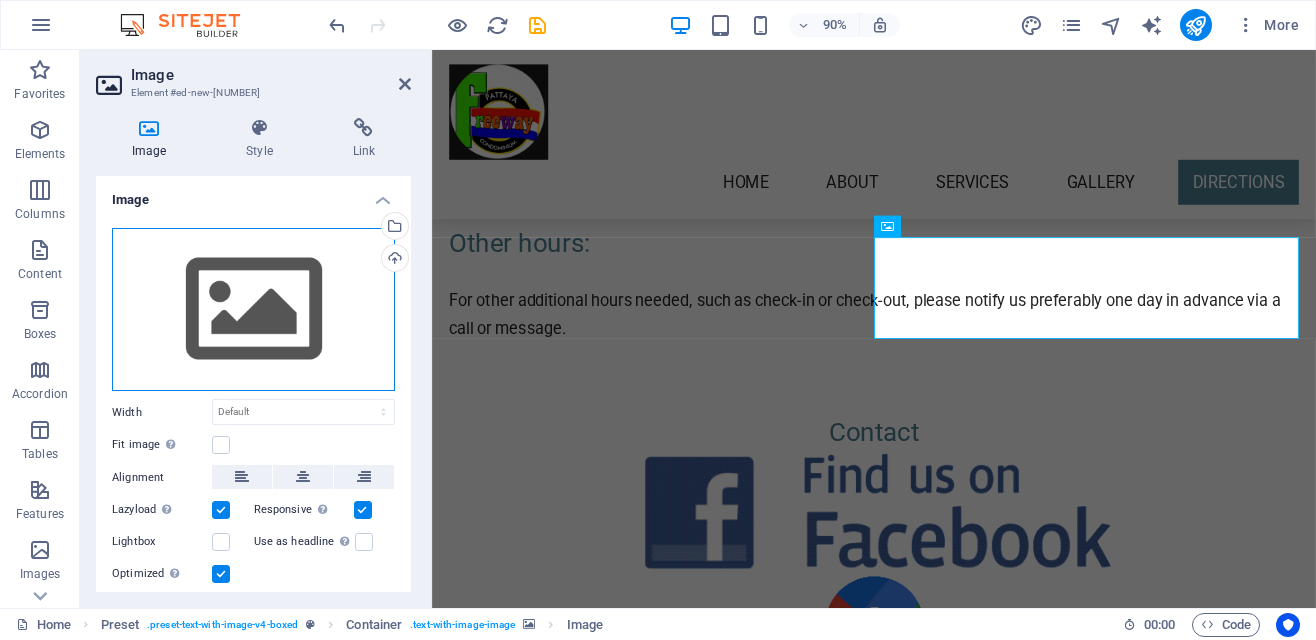 click on "Drag files here, click to choose files or select files from Files or our free stock photos & videos" at bounding box center [253, 310] 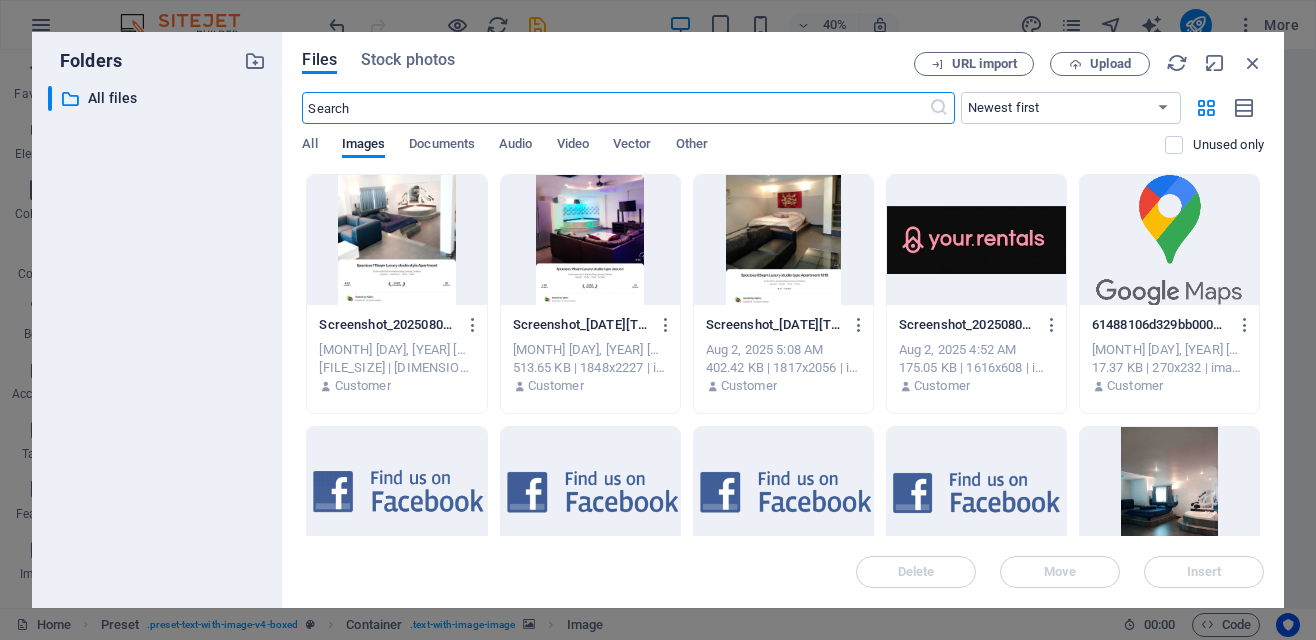 scroll, scrollTop: 5779, scrollLeft: 0, axis: vertical 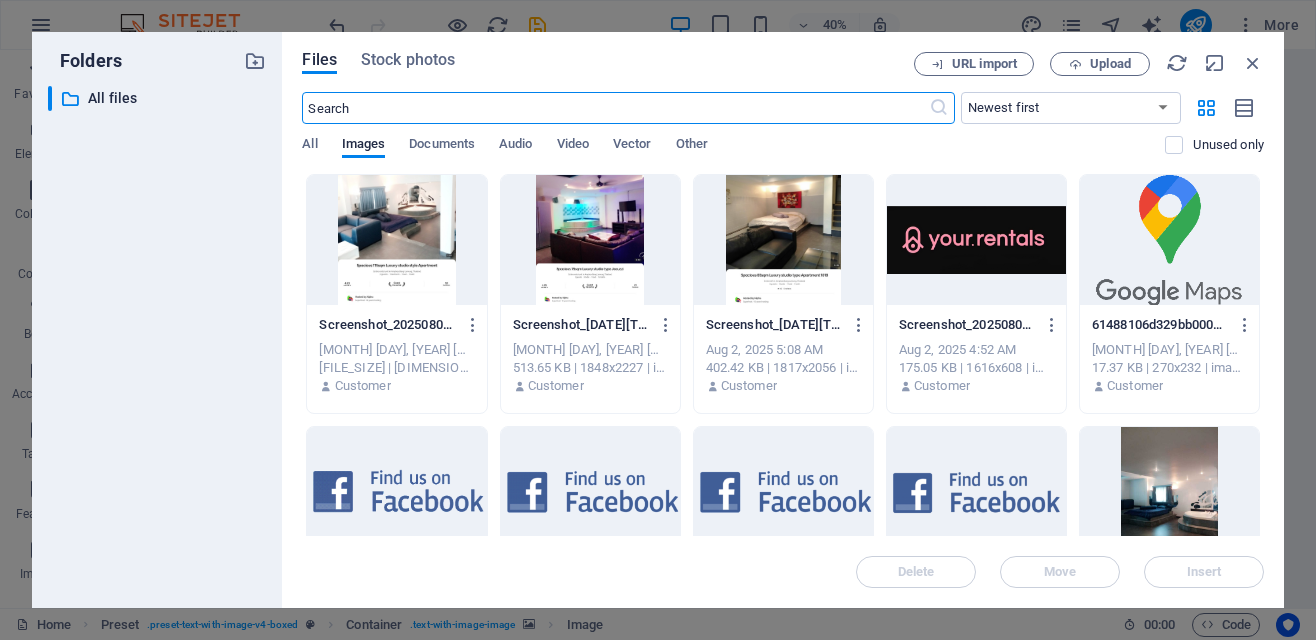 click at bounding box center (590, 240) 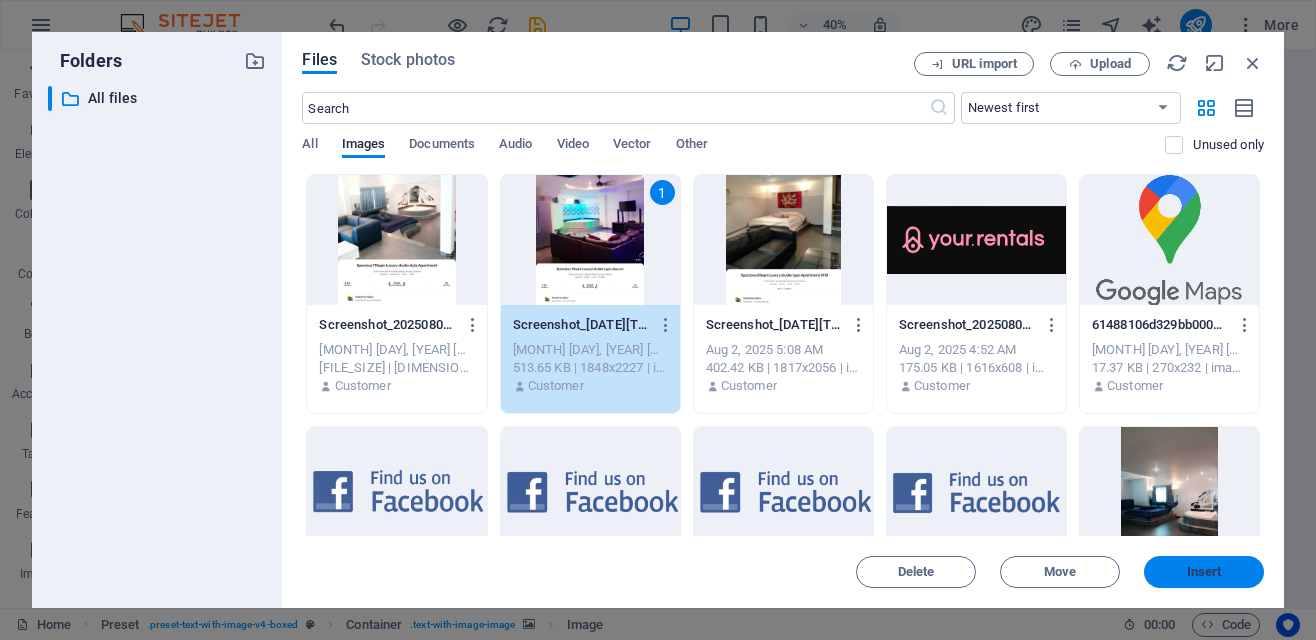 click on "Insert" at bounding box center [1204, 572] 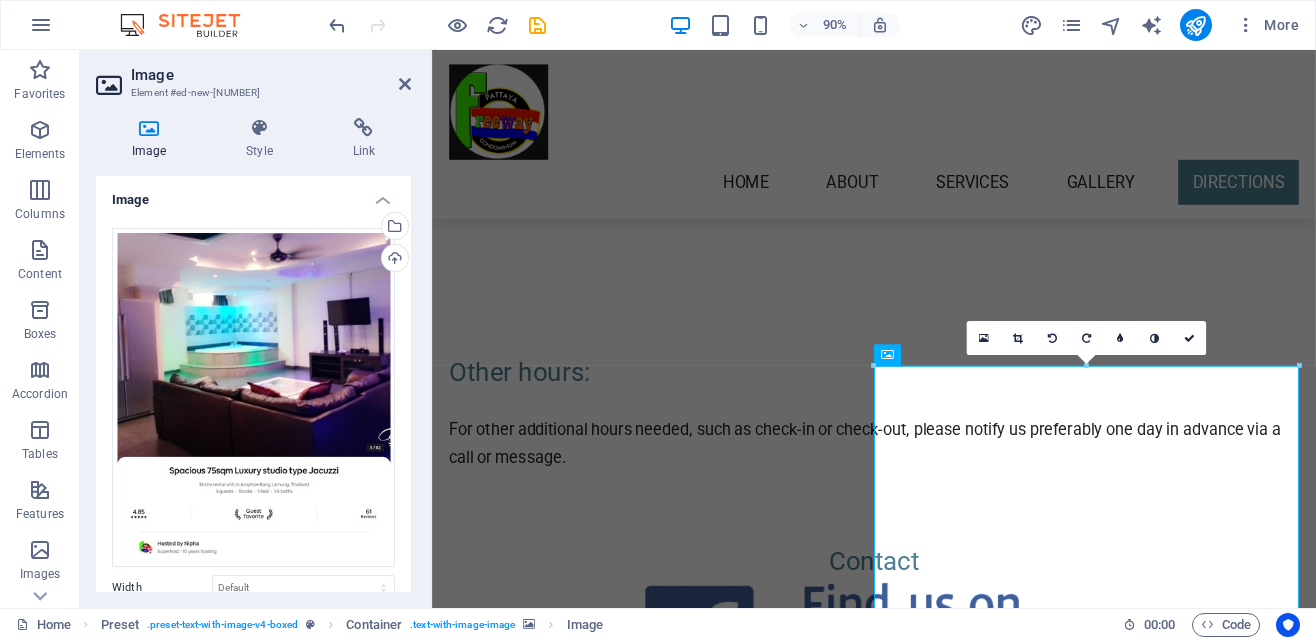 scroll, scrollTop: 4950, scrollLeft: 0, axis: vertical 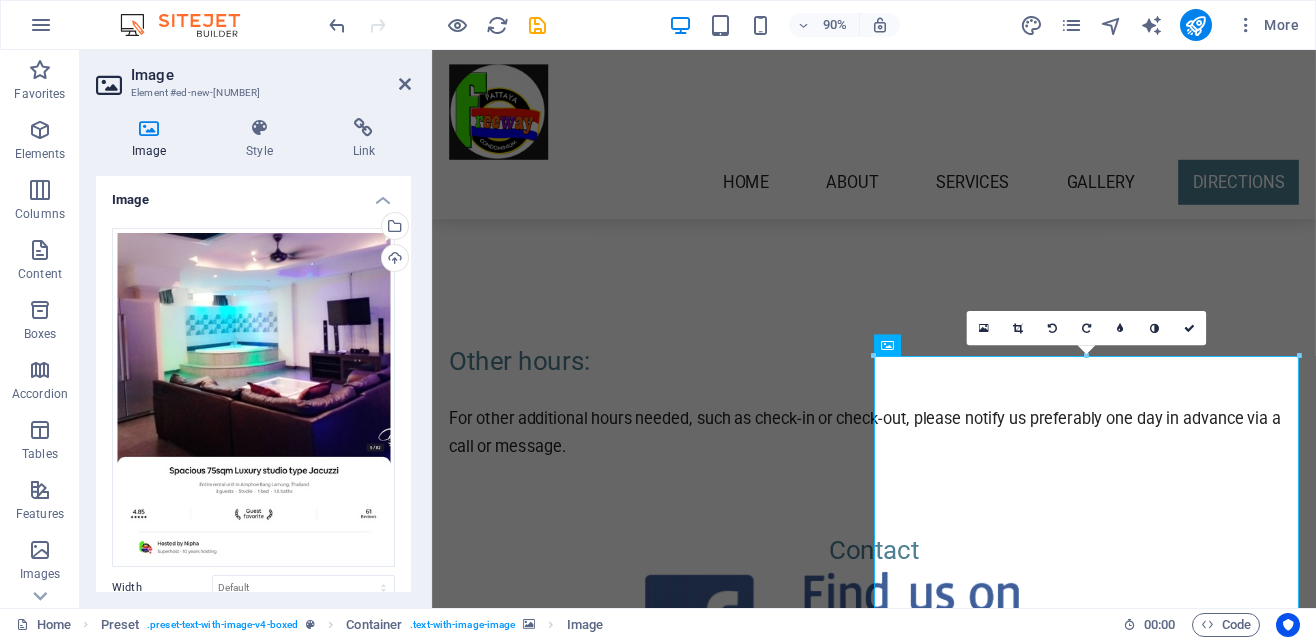 click on "Lorem ipsum dolor sit amet, consectetuer adipiscing elit. Aenean commodo ligula eget dolor. Lorem ipsum dolor sit amet, consectetuer adipiscing elit leget dolor. Lorem ipsum dolor sit amet, consectetuer adipiscing elit. Aenean commodo ligula eget dolor. Lorem ipsum dolor sit amet, consectetuer adipiscing elit dolor consectetuer adipiscing elit leget dolor. Lorem elit saget ipsum dolor sit amet, consectetuer." at bounding box center (920, 2304) 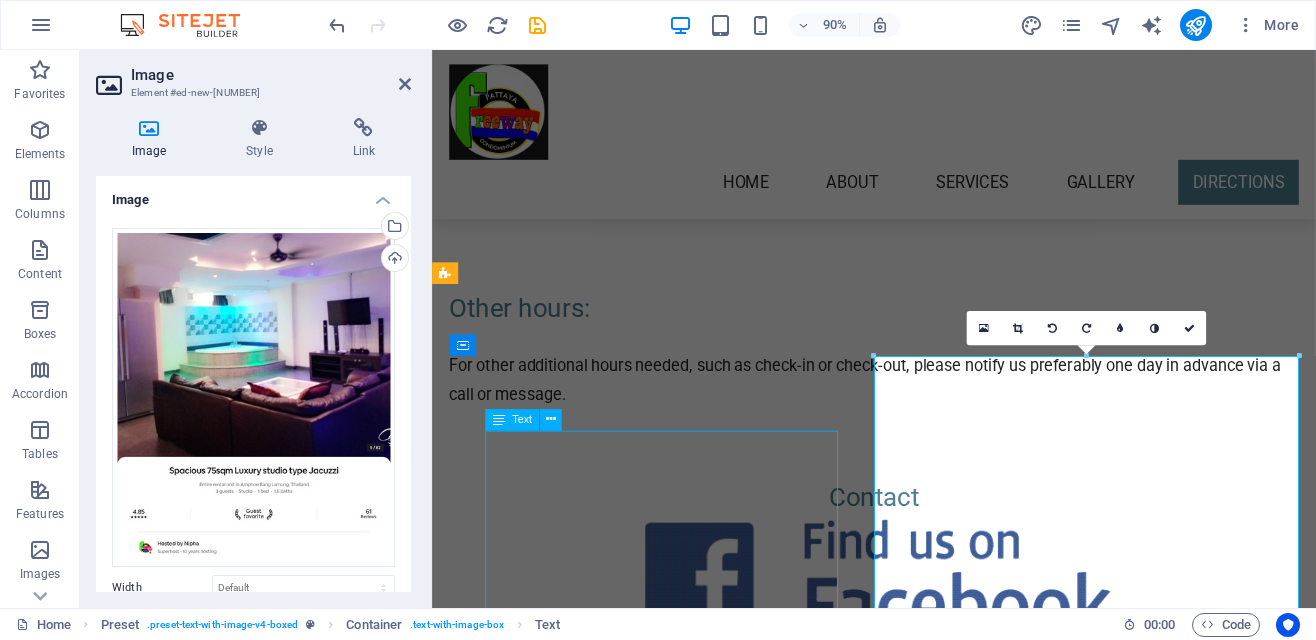 scroll, scrollTop: 4894, scrollLeft: 0, axis: vertical 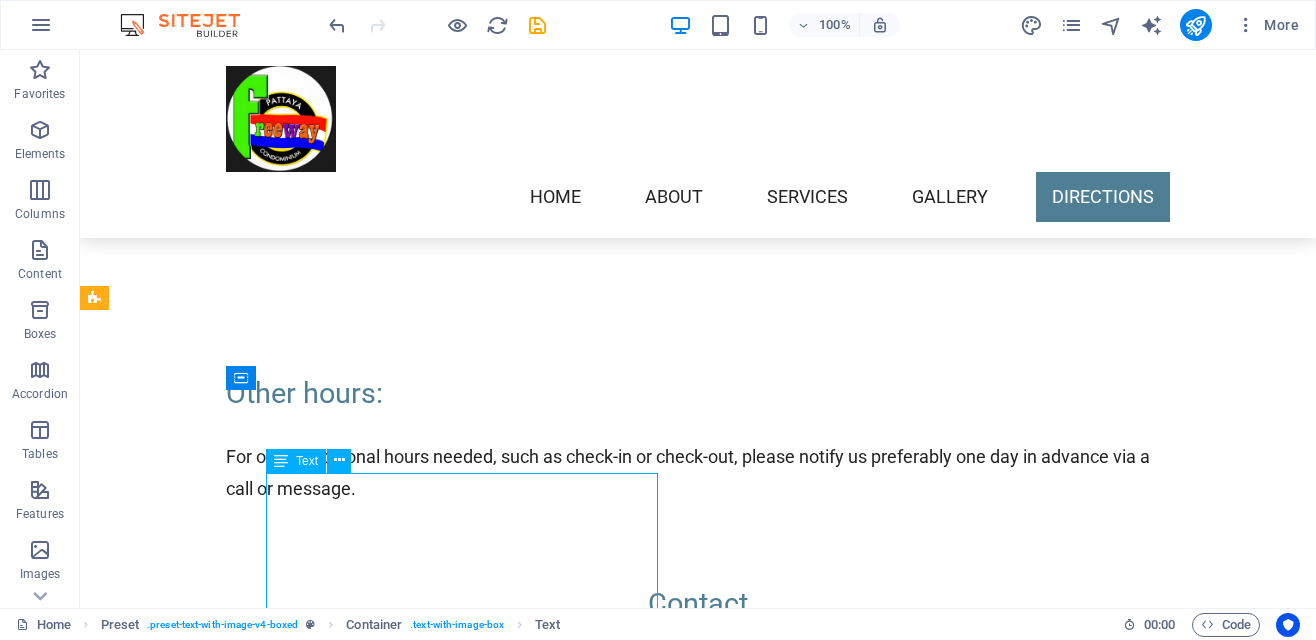 click on "New headline" at bounding box center [568, 2226] 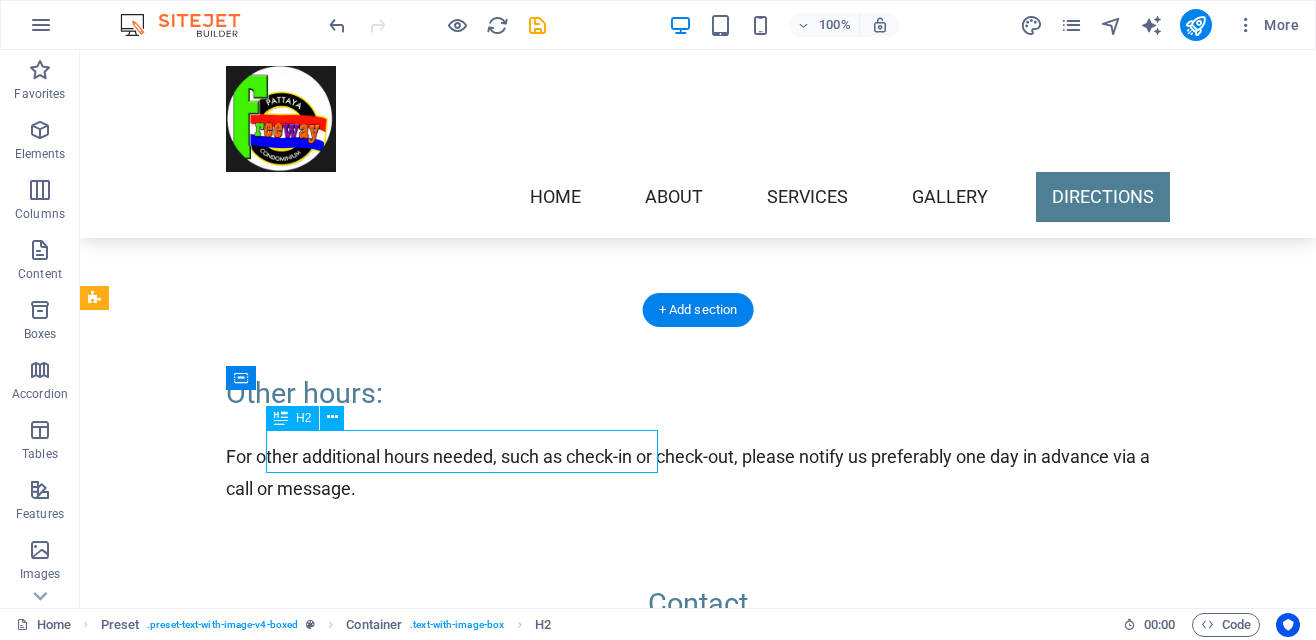 click on "New headline" at bounding box center [568, 2226] 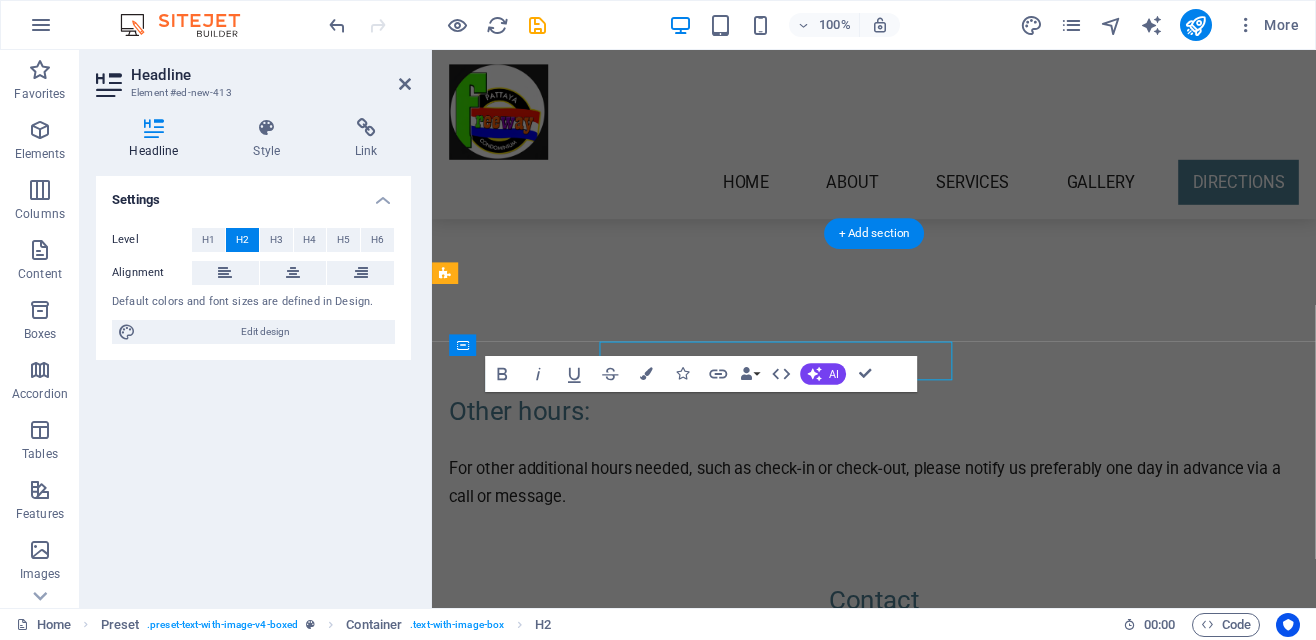 scroll, scrollTop: 4950, scrollLeft: 0, axis: vertical 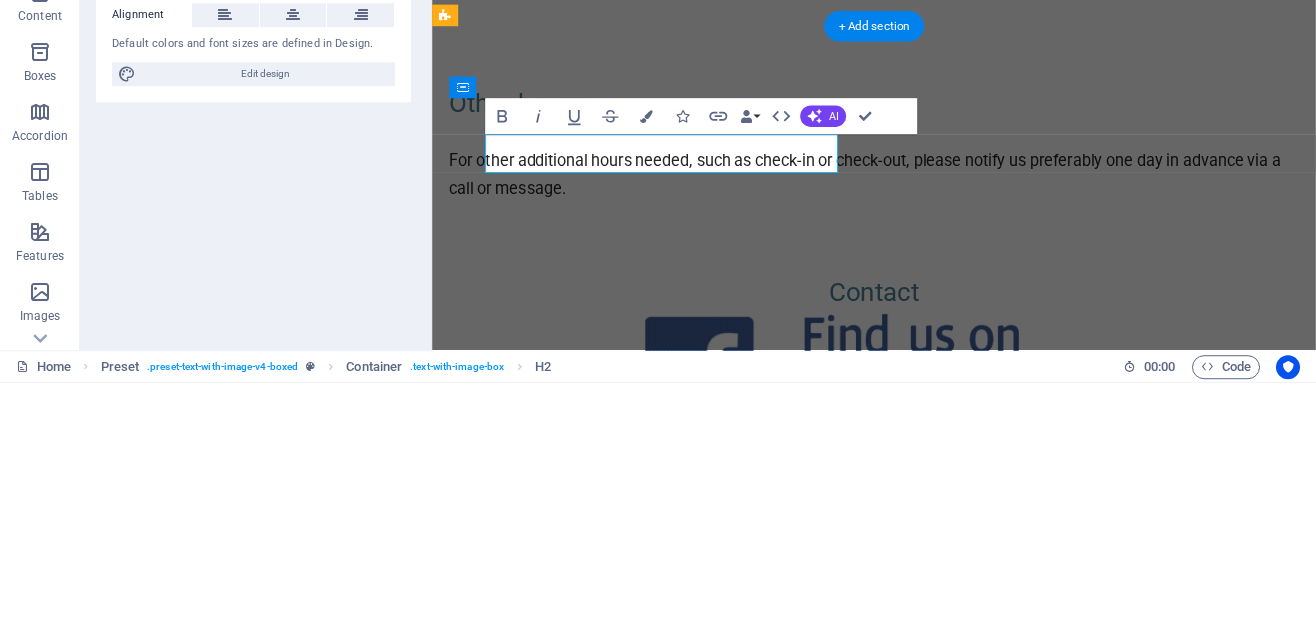 type 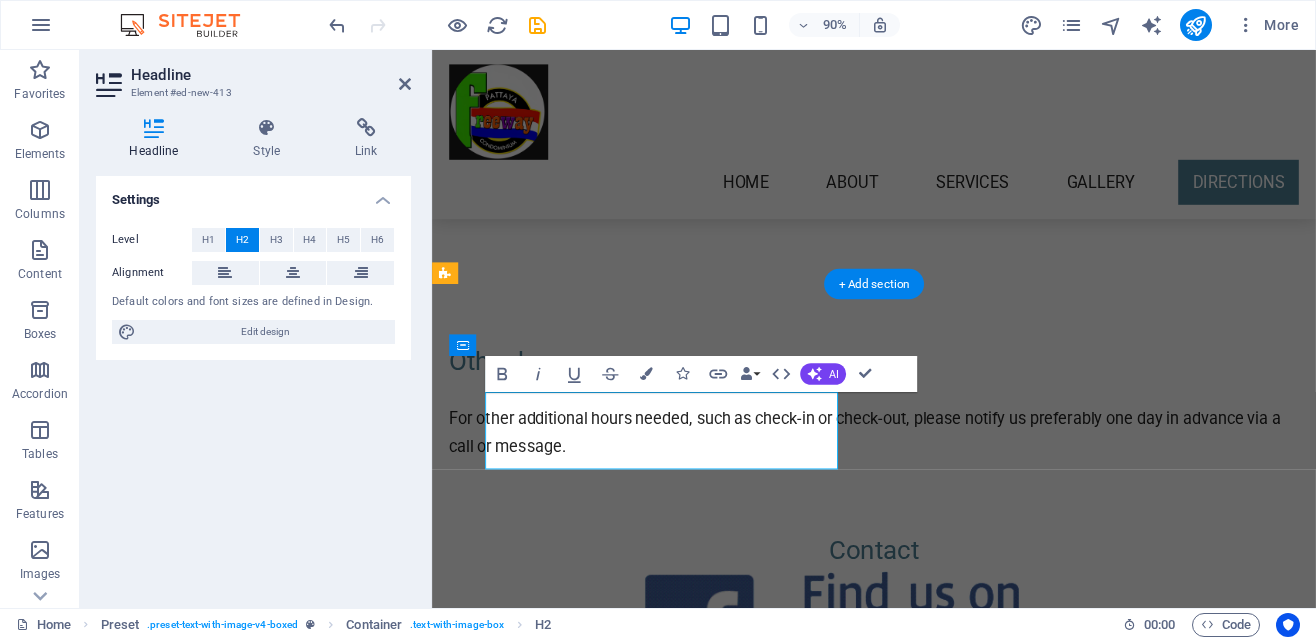 click on "Airbnb hosting Apartment 101 A" at bounding box center [920, 2228] 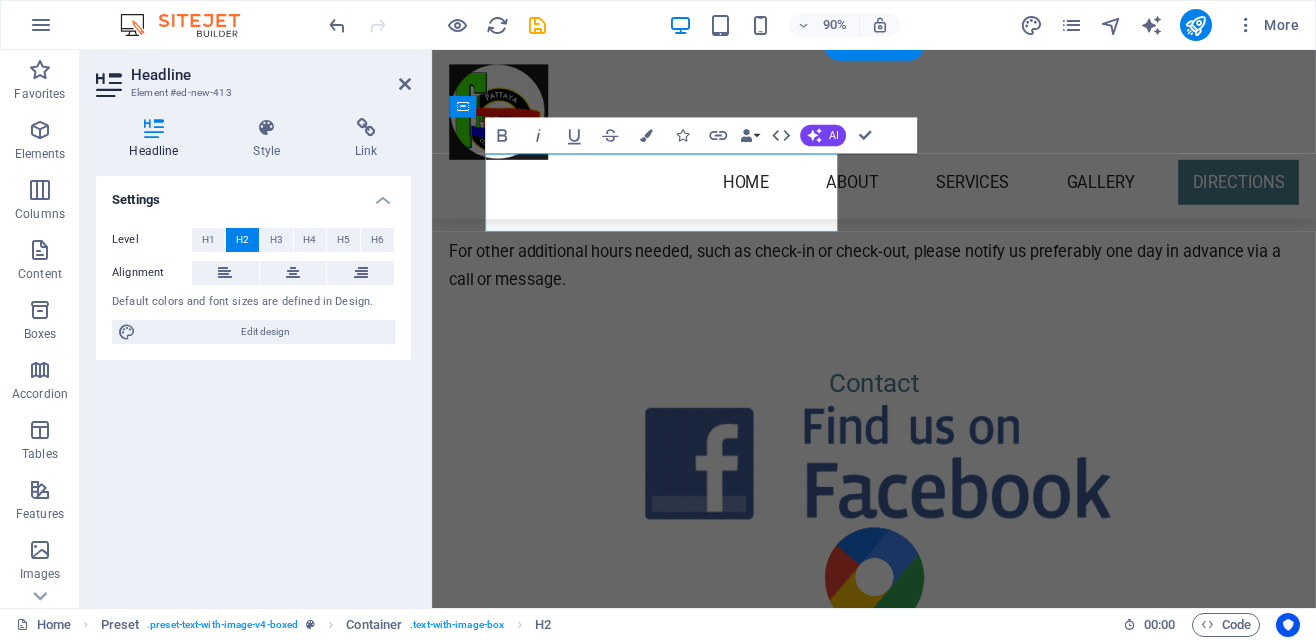 scroll, scrollTop: 5271, scrollLeft: 0, axis: vertical 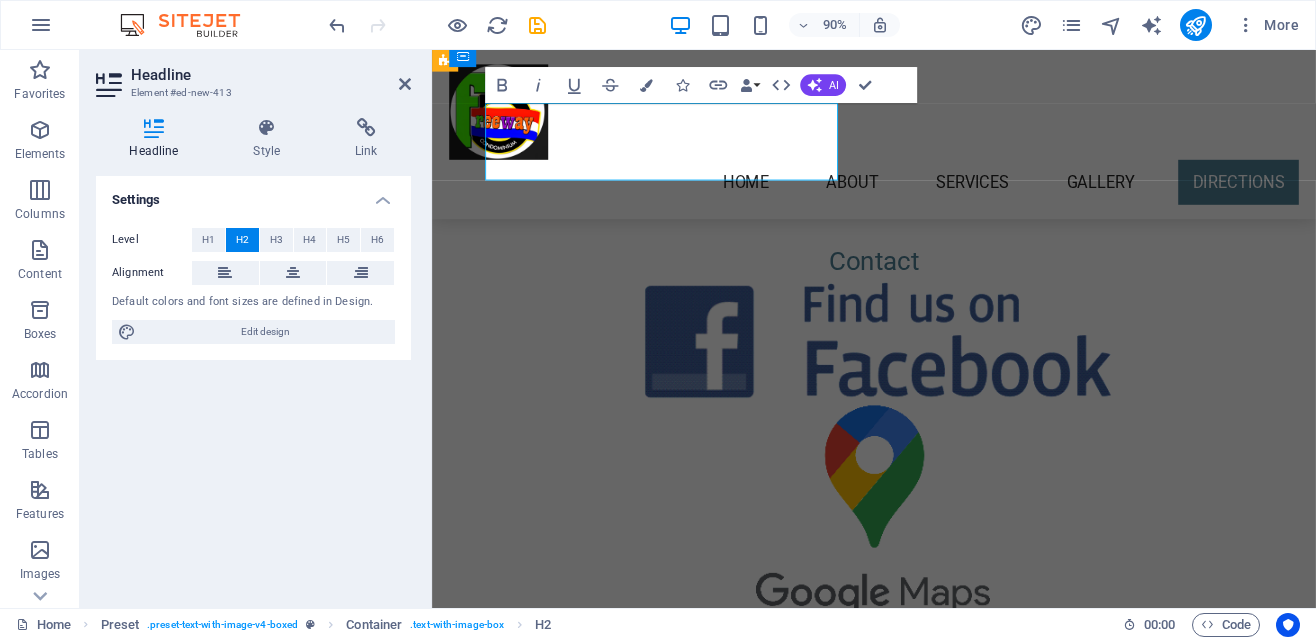 click on "Lorem ipsum dolor sit amet, consectetuer adipiscing elit. Aenean commodo ligula eget dolor. Lorem ipsum dolor sit amet, consectetuer adipiscing elit leget dolor. Lorem ipsum dolor sit amet, consectetuer adipiscing elit. Aenean commodo ligula eget dolor. Lorem ipsum dolor sit amet, consectetuer adipiscing elit dolor consectetuer adipiscing elit leget dolor. Lorem elit saget ipsum dolor sit amet, consectetuer." at bounding box center (920, 2026) 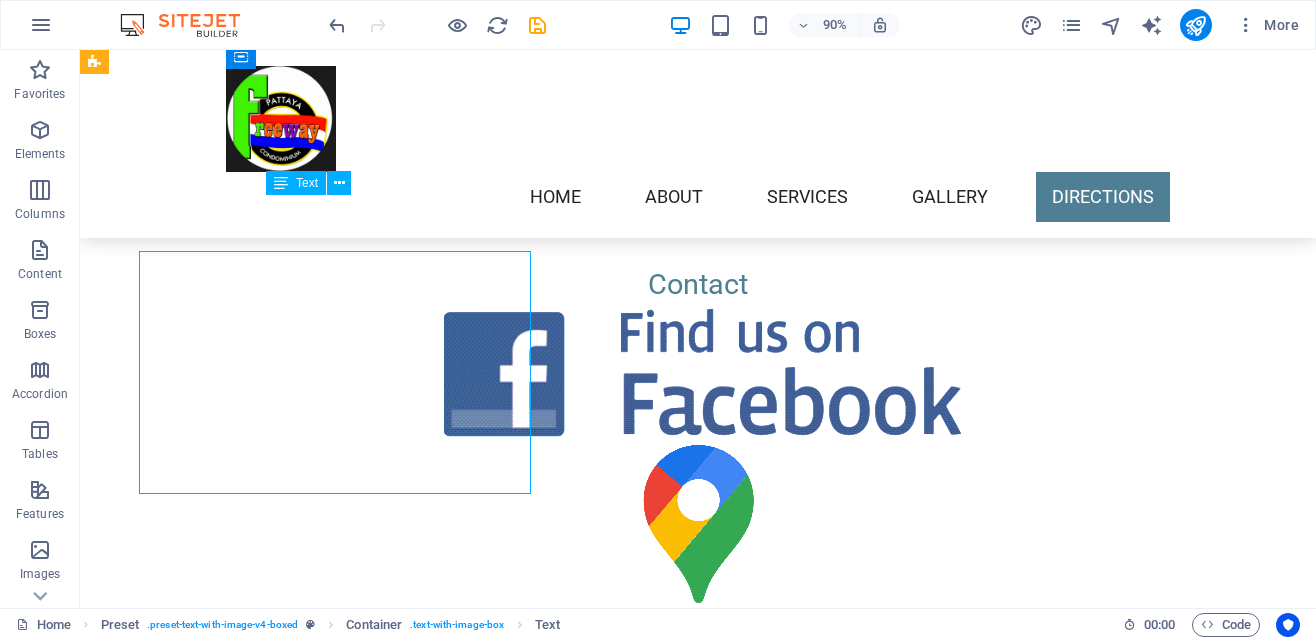scroll, scrollTop: 5215, scrollLeft: 0, axis: vertical 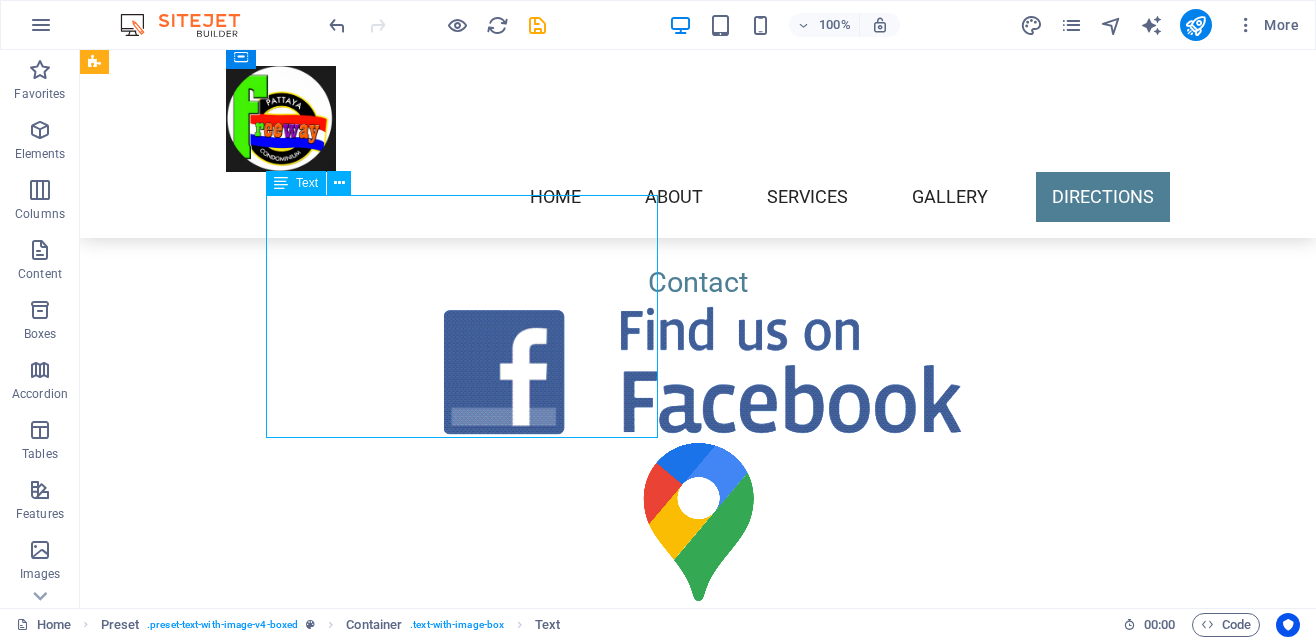 click on "Lorem ipsum dolor sit amet, consectetuer adipiscing elit. Aenean commodo ligula eget dolor. Lorem ipsum dolor sit amet, consectetuer adipiscing elit leget dolor. Lorem ipsum dolor sit amet, consectetuer adipiscing elit. Aenean commodo ligula eget dolor. Lorem ipsum dolor sit amet, consectetuer adipiscing elit dolor consectetuer adipiscing elit leget dolor. Lorem elit saget ipsum dolor sit amet, consectetuer." at bounding box center (568, 2024) 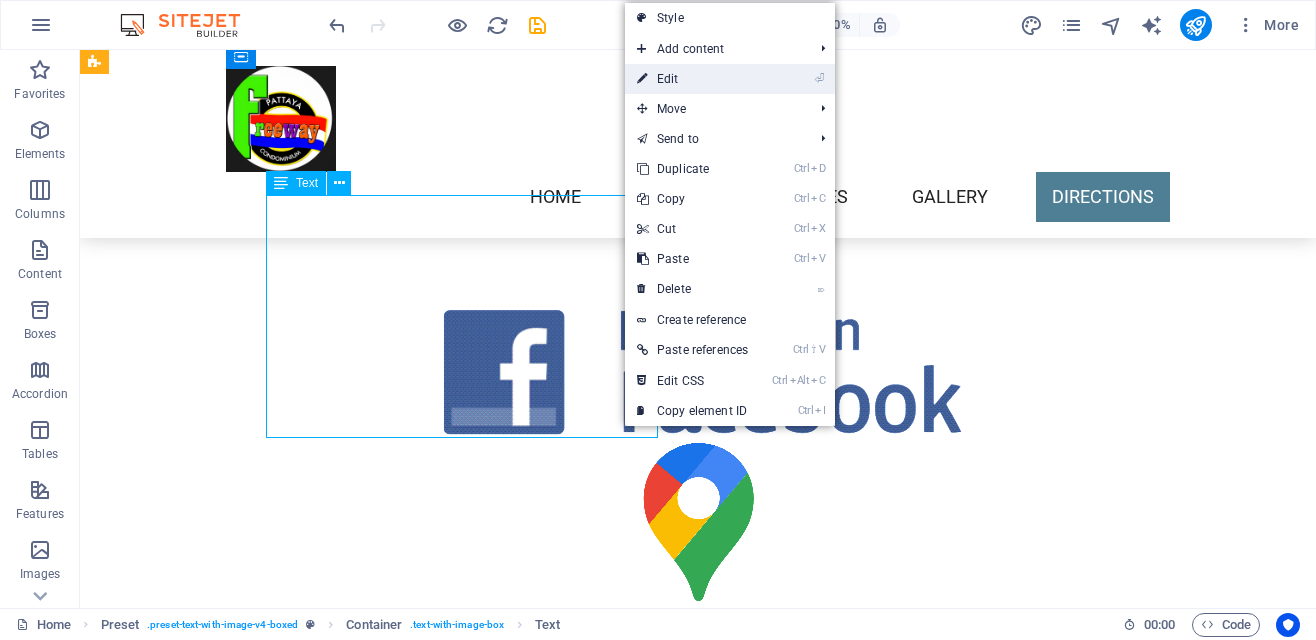 click on "⏎  Edit" at bounding box center (692, 79) 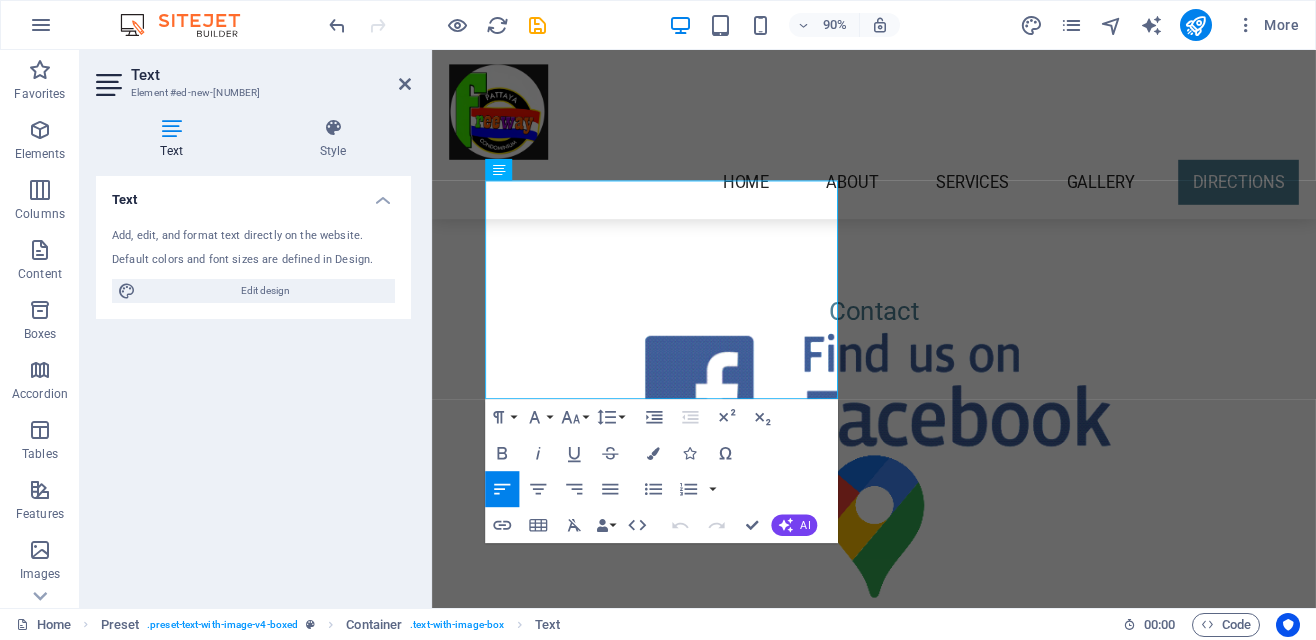 scroll, scrollTop: 5271, scrollLeft: 0, axis: vertical 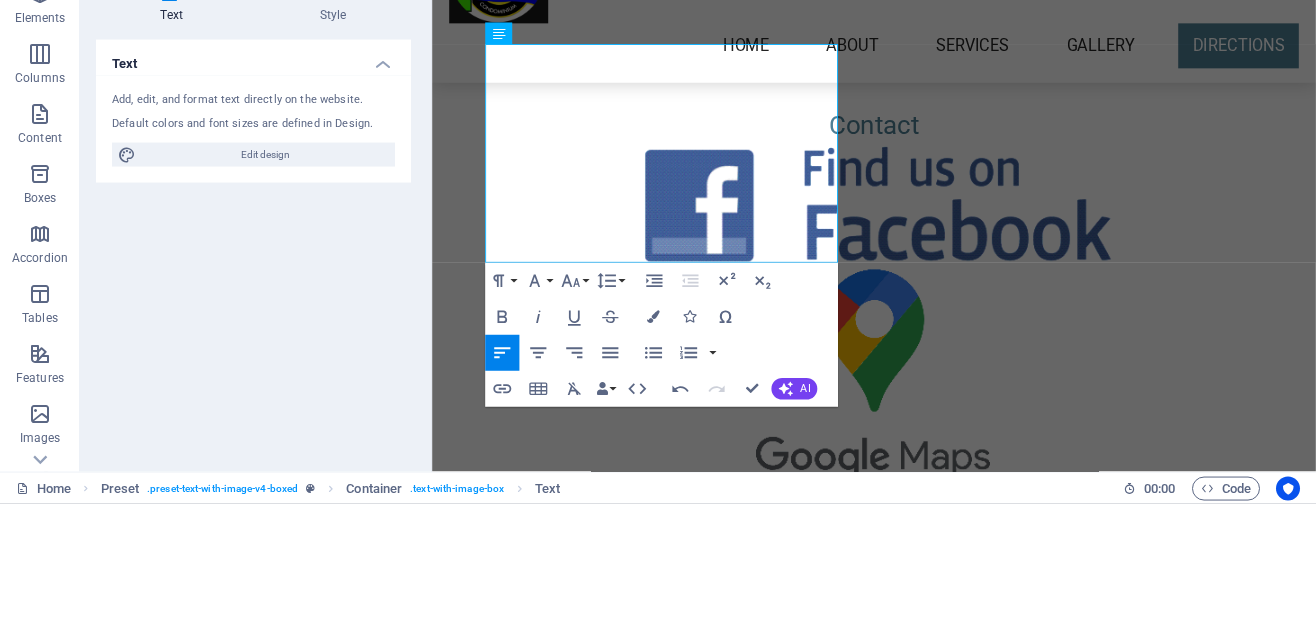 type 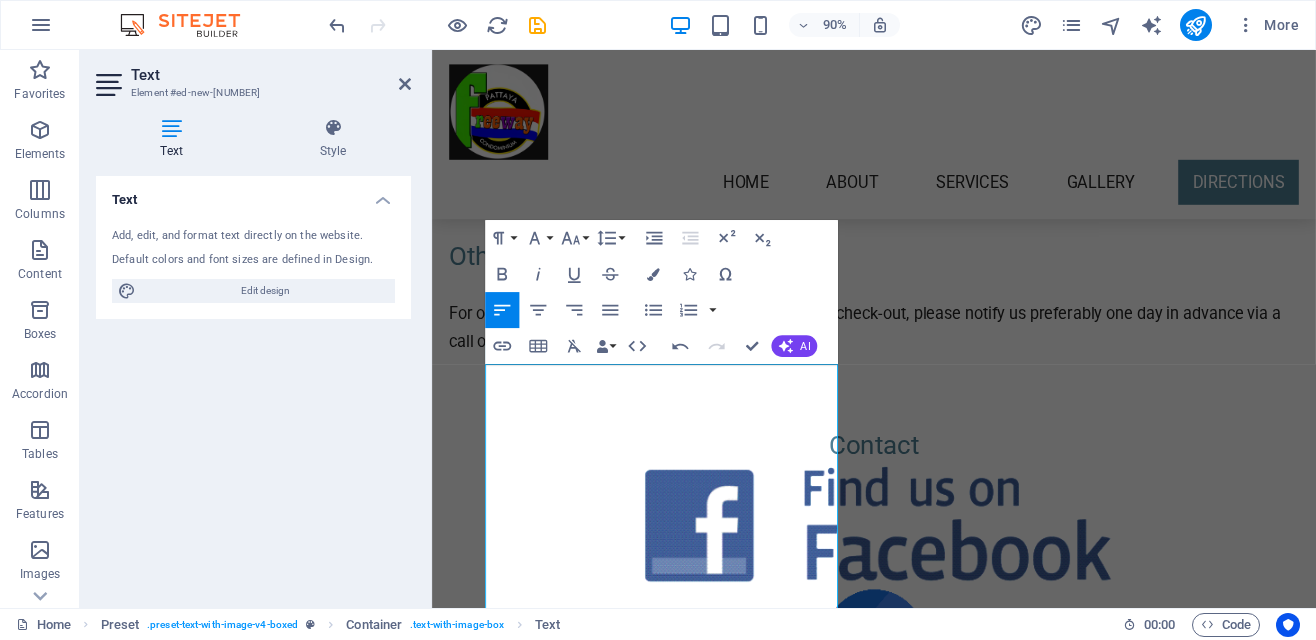 scroll, scrollTop: 5066, scrollLeft: 0, axis: vertical 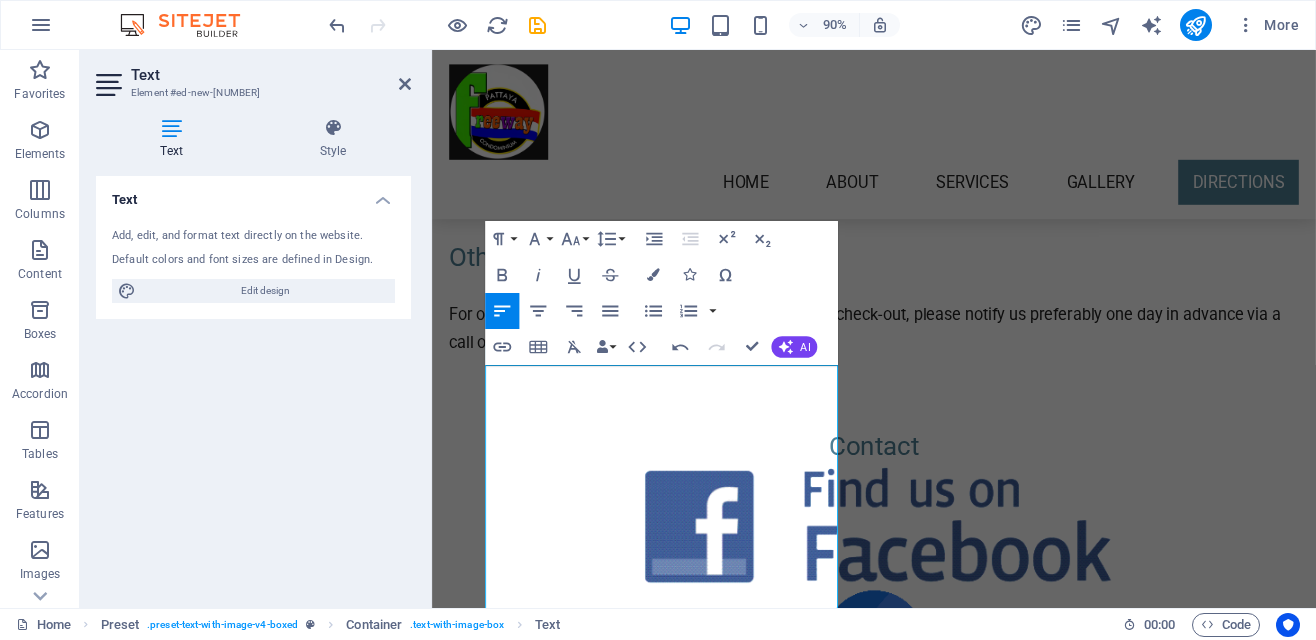 click on "Studio style 75 m2 Apartment, including Jacuzzi corner. Glass sliding door as an entrance to apartment from the patio area, open kitchen block, fixed King Size bed, and a very generous sized bathroom with a big shower cabin." at bounding box center (920, 2217) 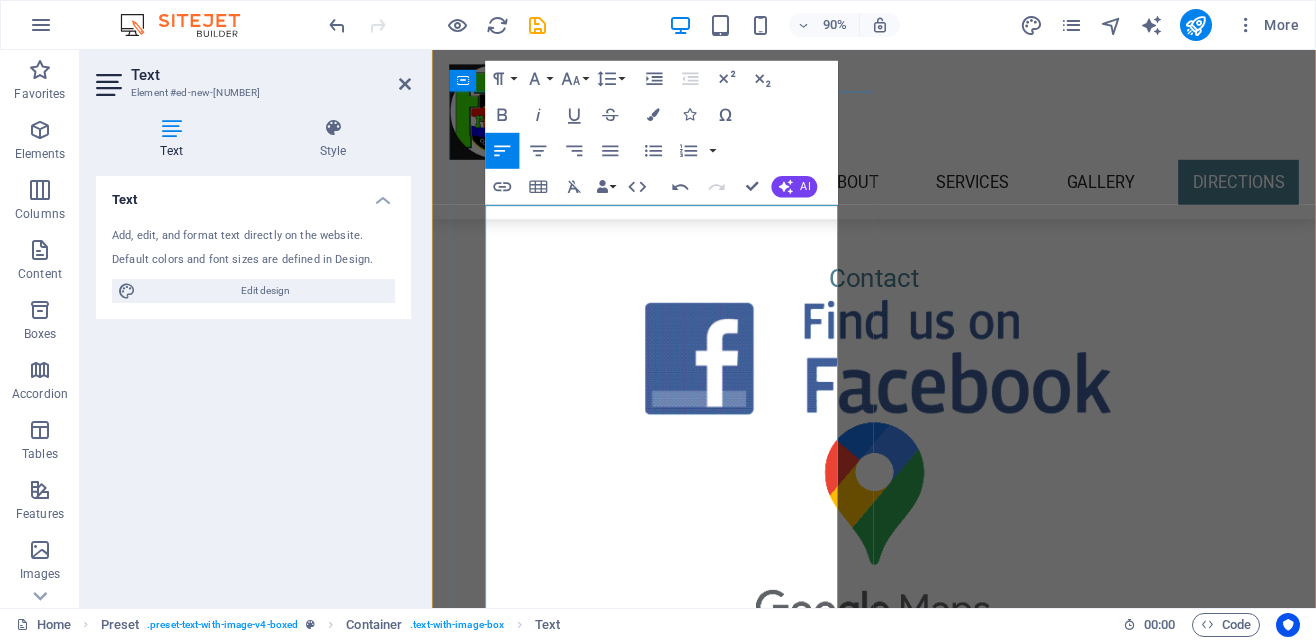 scroll, scrollTop: 5253, scrollLeft: 0, axis: vertical 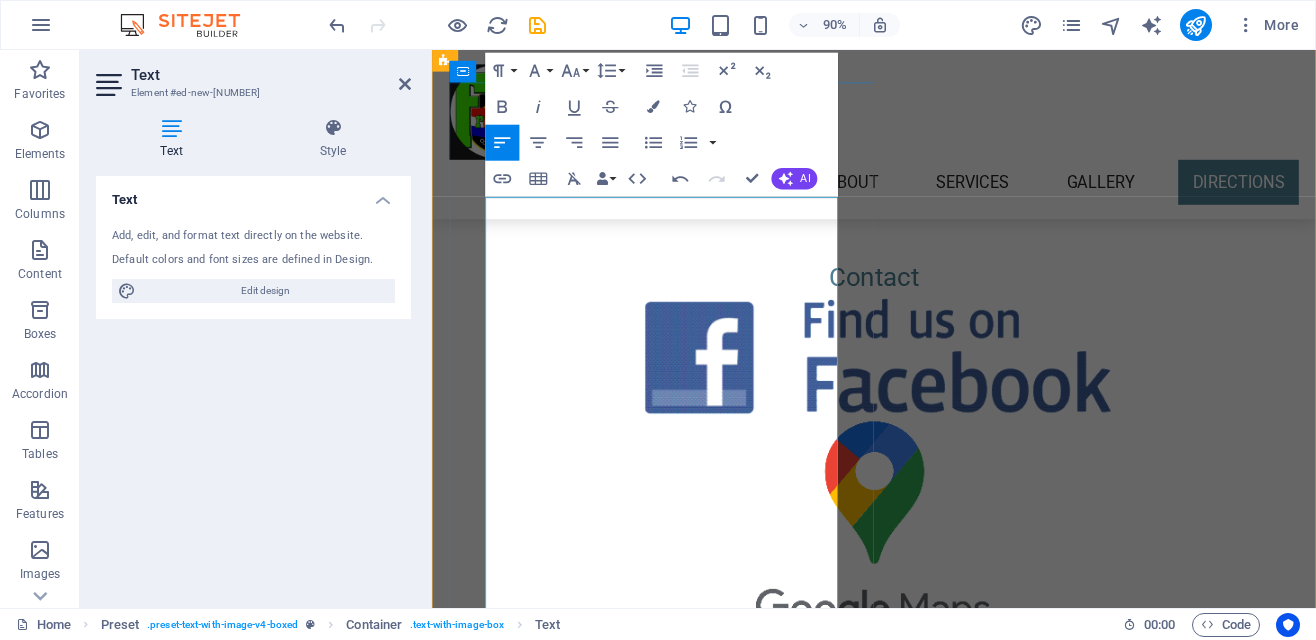 click on "Electricity ,cleaning room service and water are NOT included in the quoted price provided on the site. Electric rate is 6 baht/unit, the apartment has a monthly average between 3000- 5,000 baht pending on usage." at bounding box center [920, 2152] 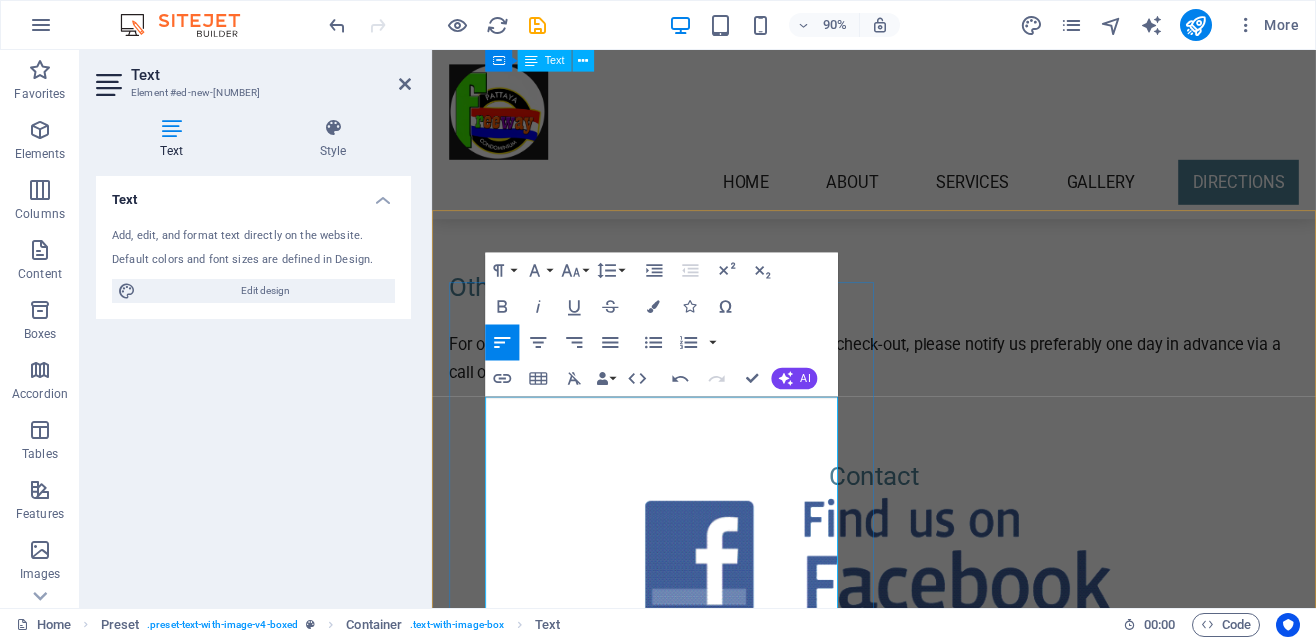 scroll, scrollTop: 5028, scrollLeft: 0, axis: vertical 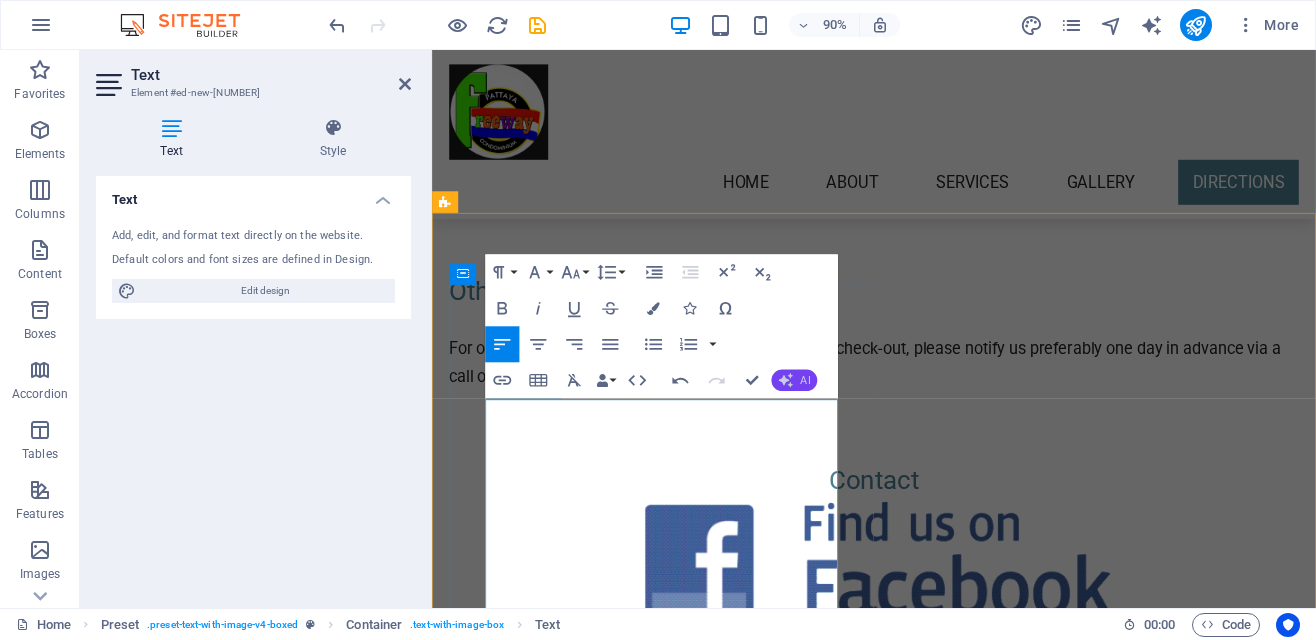 click on "AI" at bounding box center [794, 381] 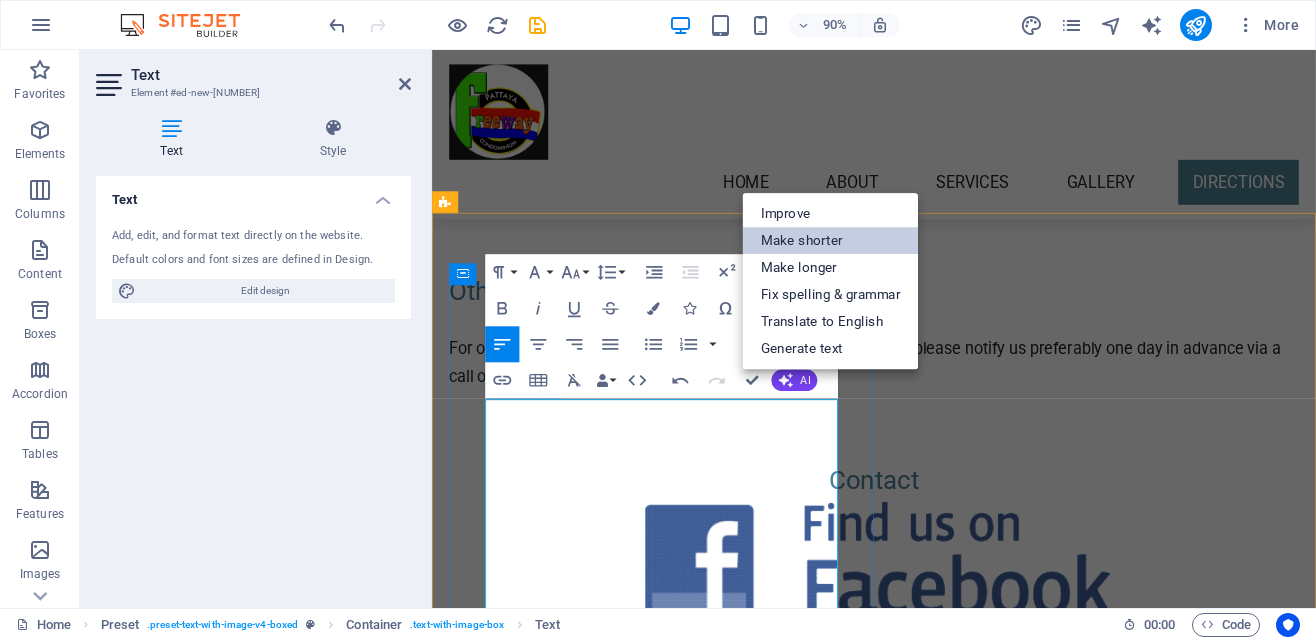 click on "Make shorter" at bounding box center (831, 241) 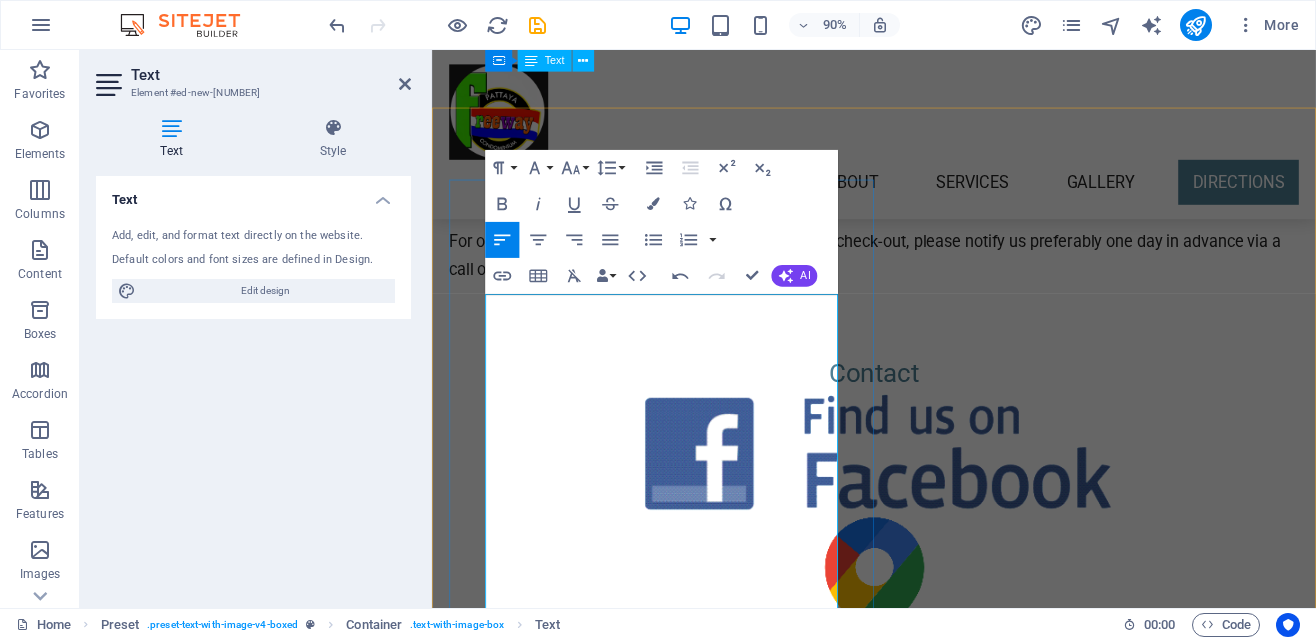 scroll, scrollTop: 5143, scrollLeft: 0, axis: vertical 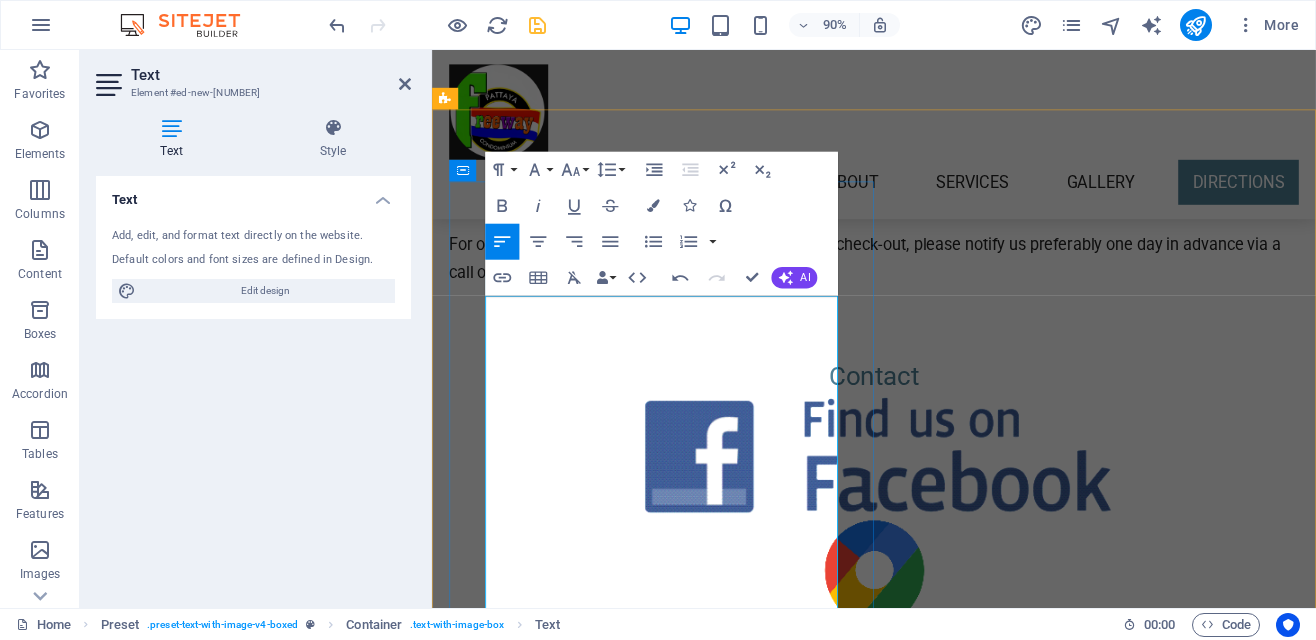 click at bounding box center (537, 25) 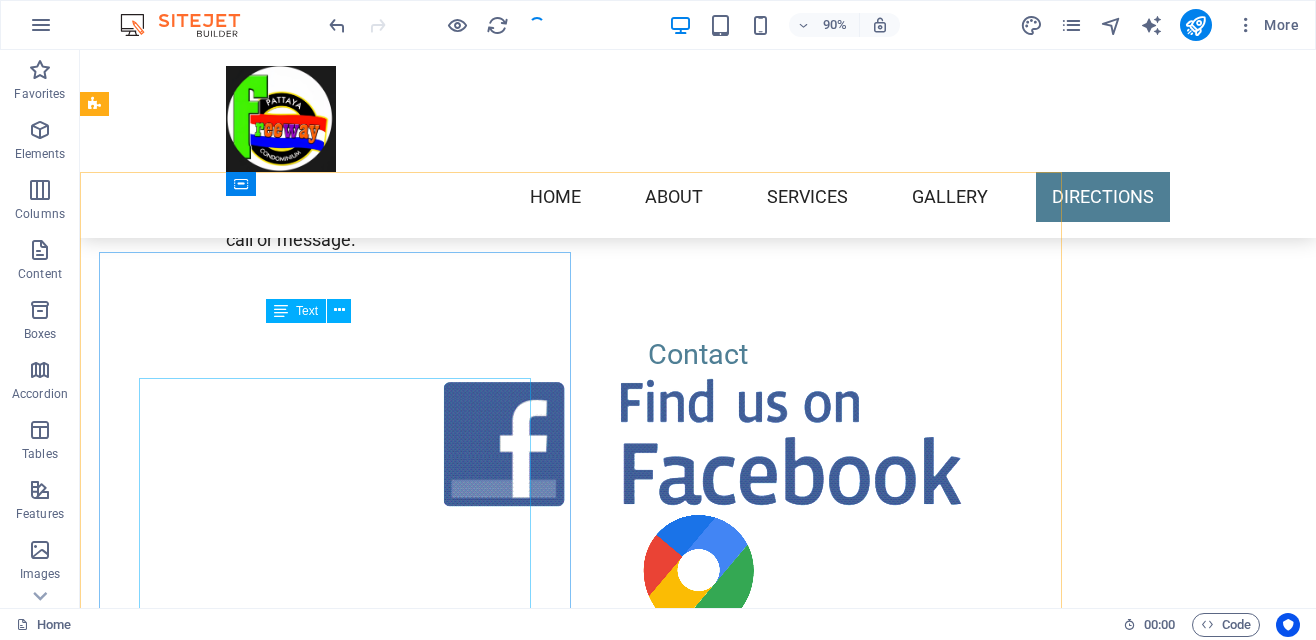 scroll, scrollTop: 5088, scrollLeft: 0, axis: vertical 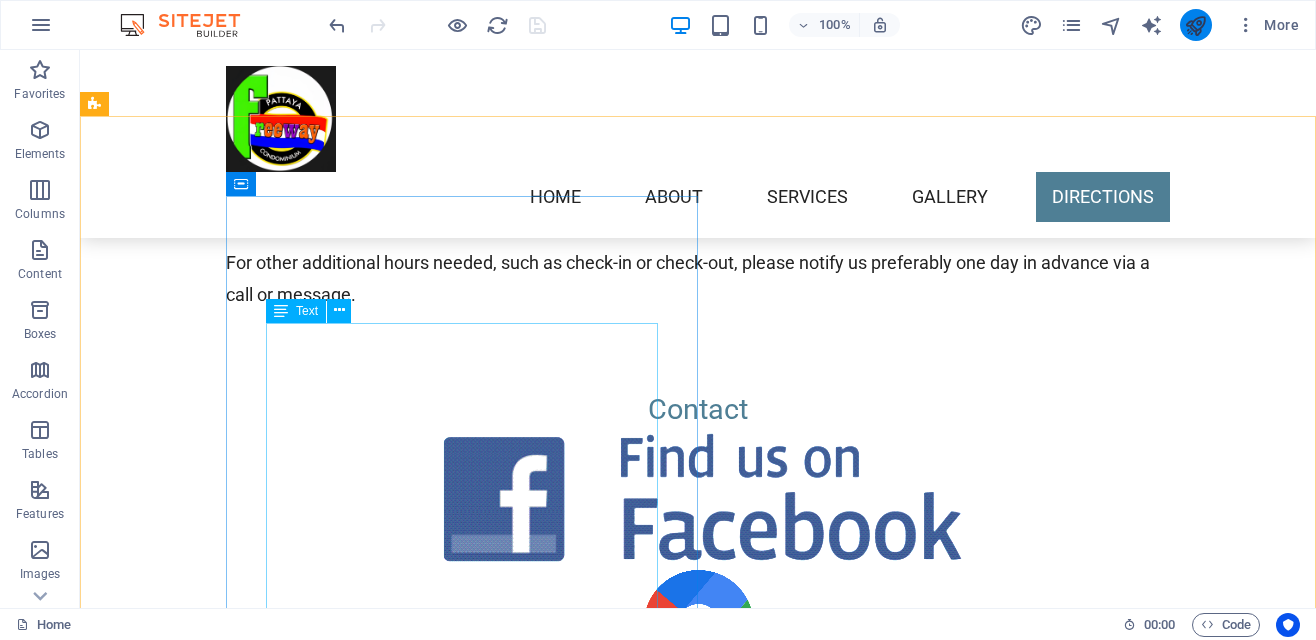click at bounding box center [1195, 25] 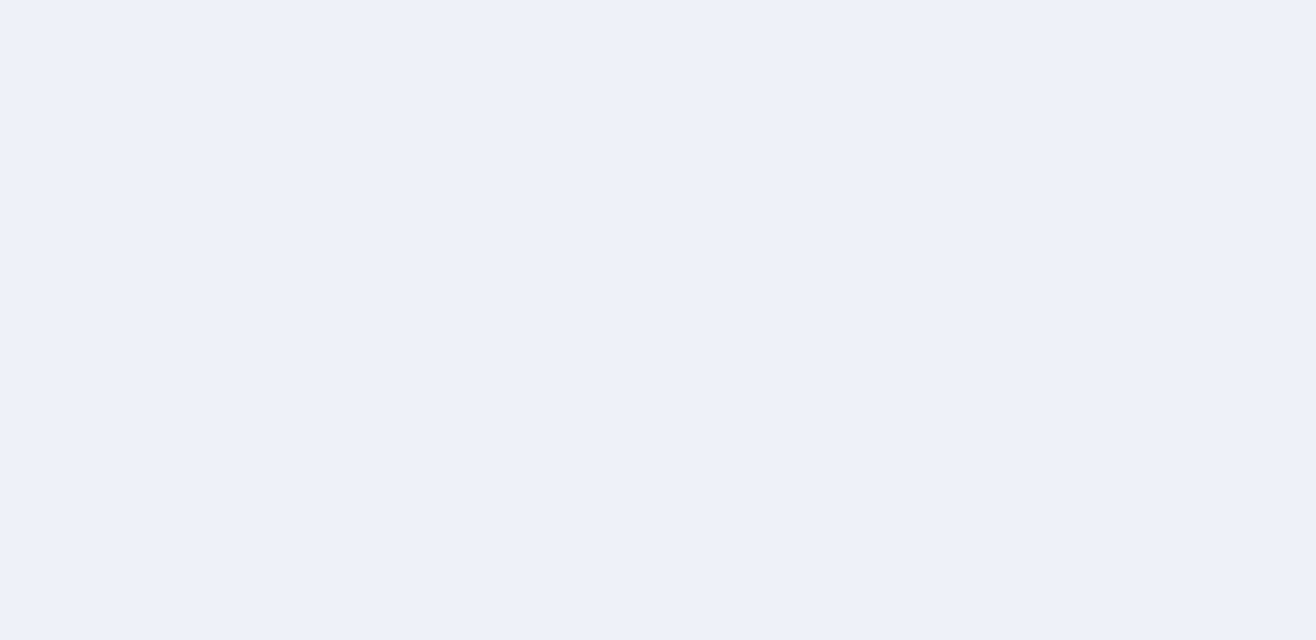 scroll, scrollTop: 0, scrollLeft: 0, axis: both 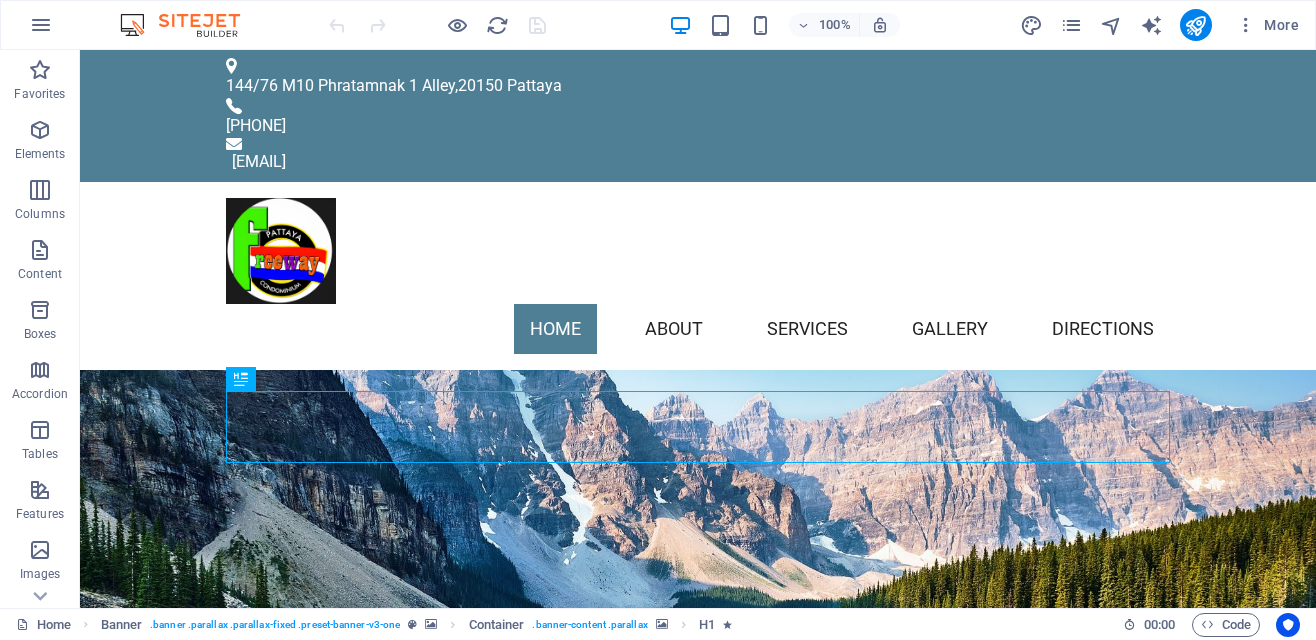 click on "Home About Services Gallery  Directions" at bounding box center [698, 276] 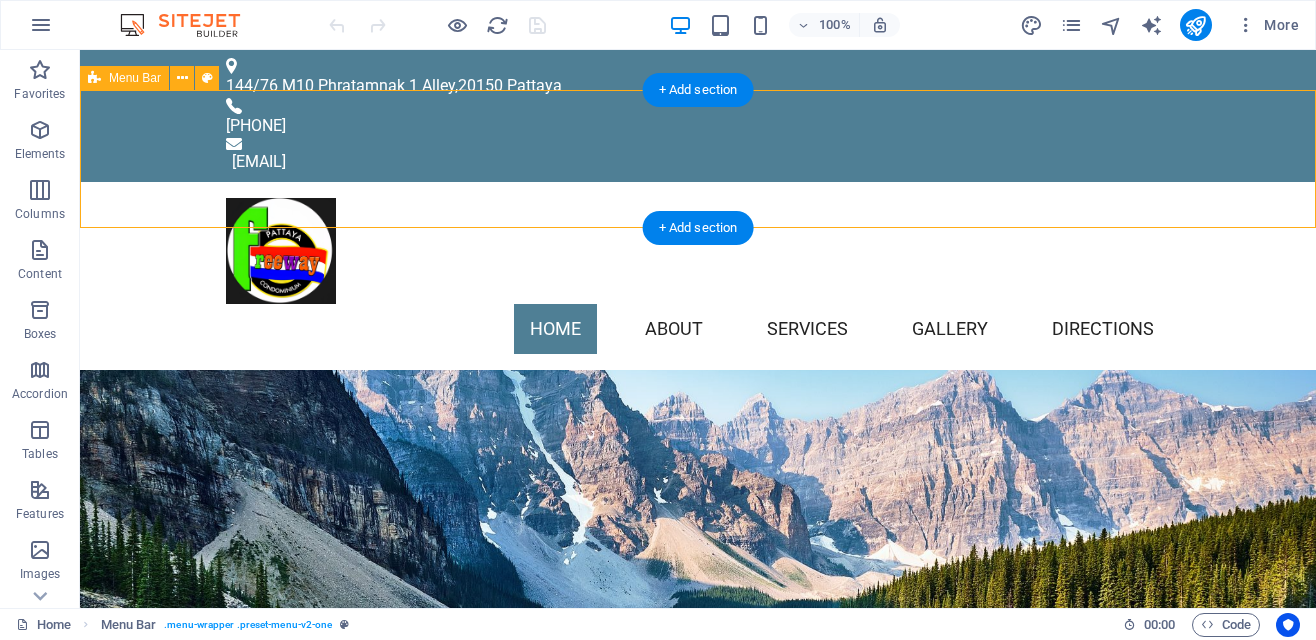 click on "Home About Services Gallery  Directions" at bounding box center (698, 276) 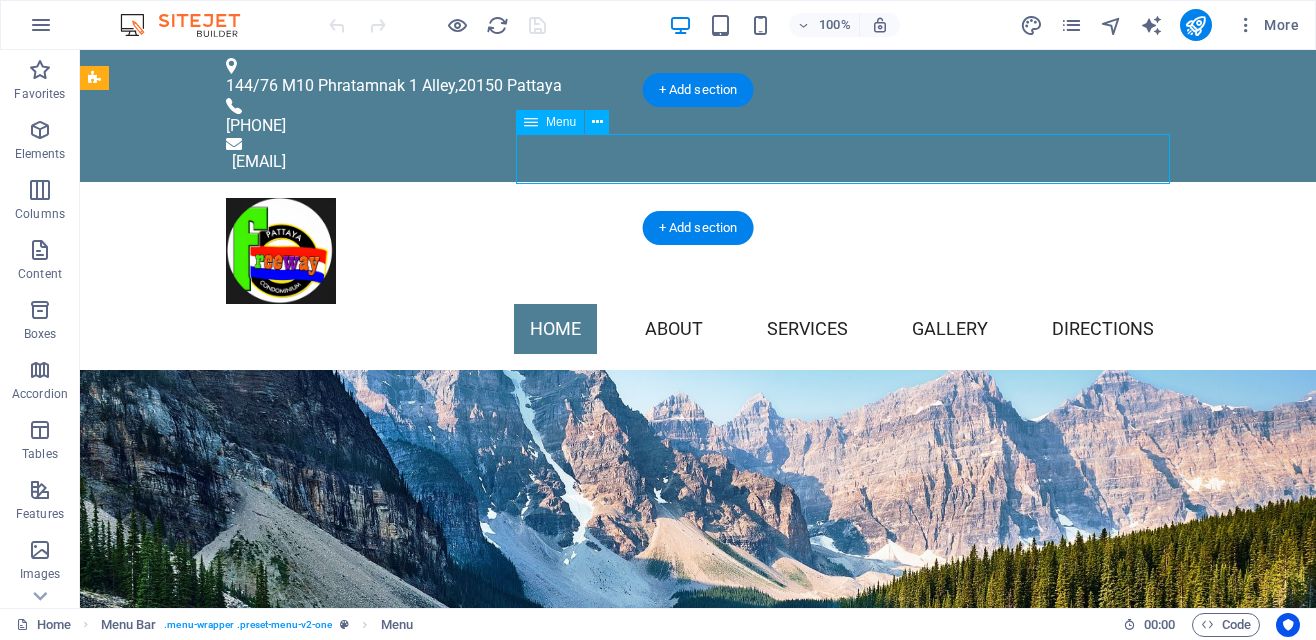 click on "Home About Services Gallery  Directions" at bounding box center (698, 329) 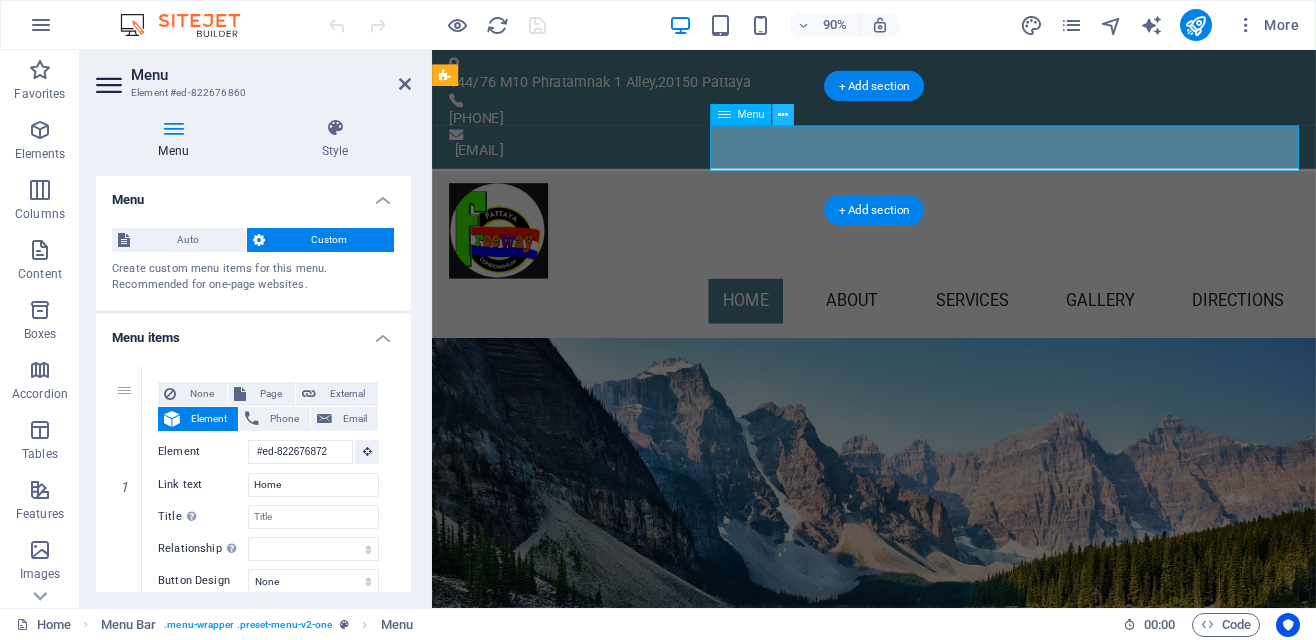 click at bounding box center [783, 115] 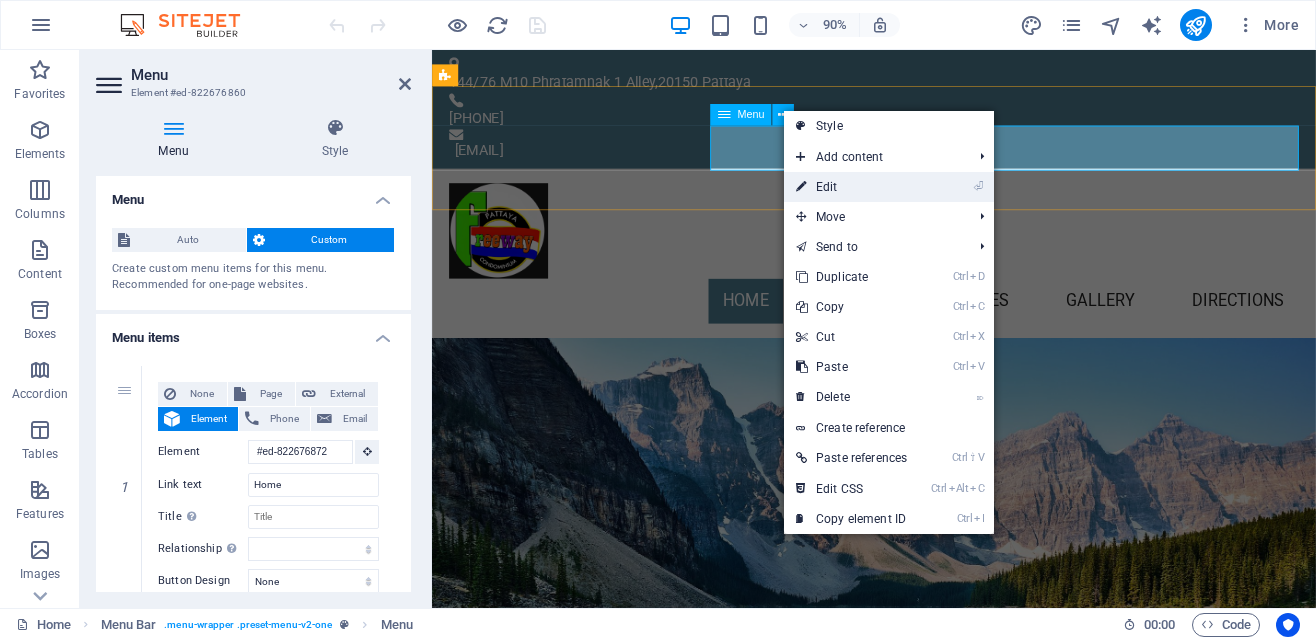click on "⏎  Edit" at bounding box center (851, 187) 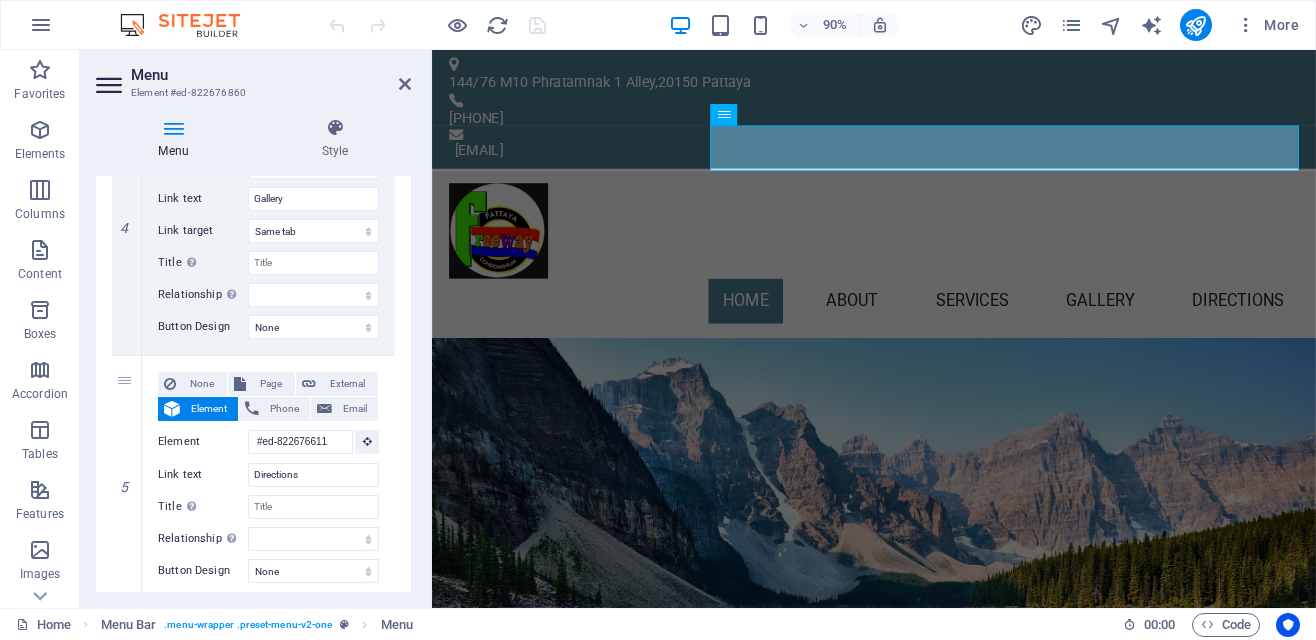 scroll, scrollTop: 1141, scrollLeft: 0, axis: vertical 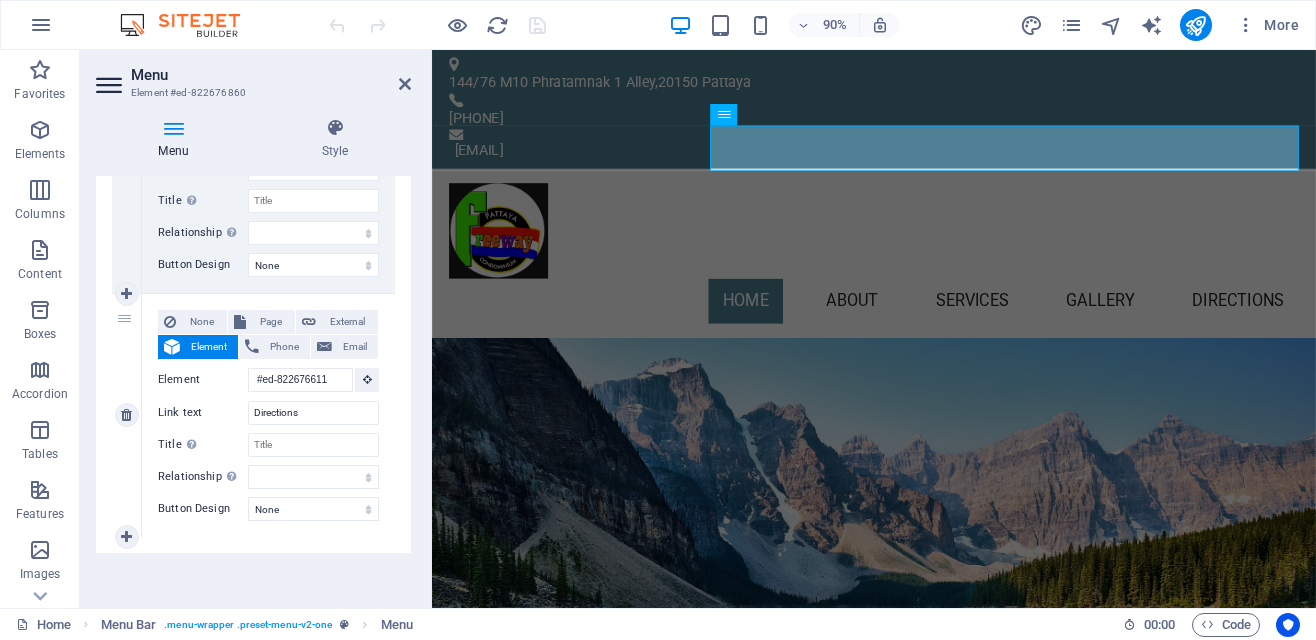 click on "5" at bounding box center [127, 415] 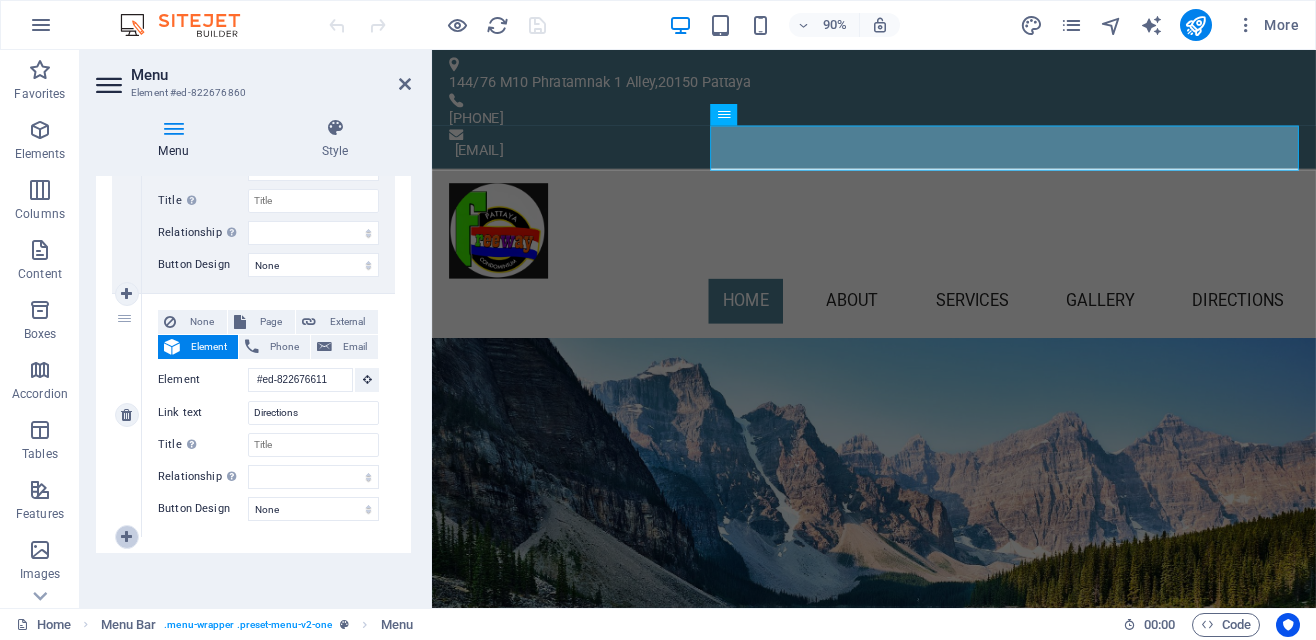 click at bounding box center [126, 537] 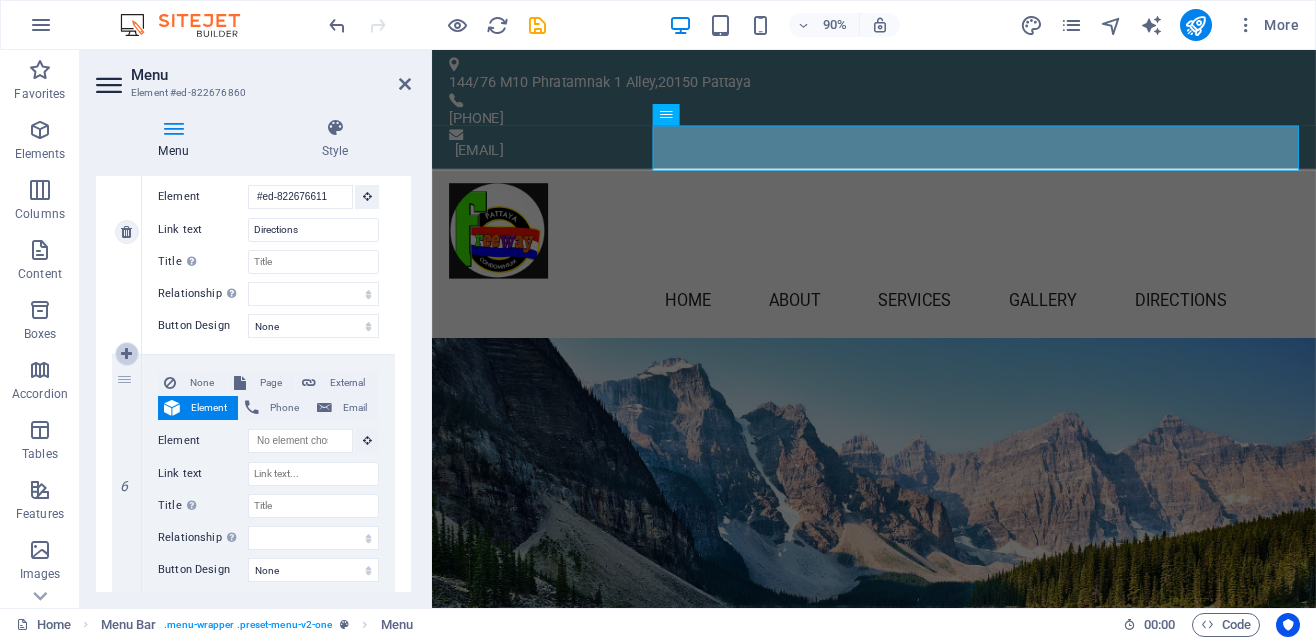 scroll, scrollTop: 1331, scrollLeft: 0, axis: vertical 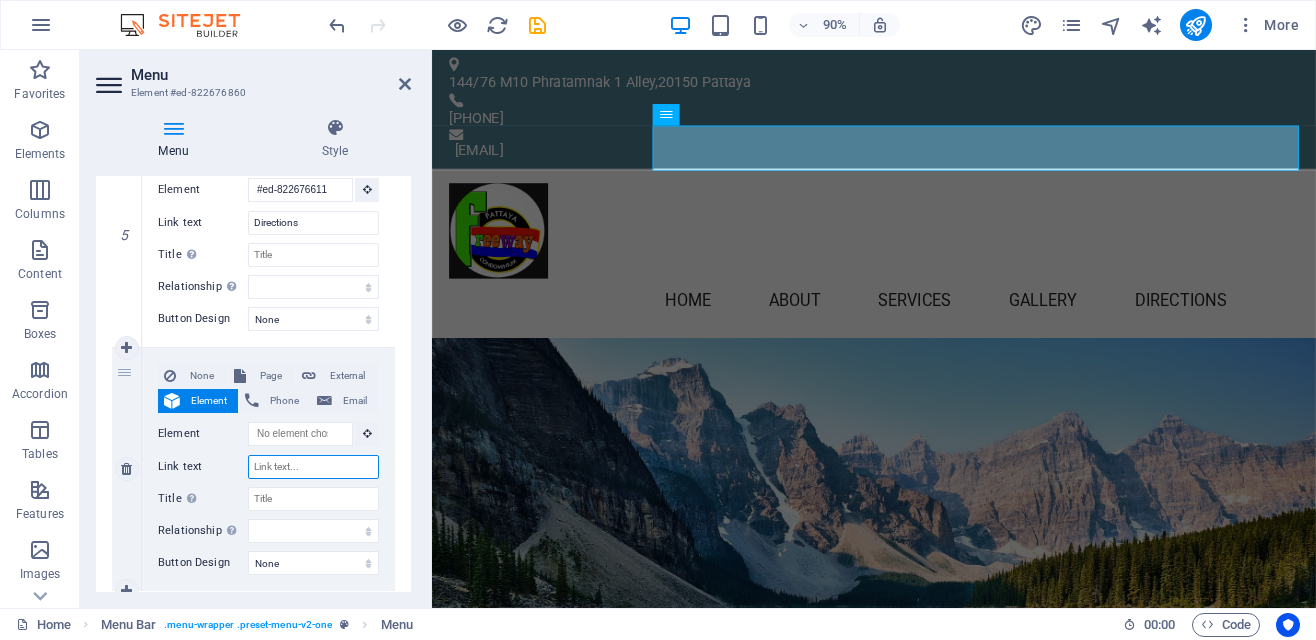 click on "Link text" at bounding box center [313, 467] 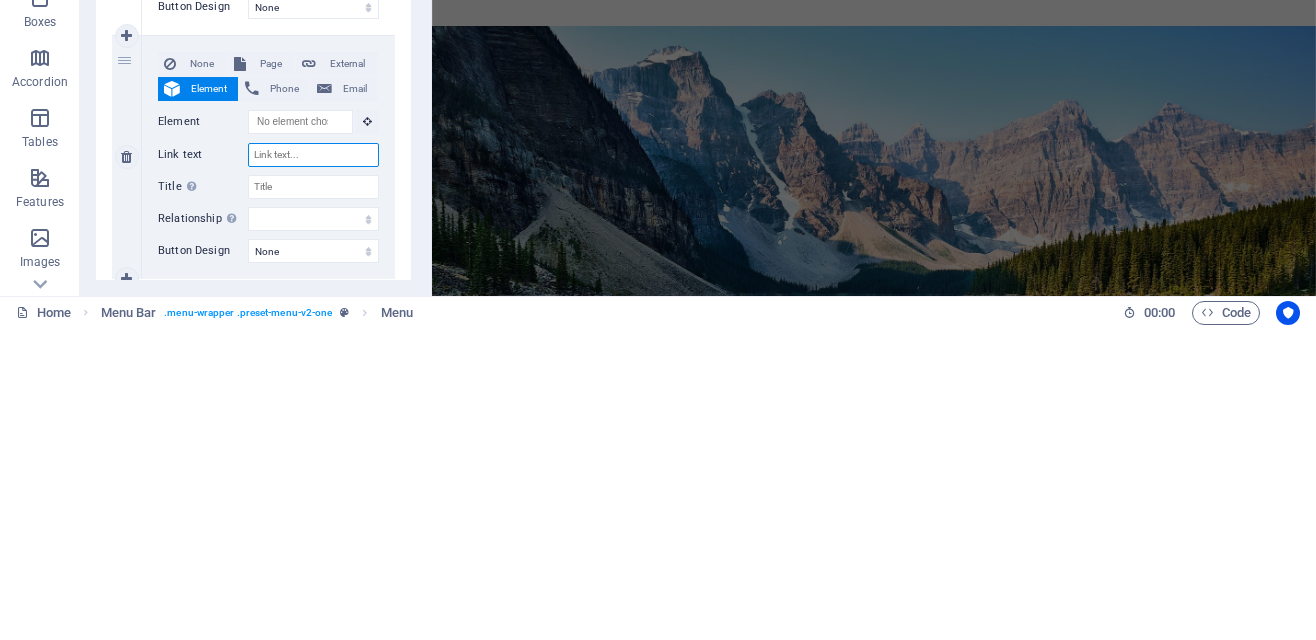 type on "A" 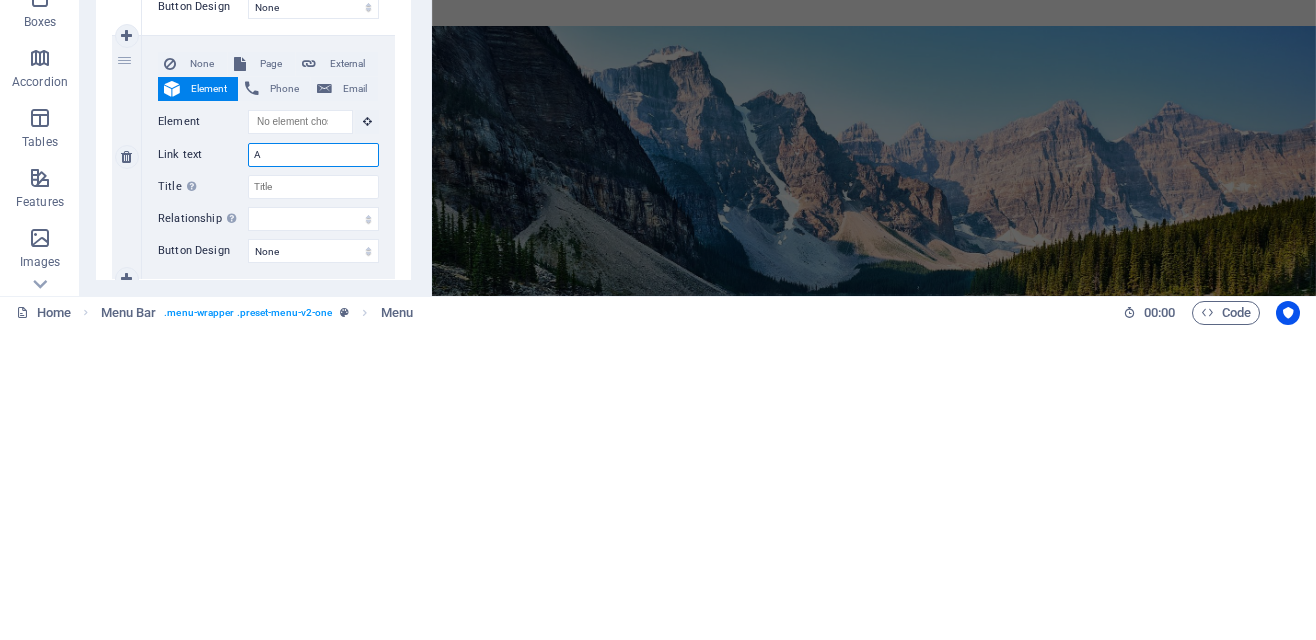 select 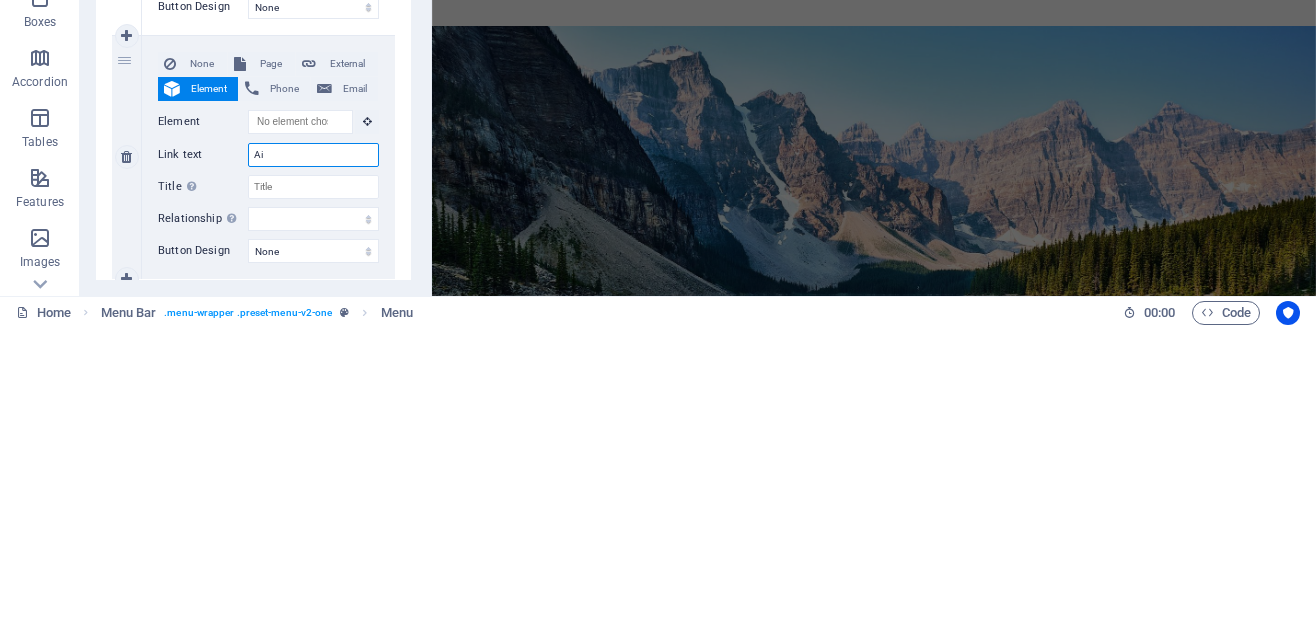 type on "Air" 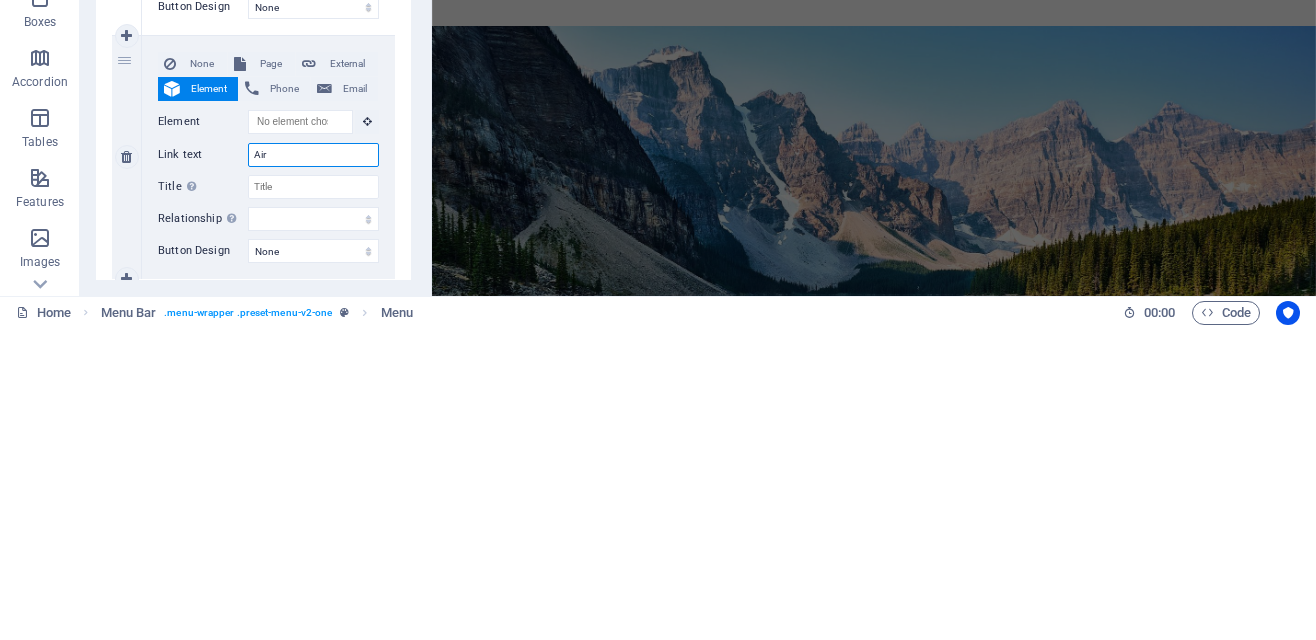 select 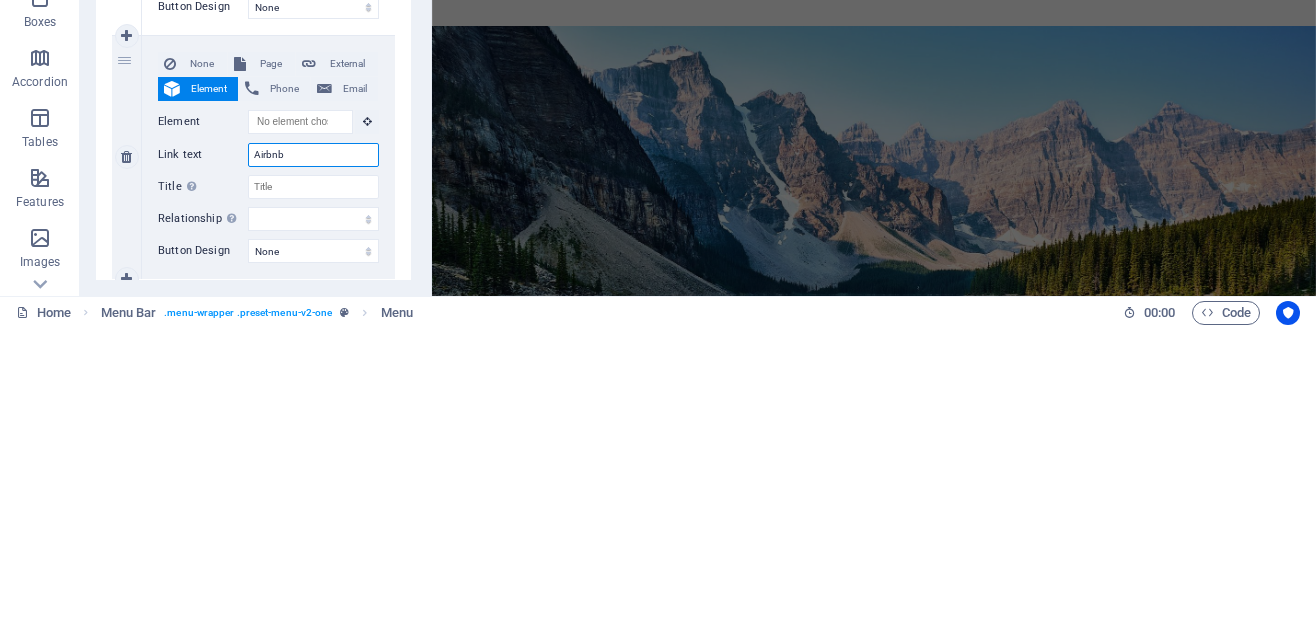 type on "Airbnb" 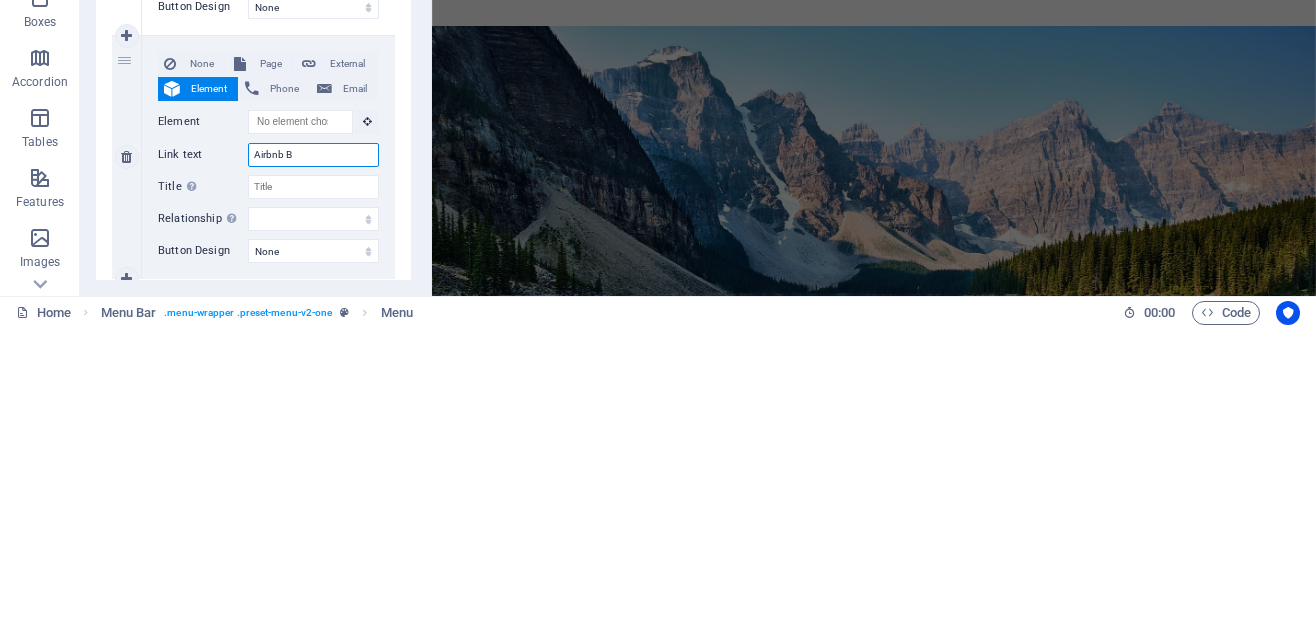 select 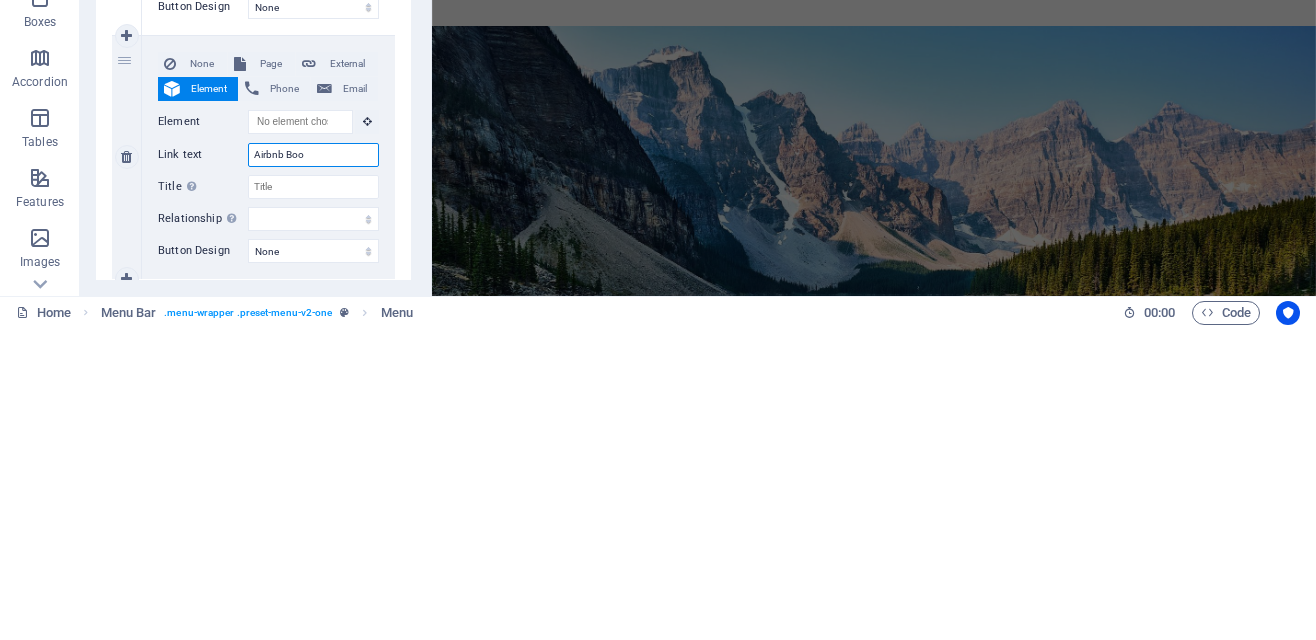 type on "Airbnb Book" 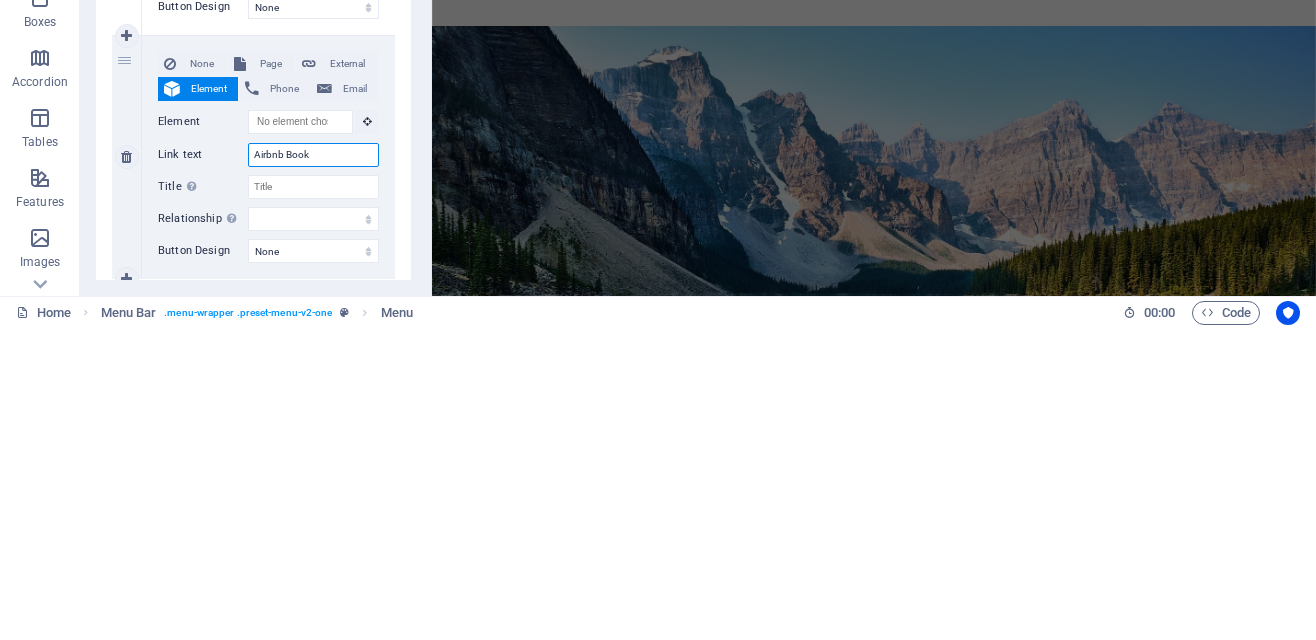 select 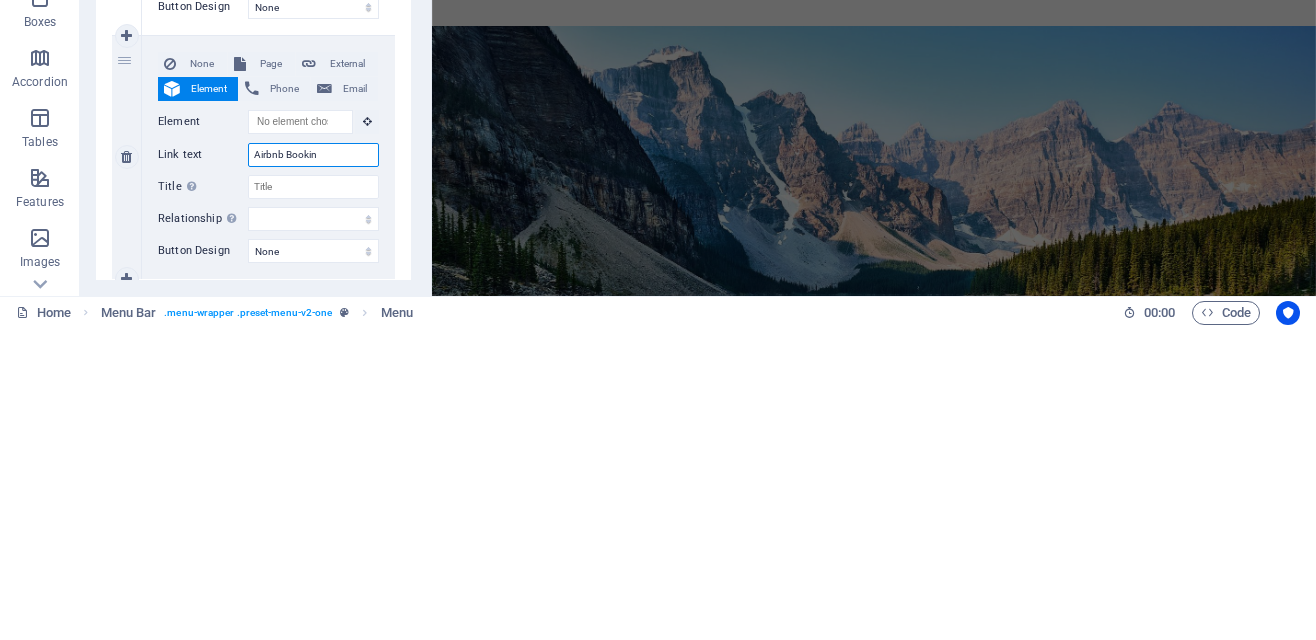 type on "Airbnb Booking" 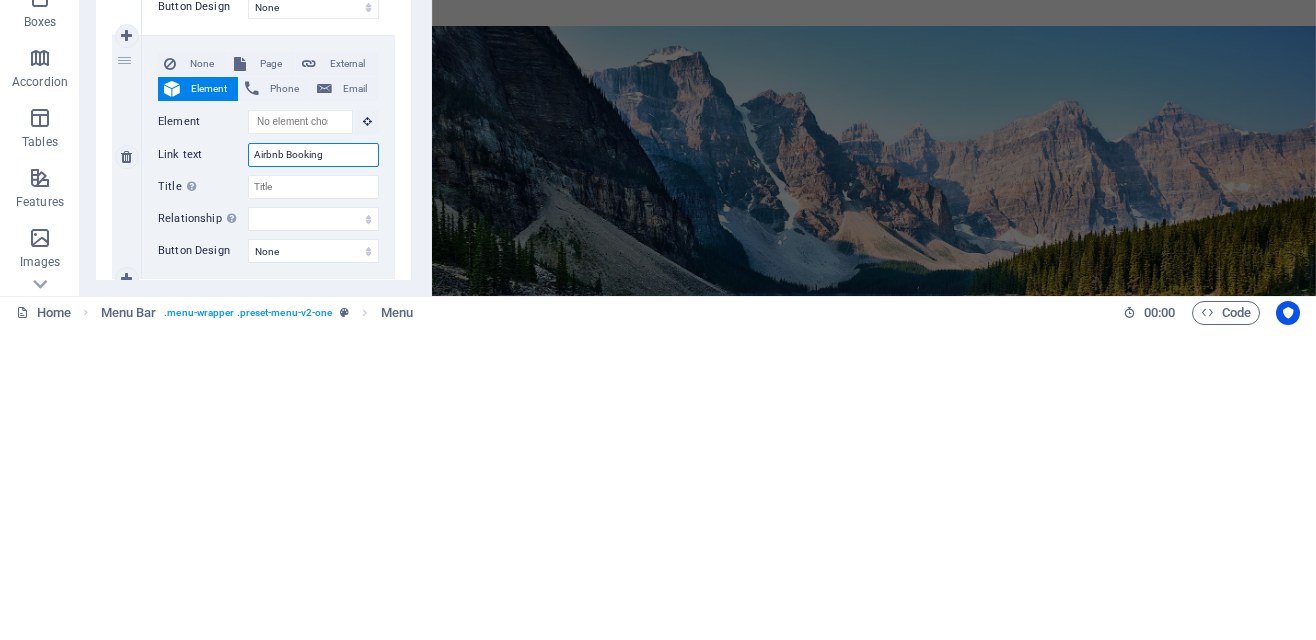 select 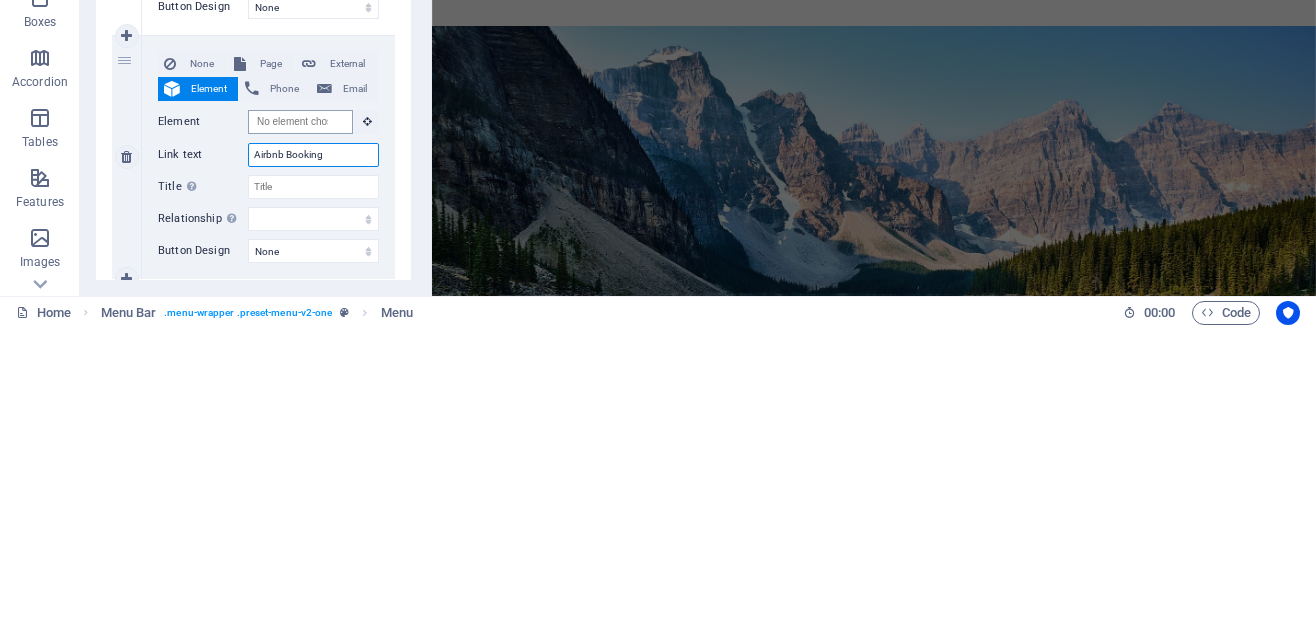 type on "Airbnb Booking" 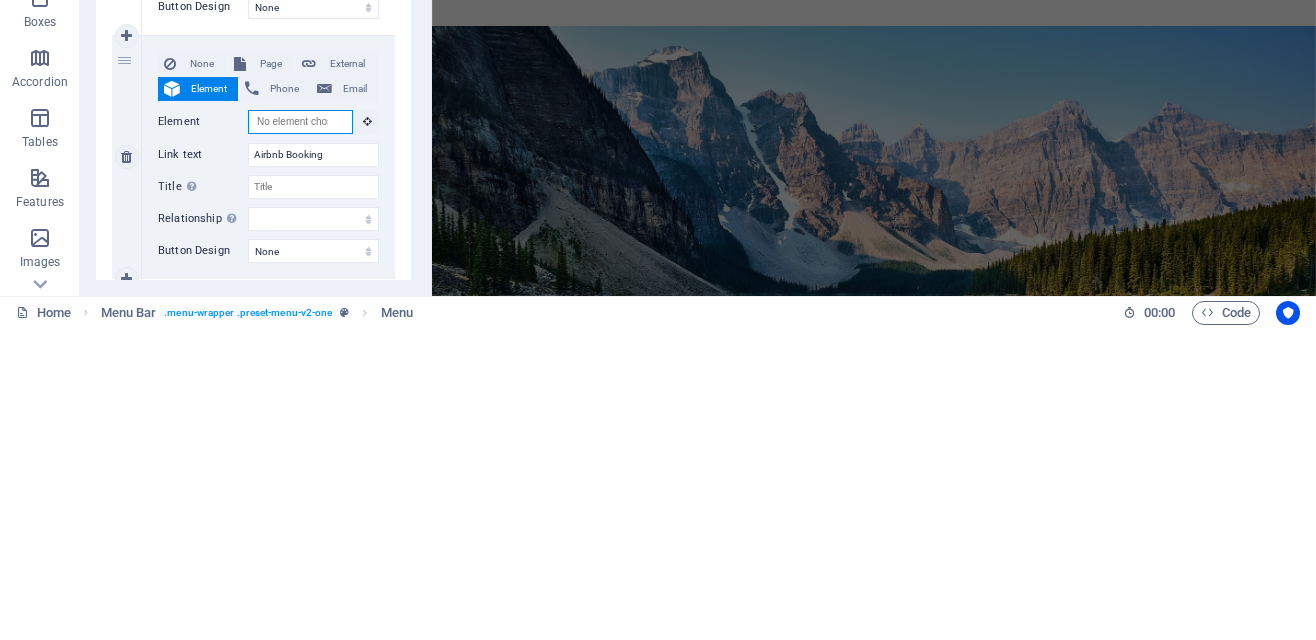 click on "Element" at bounding box center [300, 434] 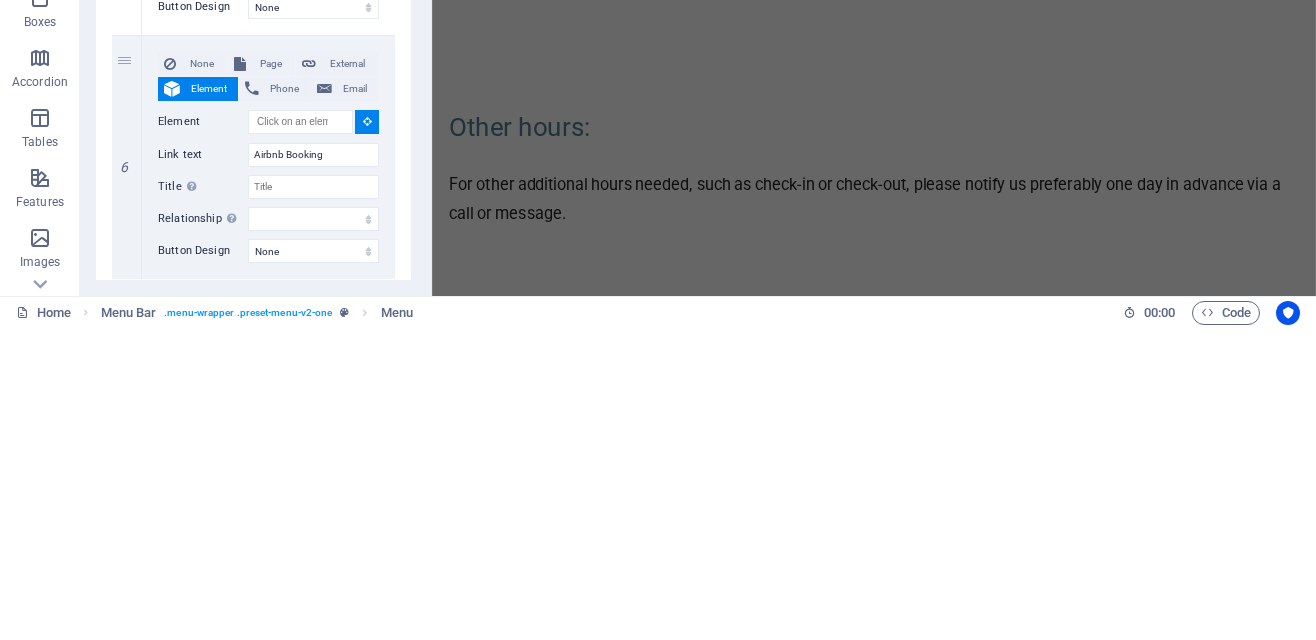 click on "Airbnb hosting Apartment [NUMBER] [LETTER]" at bounding box center [920, 2026] 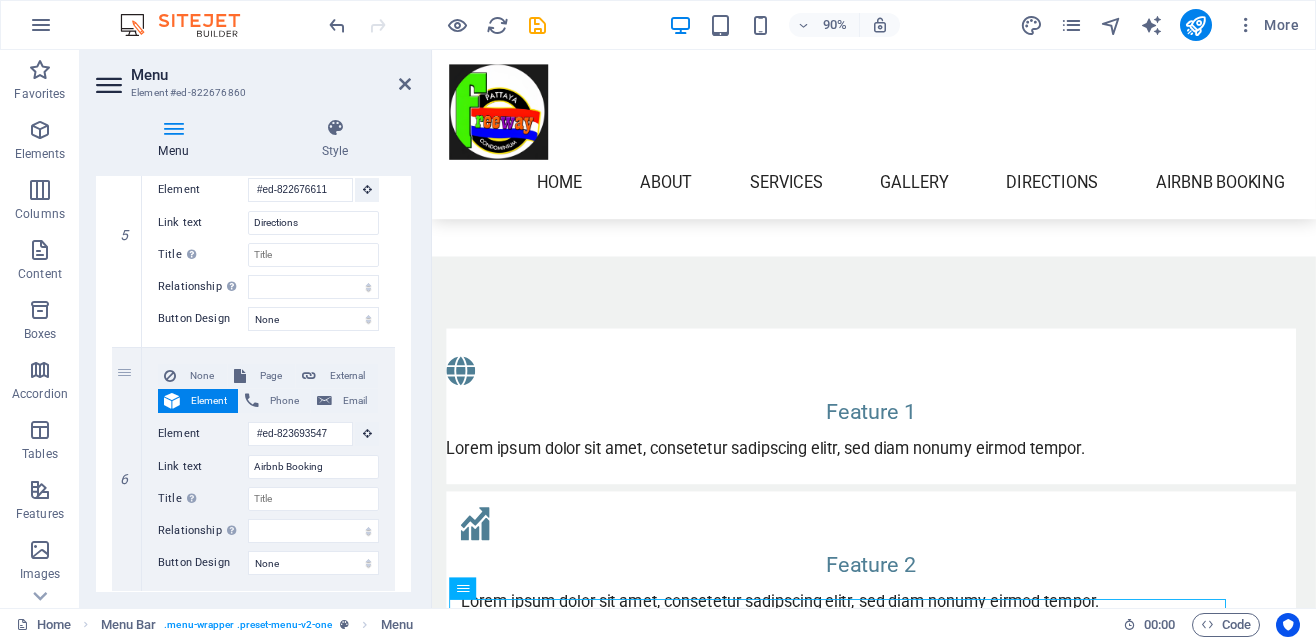 scroll, scrollTop: 0, scrollLeft: 0, axis: both 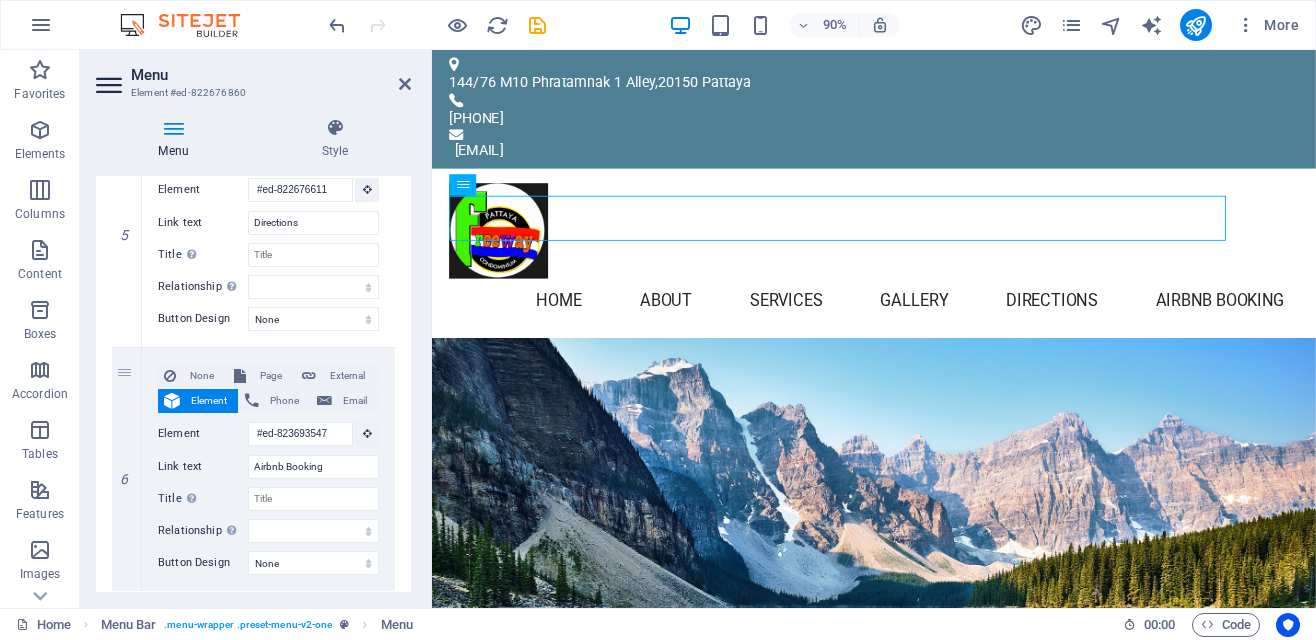 click at bounding box center [462, 186] 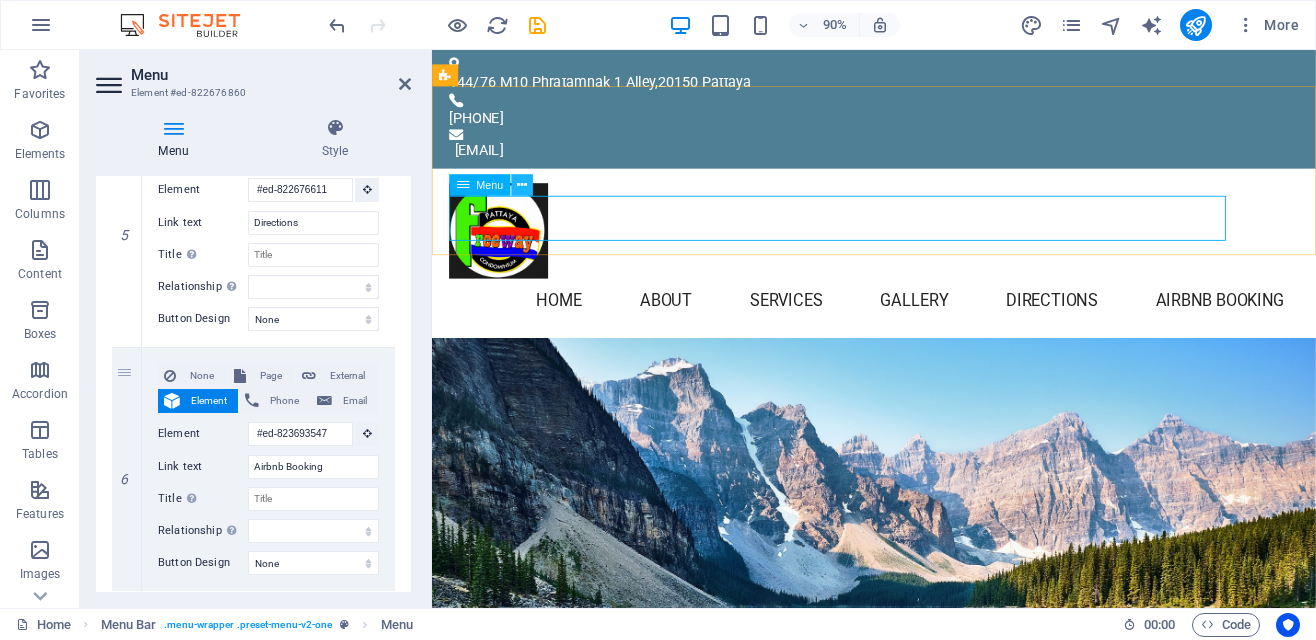 click at bounding box center [522, 185] 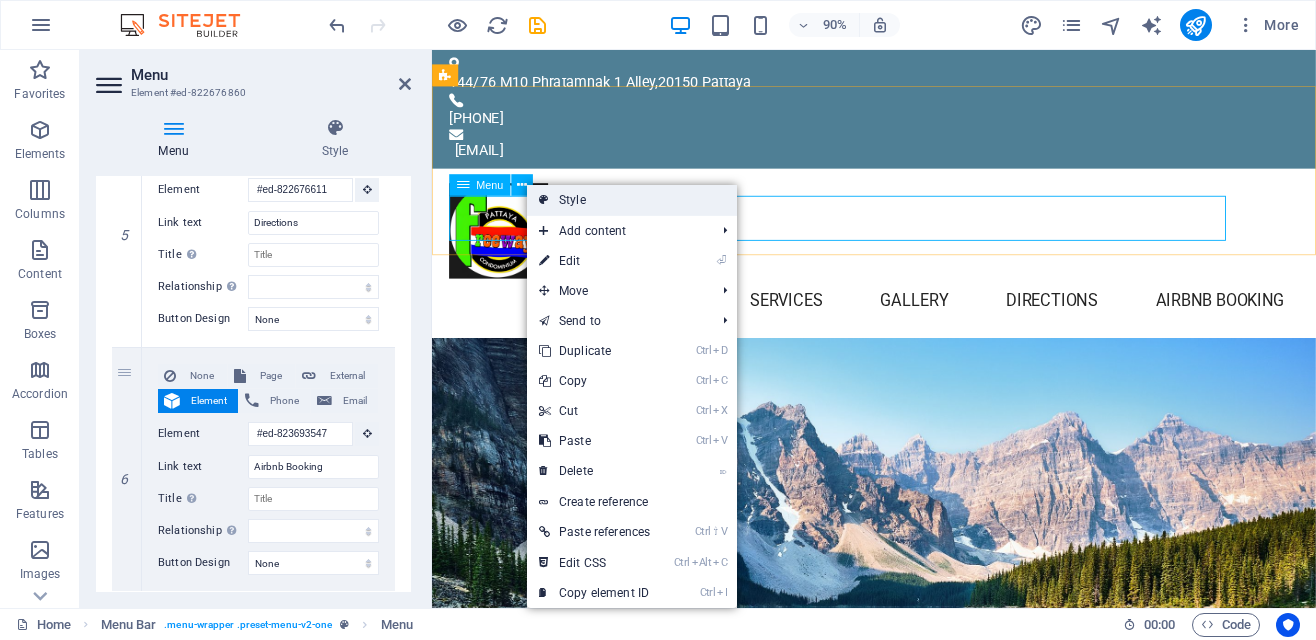 click on "Style" at bounding box center (632, 200) 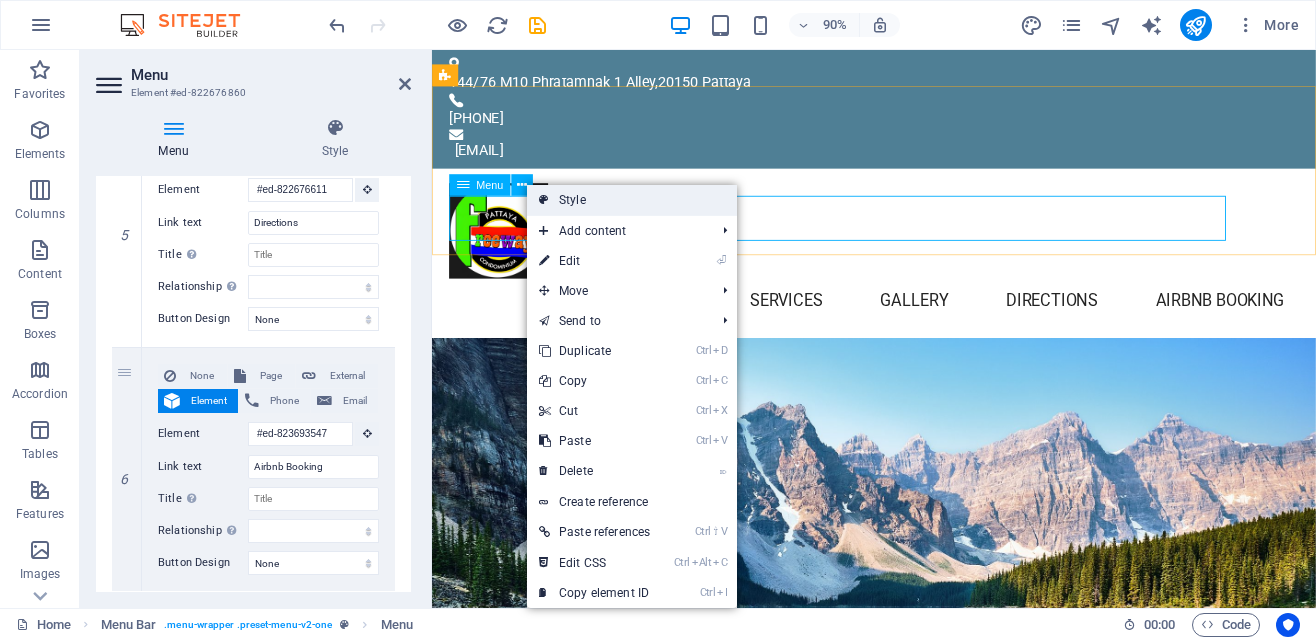 select on "rem" 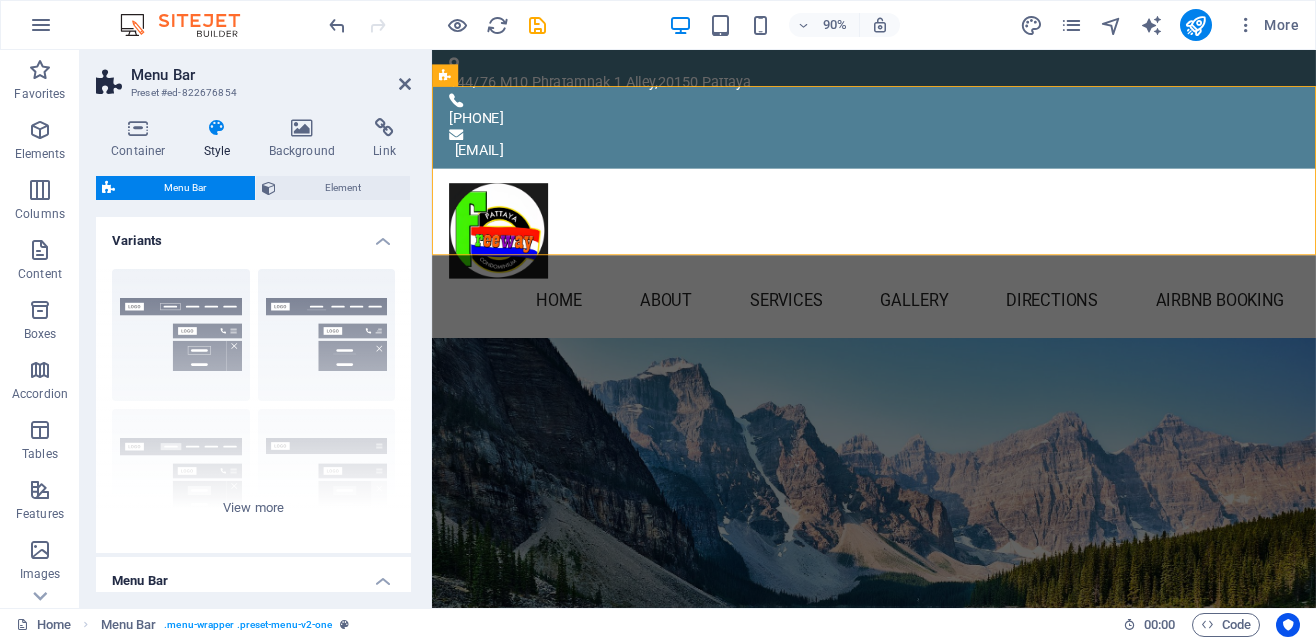 click on "Style" at bounding box center [221, 139] 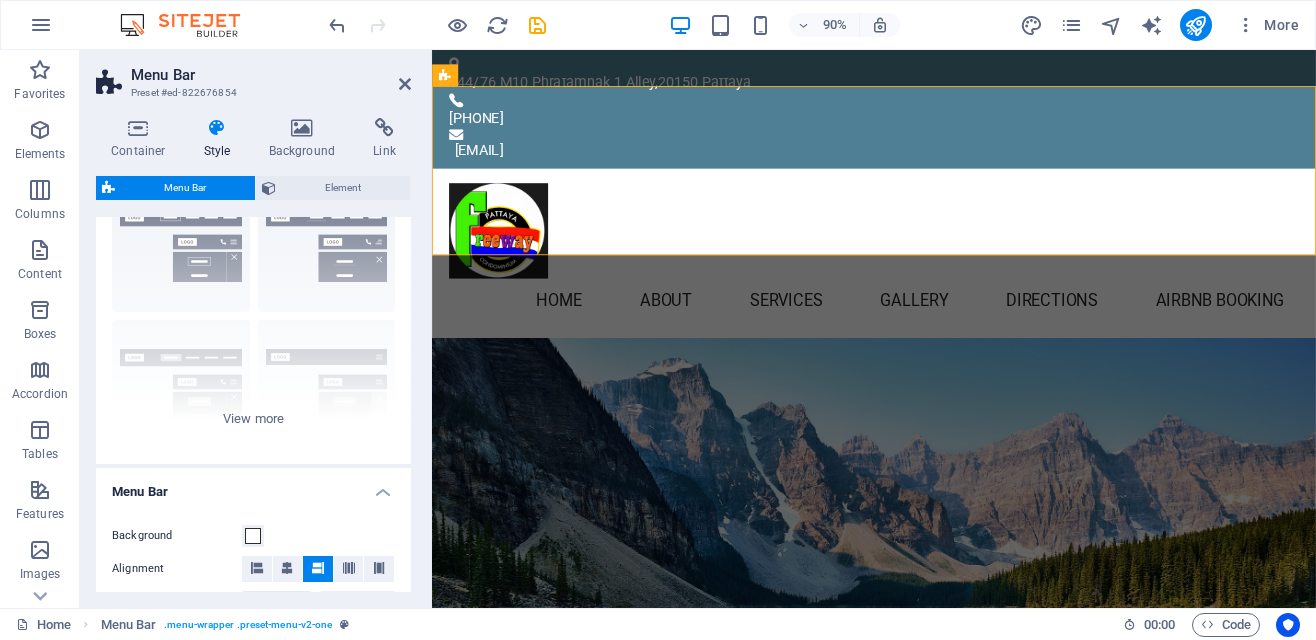 scroll, scrollTop: 87, scrollLeft: 0, axis: vertical 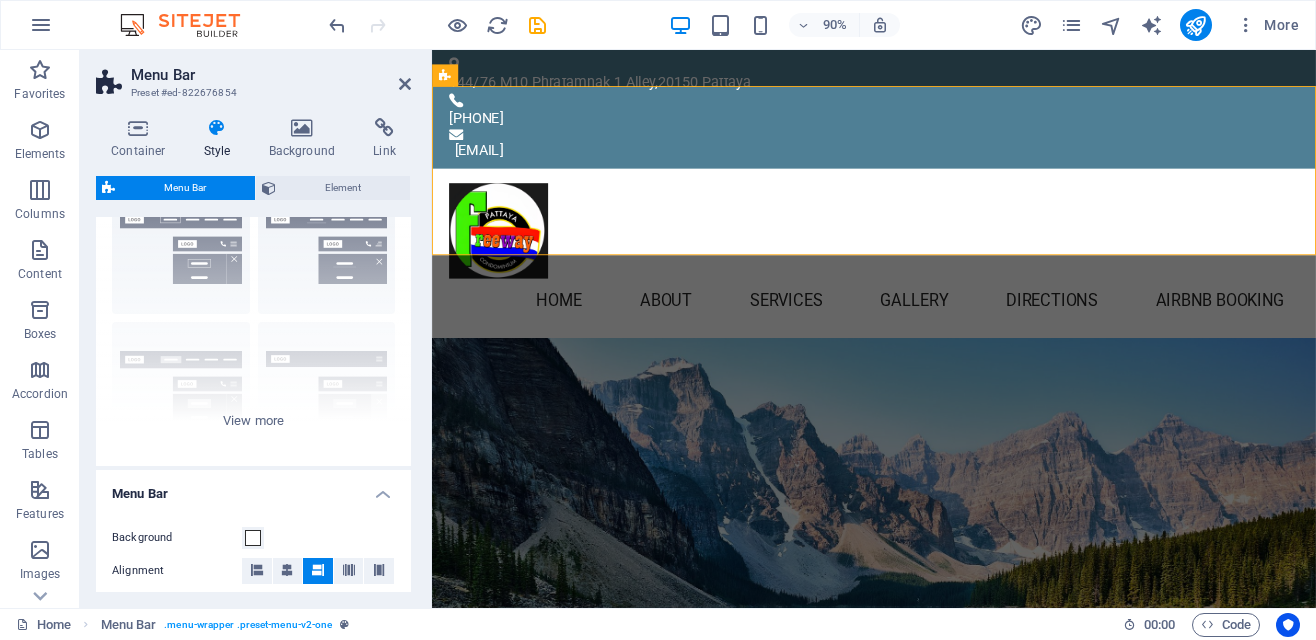 click on "Home About Services Gallery  Directions Airbnb Booking" at bounding box center (923, 276) 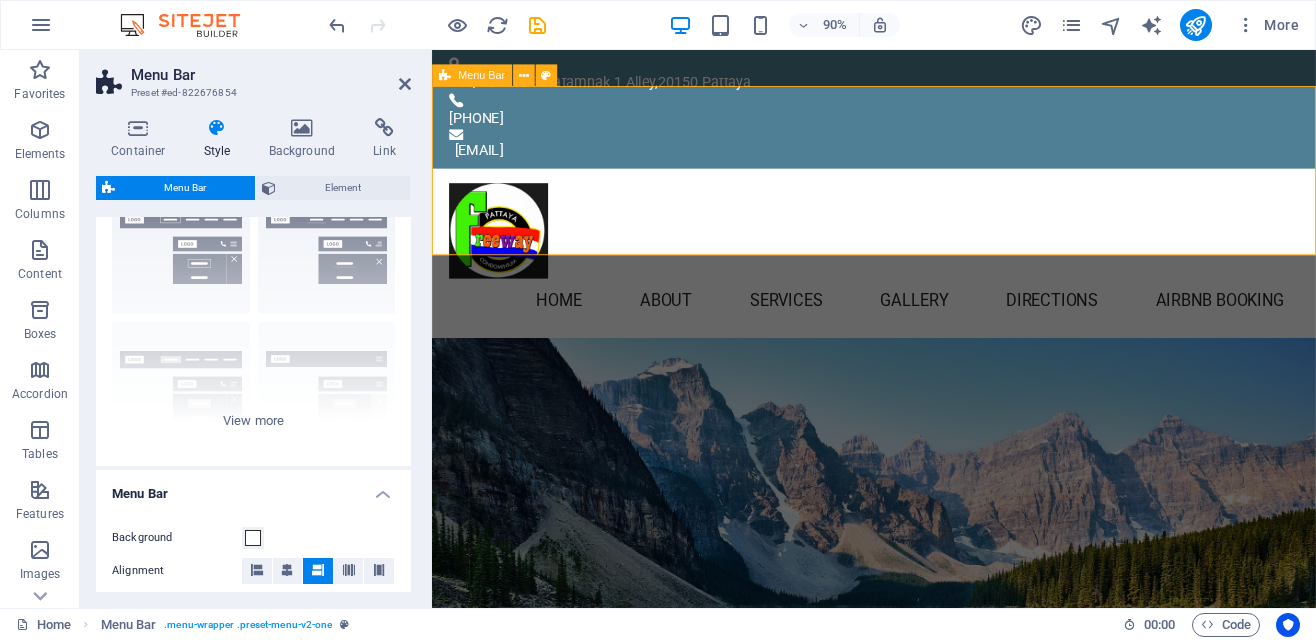 click on "Freeway Apartments-Chivit Sai" at bounding box center (923, 956) 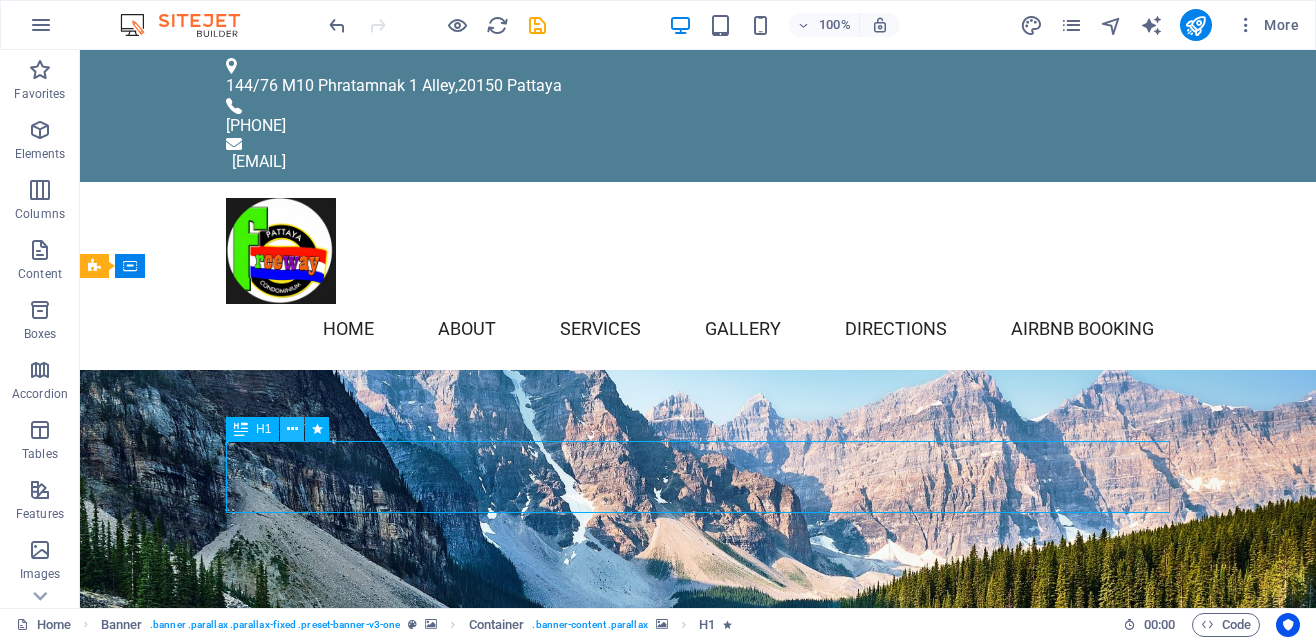 click at bounding box center (292, 429) 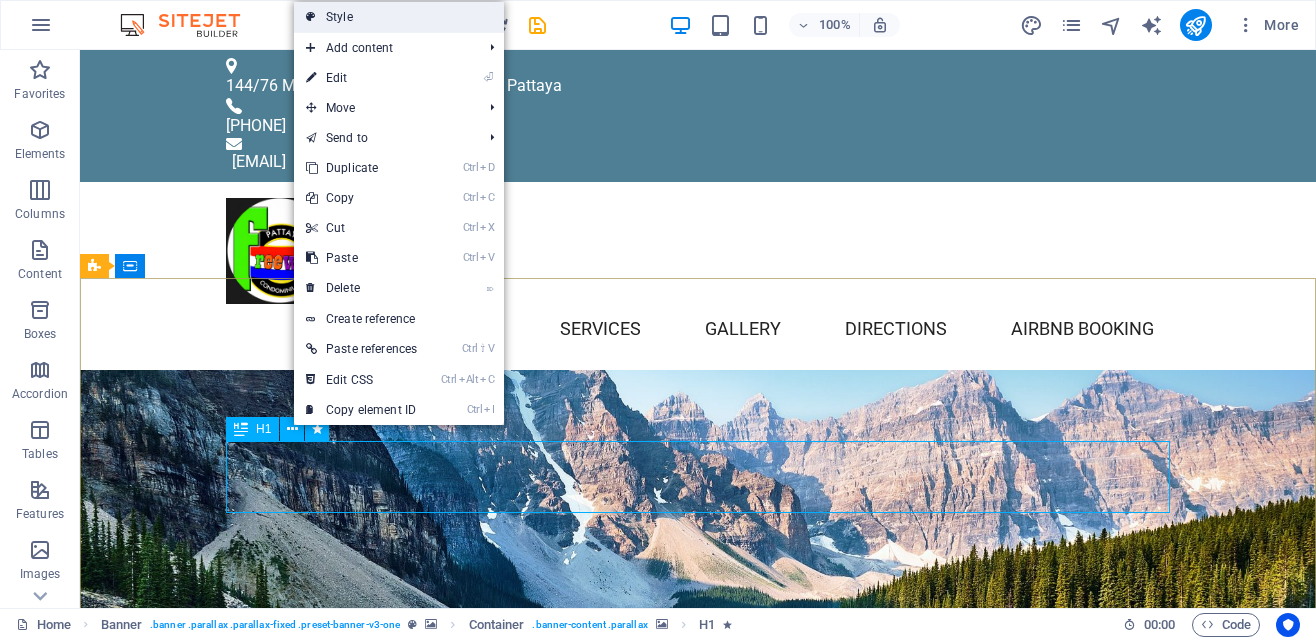 click on "Style" at bounding box center [399, 17] 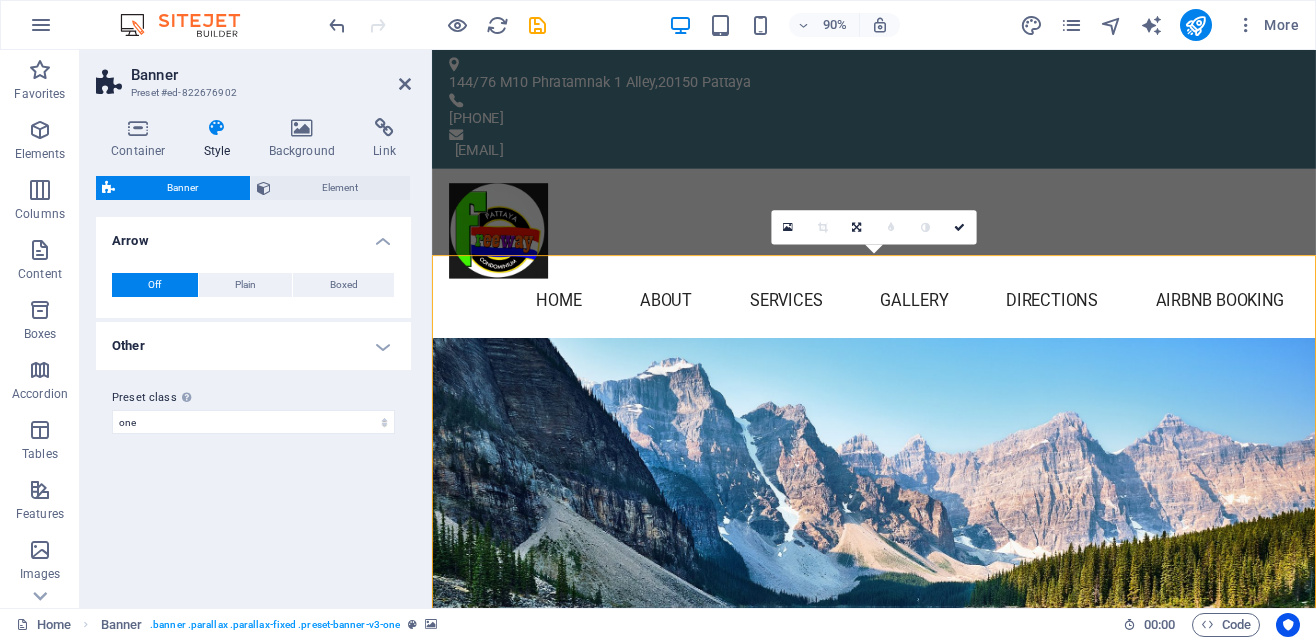 click at bounding box center [923, 279] 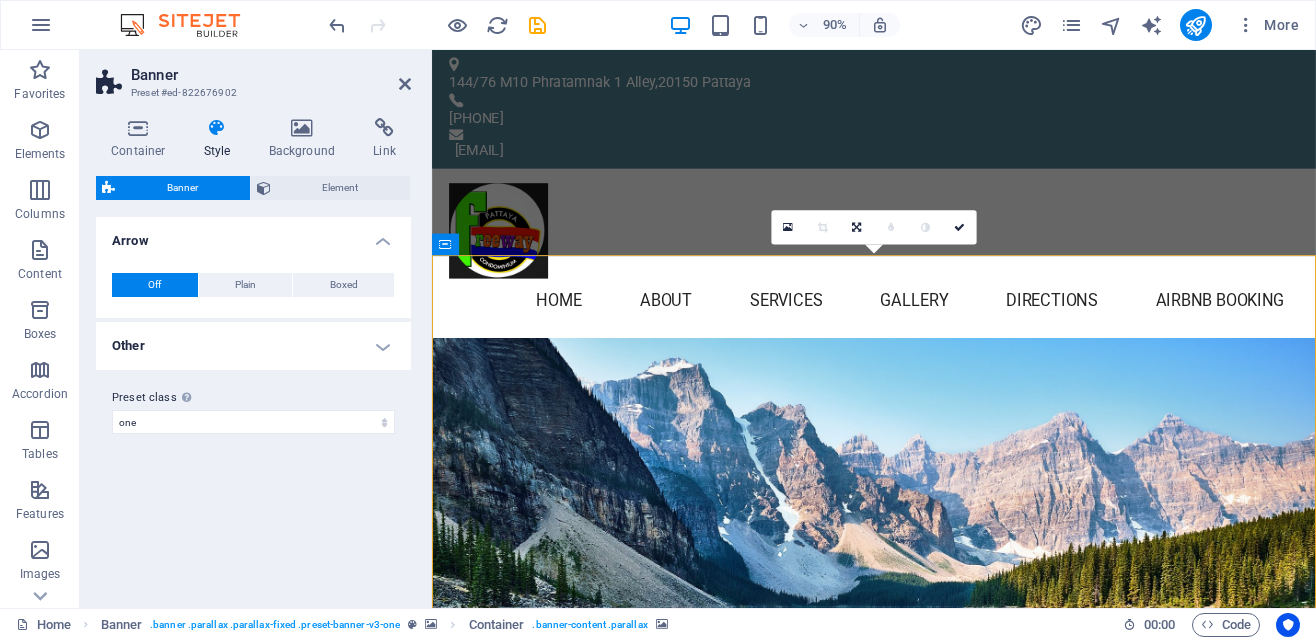 click on "Freeway Apartments-Chivit Sai" at bounding box center [923, 956] 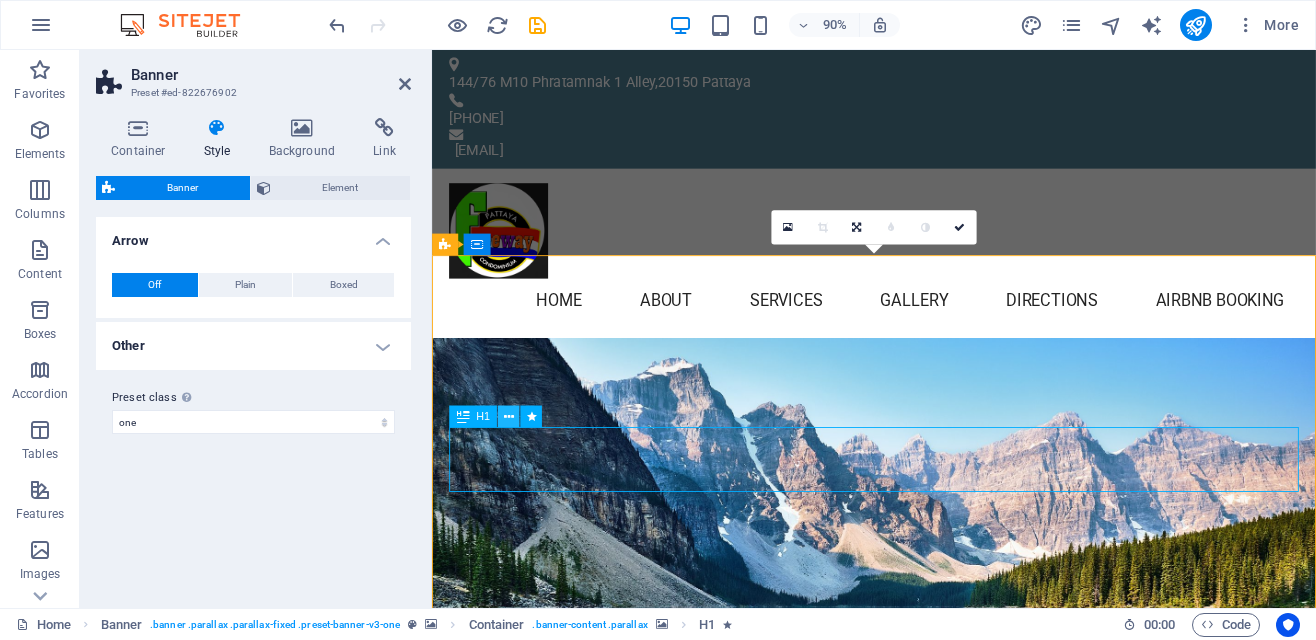 click at bounding box center [509, 417] 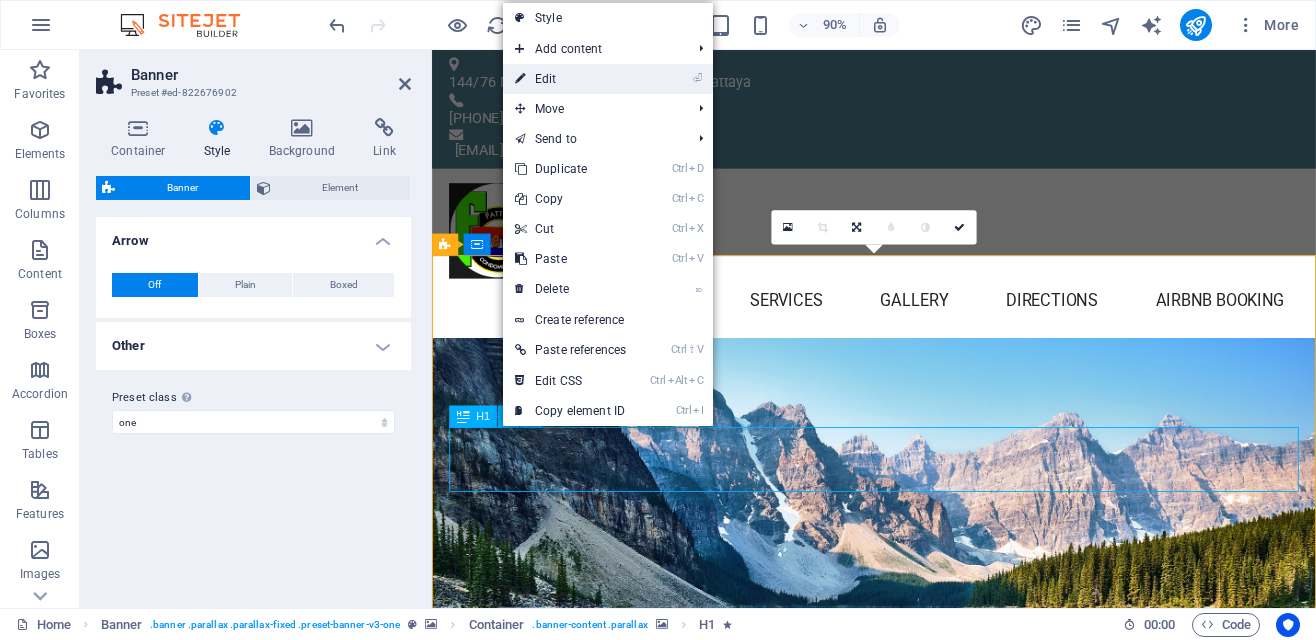 click on "⏎  Edit" at bounding box center [570, 79] 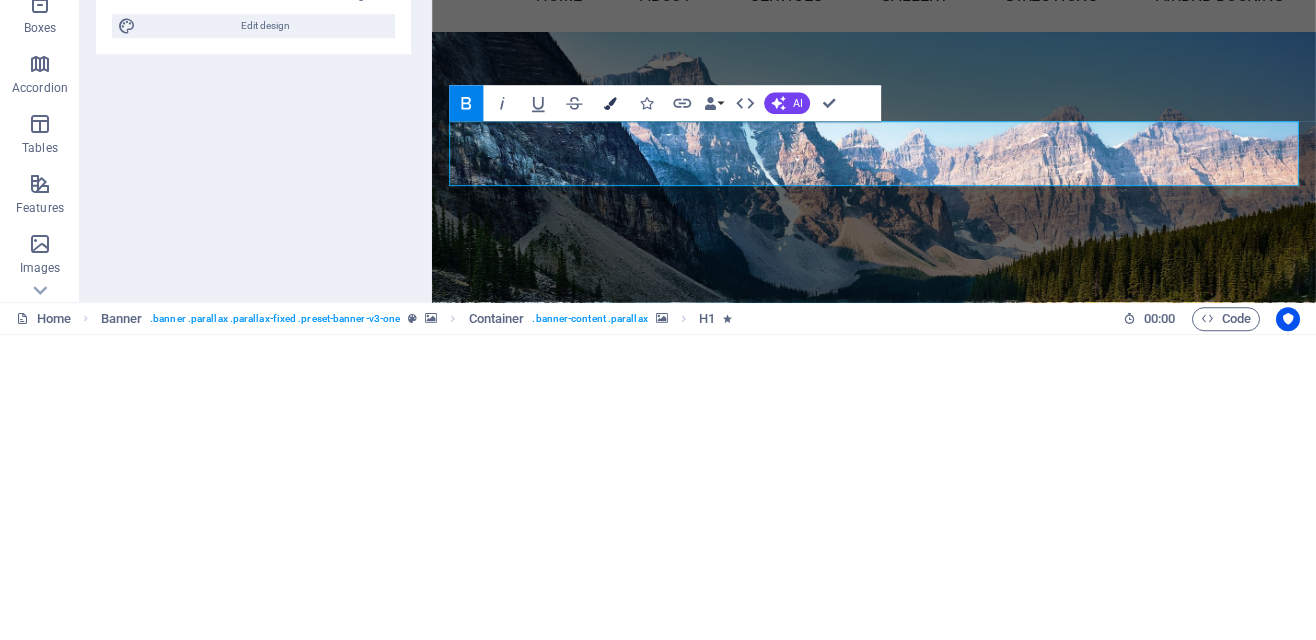 click at bounding box center [610, 409] 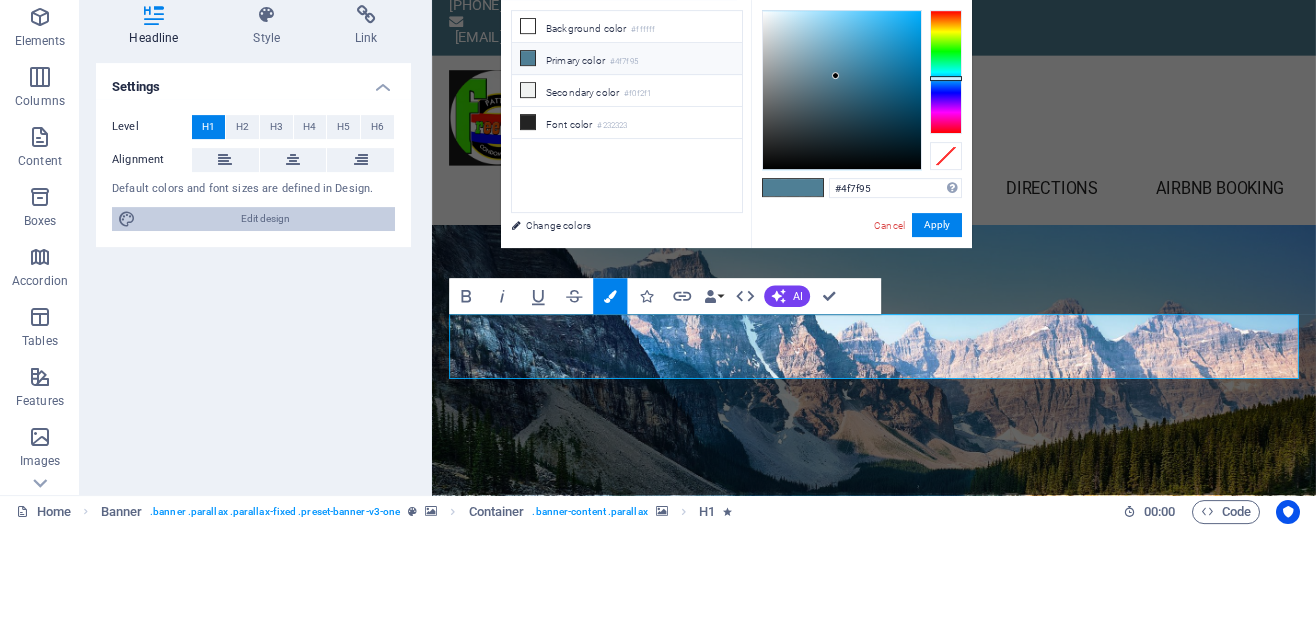 click on "Edit design" at bounding box center (265, 332) 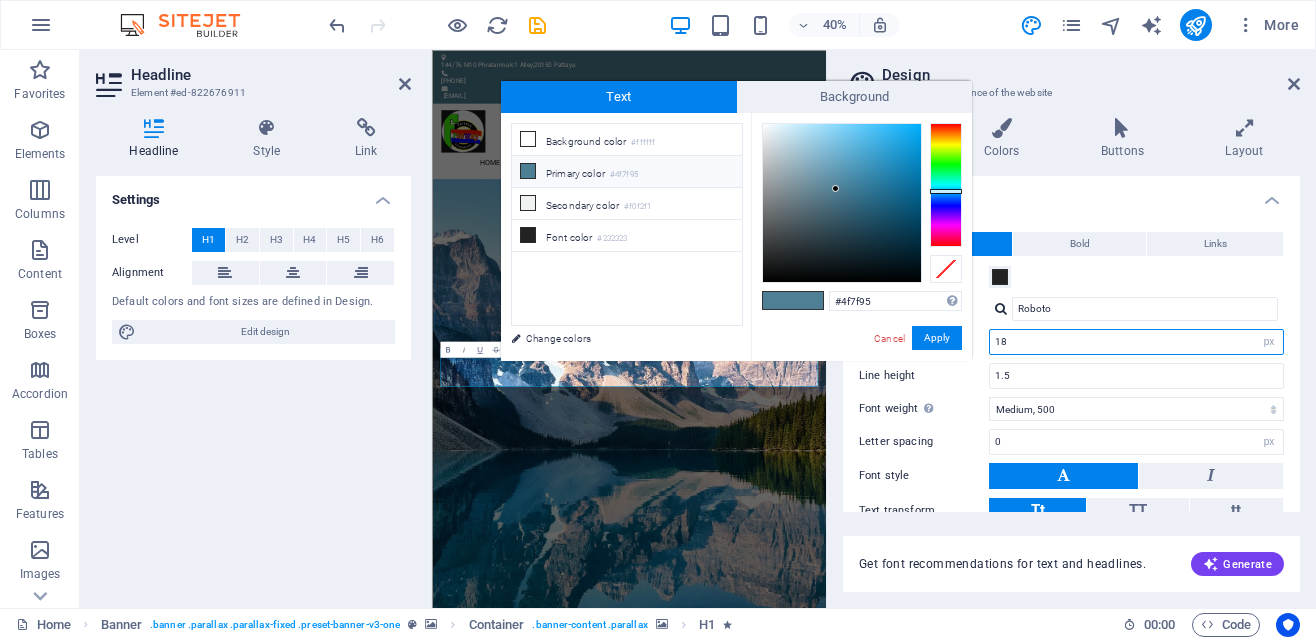 click on "18" at bounding box center [1136, 342] 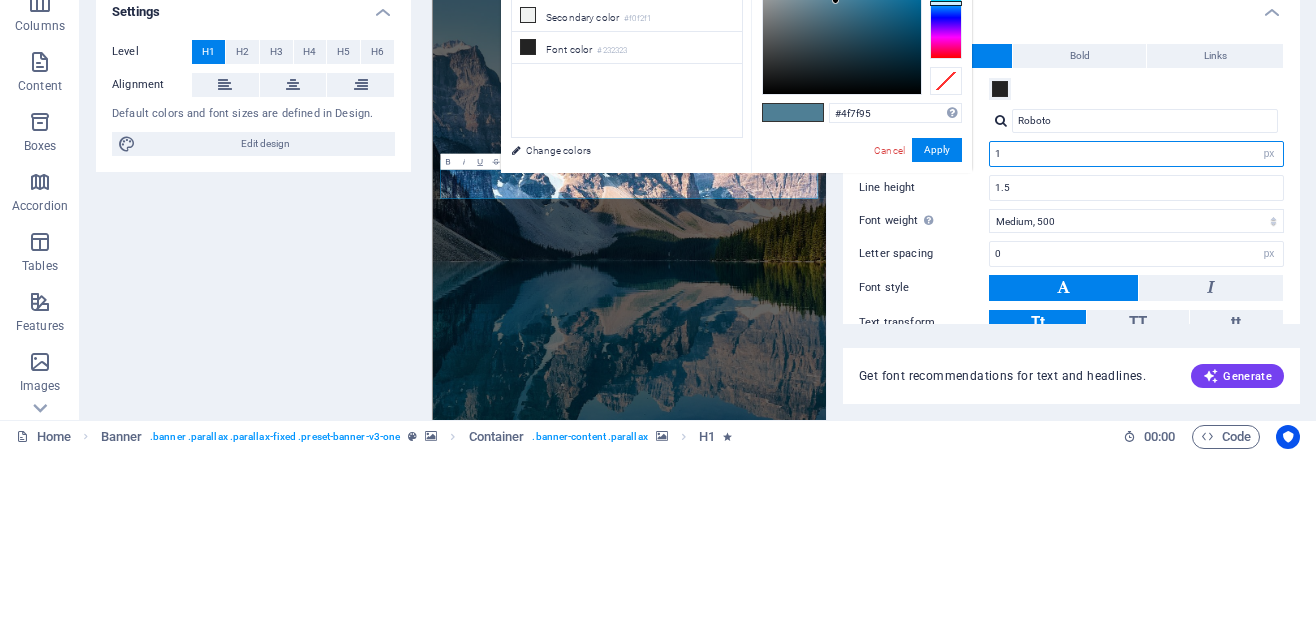 type on "15" 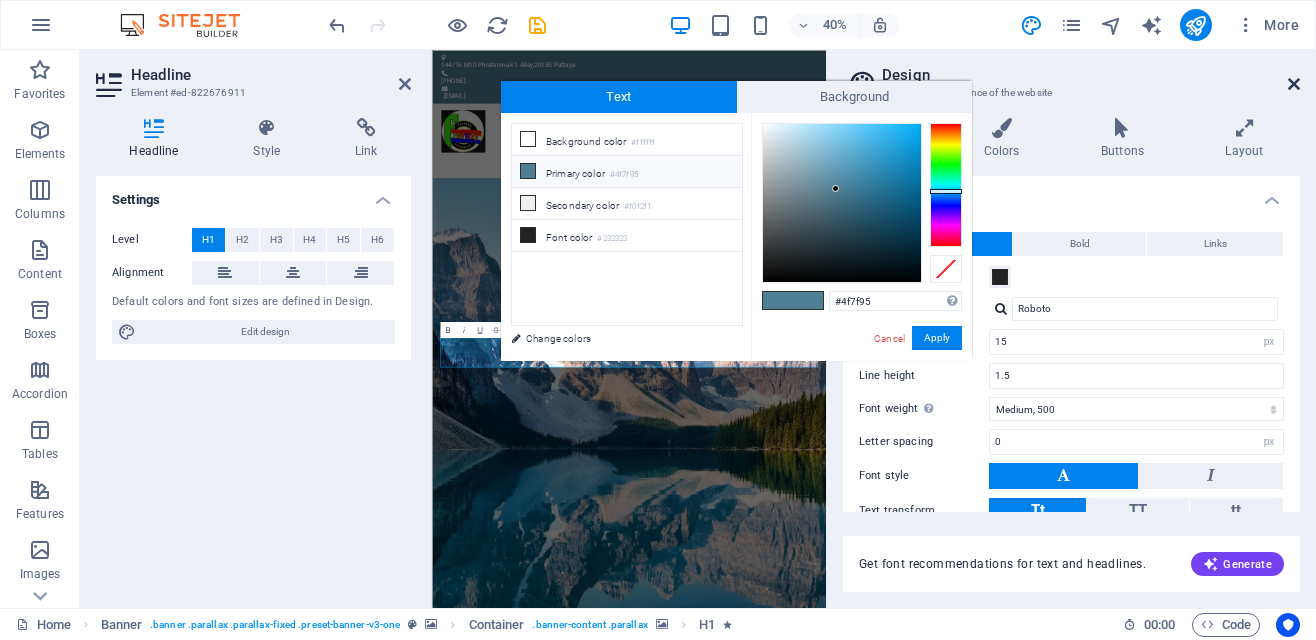 click at bounding box center (1294, 84) 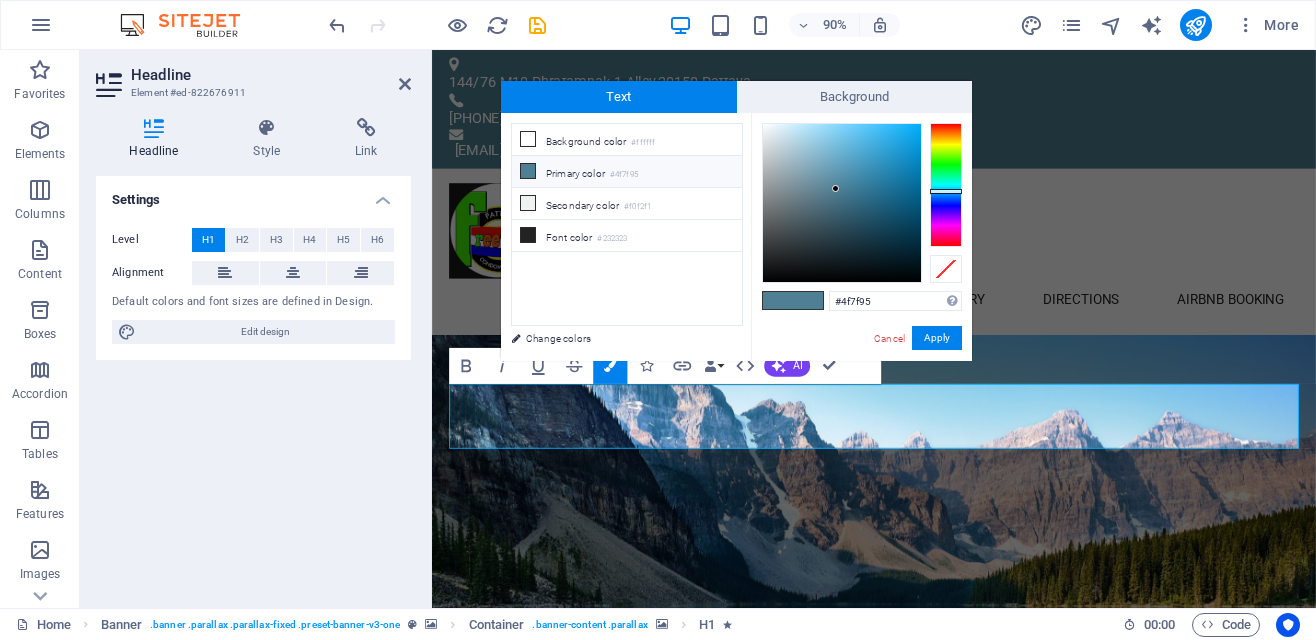 click on "Settings Level H1 H2 H3 H4 H5 H6 Alignment Default colors and font sizes are defined in Design. Edit design" at bounding box center (253, 384) 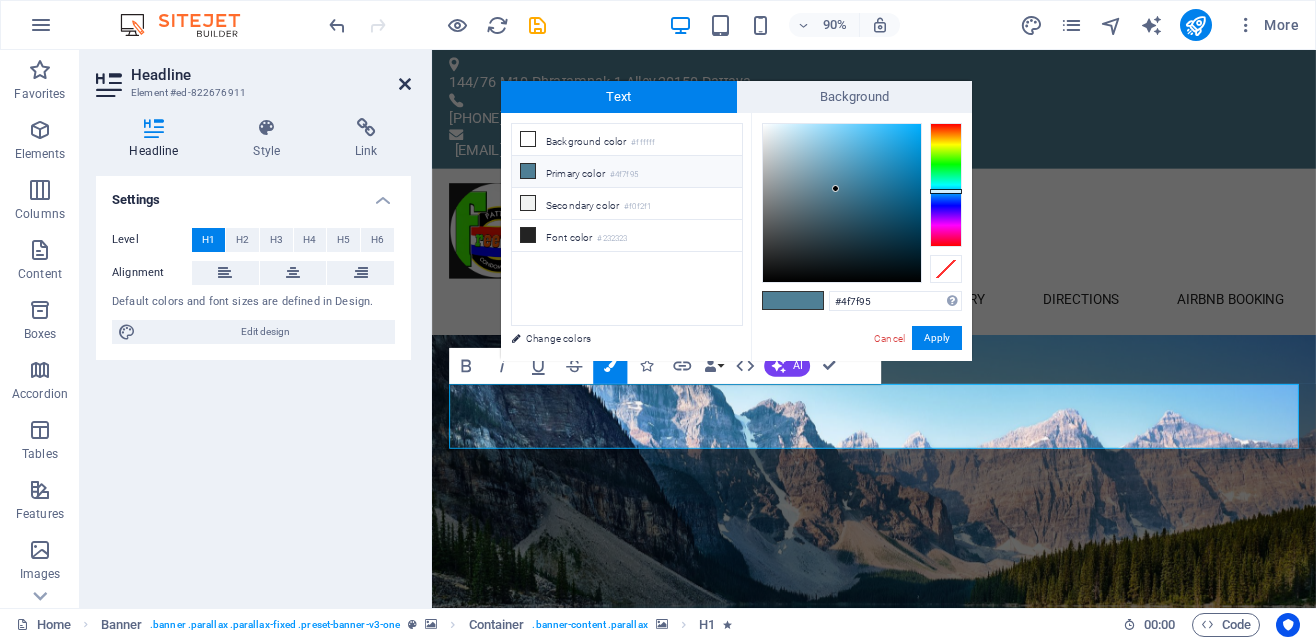 click at bounding box center (405, 84) 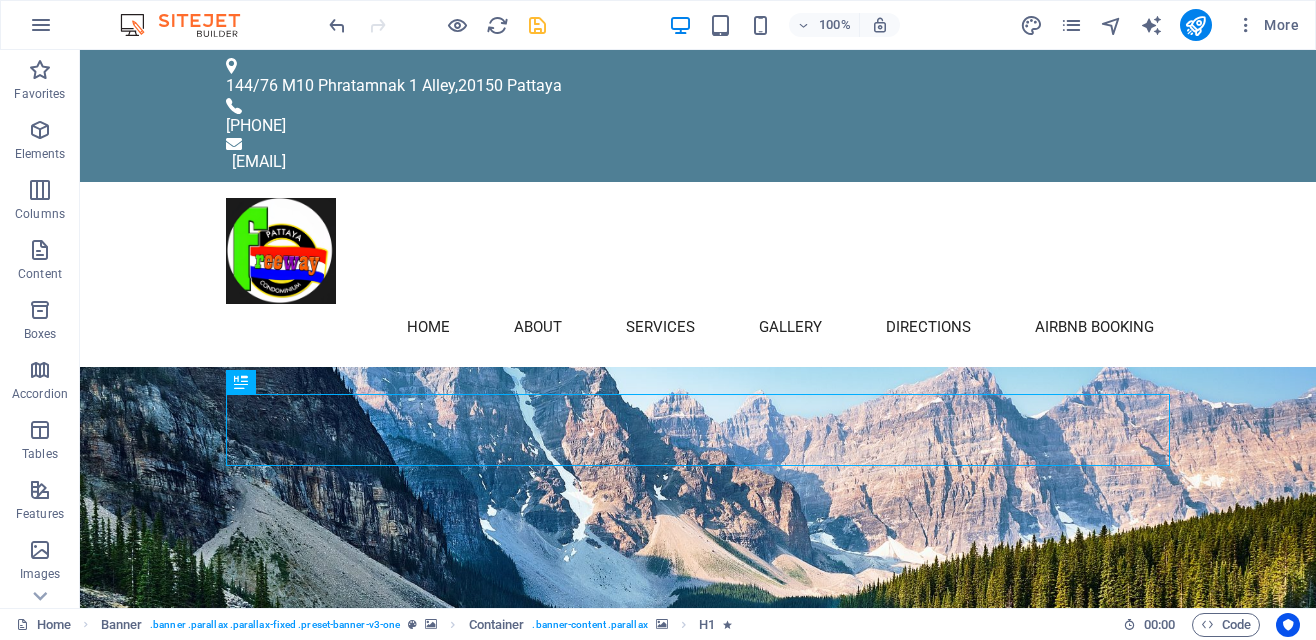 click at bounding box center [537, 25] 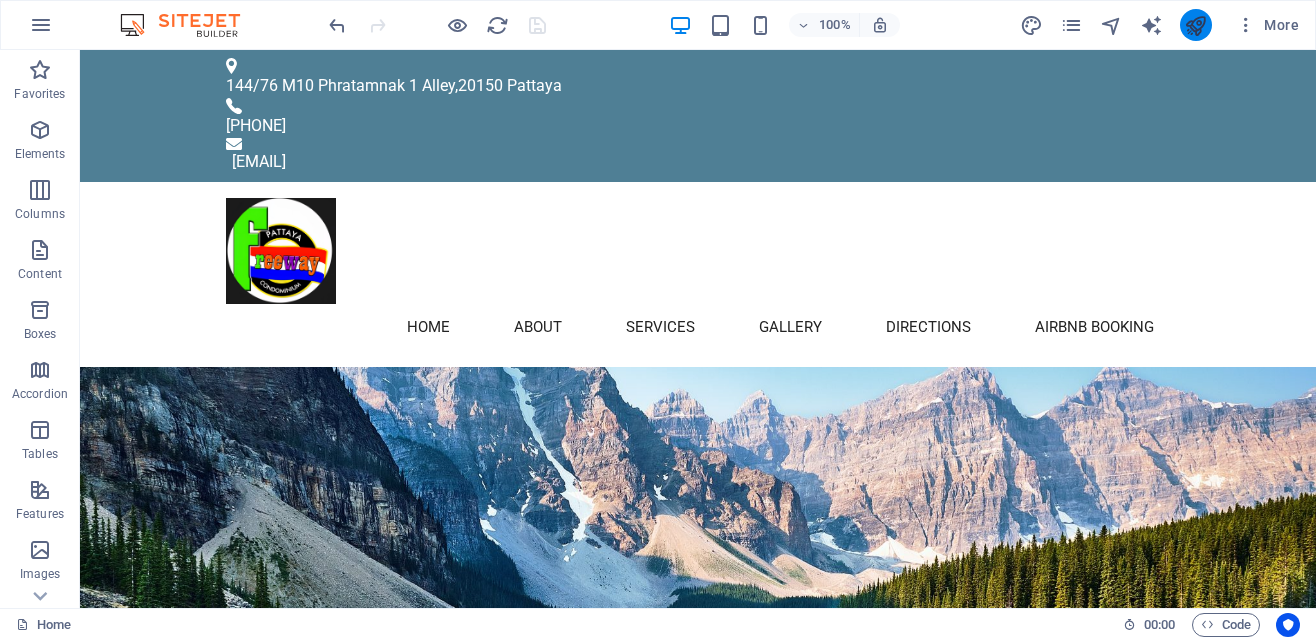 click at bounding box center [1195, 25] 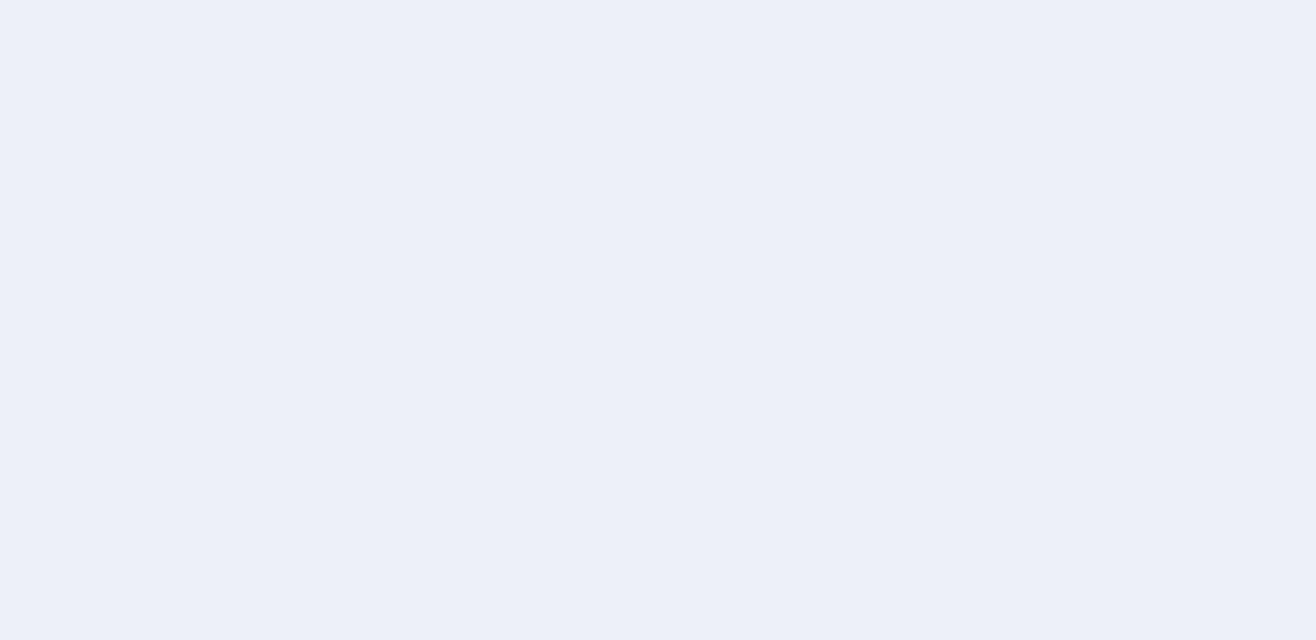 scroll, scrollTop: 0, scrollLeft: 0, axis: both 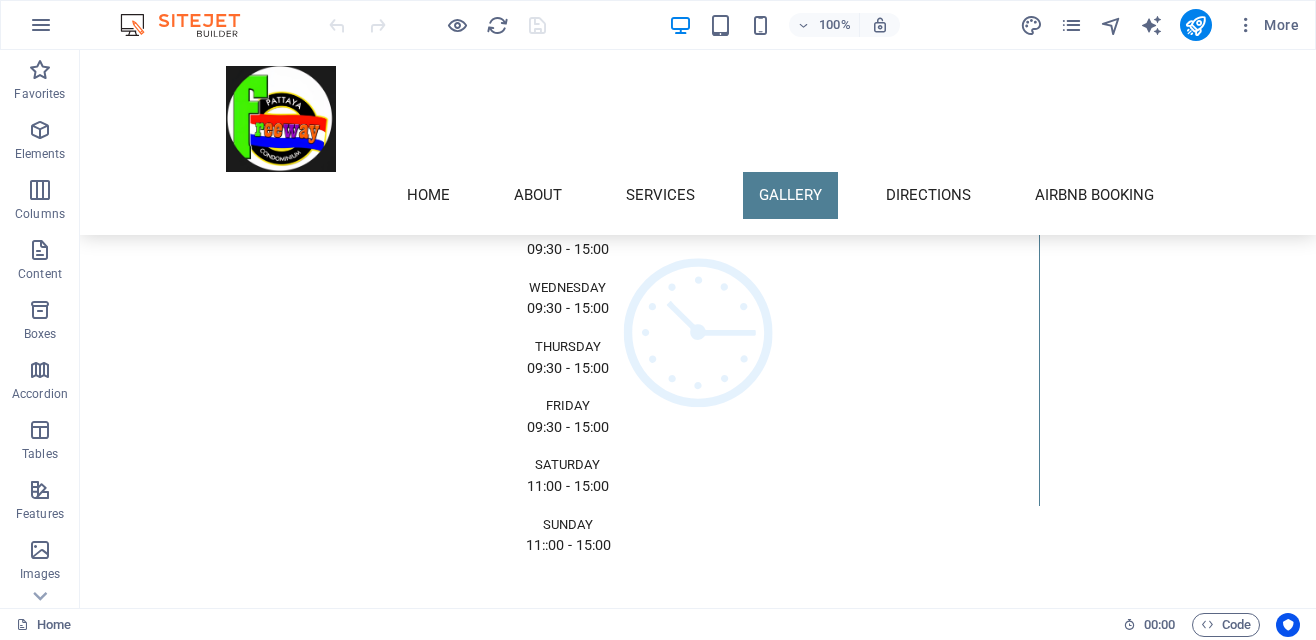 click on "Address [ADDRESS] [POSTAL_CODE] Phone Call us now: [PHONE] Send Email [EMAIL]                                         Legal Notice  |  Privacy" at bounding box center [698, 1849] 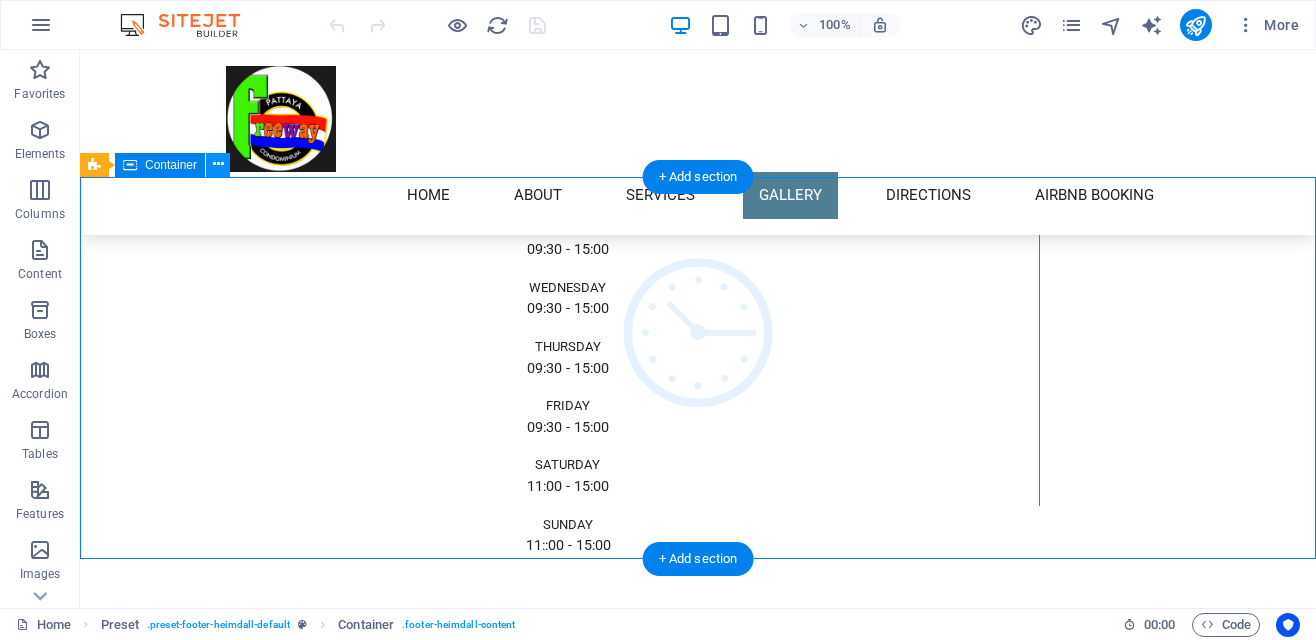 click at bounding box center (218, 164) 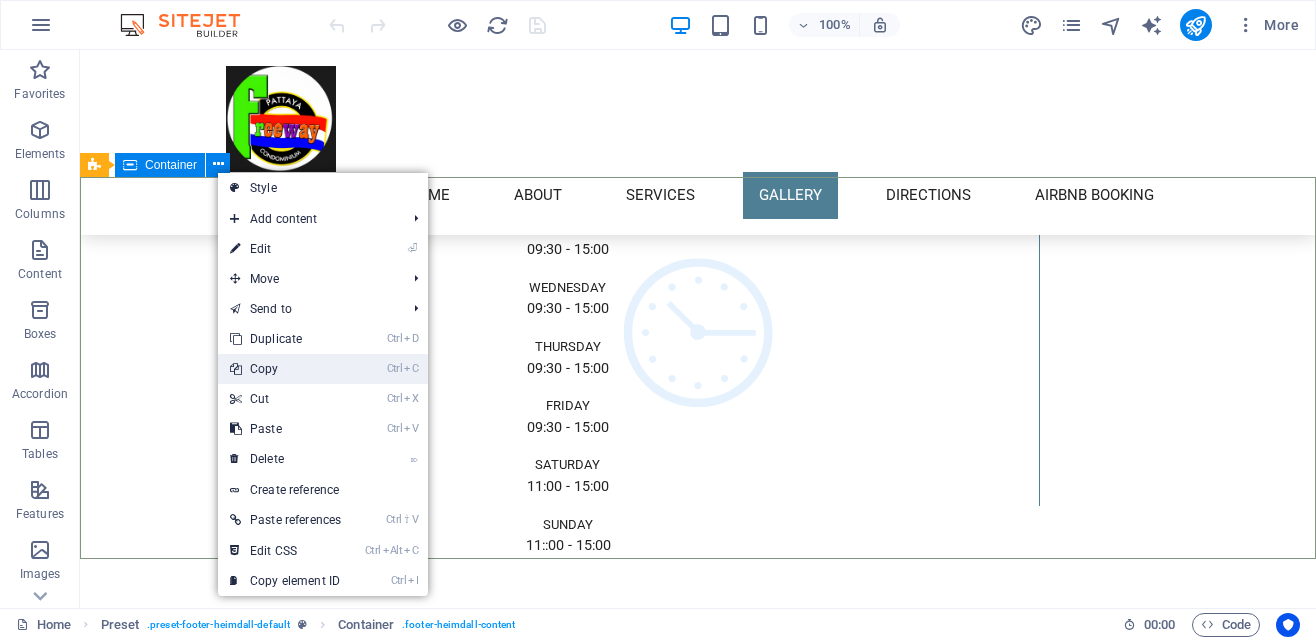 click on "Ctrl C  Copy" at bounding box center [285, 369] 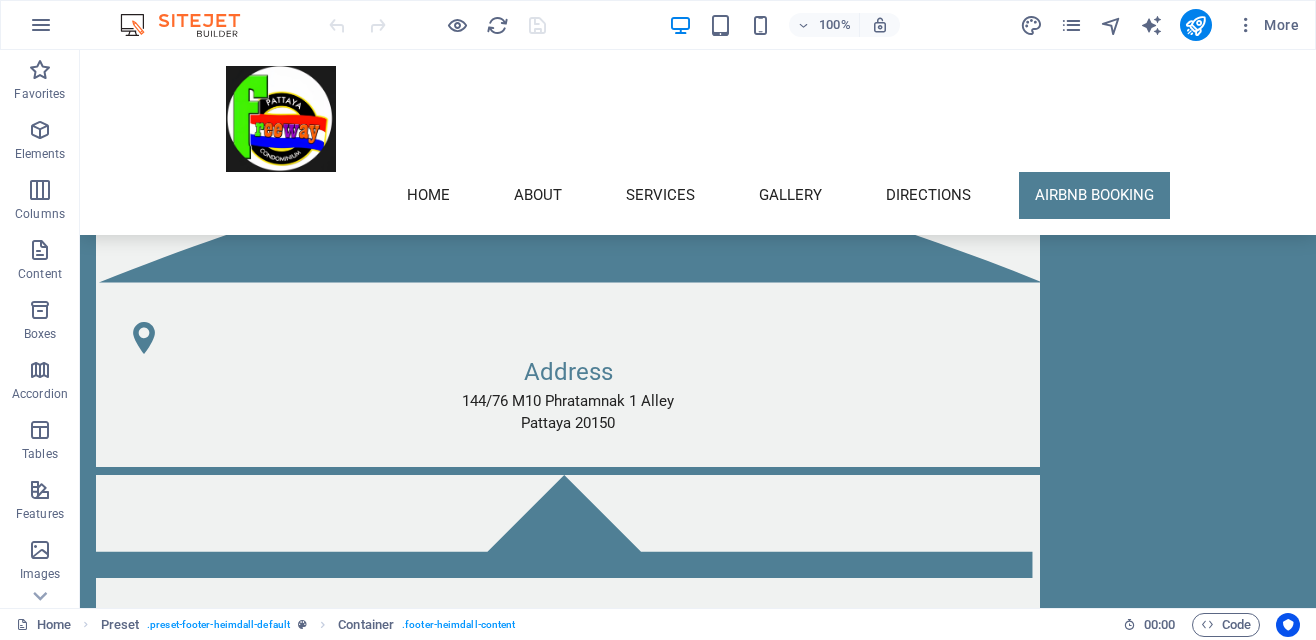 scroll, scrollTop: 5473, scrollLeft: 0, axis: vertical 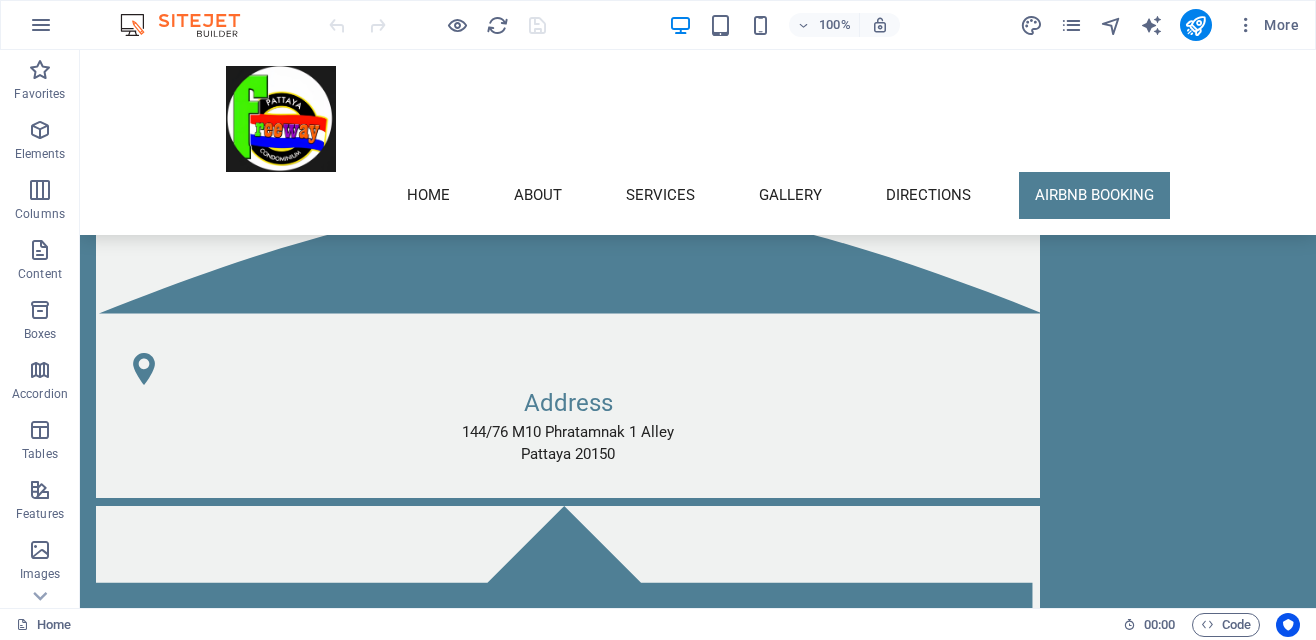 click at bounding box center (698, 4354) 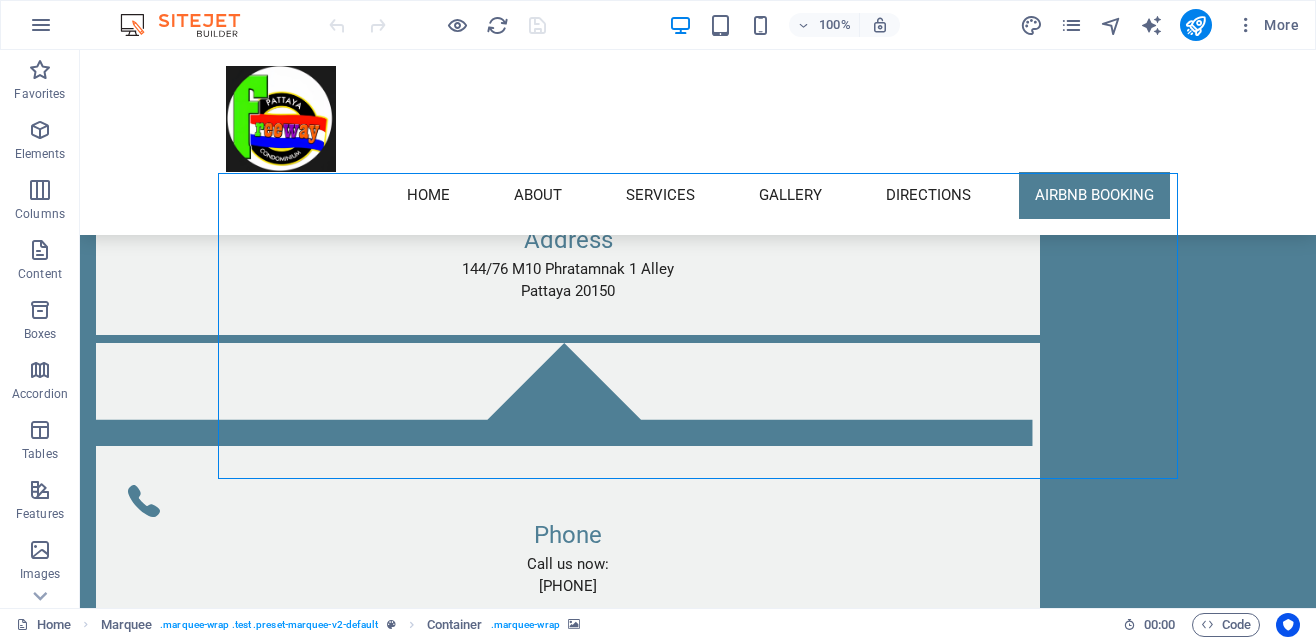 scroll, scrollTop: 5639, scrollLeft: 0, axis: vertical 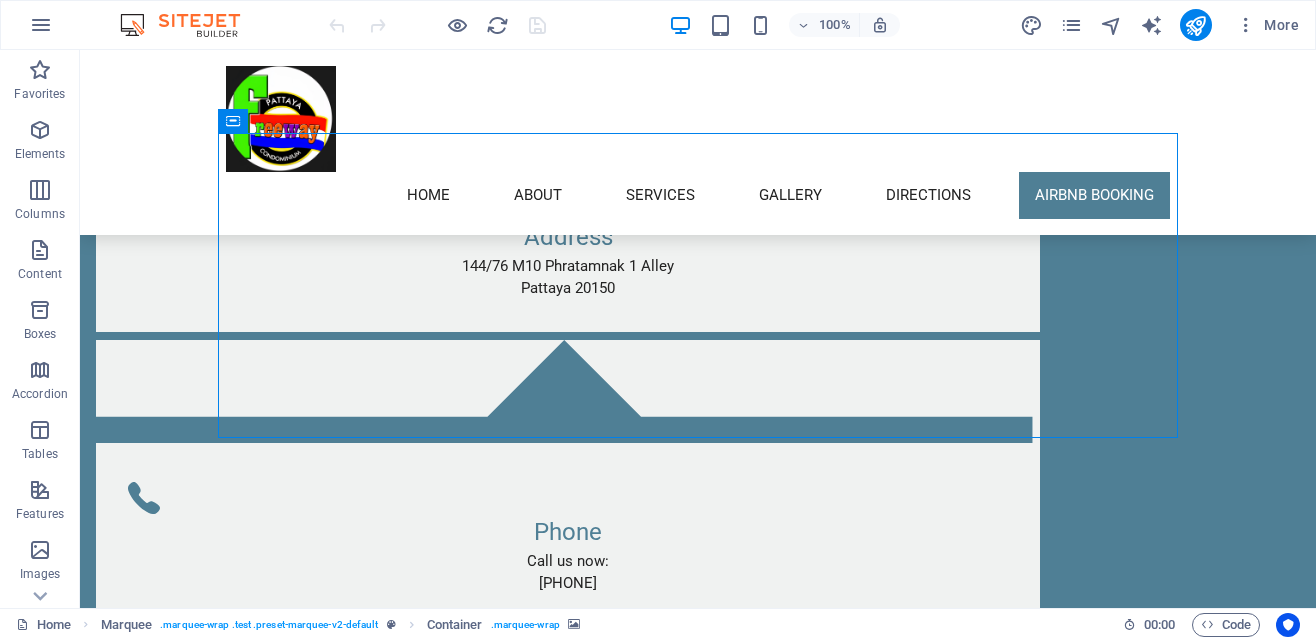 click at bounding box center [698, 4627] 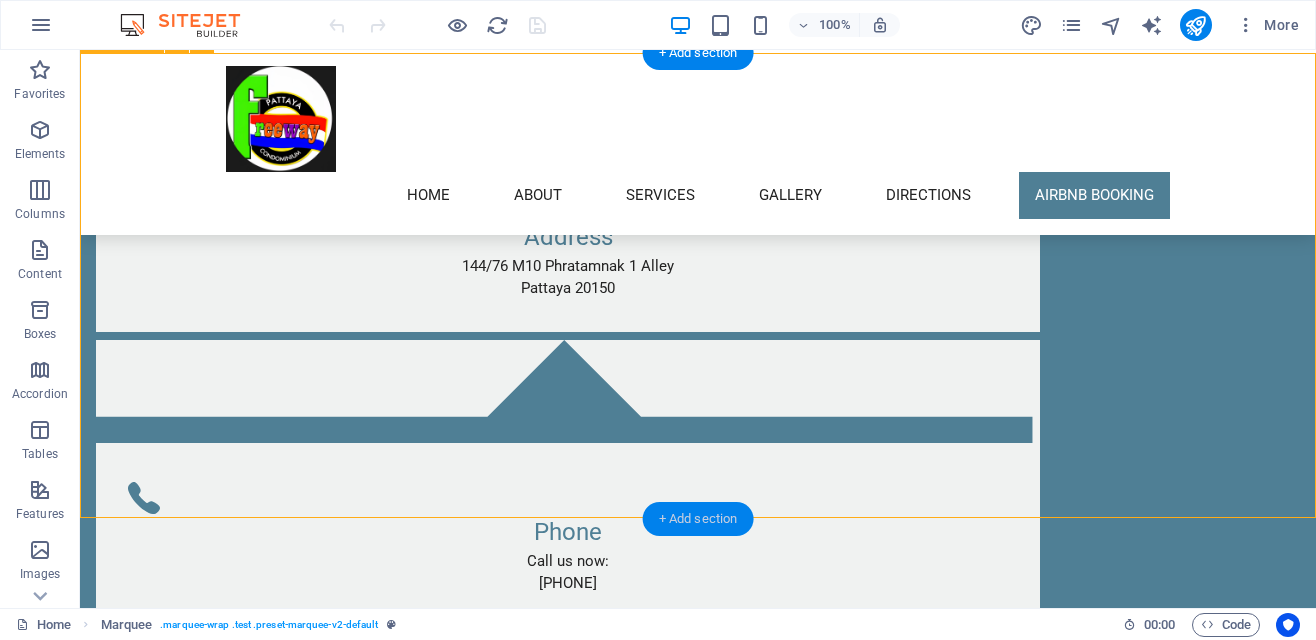click on "+ Add section" at bounding box center [698, 519] 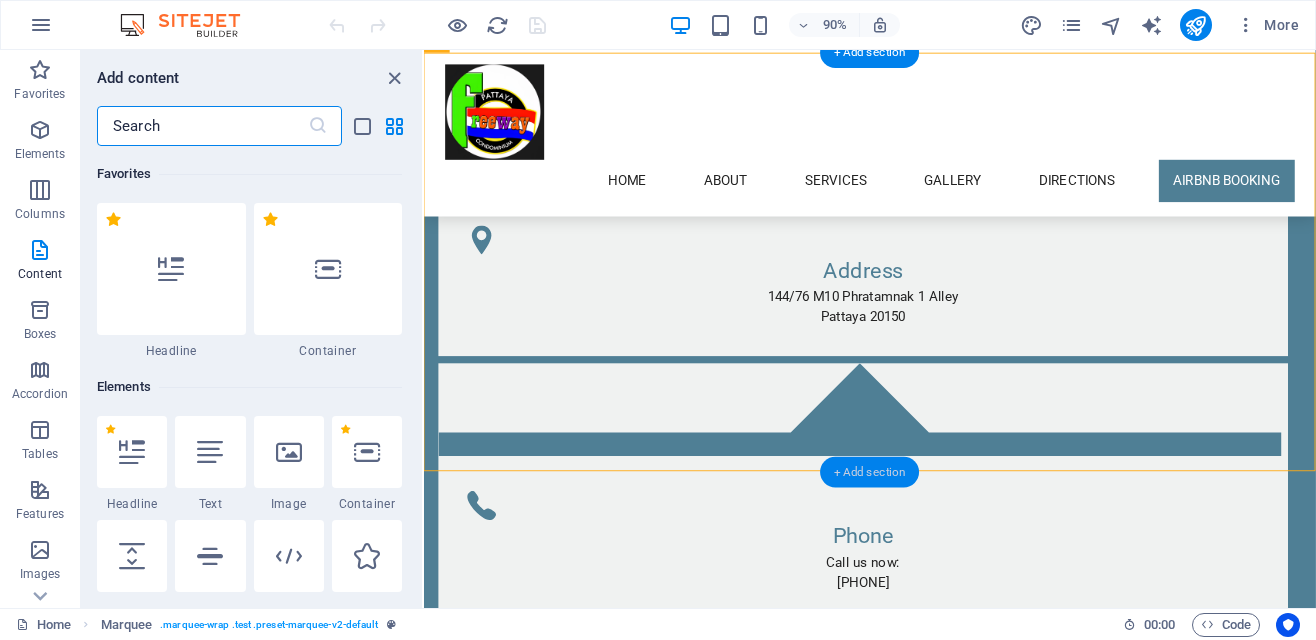 scroll, scrollTop: 5695, scrollLeft: 0, axis: vertical 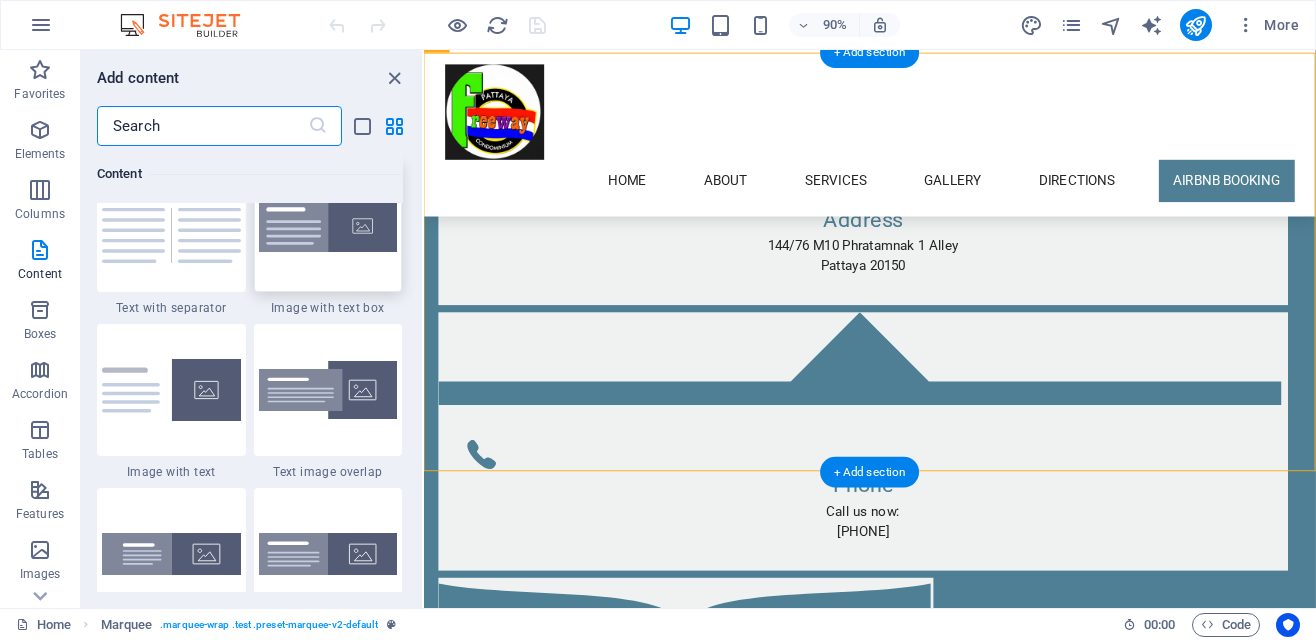 click at bounding box center [328, 226] 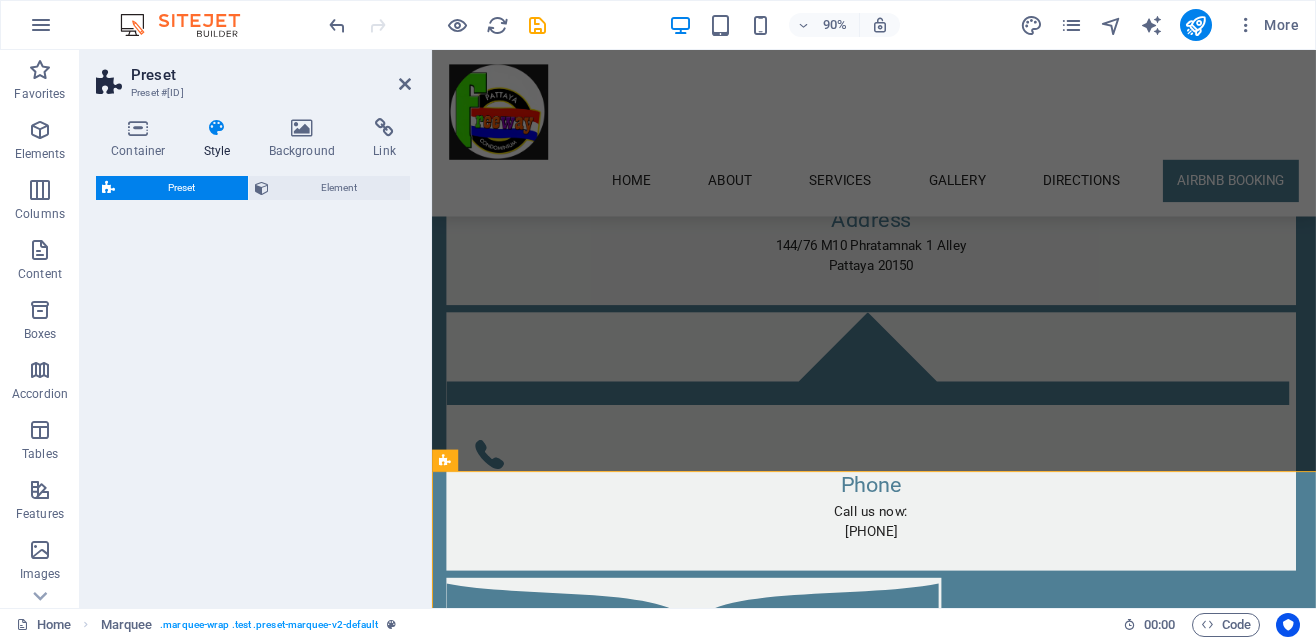 select on "rem" 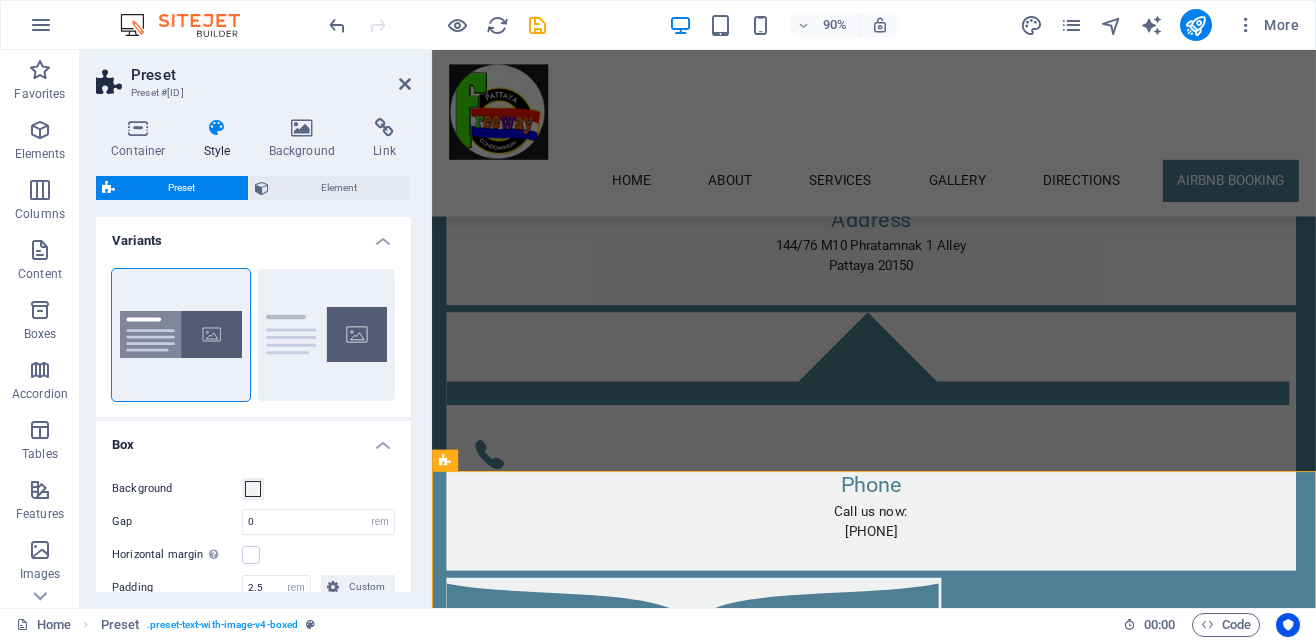 click on "New headline Lorem ipsum dolor sit amet, consectetuer adipiscing elit. Aenean commodo ligula eget dolor. Lorem ipsum dolor sit amet, consectetuer adipiscing elit leget dolor. Lorem ipsum dolor sit amet, consectetuer adipiscing elit. Aenean commodo ligula eget dolor. Lorem ipsum dolor sit amet, consectetuer adipiscing elit dolor consectetuer adipiscing elit leget dolor. Lorem elit saget ipsum dolor sit amet, consectetuer. Drop content here or  Add elements  Paste clipboard" at bounding box center (923, 5404) 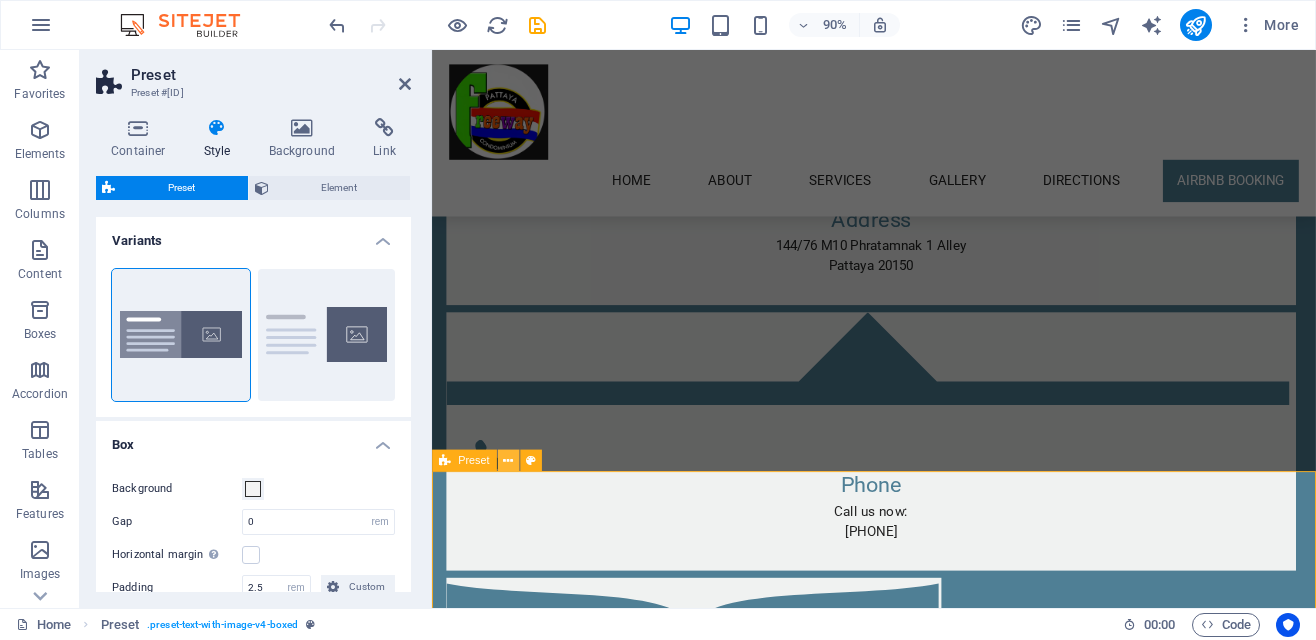 click at bounding box center (508, 460) 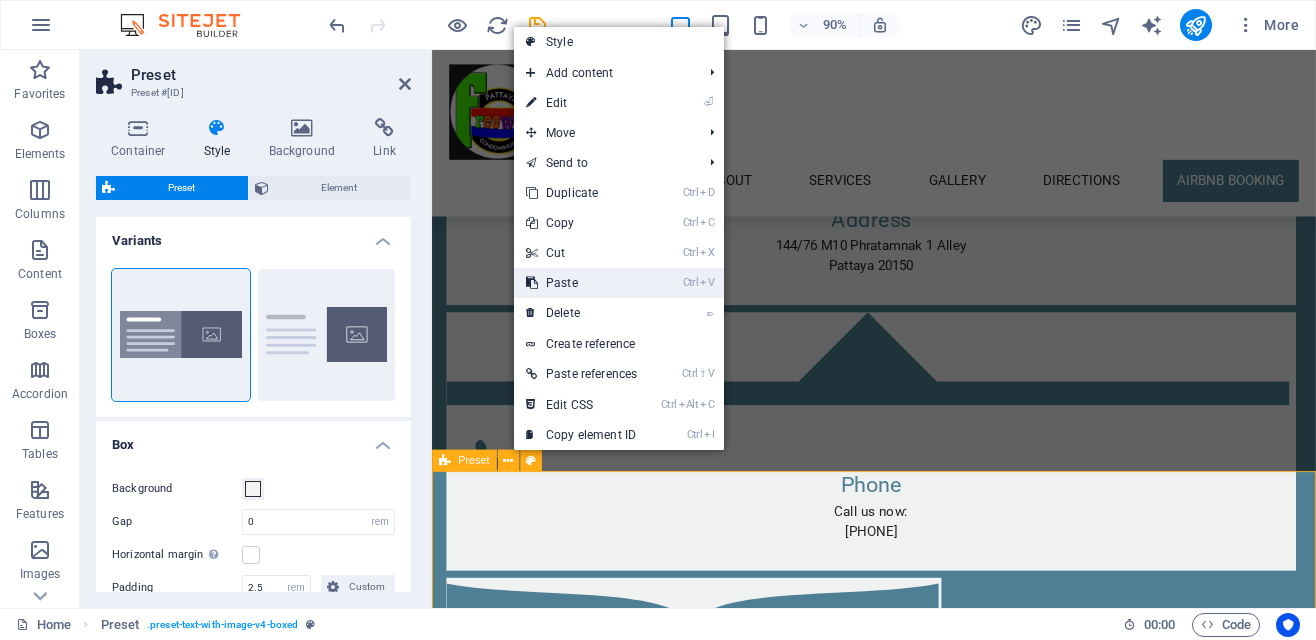 click on "Ctrl V  Paste" at bounding box center (581, 283) 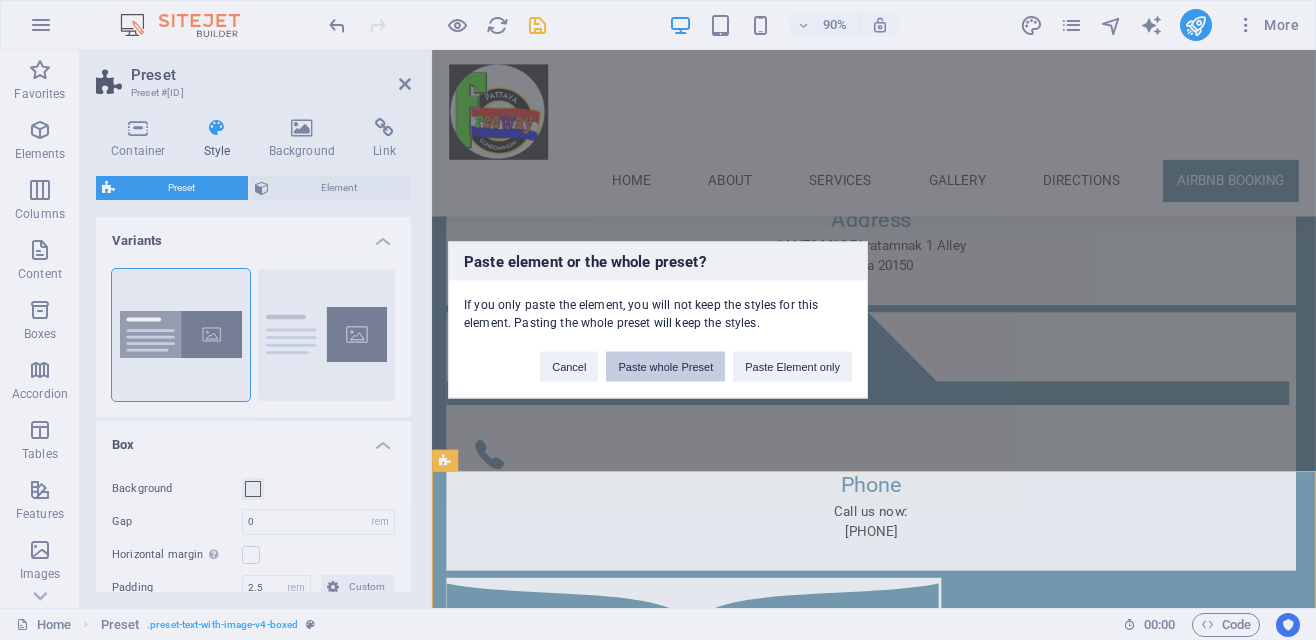 click on "Paste whole Preset" at bounding box center (665, 367) 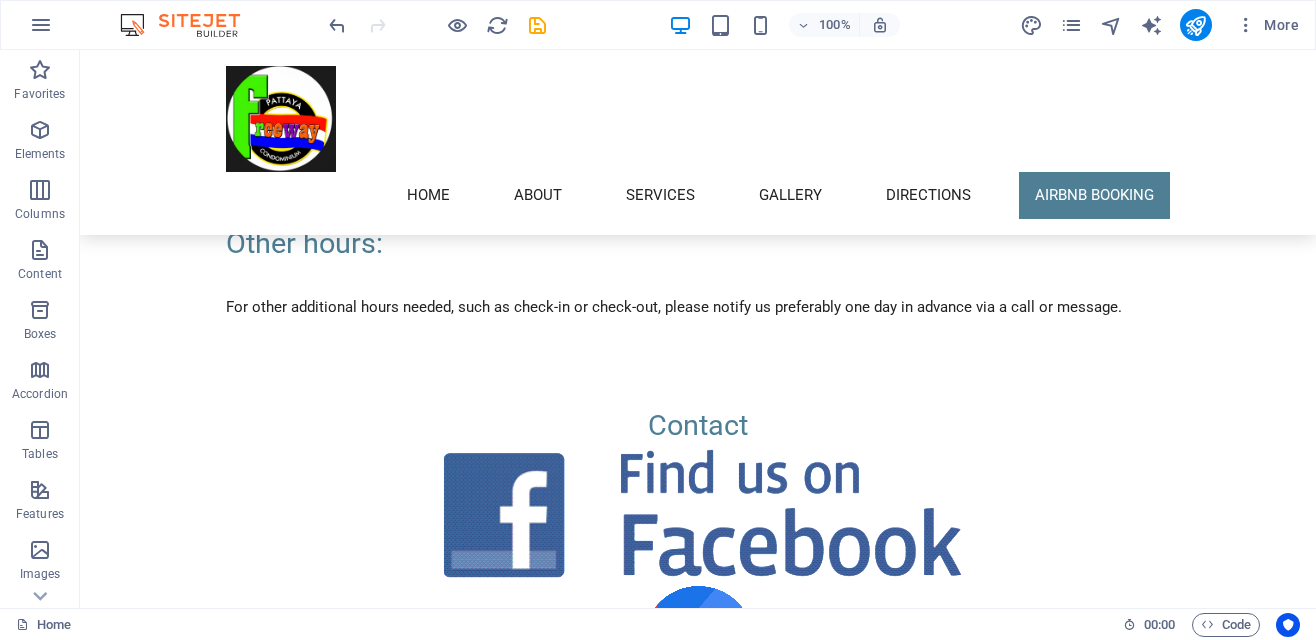 scroll, scrollTop: 4741, scrollLeft: 0, axis: vertical 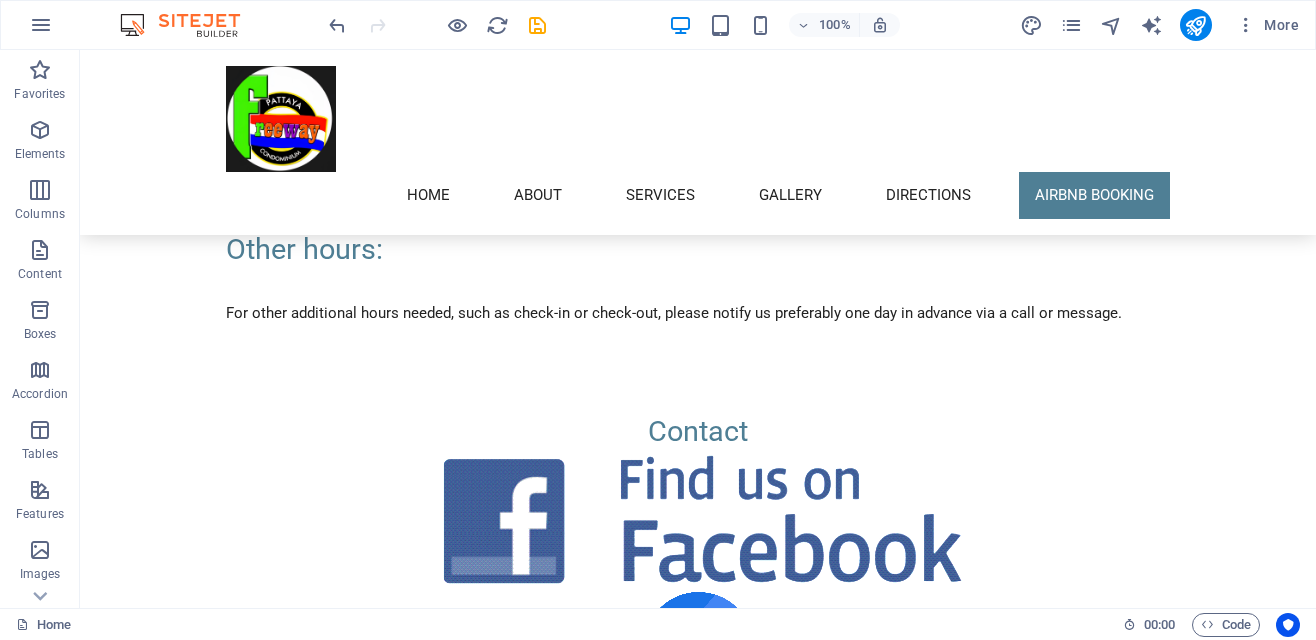 click on "Home About Services Gallery  Directions Airbnb Booking" at bounding box center (698, 195) 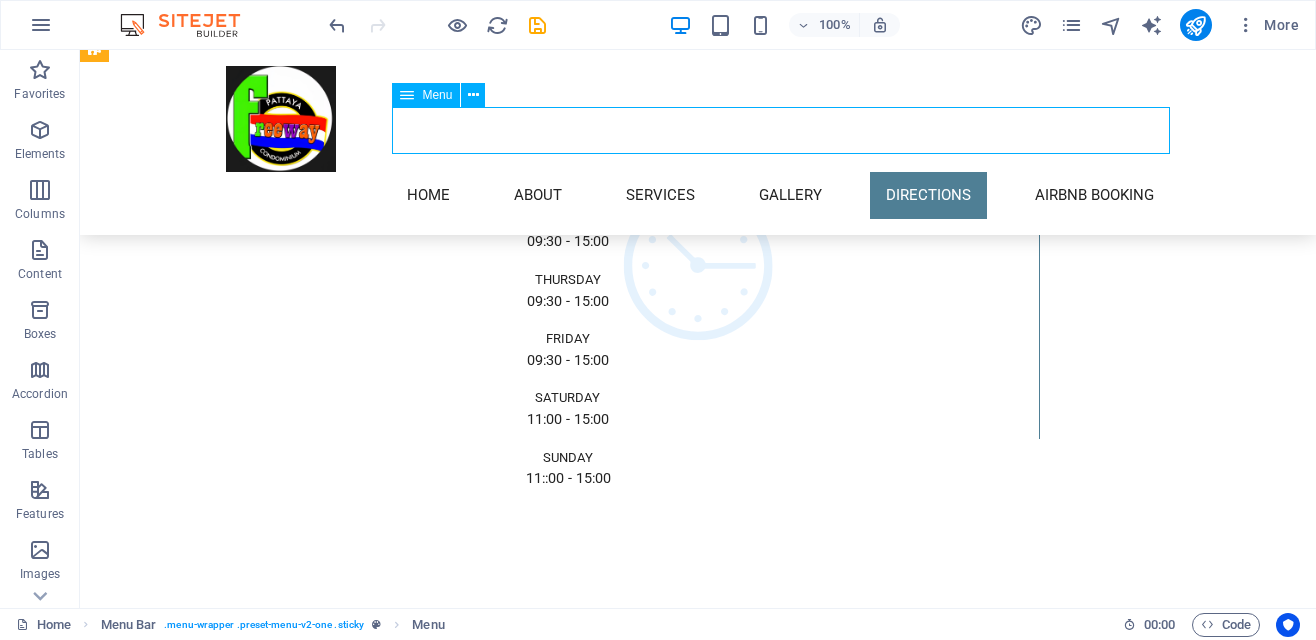 scroll, scrollTop: 4194, scrollLeft: 0, axis: vertical 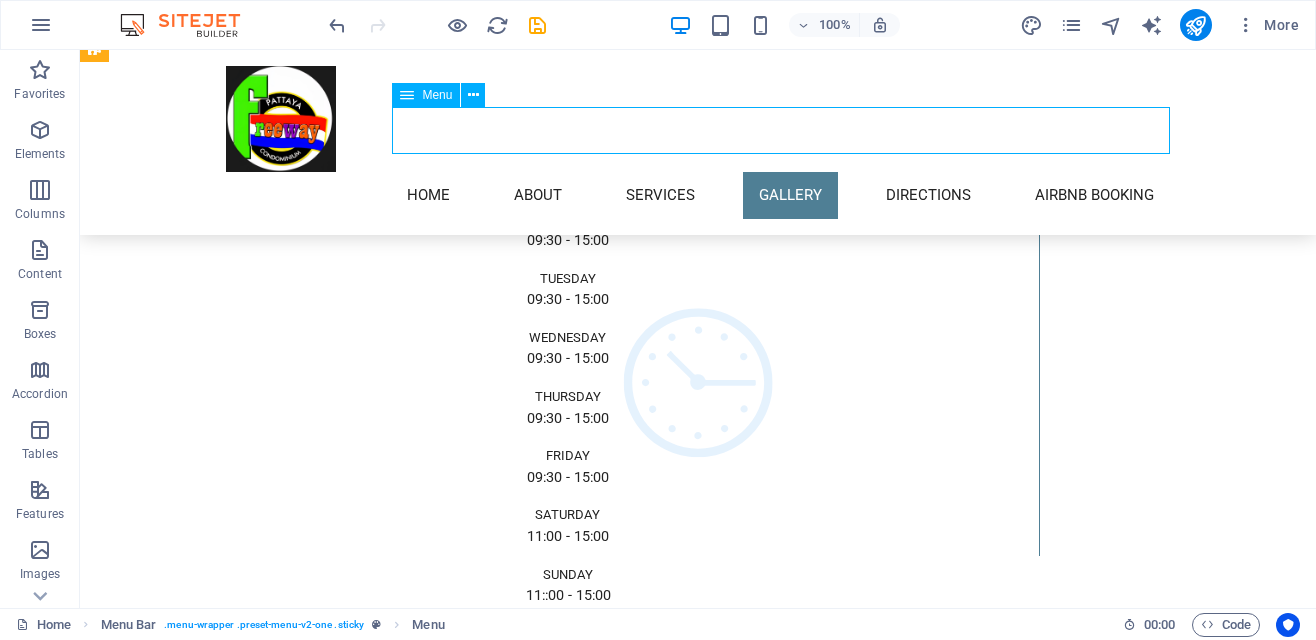 click on "Home About Services Gallery  Directions Airbnb Booking" at bounding box center (698, 195) 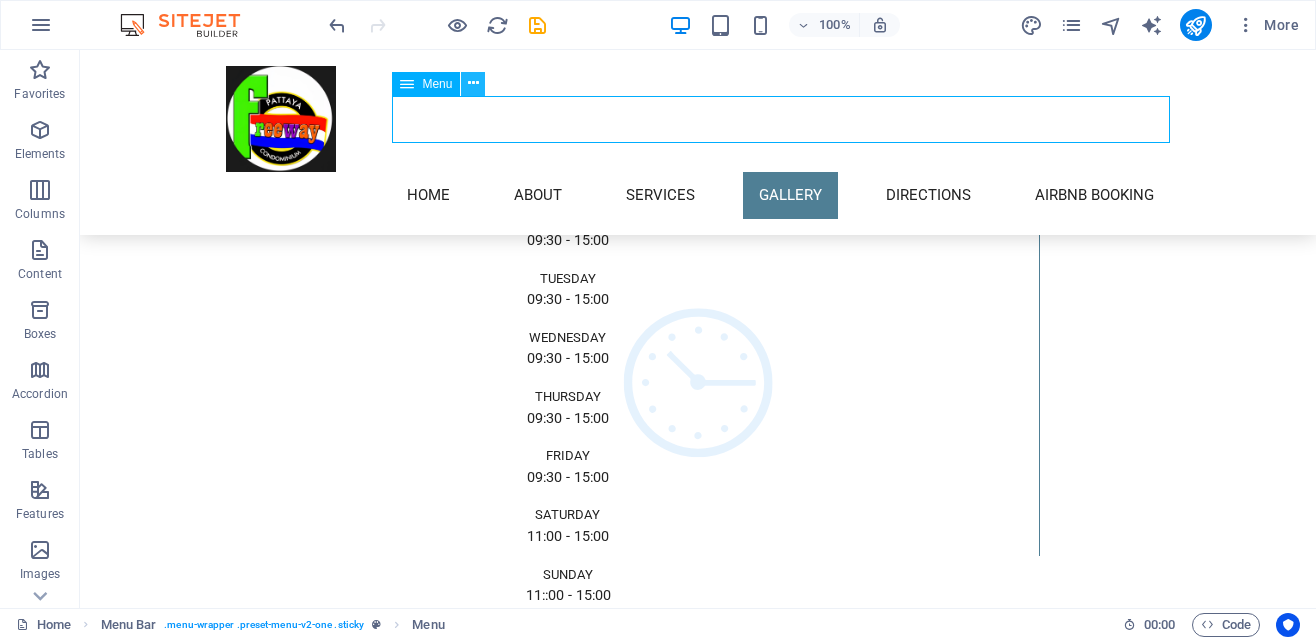 click at bounding box center (473, 84) 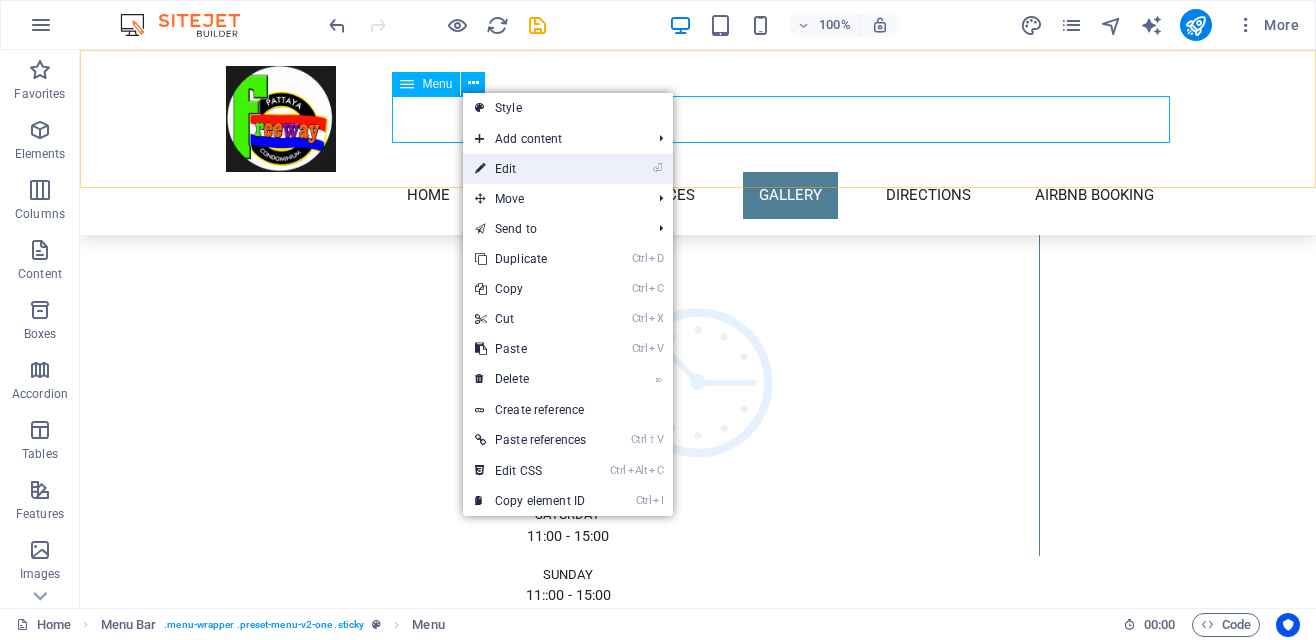 click on "⏎  Edit" at bounding box center [530, 169] 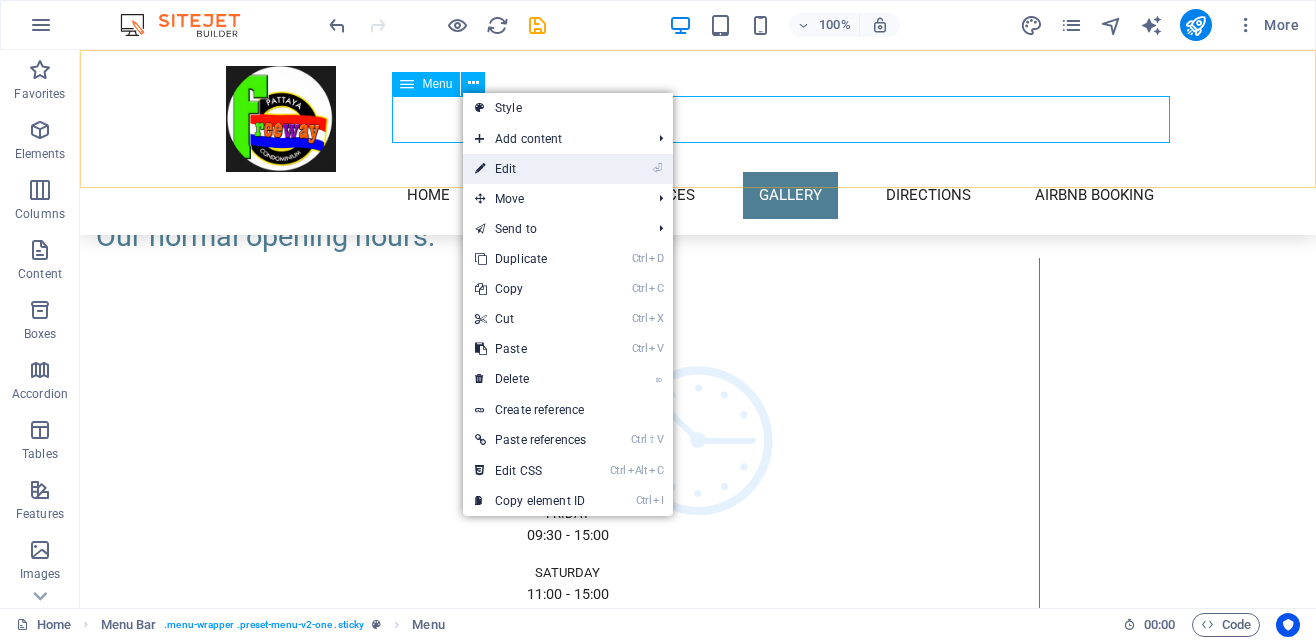 select 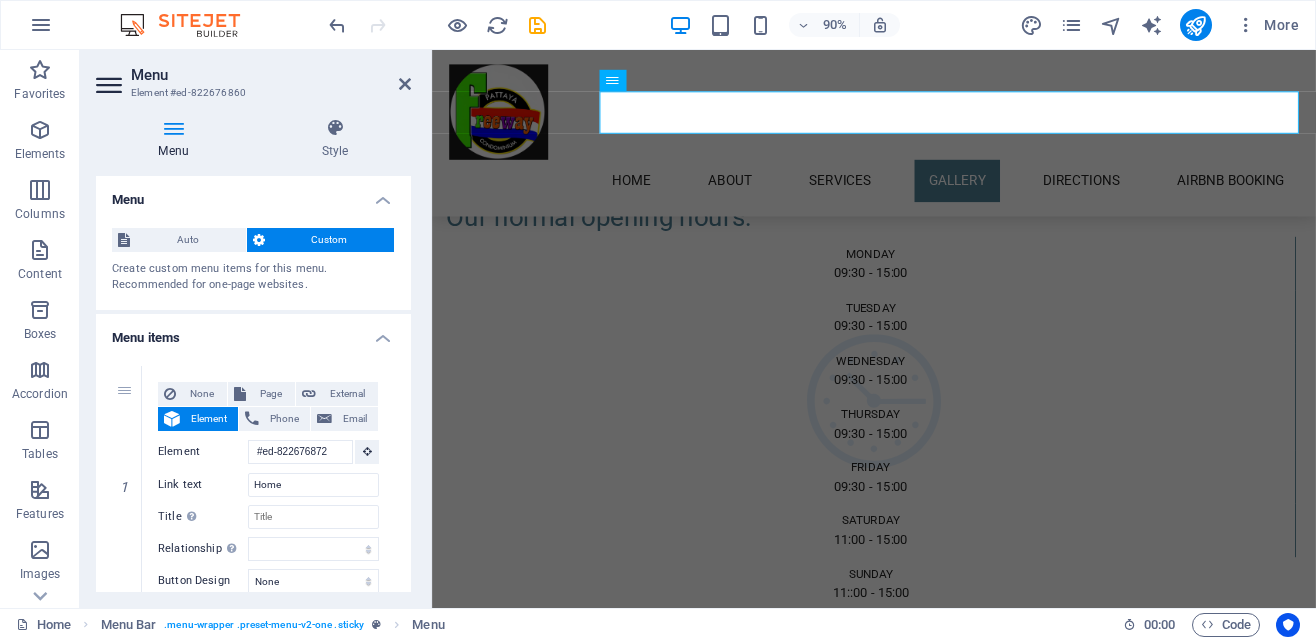 scroll, scrollTop: 4250, scrollLeft: 0, axis: vertical 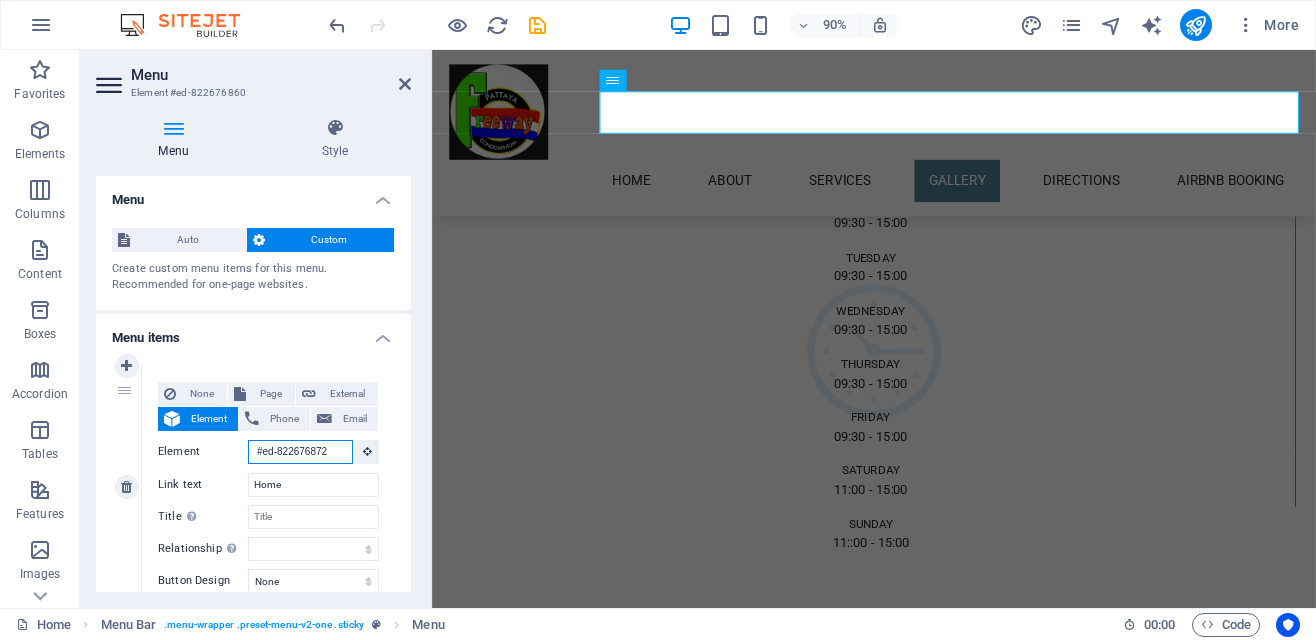 click on "#ed-822676872" at bounding box center (300, 452) 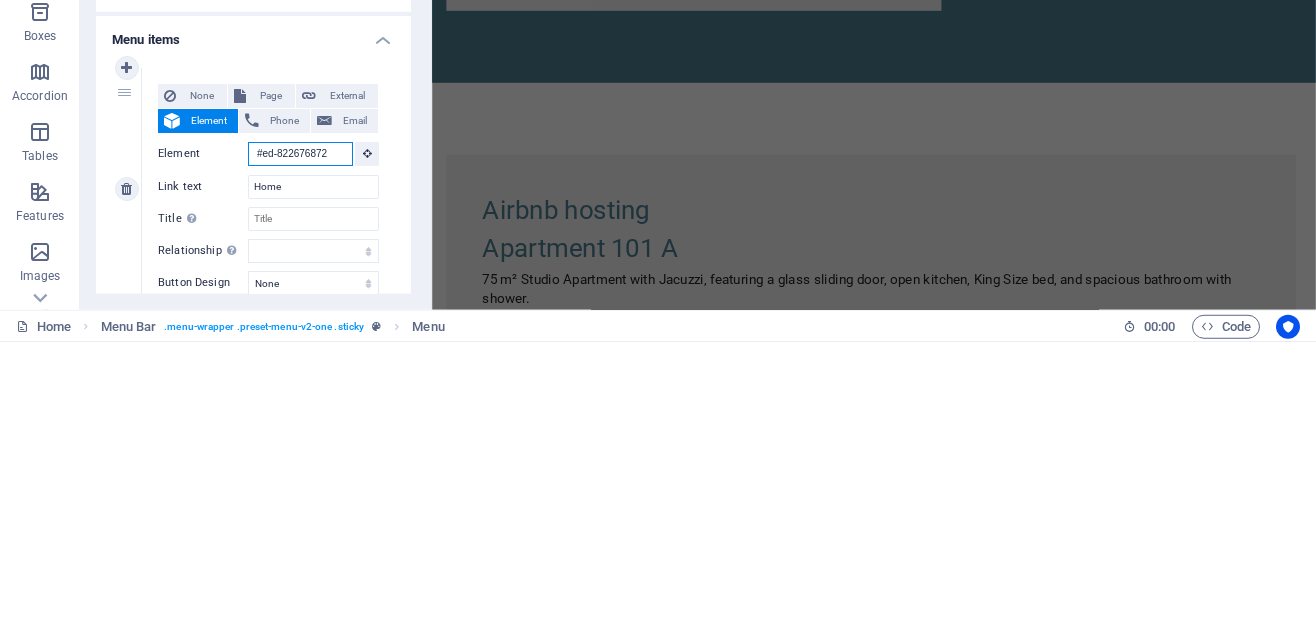 scroll, scrollTop: 6346, scrollLeft: 0, axis: vertical 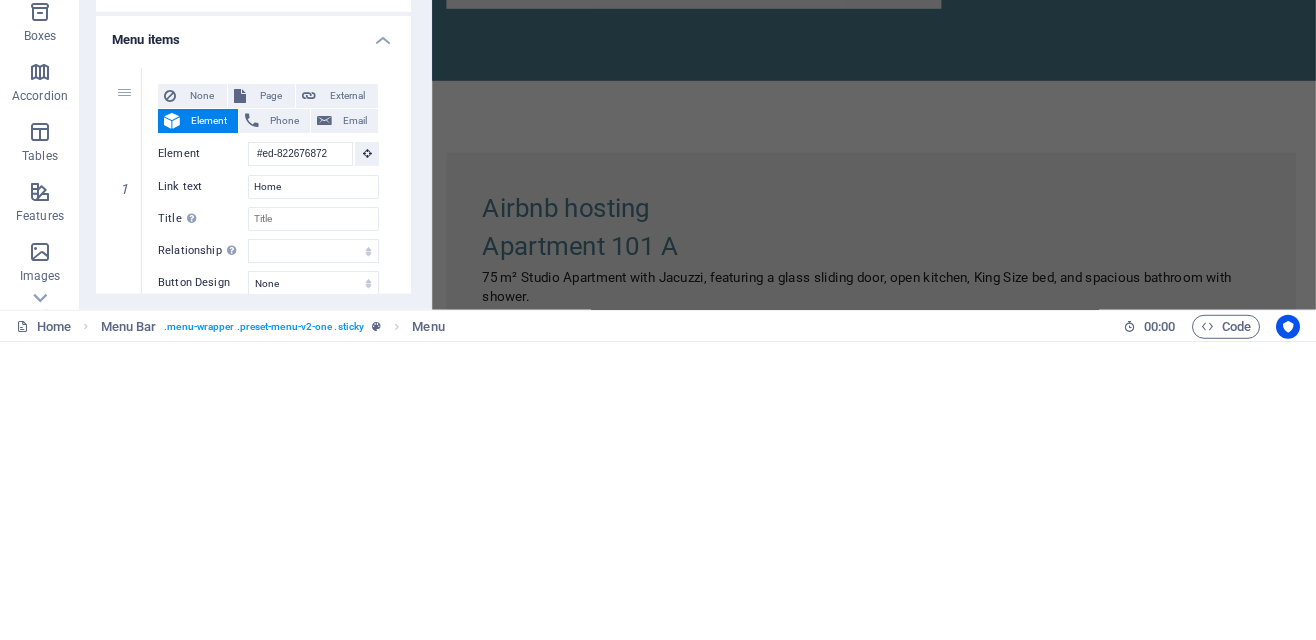 click on "Address [ADDRESS] [POSTAL_CODE]" at bounding box center [920, 5189] 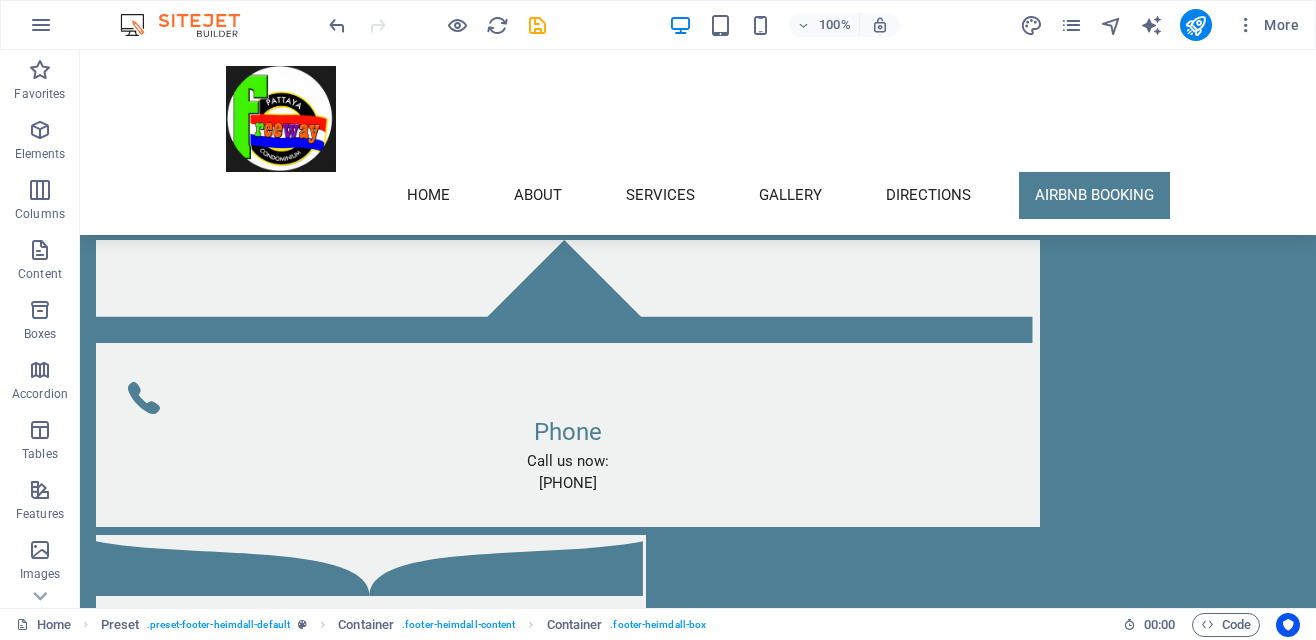 scroll, scrollTop: 5742, scrollLeft: 0, axis: vertical 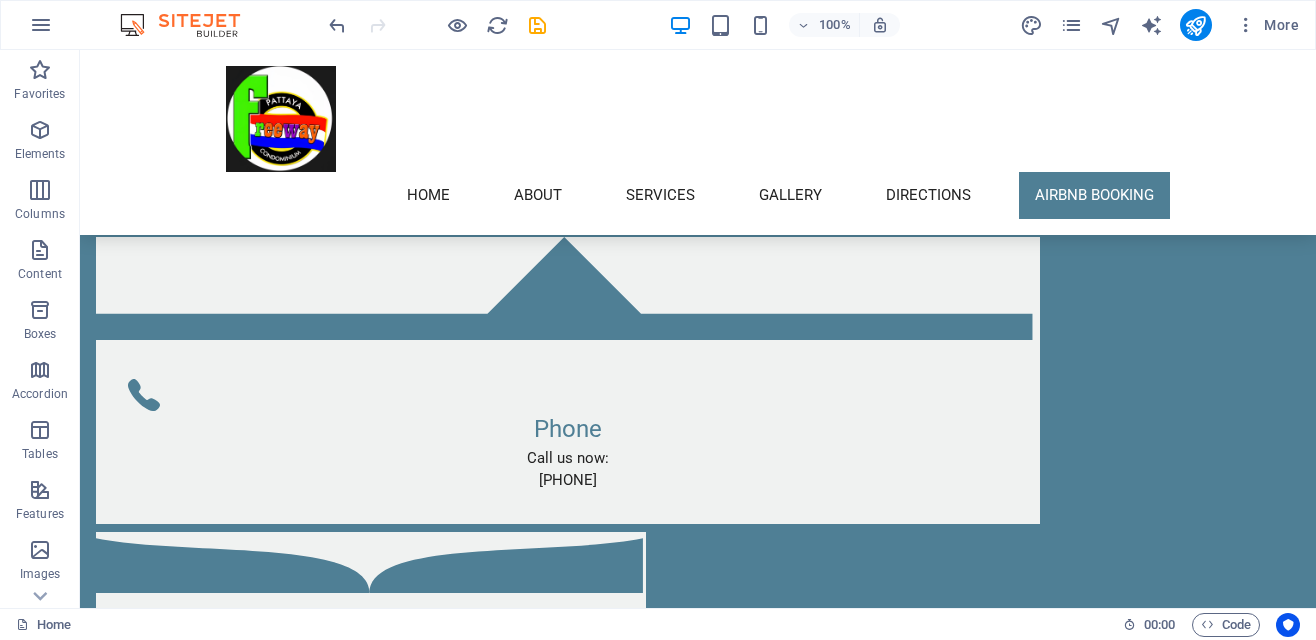 click on "New headline Lorem ipsum dolor sit amet, consectetuer adipiscing elit. Aenean commodo ligula eget dolor. Lorem ipsum dolor sit amet, consectetuer adipiscing elit leget dolor. Lorem ipsum dolor sit amet, consectetuer adipiscing elit. Aenean commodo ligula eget dolor. Lorem ipsum dolor sit amet, consectetuer adipiscing elit dolor consectetuer adipiscing elit leget dolor. Lorem elit saget ipsum dolor sit amet, consectetuer." at bounding box center [568, 5382] 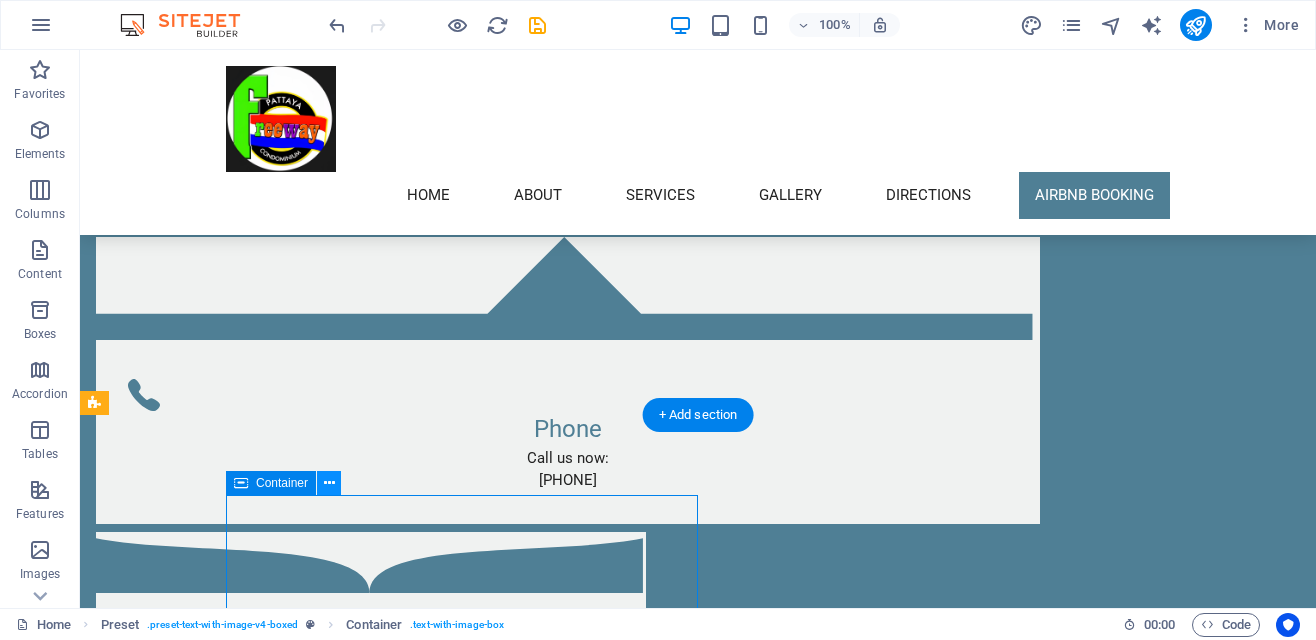 click at bounding box center (329, 483) 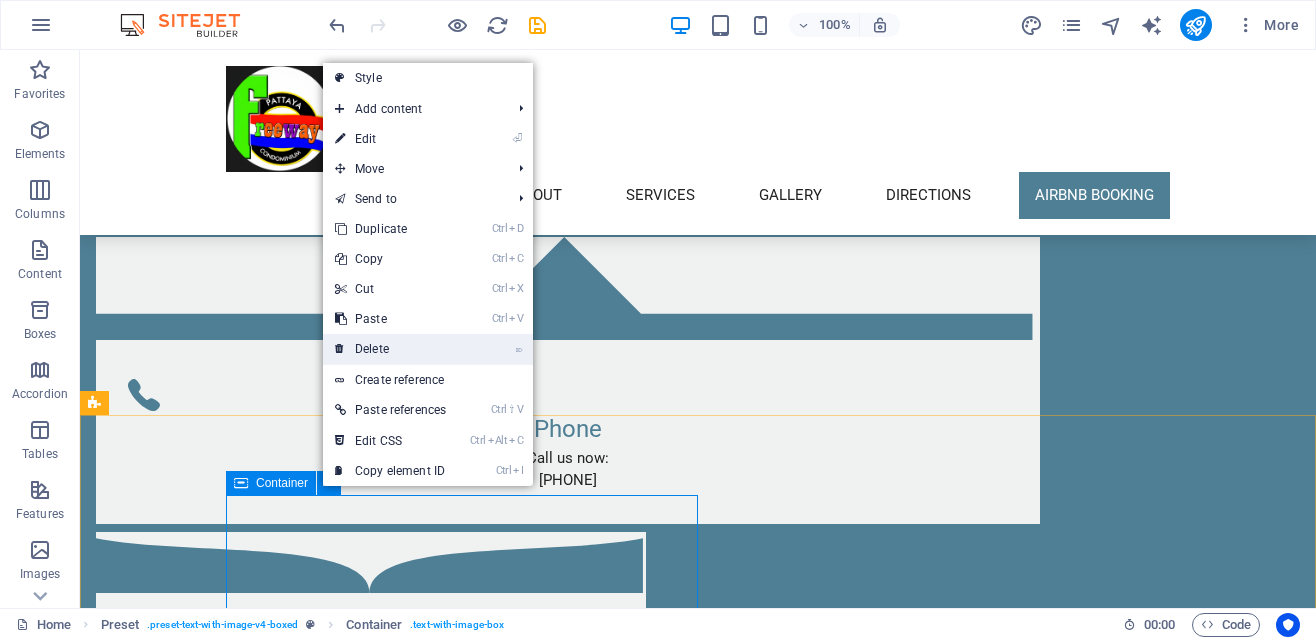 click on "⌦  Delete" at bounding box center (390, 349) 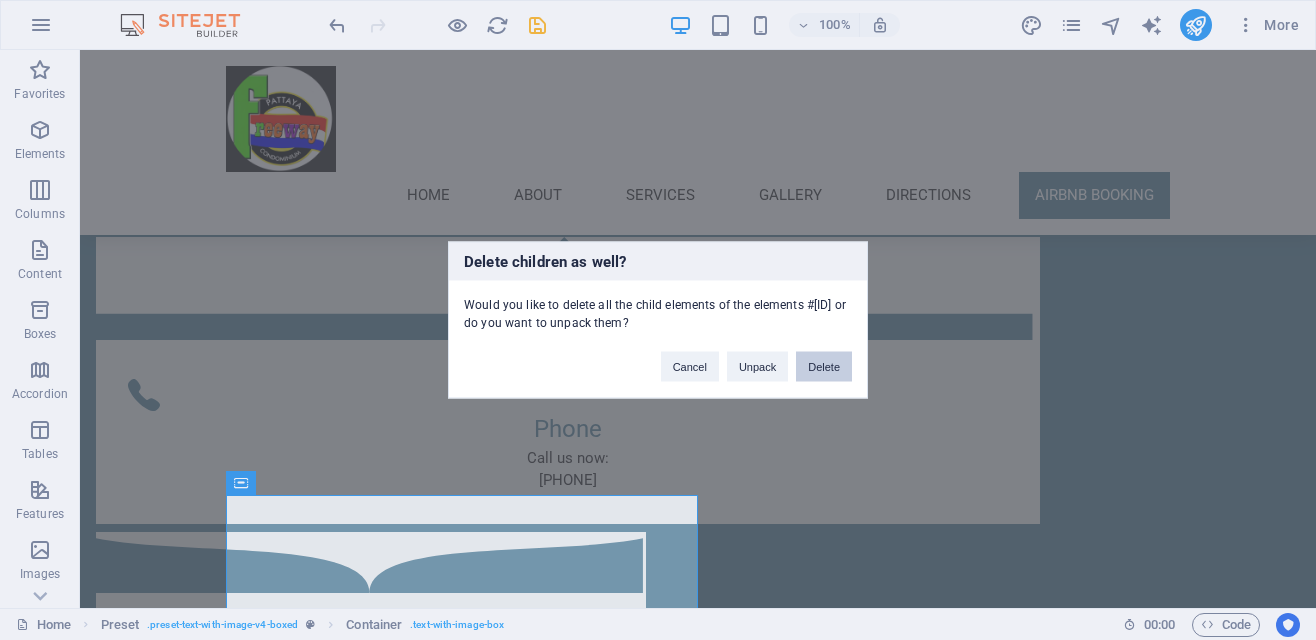 click on "Delete" at bounding box center [824, 367] 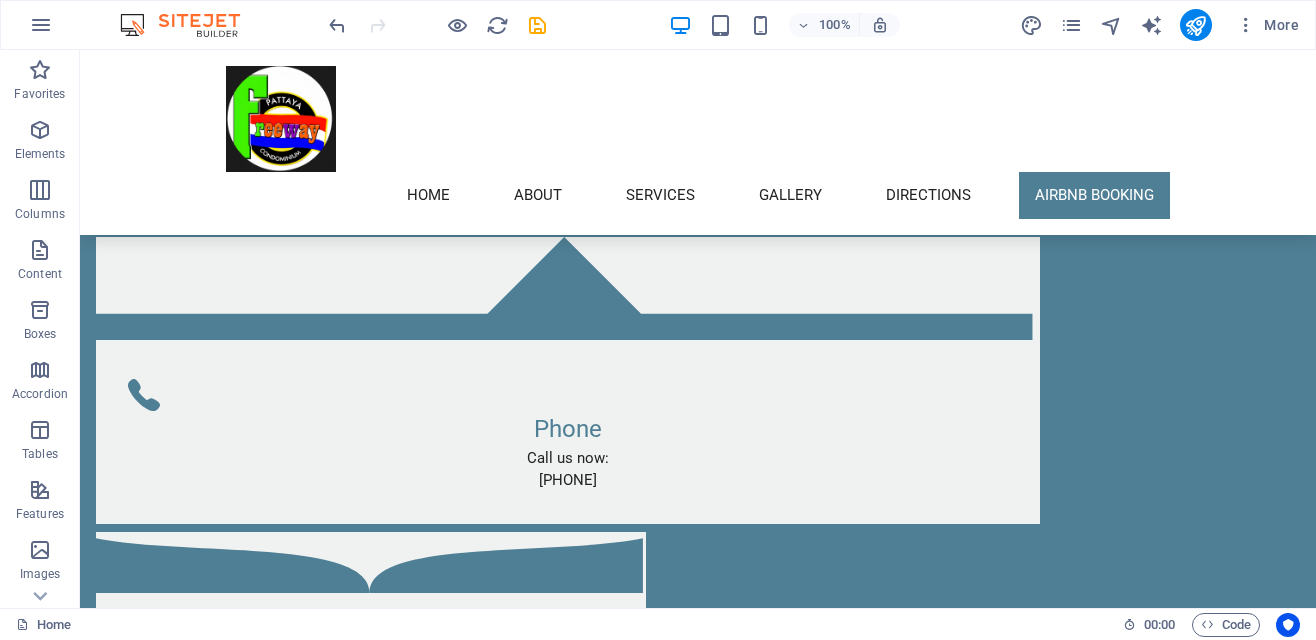 click on "Drop content here or  Add elements  Paste clipboard" at bounding box center [568, 5488] 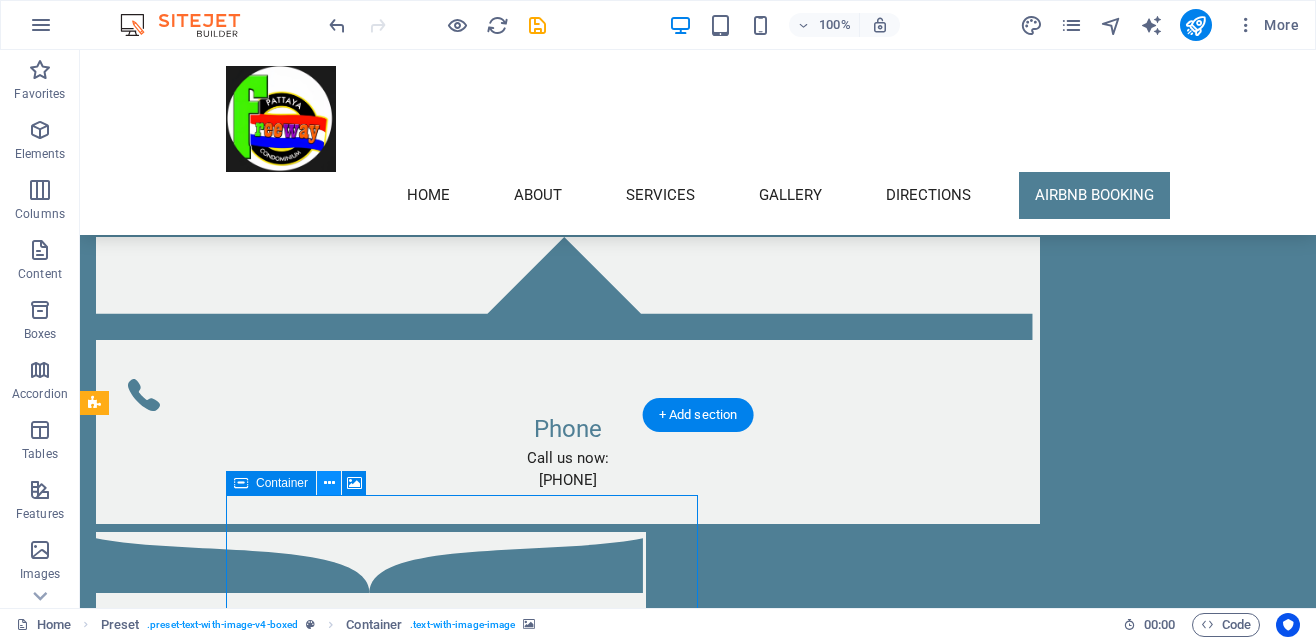 click at bounding box center [329, 483] 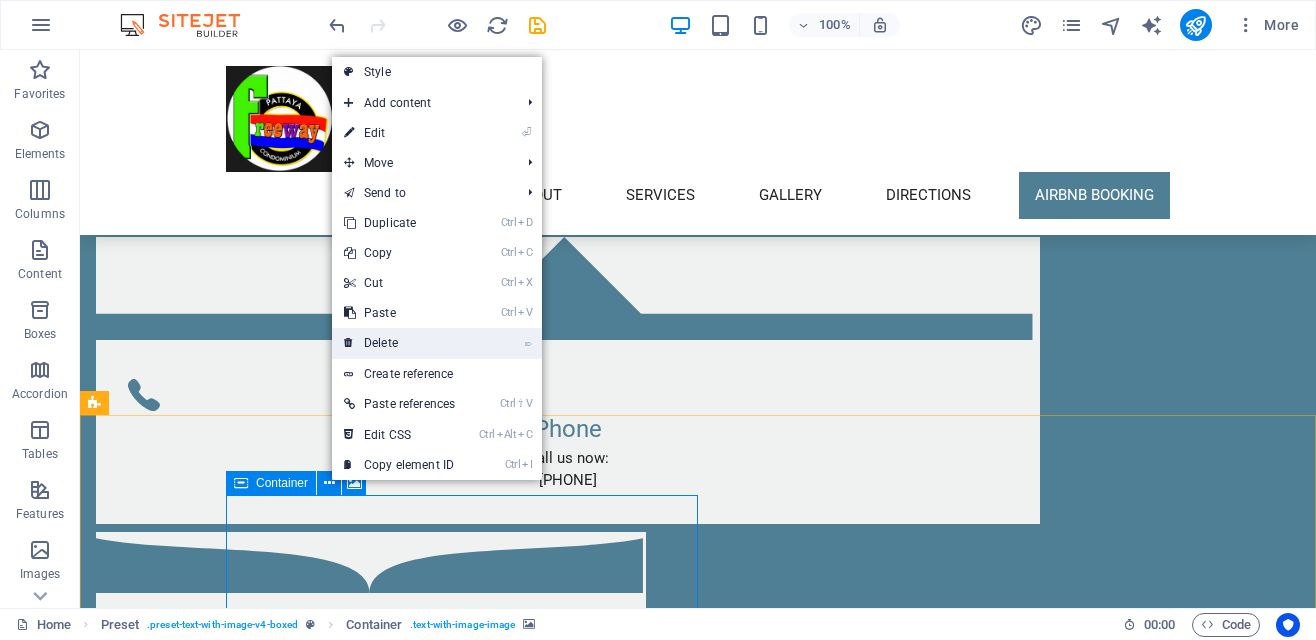click on "⌦  Delete" at bounding box center (399, 343) 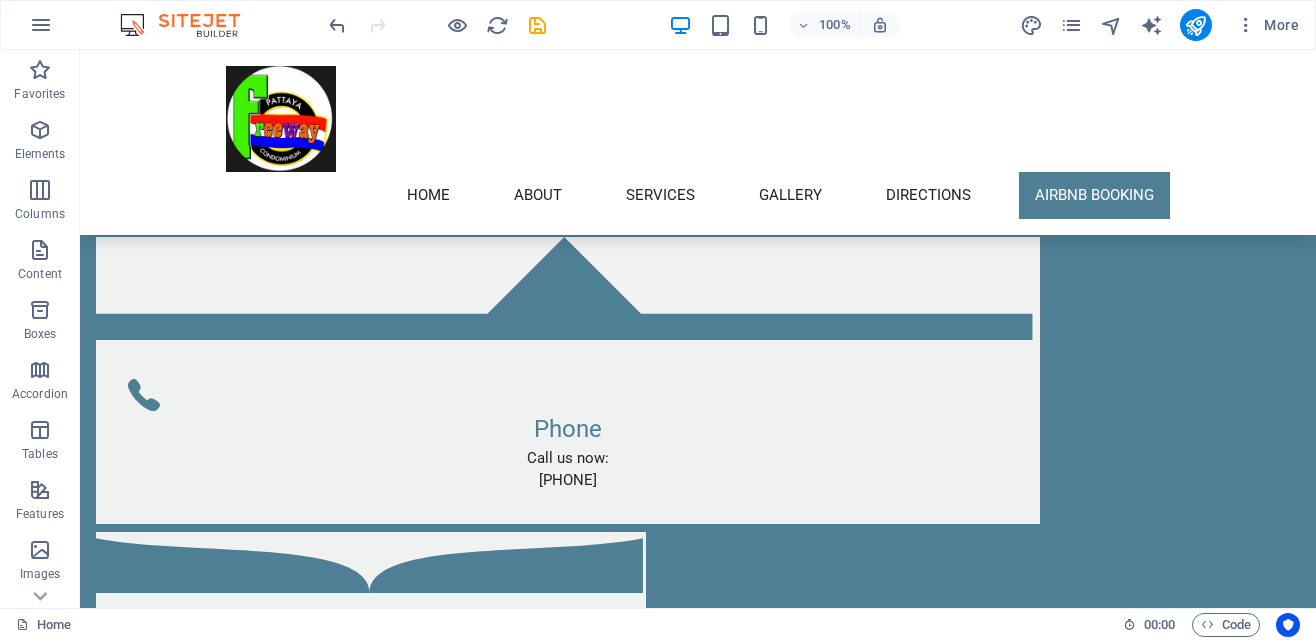 click on "Drop content here or  Add elements  Paste clipboard" at bounding box center (568, 5347) 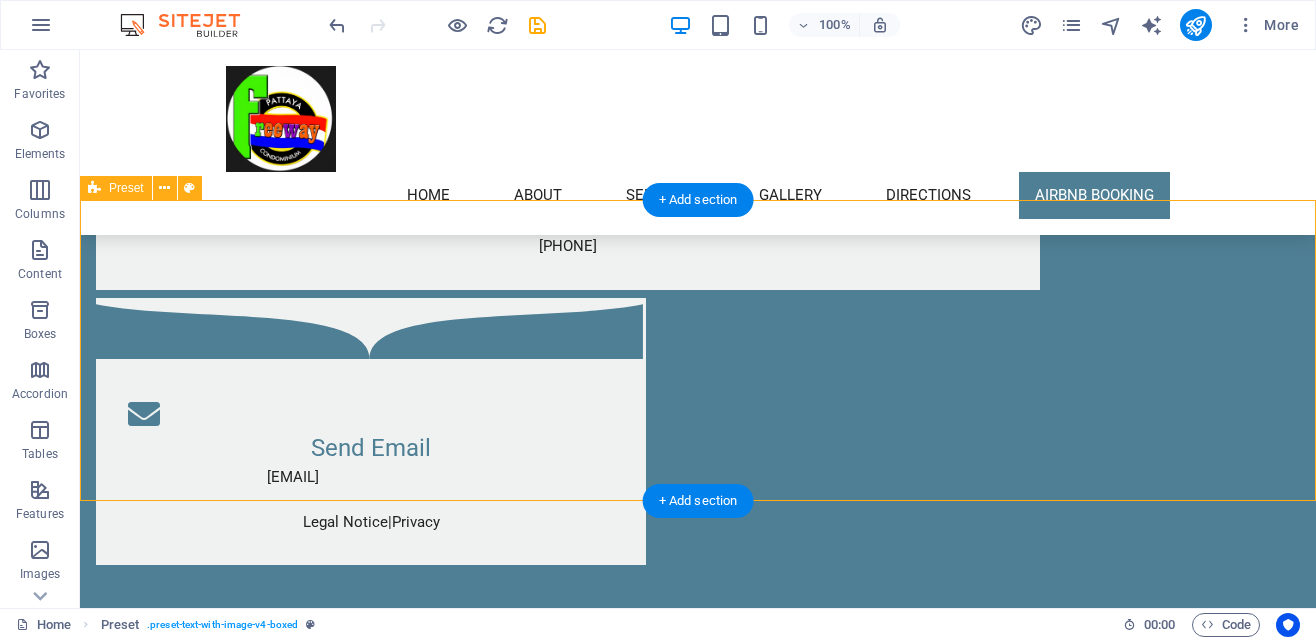 scroll, scrollTop: 5985, scrollLeft: 0, axis: vertical 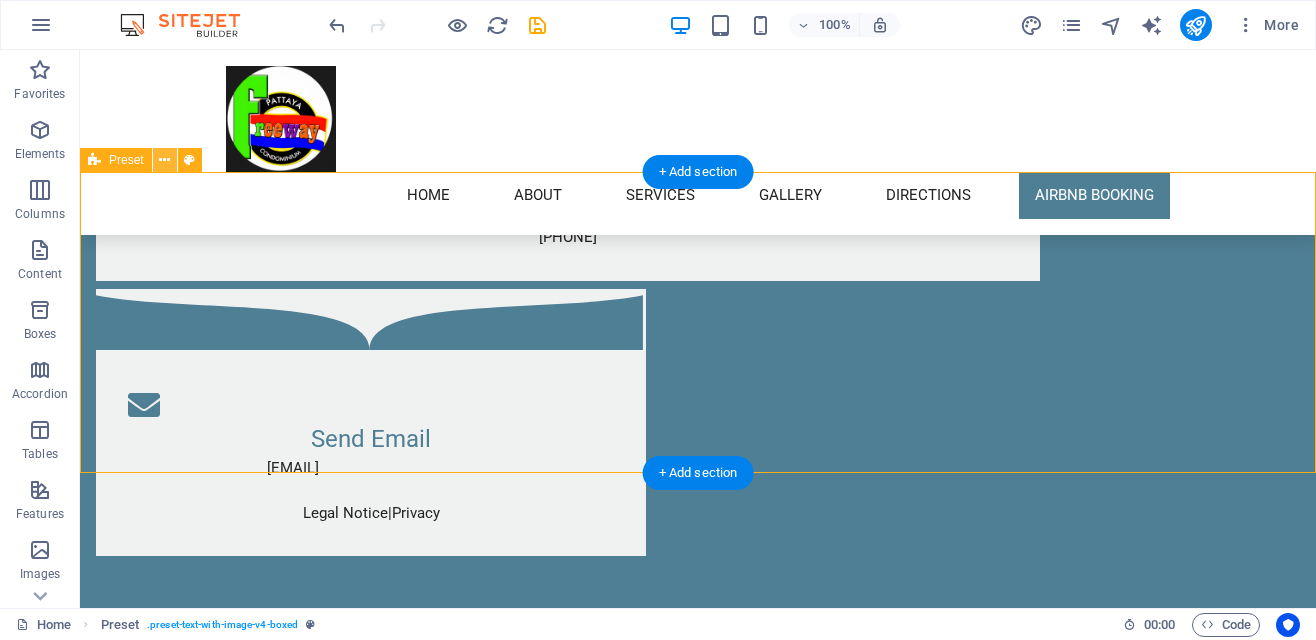 click at bounding box center [165, 160] 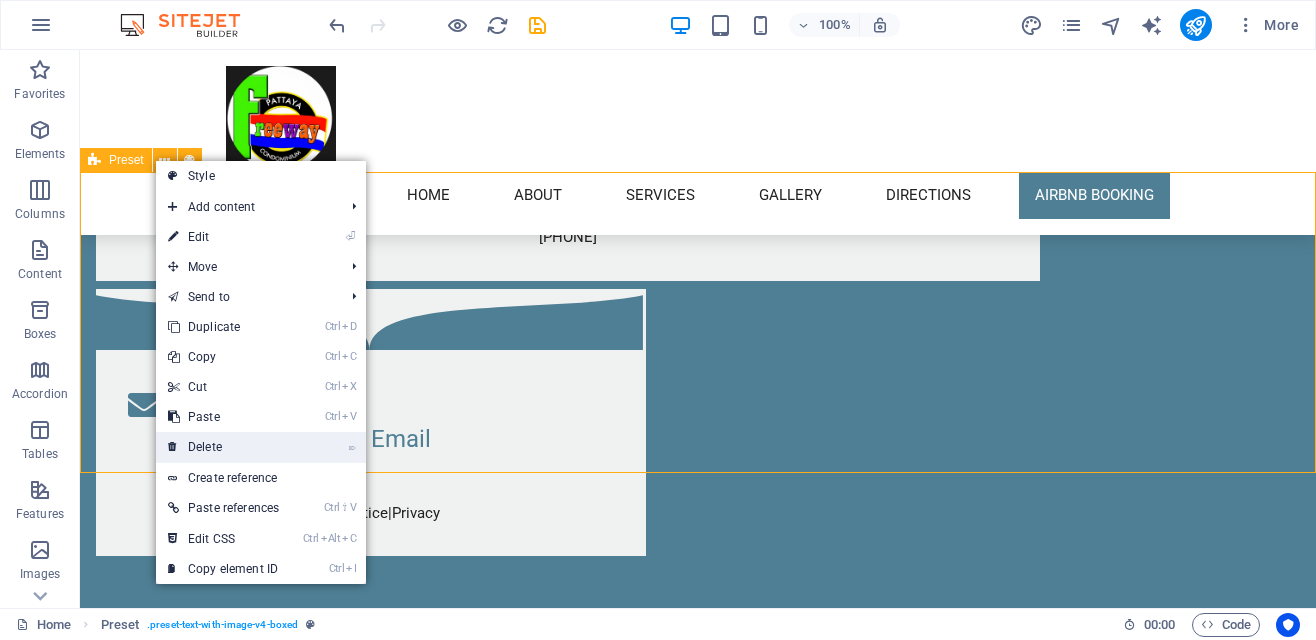 click on "⌦  Delete" at bounding box center [223, 447] 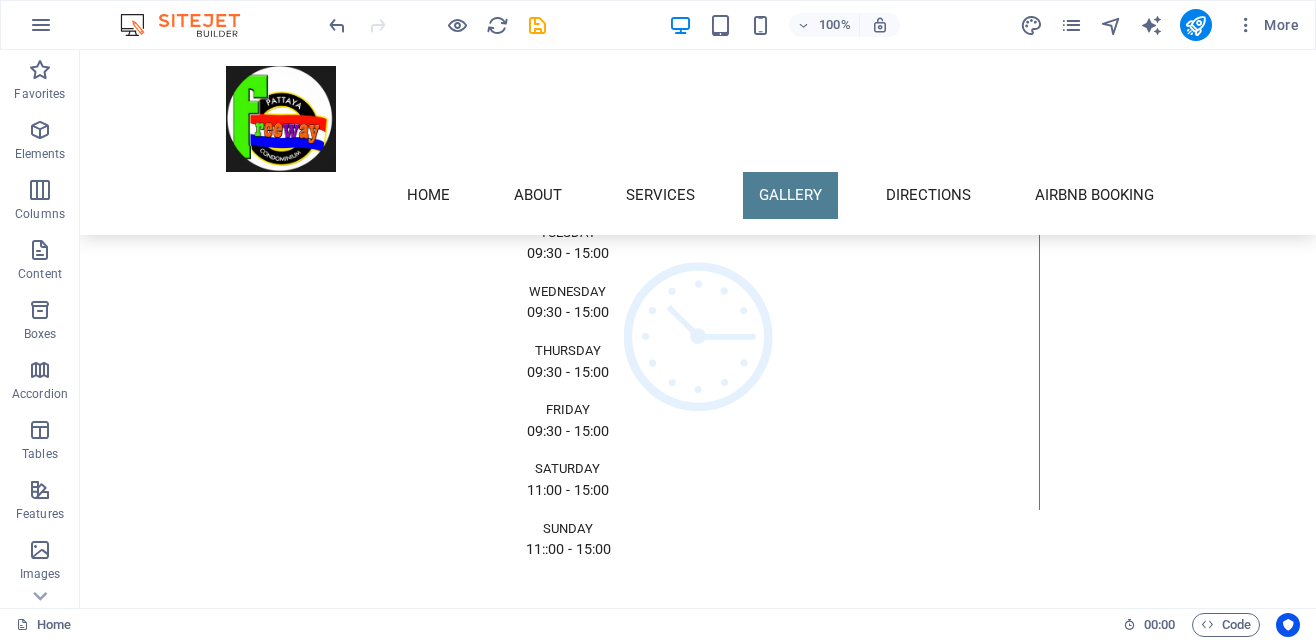 scroll, scrollTop: 4210, scrollLeft: 0, axis: vertical 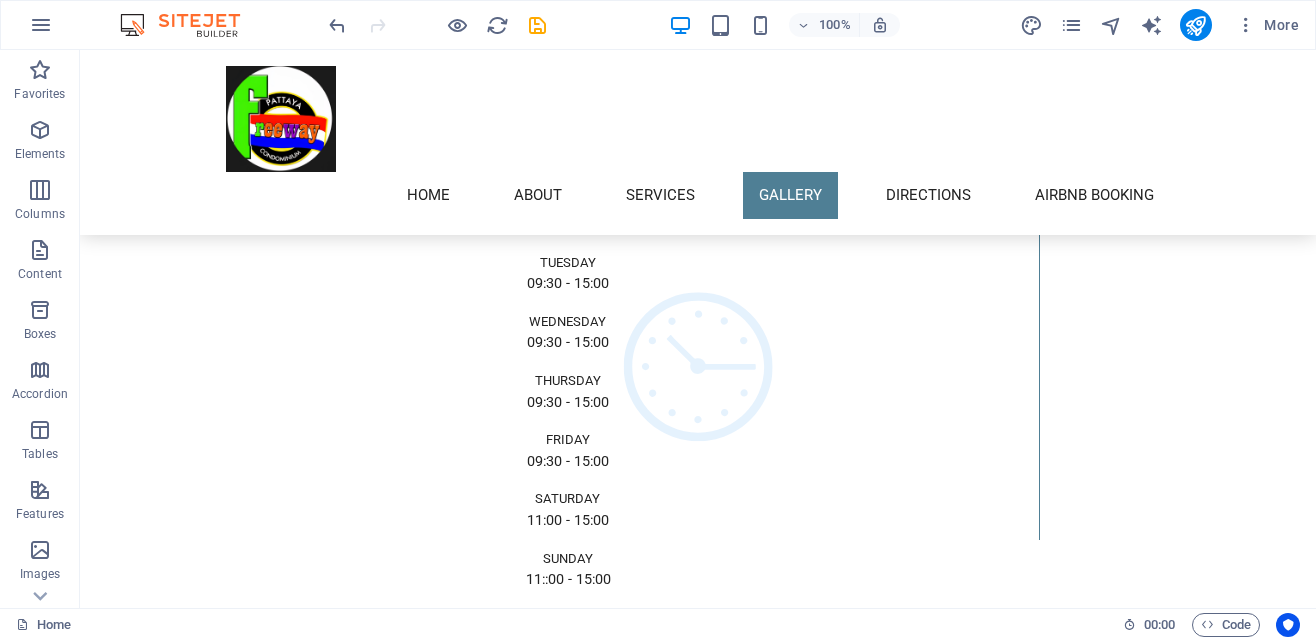click on "Address [NUMBER]/[NUMBER] [STREET] [ALLEY] [CITY] [POSTAL_CODE]" at bounding box center [568, 1597] 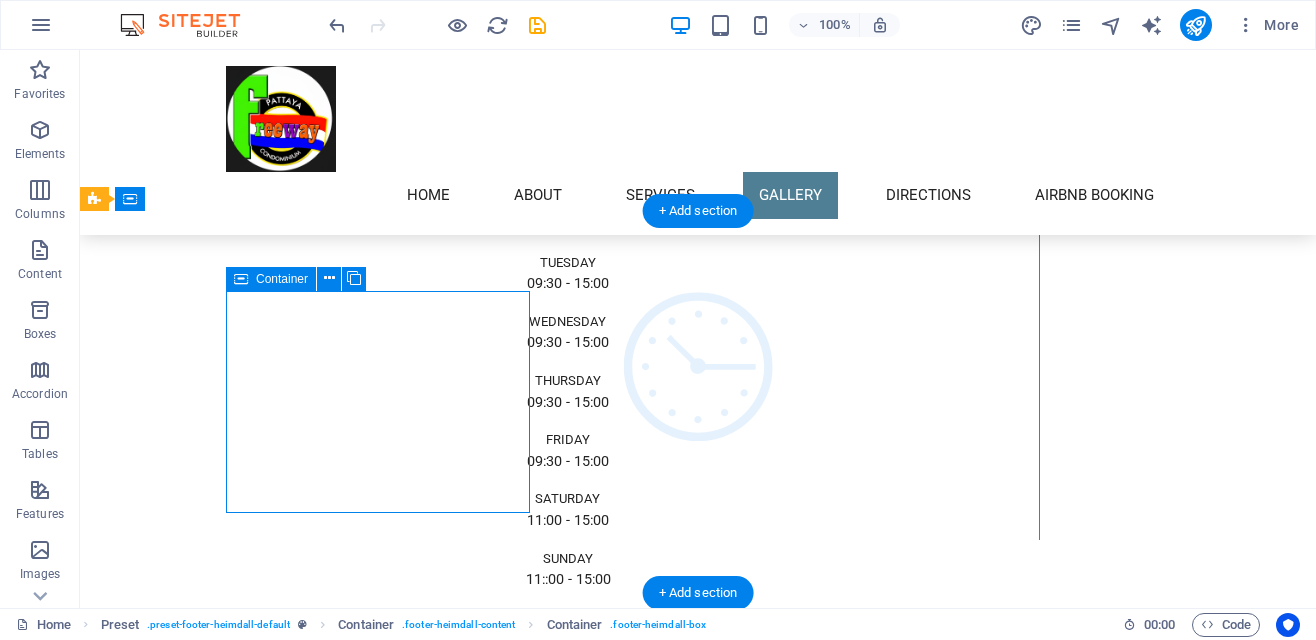 click on "Address 144/76 M10 Phratamnak 1 Alley  Pattaya    20150 Phone Call us now: +66831160906 Send Email  Freewayapartment@gmail.com                                         Legal Notice  |  Privacy" at bounding box center [698, 1883] 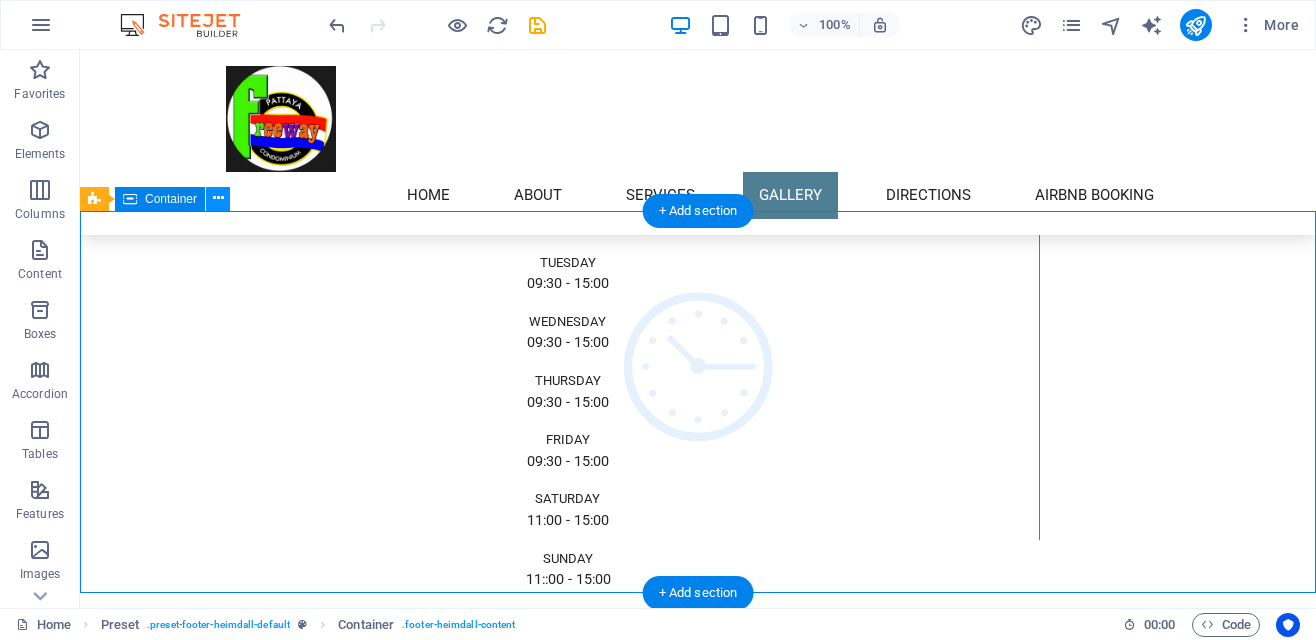 click at bounding box center [218, 198] 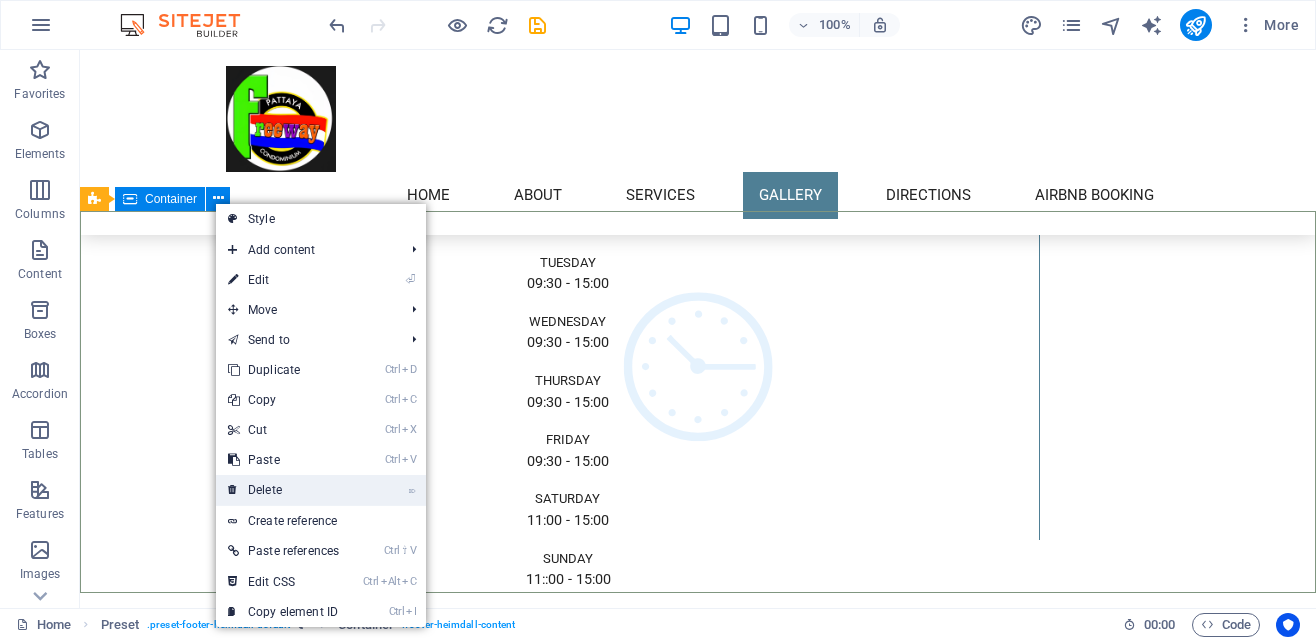 click on "⌦  Delete" at bounding box center [283, 490] 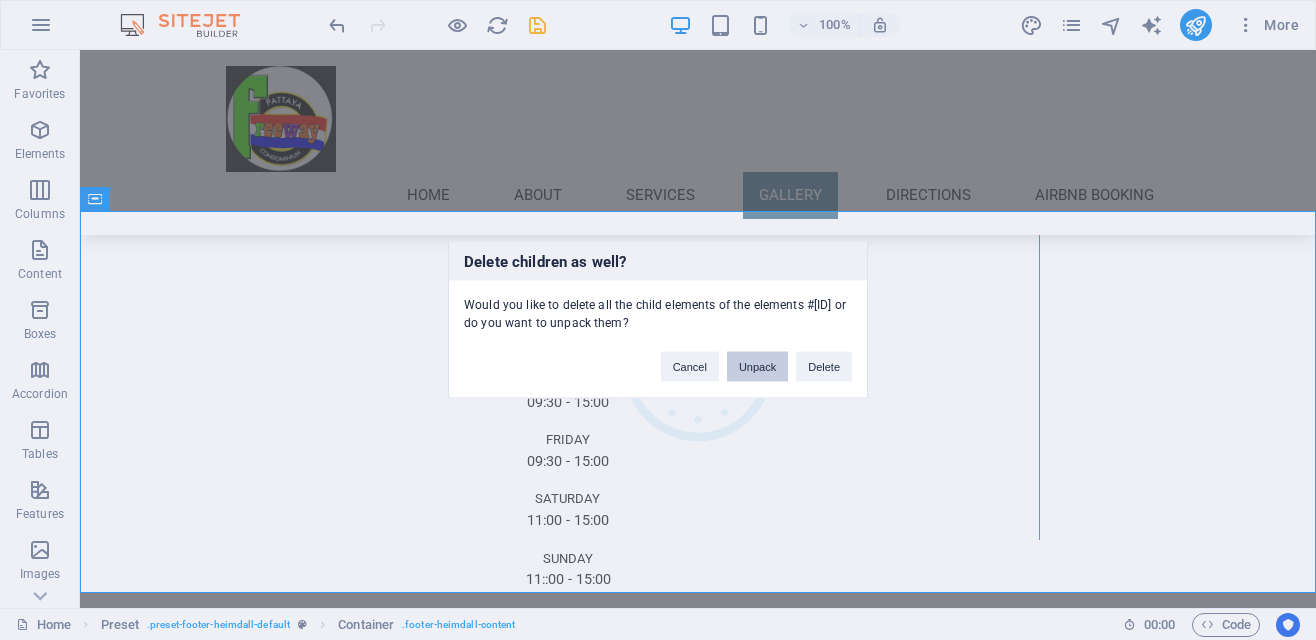 click on "Unpack" at bounding box center (757, 367) 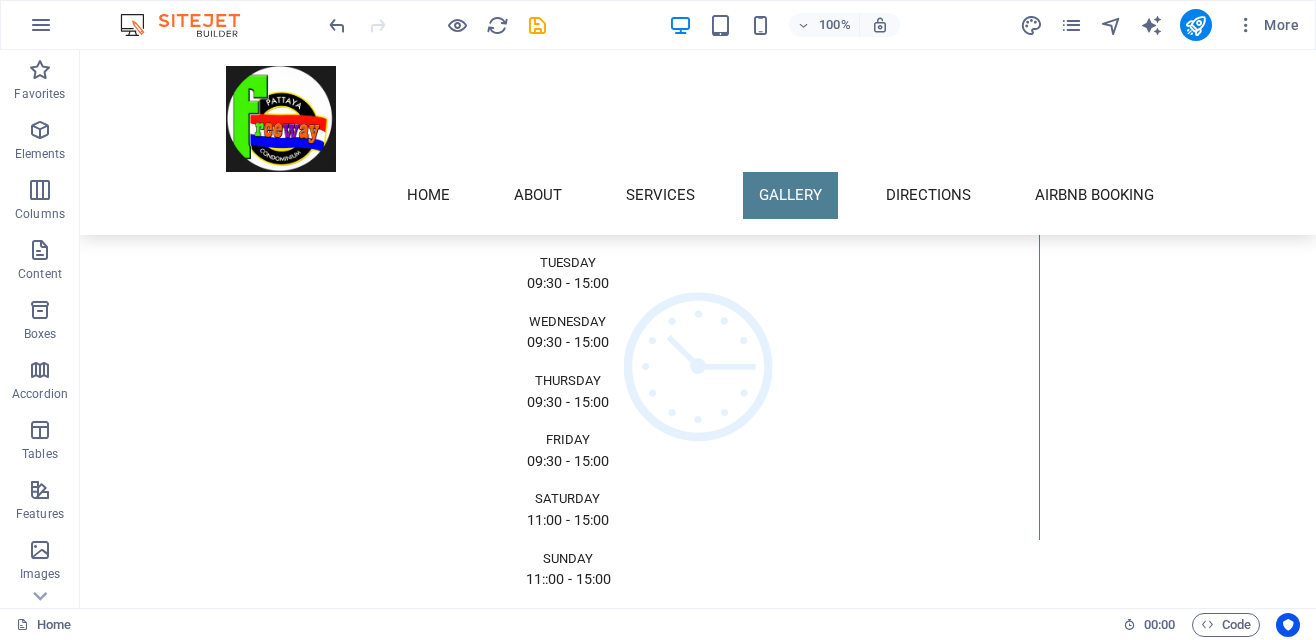 click on "Address 144/76 M10 Phratamnak 1 Alley  Pattaya    20150 Phone Call us now: +66831160906 Send Email  Freewayapartment@gmail.com                                         Legal Notice  |  Privacy" at bounding box center [698, 1847] 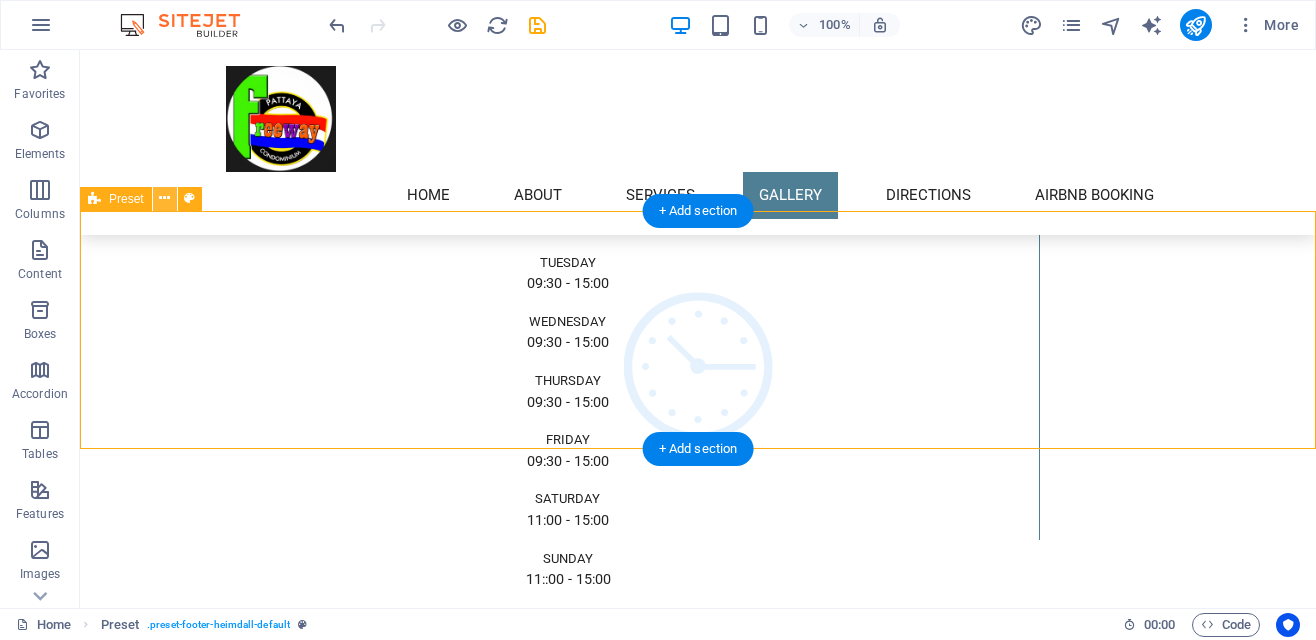 click at bounding box center (164, 198) 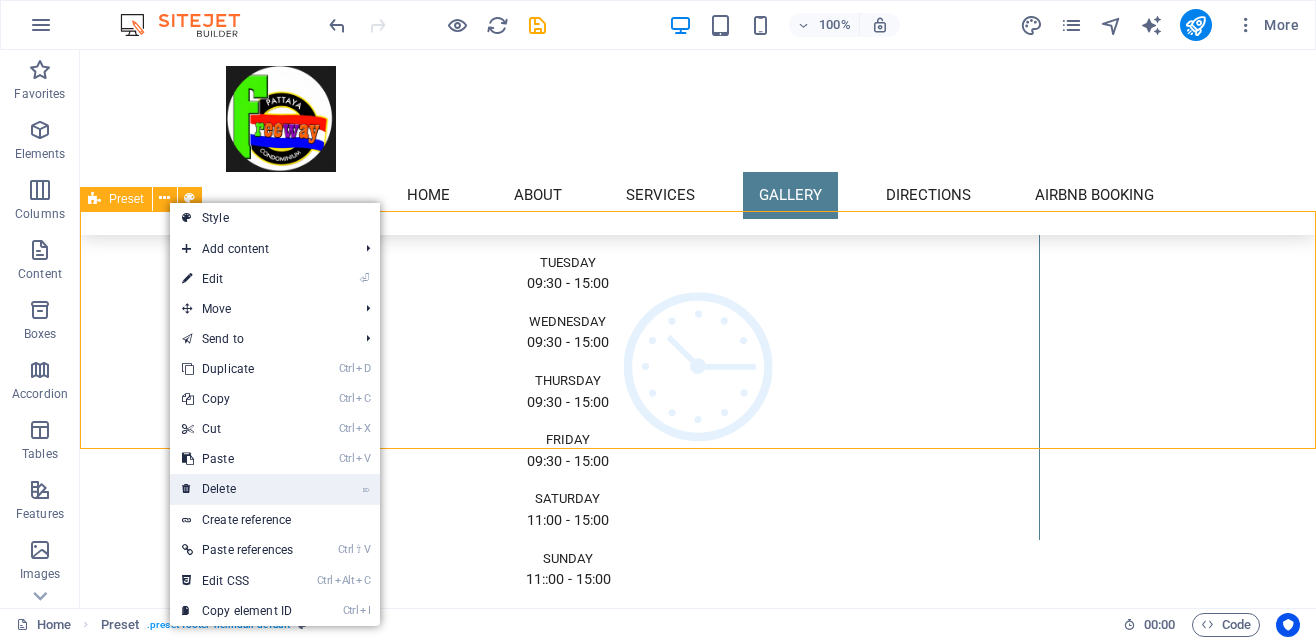 click on "⌦  Delete" at bounding box center [237, 489] 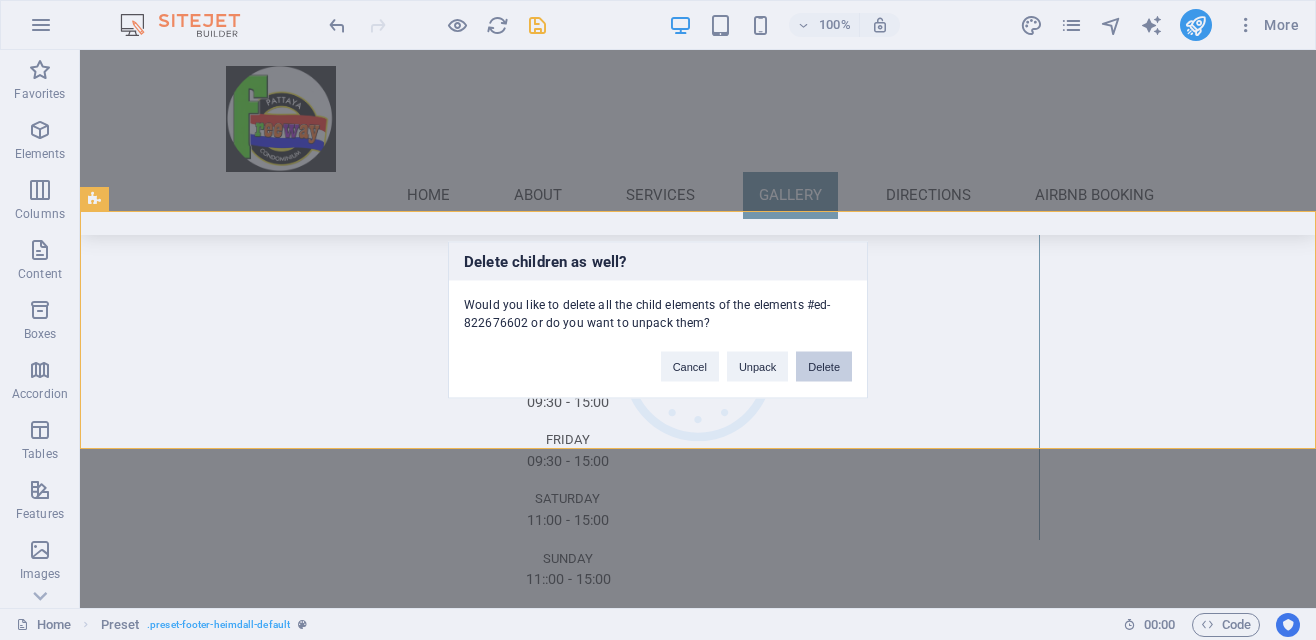 click on "Delete" at bounding box center [824, 367] 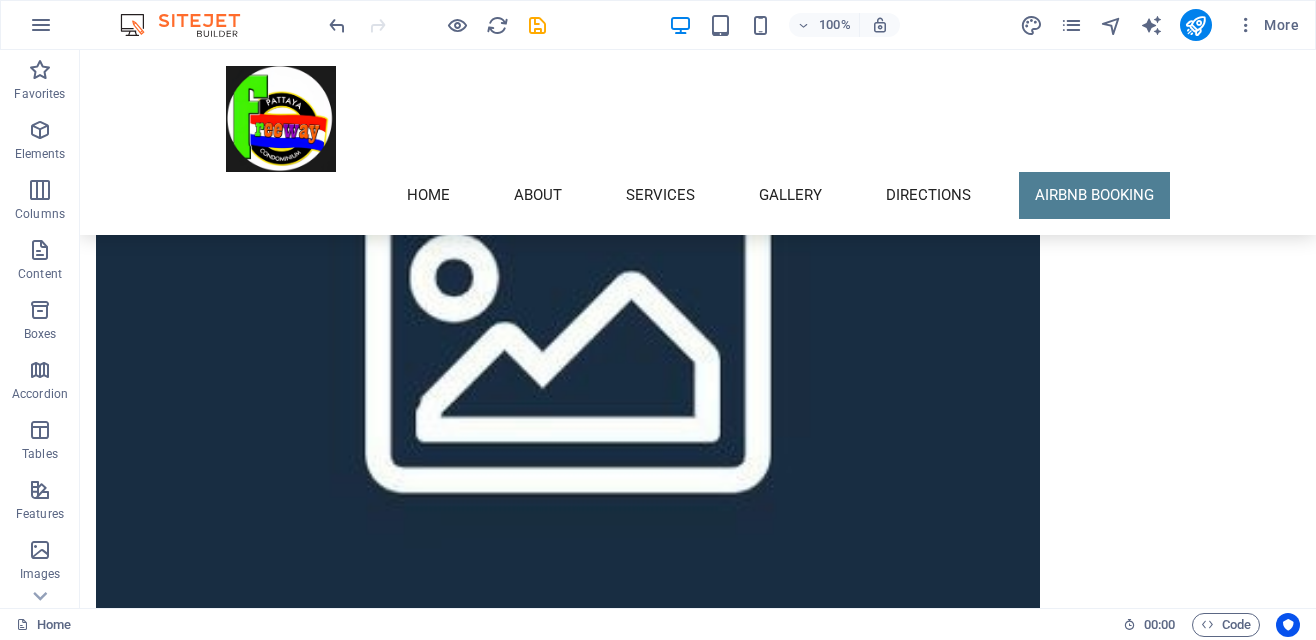 scroll, scrollTop: 6288, scrollLeft: 0, axis: vertical 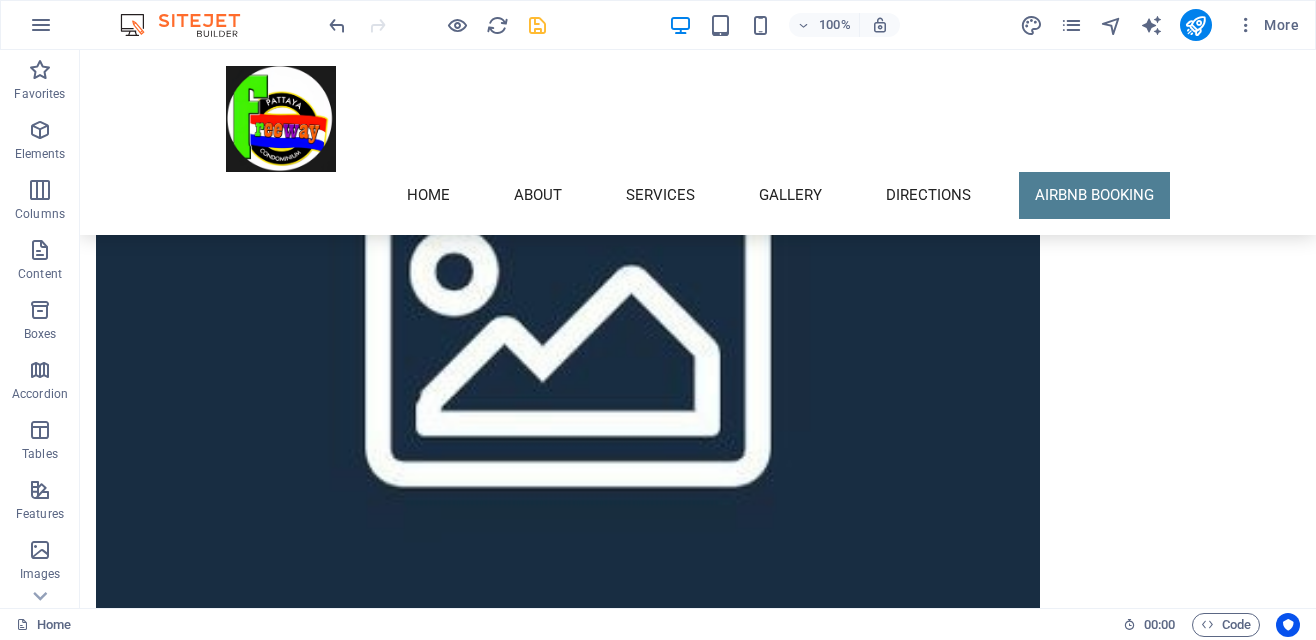 click at bounding box center (537, 25) 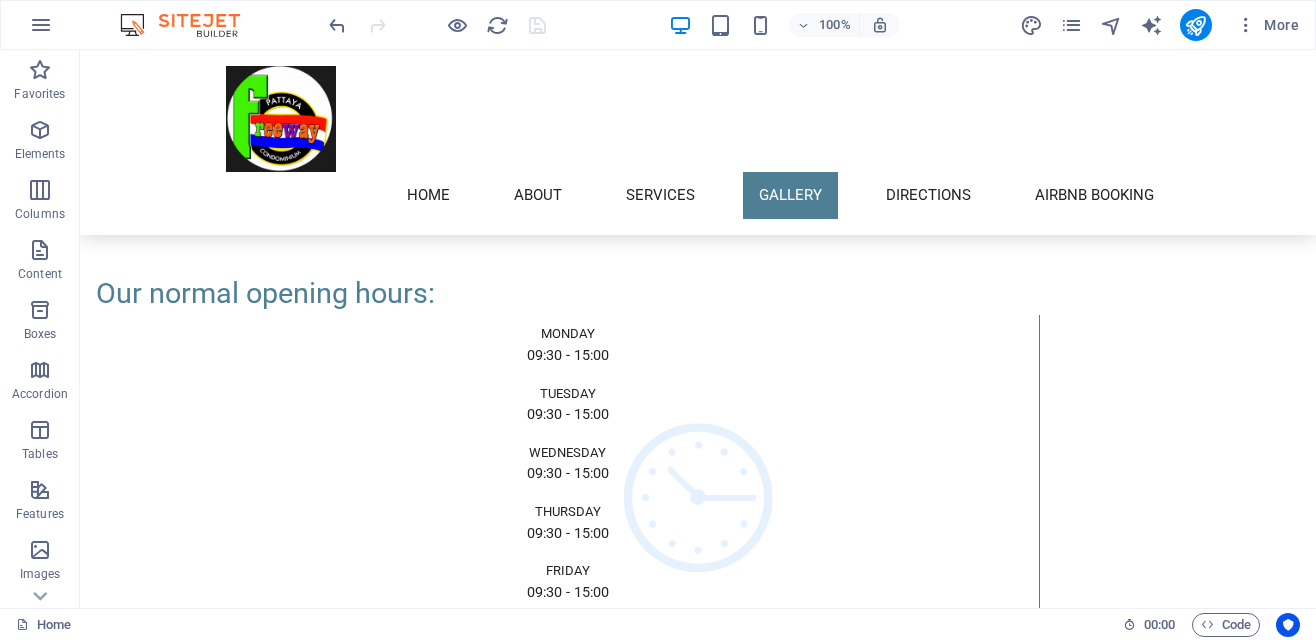 scroll, scrollTop: 4078, scrollLeft: 0, axis: vertical 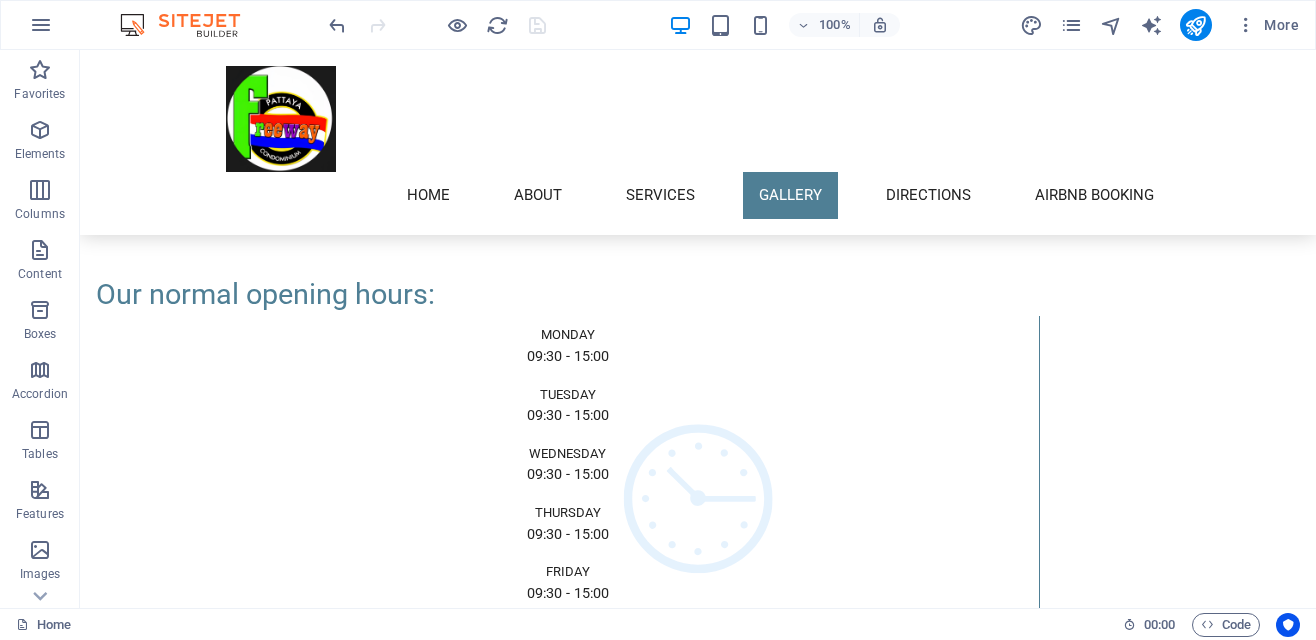 click on "Airbnb hosting  Apartment 101 A" at bounding box center [568, 1650] 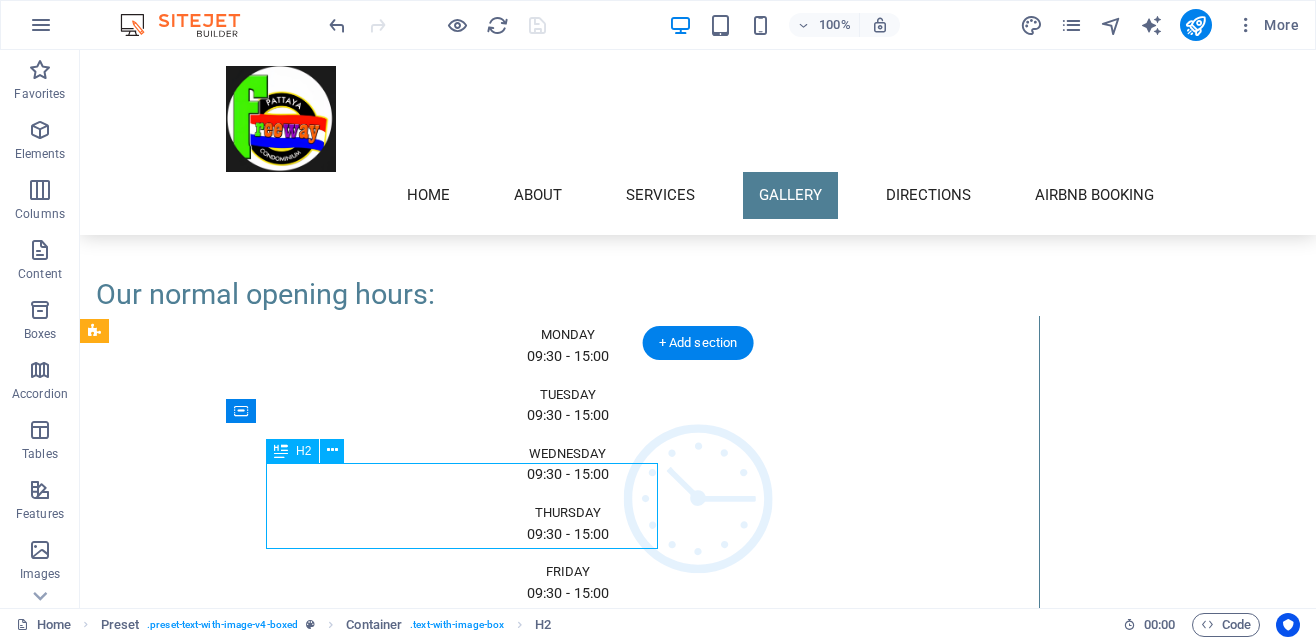 click on "Airbnb hosting  Apartment 101 A 75 m² Studio Apartment with Jacuzzi, featuring a glass sliding door, open kitchen, King Size bed, and spacious bathroom with shower.  **Important Information:**  Electricity, cleaning, and water are not included in the quoted price. Electricity costs approximately 3,000-5,000 baht monthly (6 baht/unit).  **Included Amenities:**  - Free Local Cable TV  - Free High-Speed Internet (Fibre Optic, up to 35 Mbps download / 5 Mbps upload)  - Kitchen utensils, electric kettle, microwave, and cutlery for 4  - Standing and ceiling fans, safety security box  - Free water  **Security:**  CCTV surveillance around the building and parking areas. No hidden charges—fixed rates offer unlimited usage without unexpected bills.  The Freeway Apartments were newly renovated in June 2019." at bounding box center [568, 1864] 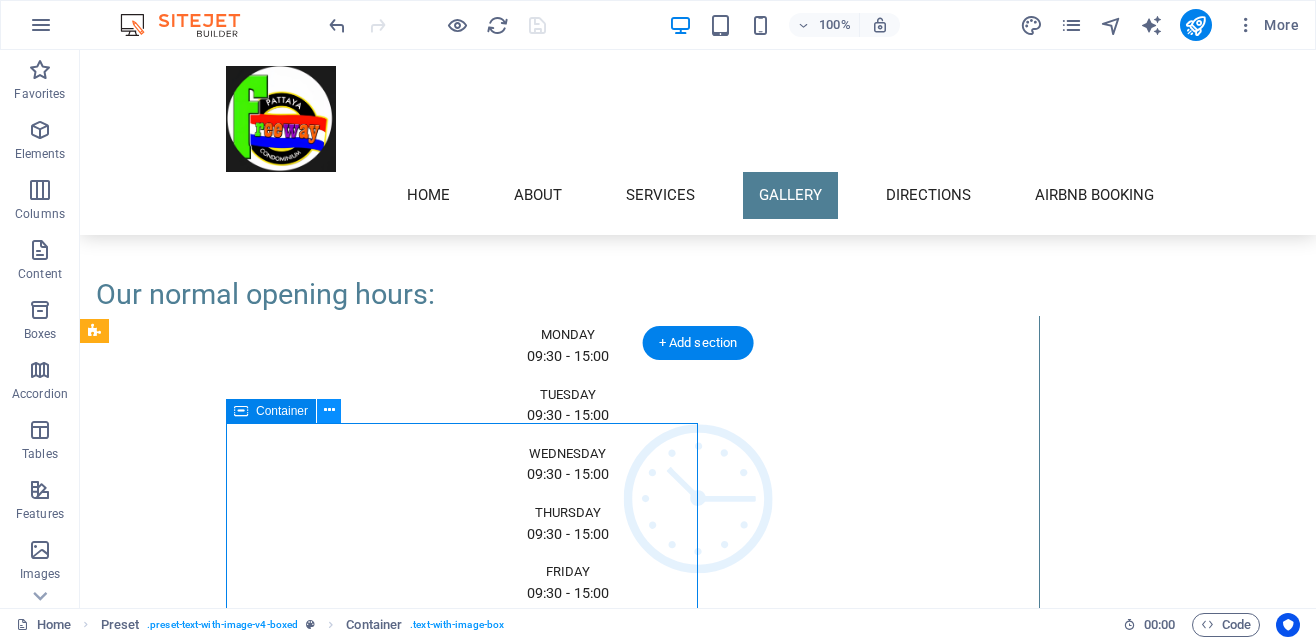 click at bounding box center (329, 410) 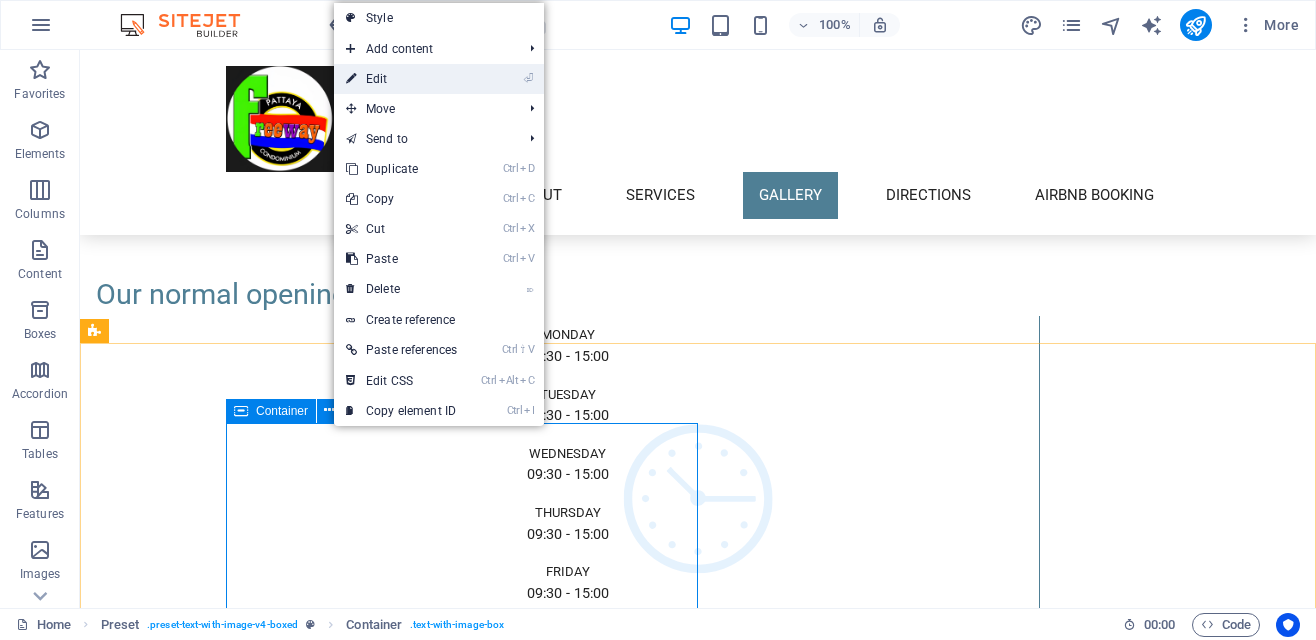 click on "⏎  Edit" at bounding box center [401, 79] 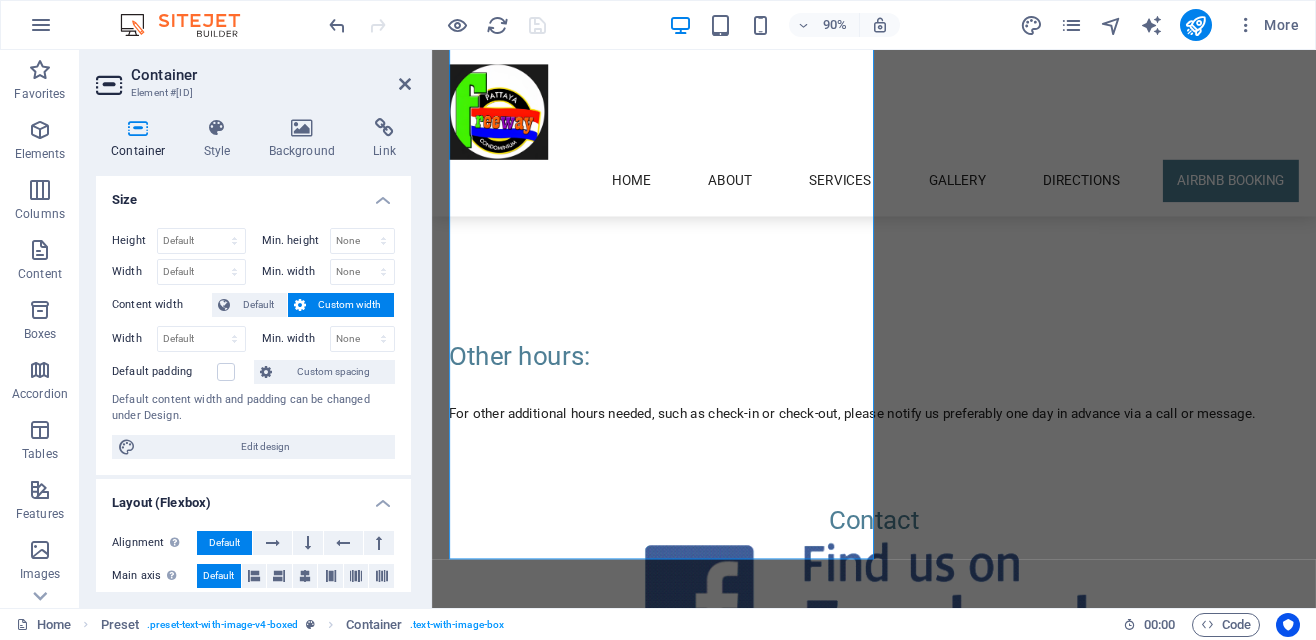scroll, scrollTop: 4676, scrollLeft: 0, axis: vertical 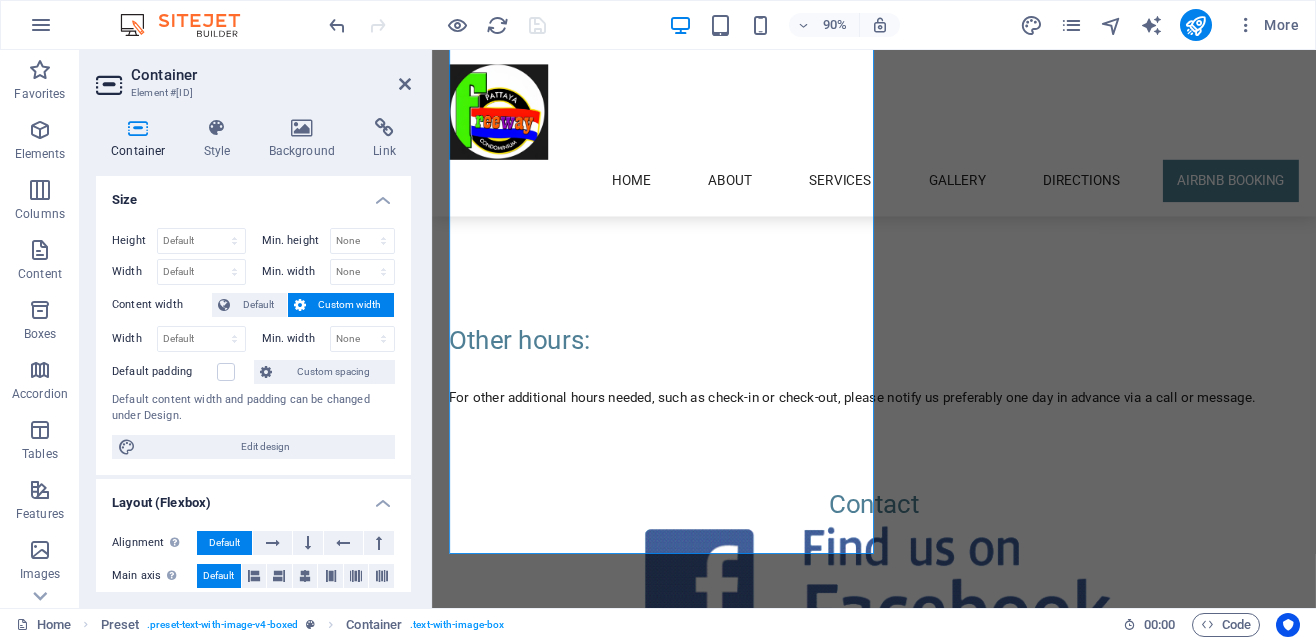 click on "75 m² Studio Apartment with Jacuzzi, featuring a glass sliding door, open kitchen, King Size bed, and spacious bathroom with shower.  **Important Information:**  Electricity, cleaning, and water are not included in the quoted price. Electricity costs approximately 3,000-5,000 baht monthly (6 baht/unit).  **Included Amenities:**  - Free Local Cable TV  - Free High-Speed Internet (Fibre Optic, up to 35 Mbps download / 5 Mbps upload)  - Kitchen utensils, electric kettle, microwave, and cutlery for 4  - Standing and ceiling fans, safety security box  - Free water  **Security:**  CCTV surveillance around the building and parking areas. No hidden charges—fixed rates offer unlimited usage without unexpected bills.  The Freeway Apartments were newly renovated in June 2019." at bounding box center [920, 1368] 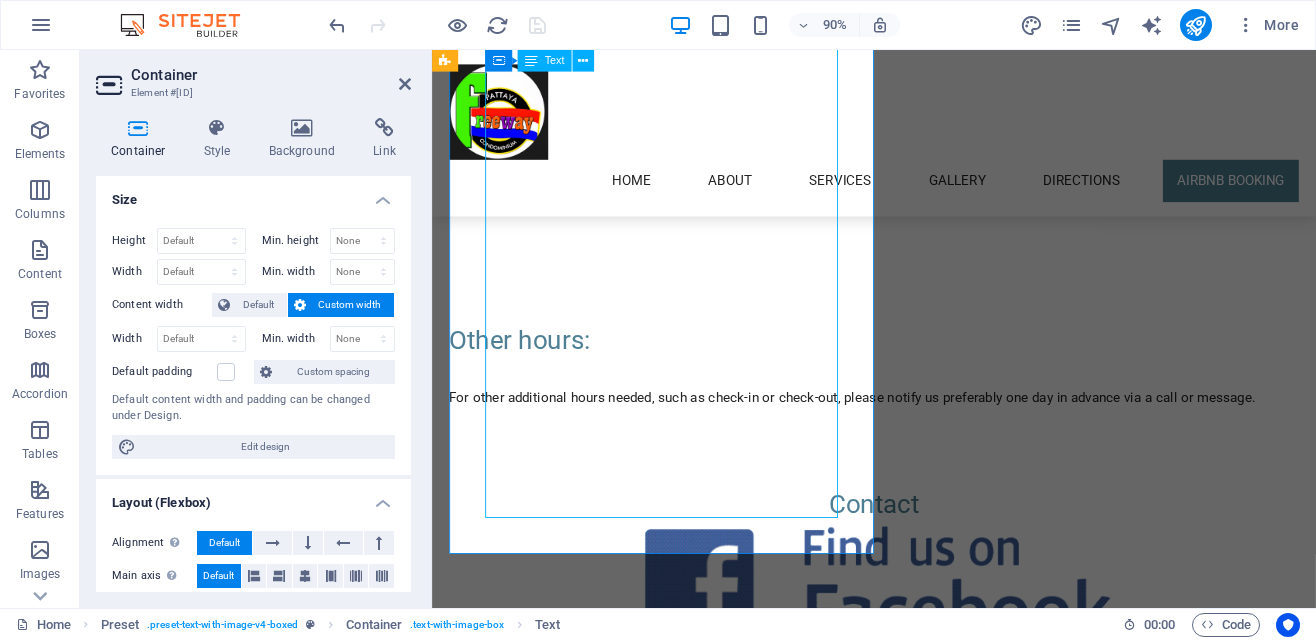 click on "75 m² Studio Apartment with Jacuzzi, featuring a glass sliding door, open kitchen, King Size bed, and spacious bathroom with shower.  **Important Information:**  Electricity, cleaning, and water are not included in the quoted price. Electricity costs approximately 3,000-5,000 baht monthly (6 baht/unit).  **Included Amenities:**  - Free Local Cable TV  - Free High-Speed Internet (Fibre Optic, up to 35 Mbps download / 5 Mbps upload)  - Kitchen utensils, electric kettle, microwave, and cutlery for 4  - Standing and ceiling fans, safety security box  - Free water  **Security:**  CCTV surveillance around the building and parking areas. No hidden charges—fixed rates offer unlimited usage without unexpected bills.  The Freeway Apartments were newly renovated in June 2019." at bounding box center [920, 1368] 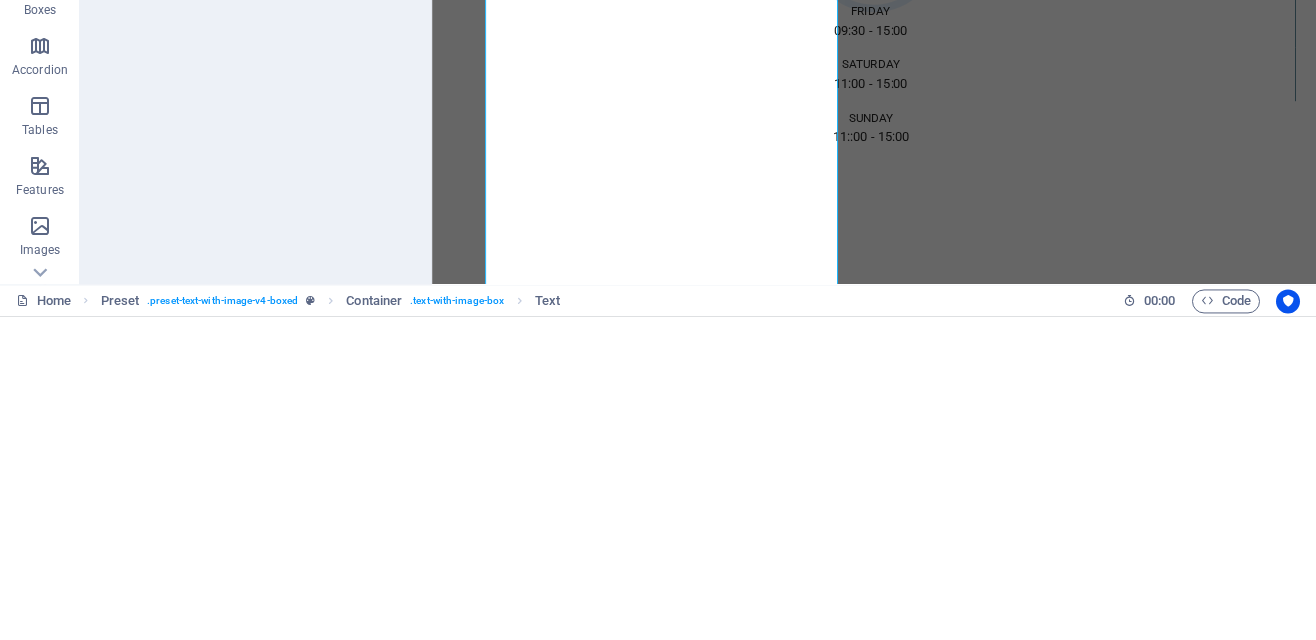 scroll, scrollTop: 4359, scrollLeft: 0, axis: vertical 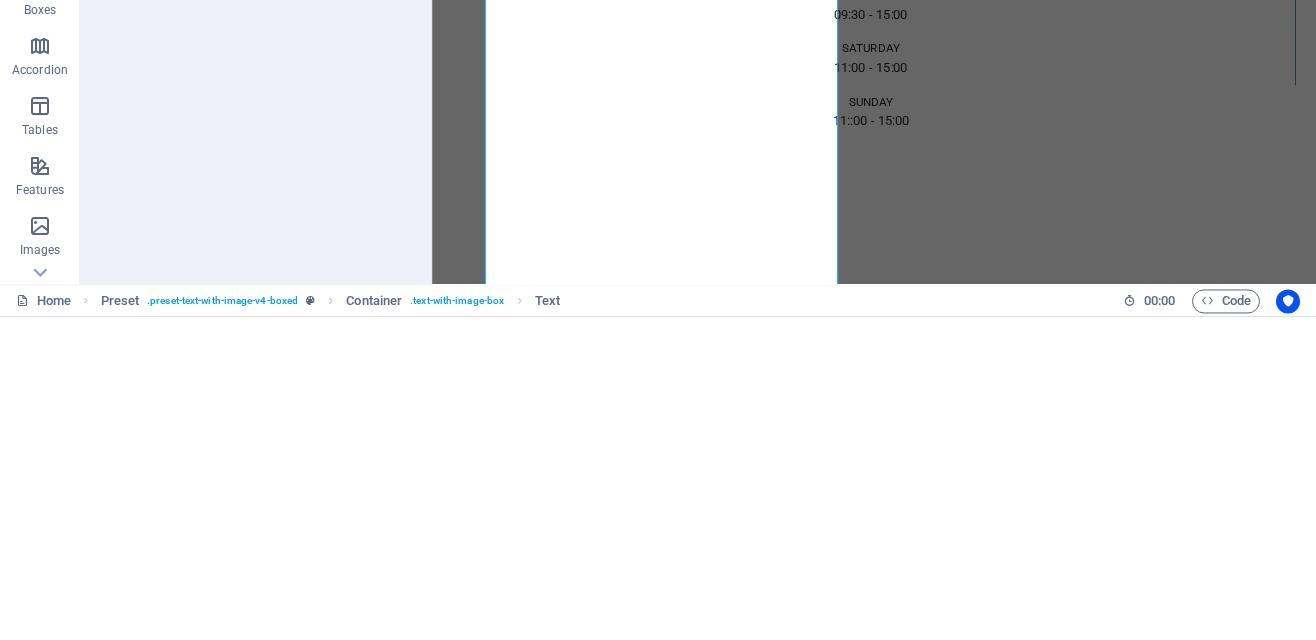click on "75 m² Studio Apartment with Jacuzzi, featuring a glass sliding door, open kitchen, King Size bed, and spacious bathroom with shower.  **Important Information:**  Electricity, cleaning, and water are not included in the quoted price. Electricity costs approximately 3,000-5,000 baht monthly (6 baht/unit).  **Included Amenities:**  - Free Local Cable TV  - Free High-Speed Internet (Fibre Optic, up to 35 Mbps download / 5 Mbps upload)  - Kitchen utensils, electric kettle, microwave, and cutlery for 4  - Standing and ceiling fans, safety security box  - Free water  **Security:**  CCTV surveillance around the building and parking areas. No hidden charges—fixed rates offer unlimited usage without unexpected bills.  The Freeway Apartments were newly renovated in June 2019." at bounding box center [920, 1362] 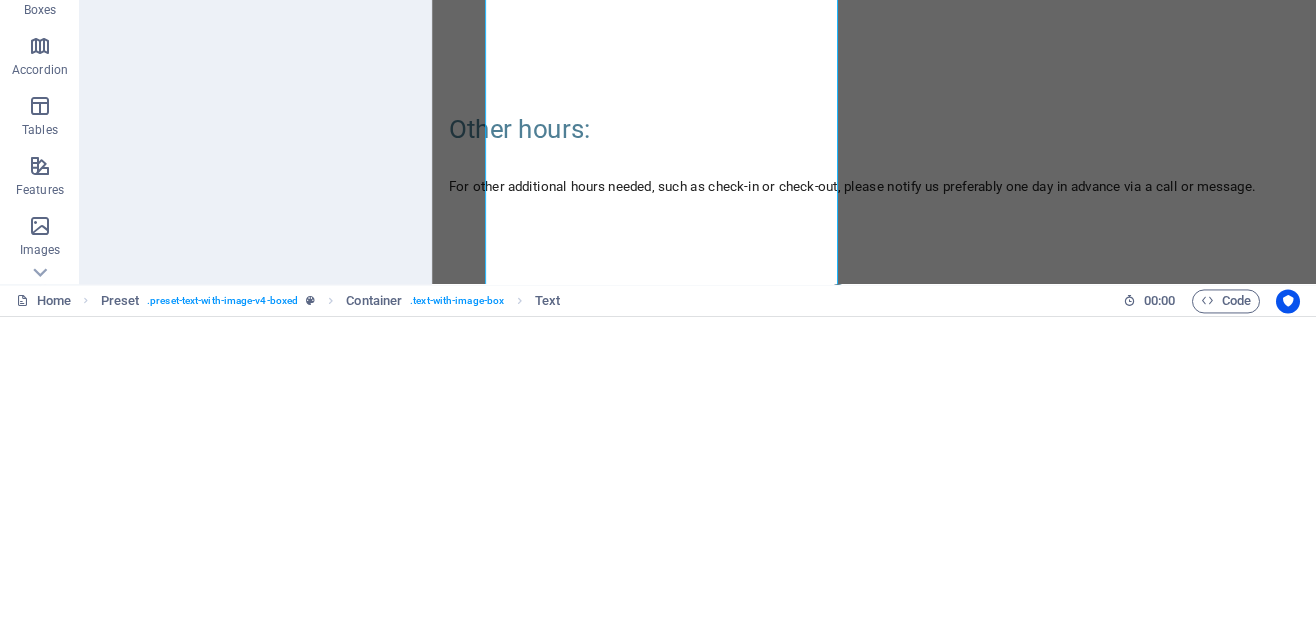 scroll, scrollTop: 4573, scrollLeft: 0, axis: vertical 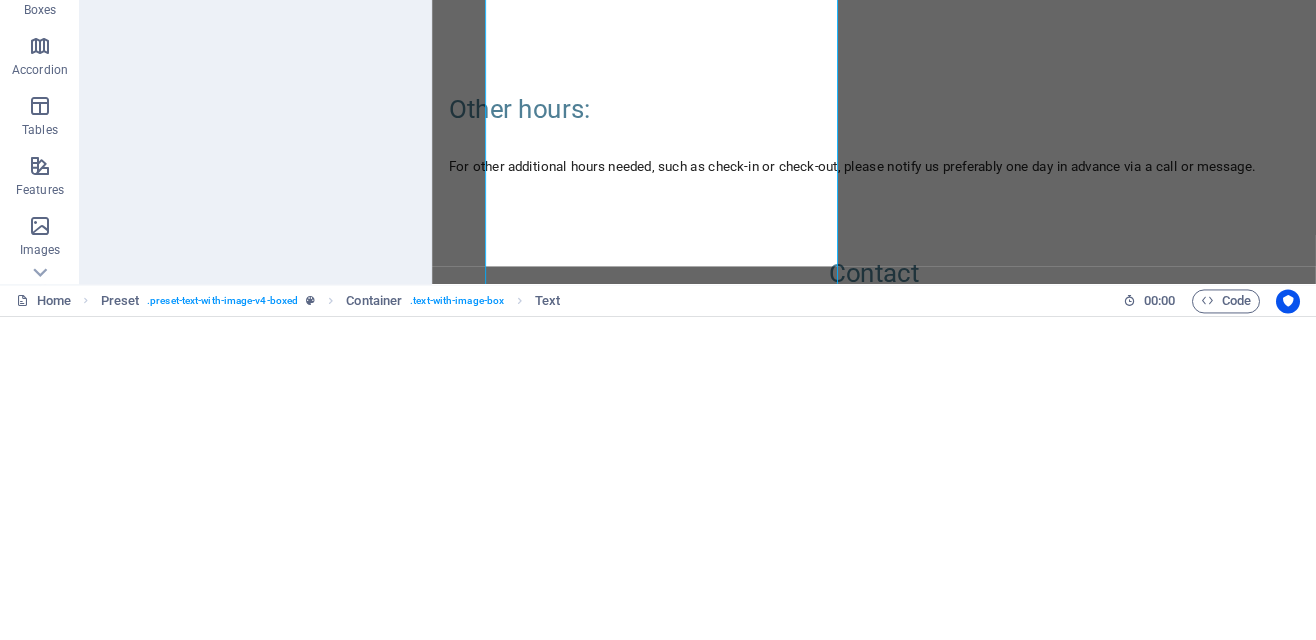 type 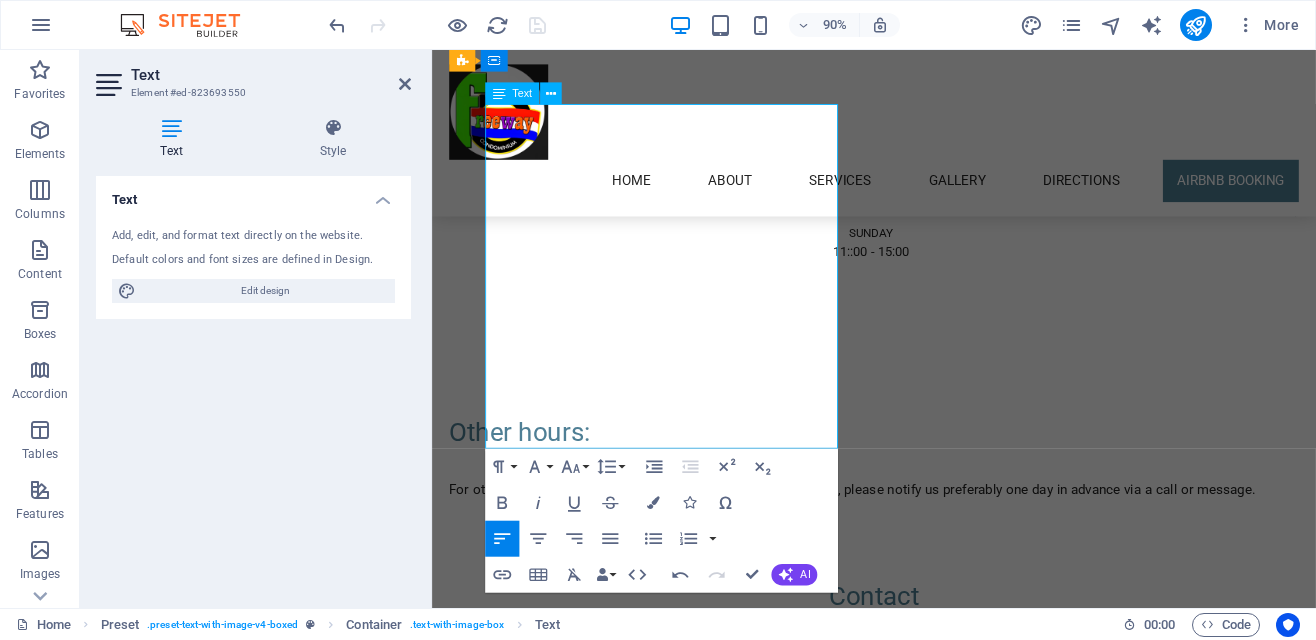 click on "75 m² Studio Apartment with Jacuzzi, featuring a glass sliding door, open kitchen, King Size bed, and spacious bathroom with shower.  **Important Information:**  Electricity, cleaning, and water are not included in the quoted price. Electricity costs approximately 3,000-5,000 baht monthly (6 baht/unit).  **Included Amenities:**  - Free Local Cable TV  - Free High-Speed Internet (Fibre Optic, up to 35 Mbps download / 5 Mbps upload)  - Kitchen utensils, electric kettle, microwave, and cutlery for 4  - Standing and ceiling fans, safety security box  - Fee water" at bounding box center [920, 1403] 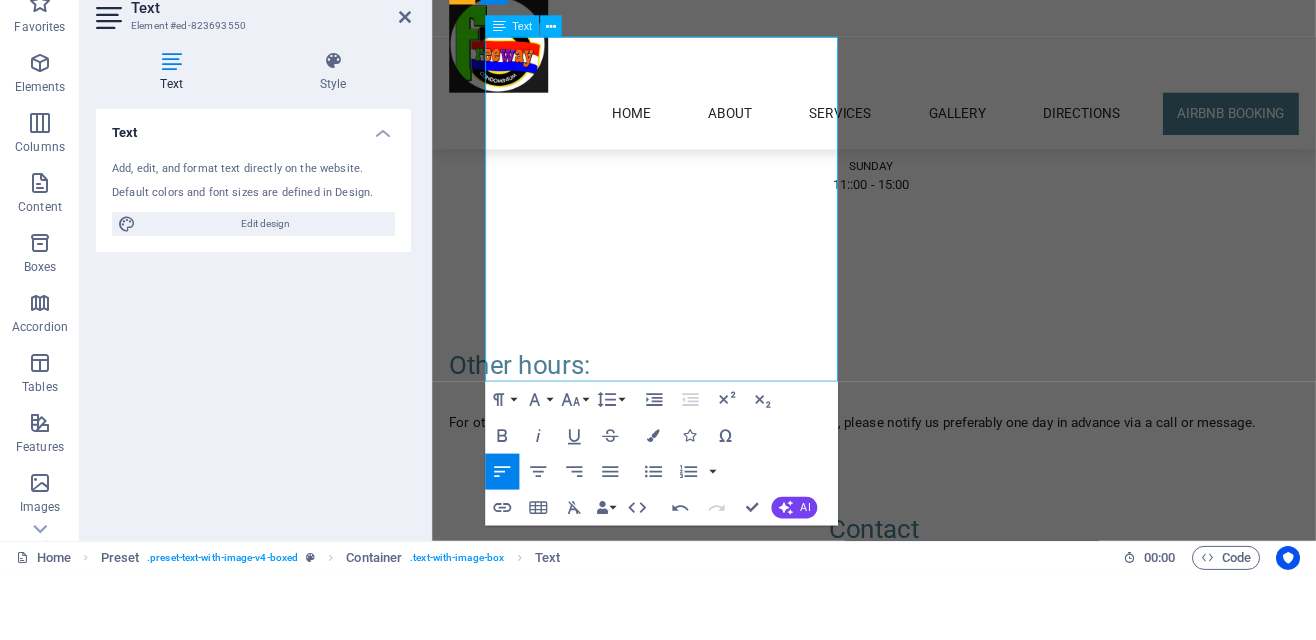 click on "75 m² Studio Apartment with Jacuzzi, featuring a glass sliding door, open kitchen, King Size bed, and spacious bathroom with shower.  **Important Information:**  Electricity, cleaning, and water are not included in the quoted price. Electricity costs approximately 3,000-5,000 baht monthly (6 baht/unit).  **Included Free Amenities:**  - Free Local Cable TV  - Free High-Speed Internet (Fibre Optic, up to 35 Mbps download / 5 Mbps upload)  - Kitchen utensils, electric kettle, microwave, and cutlery for 4  - Standing and ceiling fans, safety security box  - Fee water" at bounding box center [920, 1336] 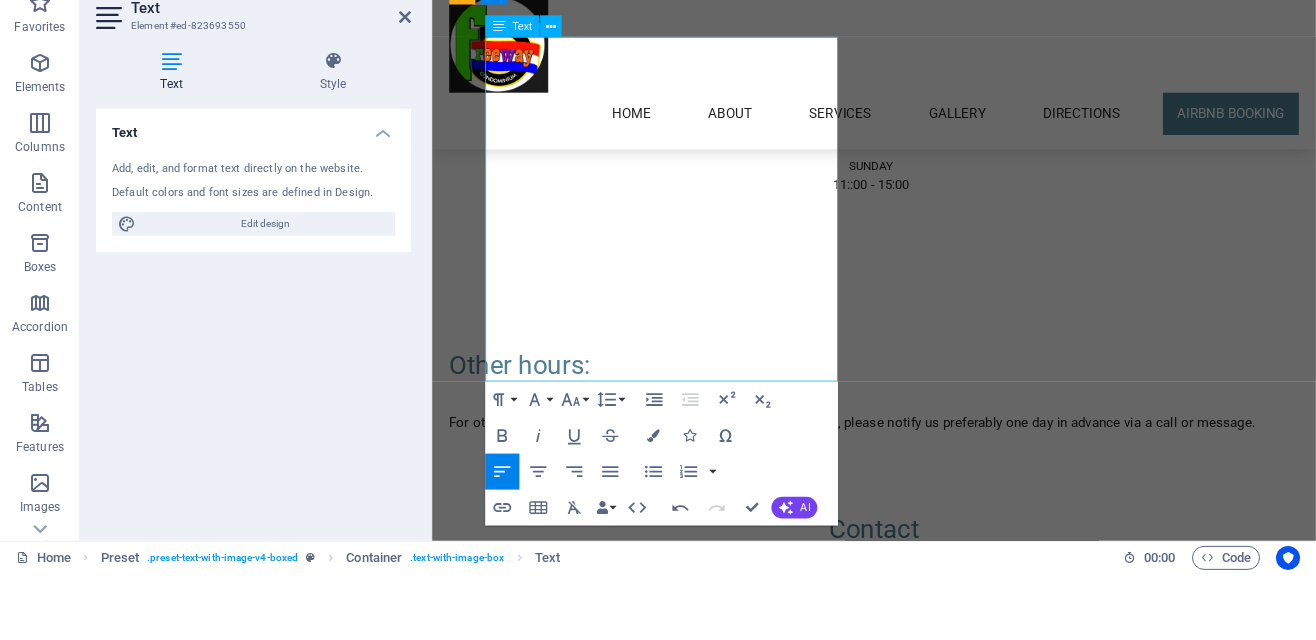 click on "75 m² Studio Apartment with Jacuzzi, featuring a glass sliding door, open kitchen, King Size bed, and spacious bathroom with shower.  **Important Information:**  Electricity, cleaning, and water are not included in the quoted price. Electricity costs approximately 3,000-5,000 baht monthly (6 baht/unit).  **Included Free Amenities:**  - Local Cable TV  - Free High-Speed Internet (Fibre Optic, up to 35 Mbps download / 5 Mbps upload)  - Kitchen utensils, electric kettle, microwave, and cutlery for 4  - Standing and ceiling fans, safety security box  - Fee water" at bounding box center [920, 1336] 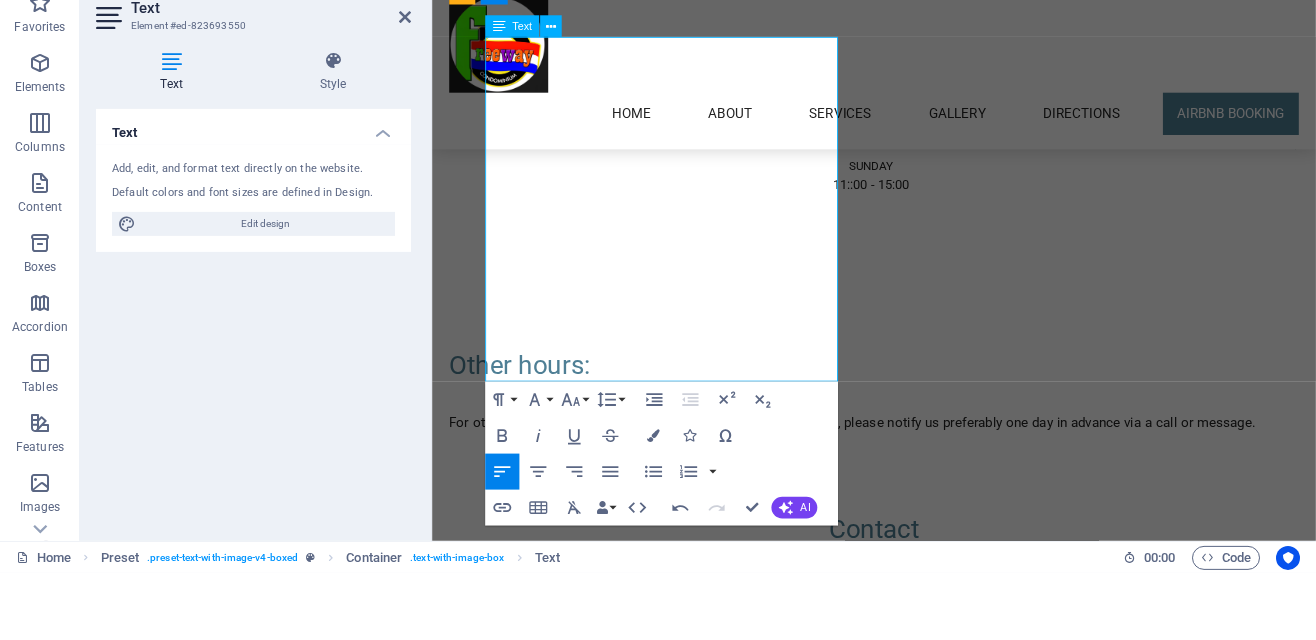 click on "75 m² Studio Apartment with Jacuzzi, featuring a glass sliding door, open kitchen, King Size bed, and spacious bathroom with shower.  **Important Information:**  Electricity, cleaning, and water are not included in the quoted price. Electricity costs approximately 3,000-5,000 baht monthly (6 baht/unit).  **Included Free Amenities:**  - Local Cable TV  - Free High-Speed Internet (Fibre Optic, up to 35 Mbps download / 5 Mbps upload)  - Kitchen utensils, electric kettle, microwave, and cutlery for 4  - Standing and ceiling fans, safety security box  - Fee water" at bounding box center [920, 1336] 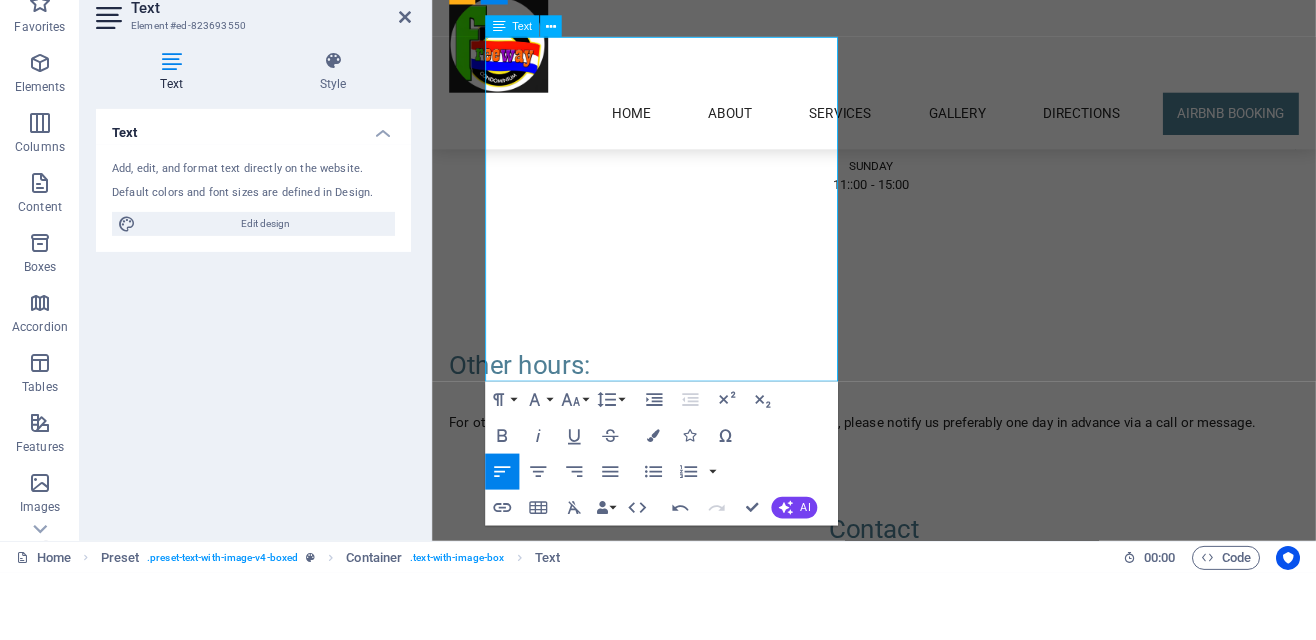 click on "75 m² Studio Apartment with Jacuzzi, featuring a glass sliding door, open kitchen, King Size bed, and spacious bathroom with shower.  **Important Information:**  Electricity, cleaning, and water are not included in the quoted price. Electricity costs approximately 3,000-5,000 baht monthly (6 baht/unit).  **Included Free Amenities:**  - Local Cable TV  - High-Speed Internet (Fibre Optic, up to 35 Mbps download / 5 Mbps upload)  - Kitchen utensils, electric kettle, microwave, and cutlery for 4  - Standing and ceiling fans, safety security box  - Fee water" at bounding box center [920, 1336] 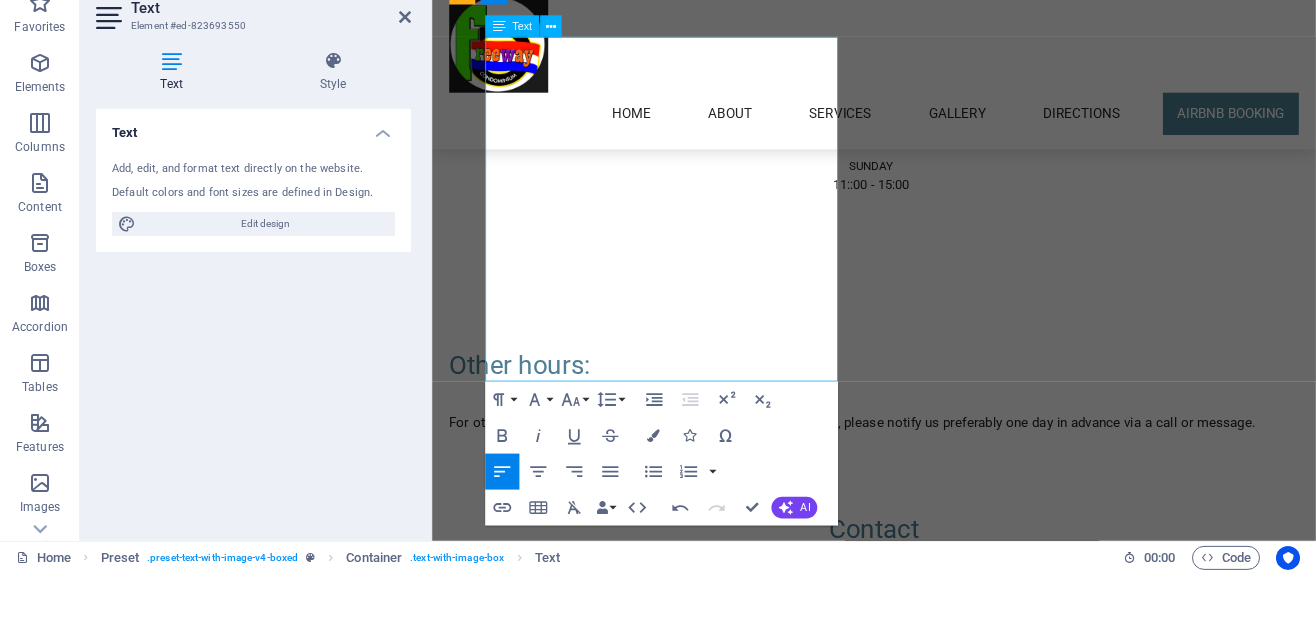 click on "- Standing and ceiling fans, safety security box  - Fee water" at bounding box center [920, 1459] 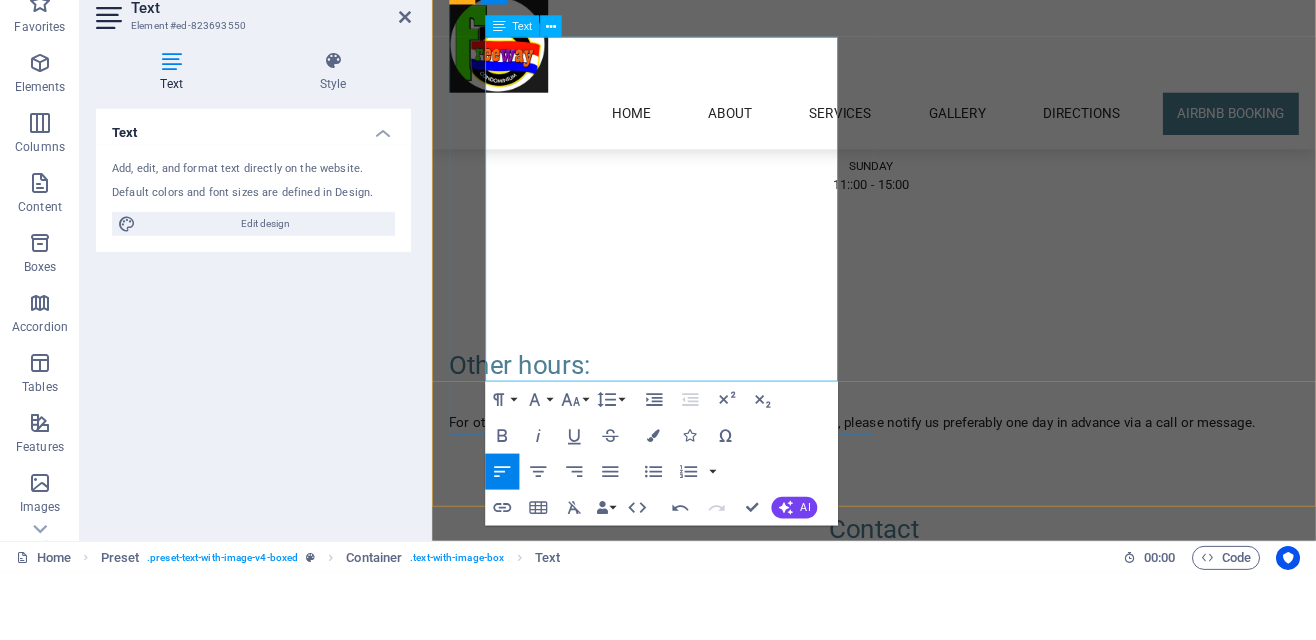 click on "- Standing and ceiling fans, safety security box  - Water usage." at bounding box center [920, 1459] 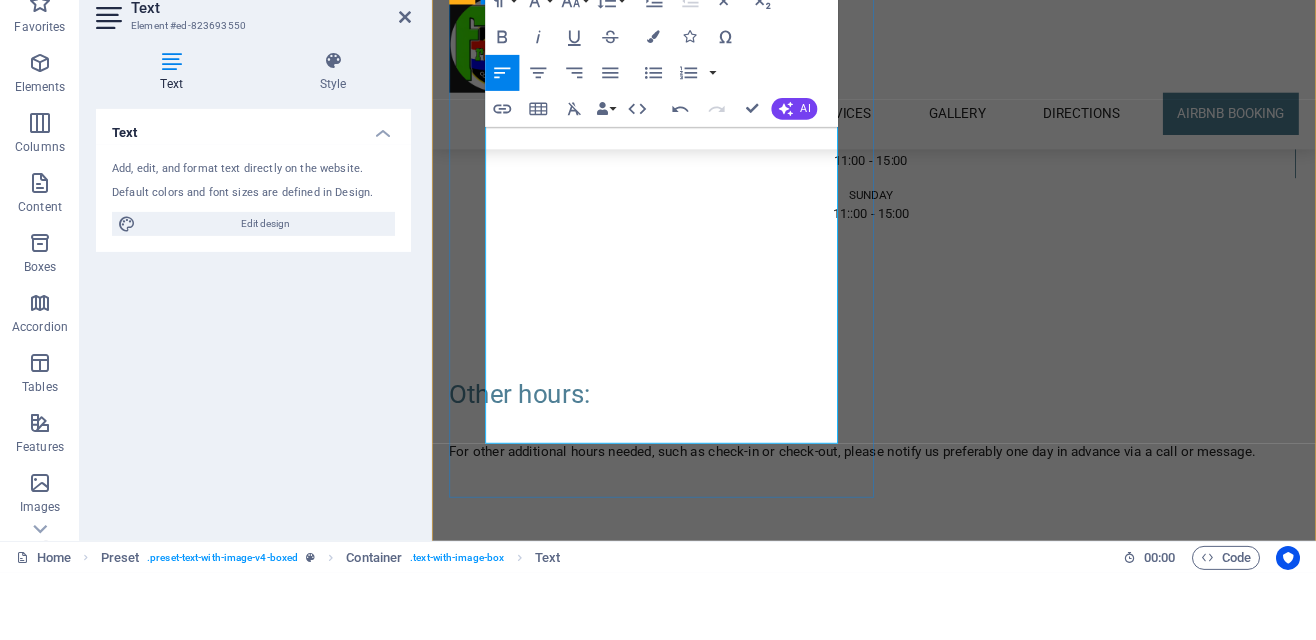 scroll, scrollTop: 4503, scrollLeft: 0, axis: vertical 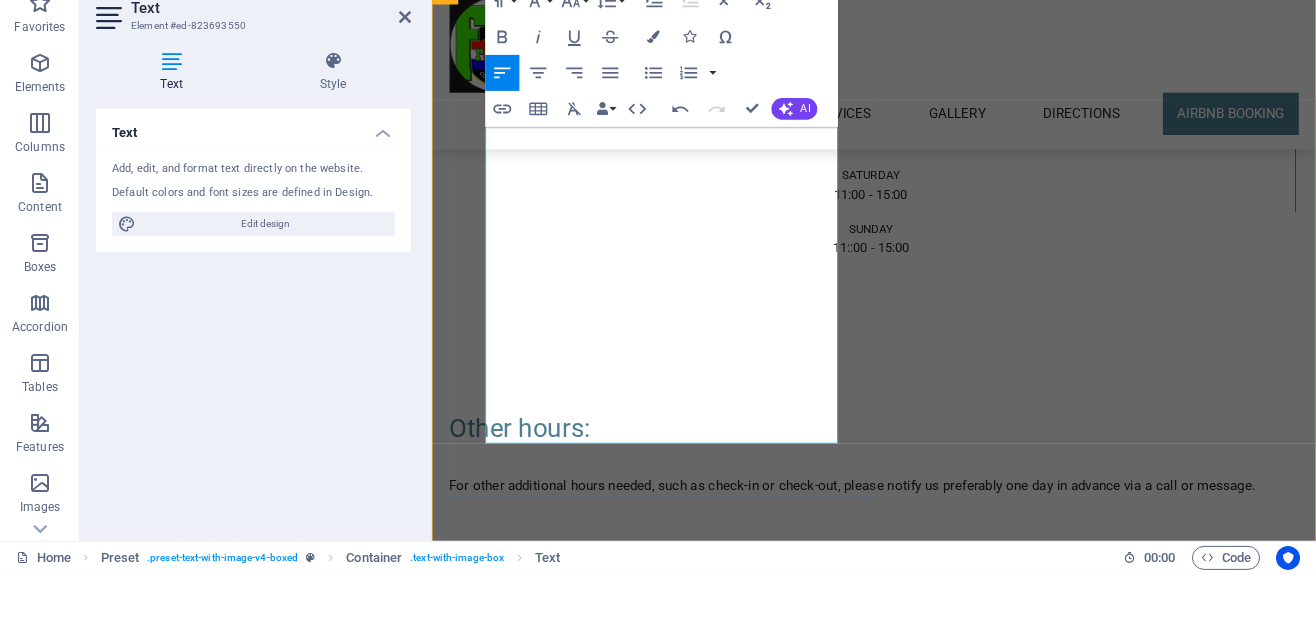 click on "75 m² Studio Apartment with Jacuzzi, featuring a glass sliding door, open kitchen, King Size bed, and spacious bathroom with shower.  **Important Information:**  Electricity, cleaning, and water are not included in the quoted price. Electricity costs approximately 3,000-5,000 baht monthly (6 baht/unit).  **Included Free Amenities:**  - Local Cable TV  - High-Speed Internet (Fibre Optic, up to 35 Mbps download / 5 Mbps upload). - Kitchen utensils, electric kettle, microwave, and cutlery for 4 people." at bounding box center [920, 1384] 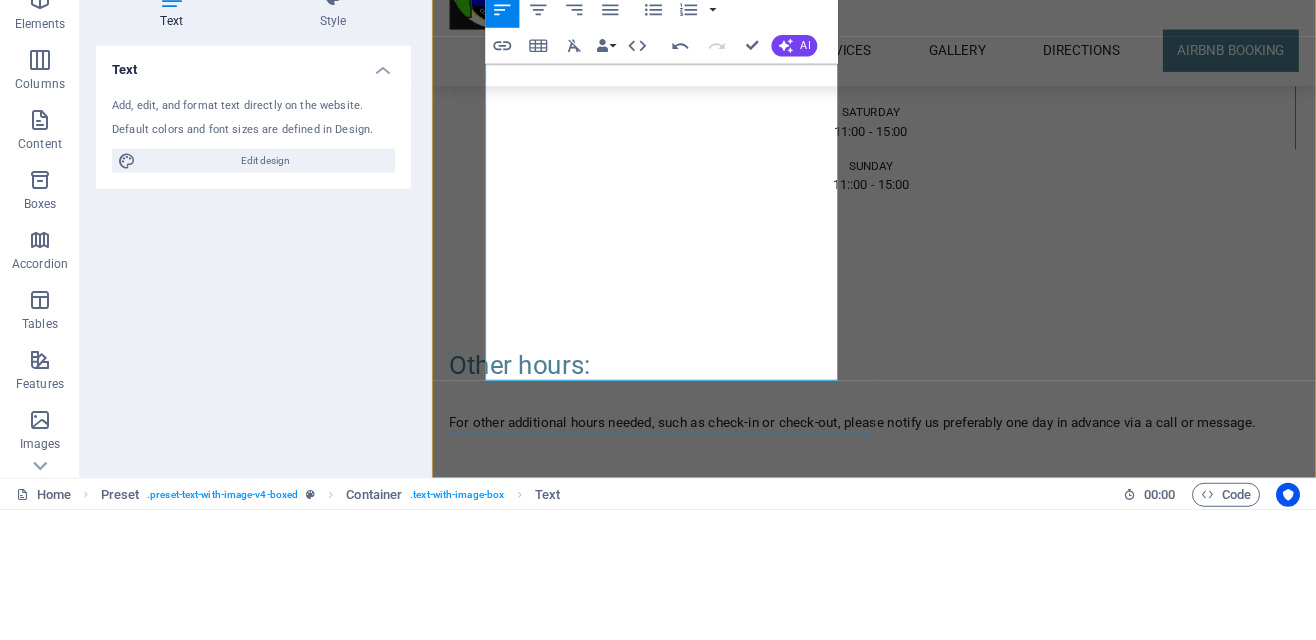 click on "75 m² Studio Apartment with Jacuzzi, featuring a glass sliding door, open kitchen, King Size bed, and spacious bathroom with shower.  **Important Information:**  Electricity and Cleaning, and water are not included in the quoted price. Electricity costs approximately 3,000-5,000 baht monthly (6 baht/unit).  **Included Free Amenities:**  - Local Cable TV  - High-Speed Internet (Fibre Optic, up to 35 Mbps download / 5 Mbps upload). - Kitchen utensils, electric kettle, microwave, and cutlery for 4 people." at bounding box center (920, 1321) 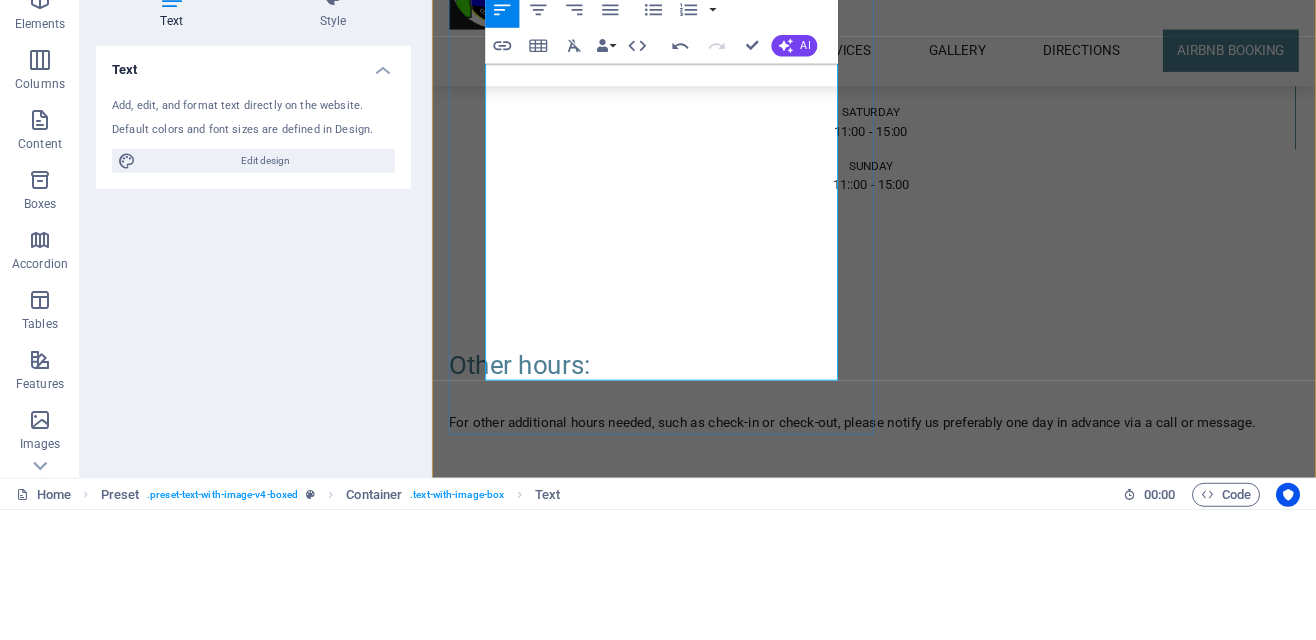 click on "75 m² Studio Apartment with Jacuzzi, featuring a glass sliding door, open kitchen, King Size bed, and spacious bathroom with shower.  **Important Information:**  Electricity and Cleaning are not included in the quoted price. Electricity costs approximately 3,000-5,000 baht monthly (6 baht/unit).  **Included Free Amenities:**  - Local Cable TV  - High-Speed Internet (Fibre Optic, up to 35 Mbps download / 5 Mbps upload). - Kitchen utensils, electric kettle, microwave, and cutlery for 4 people." at bounding box center [920, 1321] 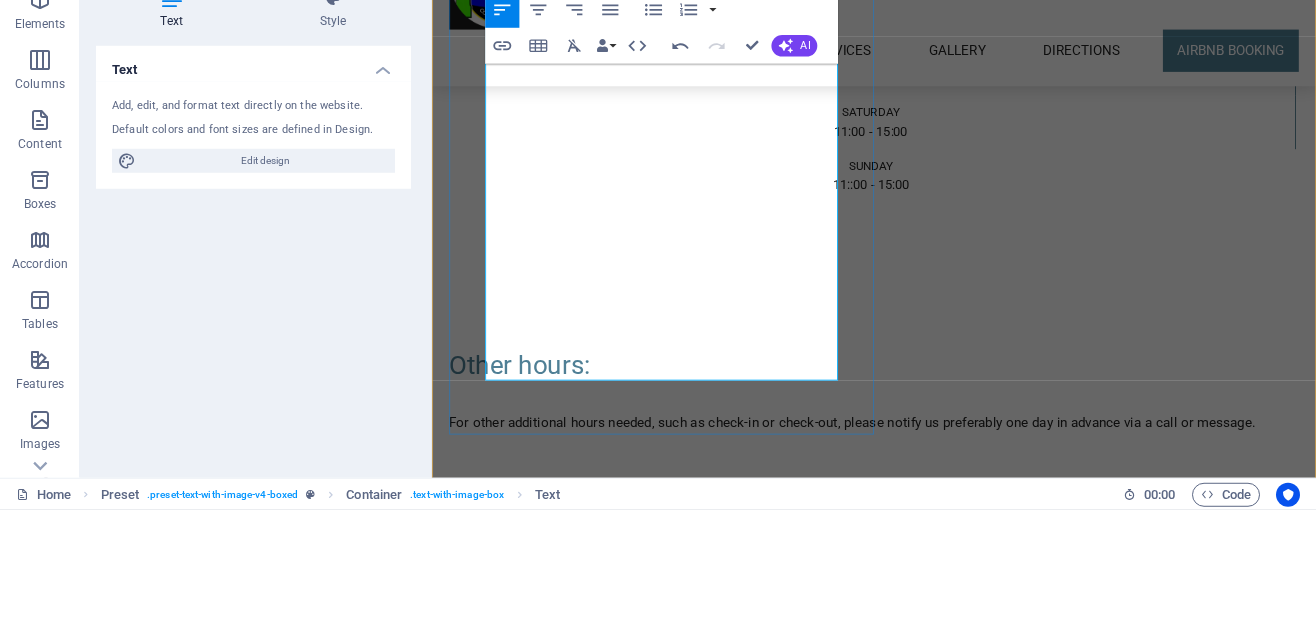 click on "75 m² Studio Apartment with Jacuzzi, featuring a glass sliding door, open kitchen, King Size bed, and spacious bathroom with shower.  **Important Information:**  Electricity and Cleaning are not included in the quoted Airbnb price. Electricity costs approximately 3,000-5,000 baht monthly (6 baht/unit).  **Included Free Amenities:**  - Local Cable TV  - High-Speed Internet (Fibre Optic, up to 35 Mbps download / 5 Mbps upload). - Kitchen utensils, electric kettle, microwave, and cutlery for 4 people." at bounding box center (920, 1321) 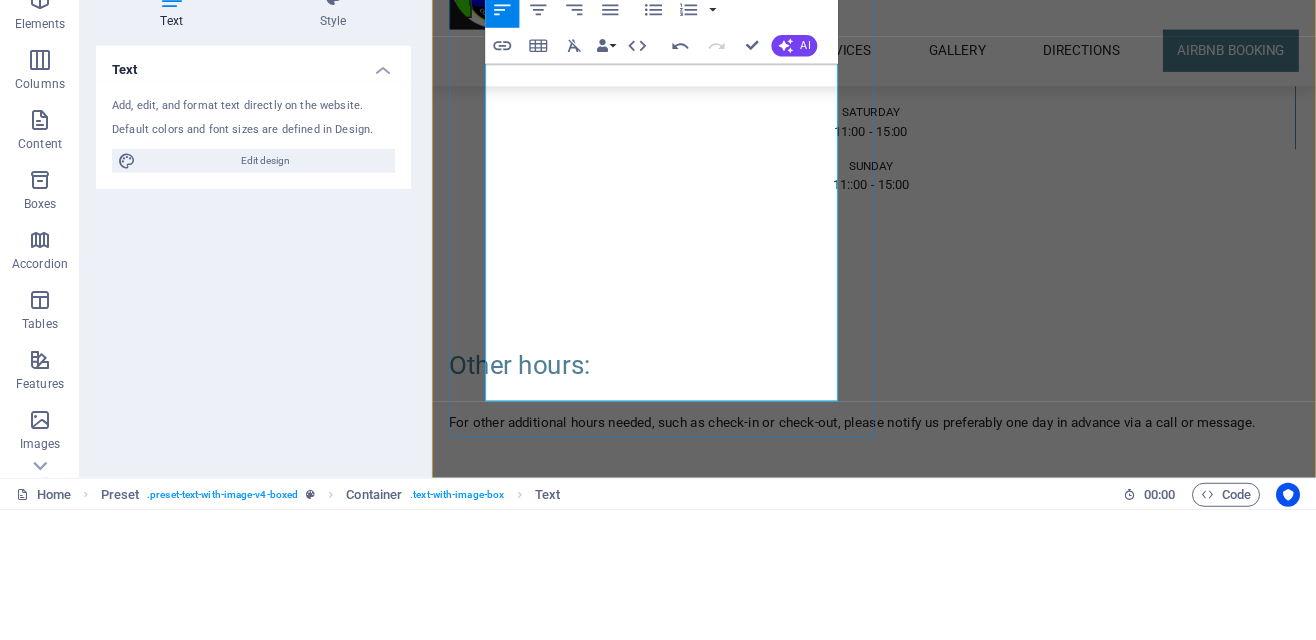 click on "75 m² Studio Apartment with Jacuzzi, featuring a glass sliding door, open kitchen, King Size bed, and spacious bathroom with shower.  **Important Information:**  Electricity and Cleaning are not included in the quoted Airbnb price. Electricity costs approximately 3,000-5,000 baht monthly depending on our usage. We charge 6 baht/unit).  **Included Free Amenities:**  - Local Cable TV  - High-Speed Internet (Fibre Optic, up to 35 Mbps download / 5 Mbps upload). - Kitchen utensils, electric kettle, microwave, and cutlery for 4 people." at bounding box center (920, 1321) 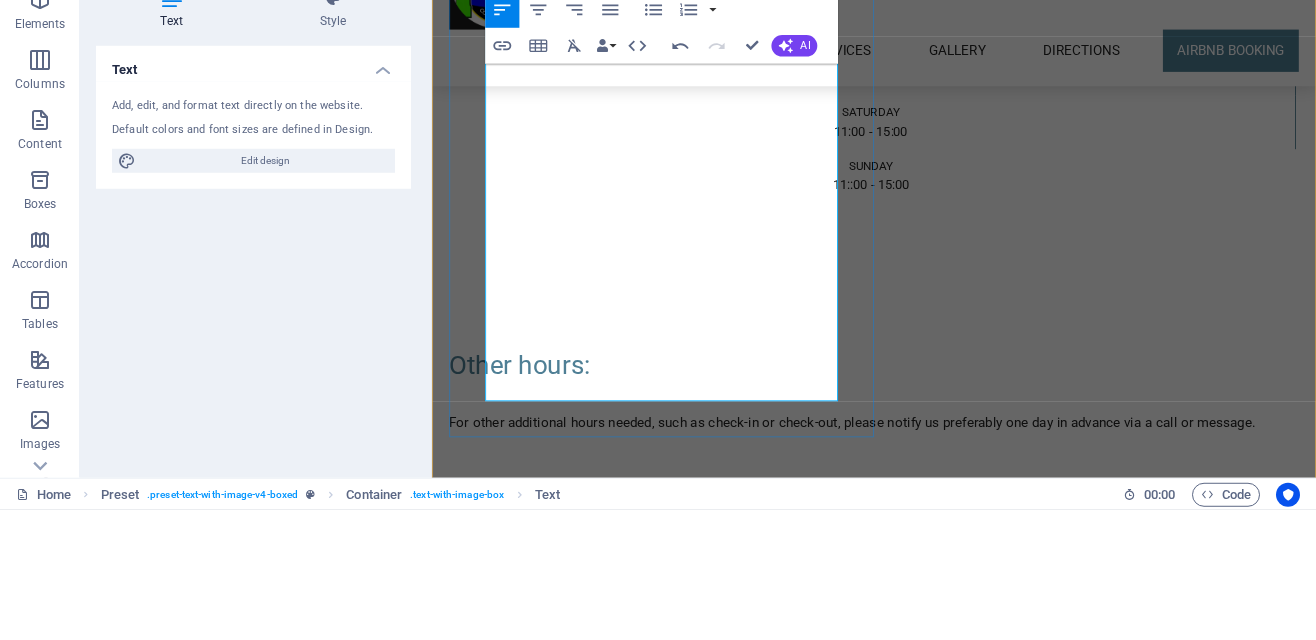 click on "75 m² Studio Apartment with Jacuzzi, featuring a glass sliding door, open kitchen, King Size bed, and spacious bathroom with shower.  **Important Information:**  Electricity and Cleaning are not included in the quoted Airbnb price. Electricity costs approximately 3,000-5,000 baht monthly depending on our usage. We charge 6 baht per unit).  **Included Free Amenities:**  - Local Cable TV  - High-Speed Internet (Fibre Optic, up to 35 Mbps download / 5 Mbps upload). - Kitchen utensils, electric kettle, microwave, and cutlery for 4 people." at bounding box center [920, 1321] 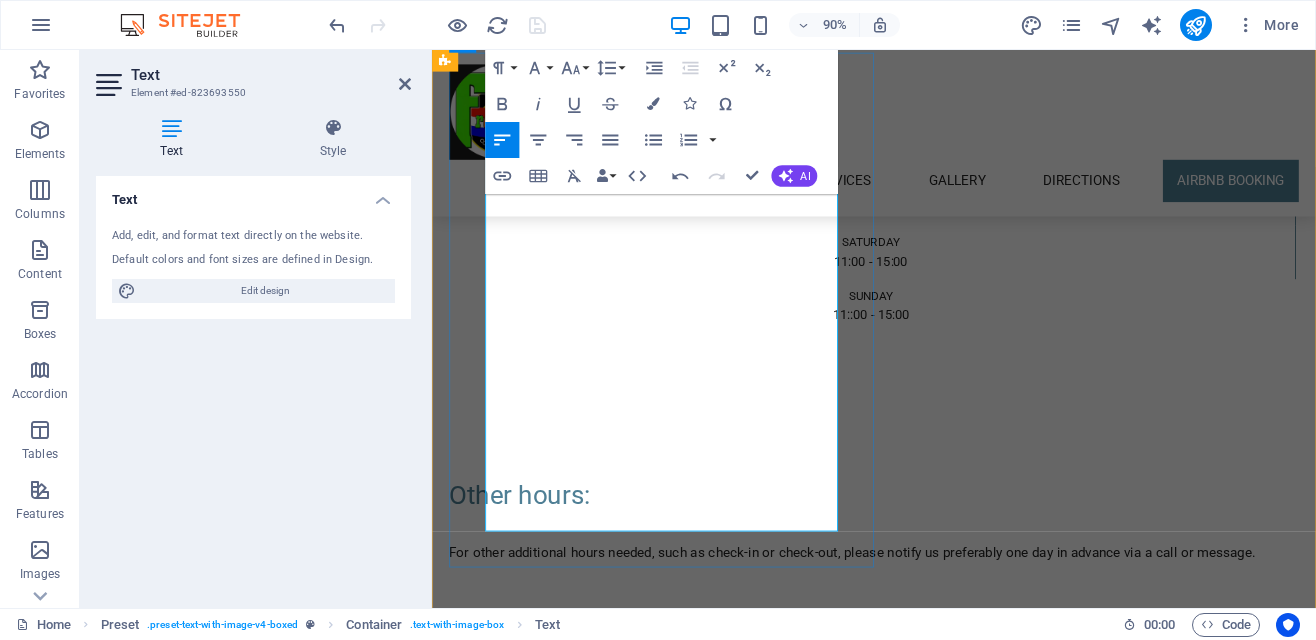 click on "75 m² Studio Apartment with Jacuzzi, featuring a glass sliding door, open kitchen, King Size bed, and spacious bathroom with shower.  **Important Information:**  Electricity and Cleaning are not included in the quoted Airbnb price. Electricity costs approximately 3,000-5,000 baht monthly depending on our usage. We charge 6 baht per unit. **Included Free Amenities:**  - Local Cable TV  - High-Speed Internet (Fibre Optic, up to 35 Mbps download / 5 Mbps upload). - Kitchen utensils, electric kettle, microwave, and cutlery for 4 people." at bounding box center [920, 1451] 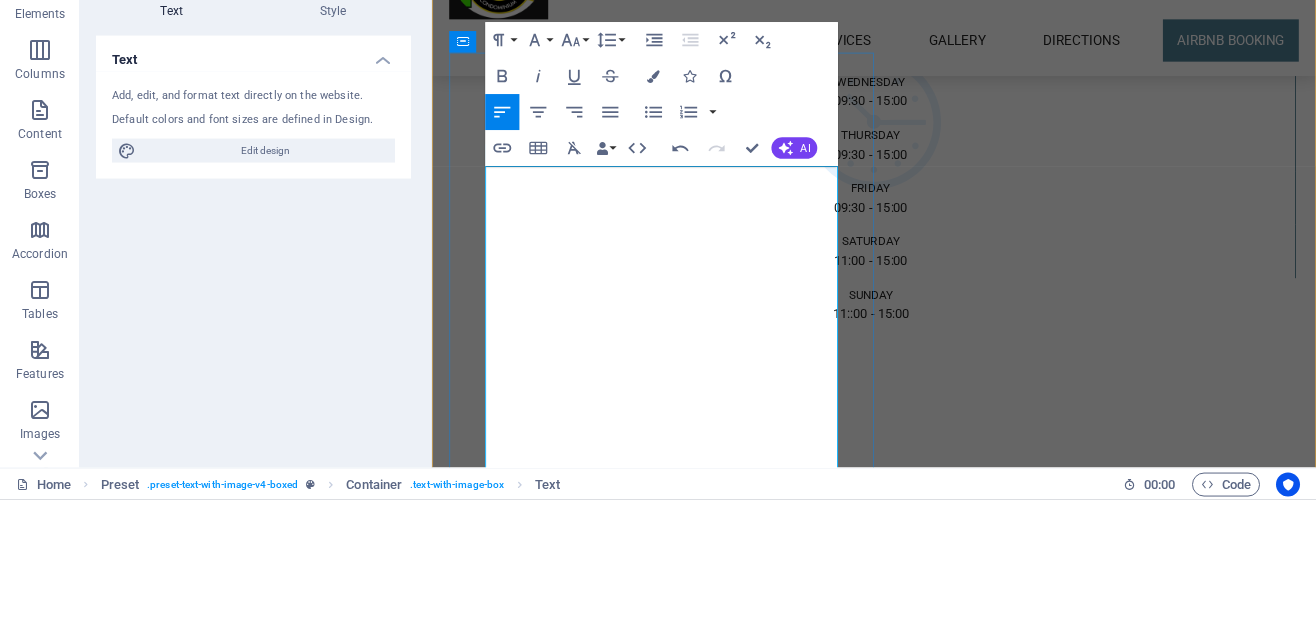 scroll, scrollTop: 4344, scrollLeft: 0, axis: vertical 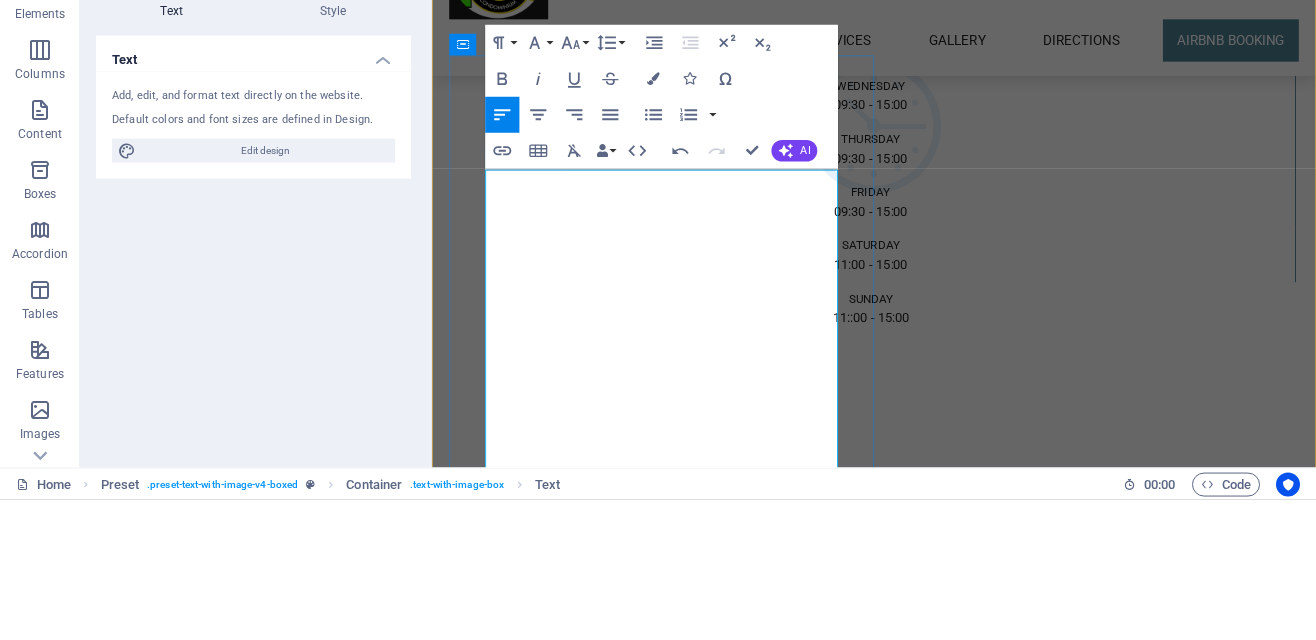 click at bounding box center (920, 2886) 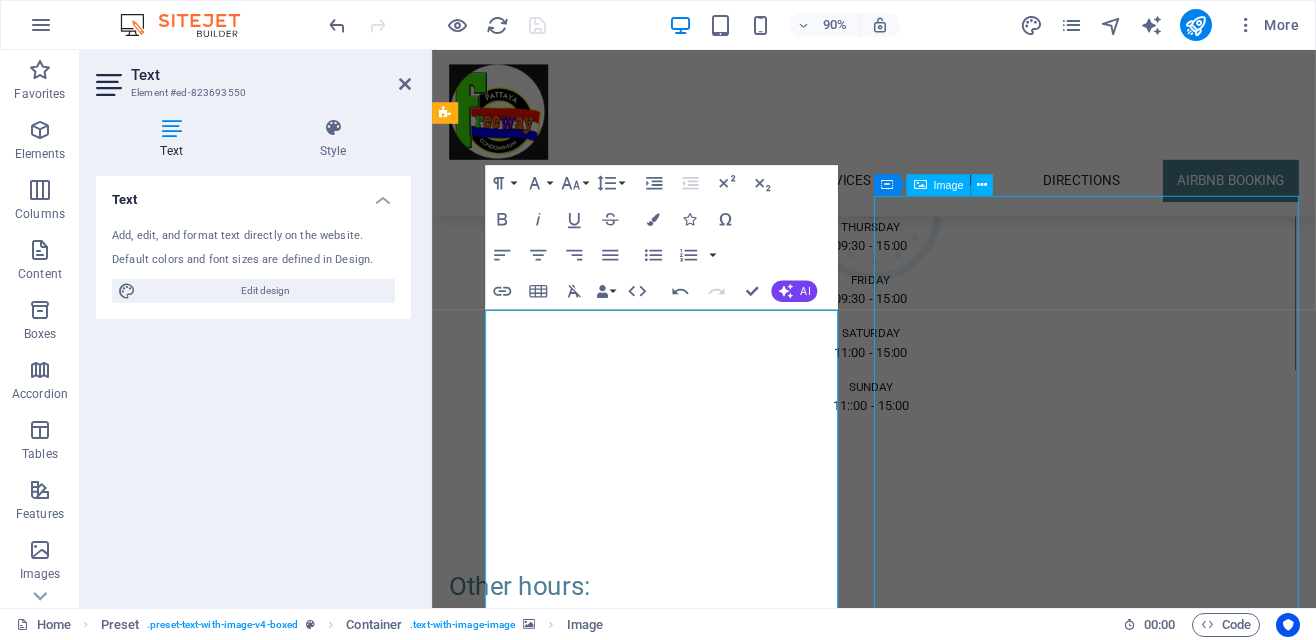 scroll, scrollTop: 4289, scrollLeft: 0, axis: vertical 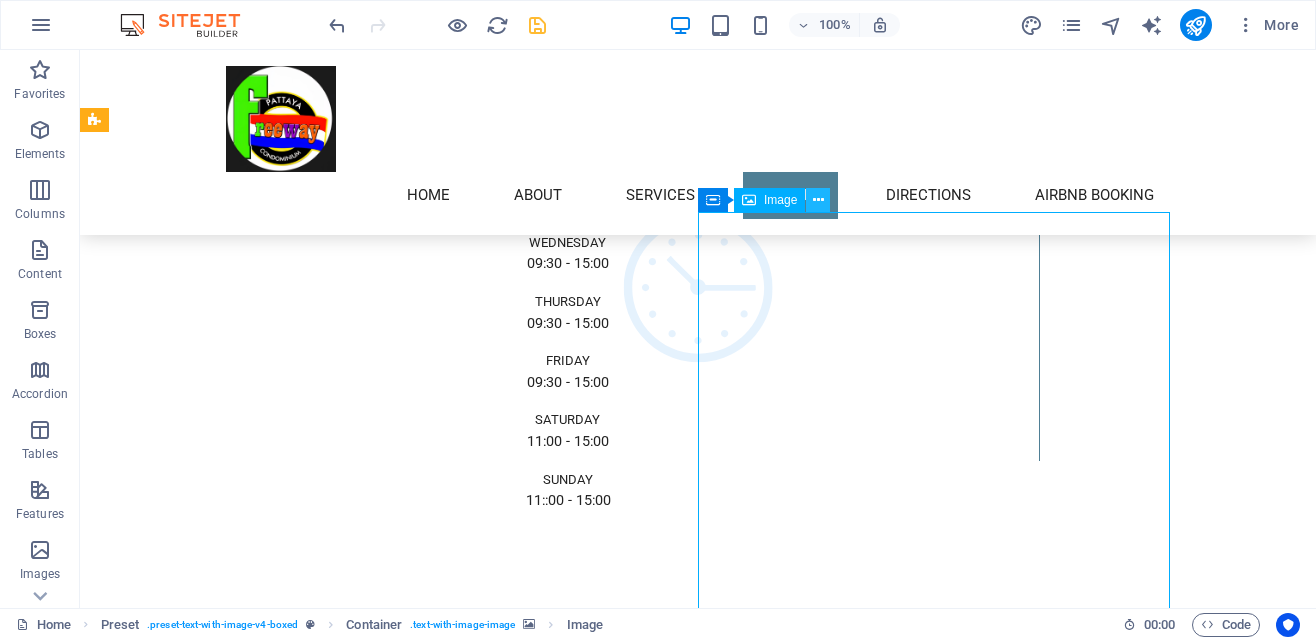 click at bounding box center [818, 200] 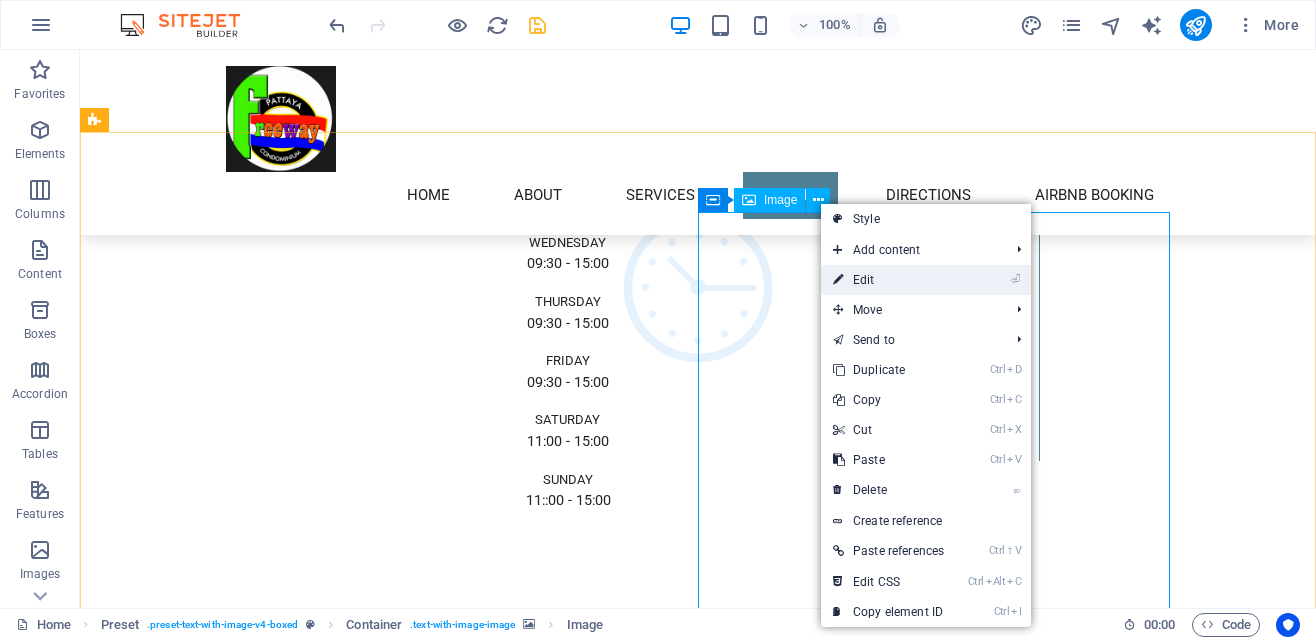 click on "⏎  Edit" at bounding box center [888, 280] 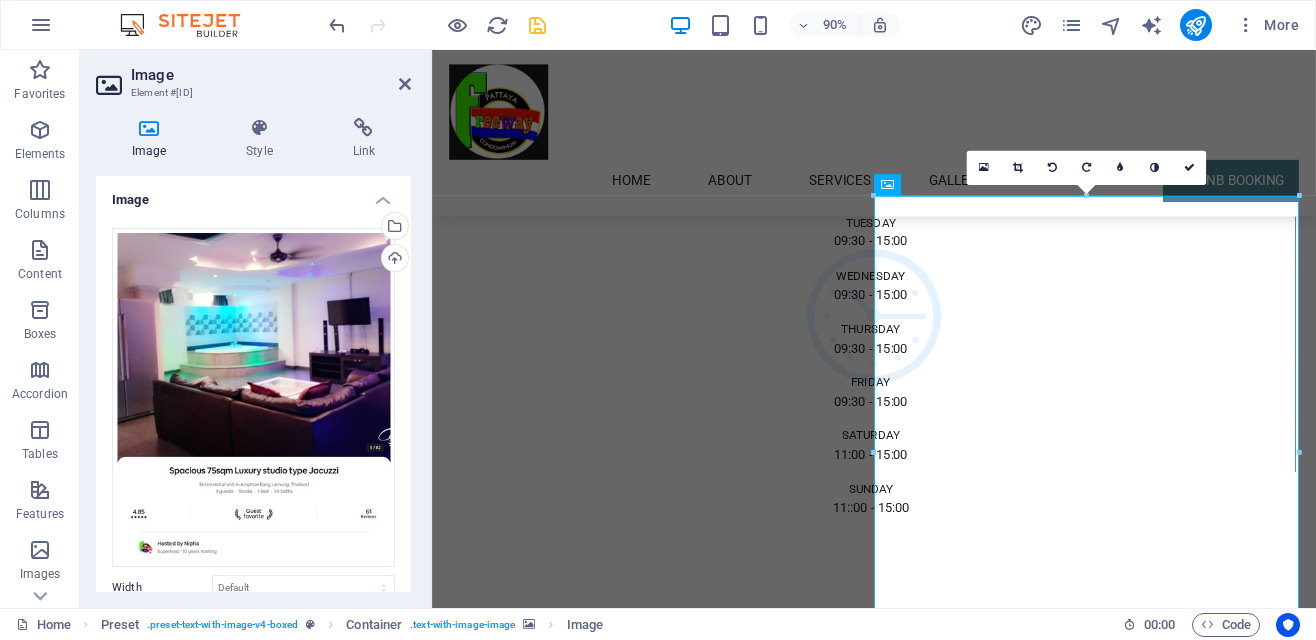 scroll, scrollTop: 4344, scrollLeft: 0, axis: vertical 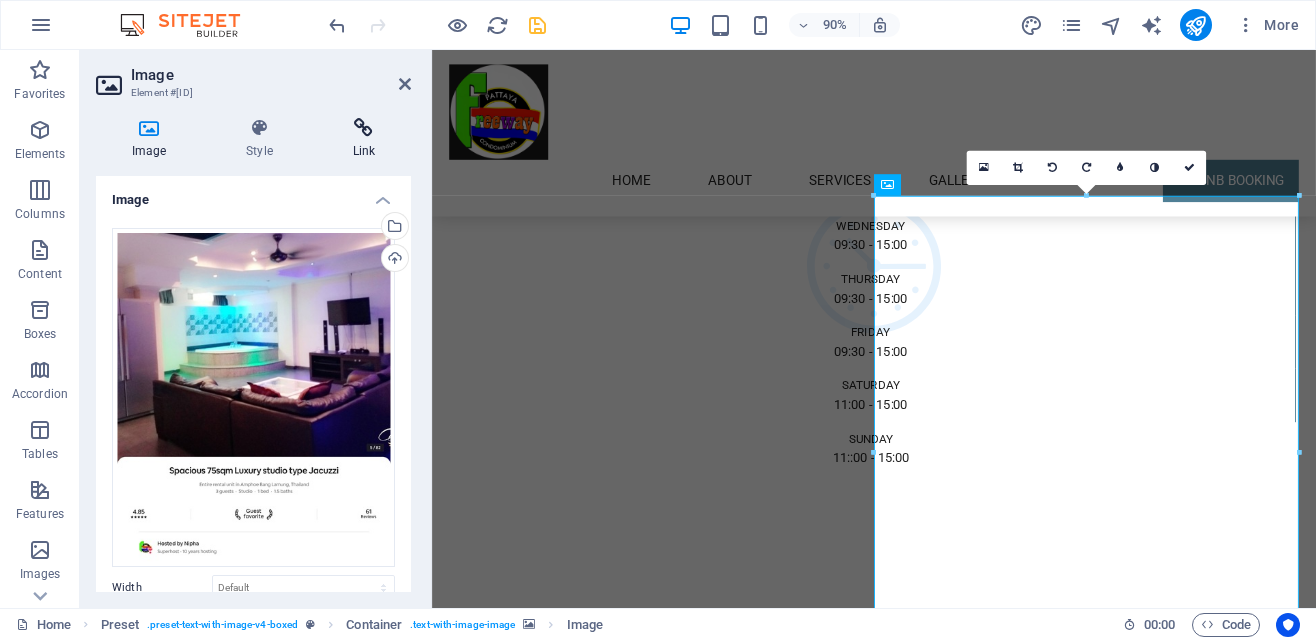 click at bounding box center [364, 128] 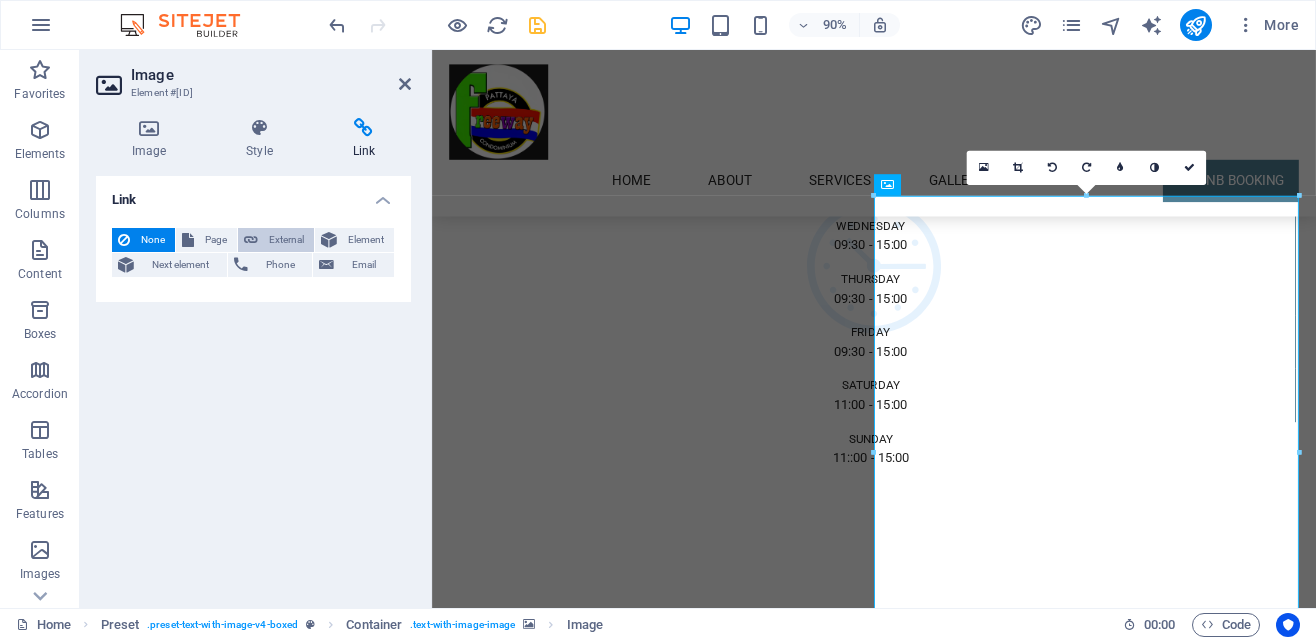 click on "External" at bounding box center [286, 240] 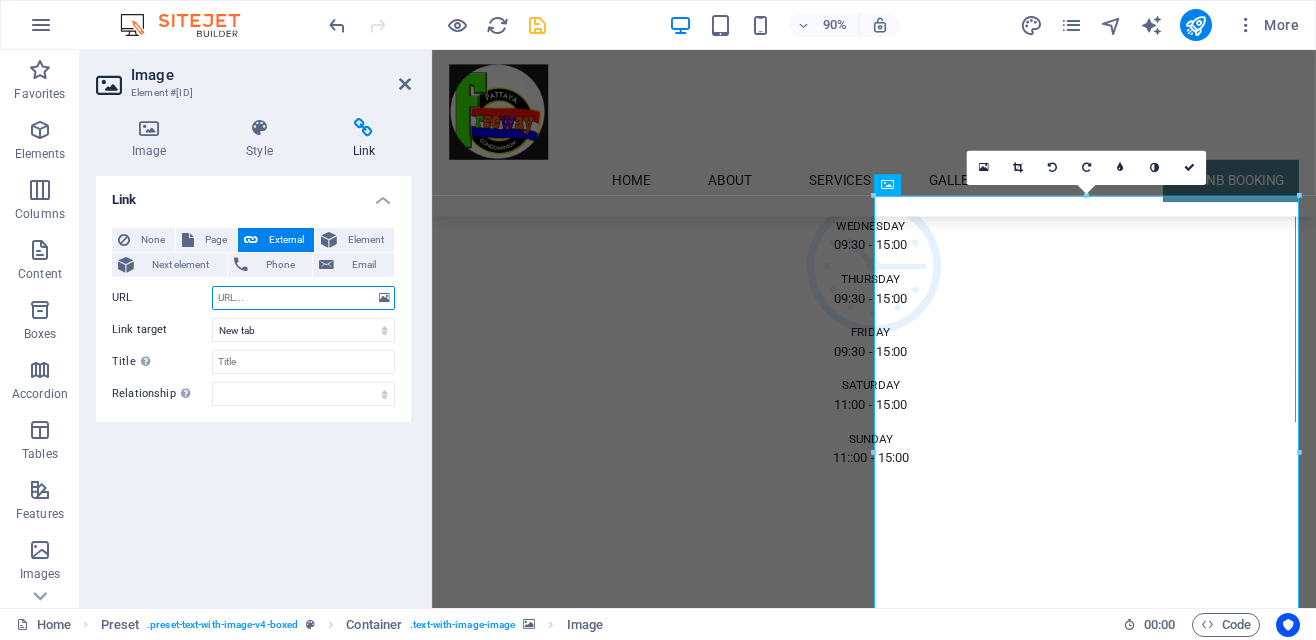 click on "URL" at bounding box center [303, 298] 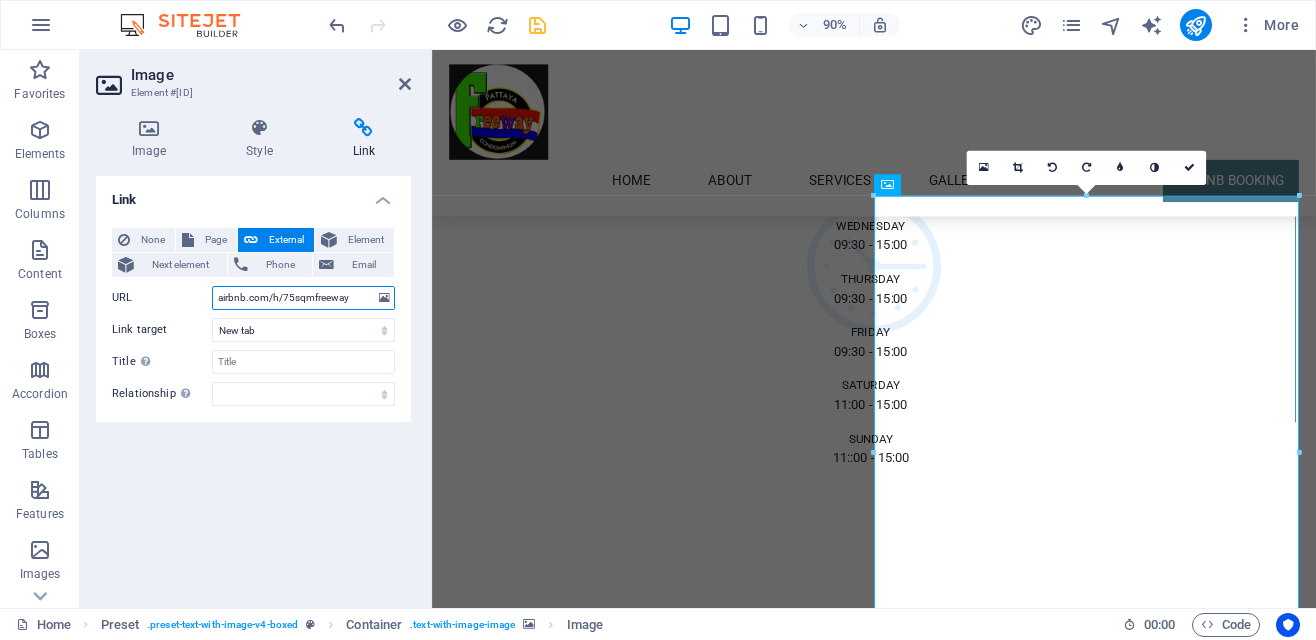 click on "airbnb.com/h/75sqmfreeway" at bounding box center (303, 298) 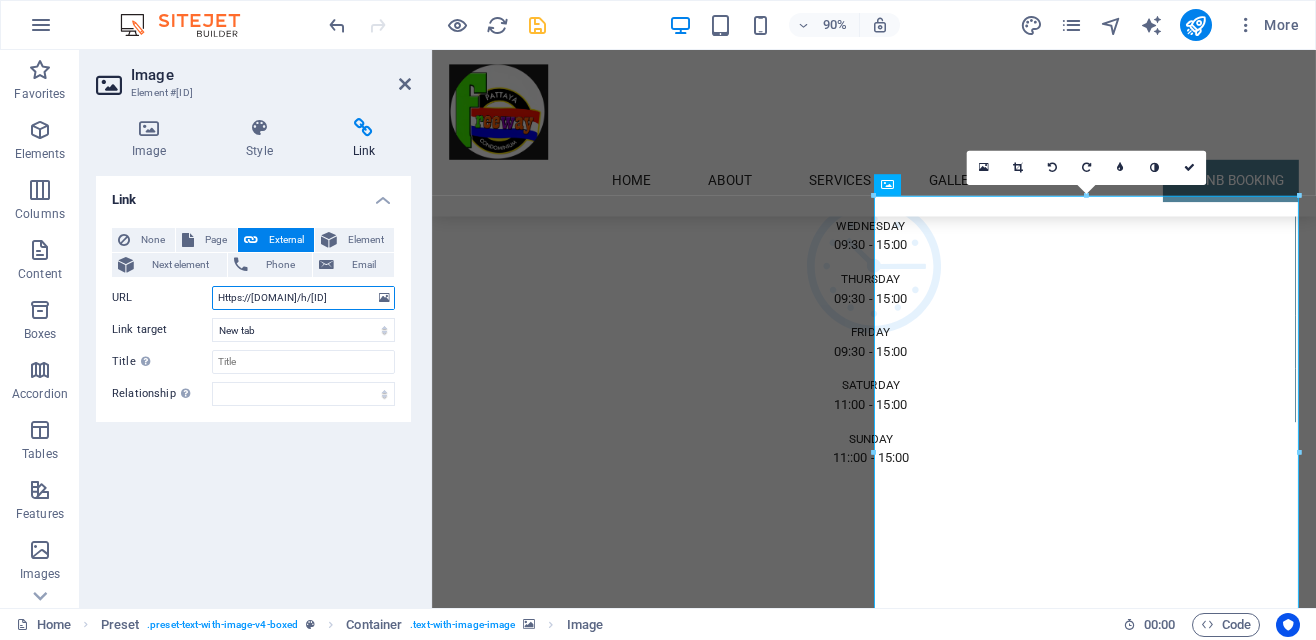 type on "Https://airbnb.com/h/[ID]" 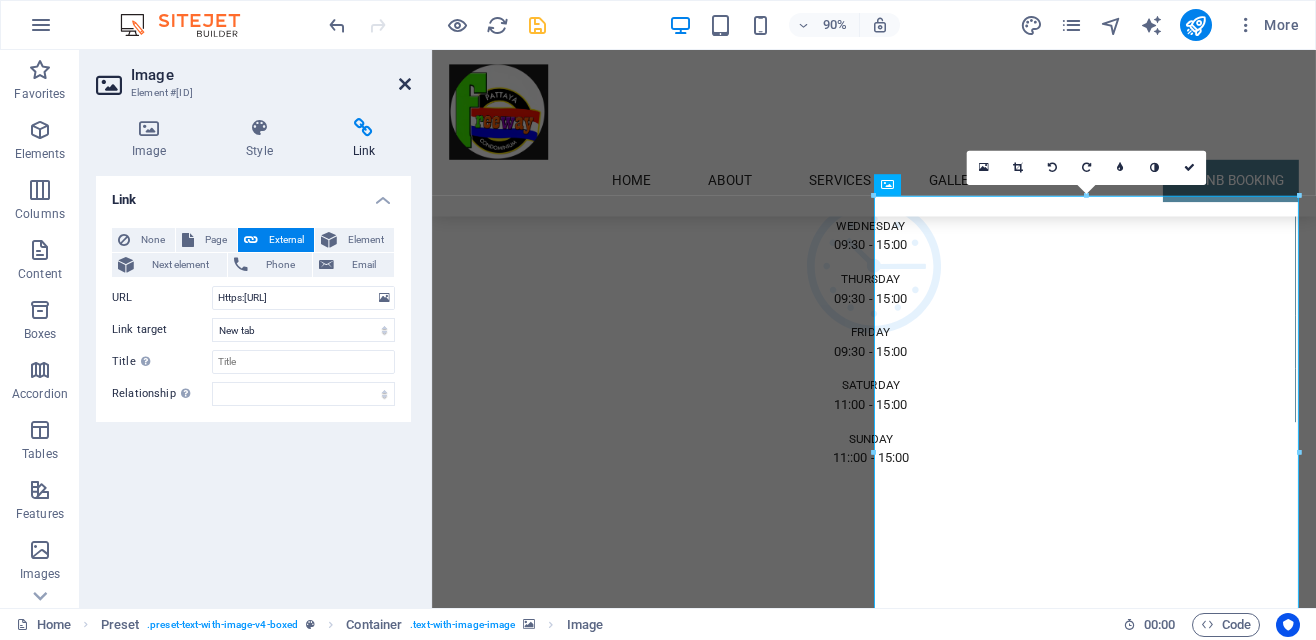 click at bounding box center [405, 84] 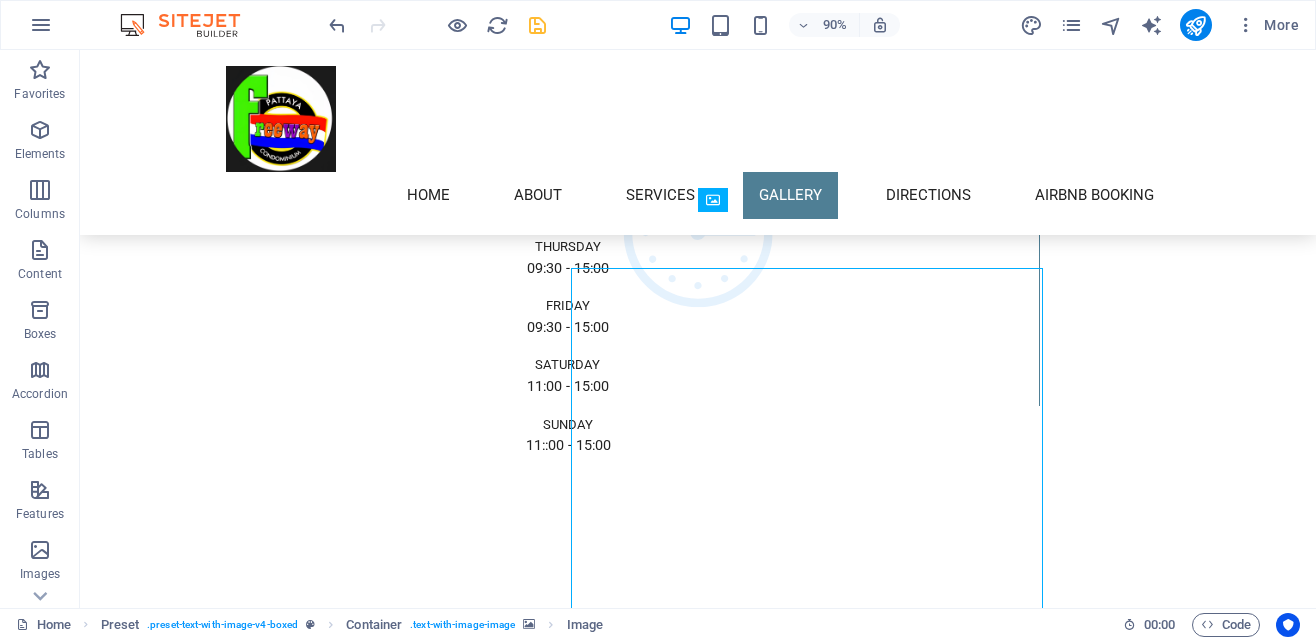 scroll, scrollTop: 4289, scrollLeft: 0, axis: vertical 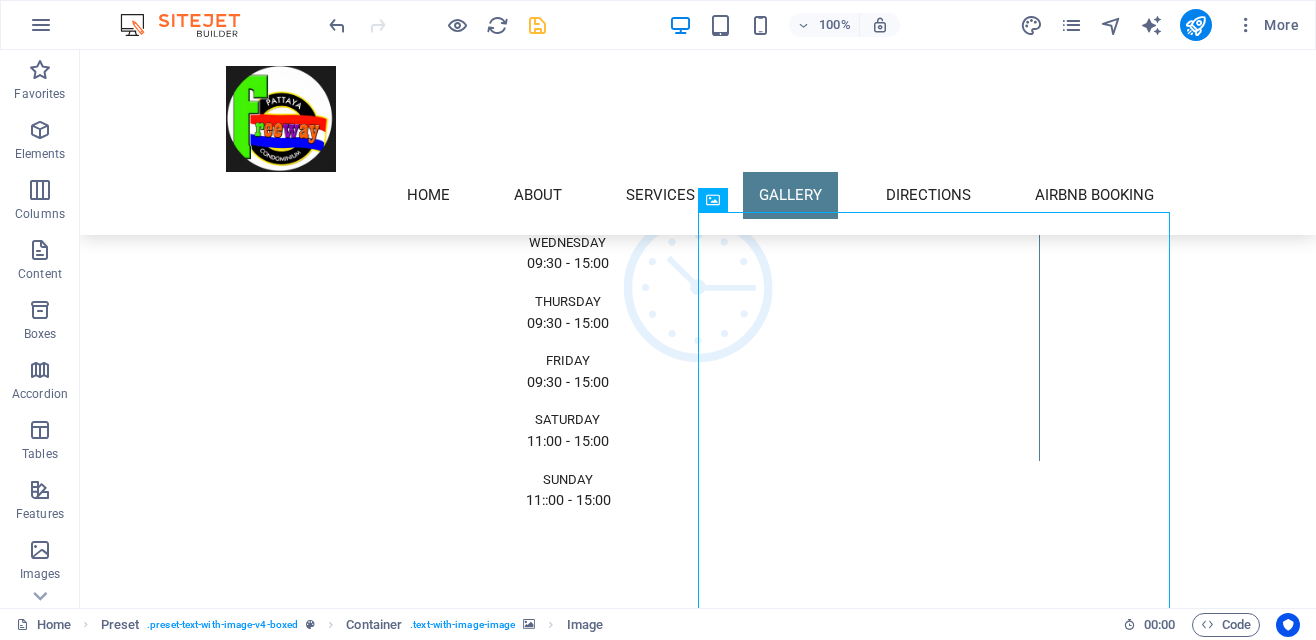 click at bounding box center (537, 25) 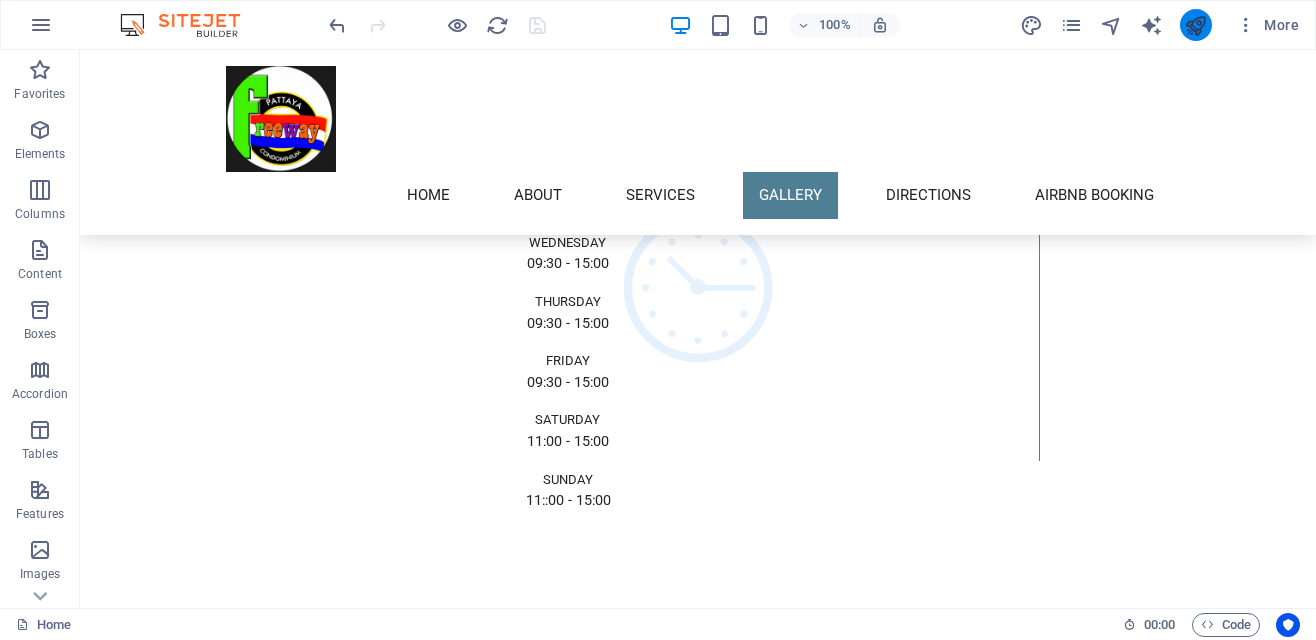 click at bounding box center [1195, 25] 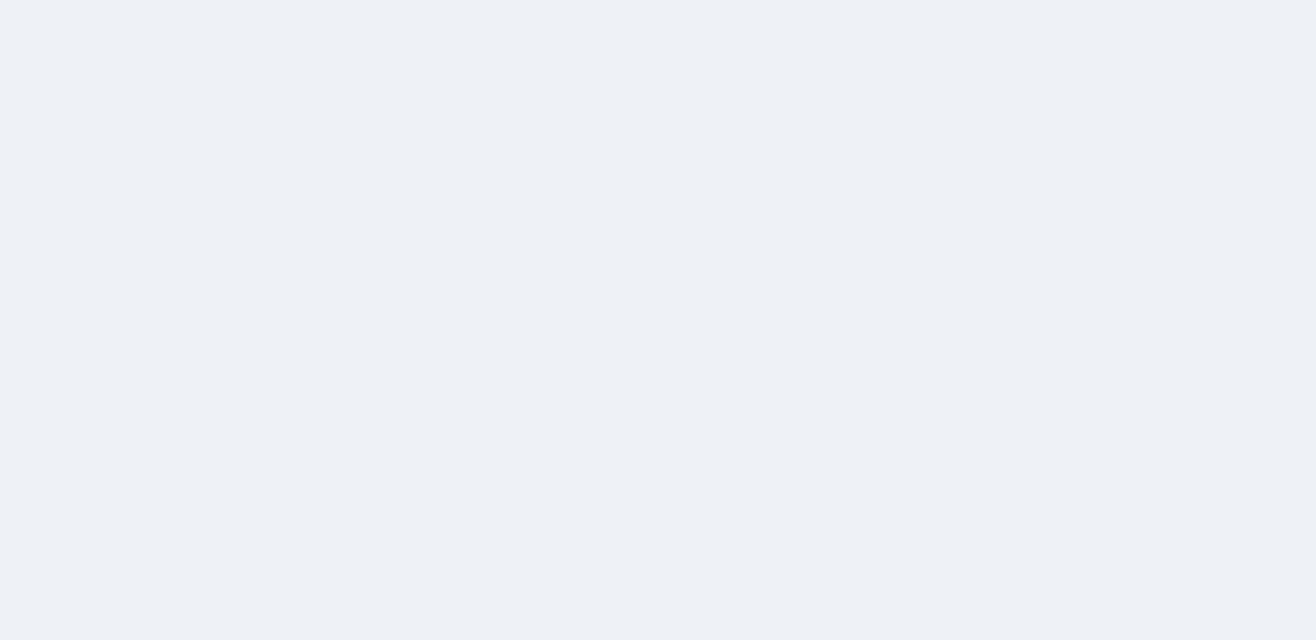 scroll, scrollTop: 0, scrollLeft: 0, axis: both 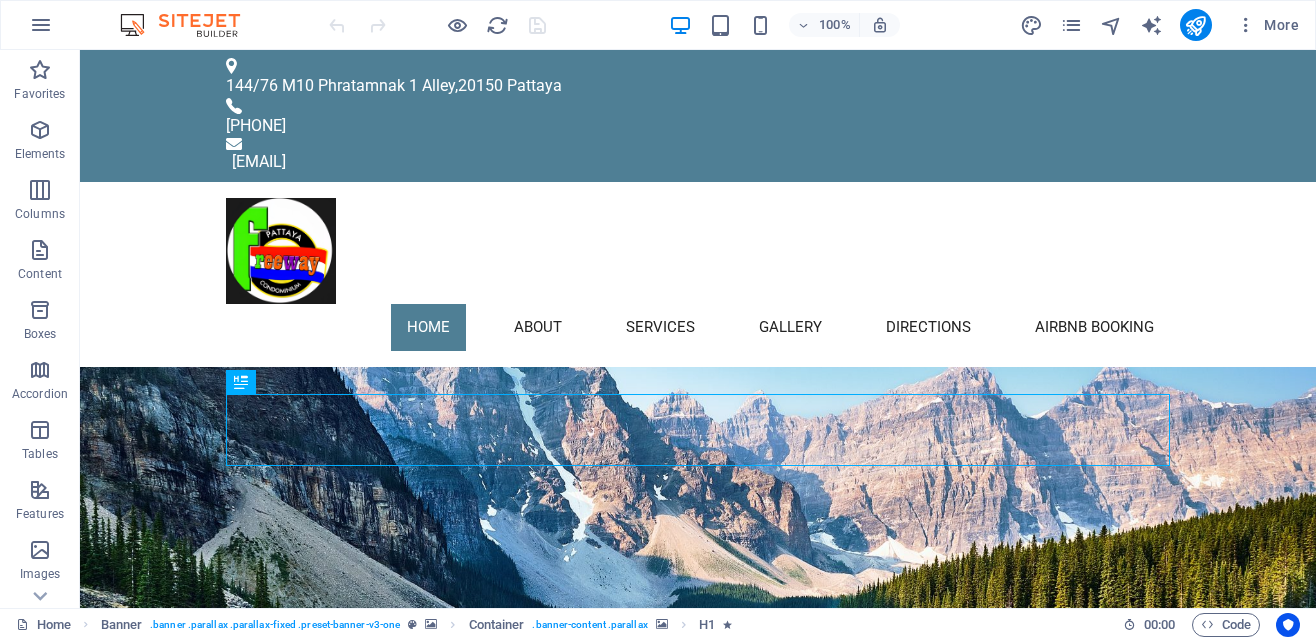click on "Home About Services Gallery  Directions Airbnb Booking" at bounding box center (698, 327) 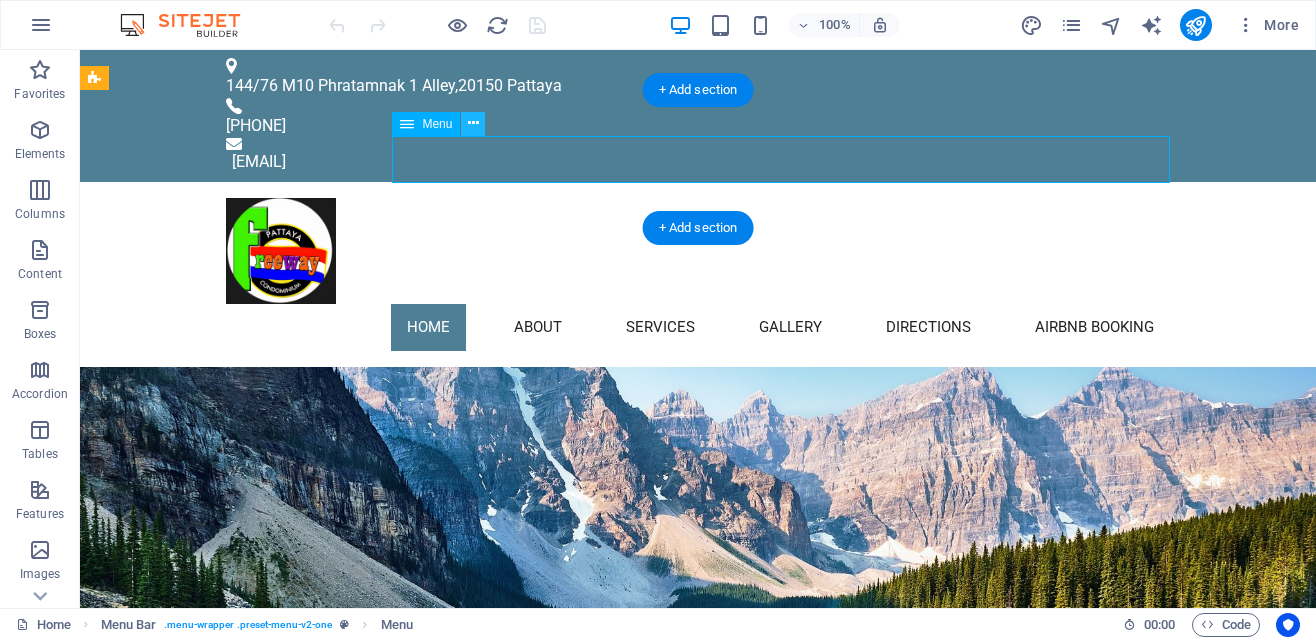 click at bounding box center [473, 123] 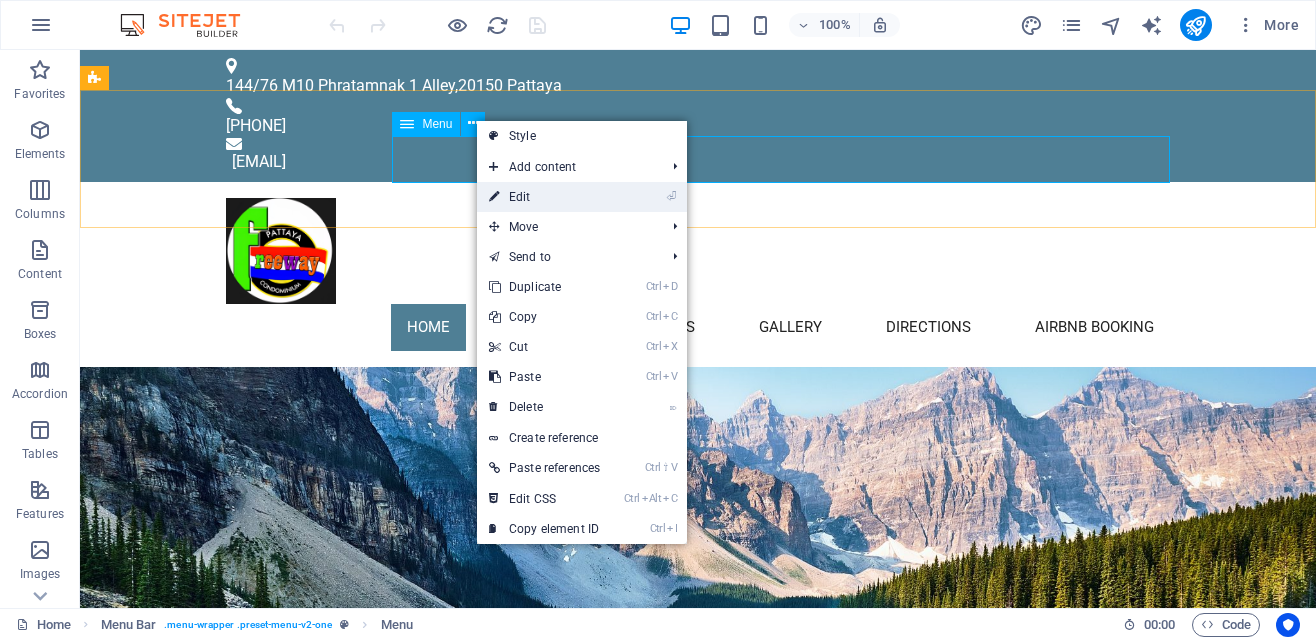 click on "⏎  Edit" at bounding box center [544, 197] 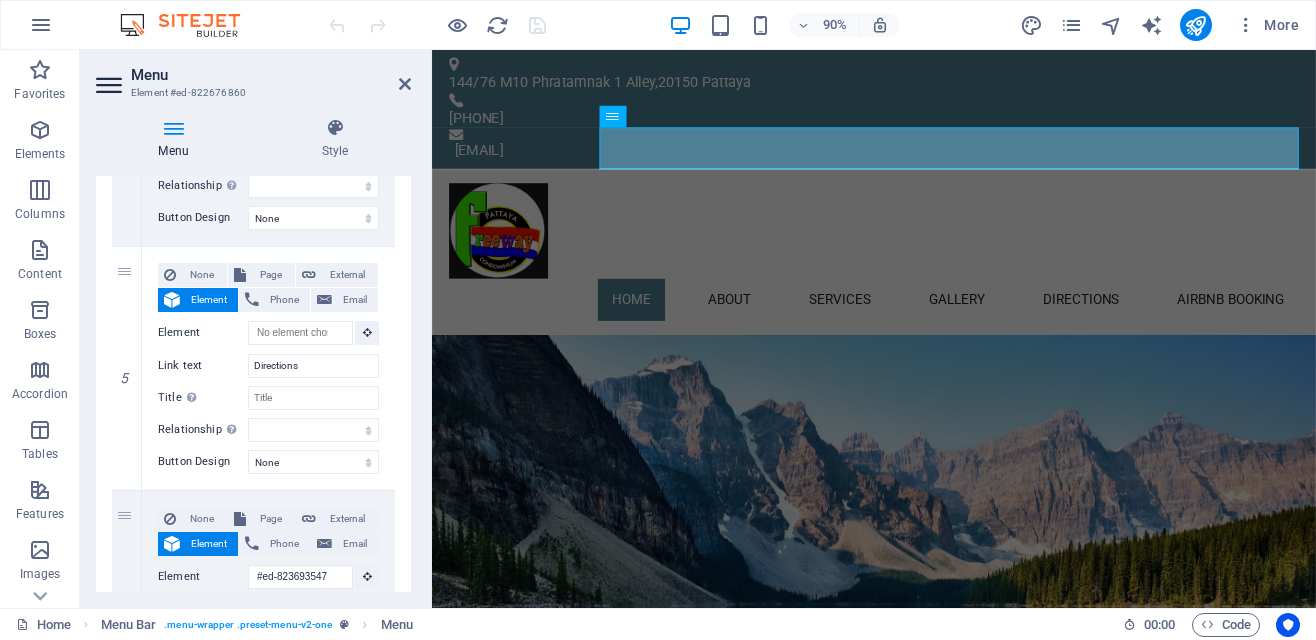 scroll, scrollTop: 1167, scrollLeft: 0, axis: vertical 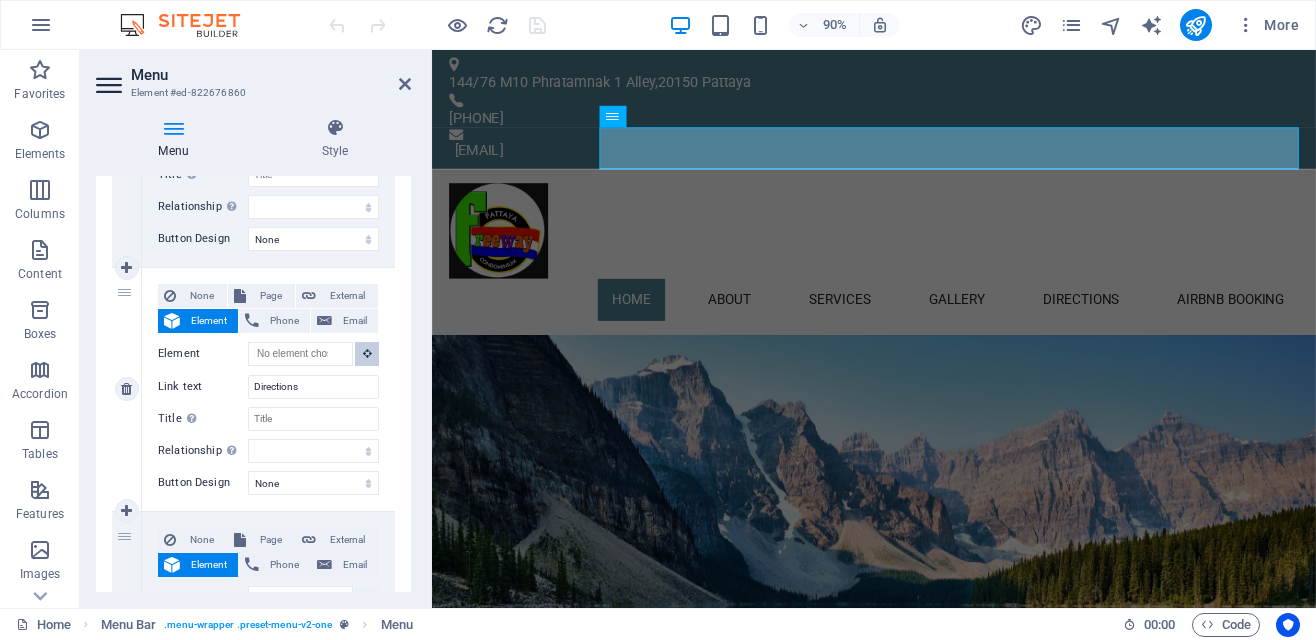 click at bounding box center (367, 353) 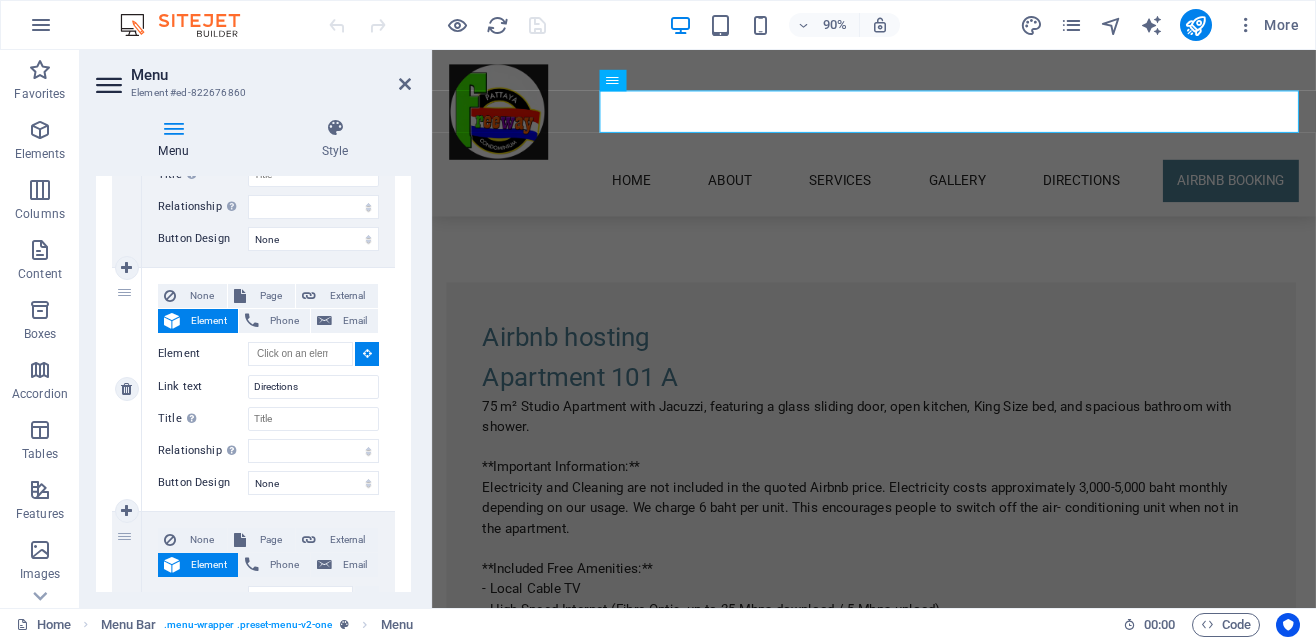 scroll, scrollTop: 5479, scrollLeft: 0, axis: vertical 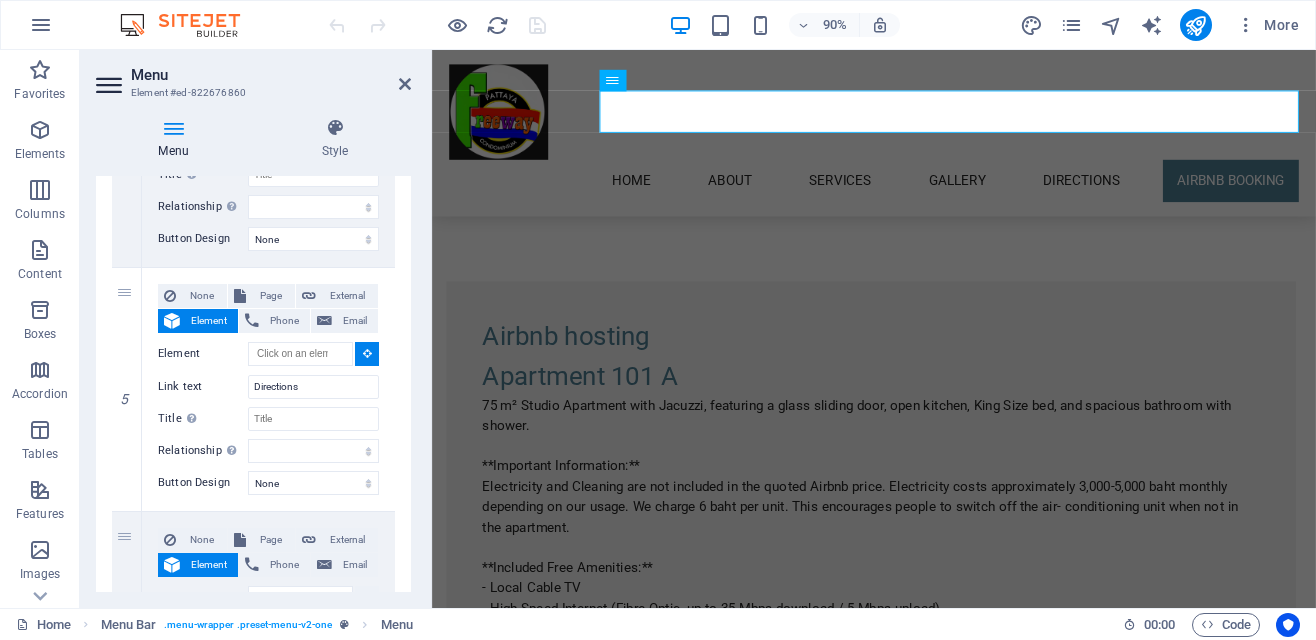click on "Address [NUMBER]/[NUMBER] [STREET] [ALLEY] [CITY] [POSTAL_CODE]" at bounding box center (920, 4232) 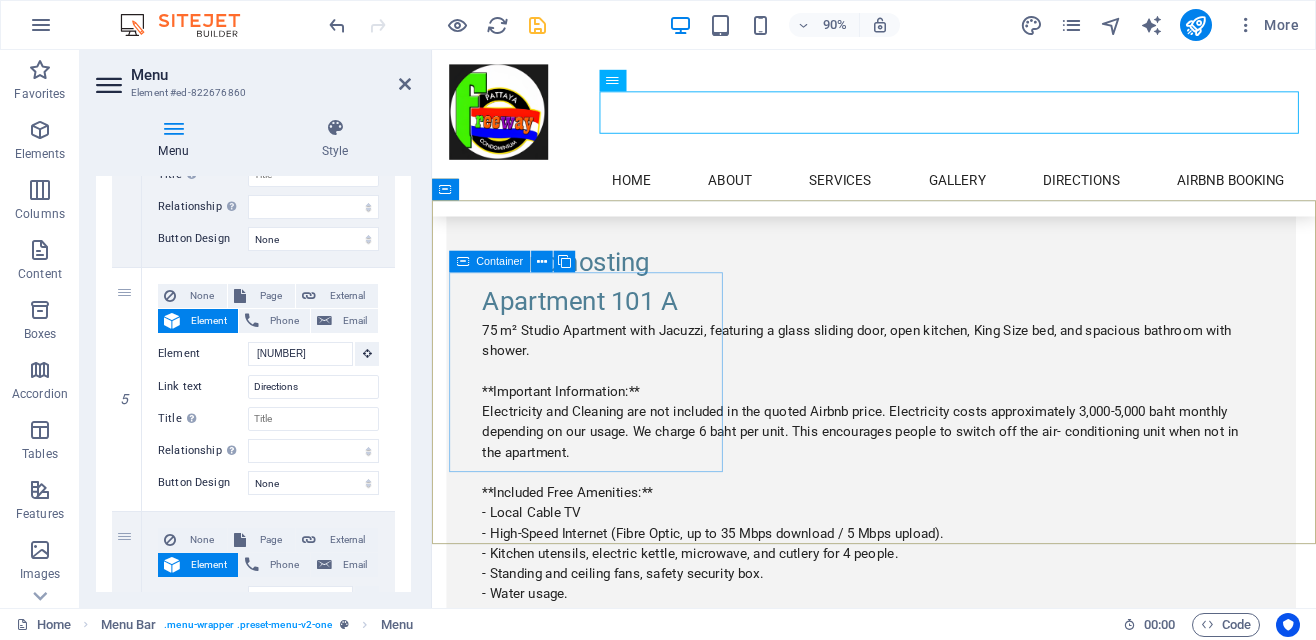 click at bounding box center [537, 25] 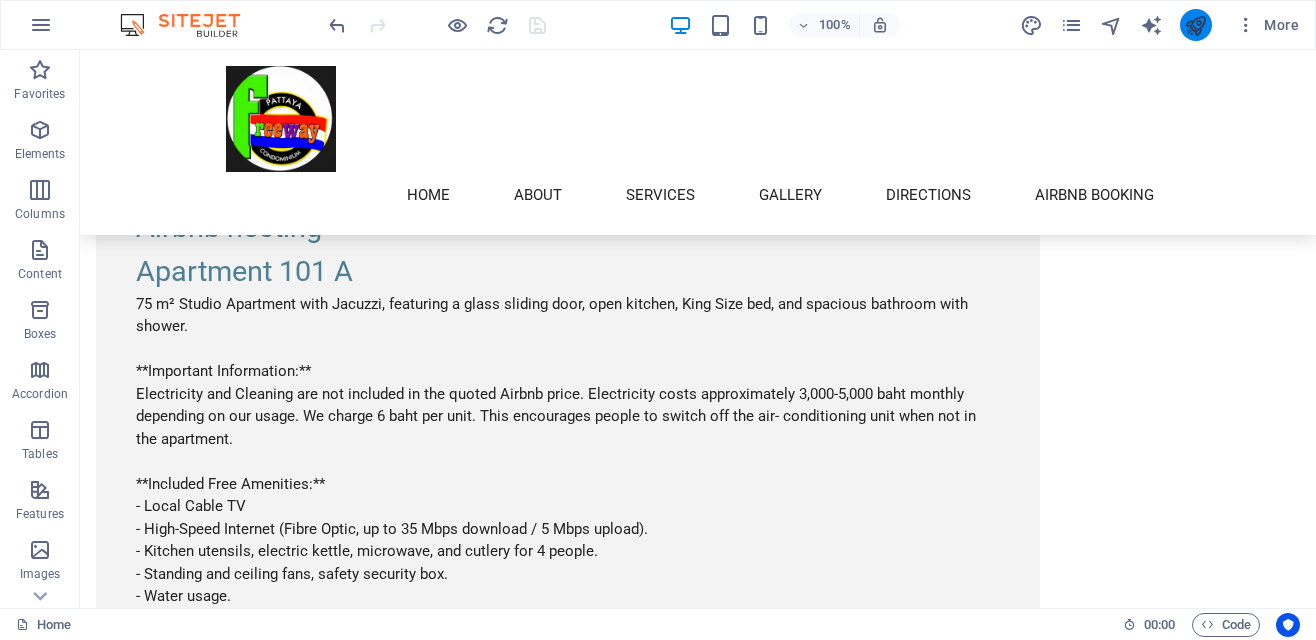 click at bounding box center (1195, 25) 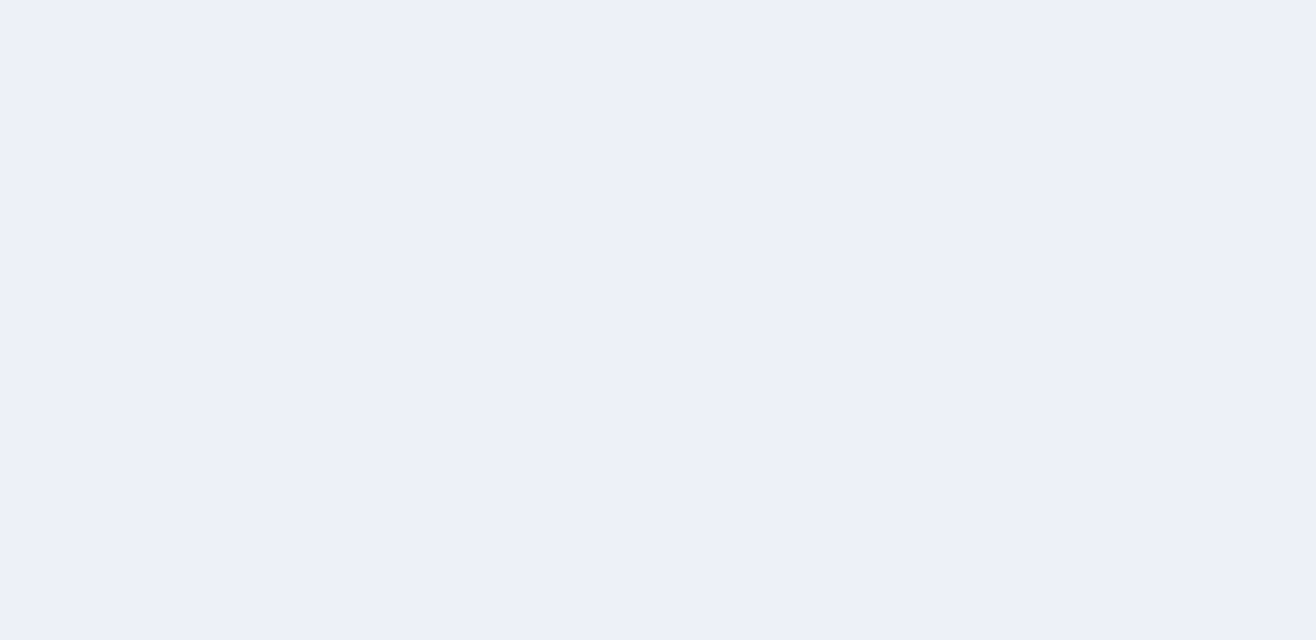 scroll, scrollTop: 0, scrollLeft: 0, axis: both 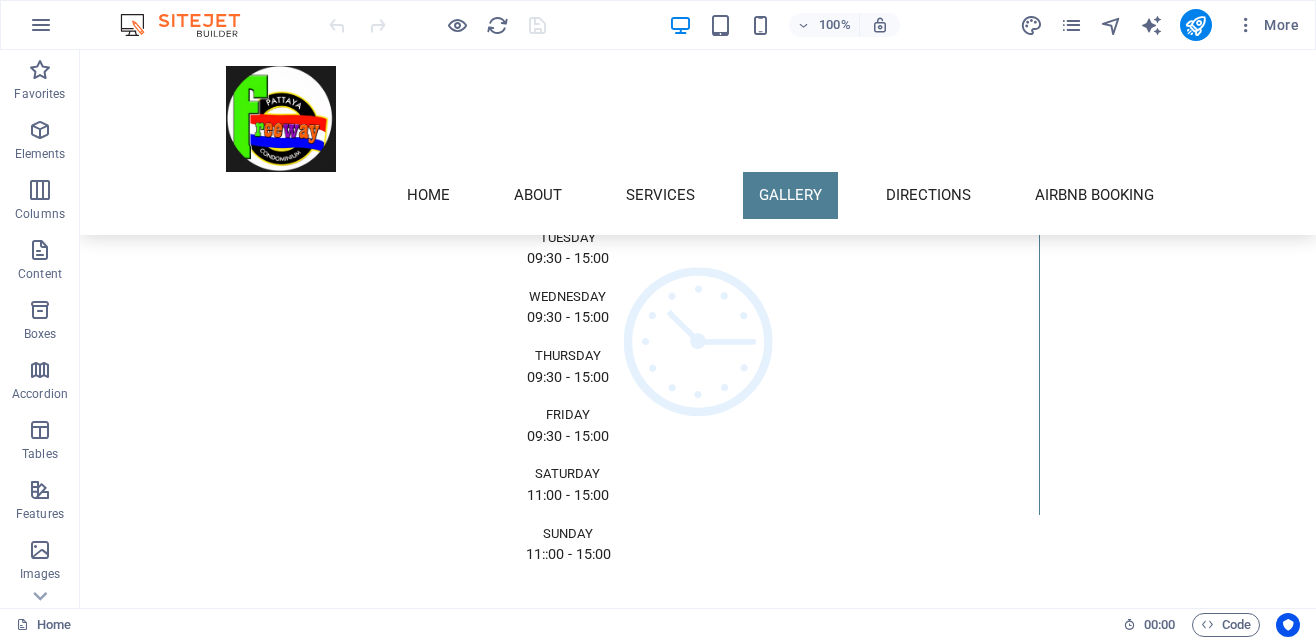click on "Airbnb hosting Apartment [NUMBER] [LETTER]" at bounding box center (568, 1493) 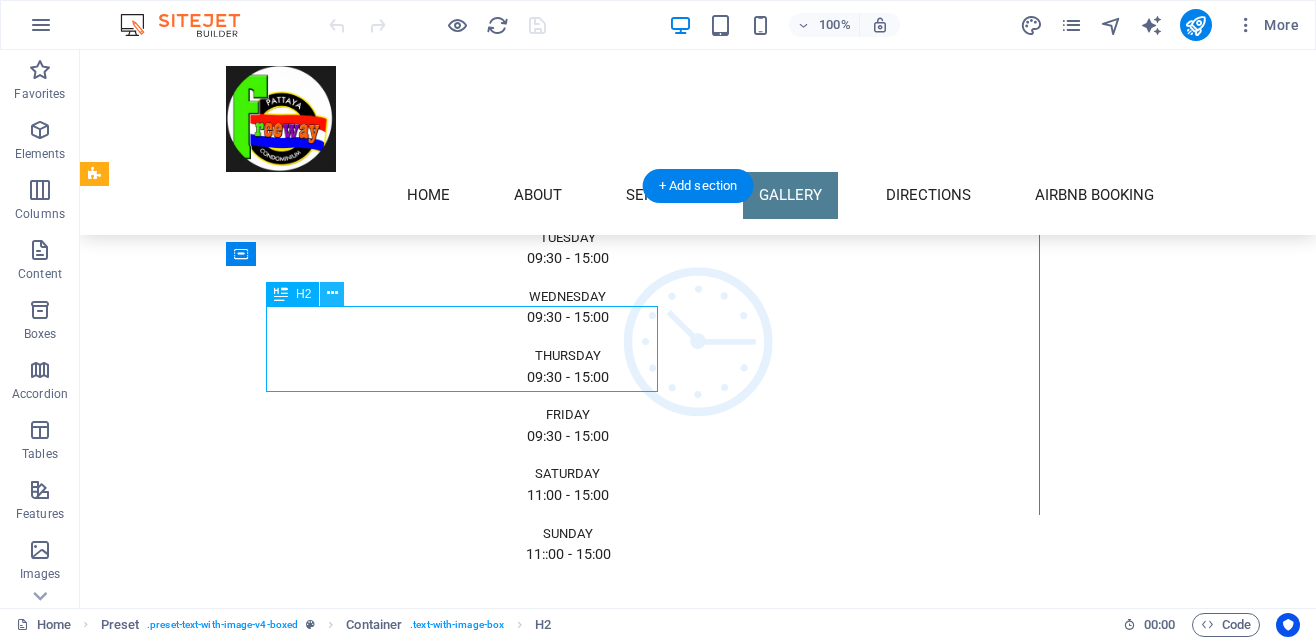 click at bounding box center [332, 293] 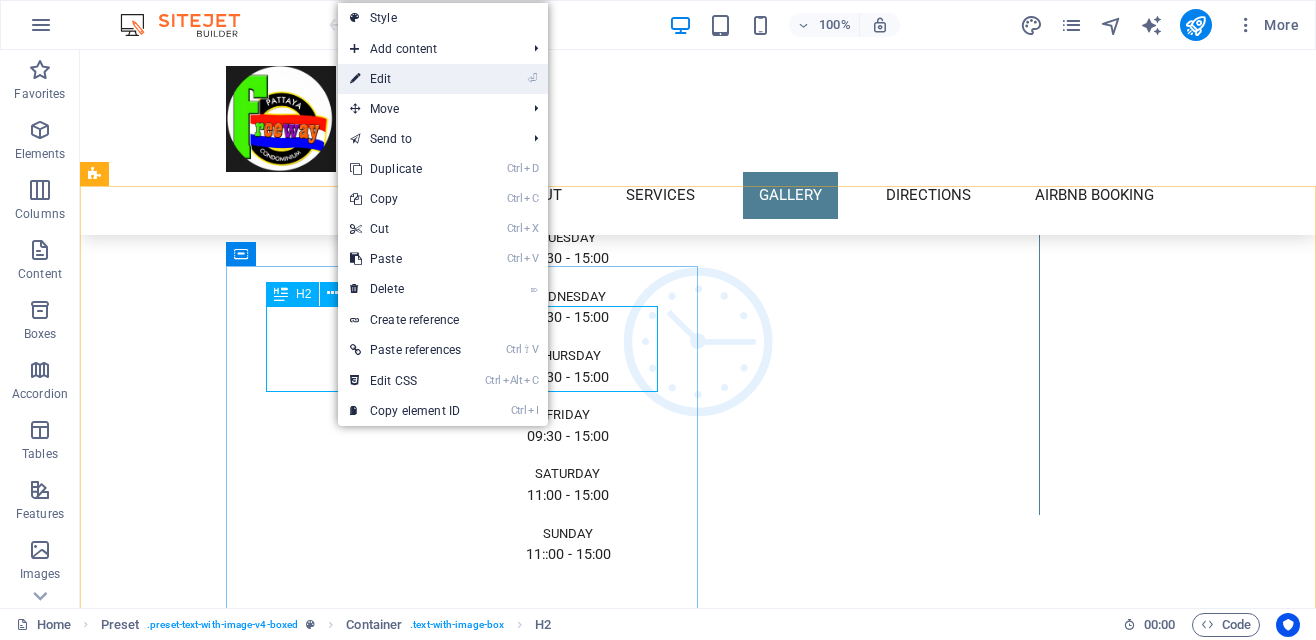 click on "⏎  Edit" at bounding box center [405, 79] 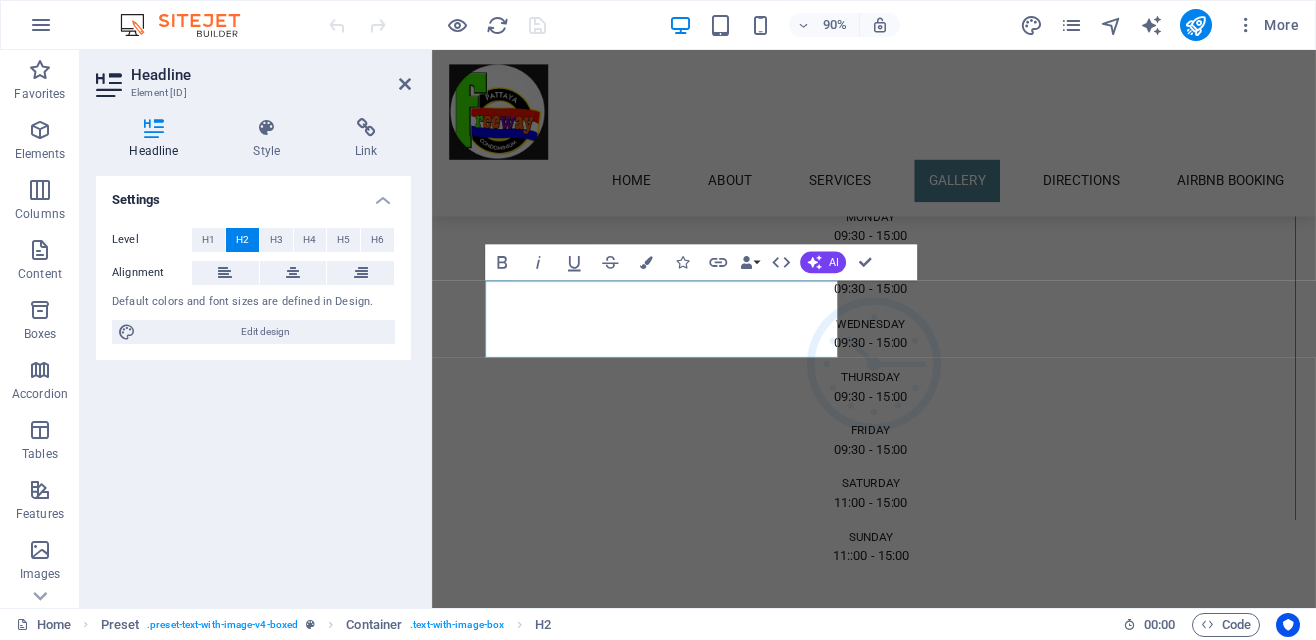 scroll, scrollTop: 4291, scrollLeft: 0, axis: vertical 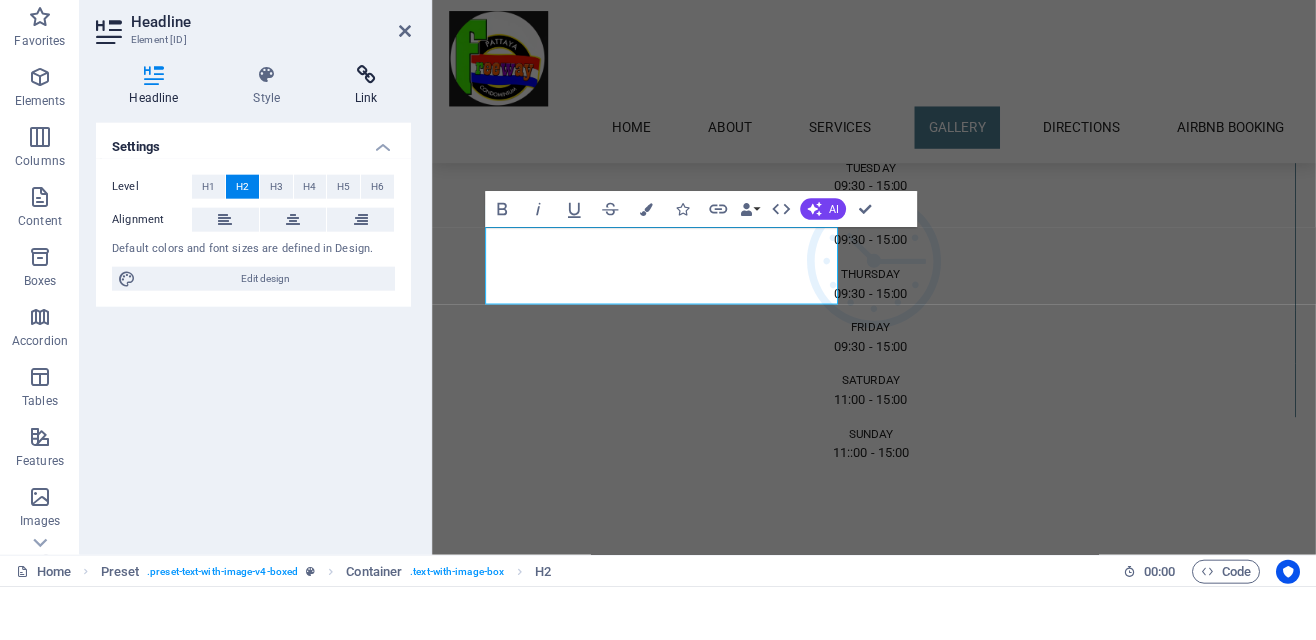 click at bounding box center (366, 128) 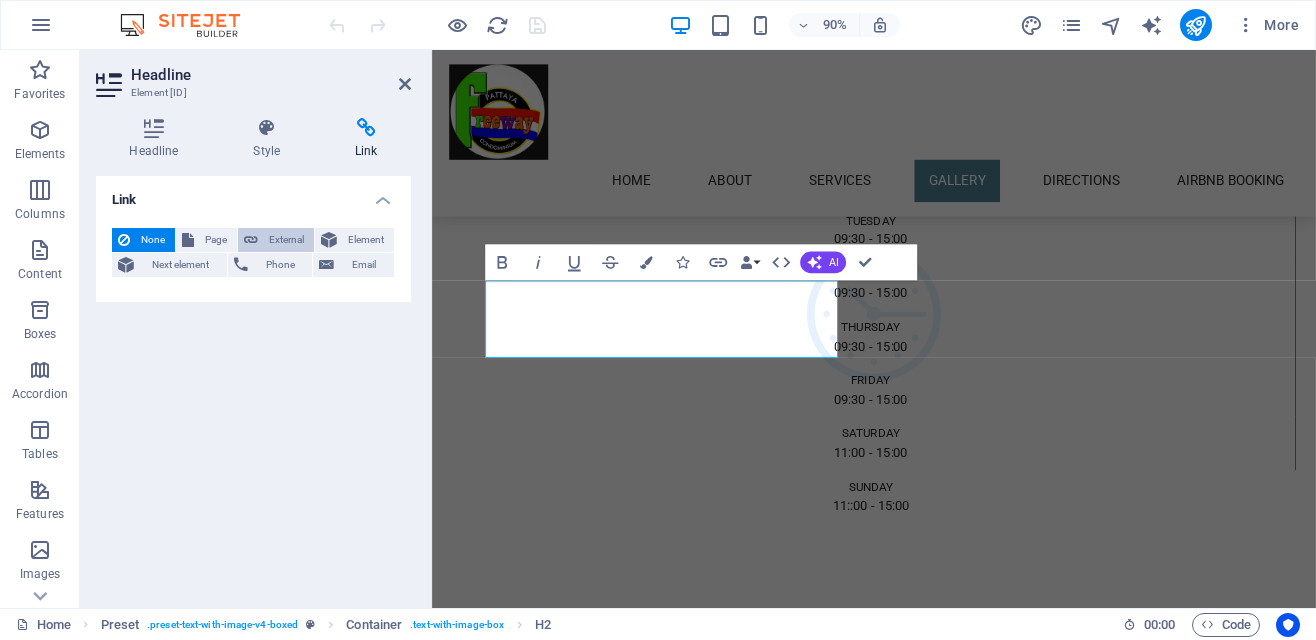 click on "External" at bounding box center (286, 240) 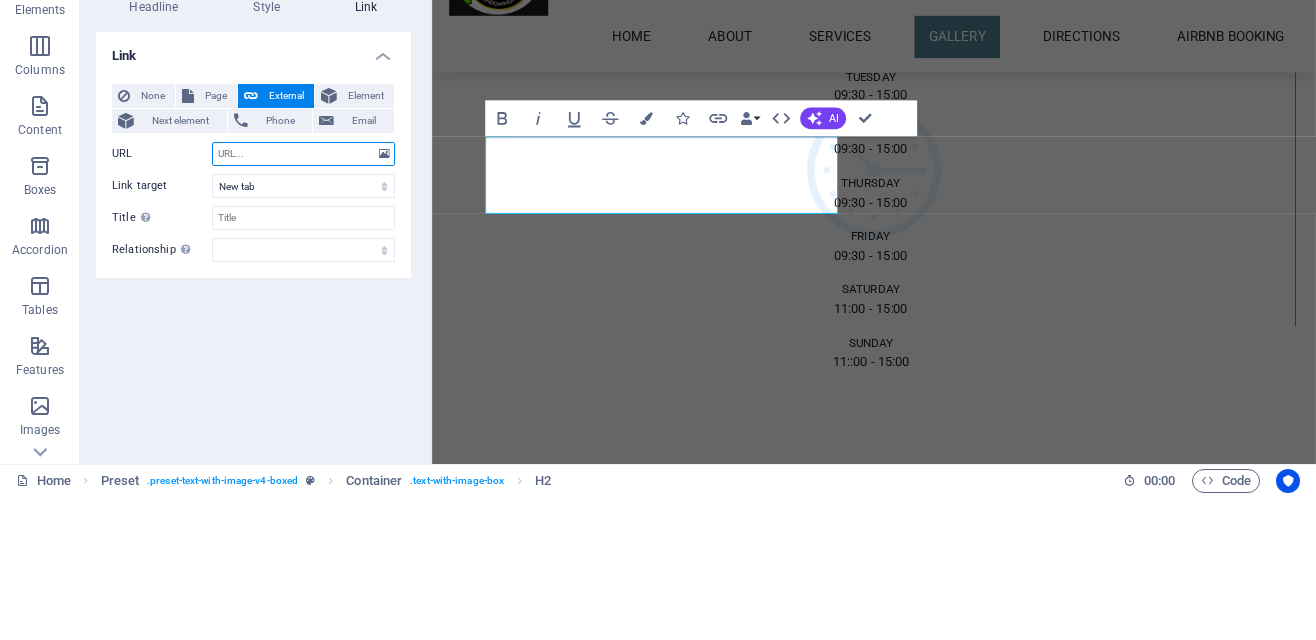 click on "URL" at bounding box center [303, 298] 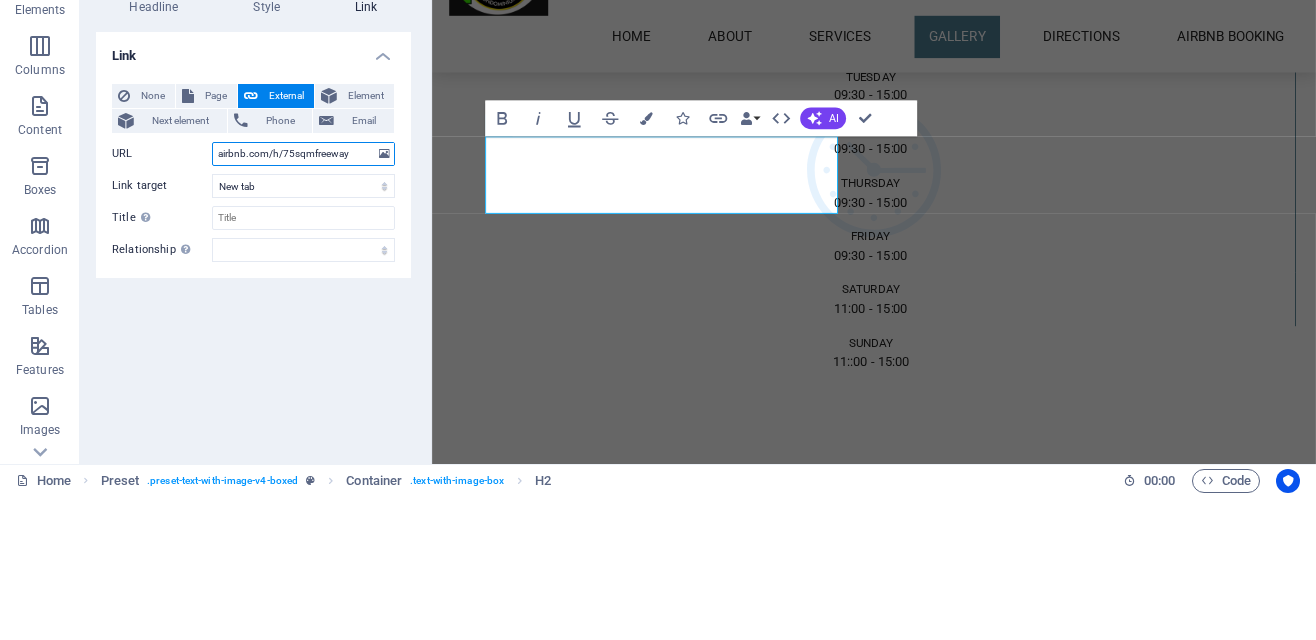 click on "airbnb.com/h/75sqmfreeway" at bounding box center [303, 298] 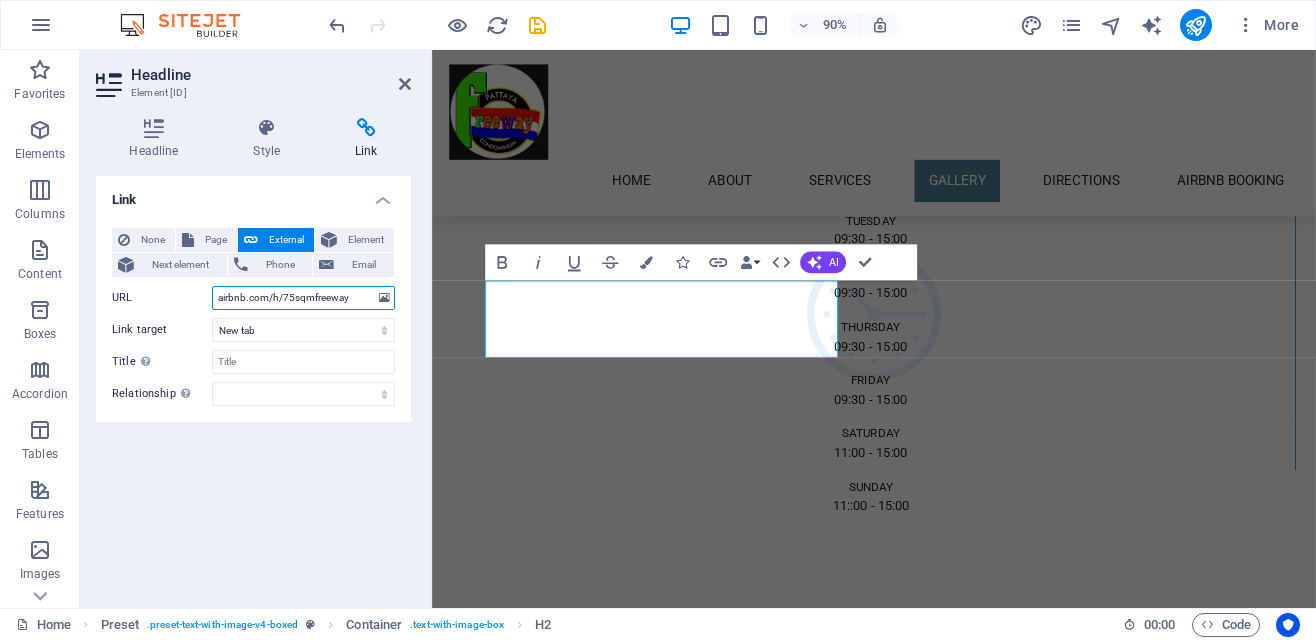 click on "airbnb.com/h/75sqmfreeway" at bounding box center [303, 298] 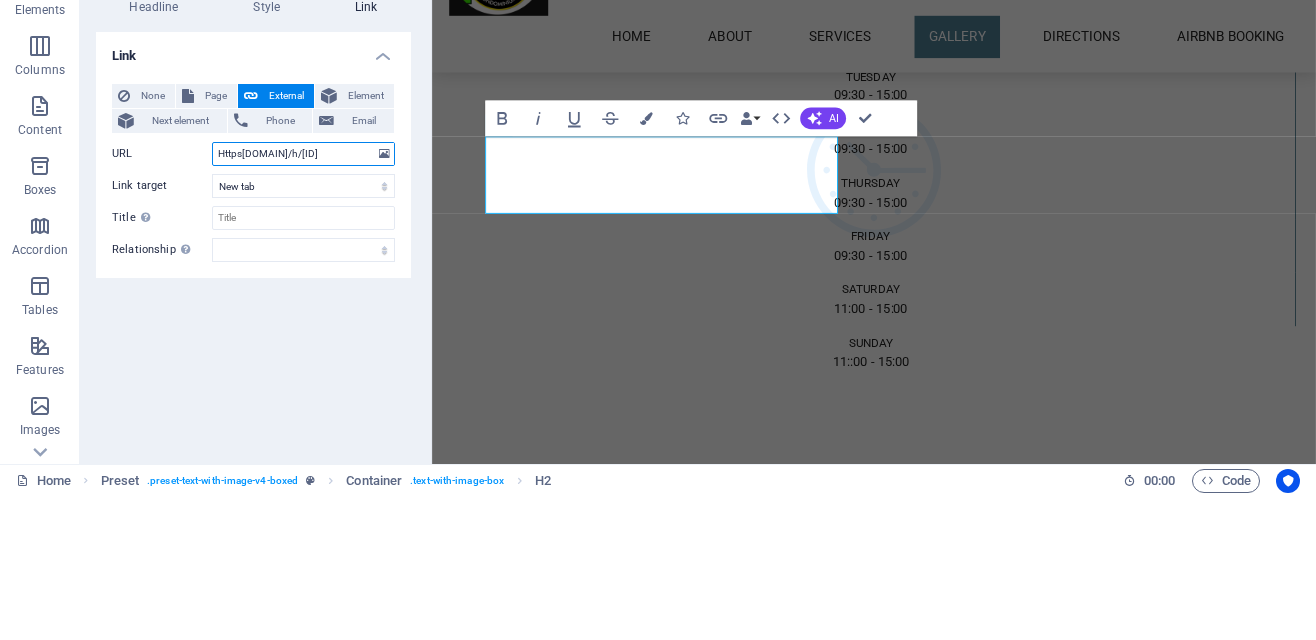 type on "Https://[DOMAIN]/h/[ID]" 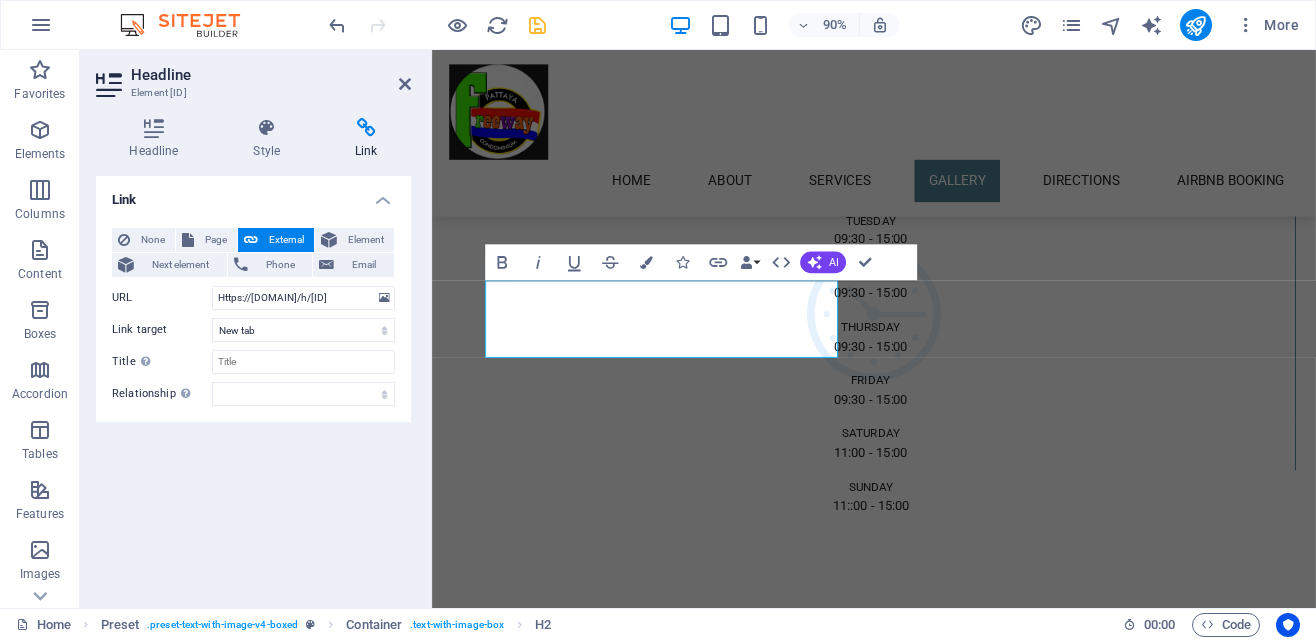 click at bounding box center [537, 25] 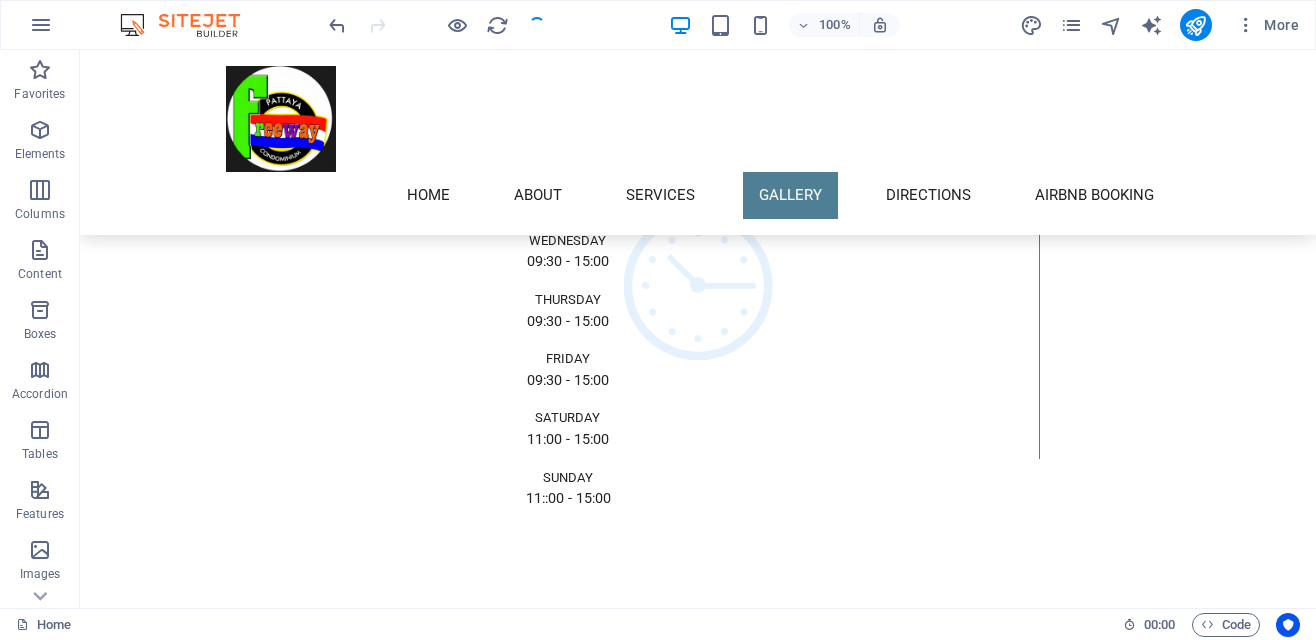 scroll, scrollTop: 4235, scrollLeft: 0, axis: vertical 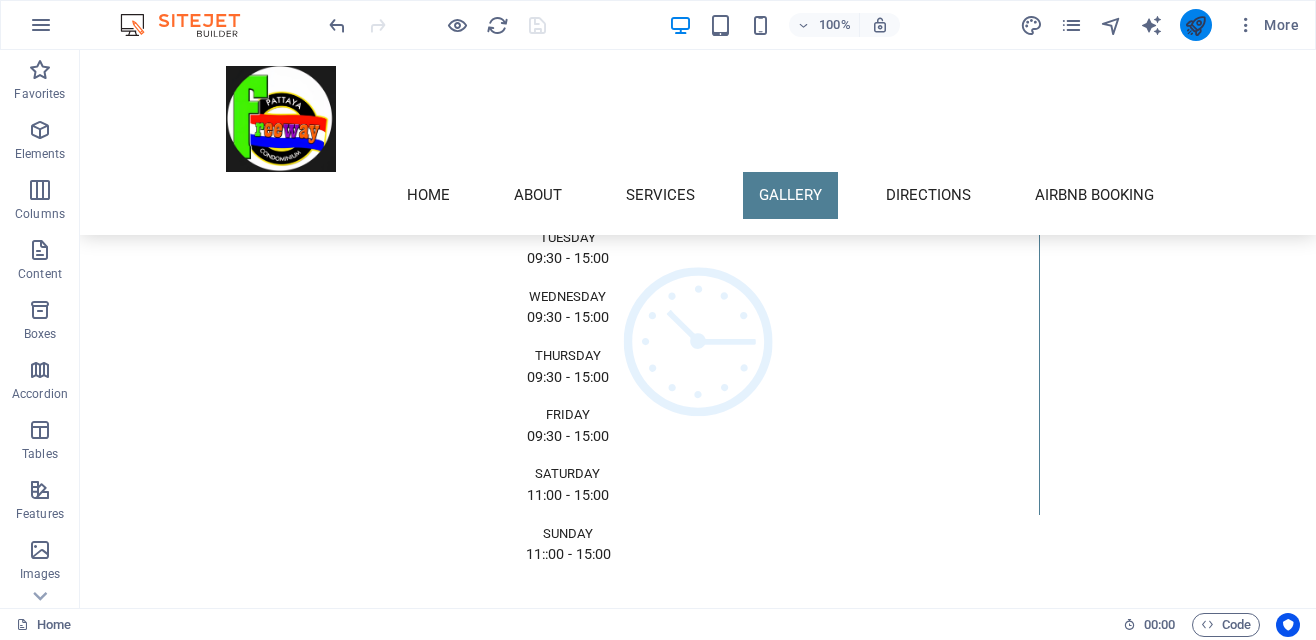 click at bounding box center [1195, 25] 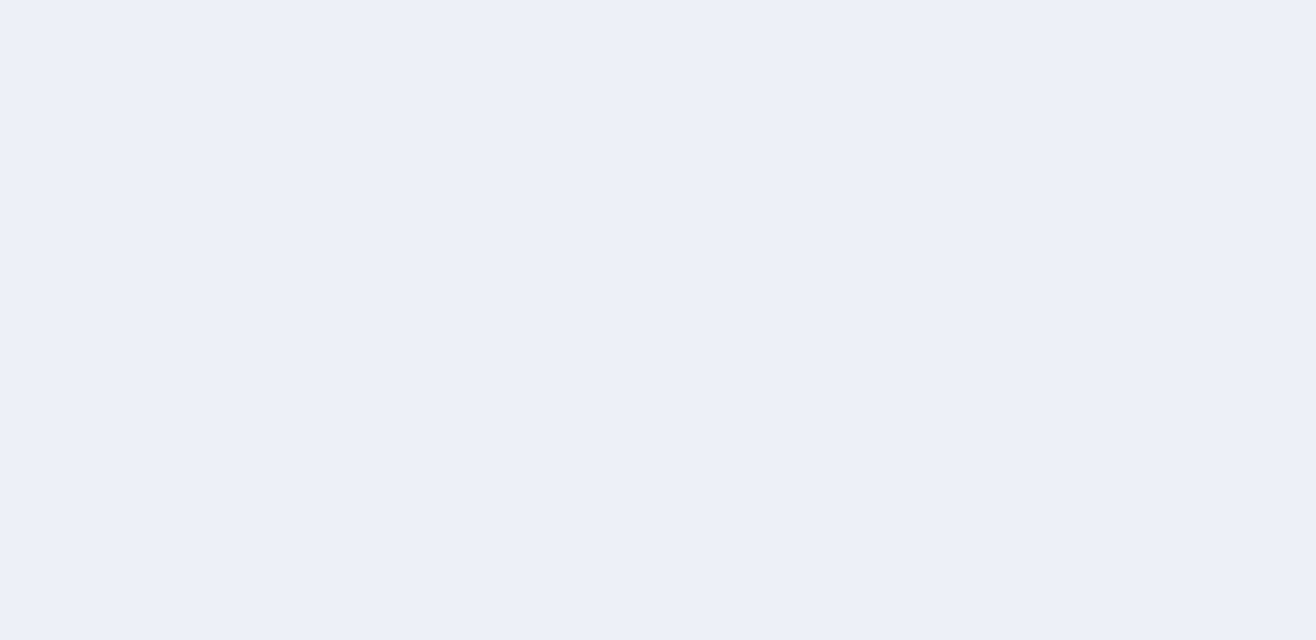 scroll, scrollTop: 0, scrollLeft: 0, axis: both 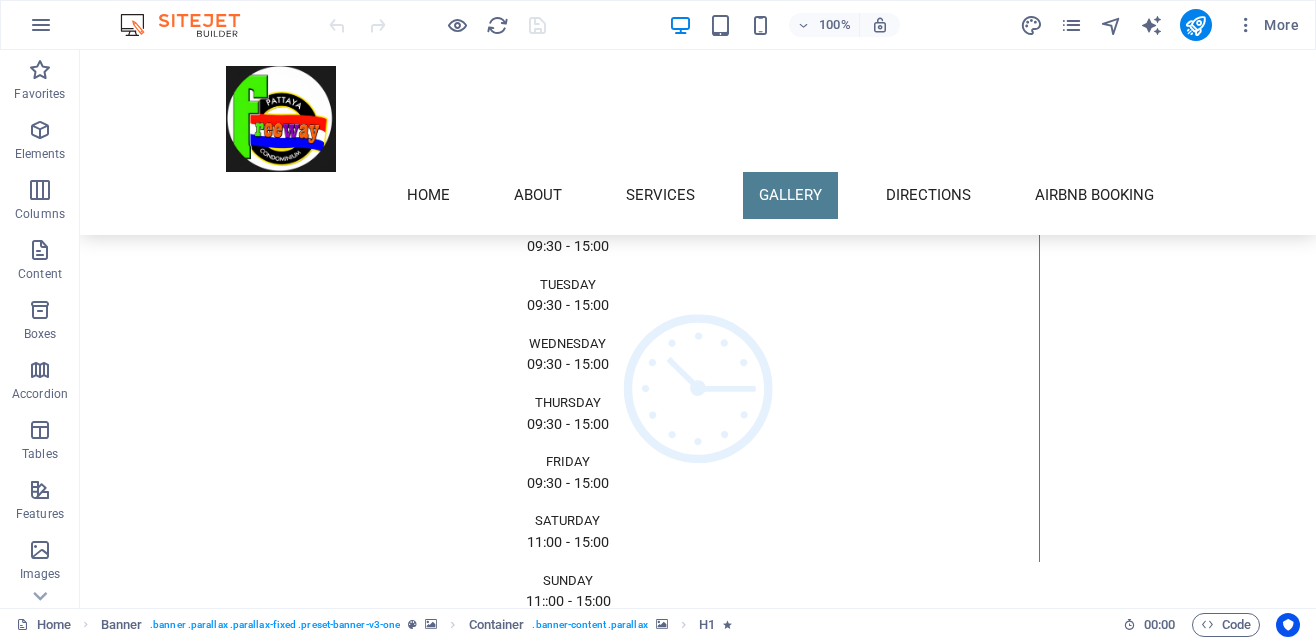 click on "Airbnb hosting Apartment 101 A" at bounding box center [568, 1540] 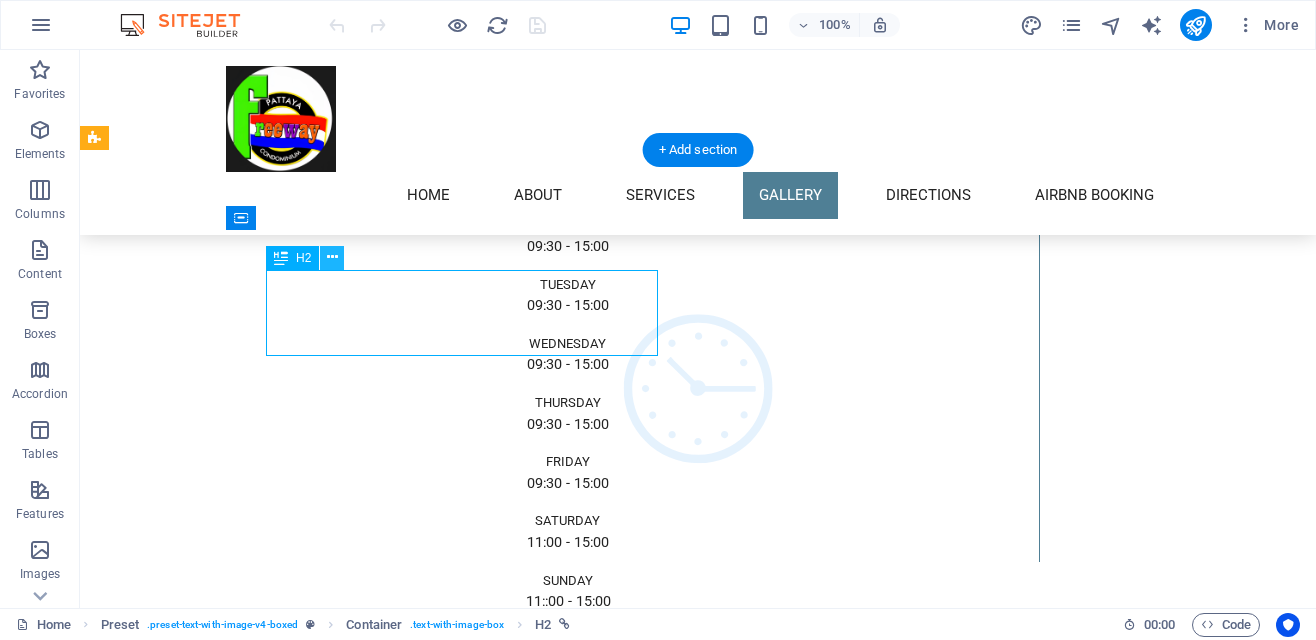 click at bounding box center (332, 257) 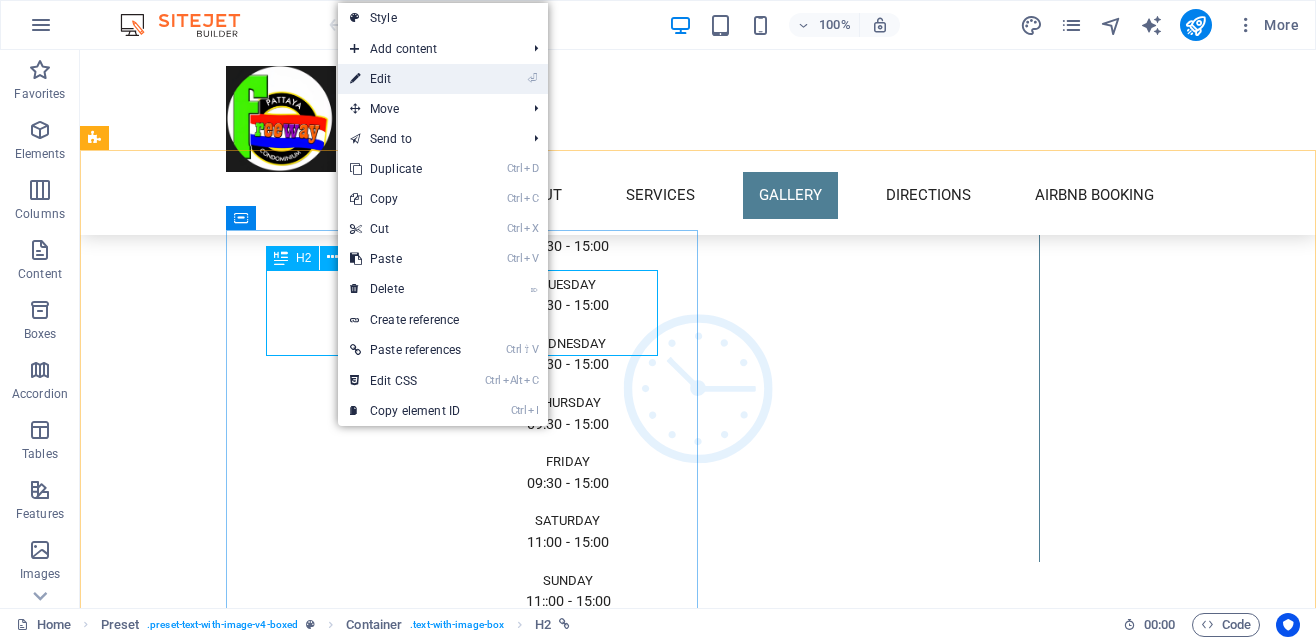 click on "⏎  Edit" at bounding box center [405, 79] 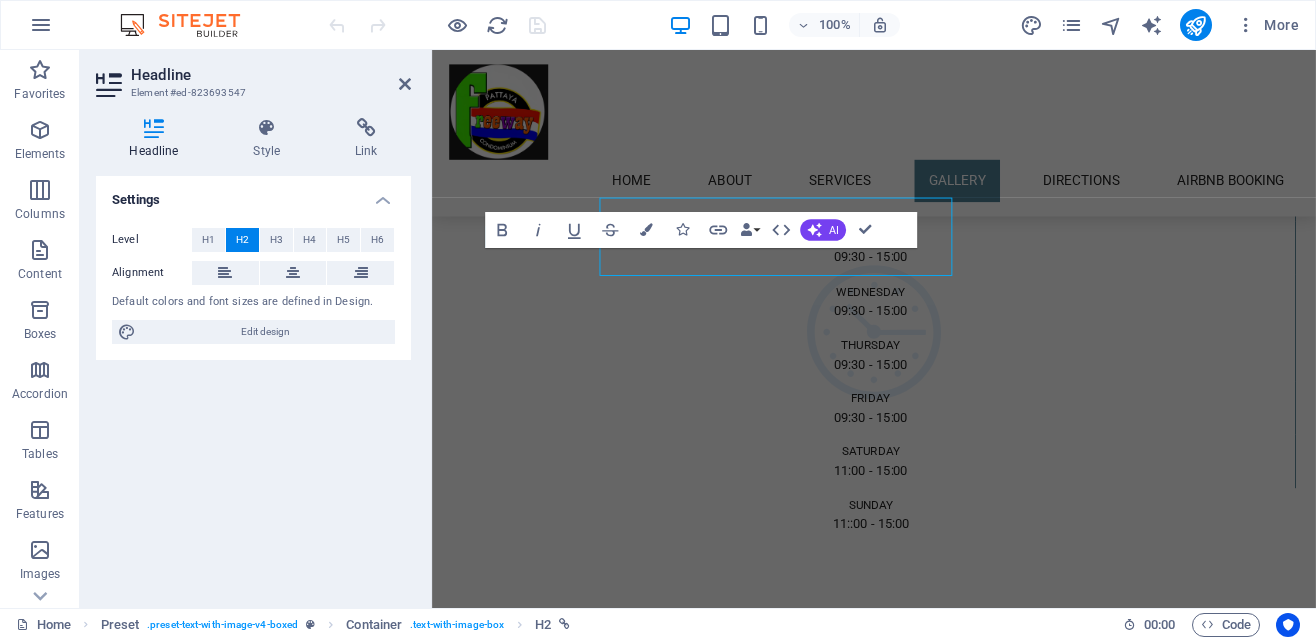 scroll, scrollTop: 4327, scrollLeft: 0, axis: vertical 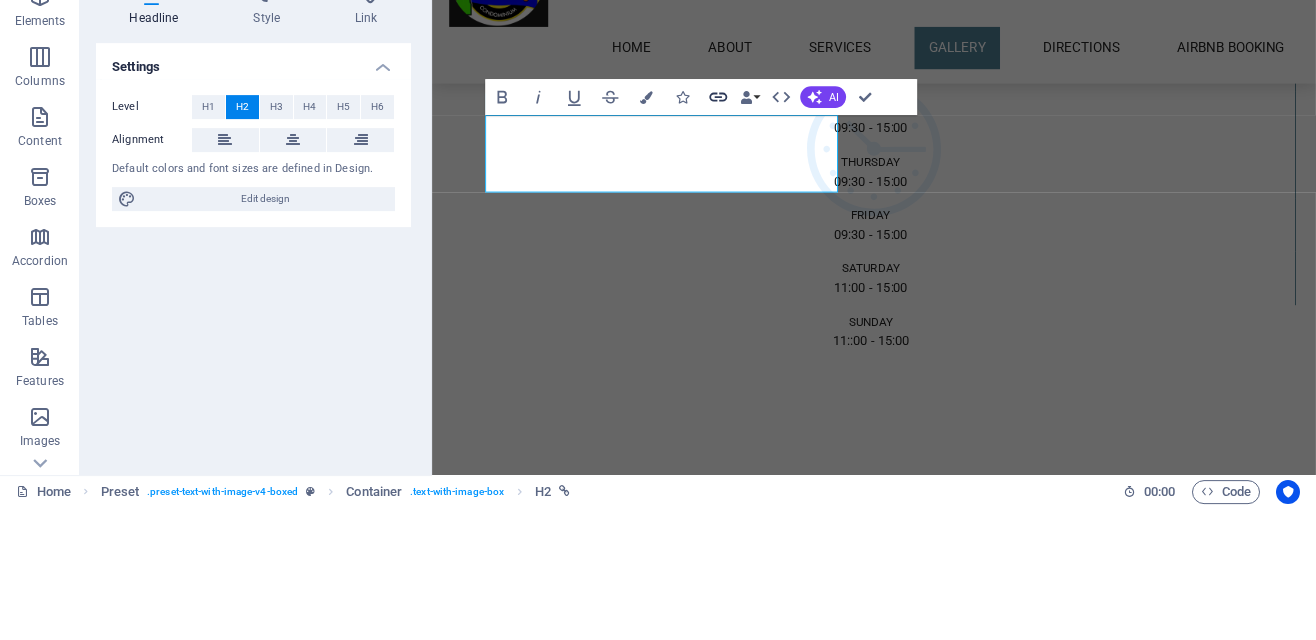 click 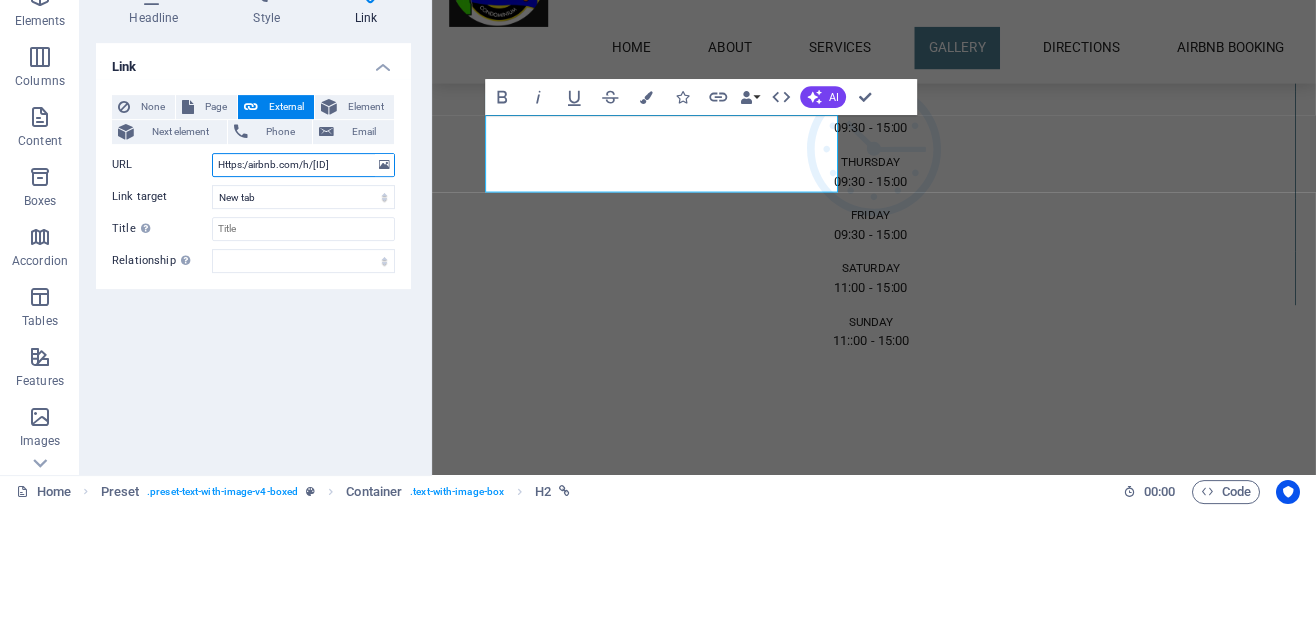 click on "Https:/airbnb.com/h/[ID]" at bounding box center (303, 298) 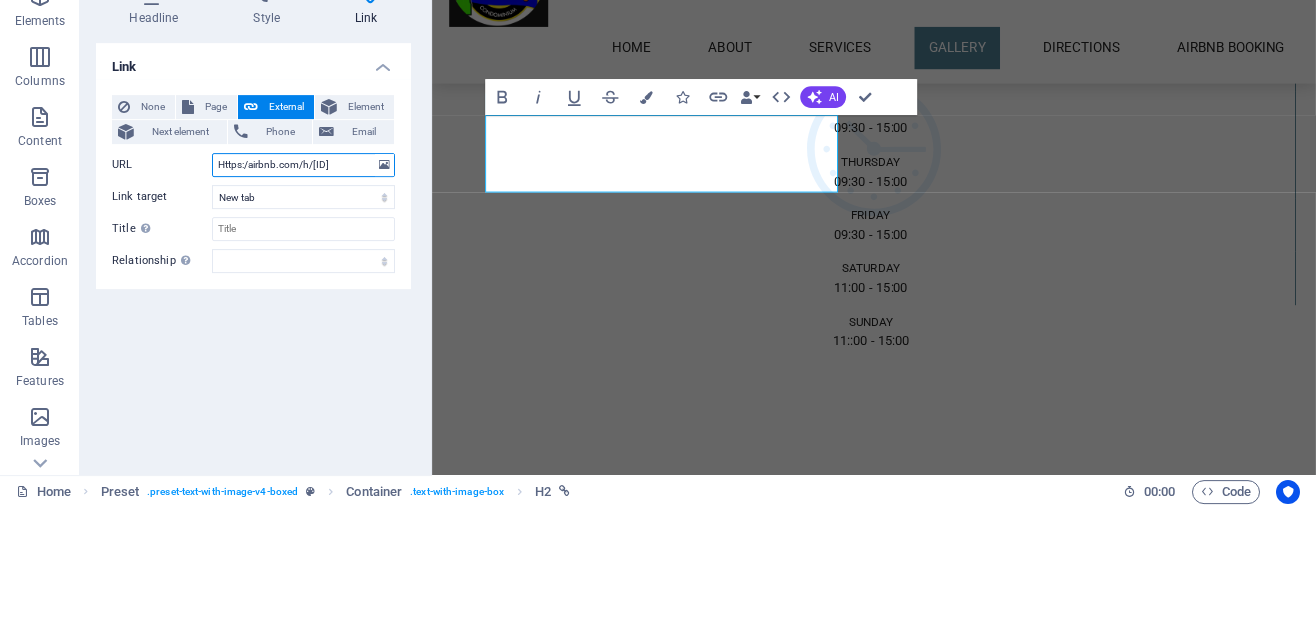 type on "Https://airbnb.com/h/[ID]" 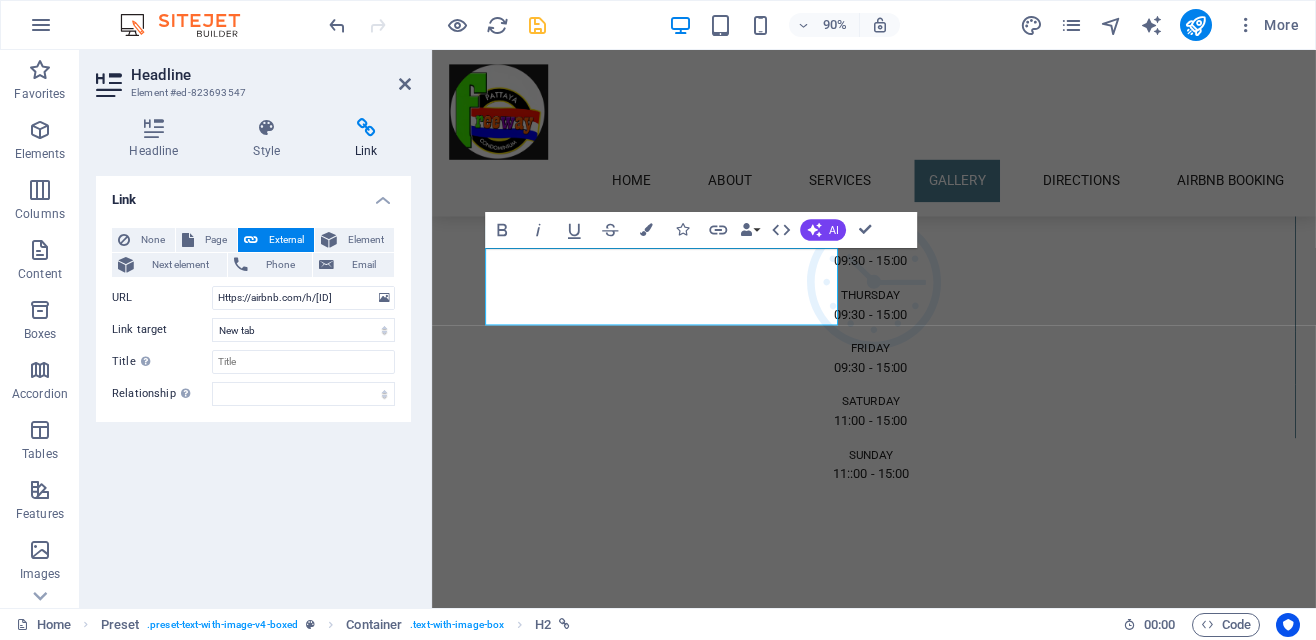 click at bounding box center [537, 25] 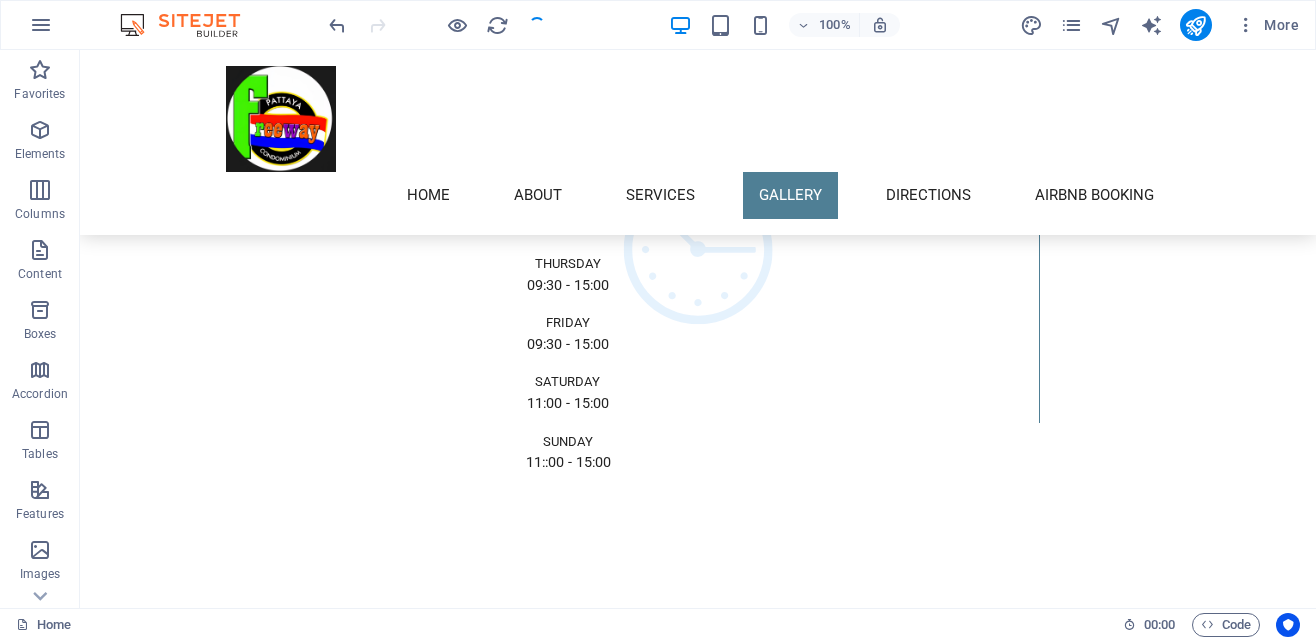 scroll, scrollTop: 4271, scrollLeft: 0, axis: vertical 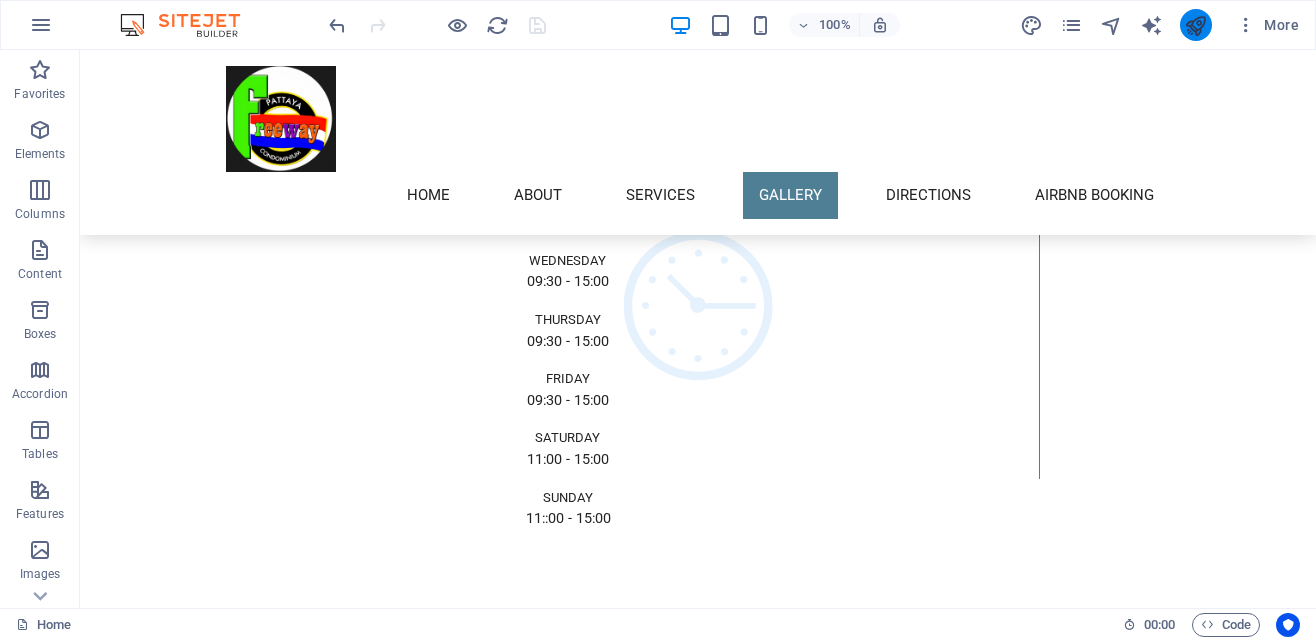 click at bounding box center [1195, 25] 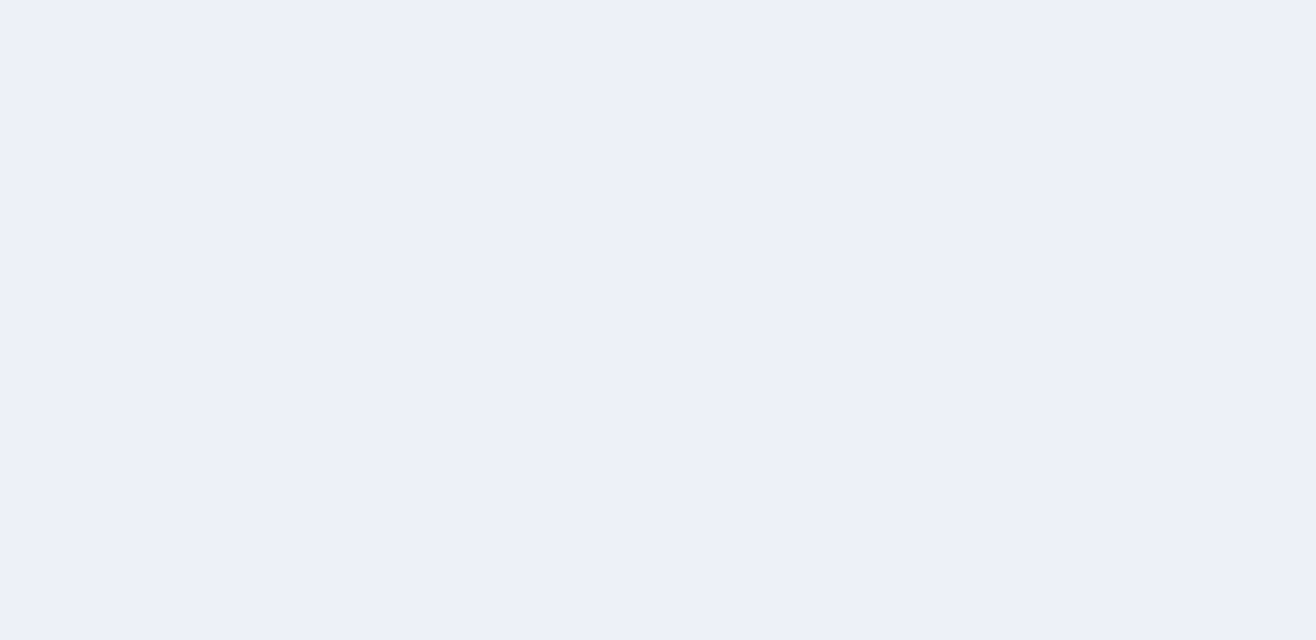 scroll, scrollTop: 0, scrollLeft: 0, axis: both 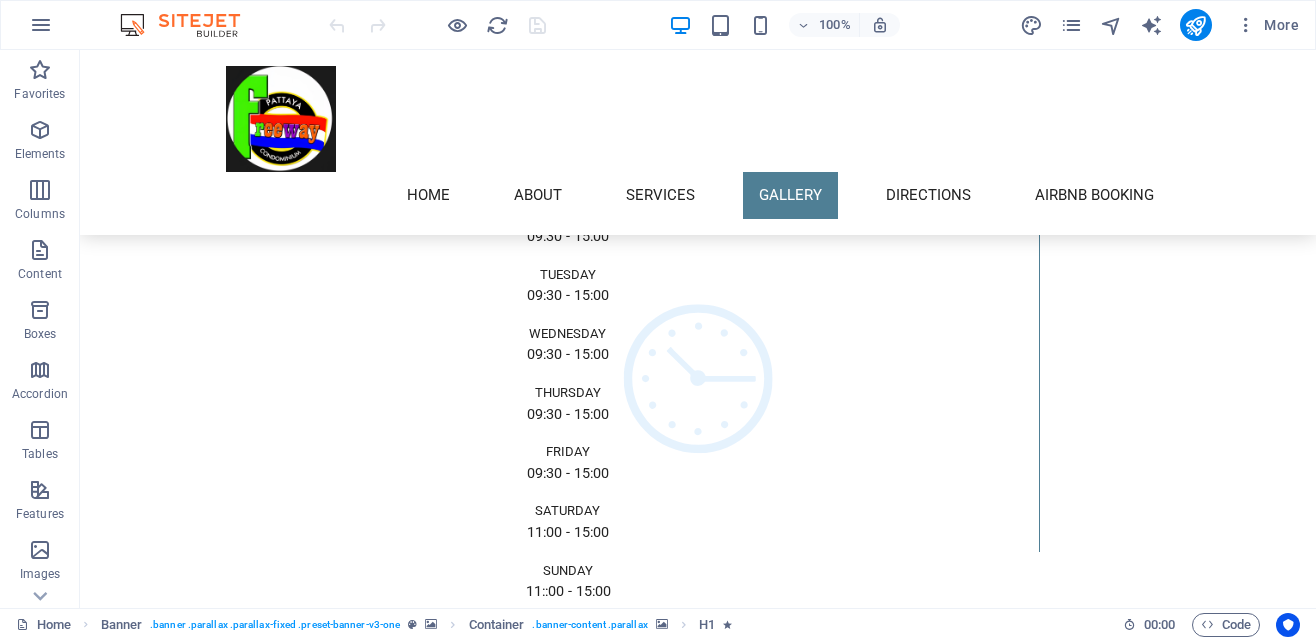 click on "Airbnb hosting Apartment 101 A 75 m² Studio Apartment with Jacuzzi, featuring a glass sliding door, open kitchen, King Size bed, and spacious bathroom with shower. **Important Information:** Electricity and Cleaning are not included in the quoted Airbnb price. Electricity costs approximately 3,000-5,000 baht monthly depending on our usage. We charge 6 baht per unit. This encourages people to switch off the air- conditioning unit when not in the apartment. **Included Free Amenities:** - Local Cable TV - High-Speed Internet (Fibre Optic, up to 35 Mbps download / 5 Mbps upload). - Kitchen utensils, electric kettle, microwave, and cutlery for 4 people. - Standing and ceiling fans, safety security box. - Water usage." at bounding box center (568, 1687) 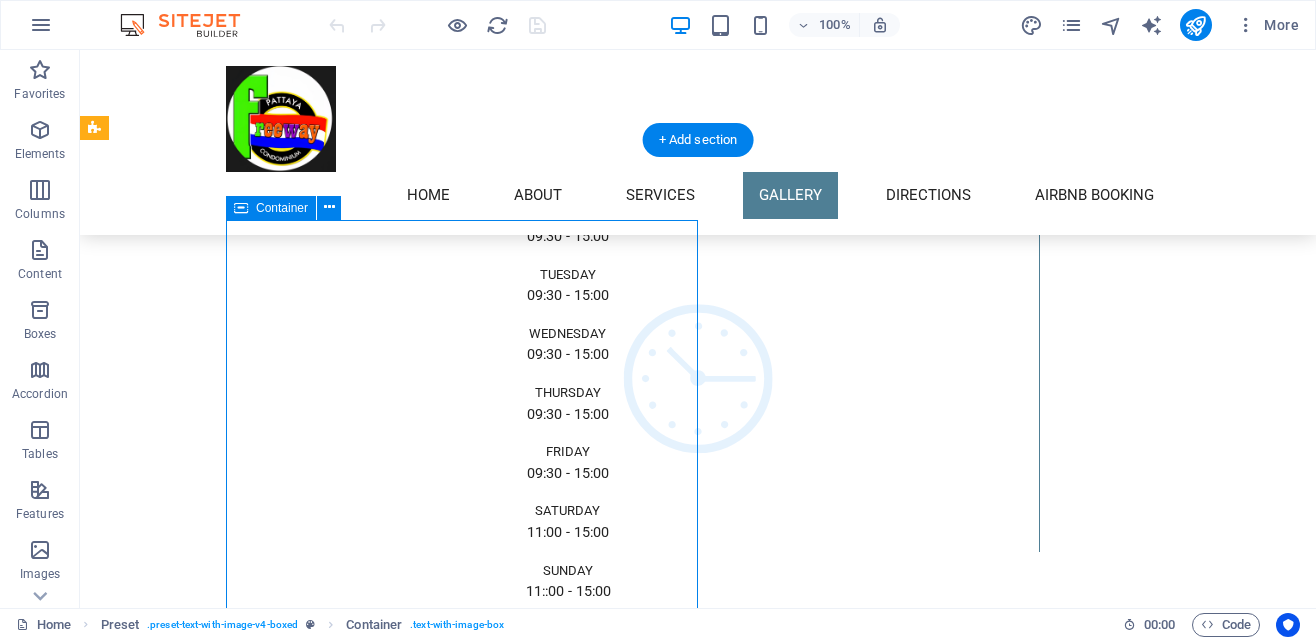 click on "Airbnb hosting Apartment 101 A 75 m² Studio Apartment with Jacuzzi, featuring a glass sliding door, open kitchen, King Size bed, and spacious bathroom with shower. **Important Information:** Electricity and Cleaning are not included in the quoted Airbnb price. Electricity costs approximately 3,000-5,000 baht monthly depending on our usage. We charge 6 baht per unit. This encourages people to switch off the air- conditioning unit when not in the apartment. **Included Free Amenities:** - Local Cable TV - High-Speed Internet (Fibre Optic, up to 35 Mbps download / 5 Mbps upload). - Kitchen utensils, electric kettle, microwave, and cutlery for 4 people. - Standing and ceiling fans, safety security box. - Water usage." at bounding box center (698, 2729) 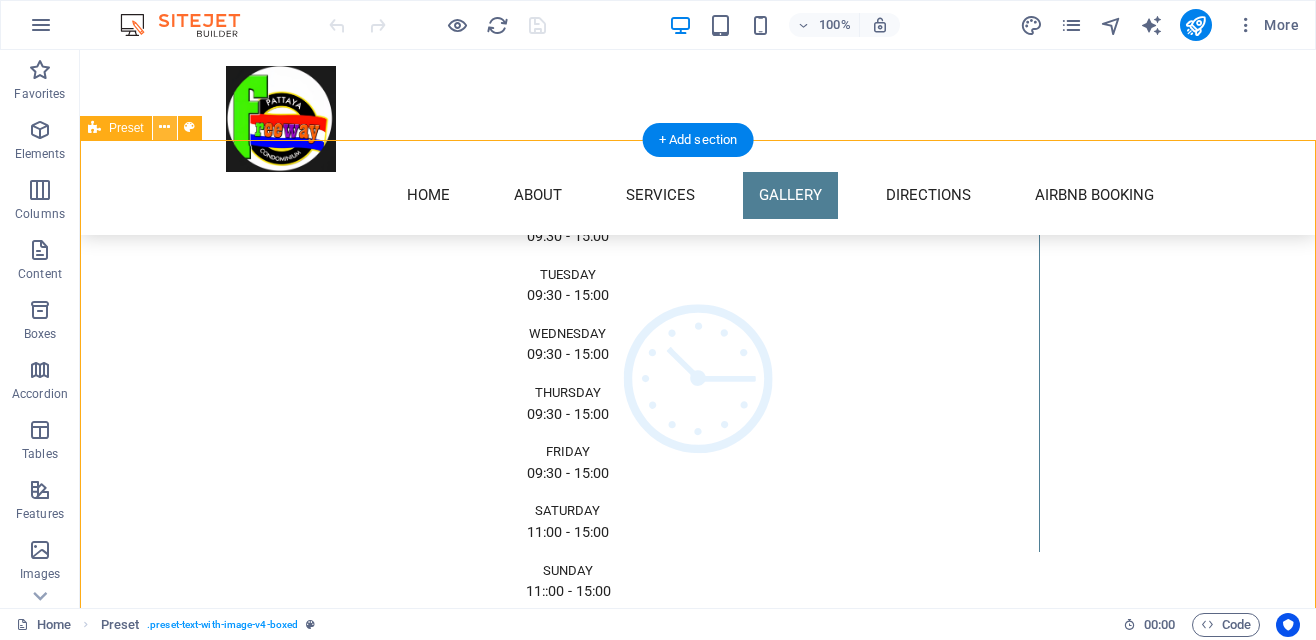 click at bounding box center [164, 127] 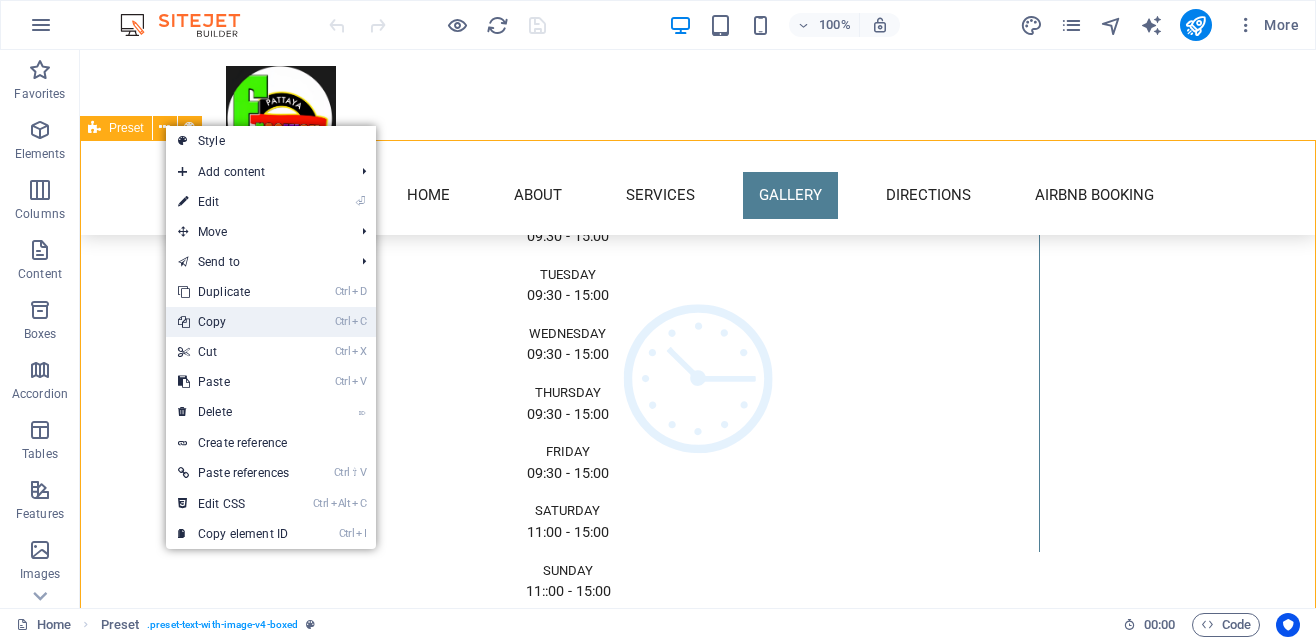 click on "Ctrl C  Copy" at bounding box center (233, 322) 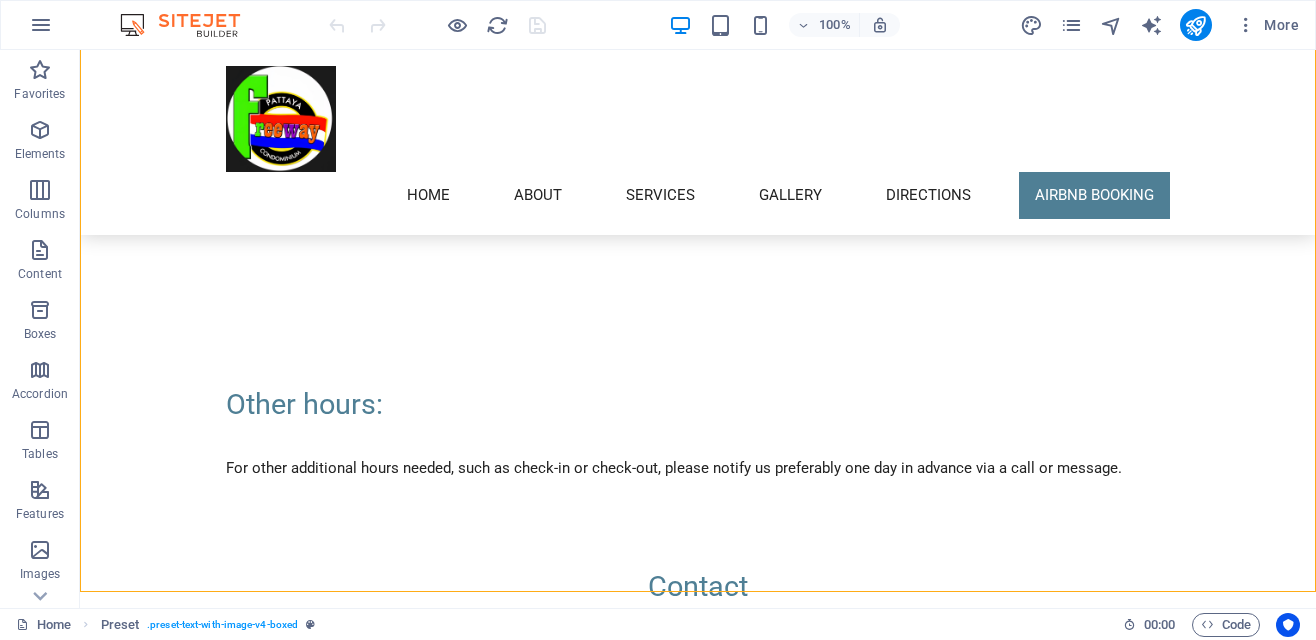 scroll, scrollTop: 4583, scrollLeft: 0, axis: vertical 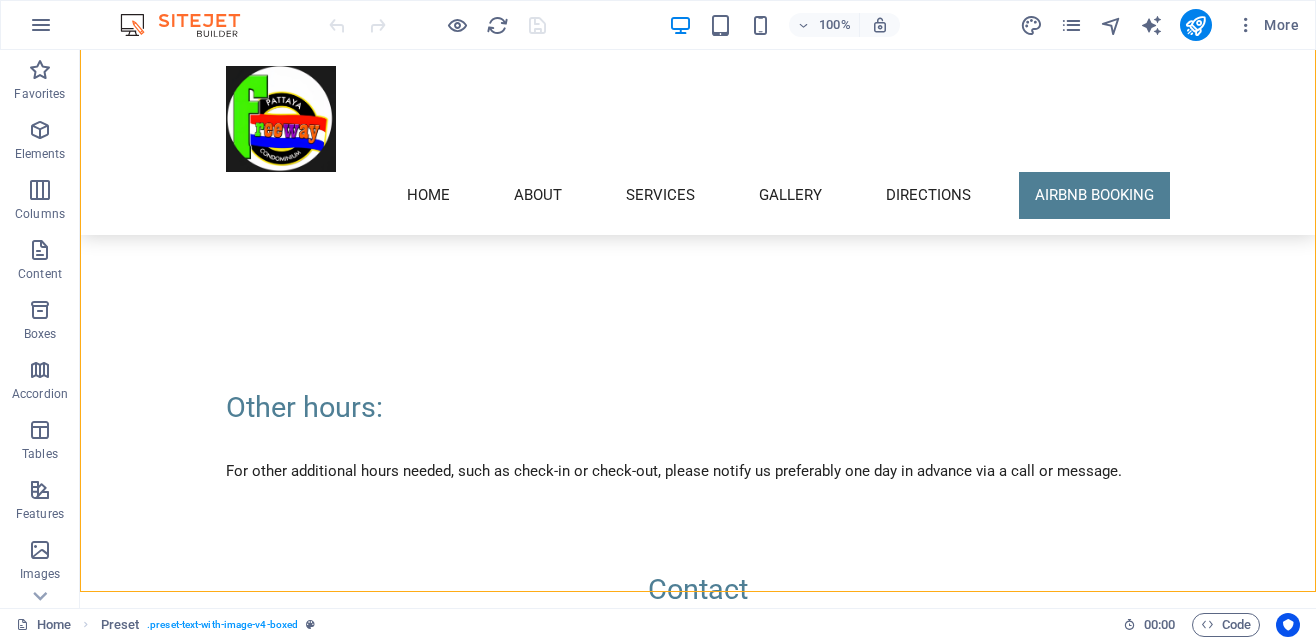 click on "Airbnb hosting Apartment 101 A 75 m² Studio Apartment with Jacuzzi, featuring a glass sliding door, open kitchen, King Size bed, and spacious bathroom with shower. **Important Information:** Electricity and Cleaning are not included in the quoted Airbnb price. Electricity costs approximately 3,000-5,000 baht monthly depending on our usage. We charge 6 baht per unit. This encourages people to switch off the air- conditioning unit when not in the apartment. **Included Free Amenities:** - Local Cable TV - High-Speed Internet (Fibre Optic, up to 35 Mbps download / 5 Mbps upload). - Kitchen utensils, electric kettle, microwave, and cutlery for 4 people. - Standing and ceiling fans, safety security box. - Water usage." at bounding box center (698, 2344) 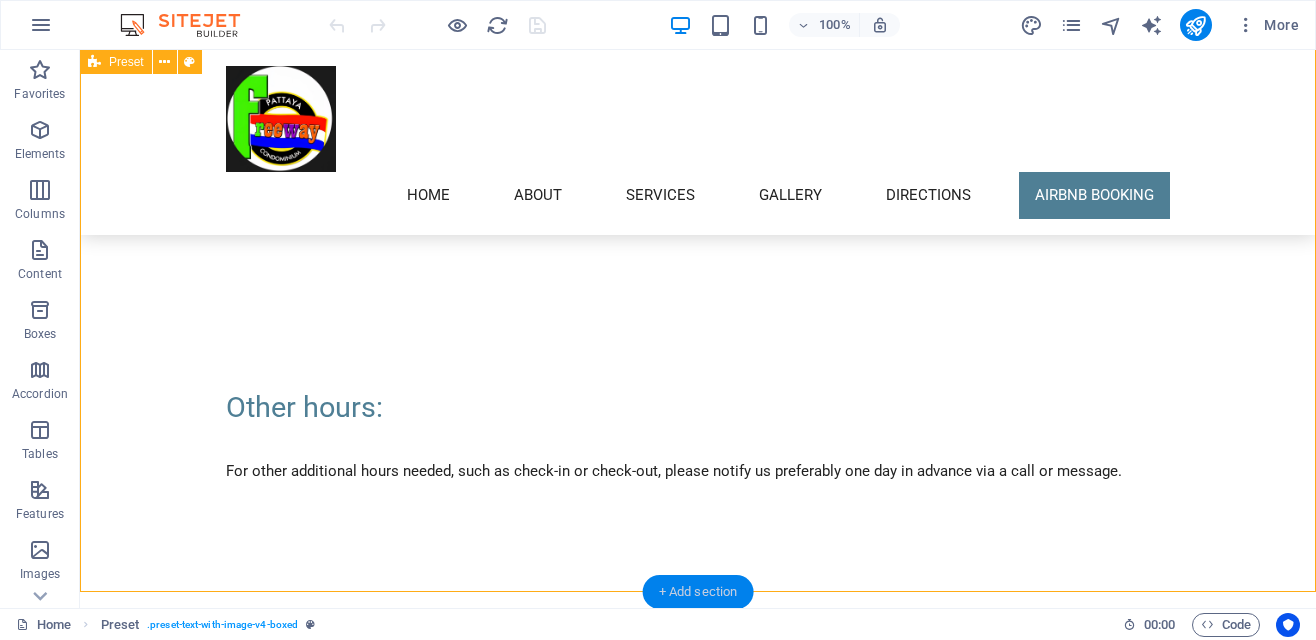 click on "+ Add section" at bounding box center (698, 592) 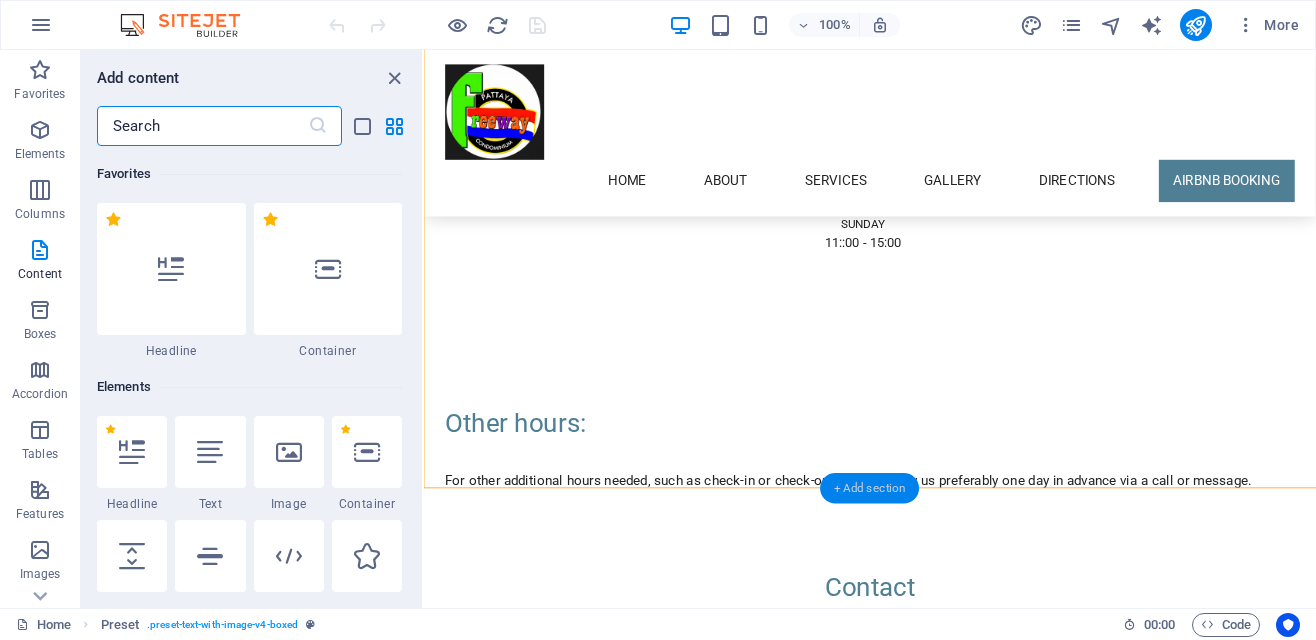 scroll, scrollTop: 4638, scrollLeft: 0, axis: vertical 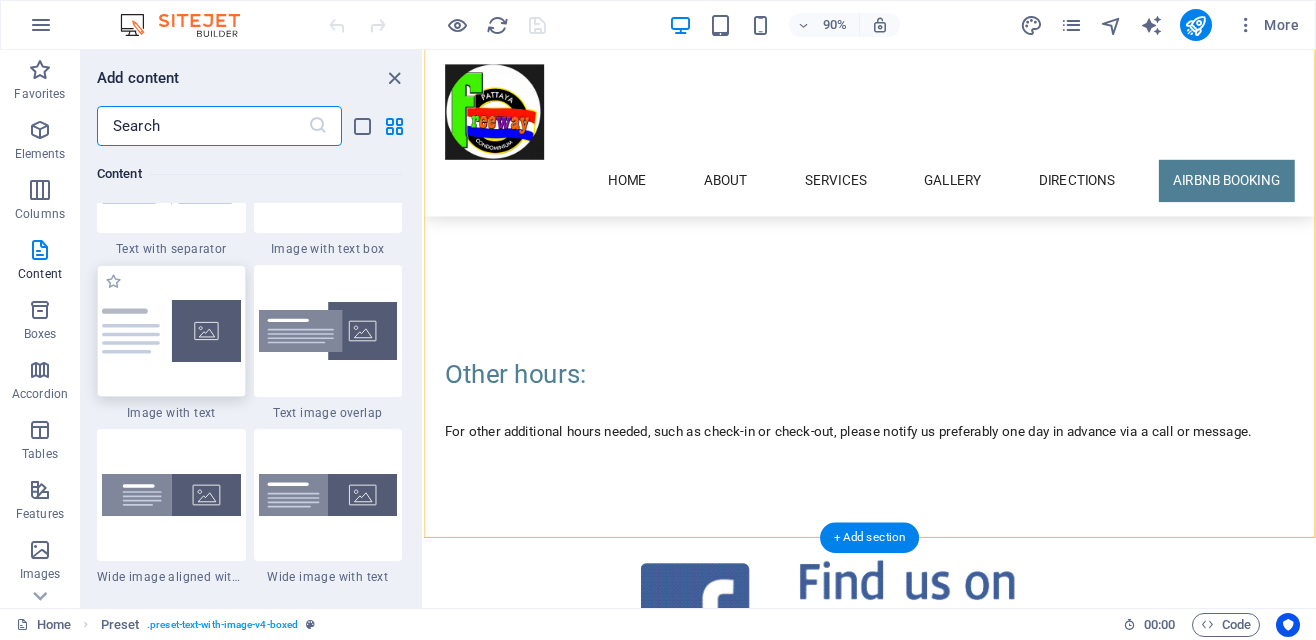 click at bounding box center (171, 331) 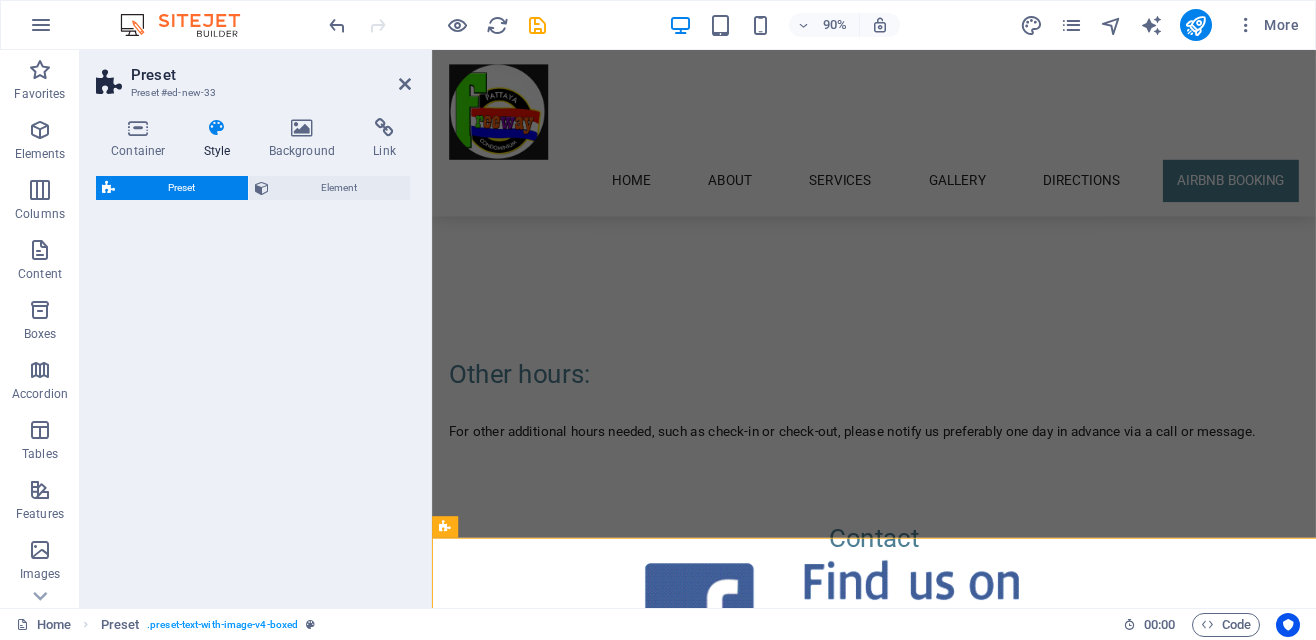 select on "rem" 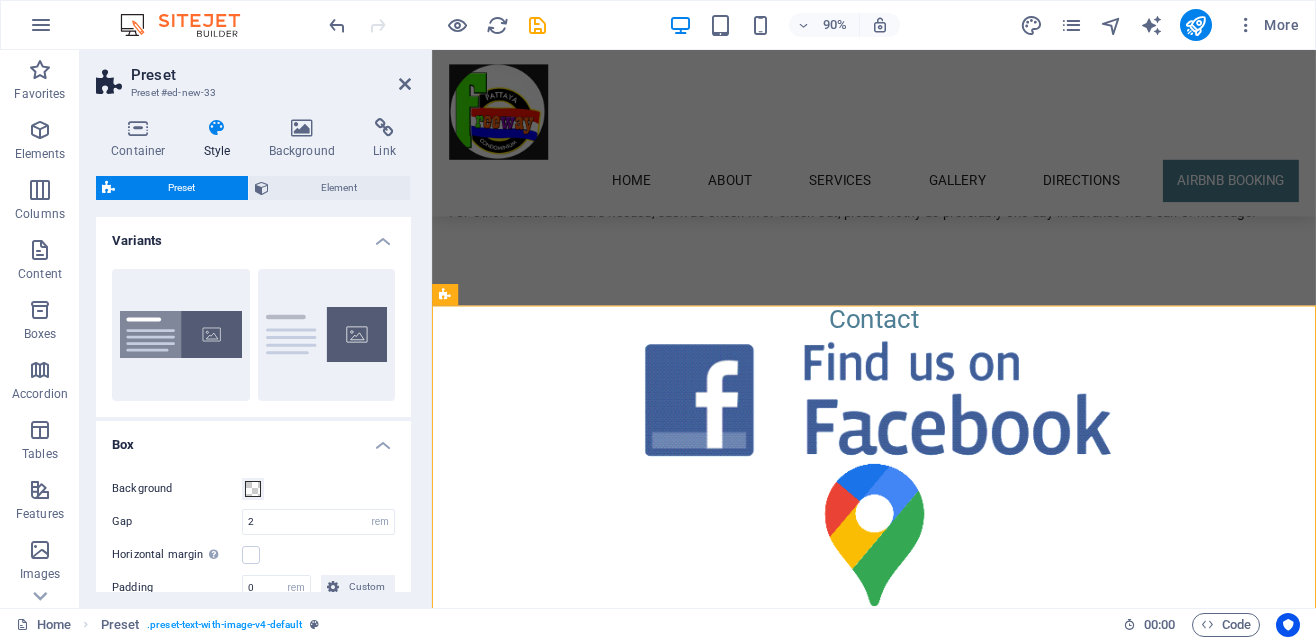 scroll, scrollTop: 4867, scrollLeft: 0, axis: vertical 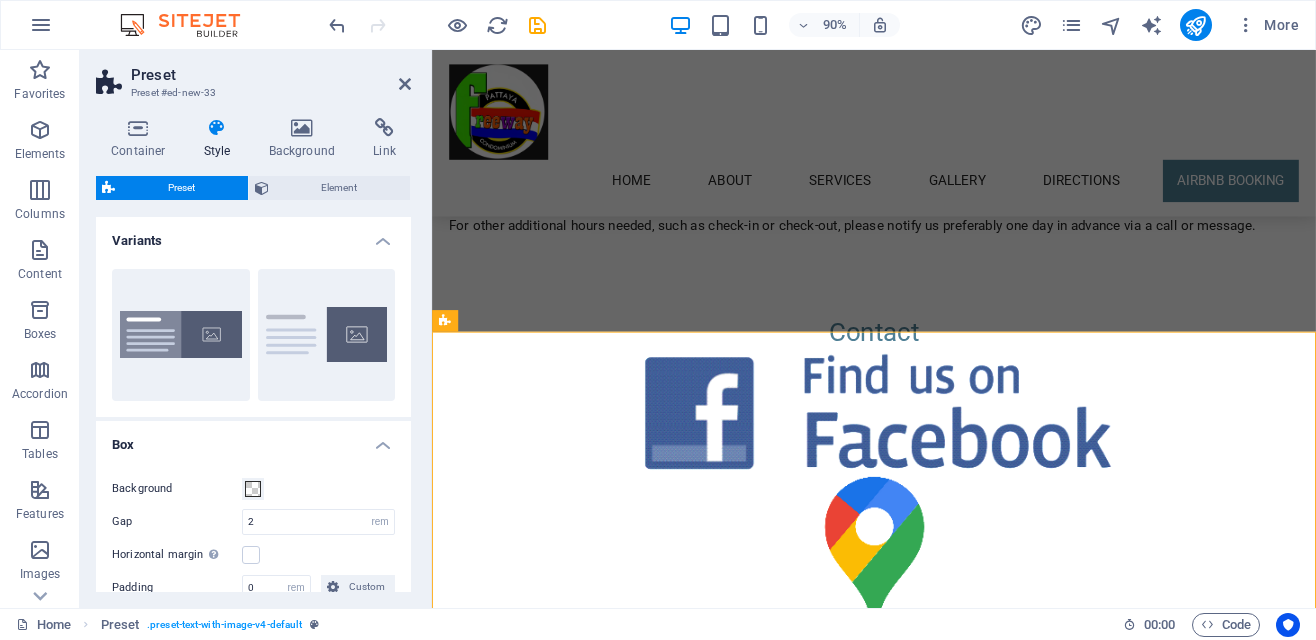 click on "New headline Lorem ipsum dolor sit amet, consectetuer adipiscing elit. Aenean commodo ligula eget dolor. Lorem ipsum dolor sit amet, consectetuer adipiscing elit leget dolor. Lorem ipsum dolor sit amet, consectetuer adipiscing elit. Aenean commodo ligula eget dolor. Lorem ipsum dolor sit amet, consectetuer adipiscing elit dolor consectetuer adipiscing elit leget dolor. Lorem elit saget ipsum dolor sit amet, consectetuer. Drop content here or  Add elements  Paste clipboard" at bounding box center (923, 3490) 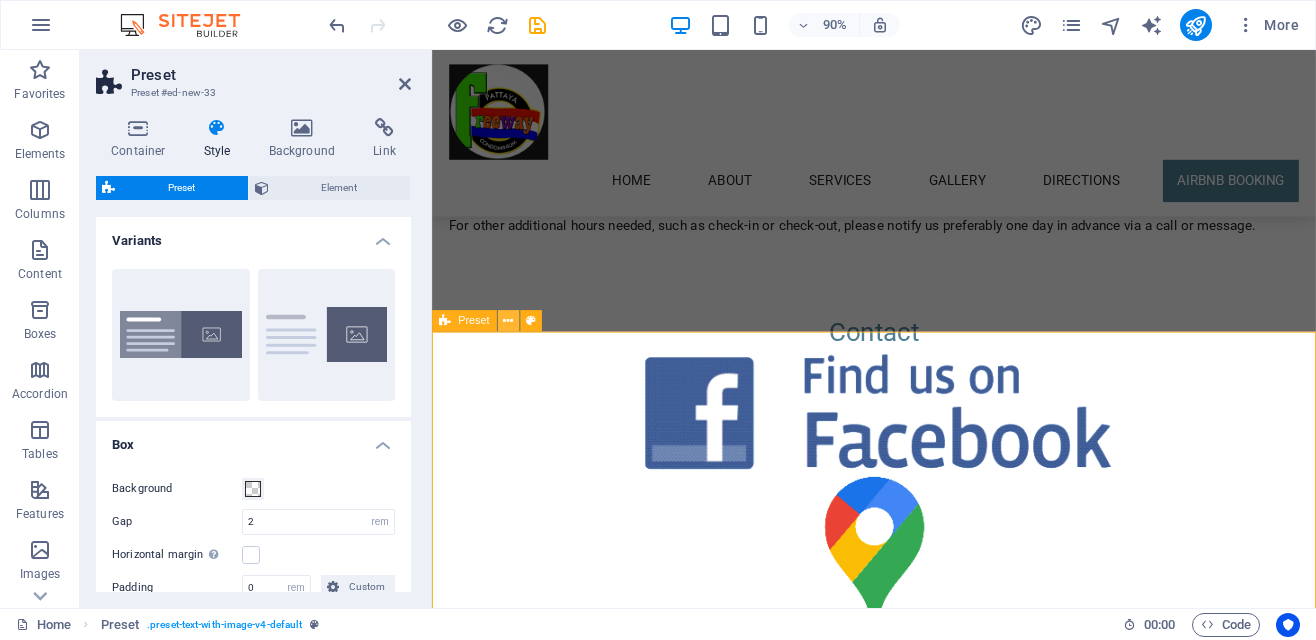click at bounding box center [508, 321] 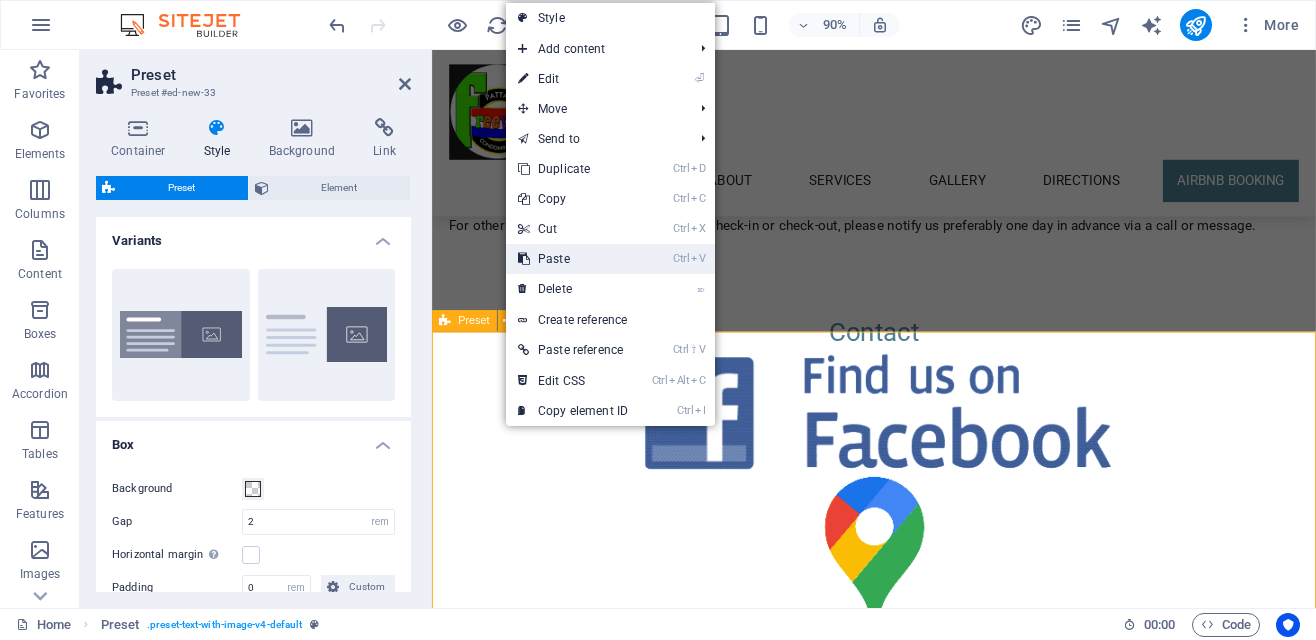 click on "Ctrl V  Paste" at bounding box center [573, 259] 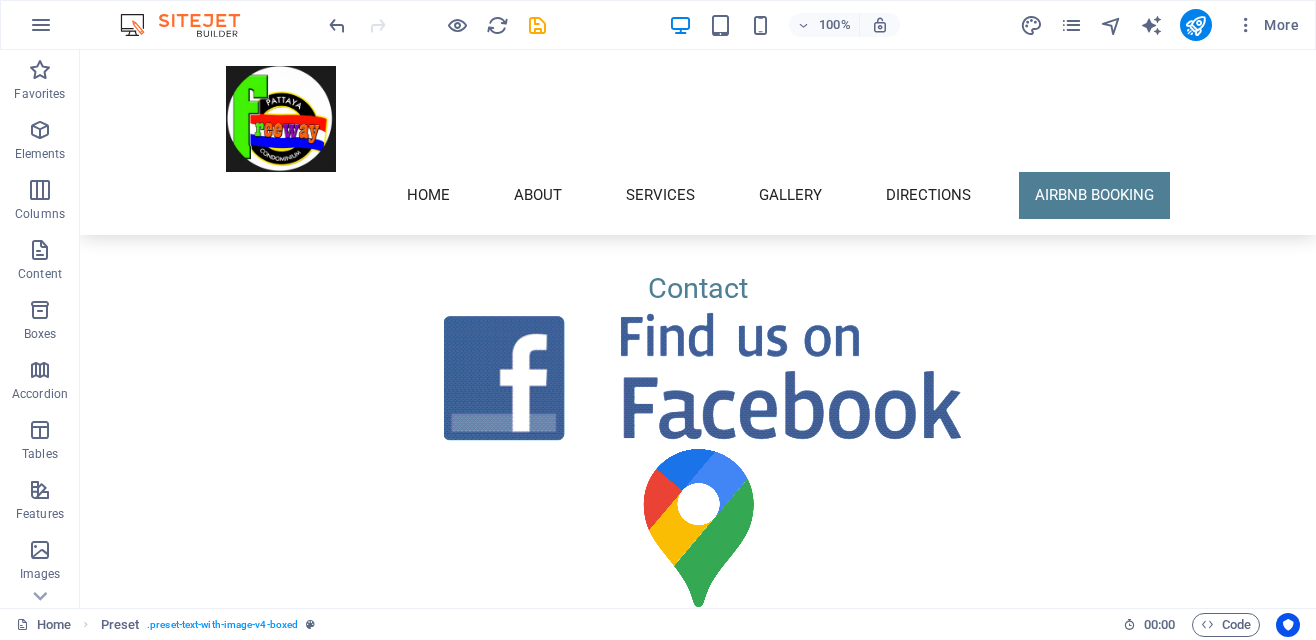 scroll, scrollTop: 4884, scrollLeft: 0, axis: vertical 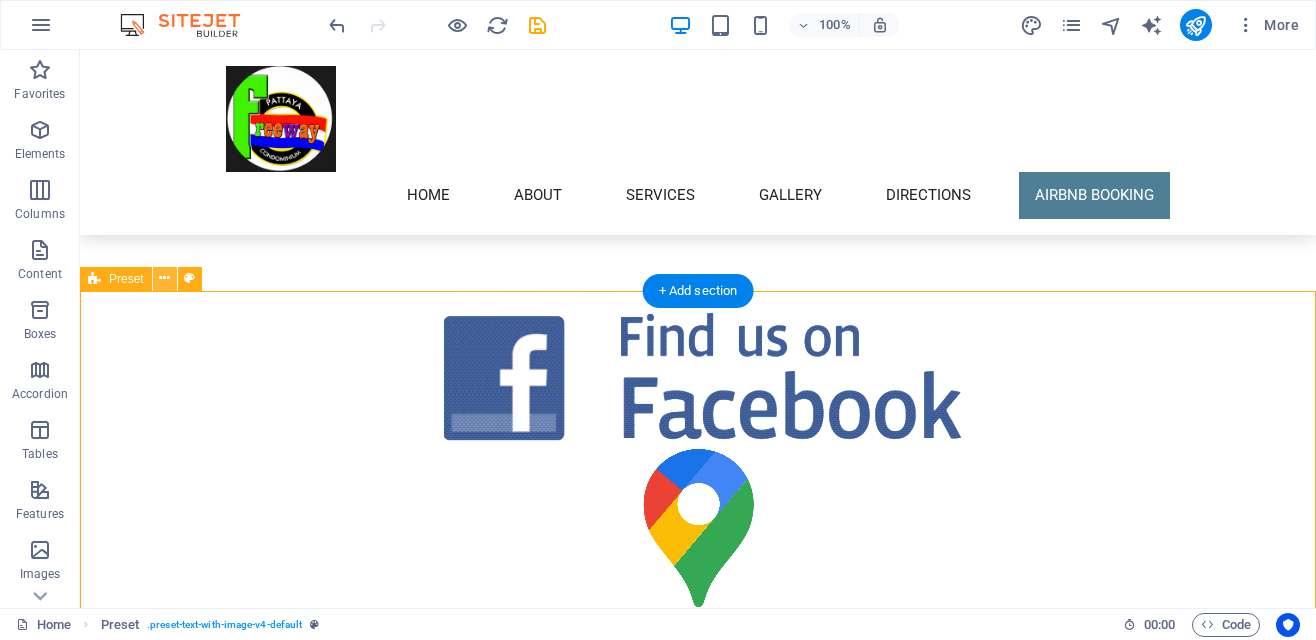 click at bounding box center (164, 278) 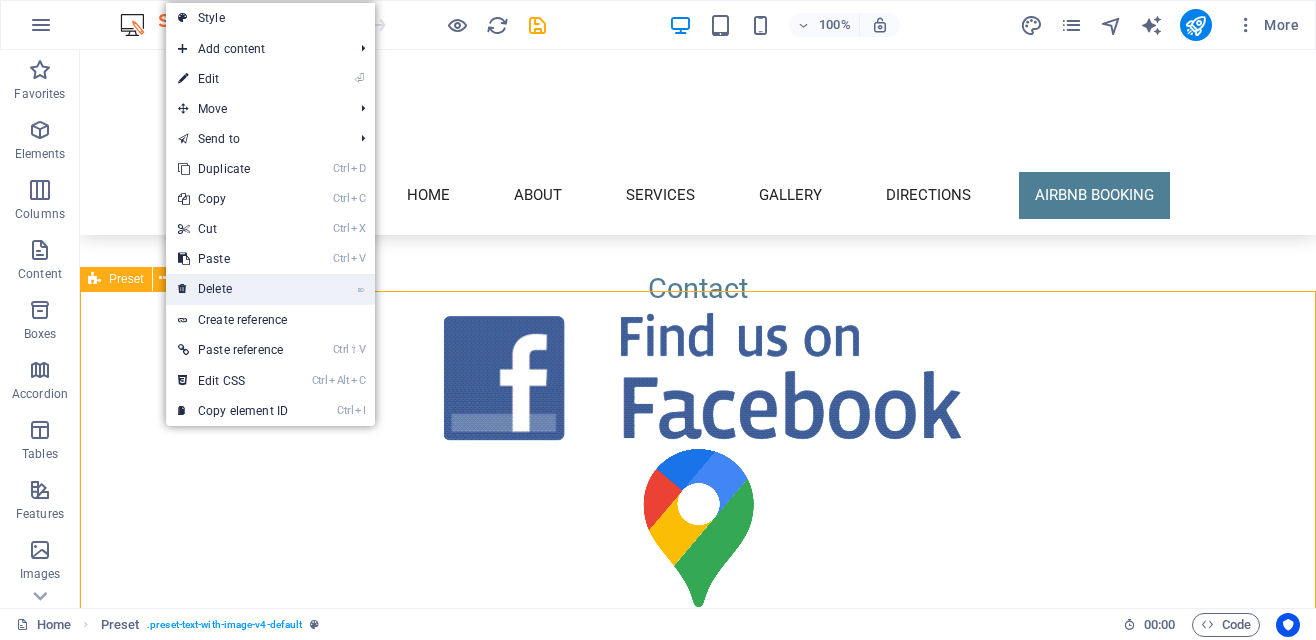 click on "⌦  Delete" at bounding box center (233, 289) 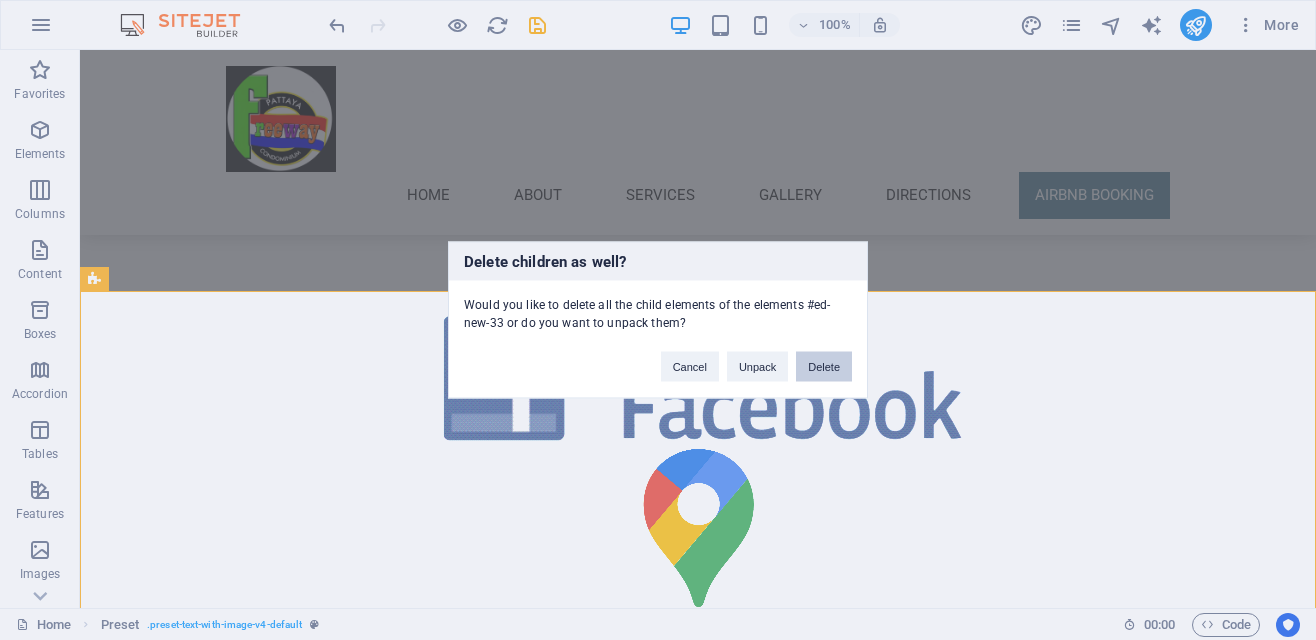 click on "Delete" at bounding box center [824, 367] 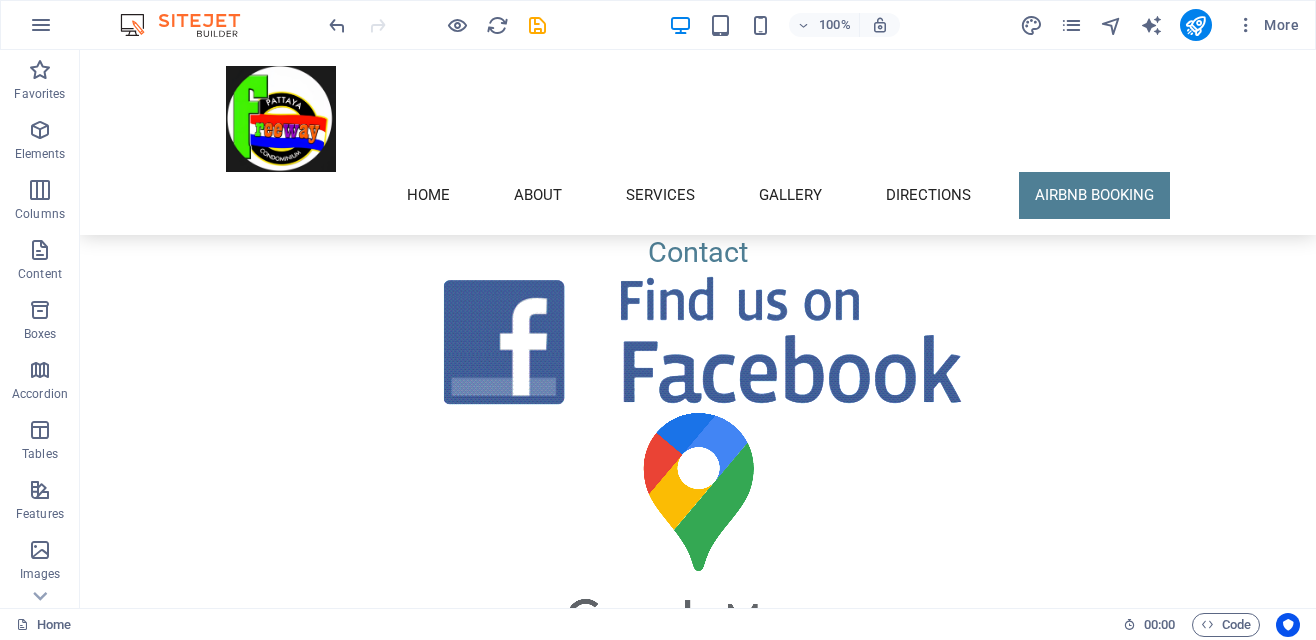 scroll, scrollTop: 4918, scrollLeft: 0, axis: vertical 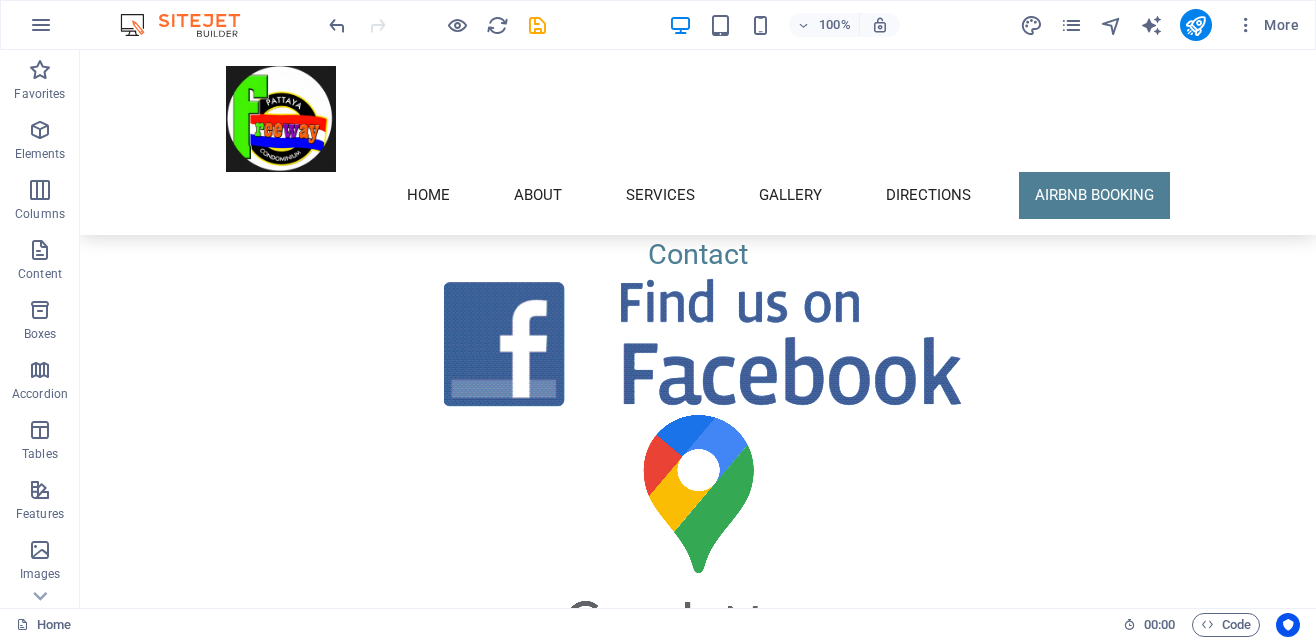 click on "Airbnb hosting Apartment 101 A" at bounding box center [568, 3535] 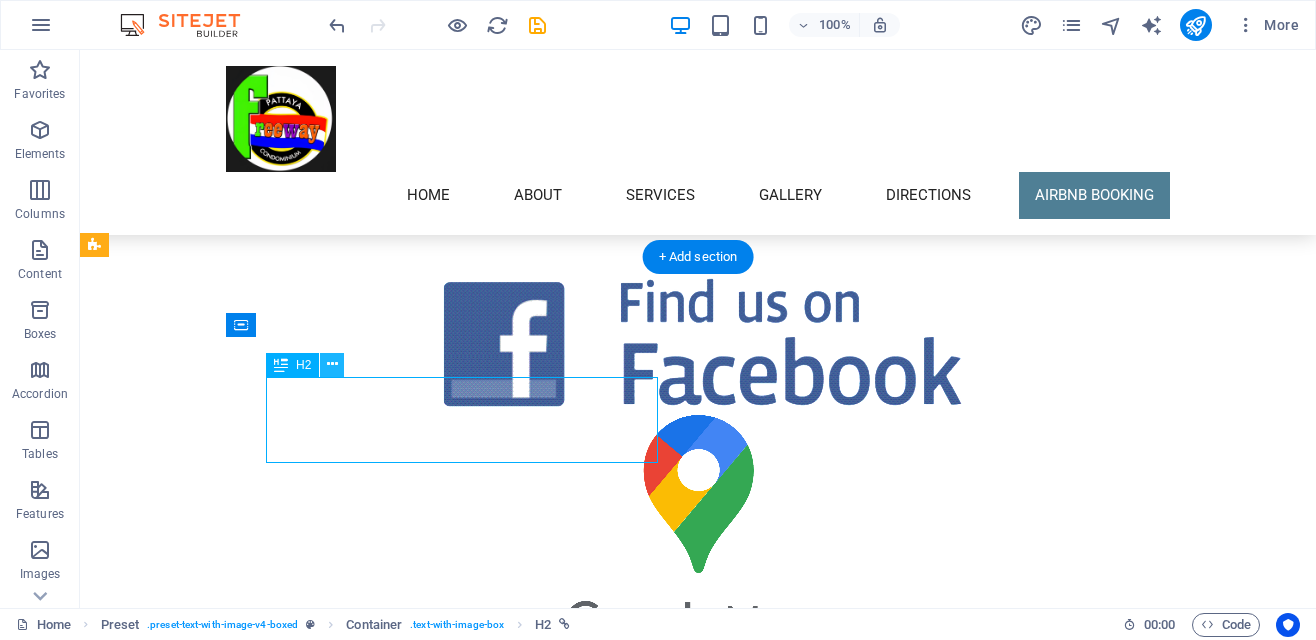 click at bounding box center (332, 364) 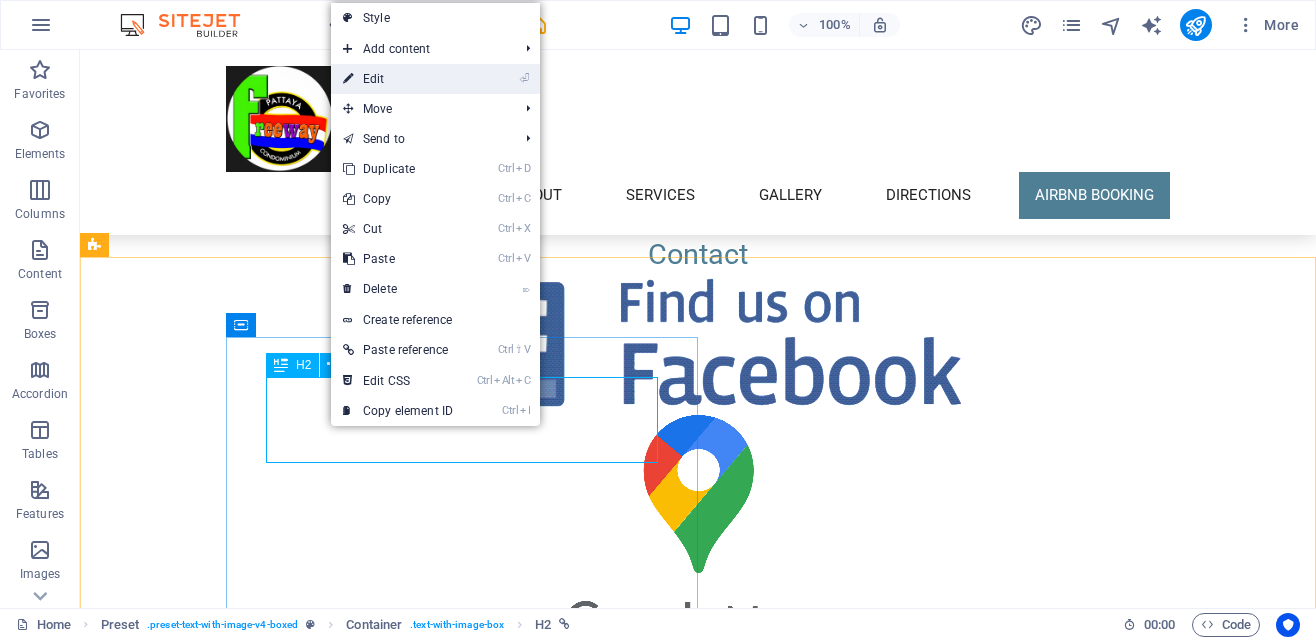 click on "⏎  Edit" at bounding box center [398, 79] 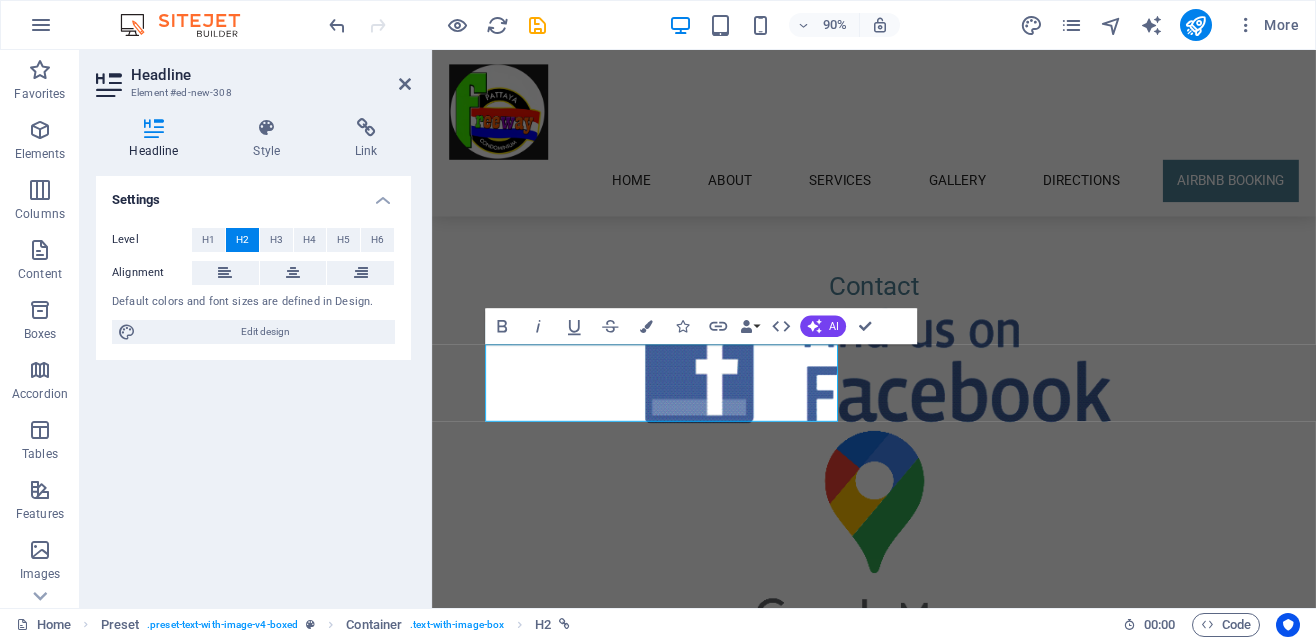 scroll, scrollTop: 4974, scrollLeft: 0, axis: vertical 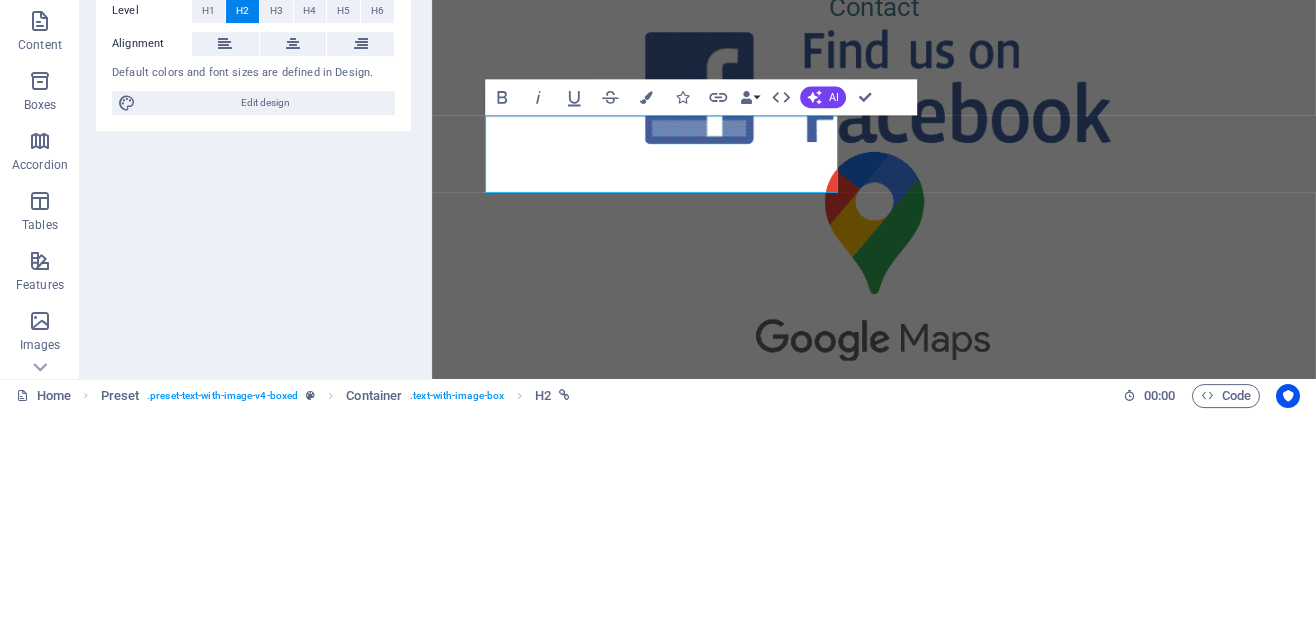 click on "Airbnb hosting Apartment 101 A" at bounding box center [596, 3002] 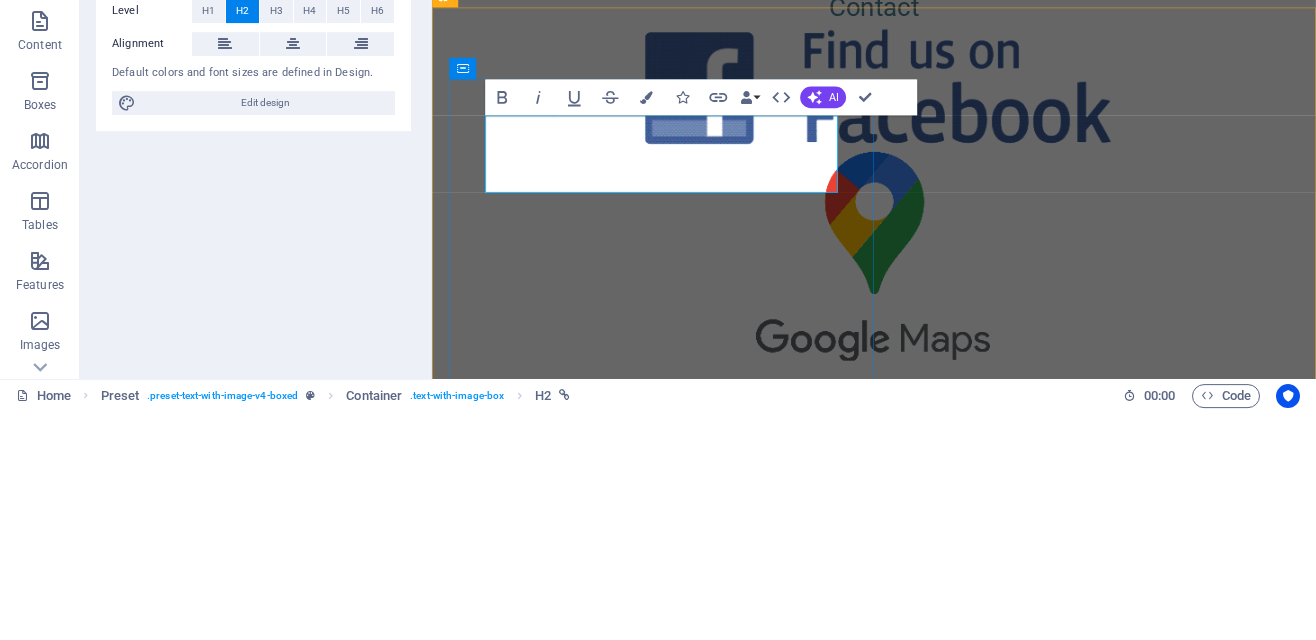 click on "Airbnb hosting Apartment 101 A" at bounding box center [920, 3003] 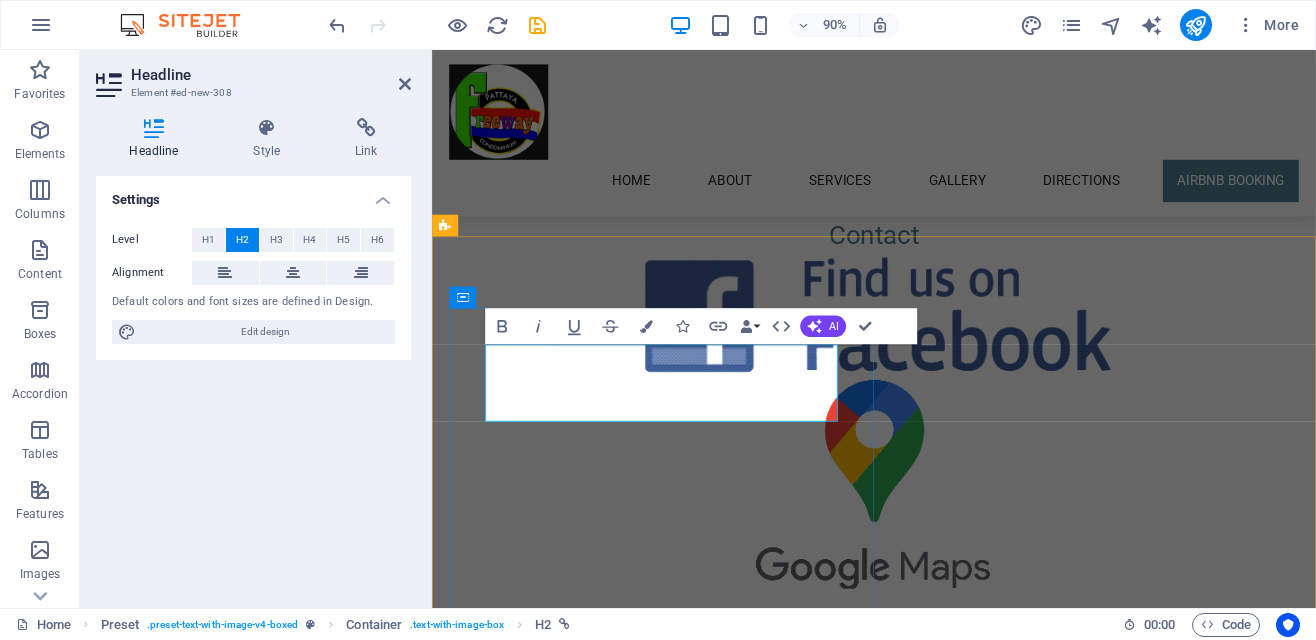 click on "Airbnb hosting Apartment 101 A 75 m² Studio Apartment with Jacuzzi, featuring a glass sliding door, open kitchen, King Size bed, and spacious bathroom with shower. **Important Information:** Electricity and Cleaning are not included in the quoted Airbnb price. Electricity costs approximately 3,000-5,000 baht monthly depending on our usage. We charge 6 baht per unit. This encourages people to switch off the air- conditioning unit when not in the apartment. **Included Free Amenities:** - Local Cable TV - High-Speed Internet (Fibre Optic, up to 35 Mbps download / 5 Mbps upload). - Kitchen utensils, electric kettle, microwave, and cutlery for 4 people. - Standing and ceiling fans, safety security box. - Water usage." at bounding box center (923, 1858) 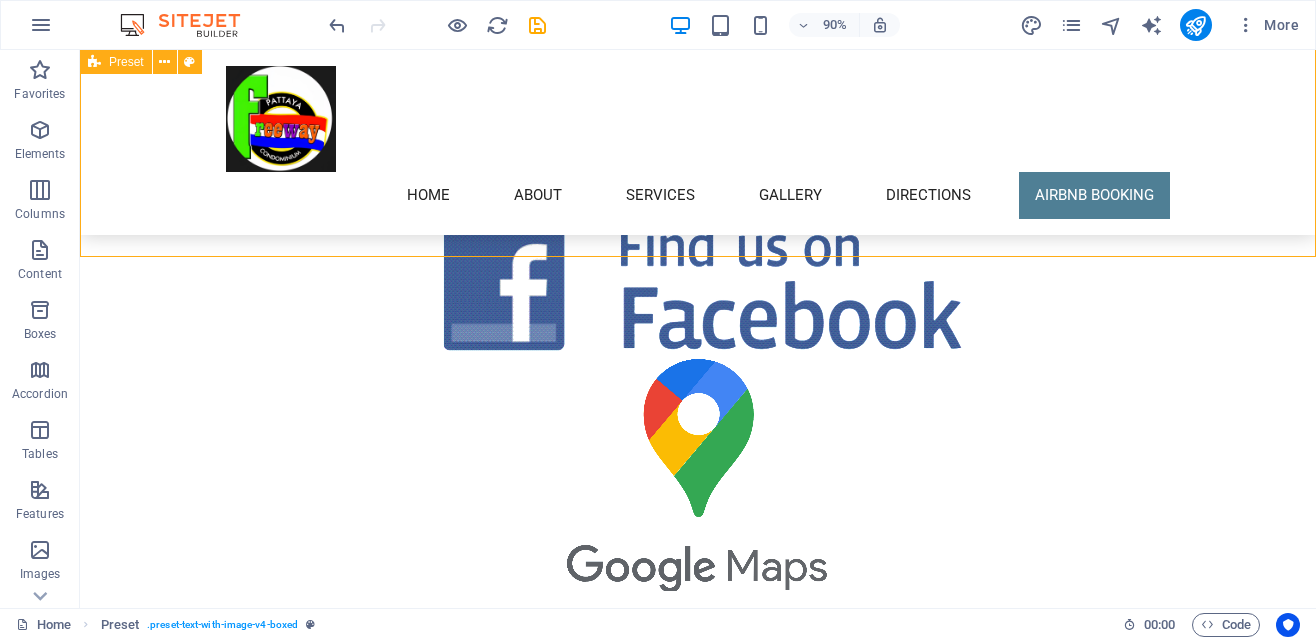 scroll, scrollTop: 4918, scrollLeft: 0, axis: vertical 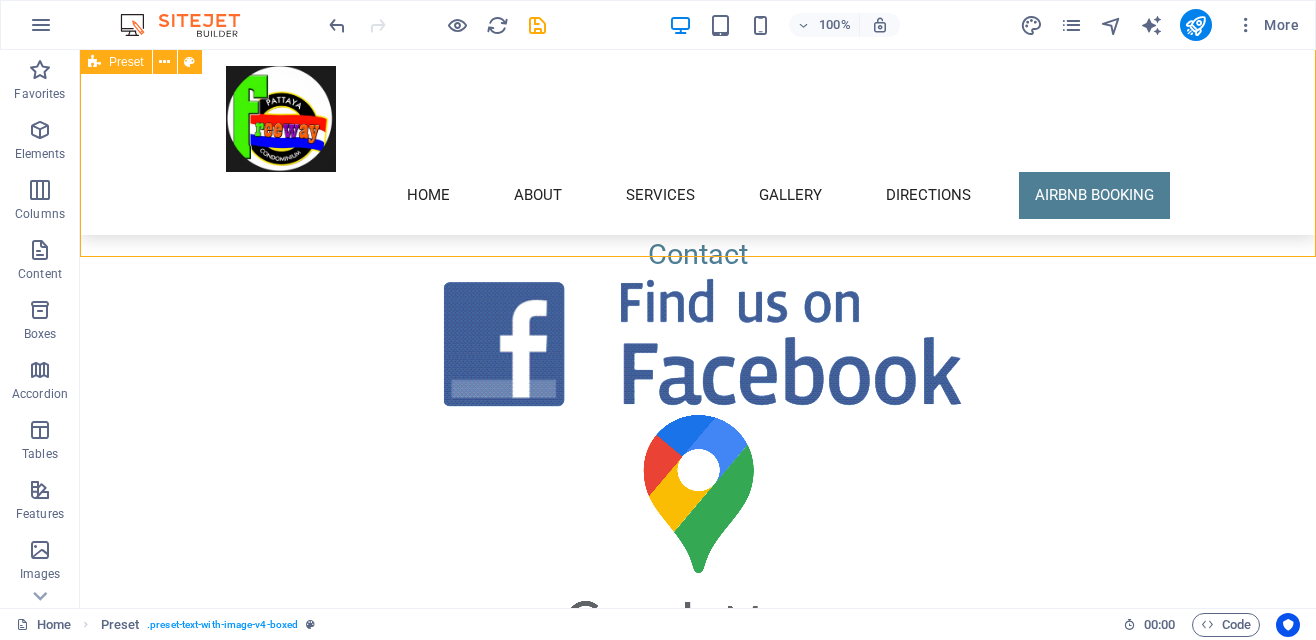 click on "Airbnb hosting Apartment [NUMBER]" at bounding box center (568, 3535) 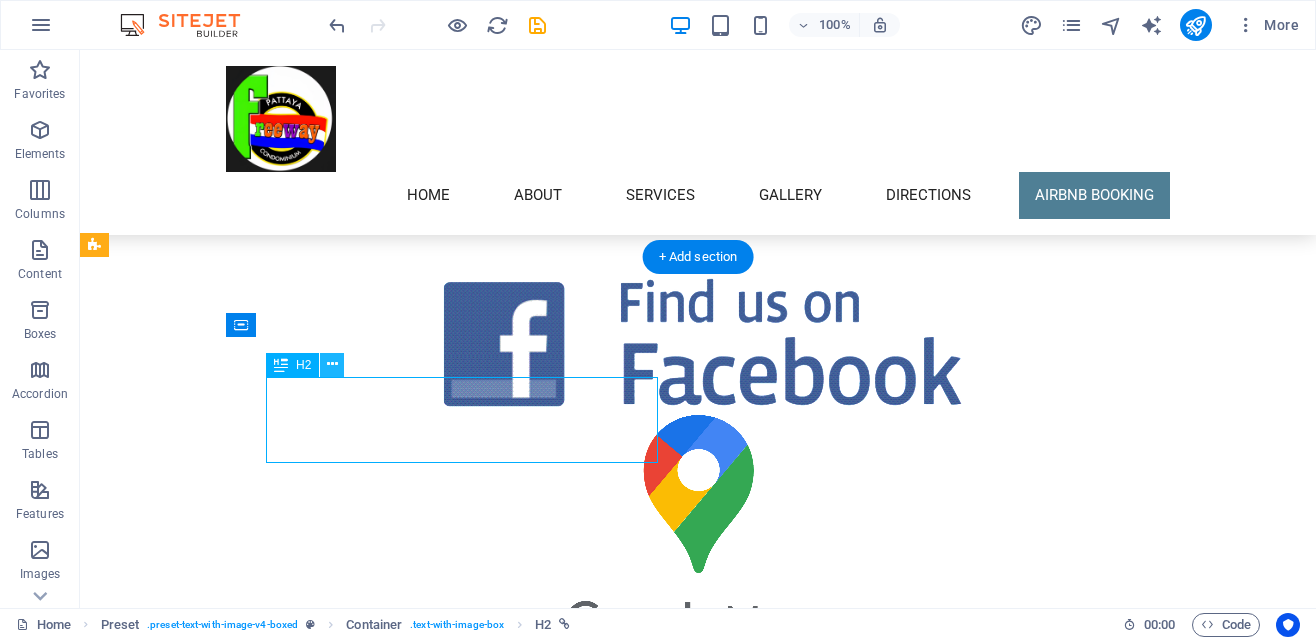 click at bounding box center [332, 364] 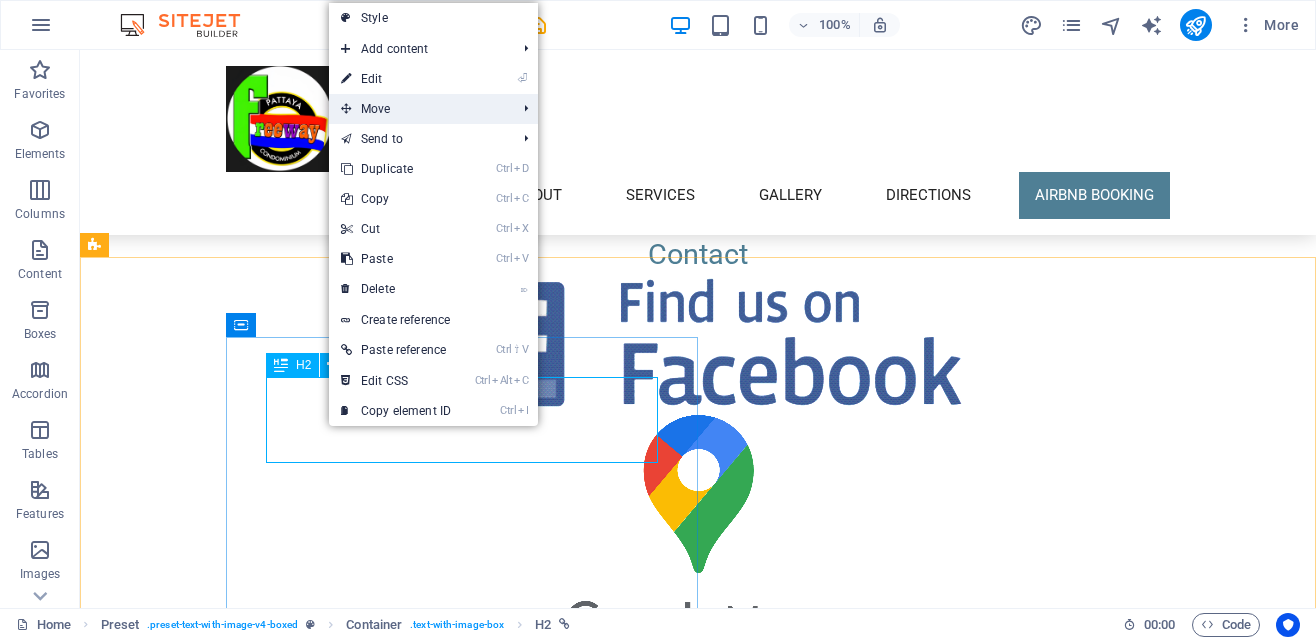 click on "Move" at bounding box center (418, 109) 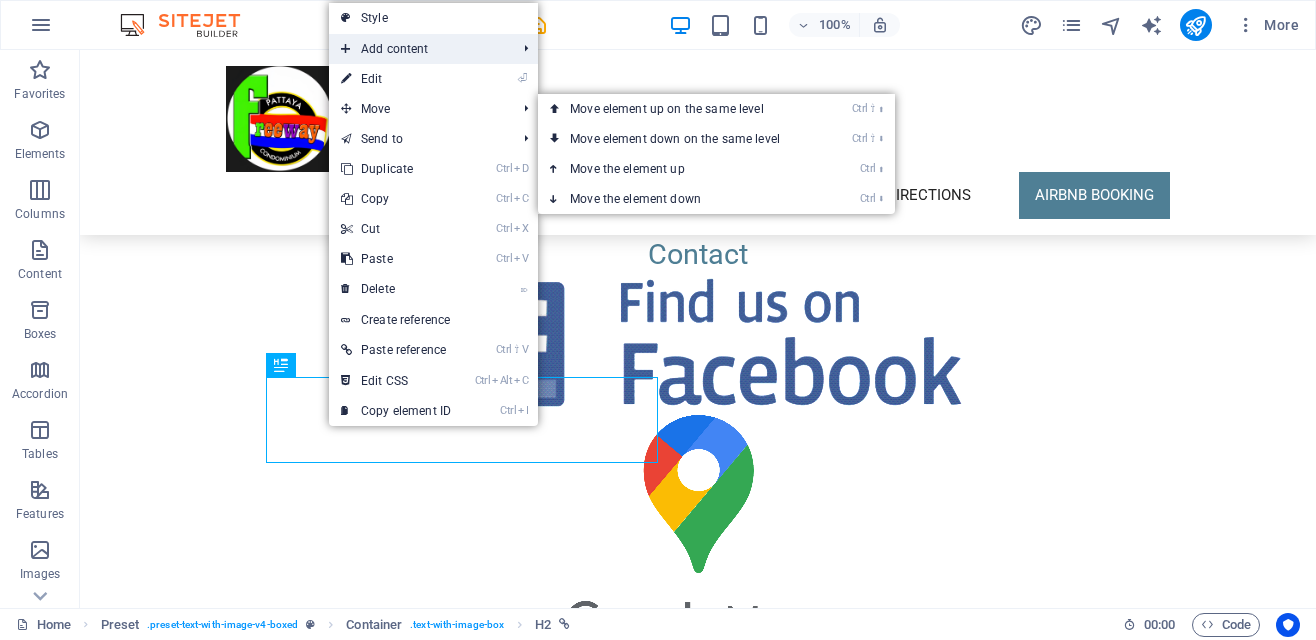 click on "Add content" at bounding box center (418, 49) 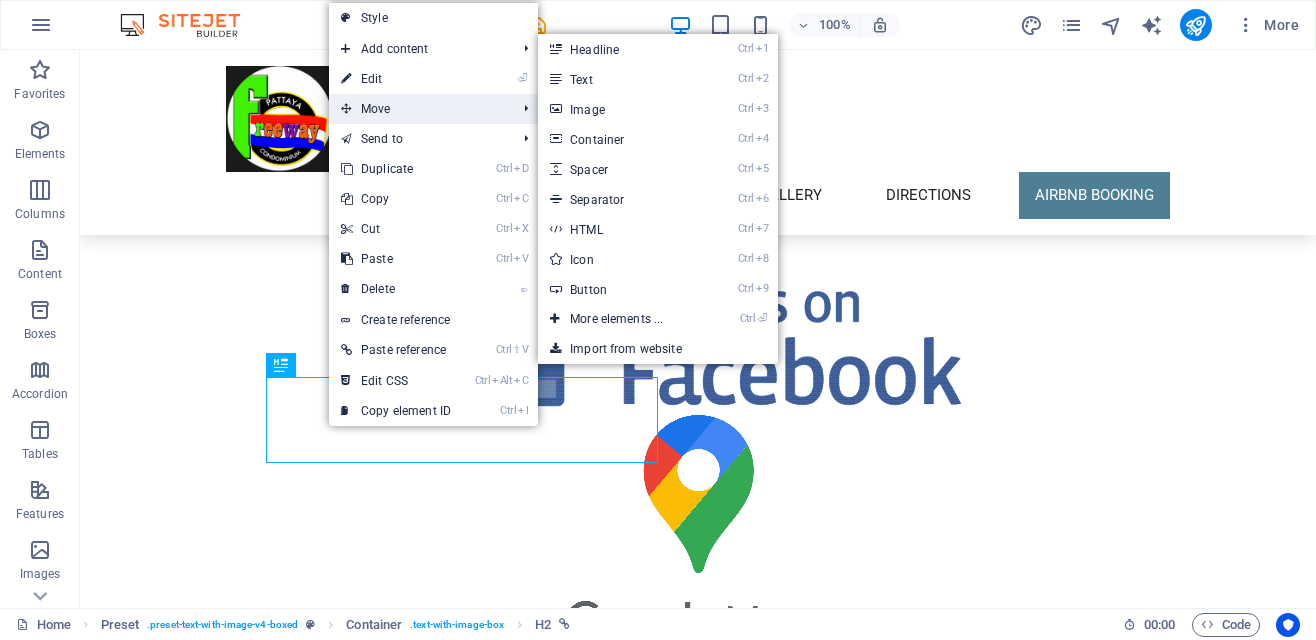 click on "Move" at bounding box center [418, 109] 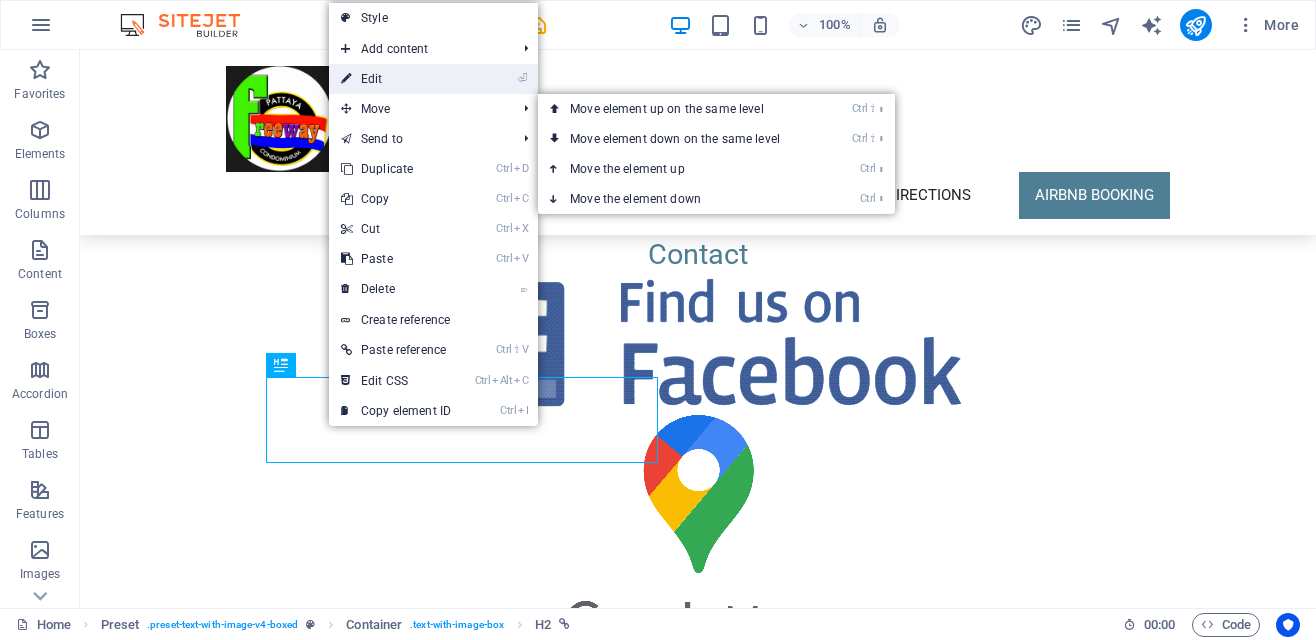 click on "⏎  Edit" at bounding box center (396, 79) 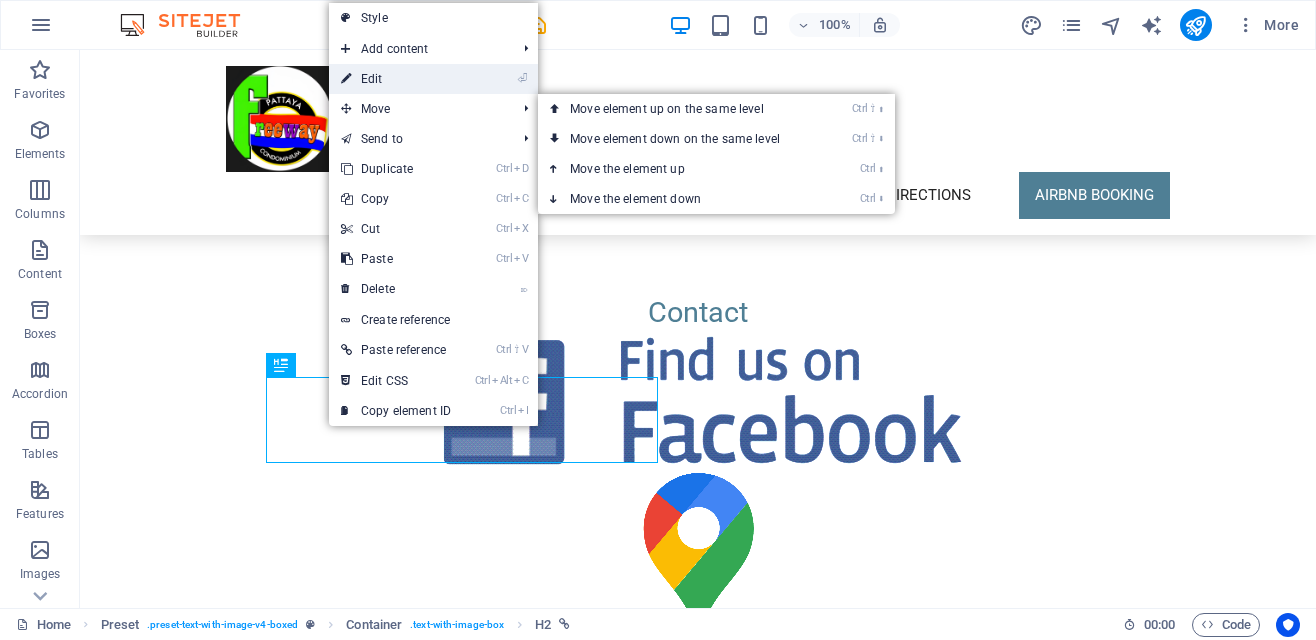 scroll, scrollTop: 4974, scrollLeft: 0, axis: vertical 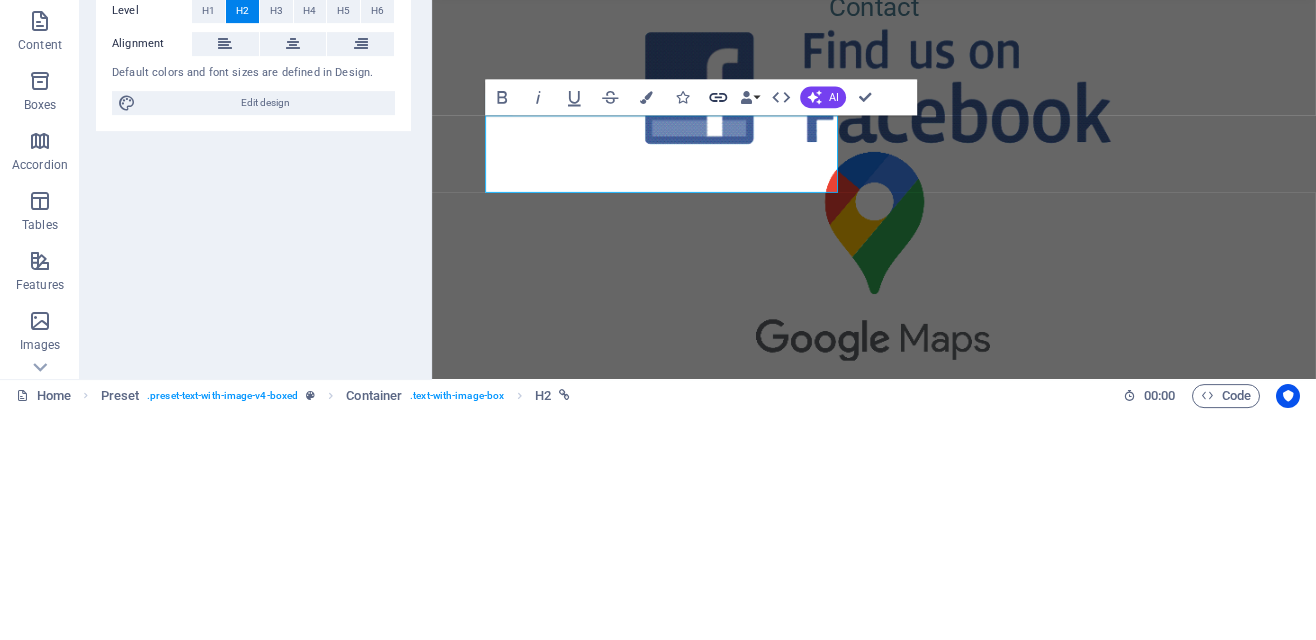 click 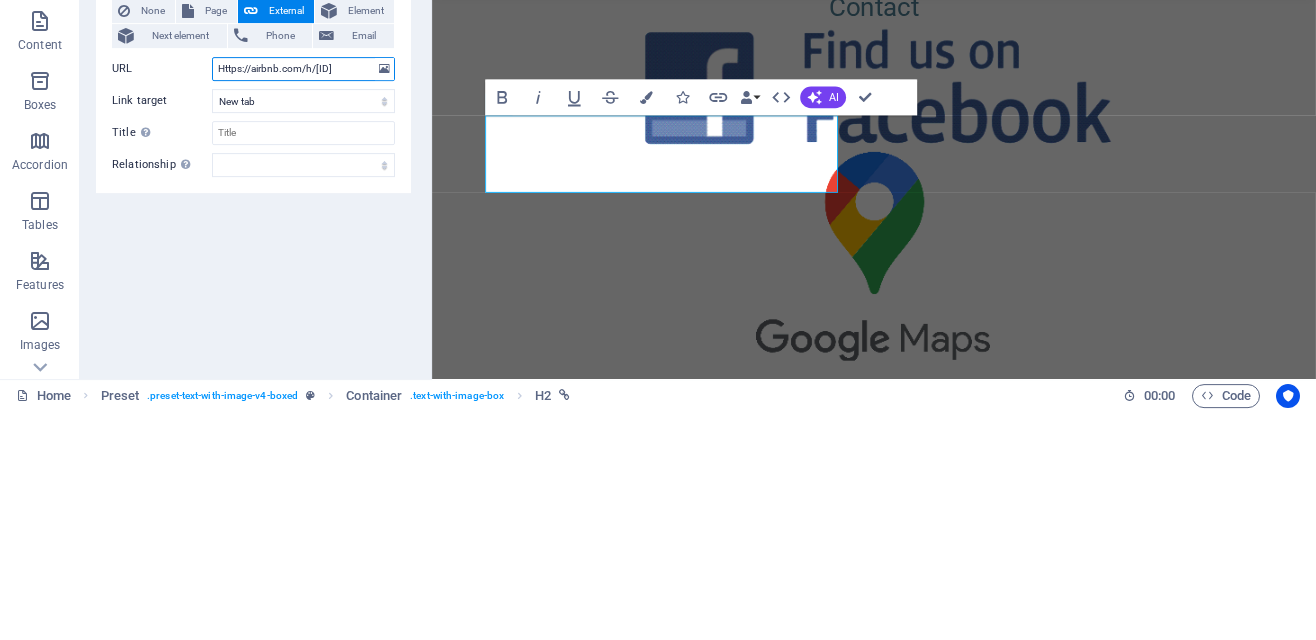 click on "Https://airbnb.com/h/[ID]" at bounding box center (303, 298) 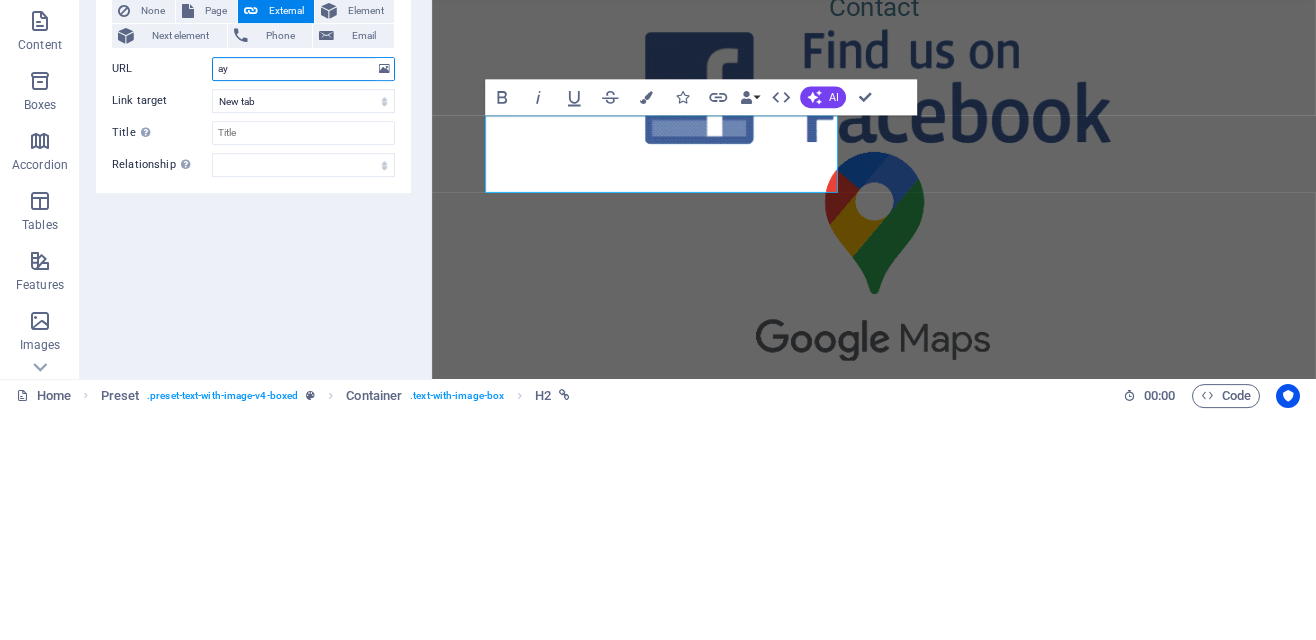 type on "y" 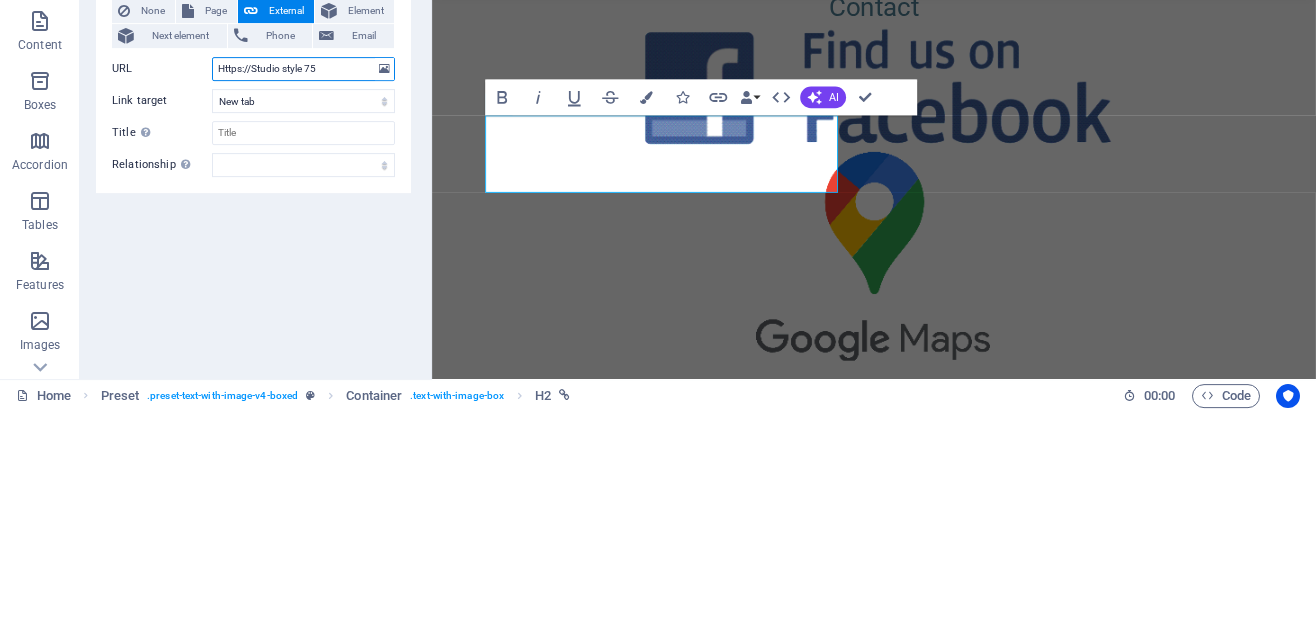 scroll, scrollTop: 0, scrollLeft: 0, axis: both 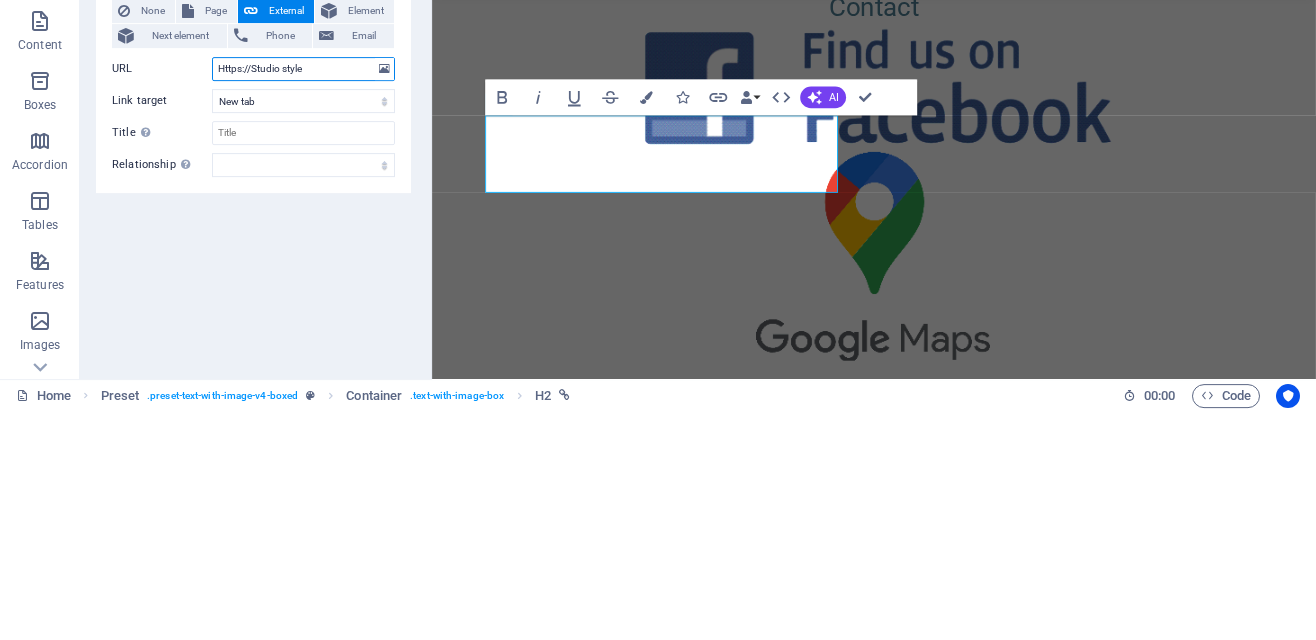 type on "Https://Studio" 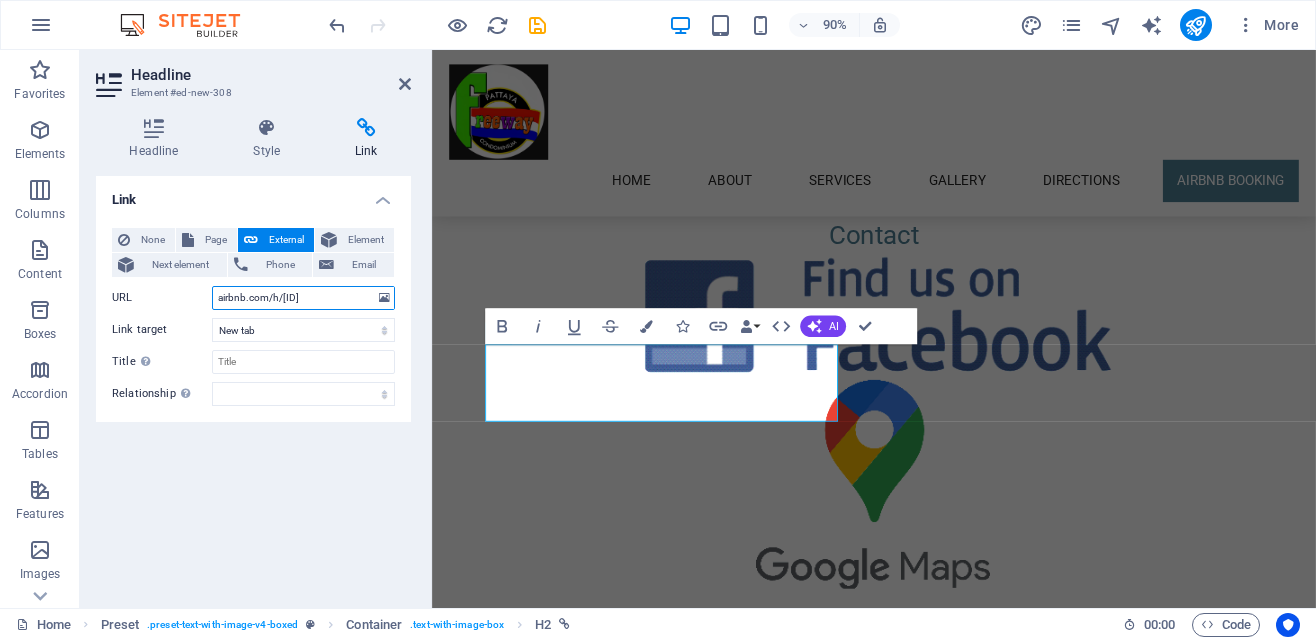 click on "airbnb.com/h/[ID]" at bounding box center (303, 298) 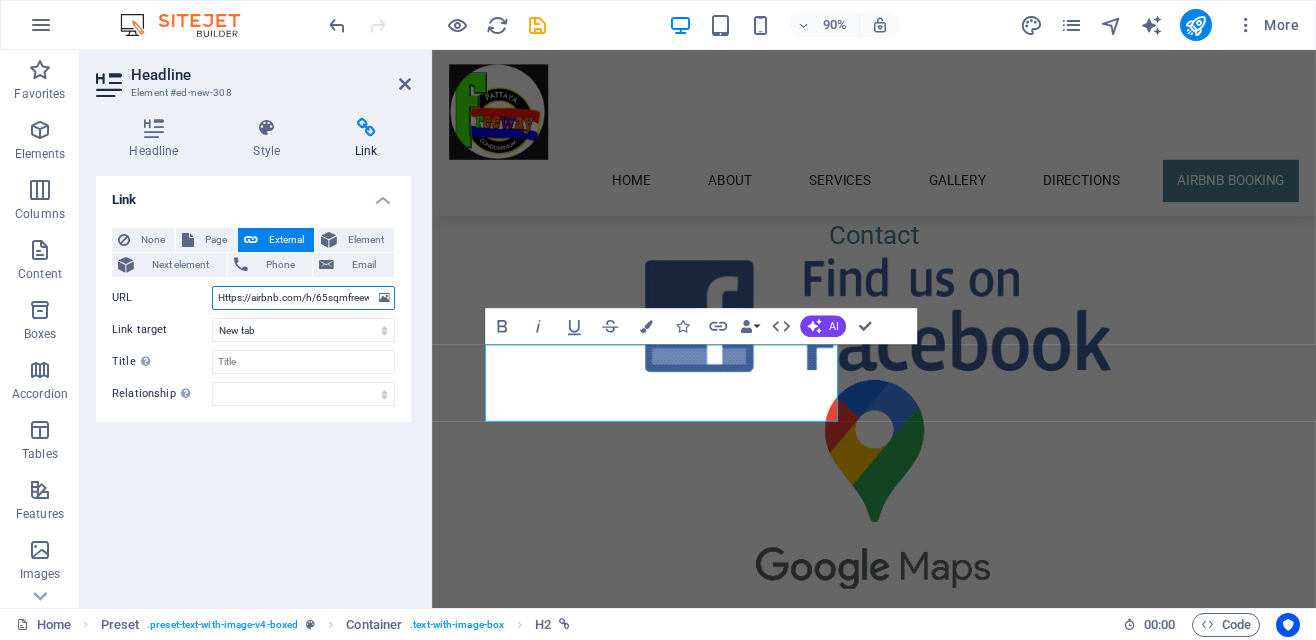 type on "Https://airbnb.com/h/65sqmfreeway" 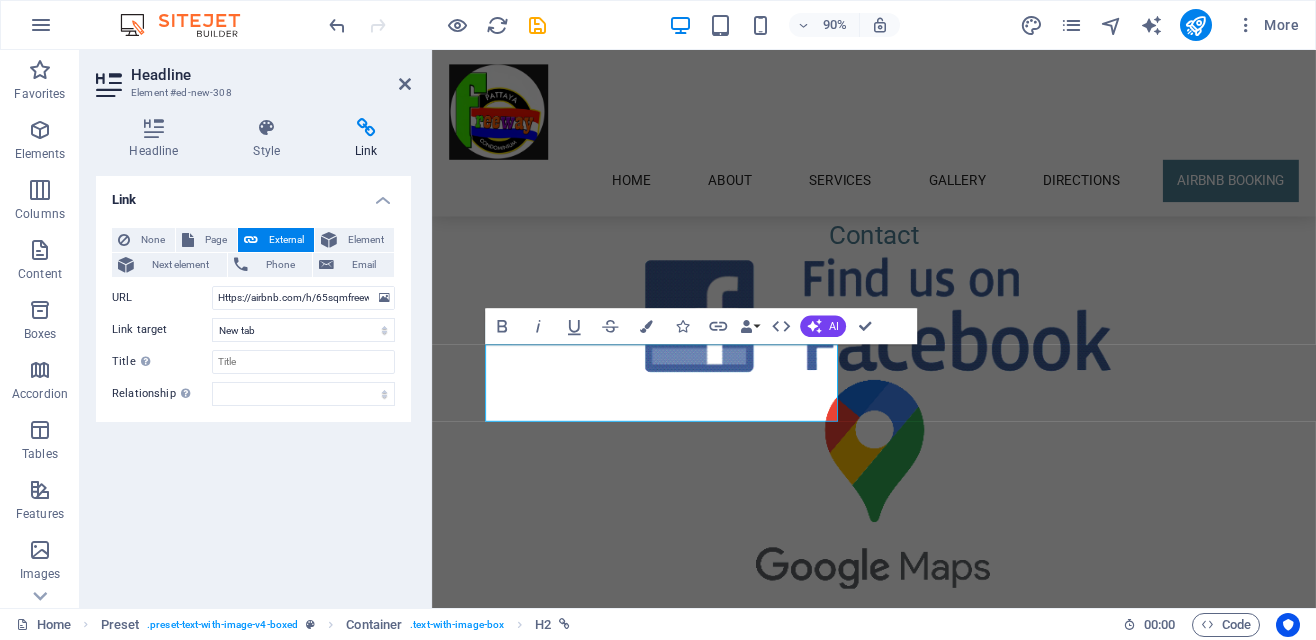 click on "Airbnb hosting Apartment 101 A 75 m² Studio Apartment with Jacuzzi, featuring a glass sliding door, open kitchen, King Size bed, and spacious bathroom with shower. **Important Information:** Electricity and Cleaning are not included in the quoted Airbnb price. Electricity costs approximately 3,000-5,000 baht monthly depending on our usage. We charge 6 baht per unit. This encourages people to switch off the air- conditioning unit when not in the apartment. **Included Free Amenities:** - Local Cable TV - High-Speed Internet (Fibre Optic, up to 35 Mbps download / 5 Mbps upload). - Kitchen utensils, electric kettle, microwave, and cutlery for 4 people. - Standing and ceiling fans, safety security box. - Water usage." at bounding box center [923, 1858] 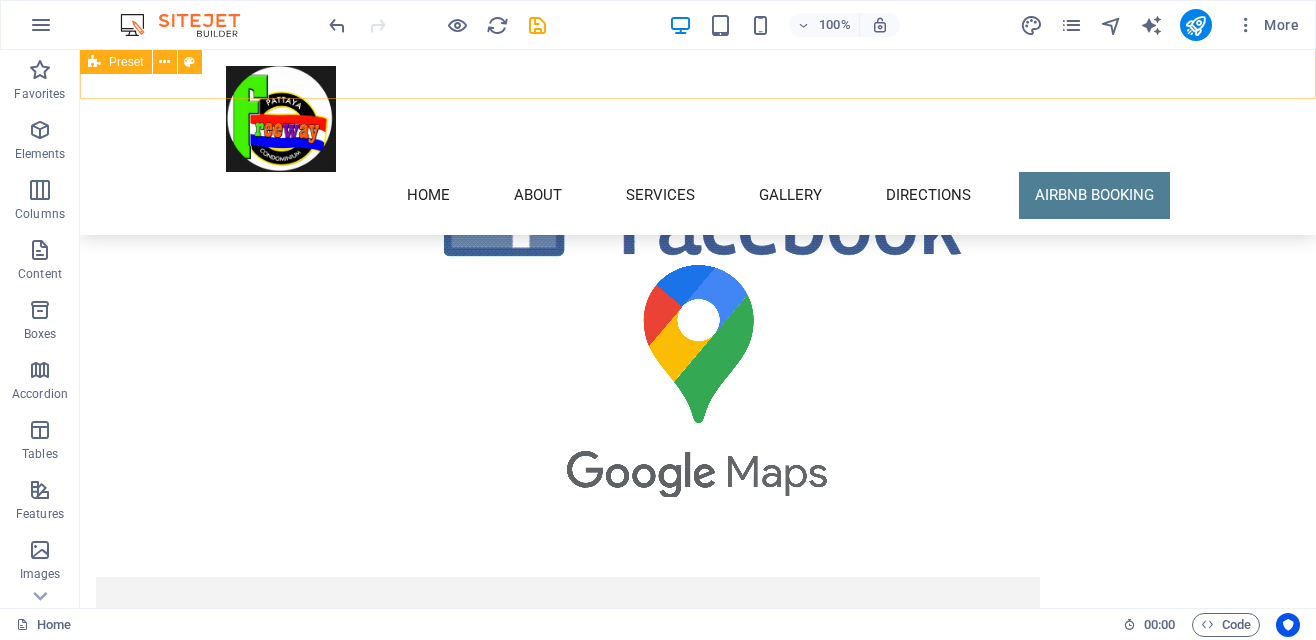 scroll, scrollTop: 5063, scrollLeft: 0, axis: vertical 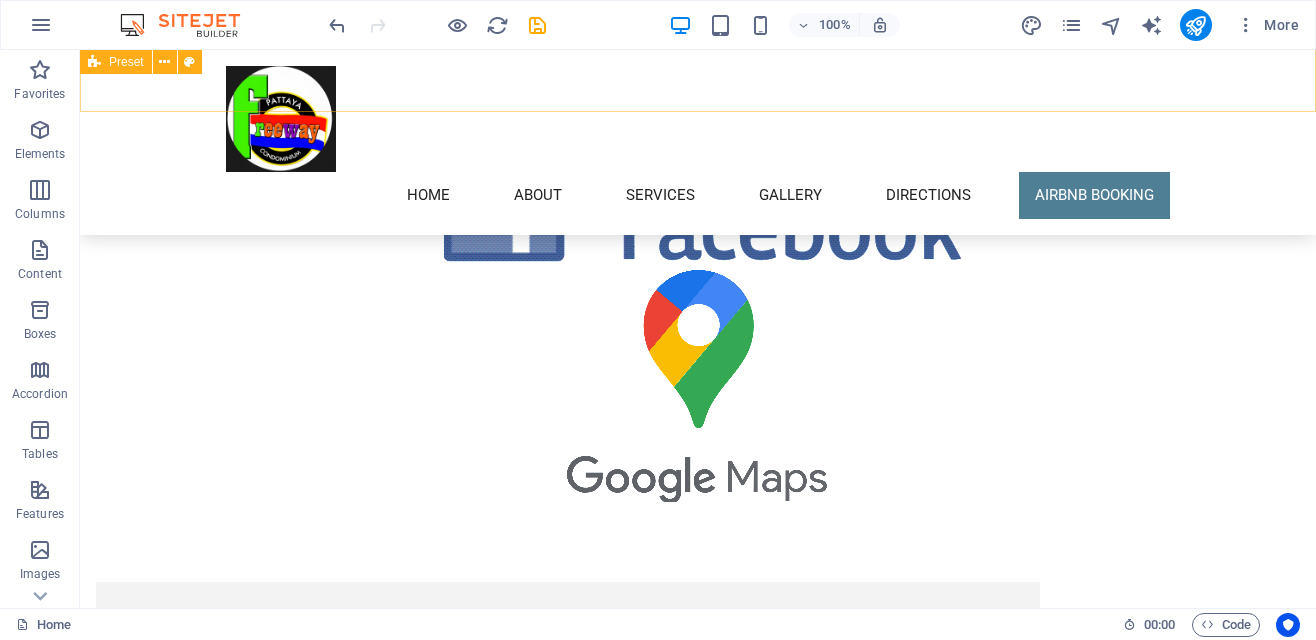 click at bounding box center (568, 5127) 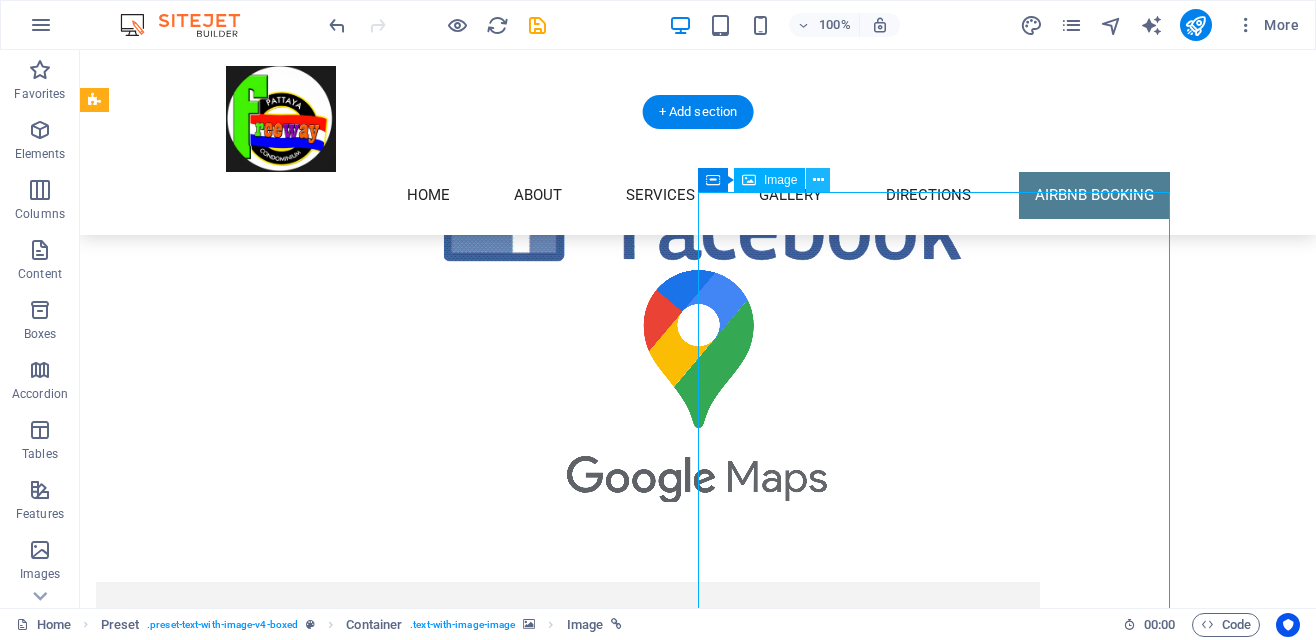 click at bounding box center [818, 180] 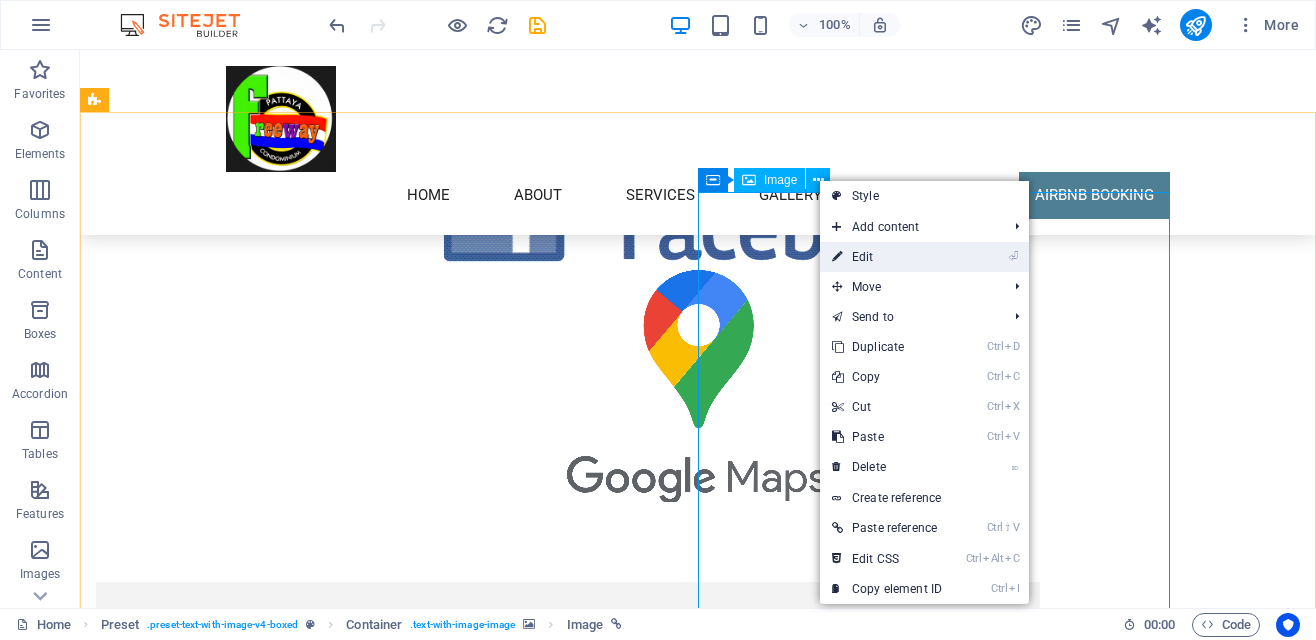 click on "⏎  Edit" at bounding box center [887, 257] 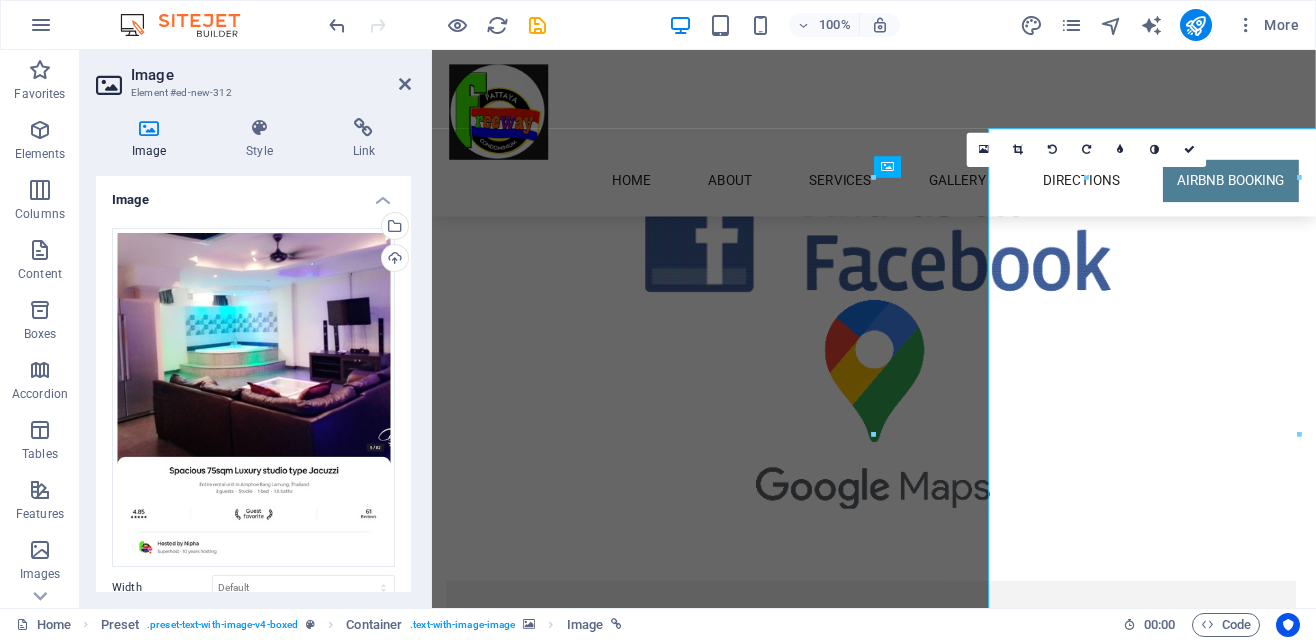 scroll, scrollTop: 5118, scrollLeft: 0, axis: vertical 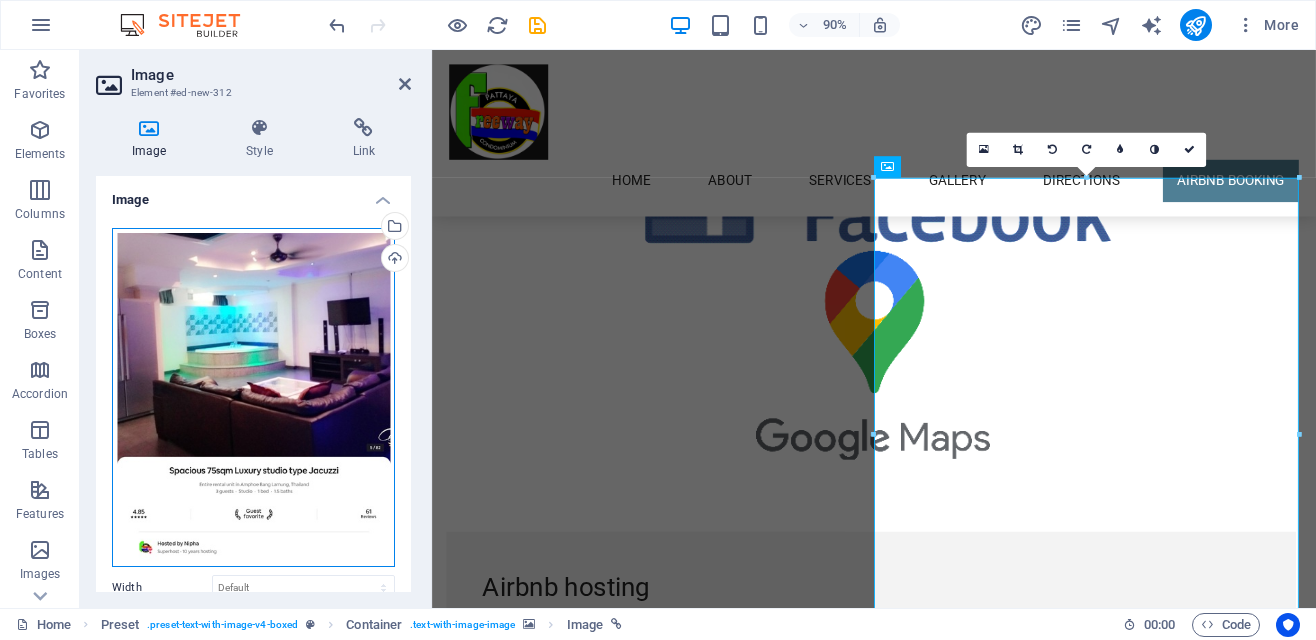 click on "Drag files here, click to choose files or select files from Files or our free stock photos & videos" at bounding box center [253, 397] 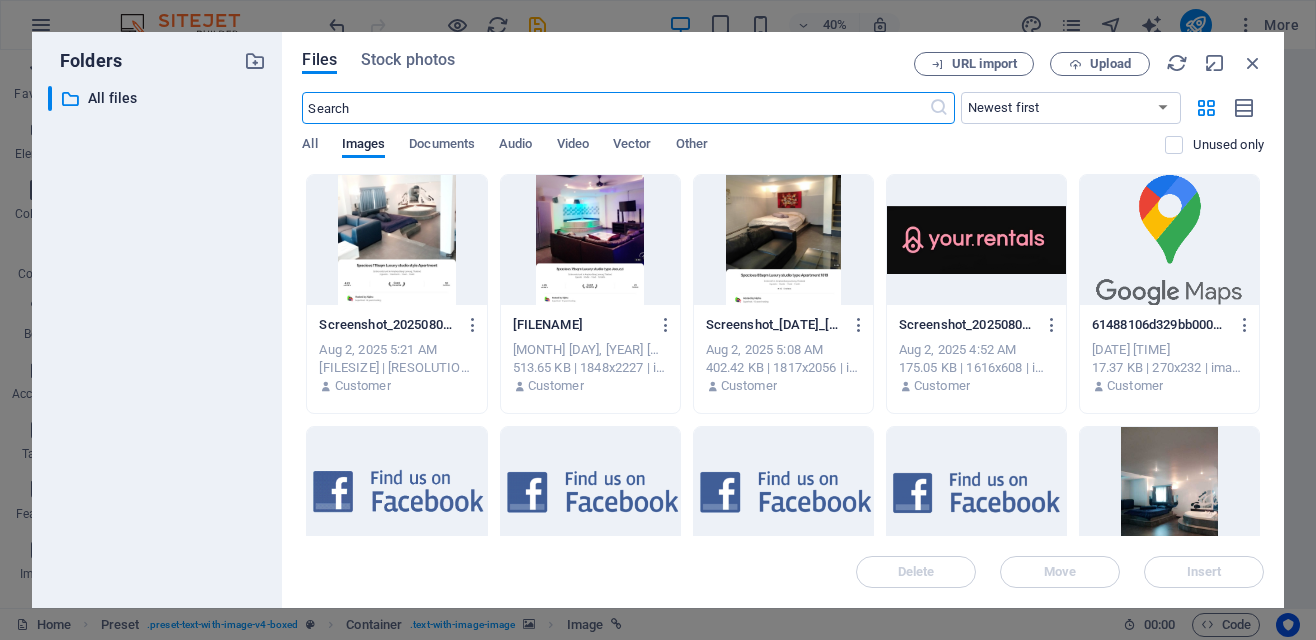 scroll, scrollTop: 5816, scrollLeft: 0, axis: vertical 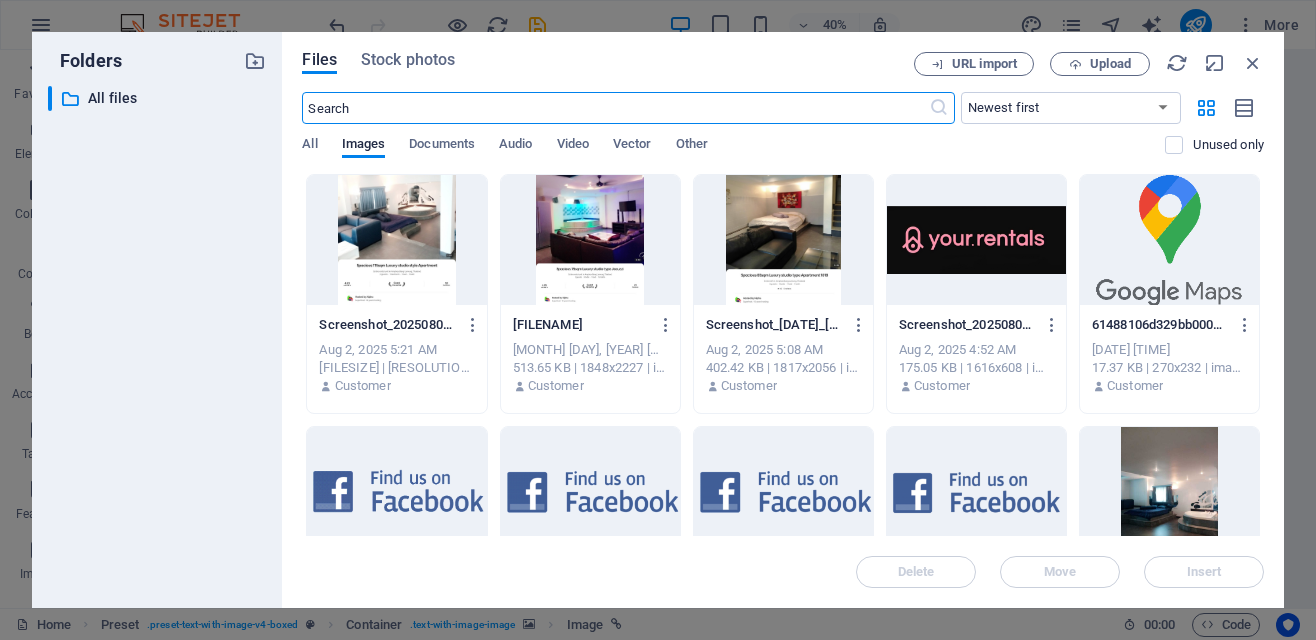 click at bounding box center [783, 240] 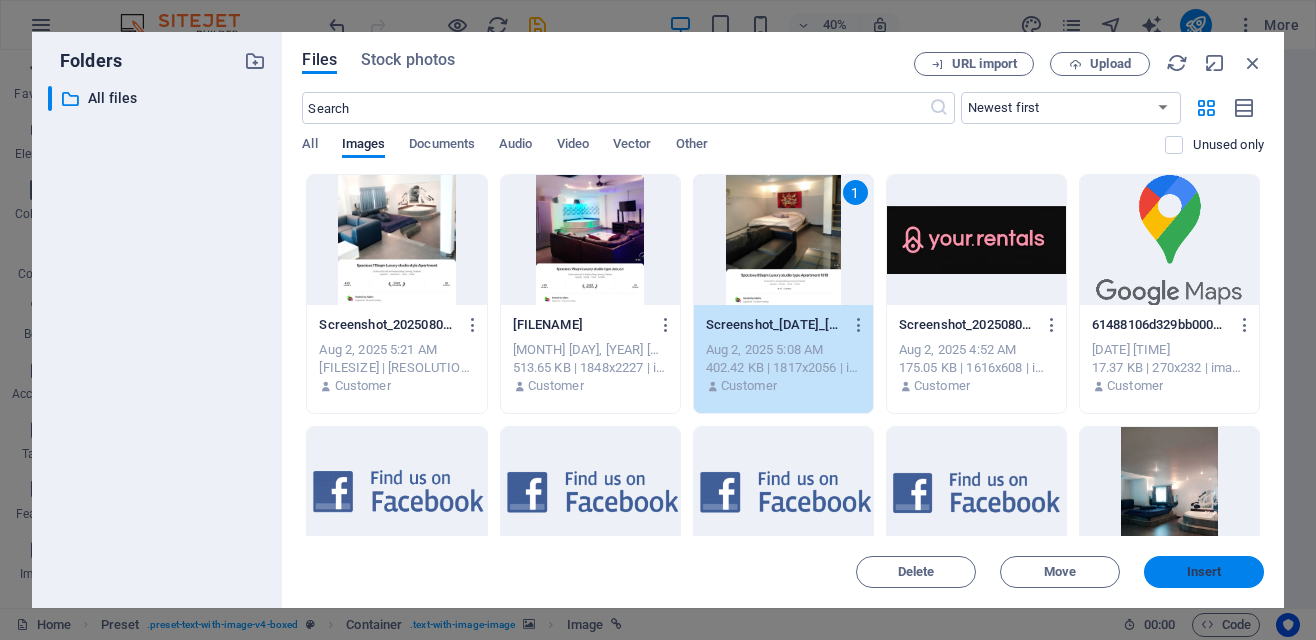 click on "Insert" at bounding box center (1204, 572) 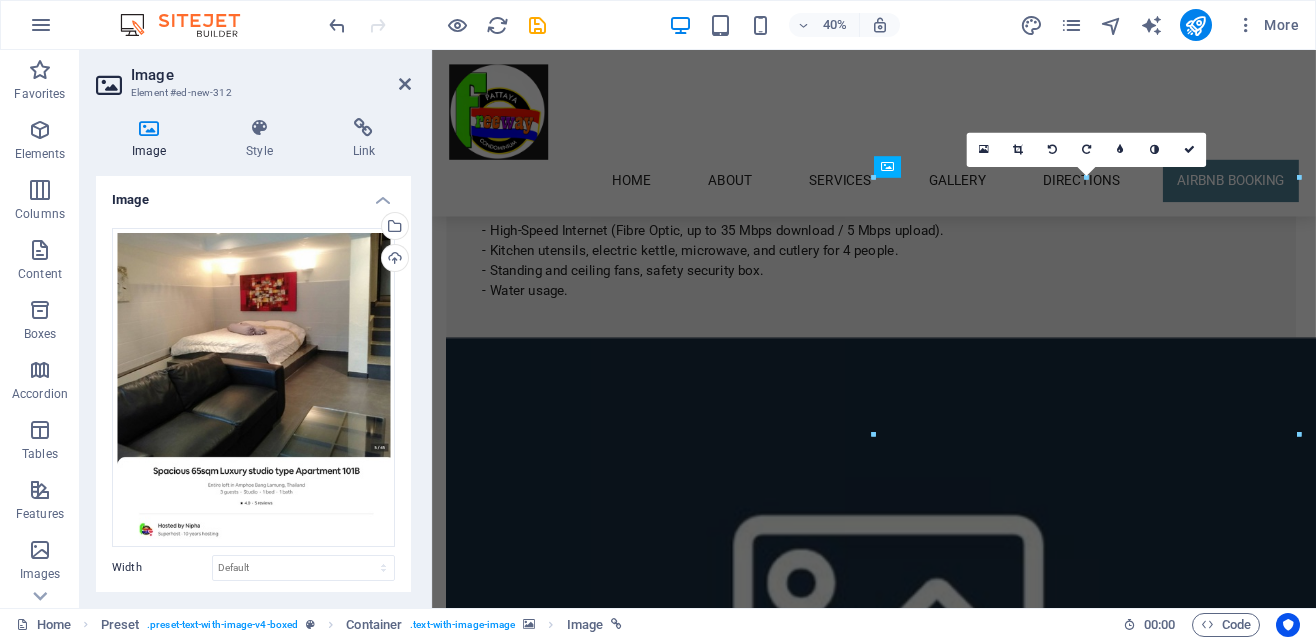 scroll, scrollTop: 5118, scrollLeft: 0, axis: vertical 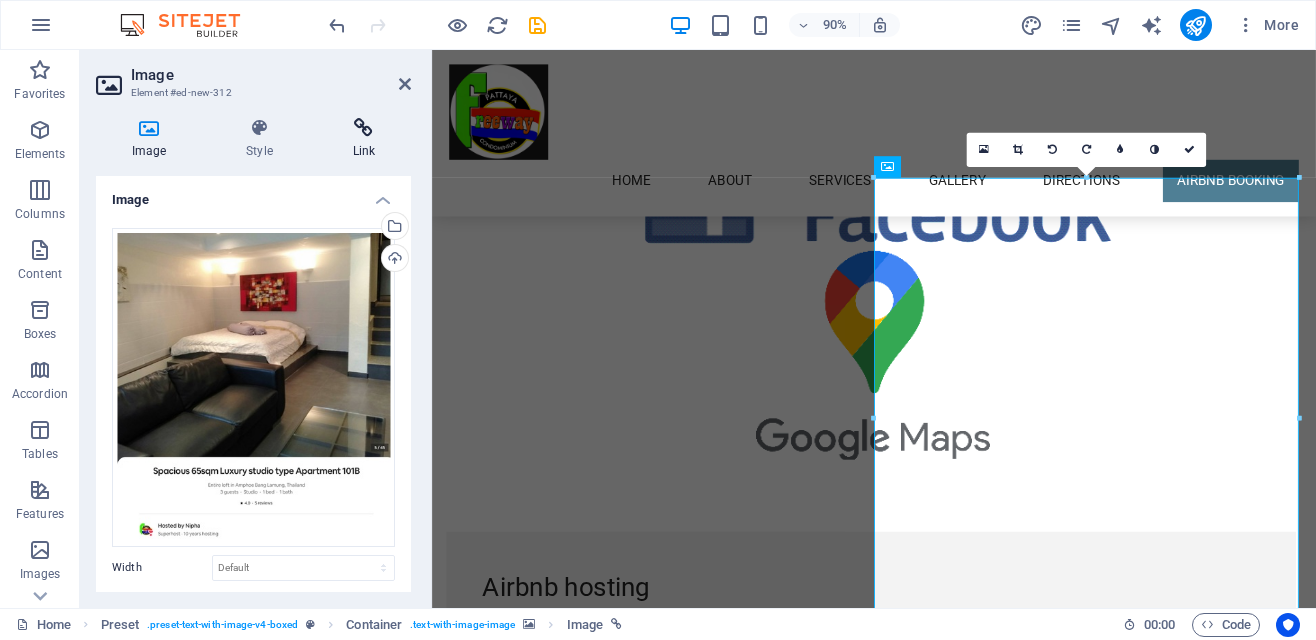 click on "Link" at bounding box center (364, 139) 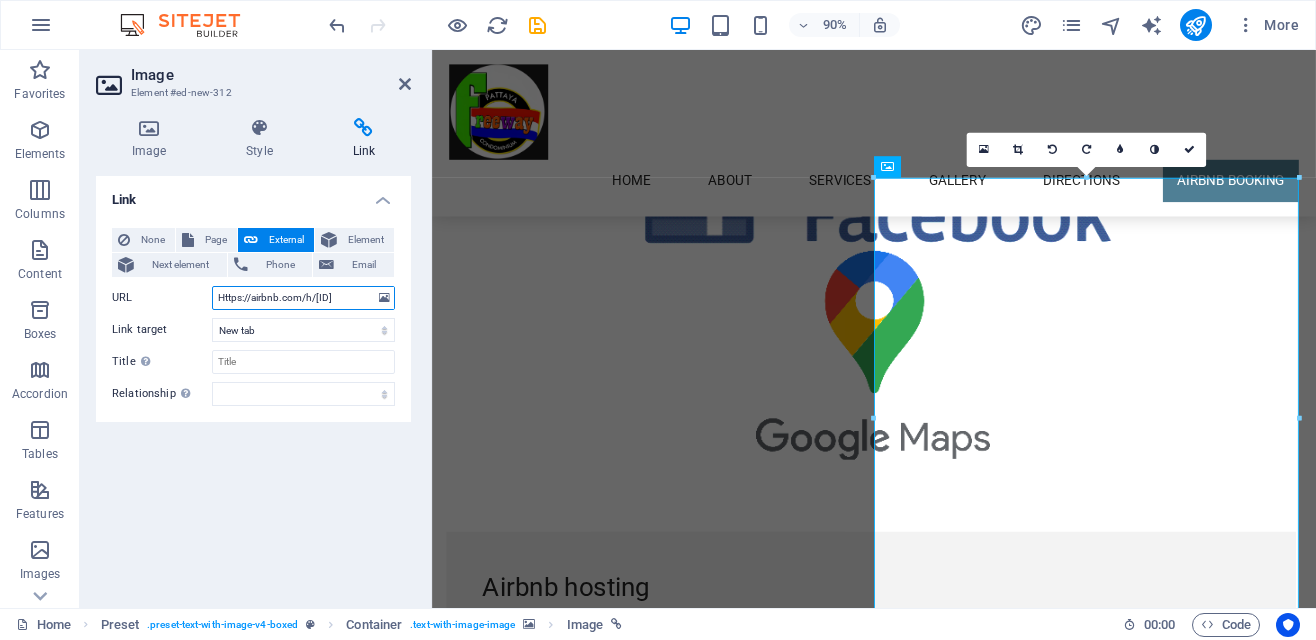click on "Https://airbnb.com/h/[ID]" at bounding box center (303, 298) 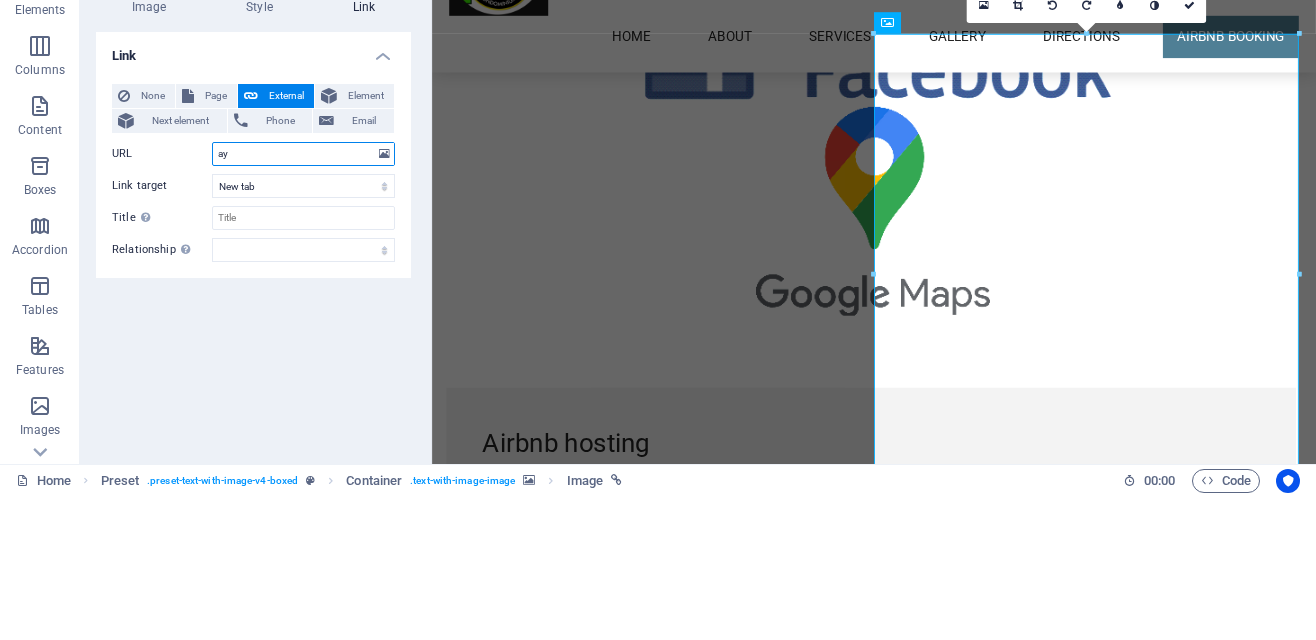 type on "y" 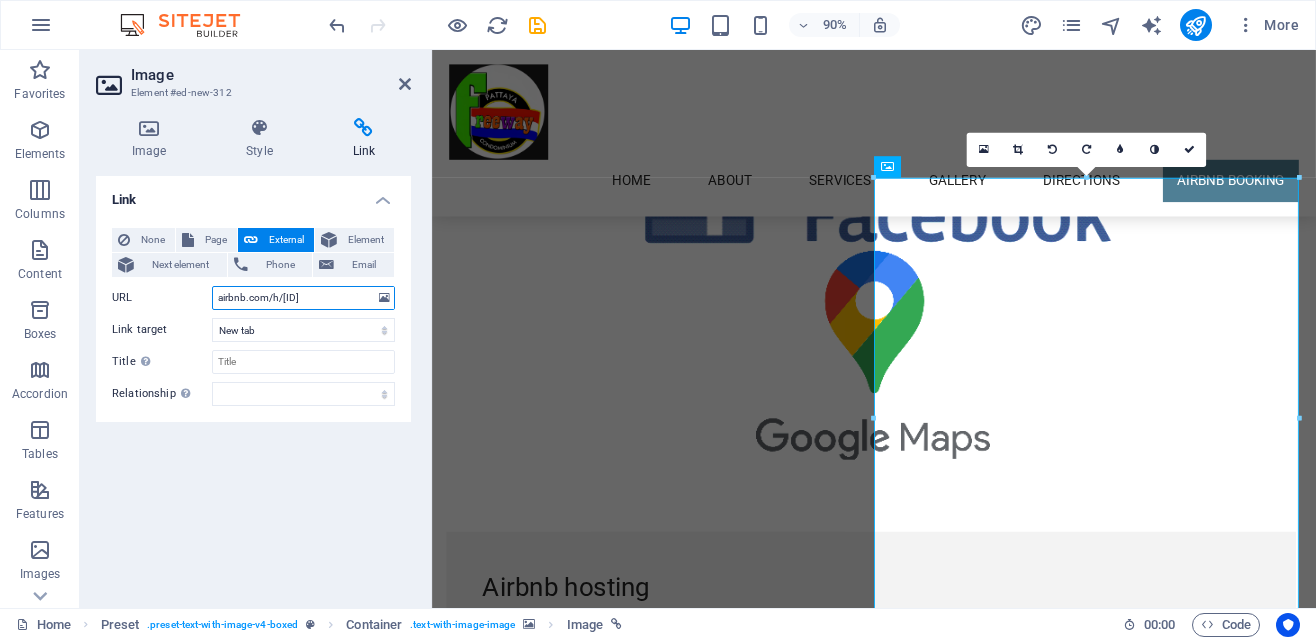 click on "airbnb.com/h/[ID]" at bounding box center [303, 298] 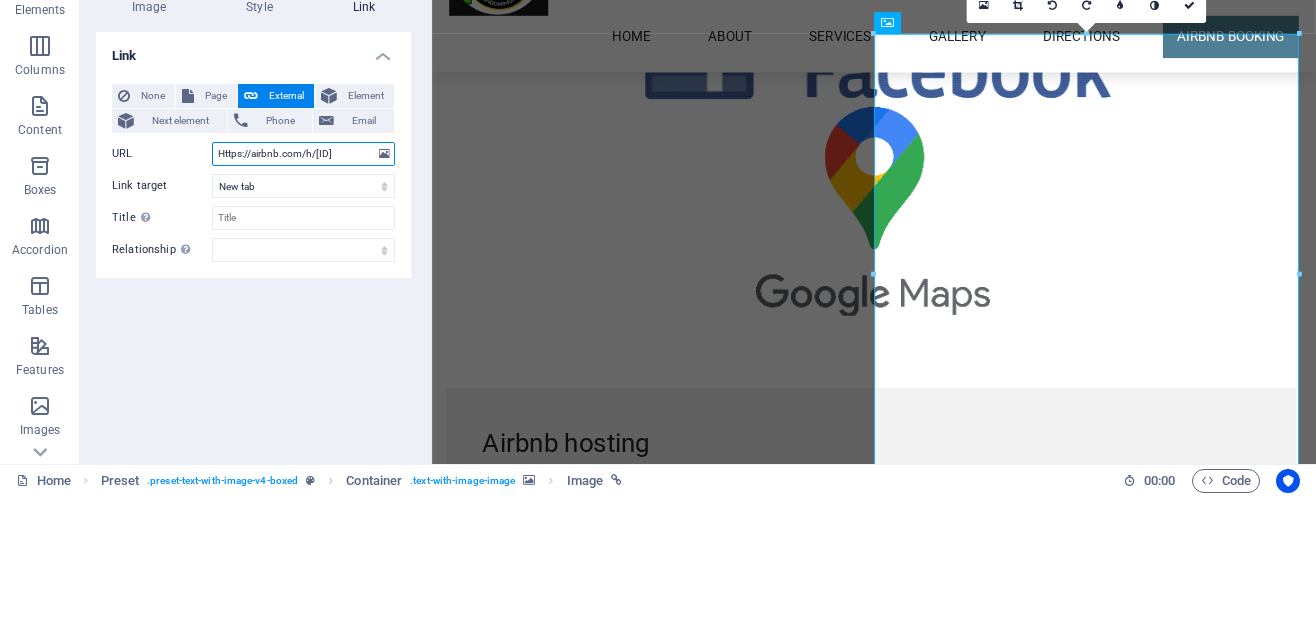 type on "Https://airbnb.com/h/65sqmfreeway" 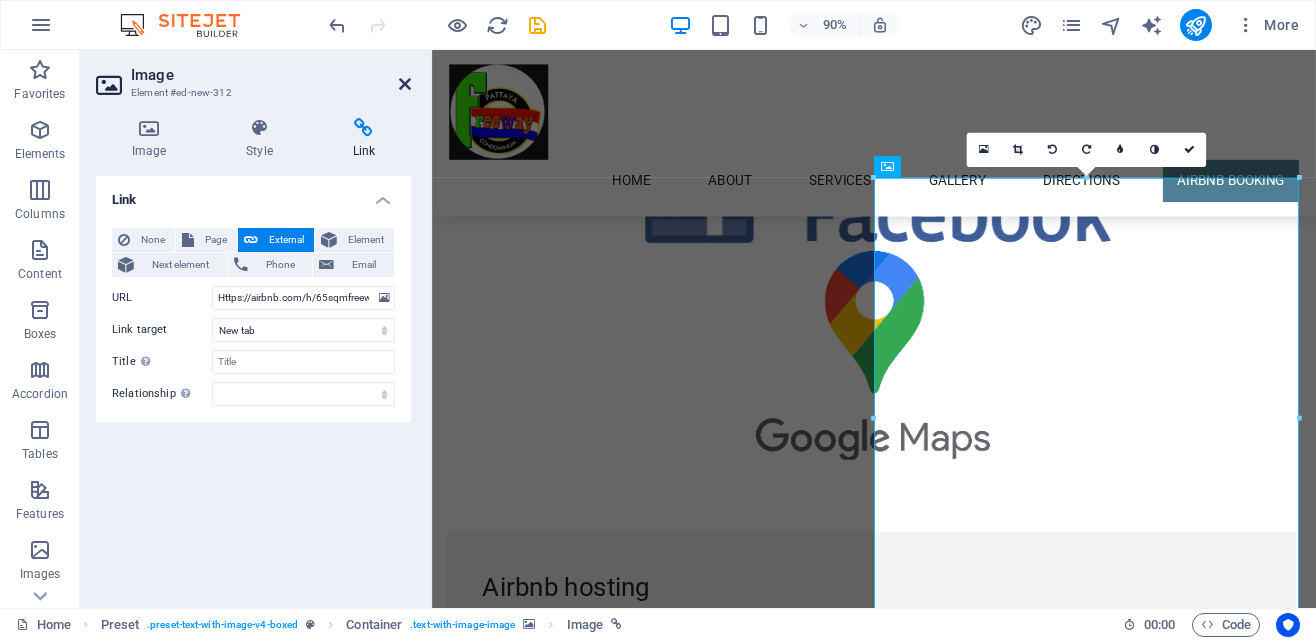 click at bounding box center [405, 84] 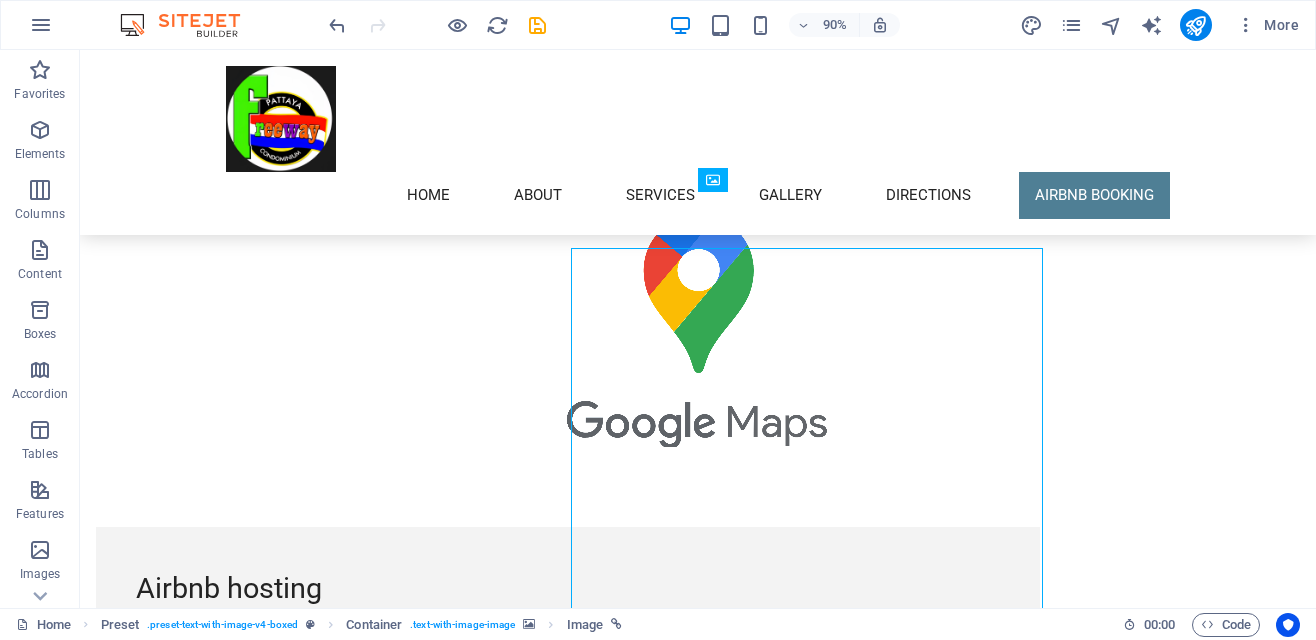 scroll, scrollTop: 5063, scrollLeft: 0, axis: vertical 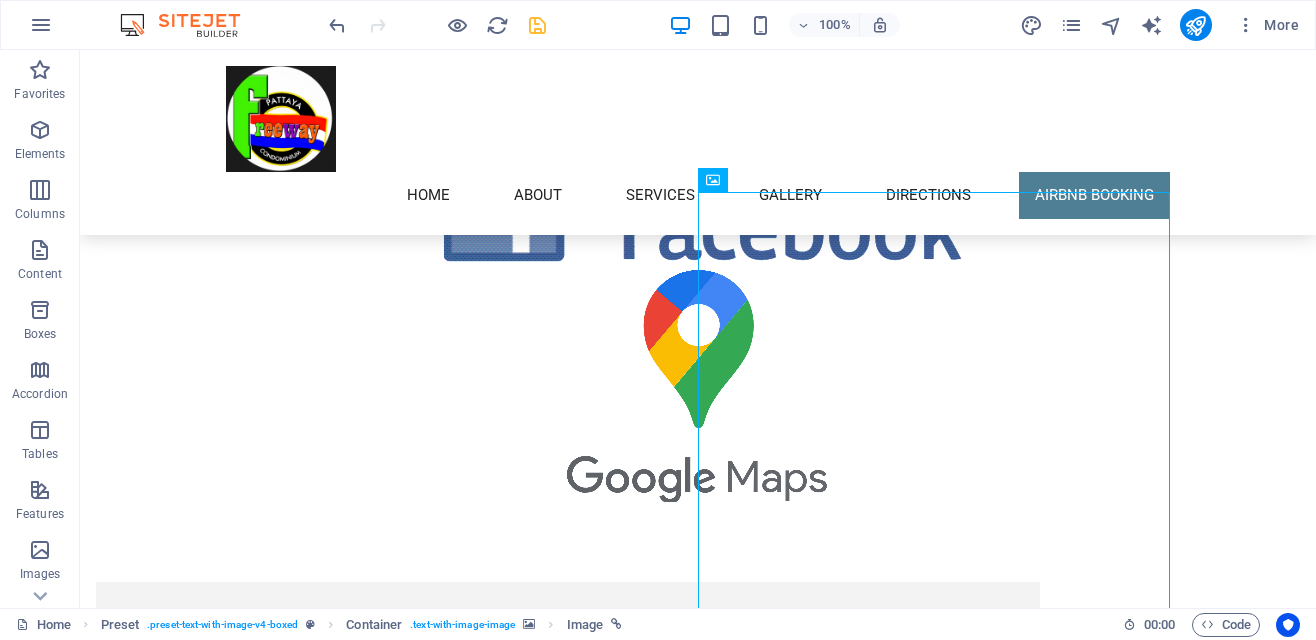 click at bounding box center [537, 25] 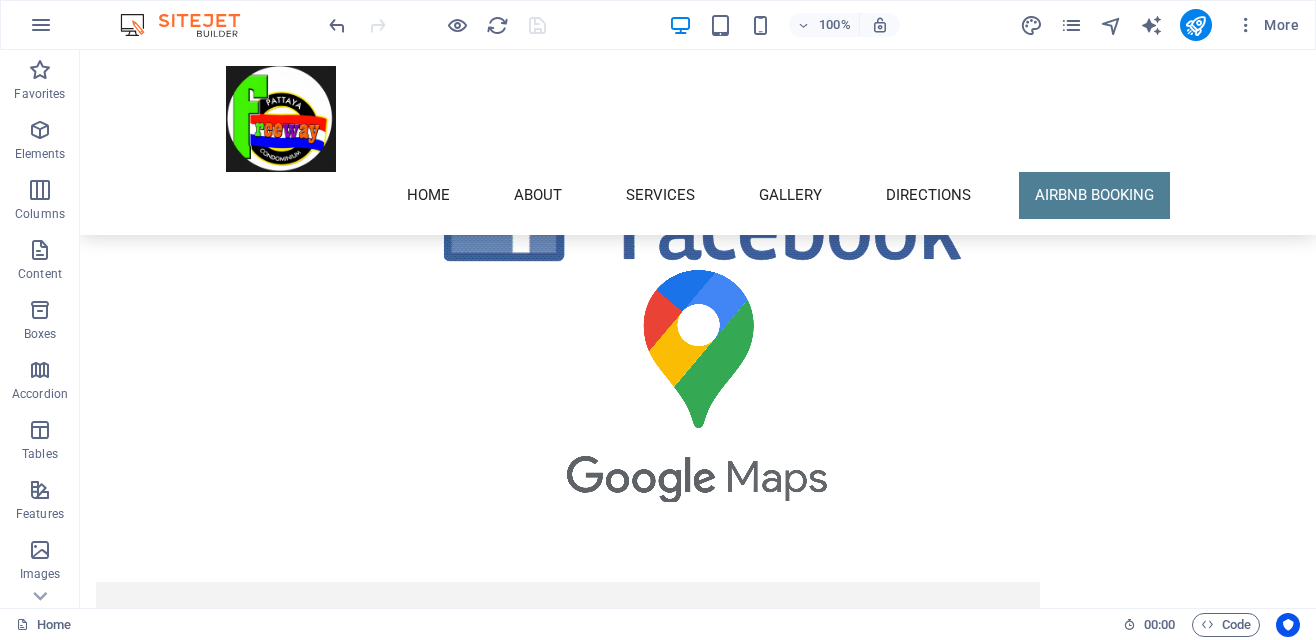 click on "Airbnb hosting Apartment [APARTMENT_NUMBER] [SIZE] Studio Apartment with Jacuzzi, featuring a glass sliding door, open kitchen, King Size bed, and spacious bathroom with shower. **Important Information:** Electricity and Cleaning are not included in the quoted Airbnb price. Electricity costs approximately [PRICE]-[PRICE] baht monthly depending on our usage. We charge [NUMBER] baht per unit. This encourages people to switch off the air- conditioning unit when not in the apartment. **Included Free Amenities:** - Local Cable TV - High-Speed Internet (Fibre Optic, up to [SPEED] Mbps download / [SPEED] Mbps upload). - Kitchen utensils, electric kettle, microwave, and cutlery for [NUMBER] people. - Standing and ceiling fans, safety security box. - Water usage." at bounding box center (698, 4544) 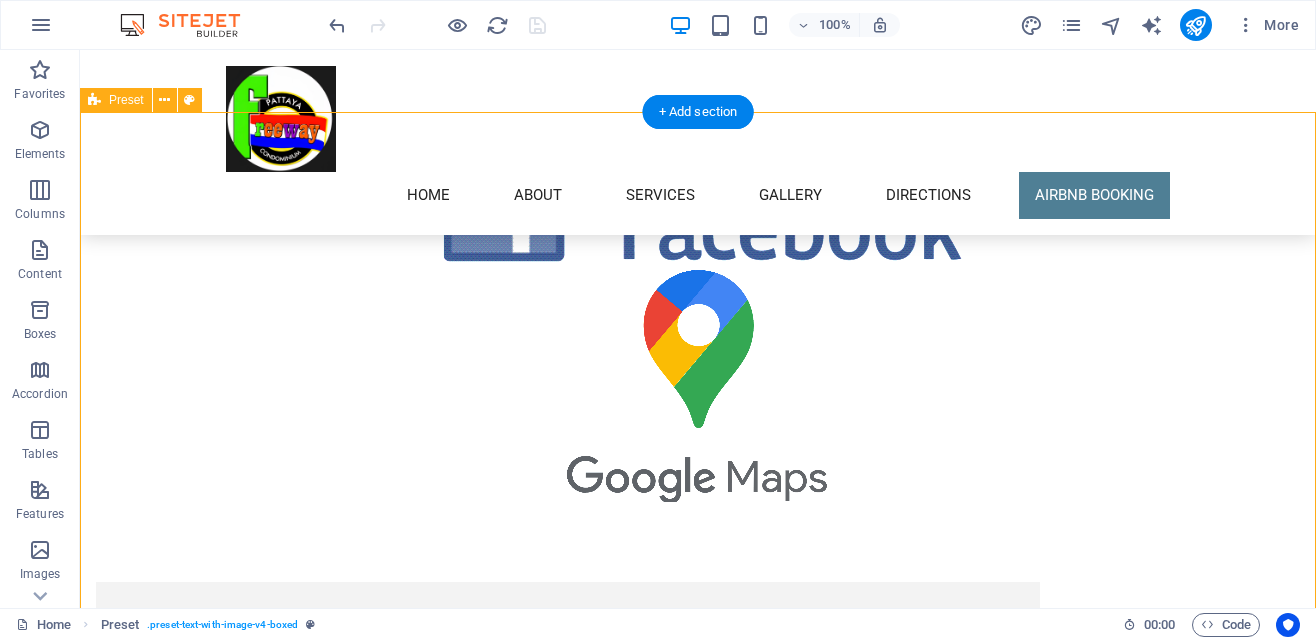 click on "75 m² Studio Apartment with Jacuzzi, featuring a glass sliding door, open kitchen, King Size bed, and spacious bathroom with shower.  **Important Information:**  Electricity and Cleaning are not included in the quoted Airbnb price. Electricity costs approximately 3,000-5,000 baht monthly depending on our usage. We charge 6 baht per unit. This encourages people to switch off the air- conditioning unit when not in the apartment.  **Included Free Amenities:**  - Local Cable TV  - High-Speed Internet (Fibre Optic, up to 35 Mbps download / 5 Mbps upload). - Kitchen utensils, electric kettle, microwave, and cutlery for 4 people.  - Standing and ceiling fans, safety security box. - Water usage." at bounding box center (568, 3591) 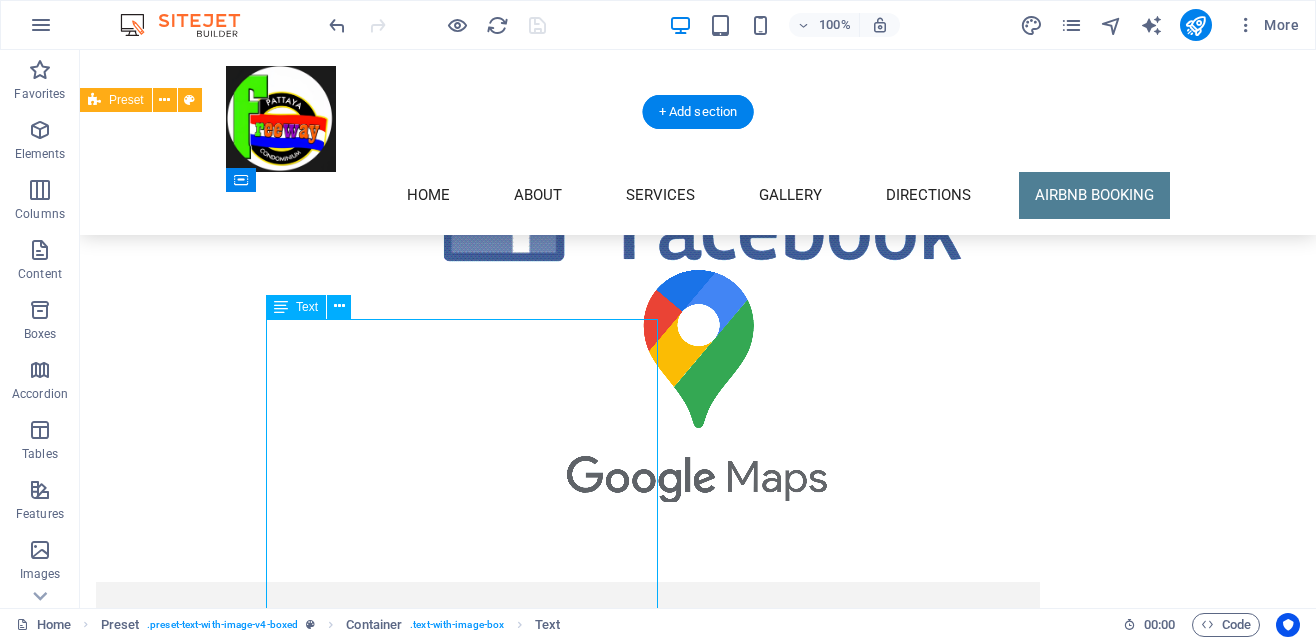 click on "75 m² Studio Apartment with Jacuzzi, featuring a glass sliding door, open kitchen, King Size bed, and spacious bathroom with shower.  **Important Information:**  Electricity and Cleaning are not included in the quoted Airbnb price. Electricity costs approximately 3,000-5,000 baht monthly depending on our usage. We charge 6 baht per unit. This encourages people to switch off the air- conditioning unit when not in the apartment.  **Included Free Amenities:**  - Local Cable TV  - High-Speed Internet (Fibre Optic, up to 35 Mbps download / 5 Mbps upload). - Kitchen utensils, electric kettle, microwave, and cutlery for 4 people.  - Standing and ceiling fans, safety security box. - Water usage." at bounding box center (568, 3591) 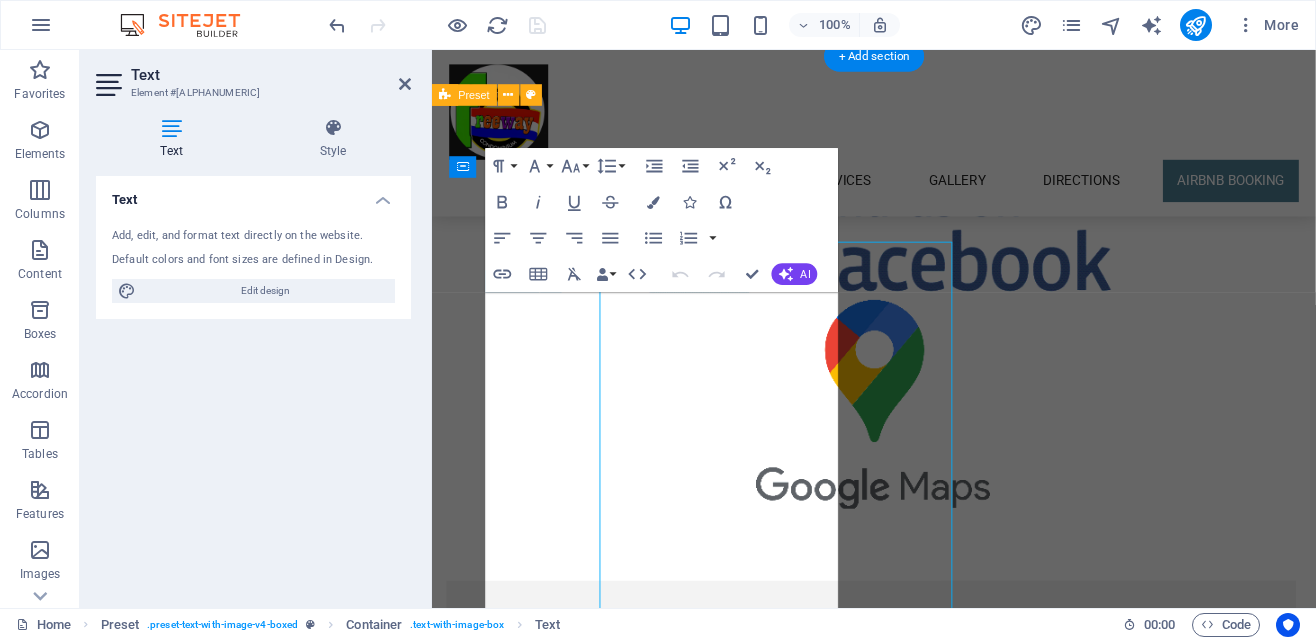 scroll, scrollTop: 5118, scrollLeft: 0, axis: vertical 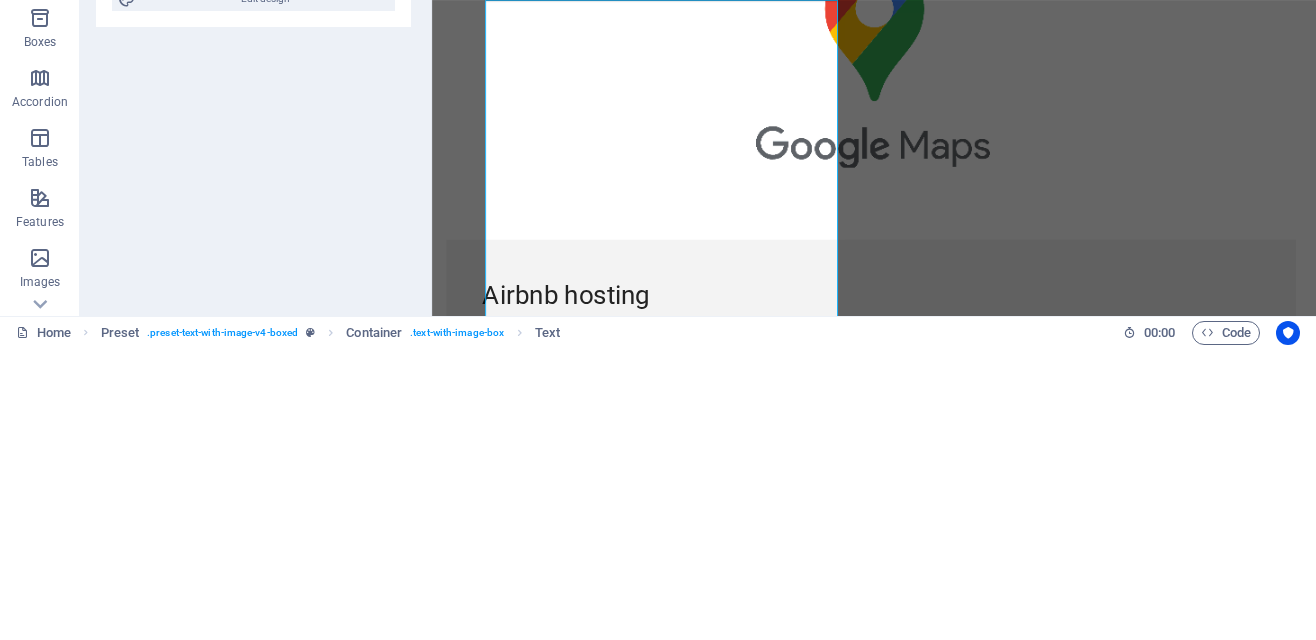 click on "75 m² Studio Apartment with Jacuzzi, featuring a glass sliding door, open kitchen, King Size bed, and spacious bathroom with shower.  **Important Information:**  Electricity and Cleaning are not included in the quoted Airbnb price. Electricity costs approximately 3,000-5,000 baht monthly depending on our usage. We charge 6 baht per unit. This encourages people to switch off the air- conditioning unit when not in the apartment.  **Included Free Amenities:**  - Local Cable TV  - High-Speed Internet (Fibre Optic, up to 35 Mbps download / 5 Mbps upload). - Kitchen utensils, electric kettle, microwave, and cutlery for 4 people." at bounding box center [920, 2975] 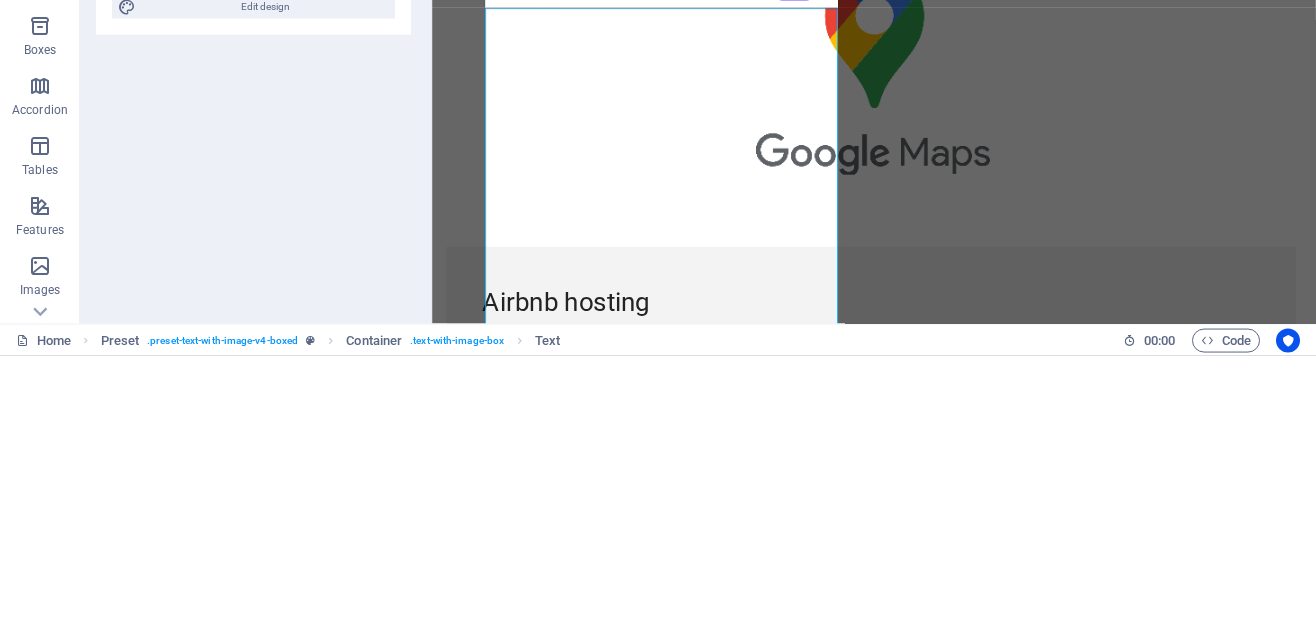 click on "75 m² Studio Apartment with Jacuzzi, featuring a glass sliding door, open kitchen, King Size bed, and spacious bathroom with shower. **Important Information:** Electricity and Cleaning are not included in the quoted Airbnb price. Electricity costs approximately 1.500 to 2.500 baht monthly depending on your usage. We charge 6 baht per unit. This encourages people to switch off the air- conditioning unit when not in the apartment. **Included Free Amenities:** - Local Cable TV - High-Speed Internet (Fibre Optic, up to 35 Mbps download / 5 Mbps upload). - Kitchen utensils, electric kettle, microwave, and cutlery for 4 people." at bounding box center (920, 2982) 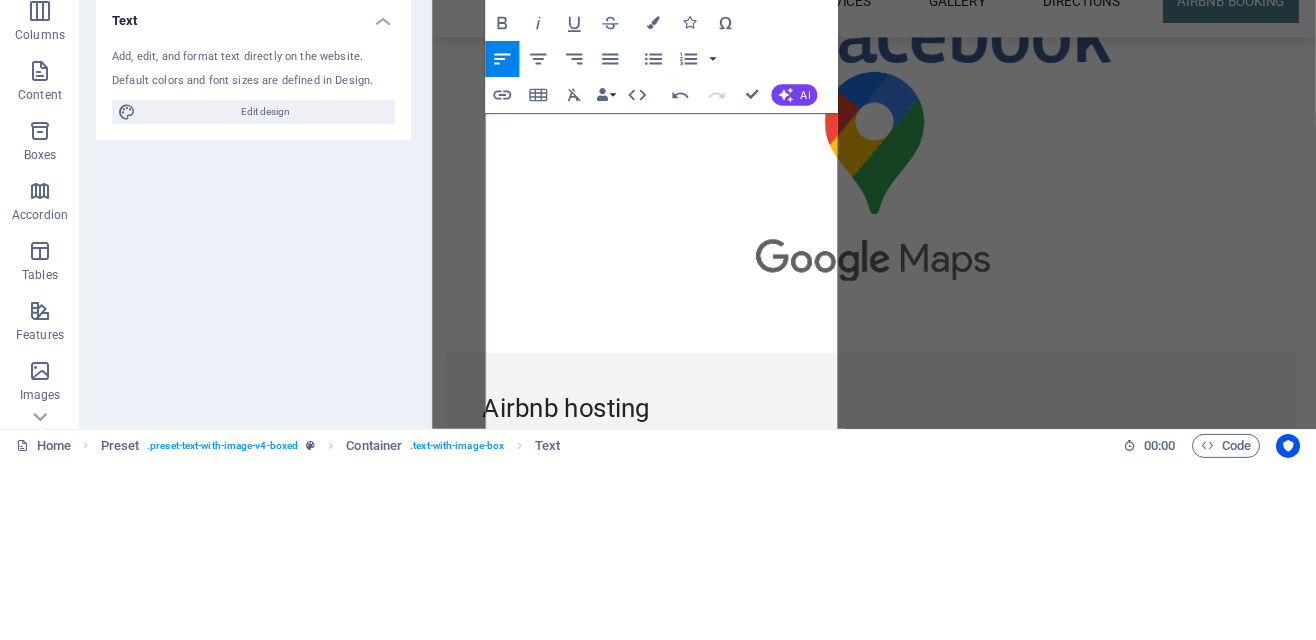 click on "75 m² Studio Apartment with Jacuzzi, featuring a glass sliding door, open kitchen, King Size bed, and spacious bathroom with shower. **Important Information:** Electricity and Cleaning are not included in the quoted Airbnb price. Electricity costs approximately 1.500 to 2.500 baht monthly depending on your usage. We charge 6 baht per unit. This encourages people to switch off the air- conditioning unit when not in the apartment. **Included Free Amenities:** - Local Cable TV - High-Speed Internet (Fibre Optic, up to 35 Mbps download / 5 Mbps upload). - Kitchen utensils, electric kettle, microwave, and cutlery for 4 people." at bounding box center [920, 3087] 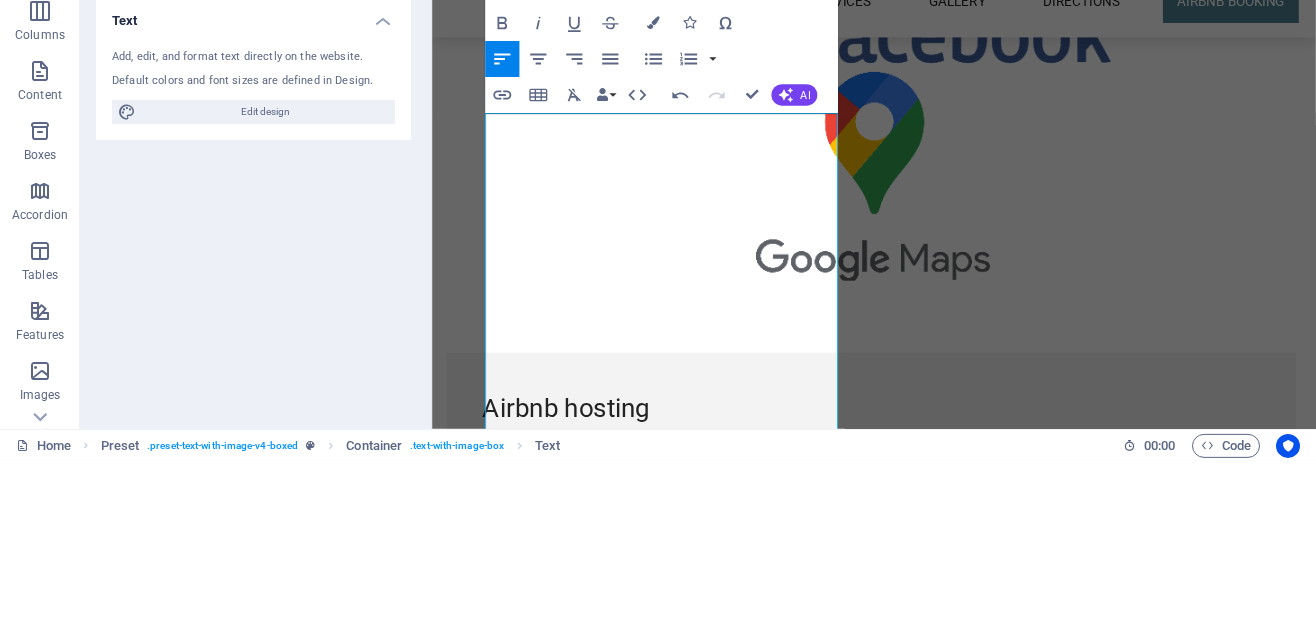 click on "[SIZE] Studio Apartment with Jacuzzi, featuring a glass sliding door, open kitchen, King Size bed, and spacious bathroom with shower. **Important Information:** Electricity and Cleaning are not included in the quoted Airbnb price. Electricity costs approximately [PRICE] to [PRICE] baht monthly depending on your usage. We charge [NUMBER] baht per unit. This encourages people to switch off the air- conditioning unit when not in the apartment. **Included Free Amenities:** - Local Cable TV - High-Speed Internet (Fibre Optic, up to [SPEED] Mbps download / [SPEED] Mbps upload). - Kitchen utensils, electric kettle, microwave, and cutlery for [NUMBER] people." at bounding box center [920, 3087] 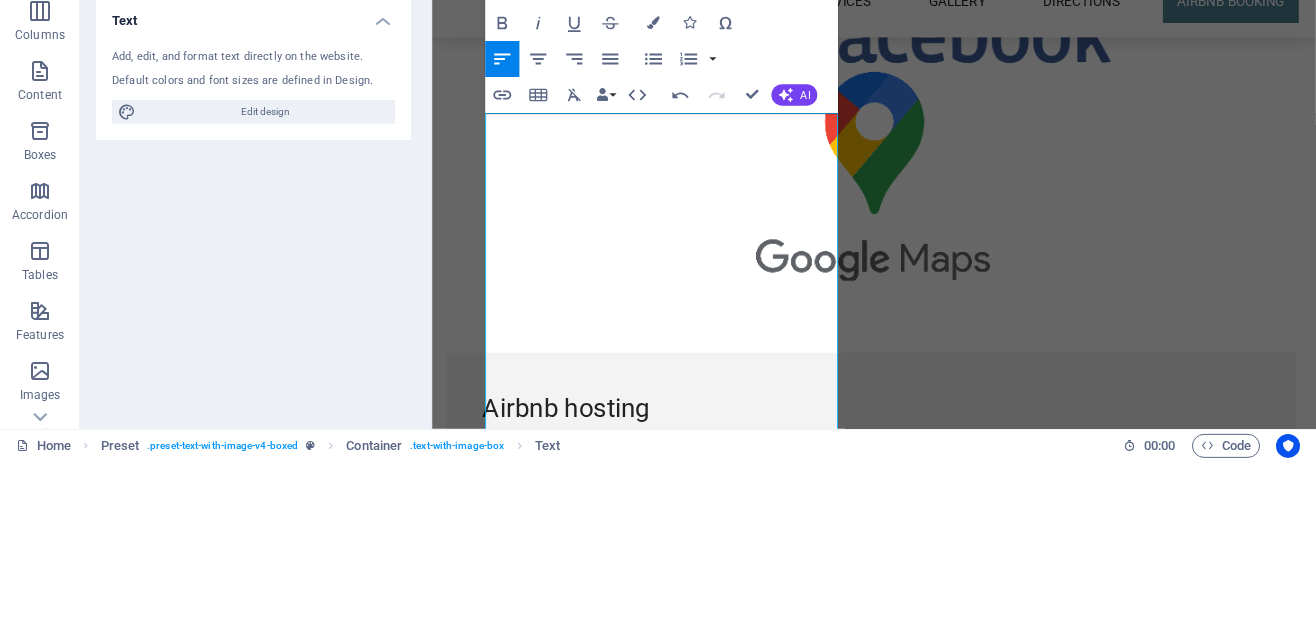 click on "65 m² Studio Apartment featuring a glass sliding door, open kitchen, King Size bed, and spacious bathroom with shower. **Important Information:** Electricity and Cleaning are not included in the quoted Airbnb price. Electricity costs approximately 1.500 to 2.500 baht monthly depending on your usage. We charge 6 baht per unit. This encourages people to switch off the air- conditioning unit when not in the apartment. **Included Free Amenities:** - Local Cable TV - High-Speed Internet (Fibre Optic, up to 35 Mbps download / 5 Mbps upload). - Kitchen utensils, electric kettle, microwave, and cutlery for 4 people." at bounding box center [920, 3076] 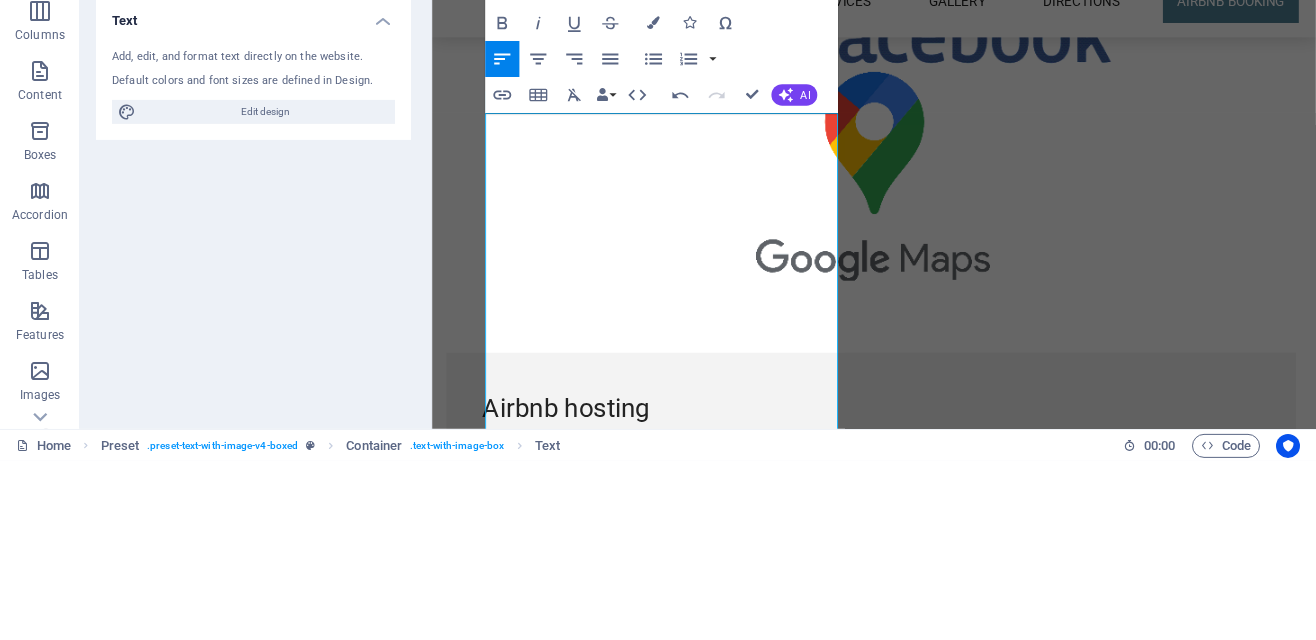 click on "65 m² Studio Apartment featuring a glass entrance door, open kitchen, King Size bed, and spacious bathroom with shower.  **Important Information:**  Electricity and Cleaning are not included in the quoted Airbnb price. Electricity costs approximately 1.500 to 2.500 baht monthly depending on  your usage. We charge 6 baht per unit. This encourages people to switch off the air- conditioning unit when not in the apartment.  **Included Free Amenities:**  - Local Cable TV  - High-Speed Internet (Fibre Optic, up to 35 Mbps download / 5 Mbps upload). - Kitchen utensils, electric kettle, microwave, and cutlery for 4 people." at bounding box center (920, 3076) 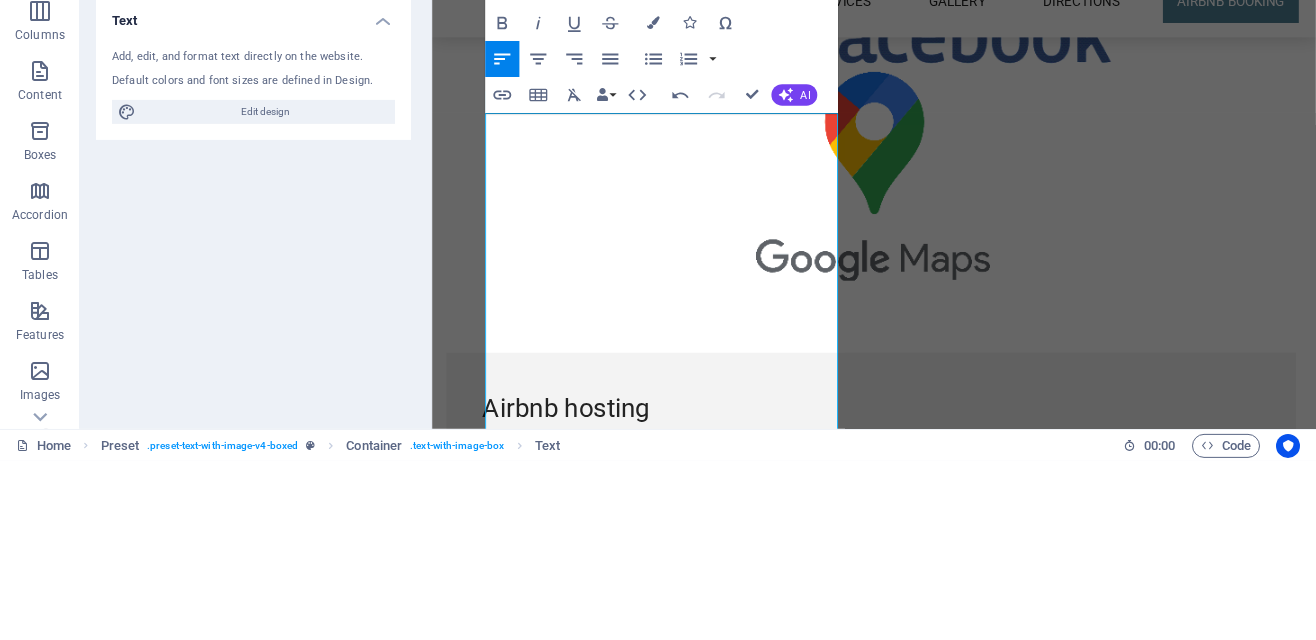click on "65 m² Studio Apartment featuring a glass entrance door, upper level open kitchen, King Size bed, and spacious bathroom with shower.  **Important Information:**  Electricity and Cleaning are not included in the quoted Airbnb price. Electricity costs approximately 1.500 to 2.500 baht monthly depending on  your usage. We charge 6 baht per unit. This encourages people to switch off the air- conditioning unit when not in the apartment.  **Included Free Amenities:**  - Local Cable TV  - High-Speed Internet (Fibre Optic, up to 35 Mbps download / 5 Mbps upload). - Kitchen utensils, electric kettle, microwave, and cutlery for 4 people." at bounding box center [920, 3087] 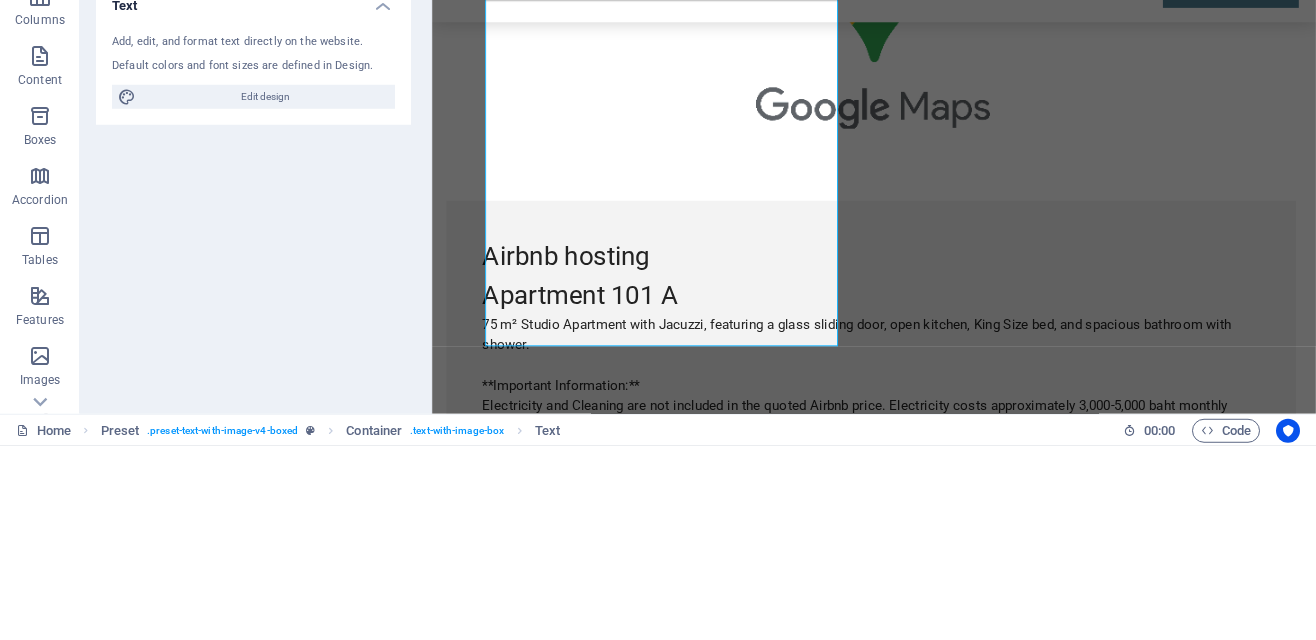 scroll, scrollTop: 5271, scrollLeft: 0, axis: vertical 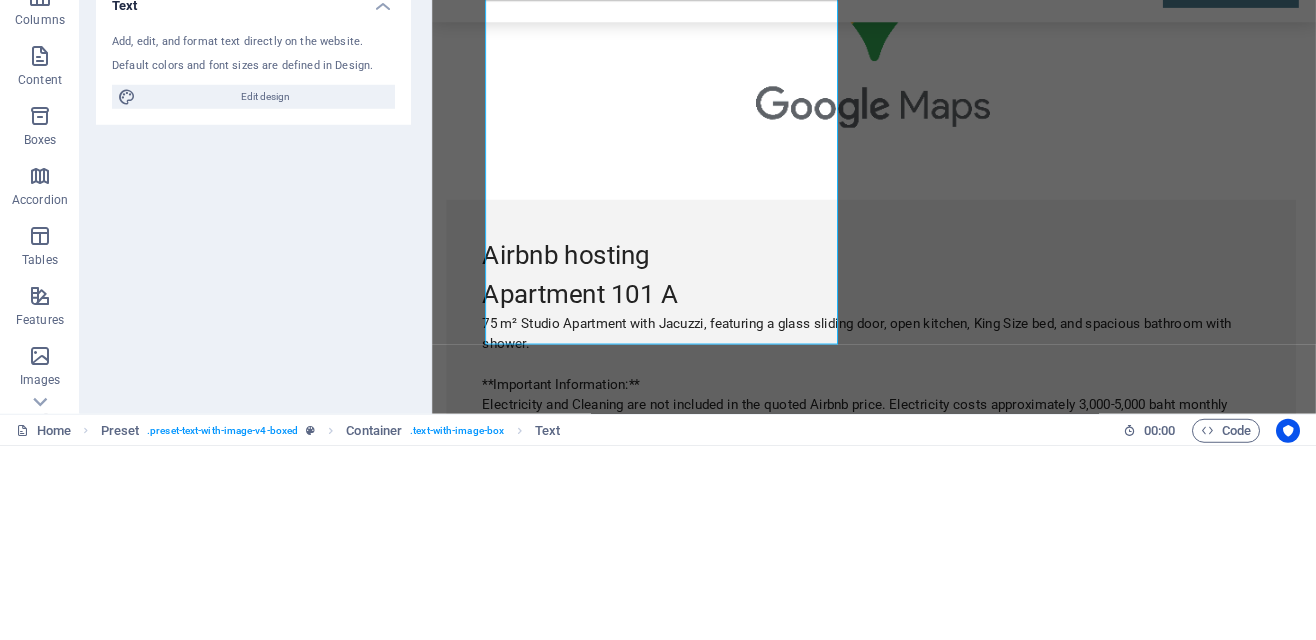 click on "65 m² Studio Apartment featuring a glass entrance door, king size bed, and upper level with open kitchen, and spacious bathroom with shower cabin. **Important Information:** Electricity and Cleaning are not included in the quoted Airbnb price. Electricity costs approximately 1.500 to 2.500 baht monthly depending on your usage. We charge 6 baht per unit. This encourages people to switch off the air- conditioning unit when not in the apartment. **Included Free Amenities:** - Local Cable TV - High-Speed Internet (Fibre Optic, up to 35 Mbps download / 5 Mbps upload). - Kitchen utensils, electric kettle, microwave, and cutlery for 4 people." at bounding box center (920, 2919) 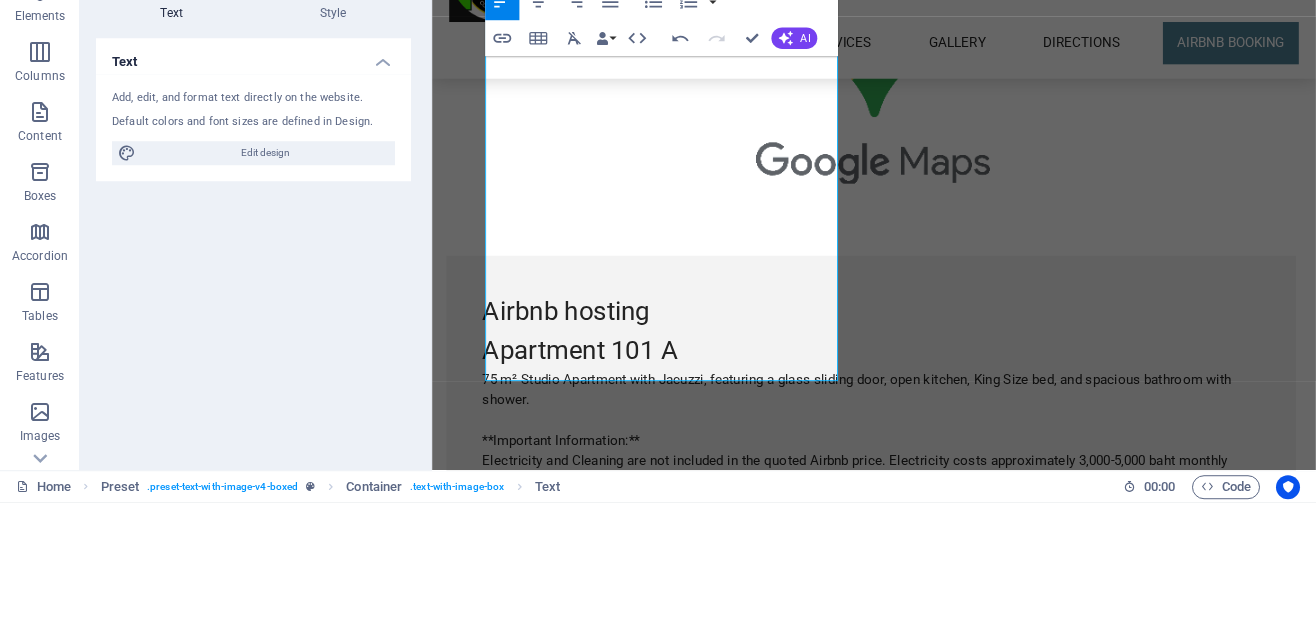 click on "[SIZE] m2 Studio Apartment featuring a glass entrance door, a king size bed, and upper level with open kitchen, and spacious bathroom with shower cabin. **Important Information:** Electricity and Cleaning are not included in the quoted Airbnb price. Electricity costs approximately [AMOUNT] to [AMOUNT] baht monthly depending on your usage. We charge [PRICE] baht per unit. This encourages people to switch off the air- conditioning unit when not in the apartment. **Included Free Amenities:** - Local Cable TV, and High-Speed Internet (Fibre Optic, up to [SPEED] Mbps download / [SPEED] Mbps upload). - Kitchen utensils, electric kettle, microwave, and cutlery for [NUMBER] people." at bounding box center [920, 2965] 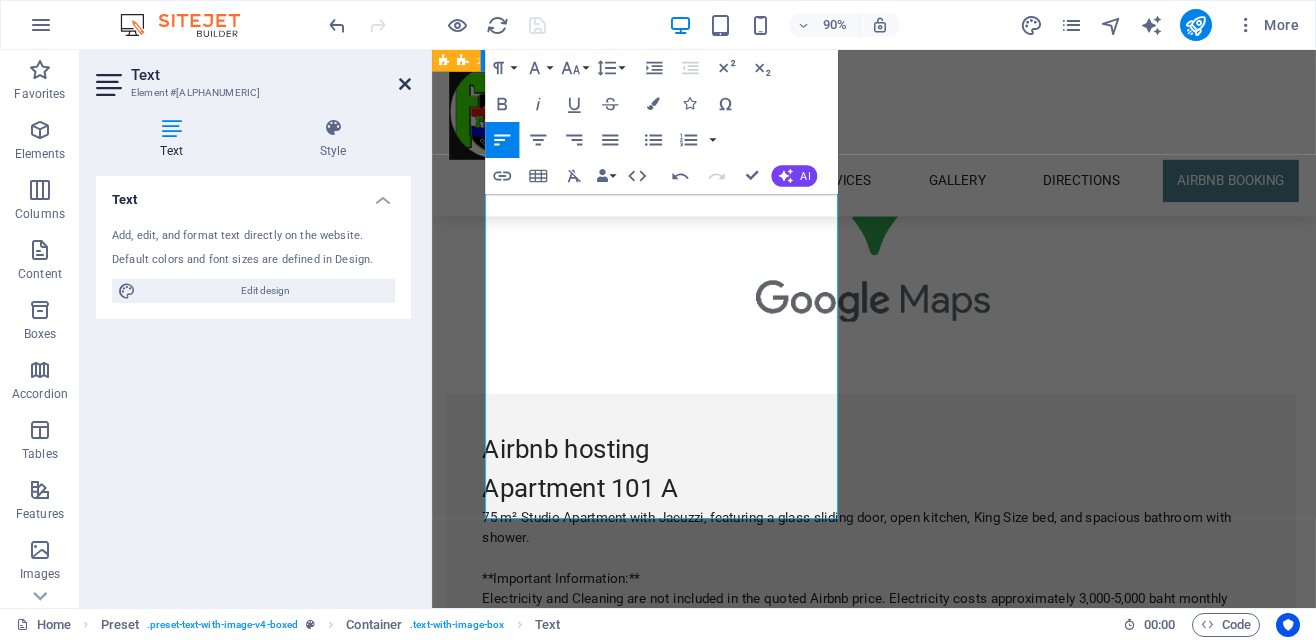 click at bounding box center [405, 84] 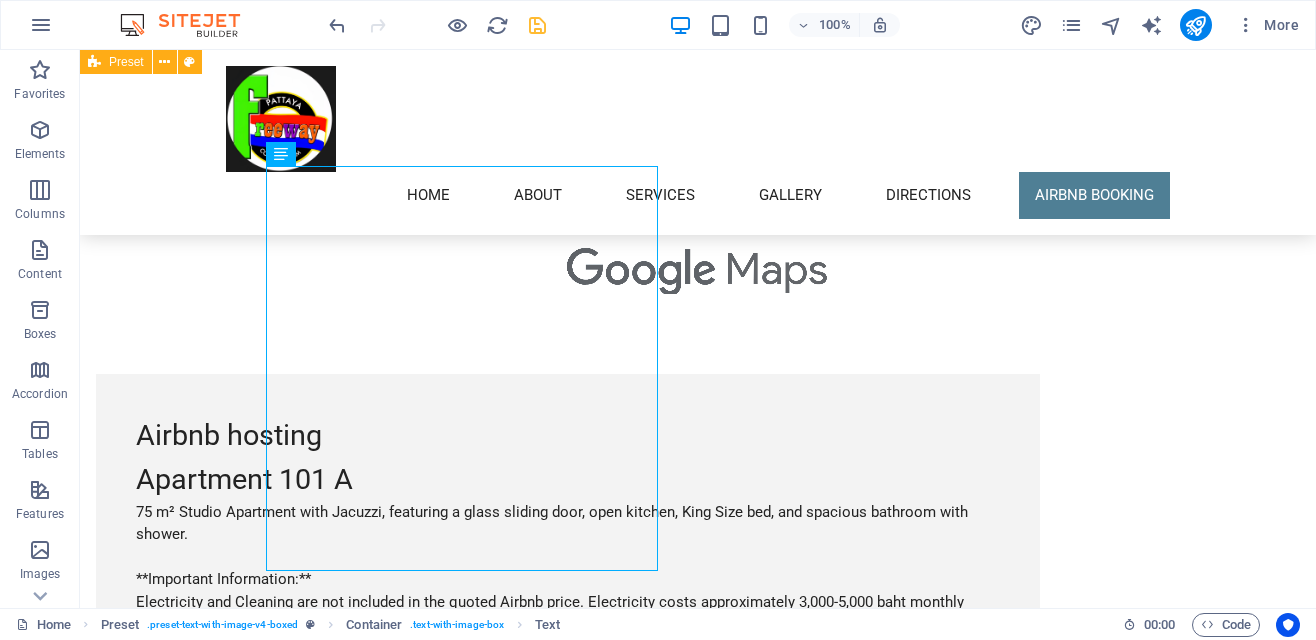 scroll, scrollTop: 5216, scrollLeft: 0, axis: vertical 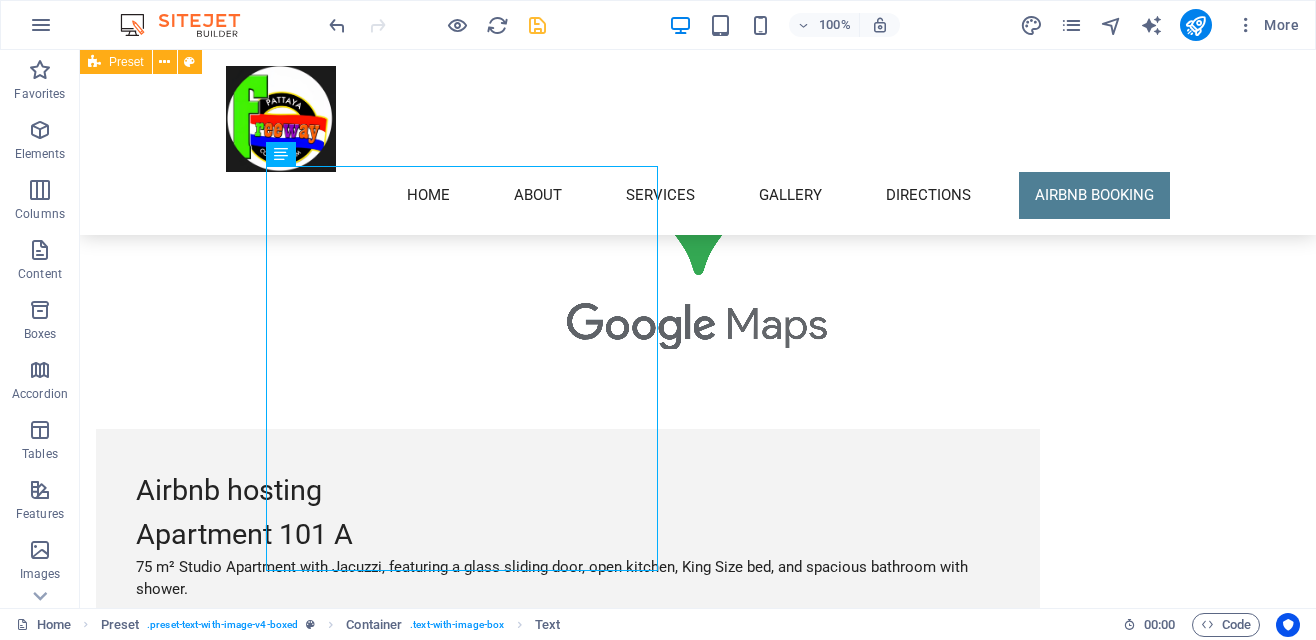 click at bounding box center [537, 25] 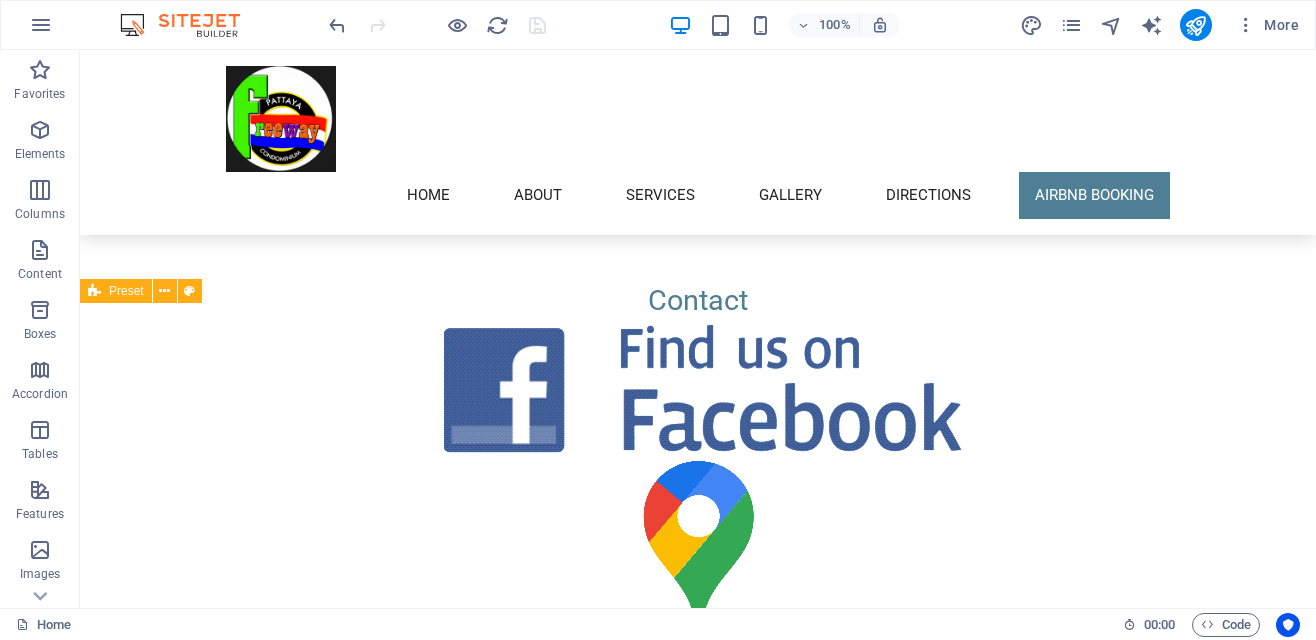 scroll, scrollTop: 4871, scrollLeft: 0, axis: vertical 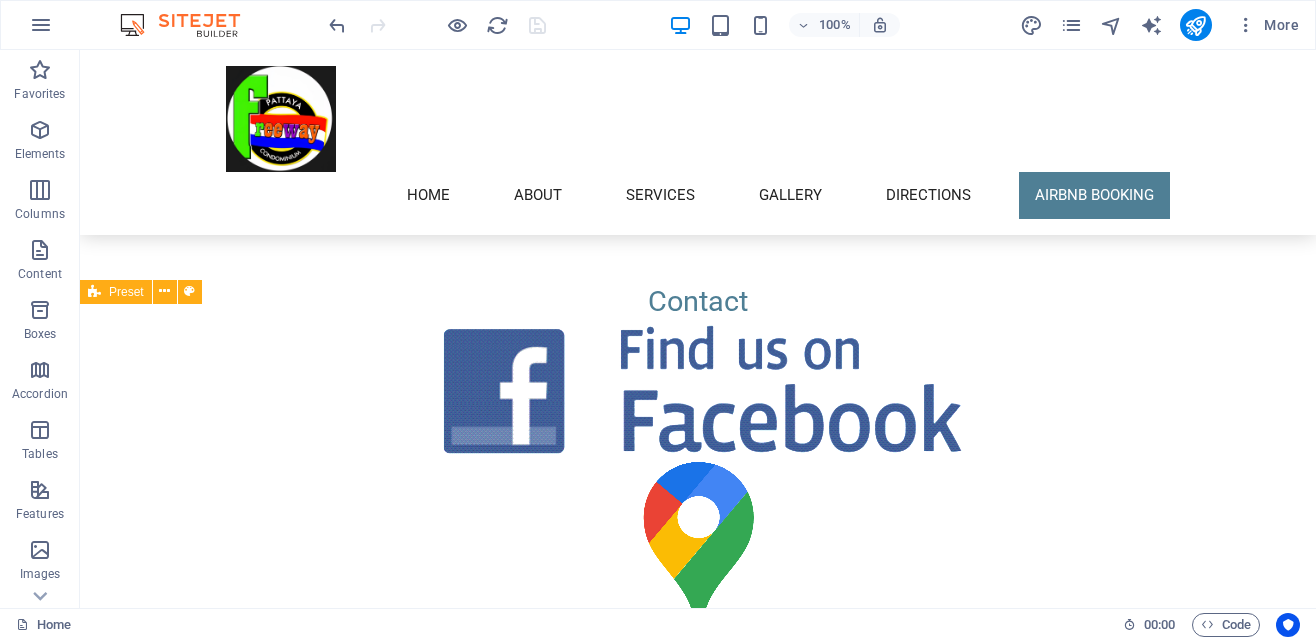click on "Airbnb hosting Apartment [NUMBER]" at bounding box center (568, 3582) 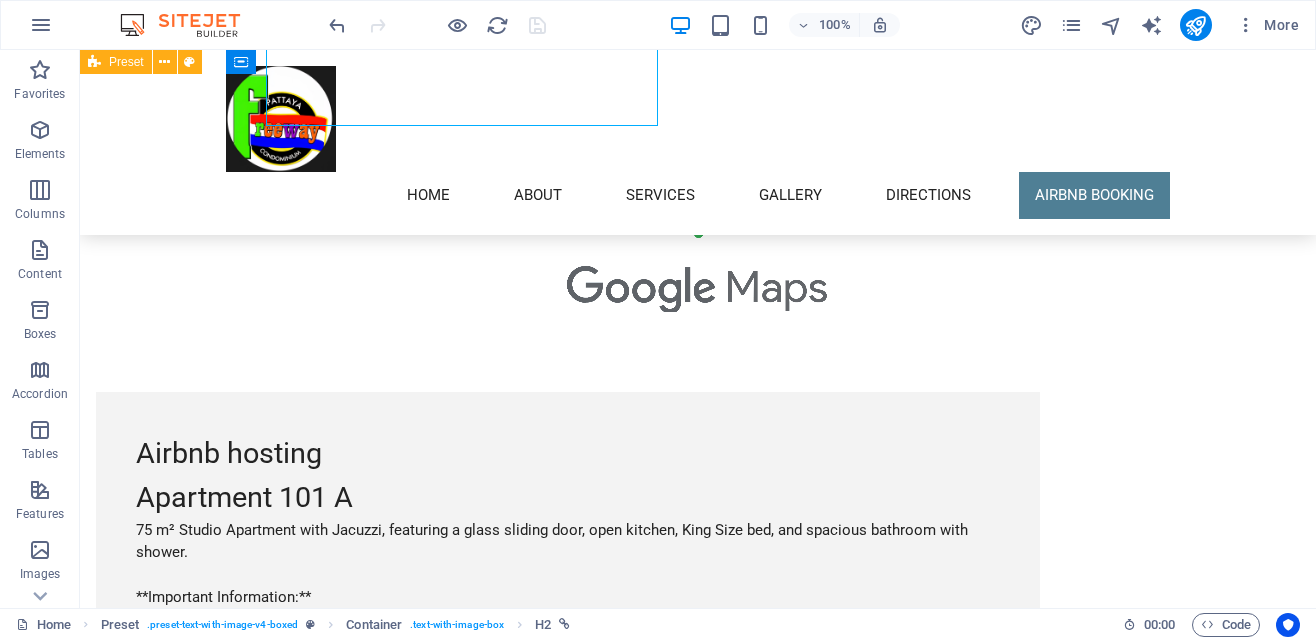 scroll, scrollTop: 5256, scrollLeft: 0, axis: vertical 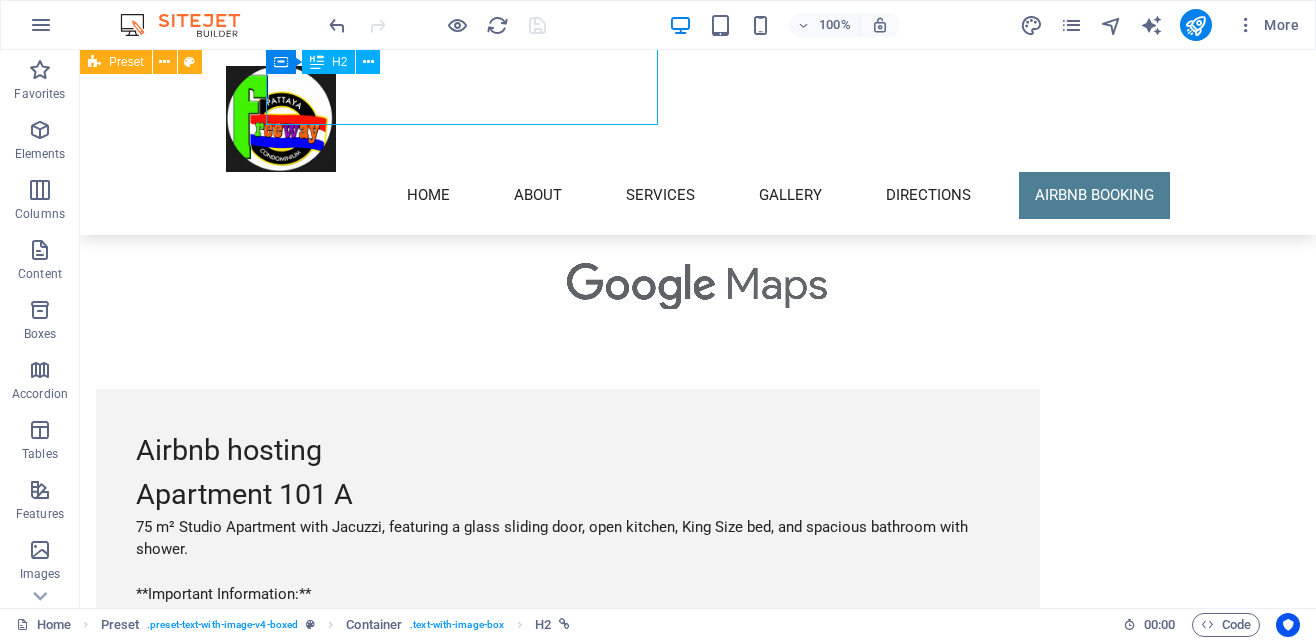 click on "[SIZE] Studio Apartment featuring a glass entrance door, king size bed, and upper level with open kitchen, and spacious bathroom with shower cabin. **Important Information:** Electricity and Cleaning are not included in the quoted Airbnb price. Electricity costs approximately [PRICE] to [PRICE] baht monthly depending on your usage. We charge [NUMBER] baht per unit. This encourages people to switch off the air- conditioning unit when not in the apartment. **Included Free Amenities:** - Local Cable TV, and High-Speed Internet (Fibre Optic, up to [SPEED] Mbps download / [SPEED] Mbps upload). - Kitchen utensils, electric kettle, microwave, and cutlery for four people. - Standing Fan and safety security box. - Water usage." at bounding box center [568, 3387] 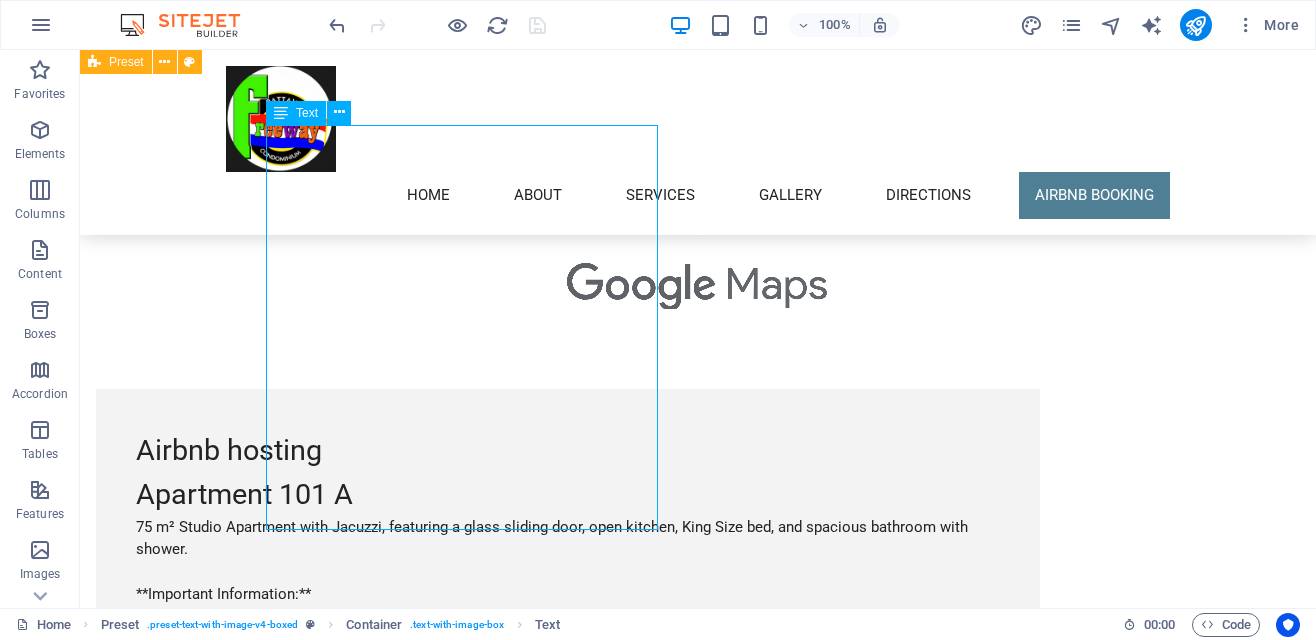 click on "[SIZE] Studio Apartment featuring a glass entrance door, king size bed, and upper level with open kitchen, and spacious bathroom with shower cabin. **Important Information:** Electricity and Cleaning are not included in the quoted Airbnb price. Electricity costs approximately [PRICE] to [PRICE] baht monthly depending on your usage. We charge [NUMBER] baht per unit. This encourages people to switch off the air- conditioning unit when not in the apartment. **Included Free Amenities:** - Local Cable TV, and High-Speed Internet (Fibre Optic, up to [SPEED] Mbps download / [SPEED] Mbps upload). - Kitchen utensils, electric kettle, microwave, and cutlery for four people. - Standing Fan and safety security box. - Water usage." at bounding box center (568, 3387) 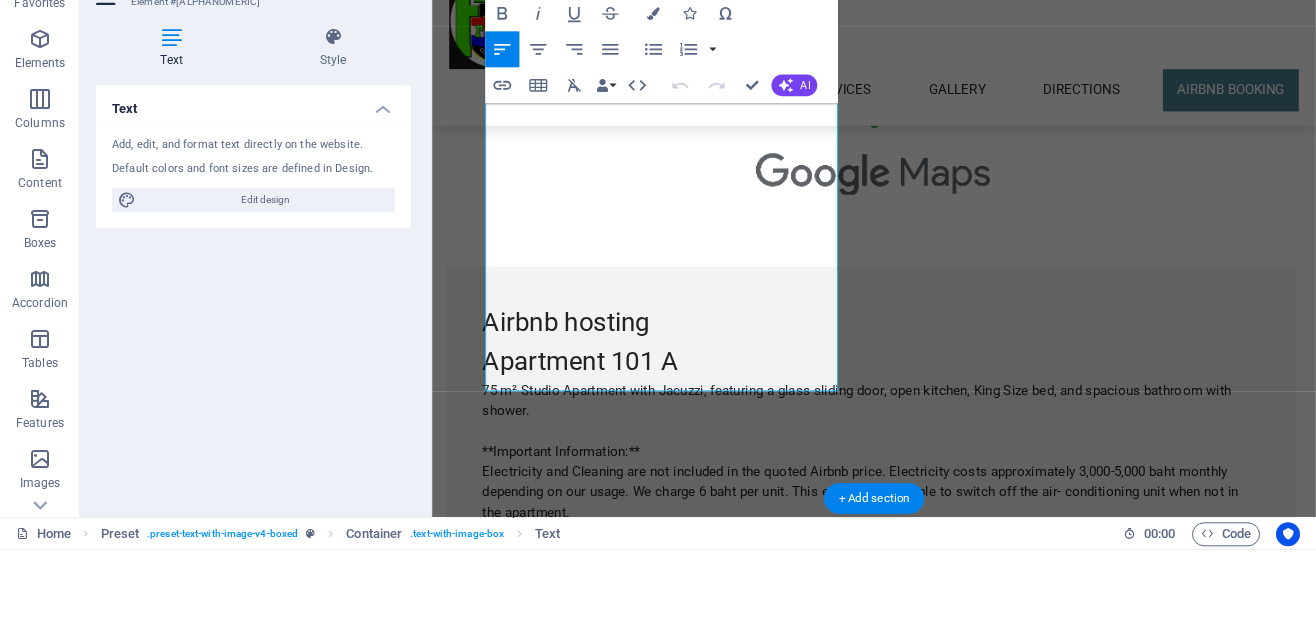 click on "- Standing Fan and safety security box. - Water usage." at bounding box center [920, 3116] 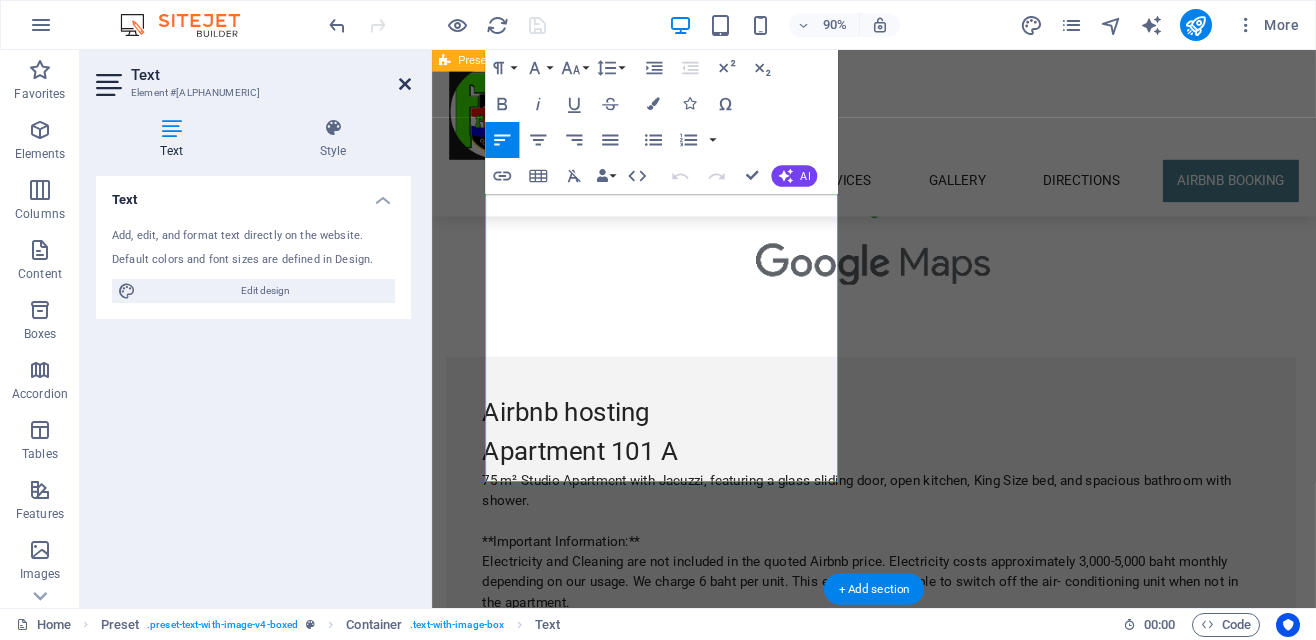 click at bounding box center (405, 84) 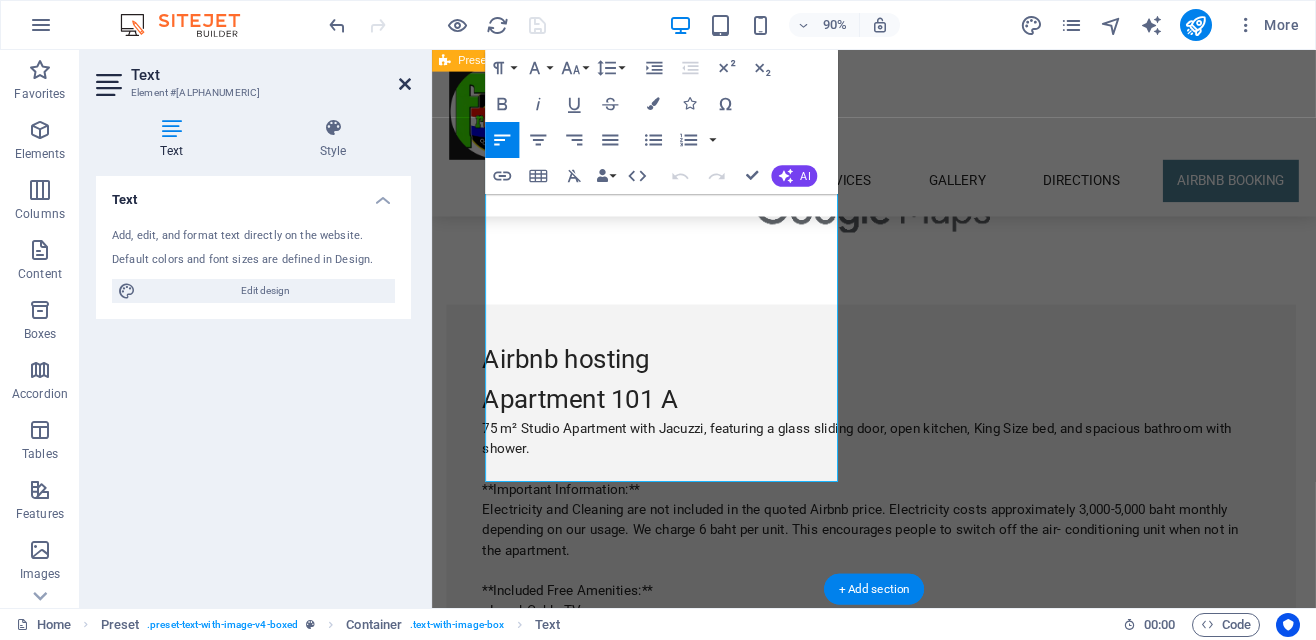 scroll, scrollTop: 5256, scrollLeft: 0, axis: vertical 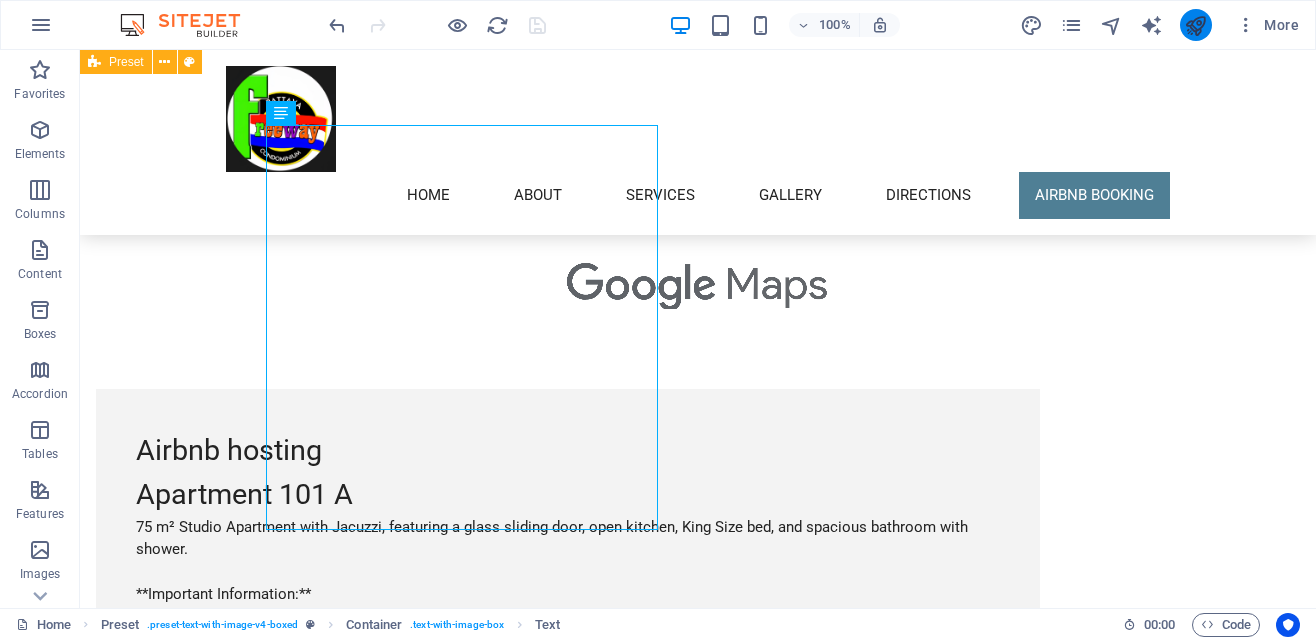 click at bounding box center [1195, 25] 